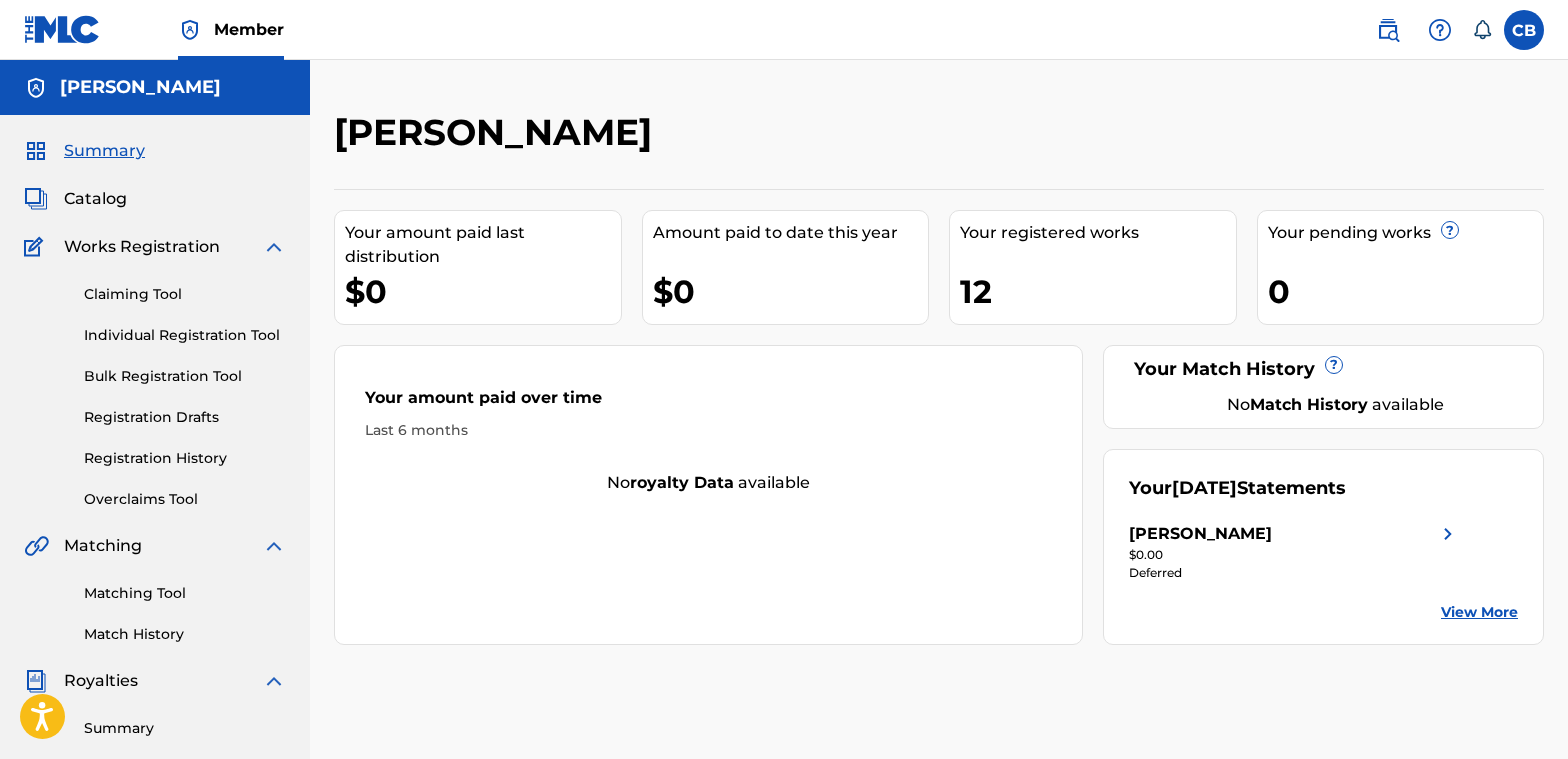 scroll, scrollTop: 0, scrollLeft: 0, axis: both 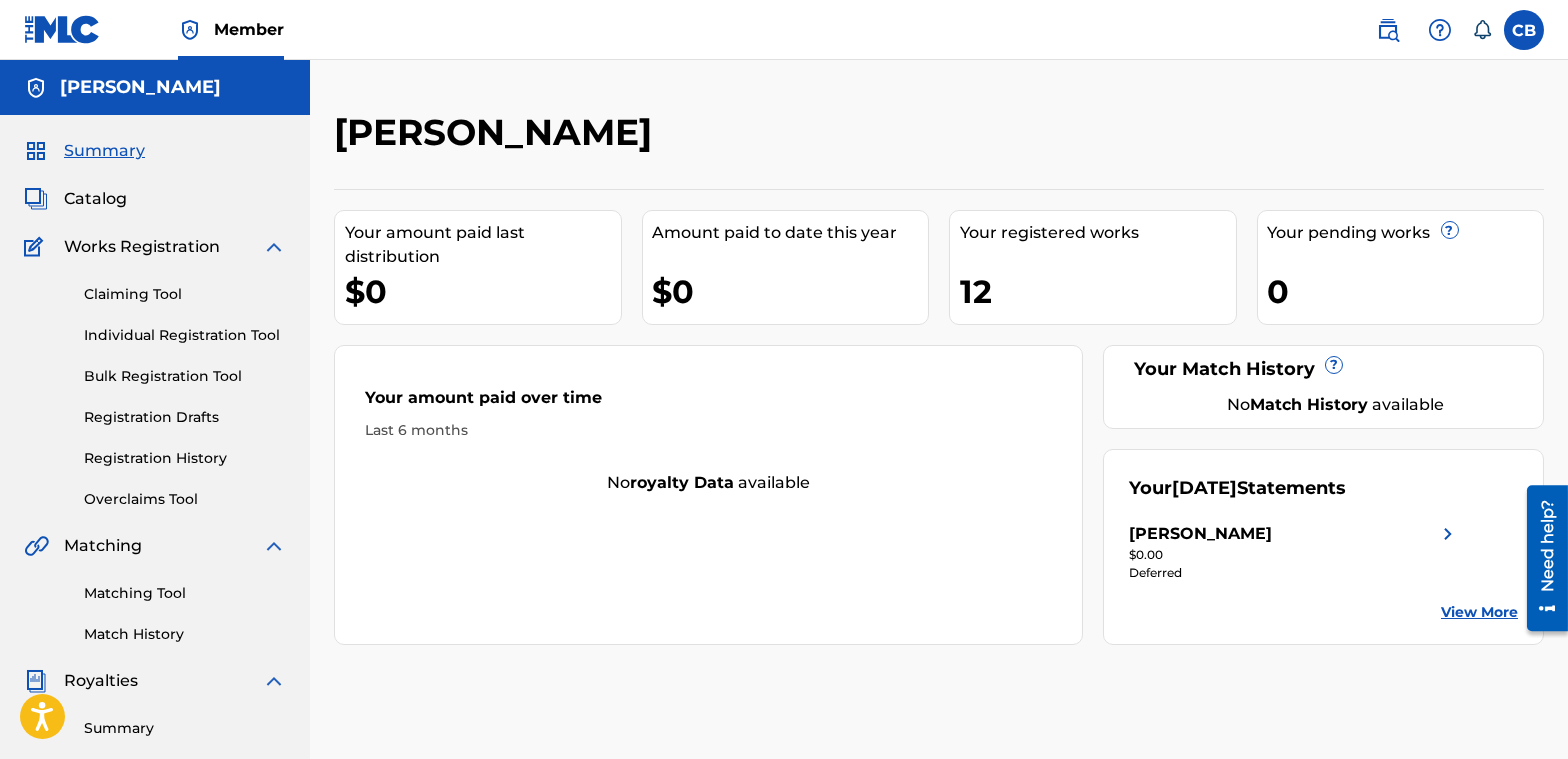 click on "Catalog" at bounding box center (95, 199) 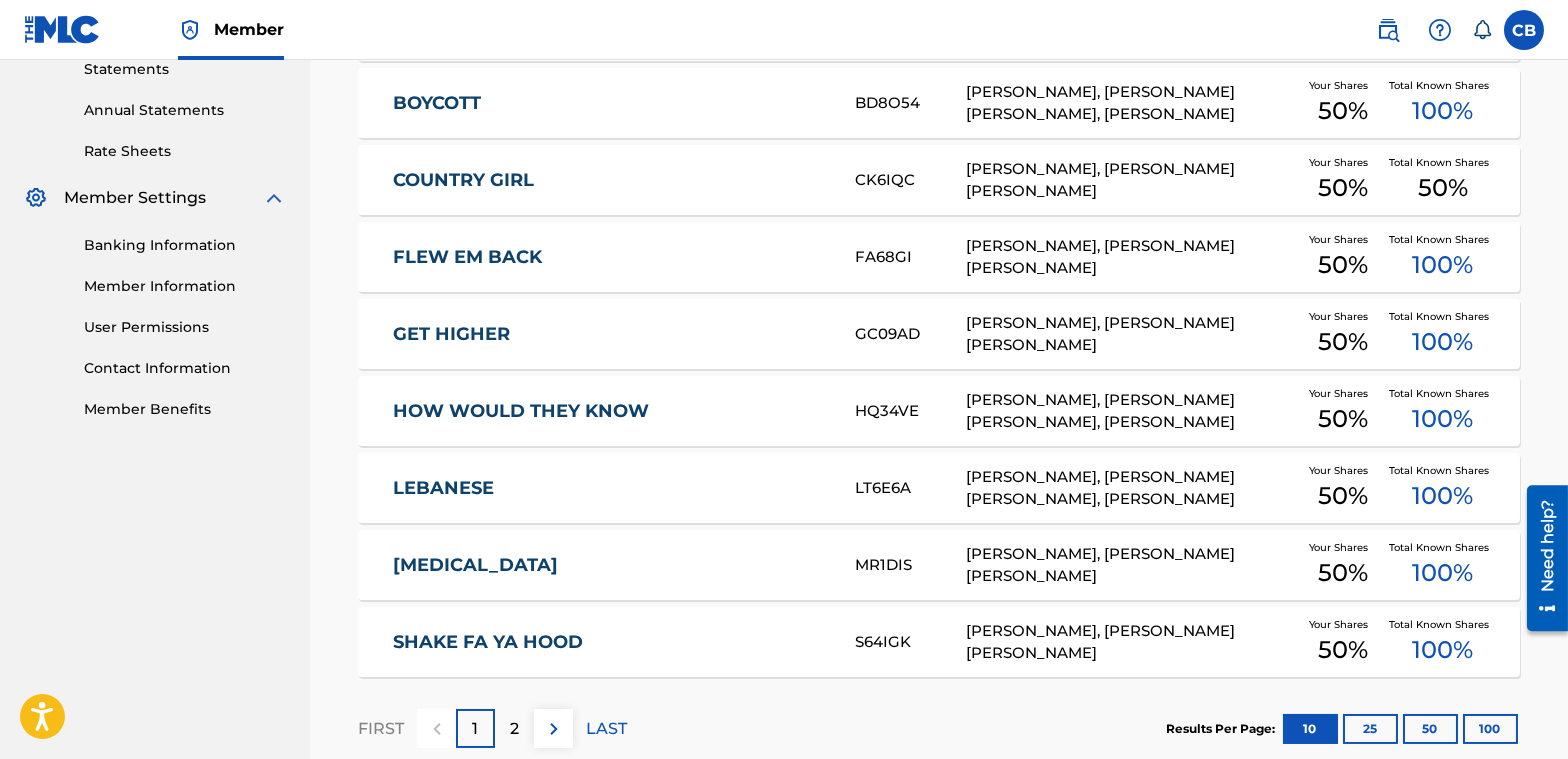 scroll, scrollTop: 400, scrollLeft: 0, axis: vertical 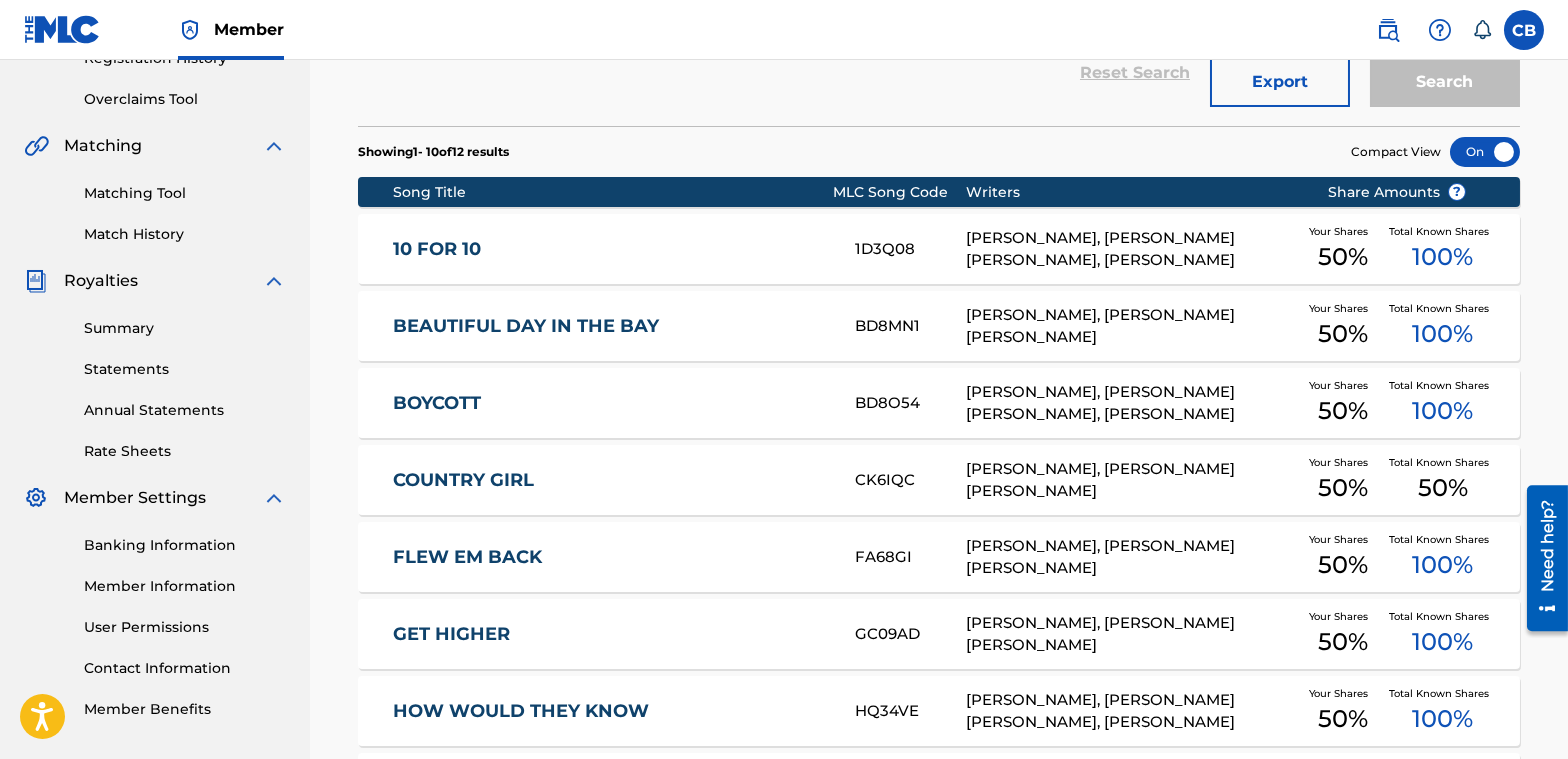 click on "COUNTRY GIRL" at bounding box center (610, 480) 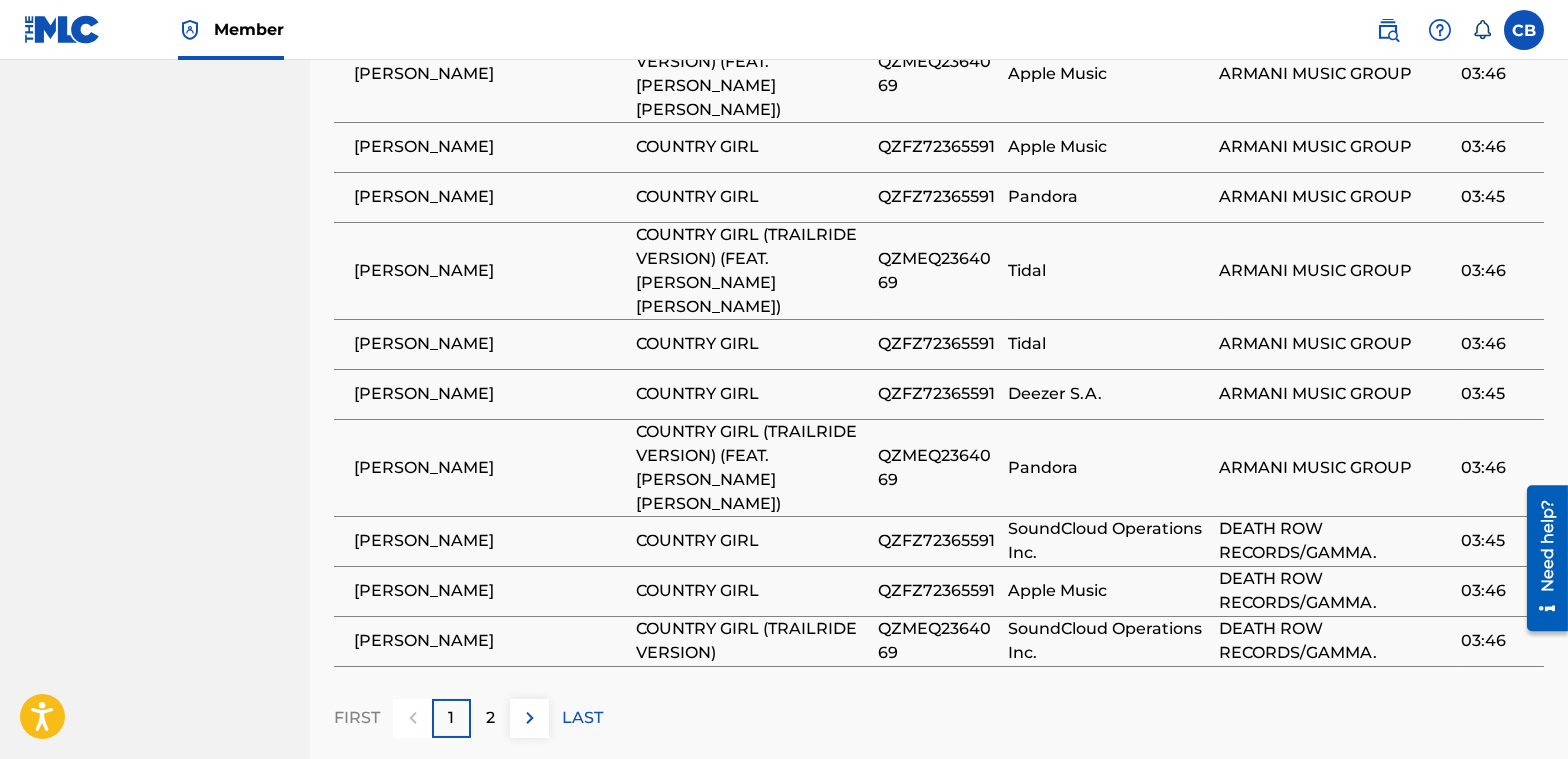 scroll, scrollTop: 1381, scrollLeft: 0, axis: vertical 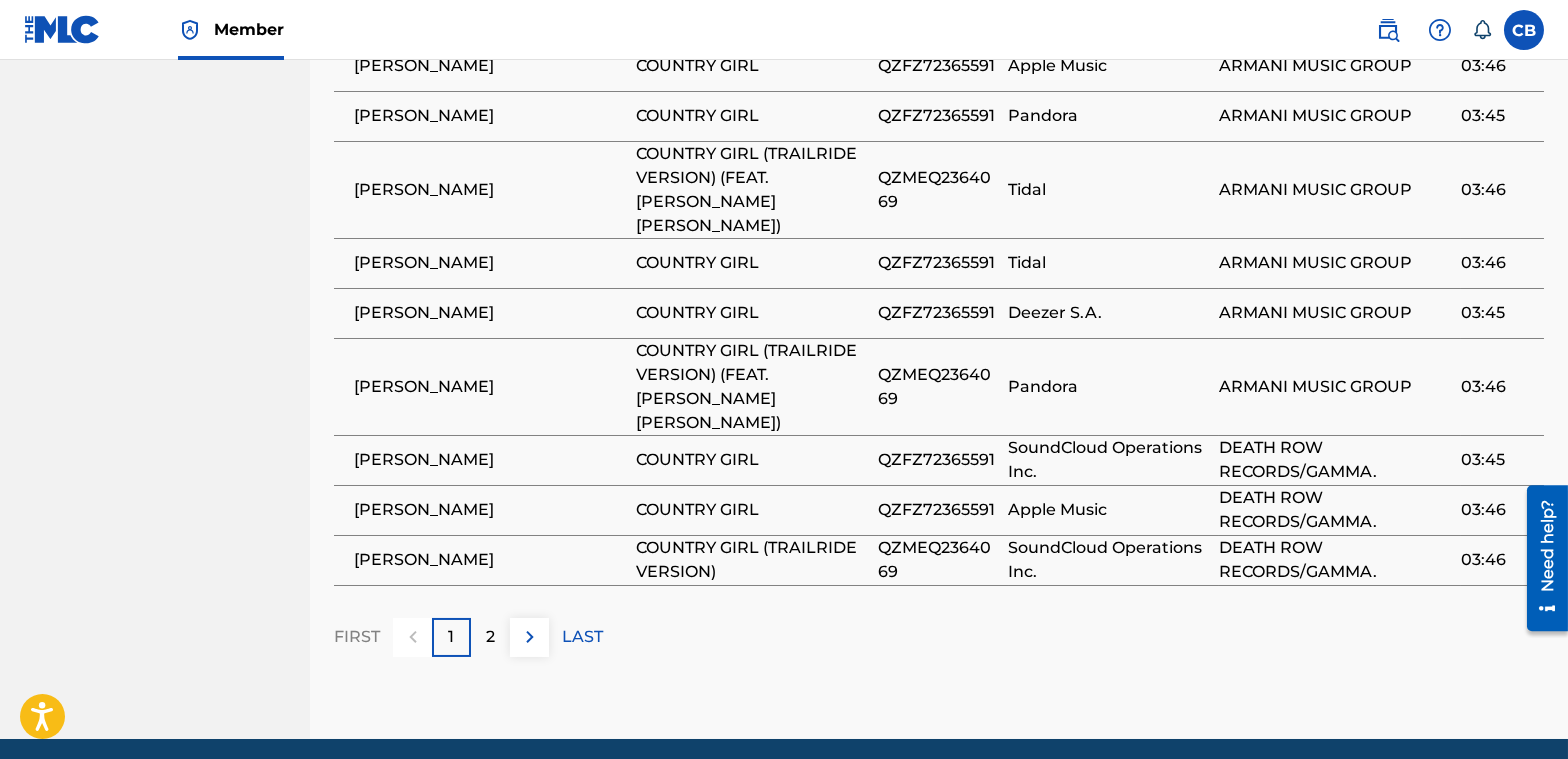 click on "2" at bounding box center (490, 637) 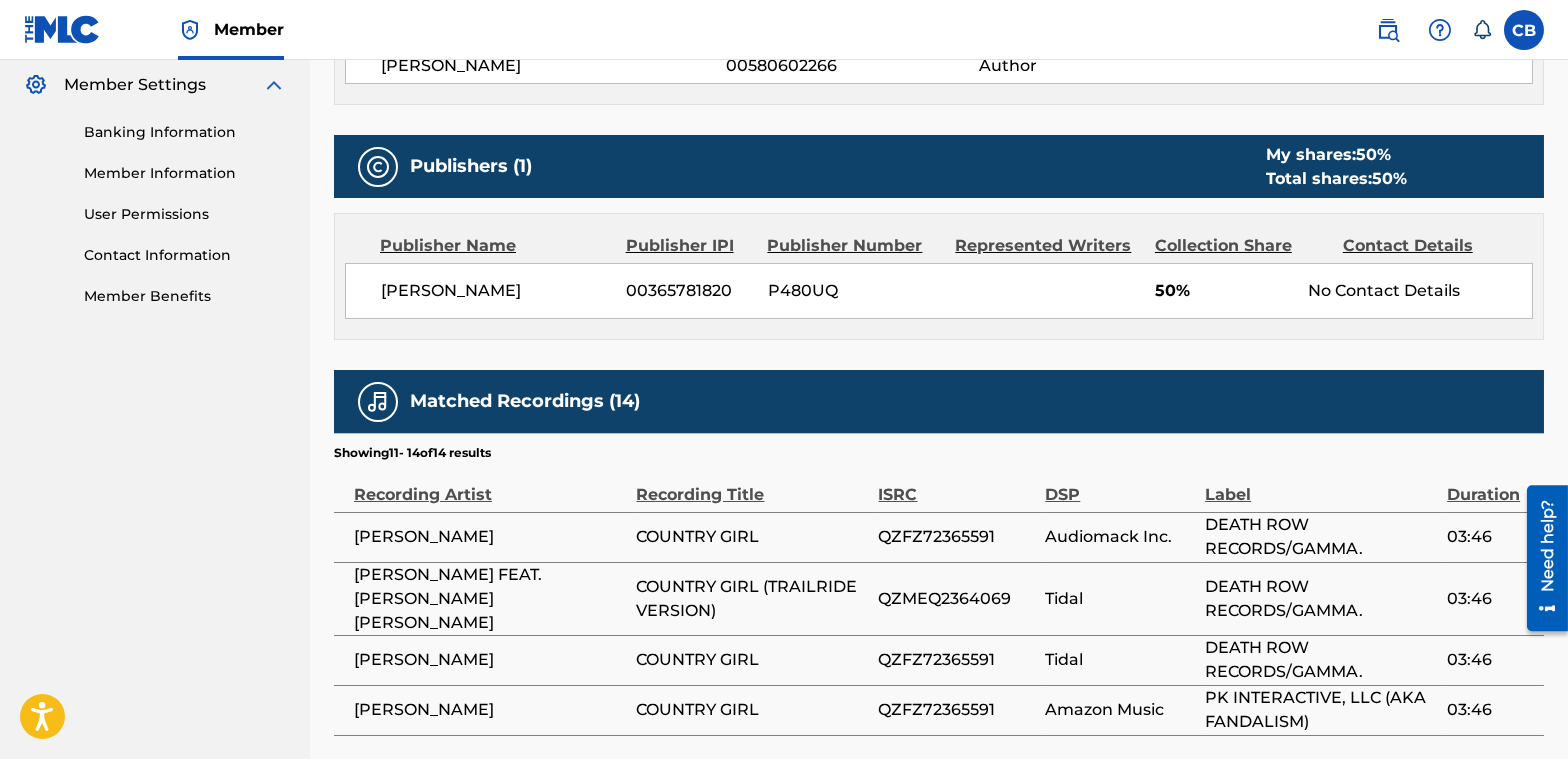 scroll, scrollTop: 913, scrollLeft: 0, axis: vertical 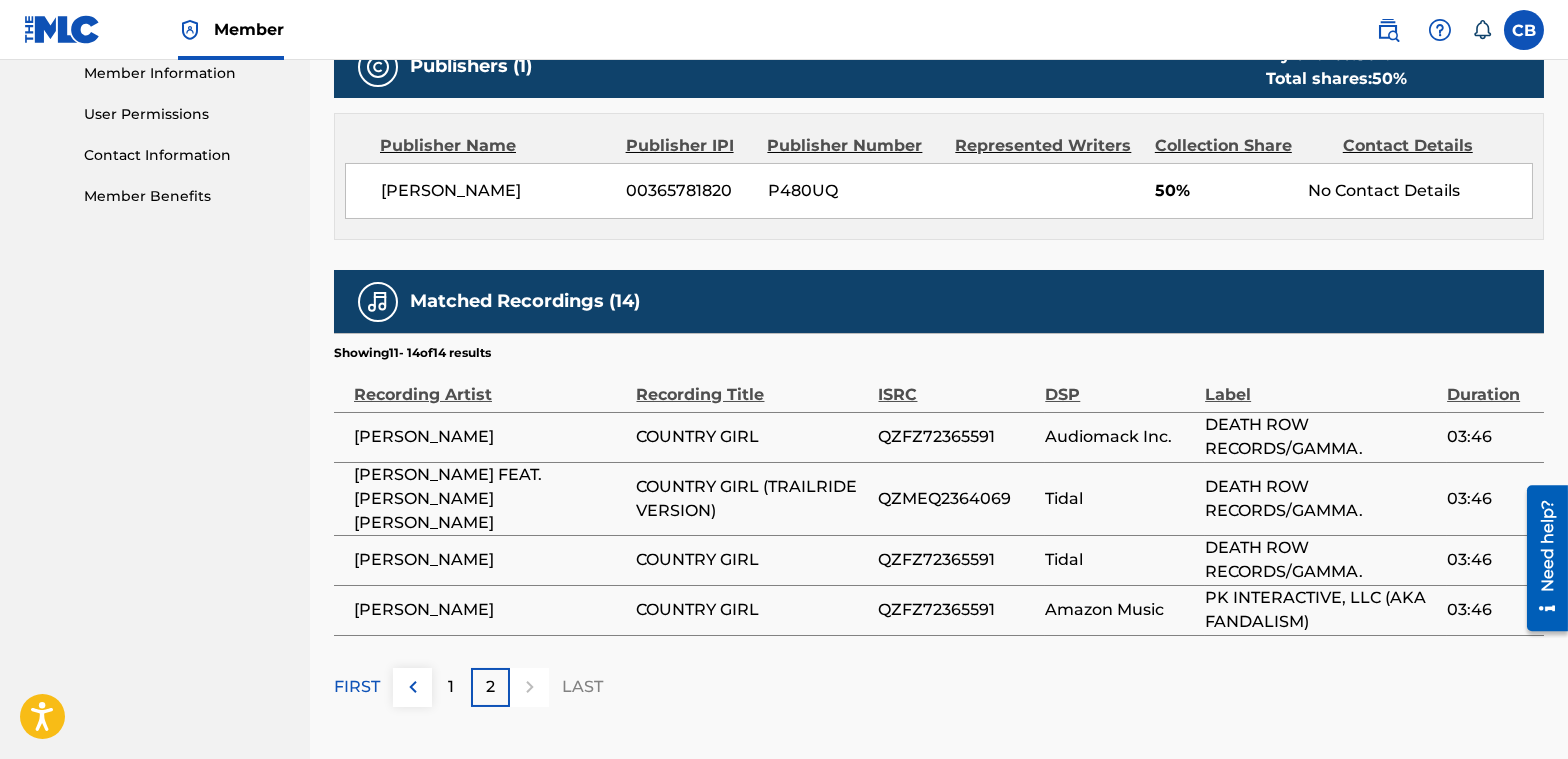 click on "1" at bounding box center [451, 687] 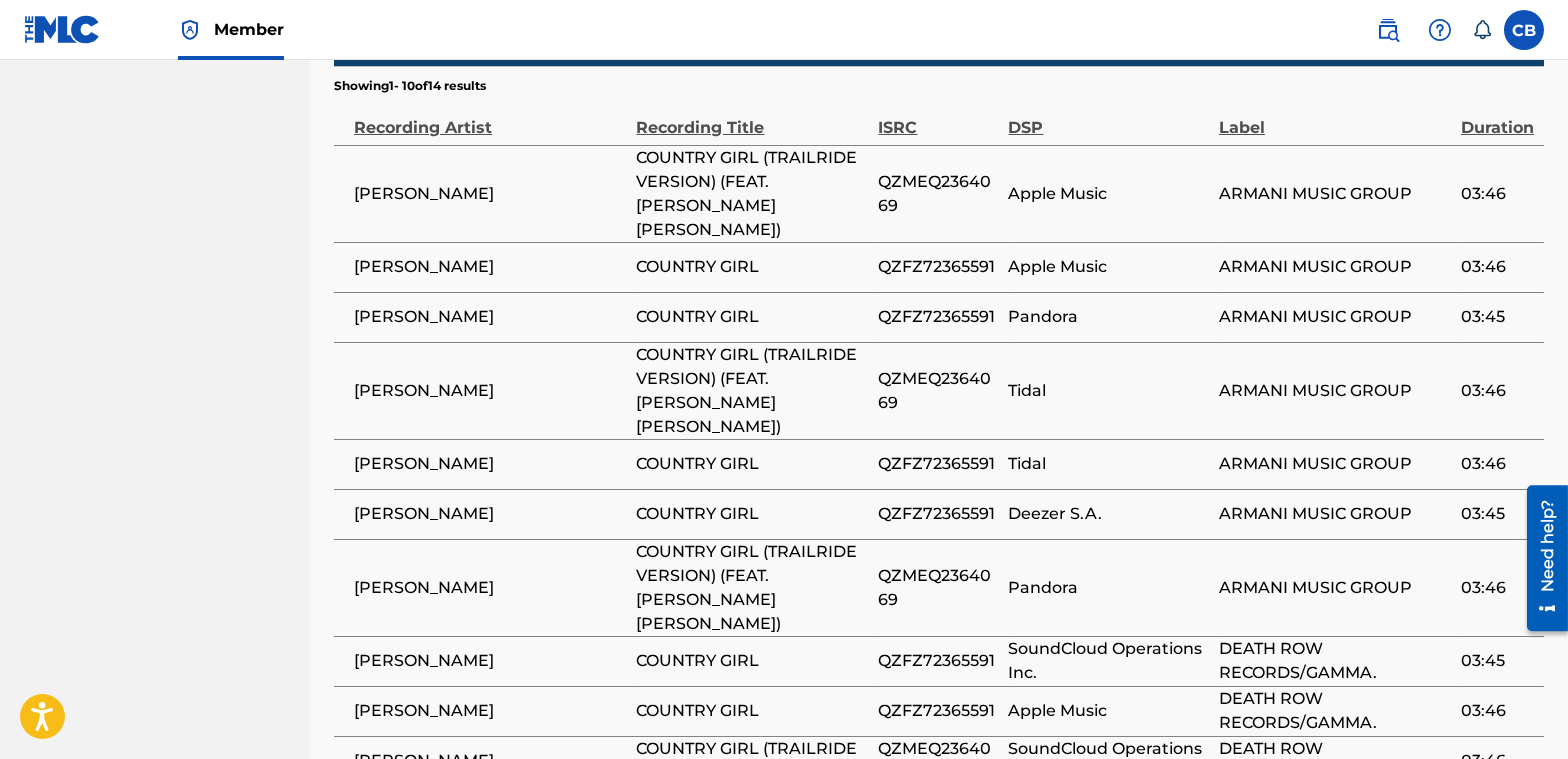 scroll, scrollTop: 1213, scrollLeft: 0, axis: vertical 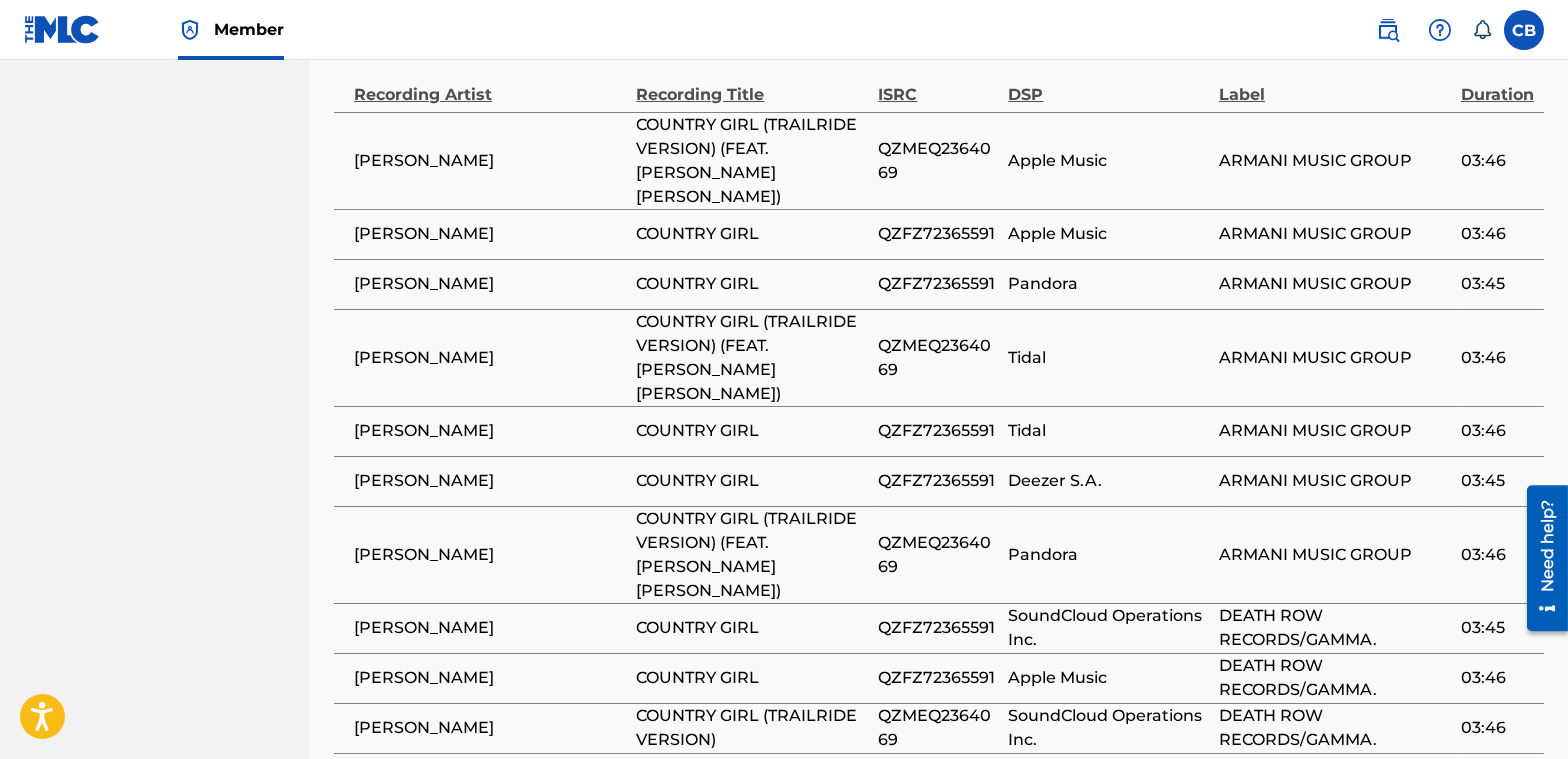 click on "2" at bounding box center (490, 805) 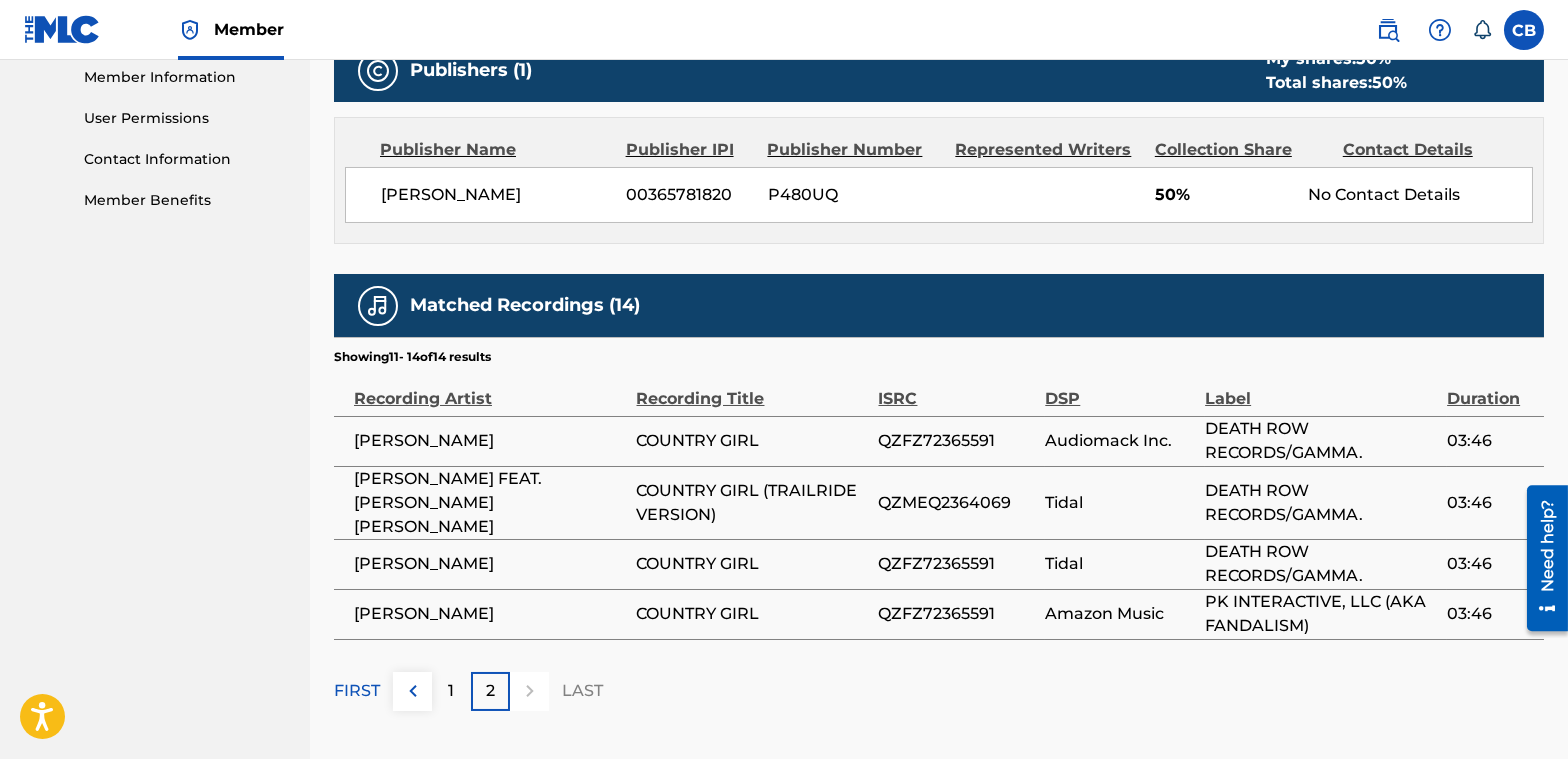 scroll, scrollTop: 913, scrollLeft: 0, axis: vertical 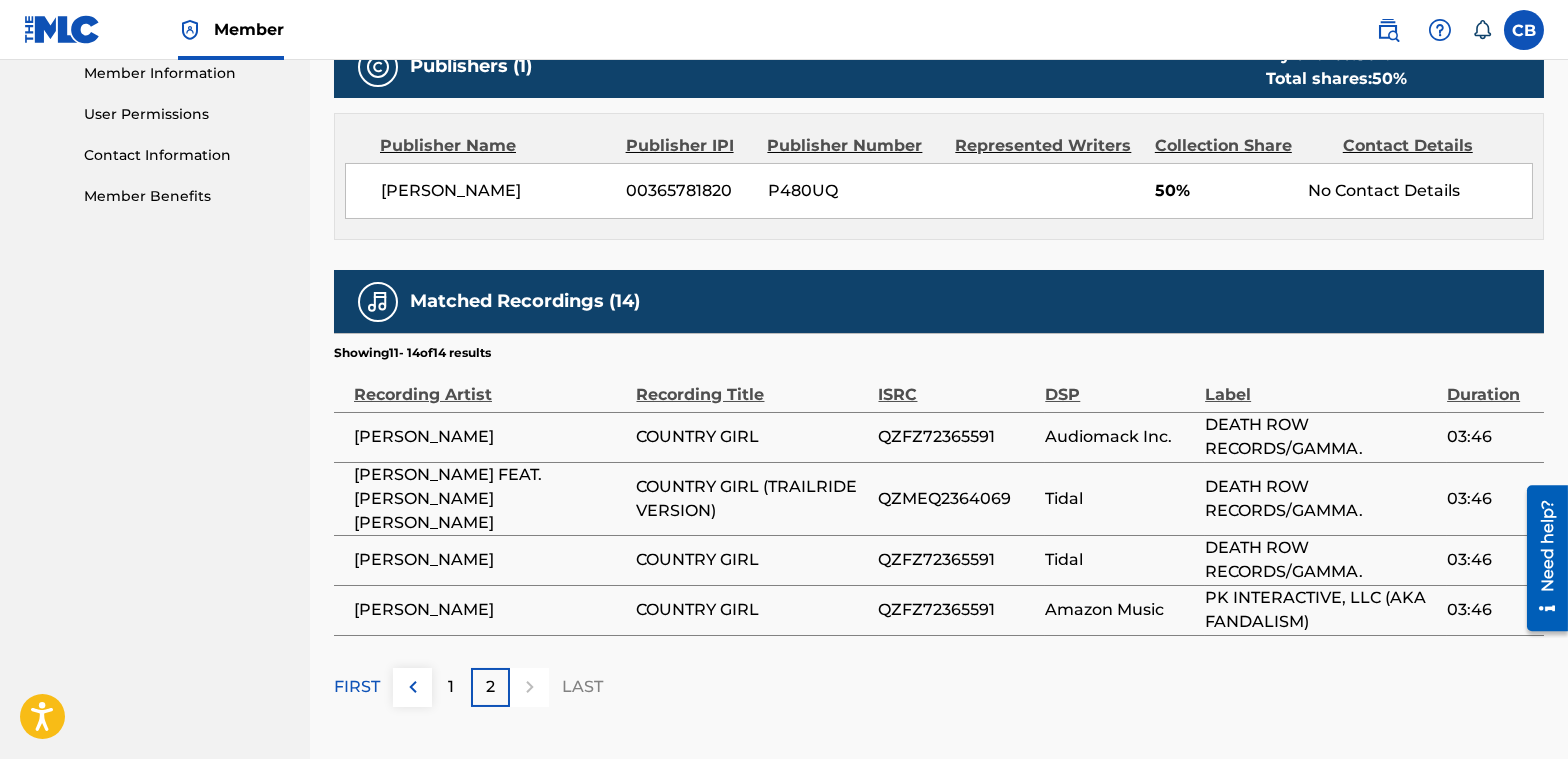 click on "Label" at bounding box center (1321, 384) 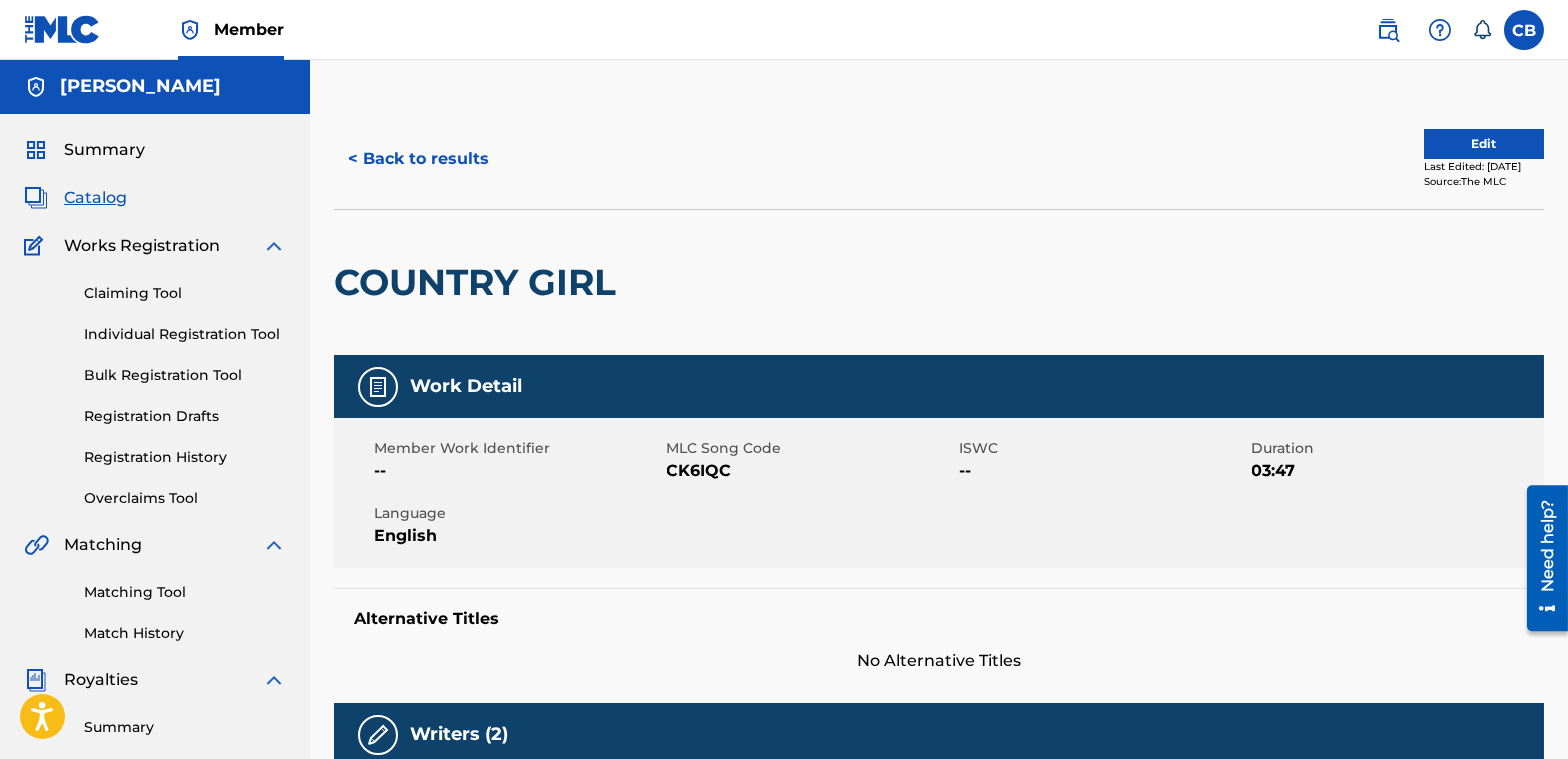 scroll, scrollTop: 0, scrollLeft: 0, axis: both 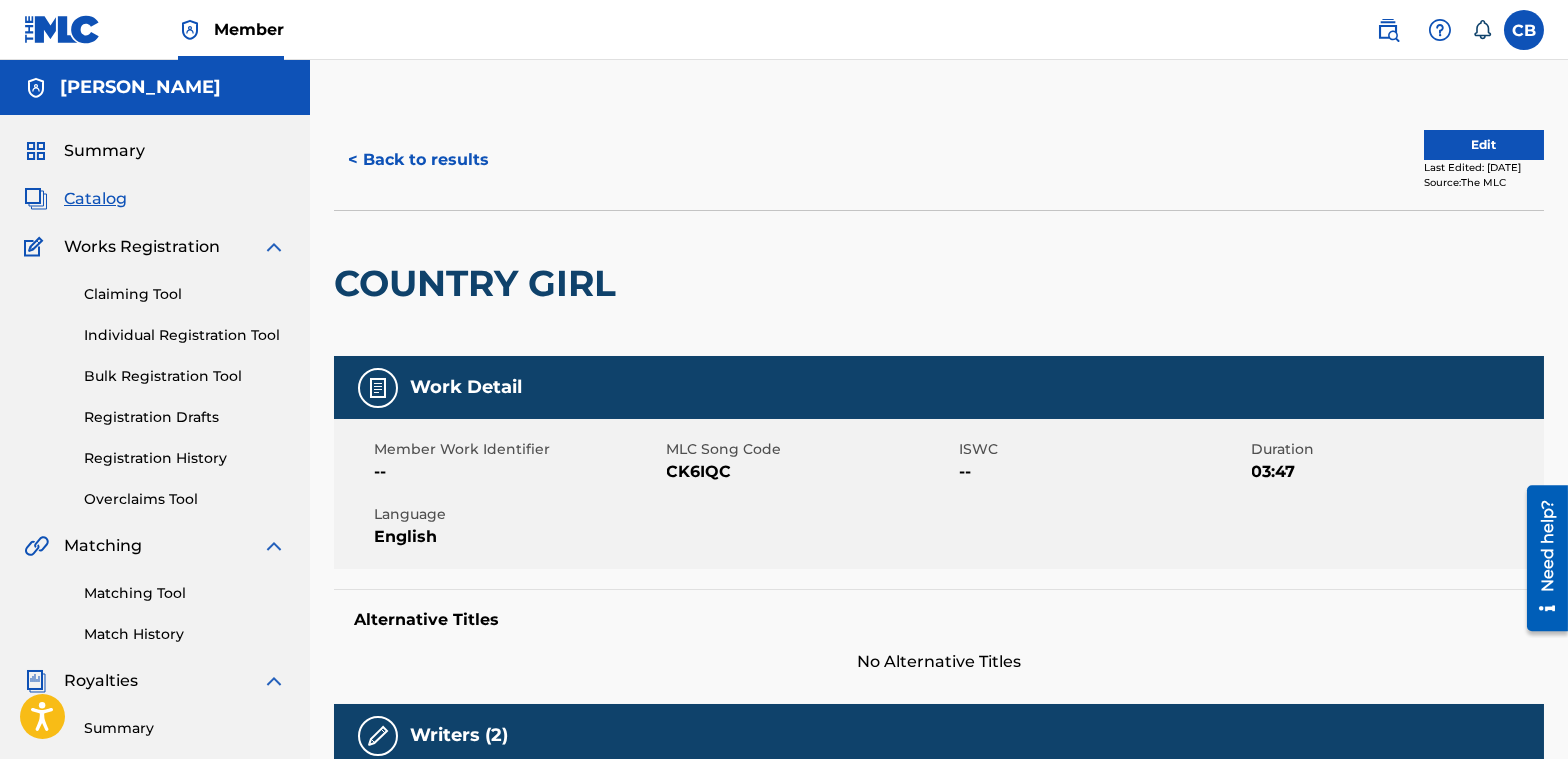 click on "Summary Catalog Works Registration Claiming Tool Individual Registration Tool Bulk Registration Tool Registration Drafts Registration History Overclaims Tool Matching Matching Tool Match History Royalties Summary Statements Annual Statements Rate Sheets Member Settings Banking Information Member Information User Permissions Contact Information Member Benefits" at bounding box center (155, 629) 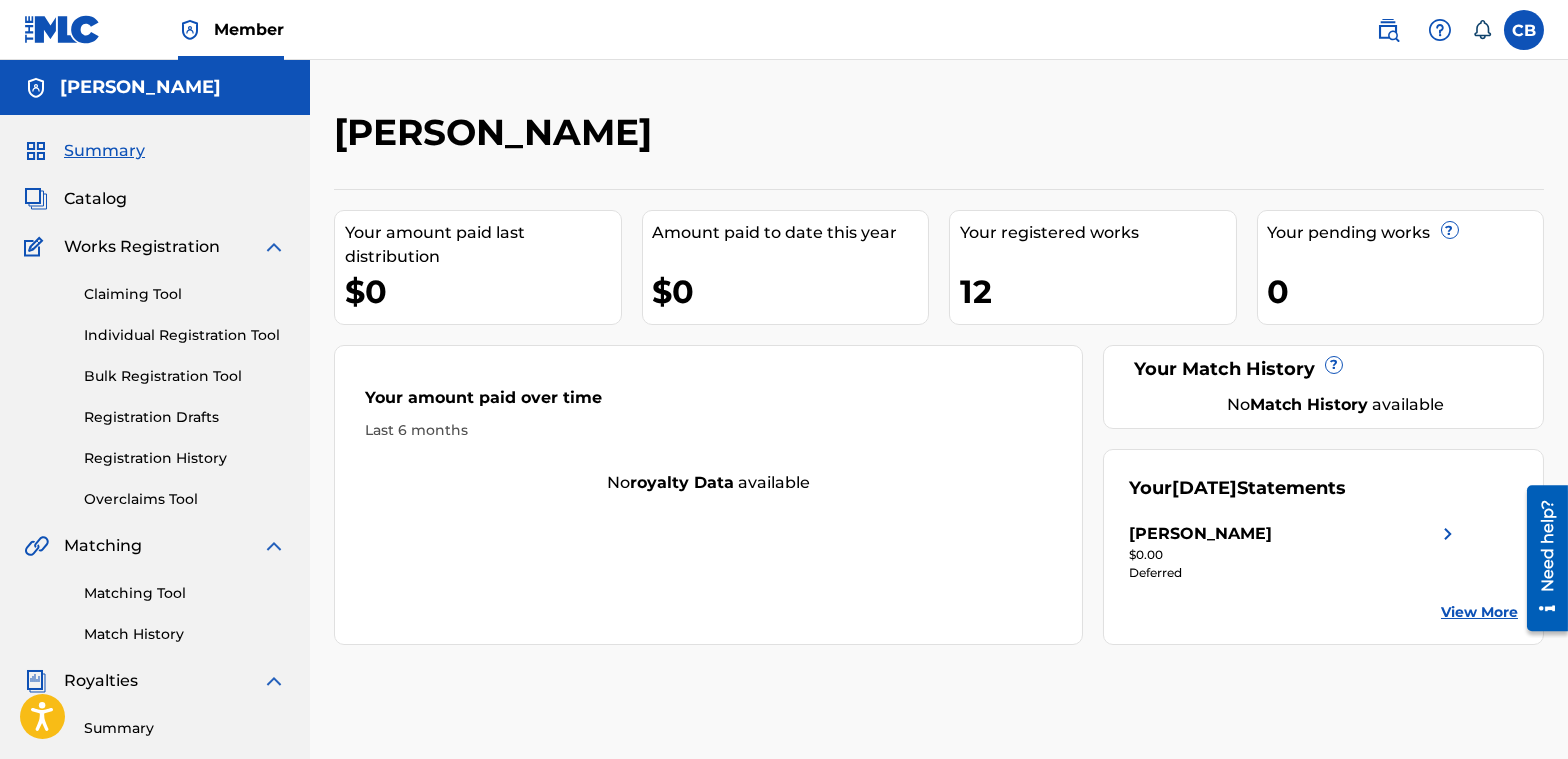 click at bounding box center [1448, 534] 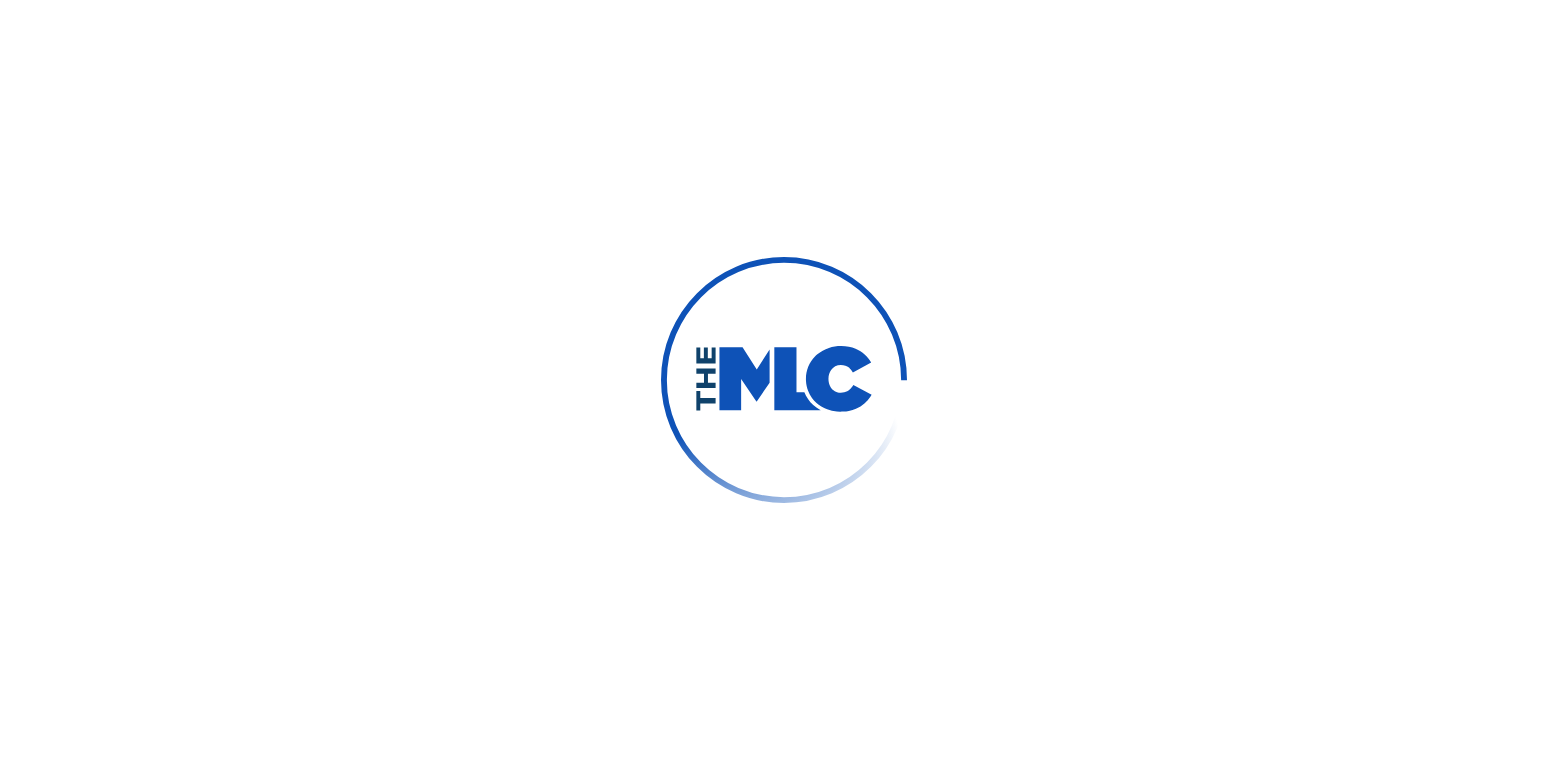 scroll, scrollTop: 0, scrollLeft: 0, axis: both 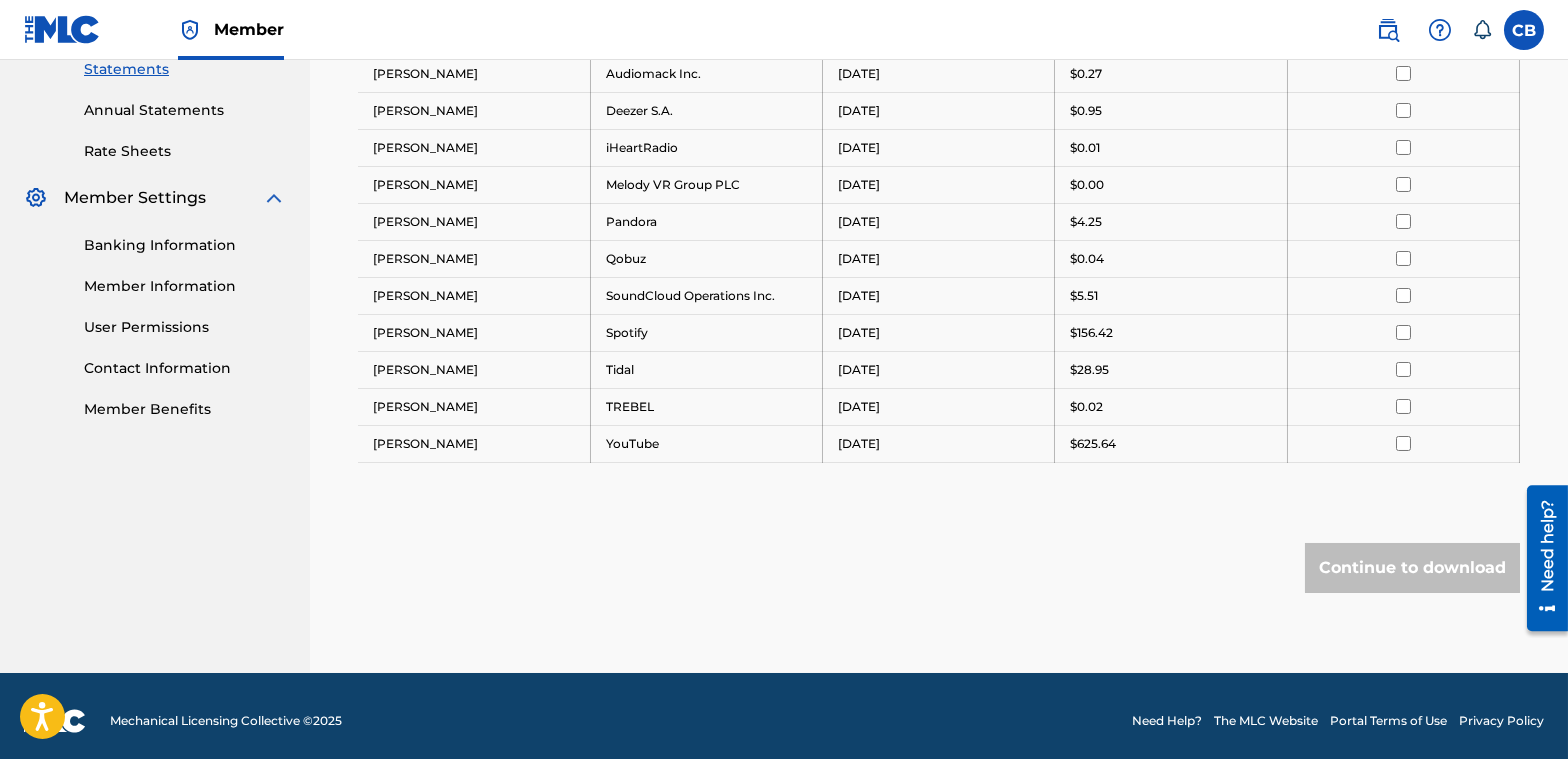 click on "Banking Information" at bounding box center [185, 245] 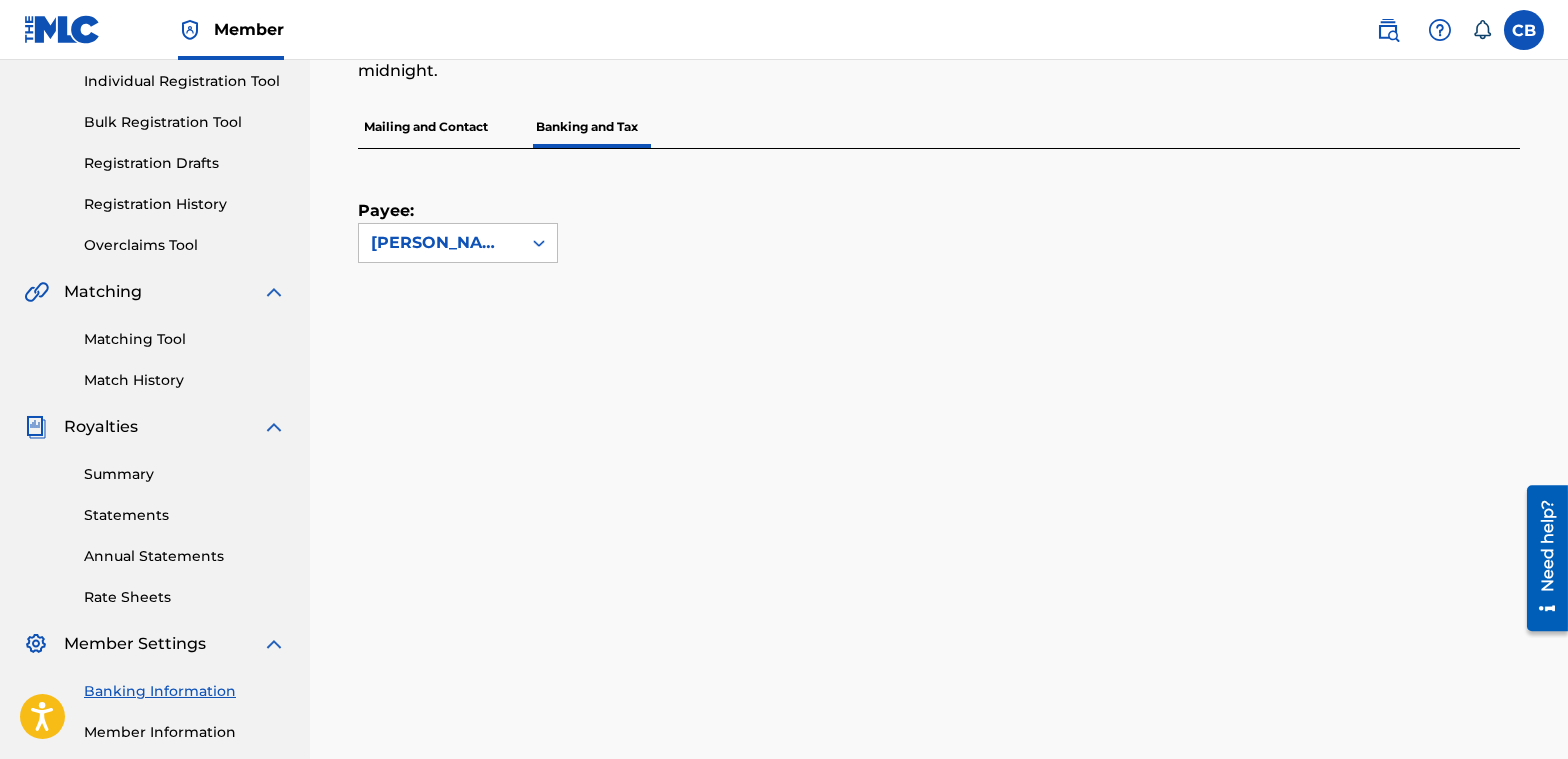 scroll, scrollTop: 401, scrollLeft: 0, axis: vertical 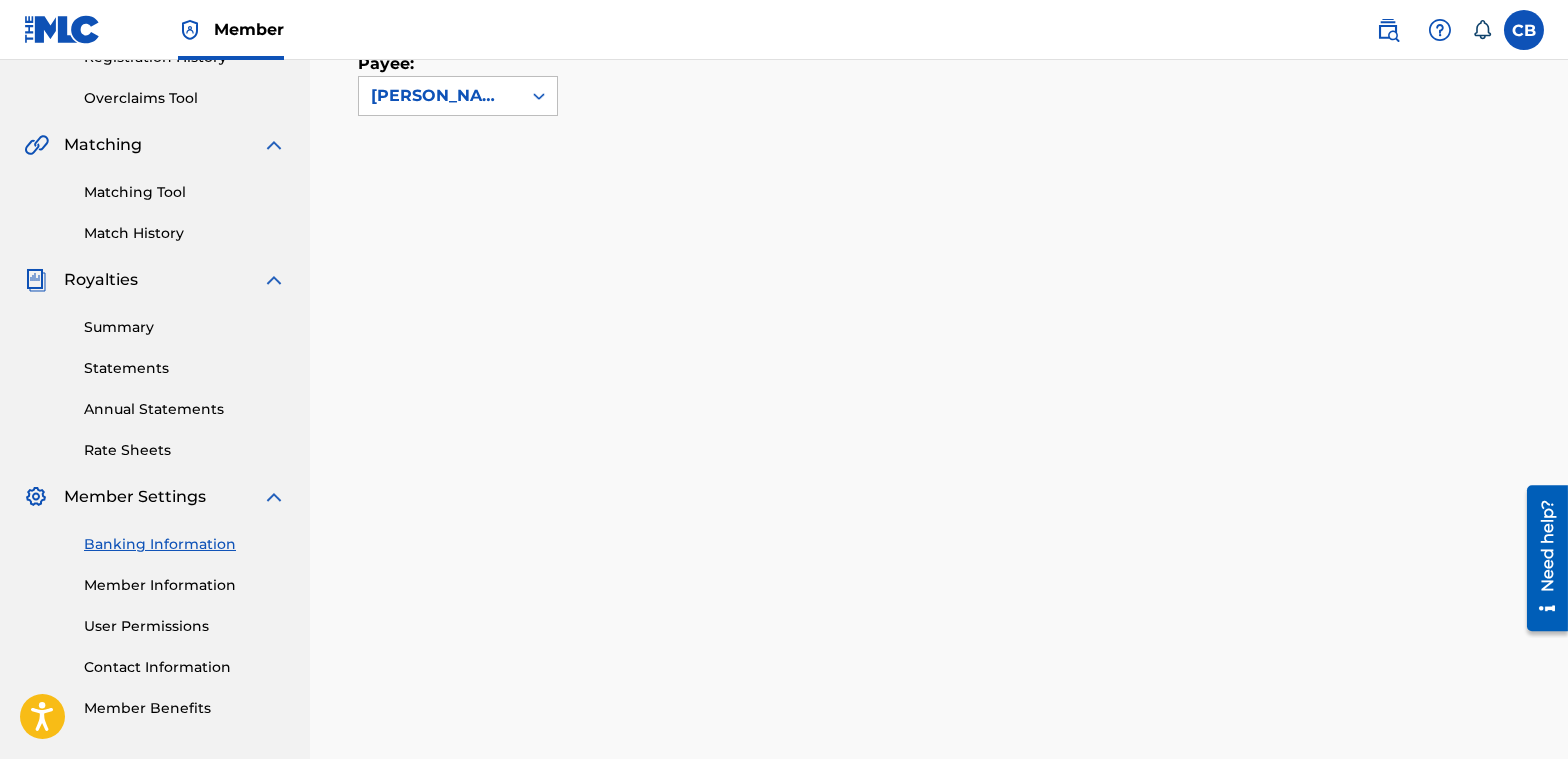 click on "Member Information" at bounding box center (185, 585) 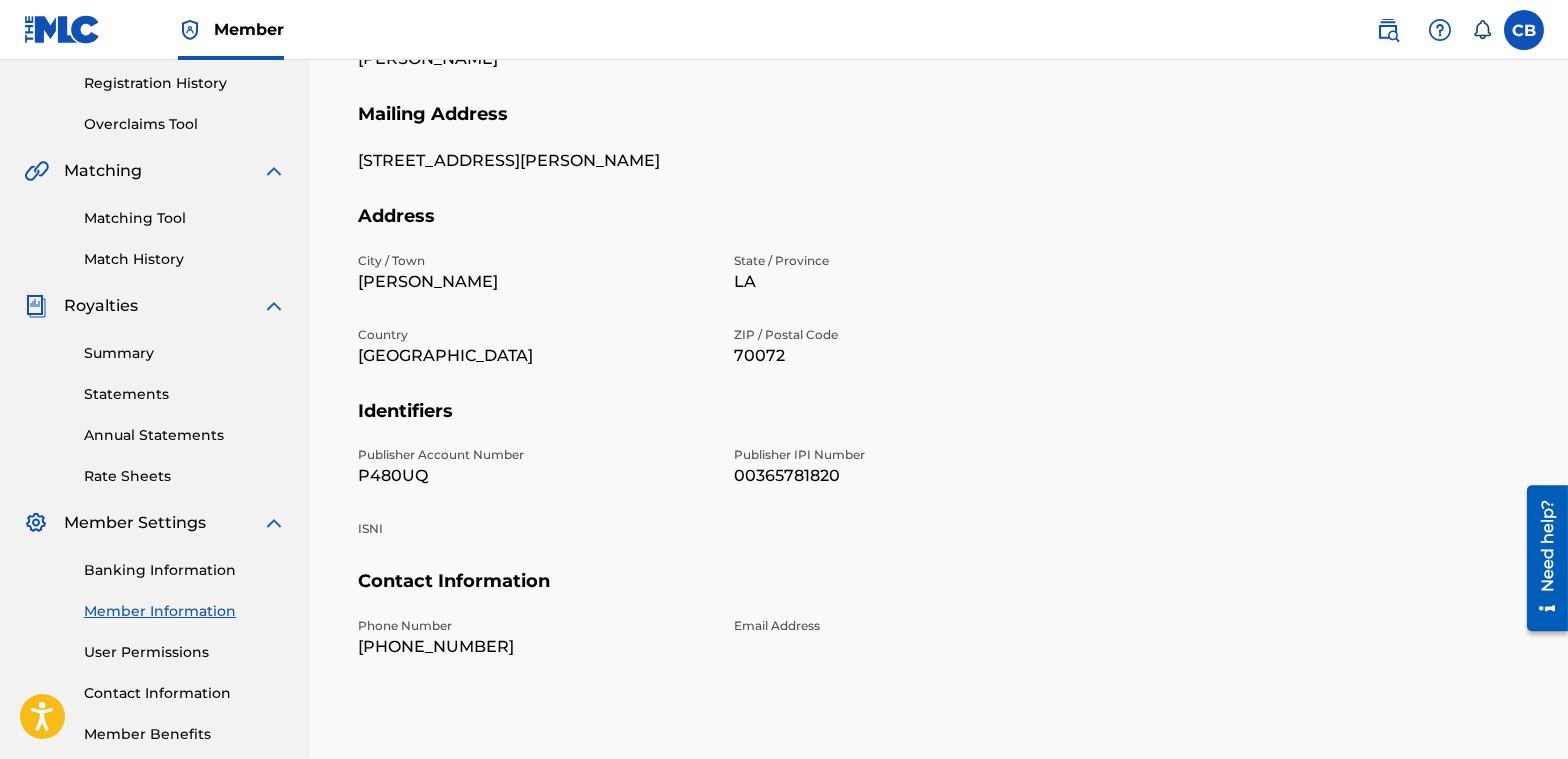 scroll, scrollTop: 380, scrollLeft: 0, axis: vertical 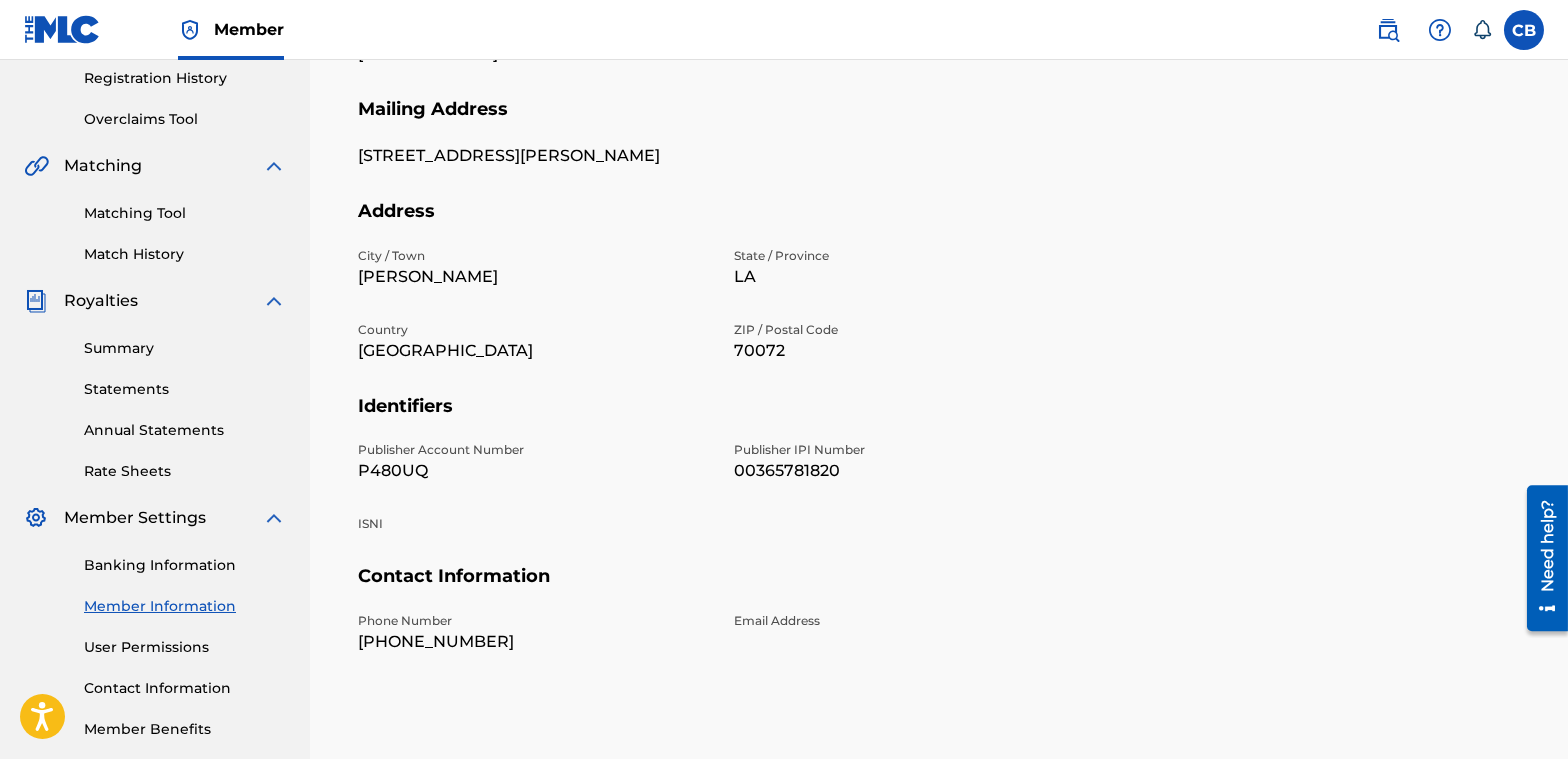 click on "Contact Information" at bounding box center (185, 688) 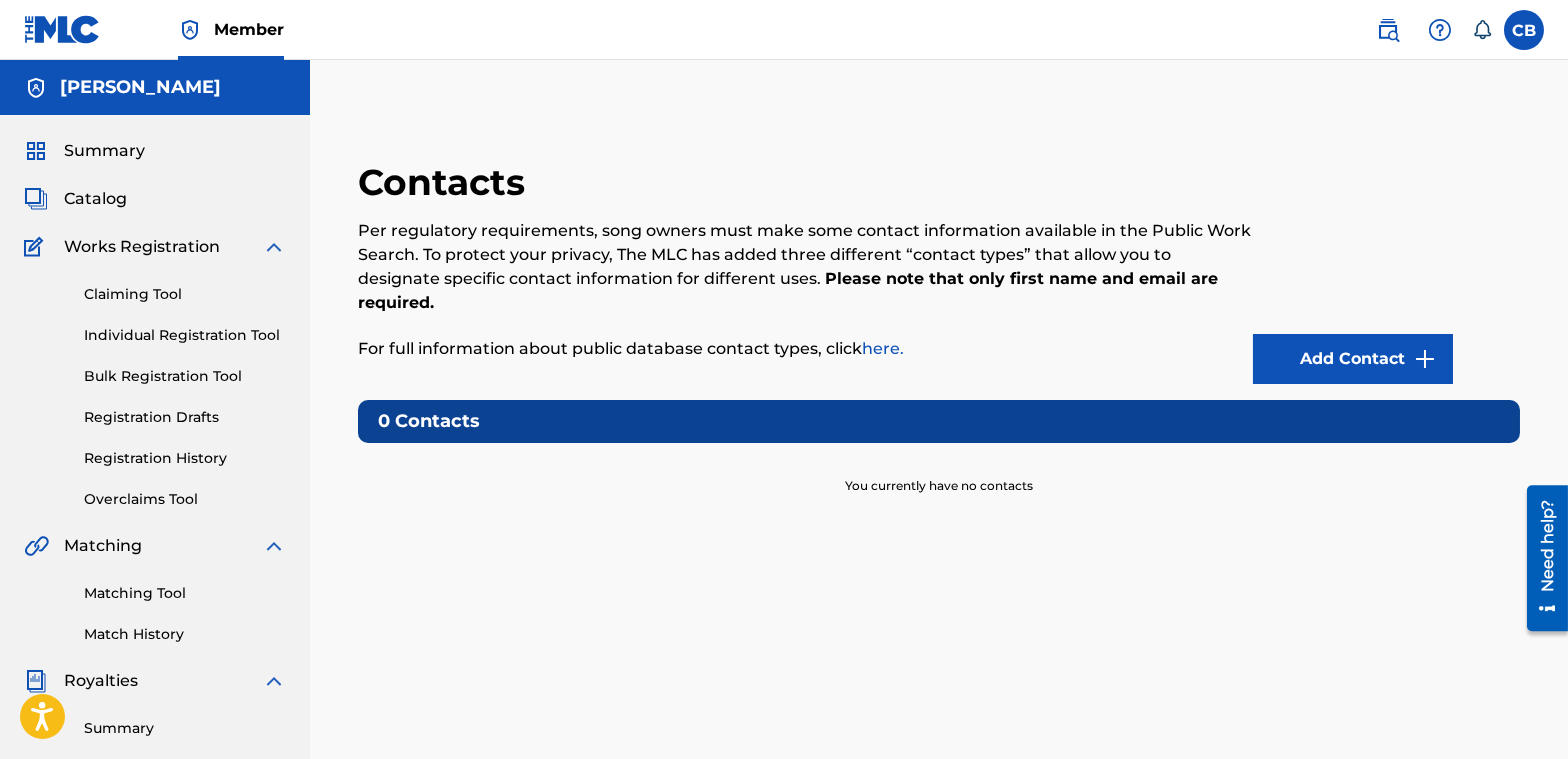 click on "Summary" at bounding box center (104, 151) 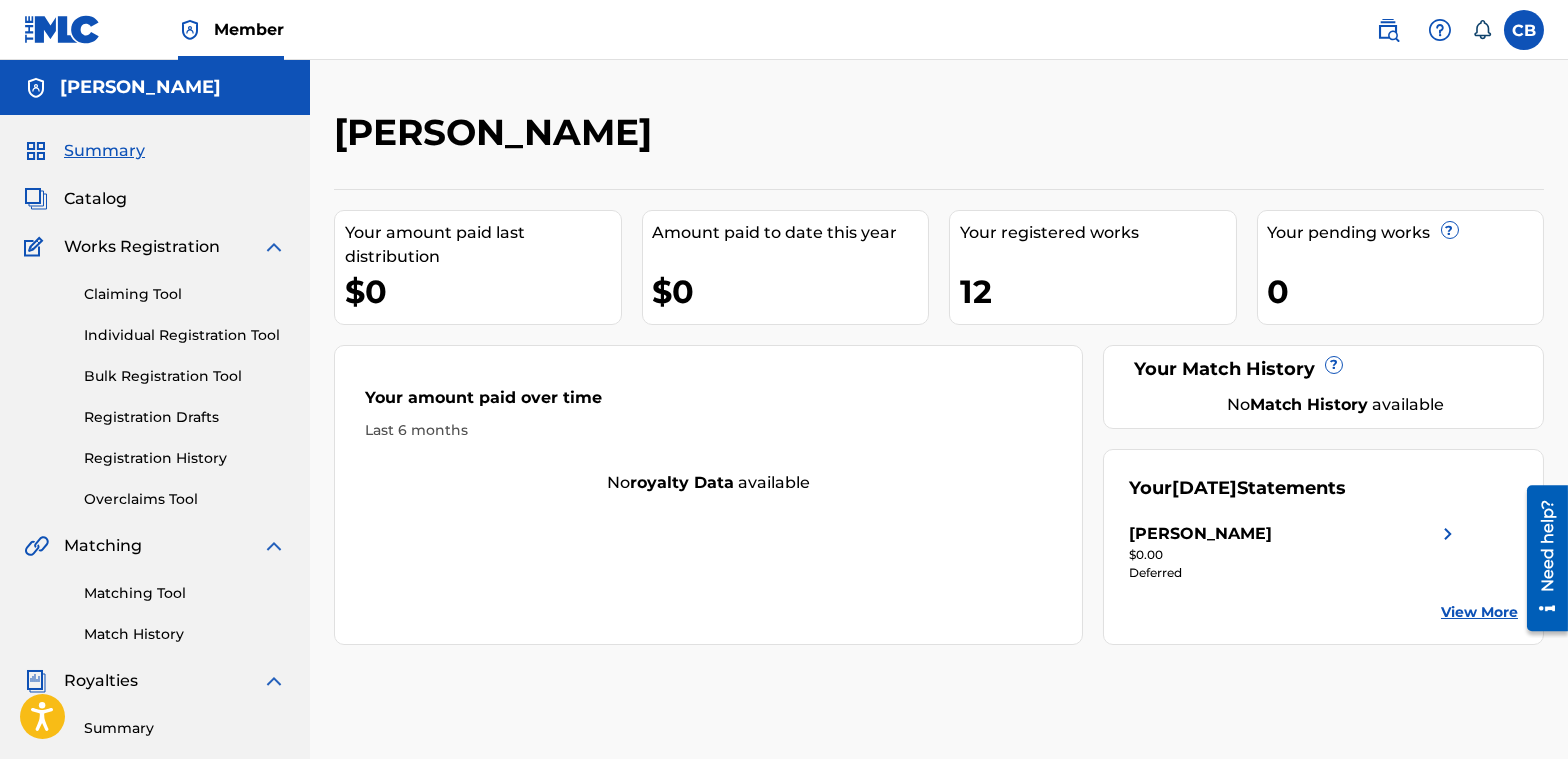 click on "Catalog" at bounding box center [95, 199] 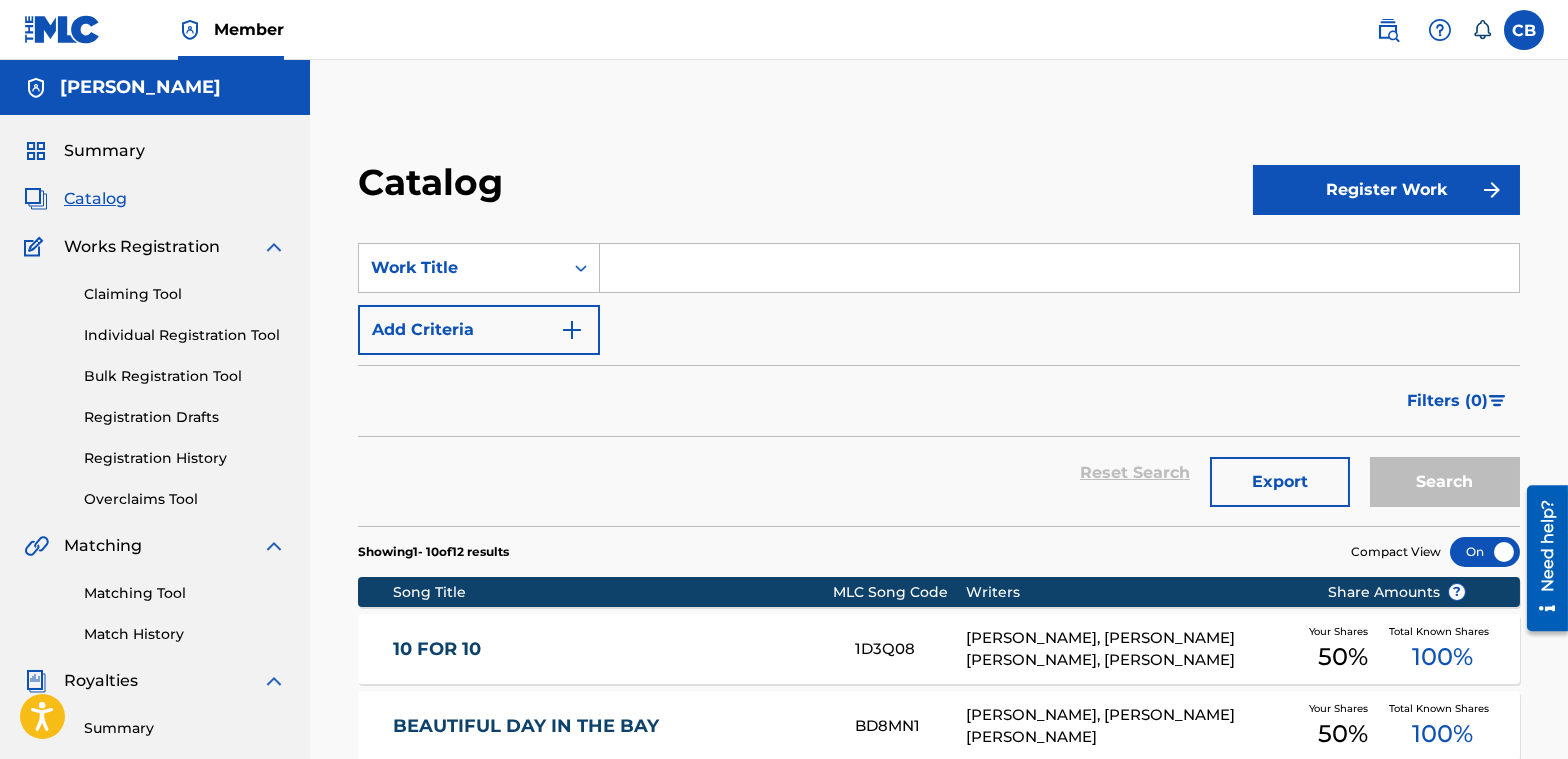 click on "Register Work" at bounding box center [1386, 190] 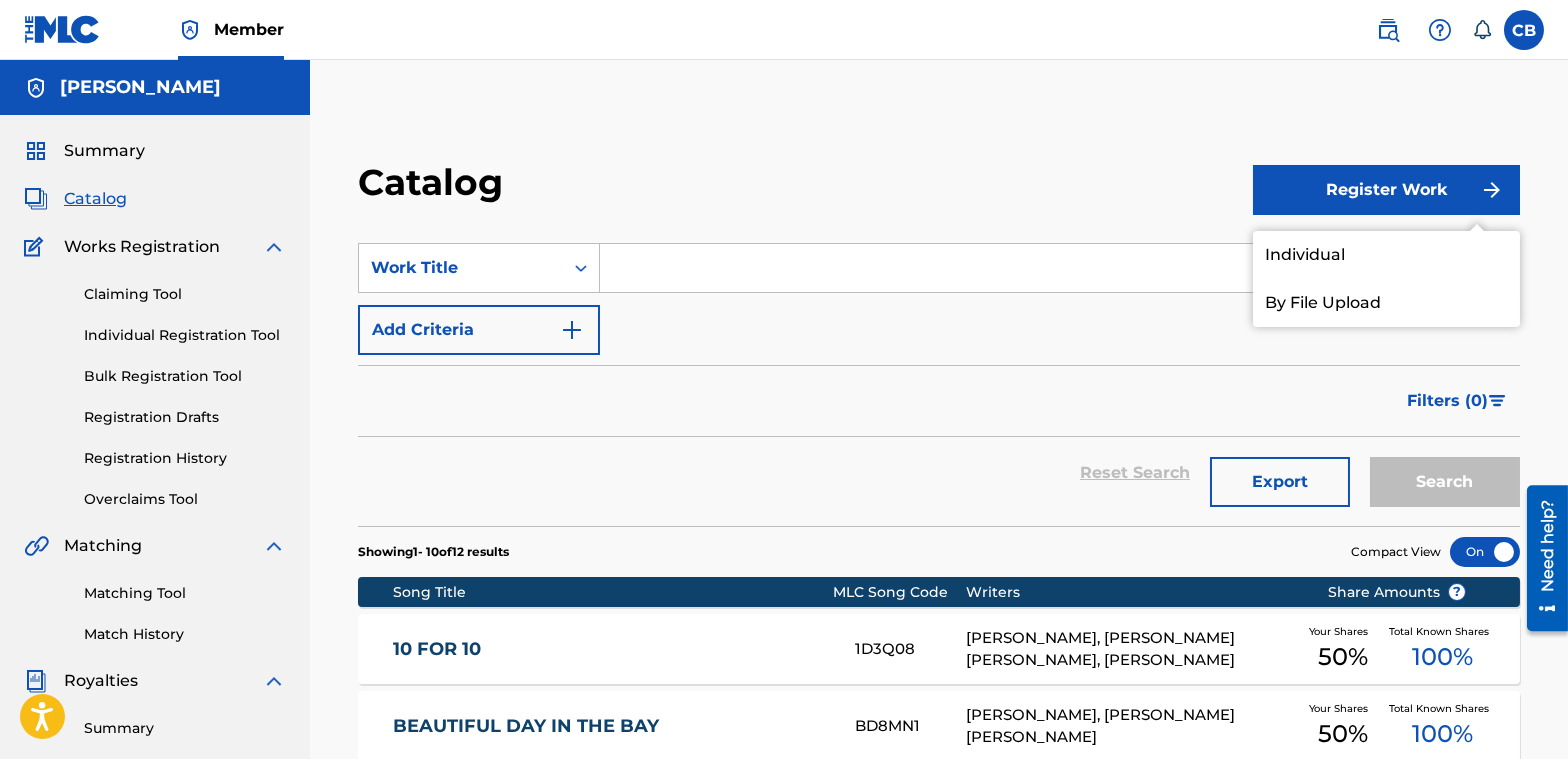 click on "Individual" at bounding box center [1386, 255] 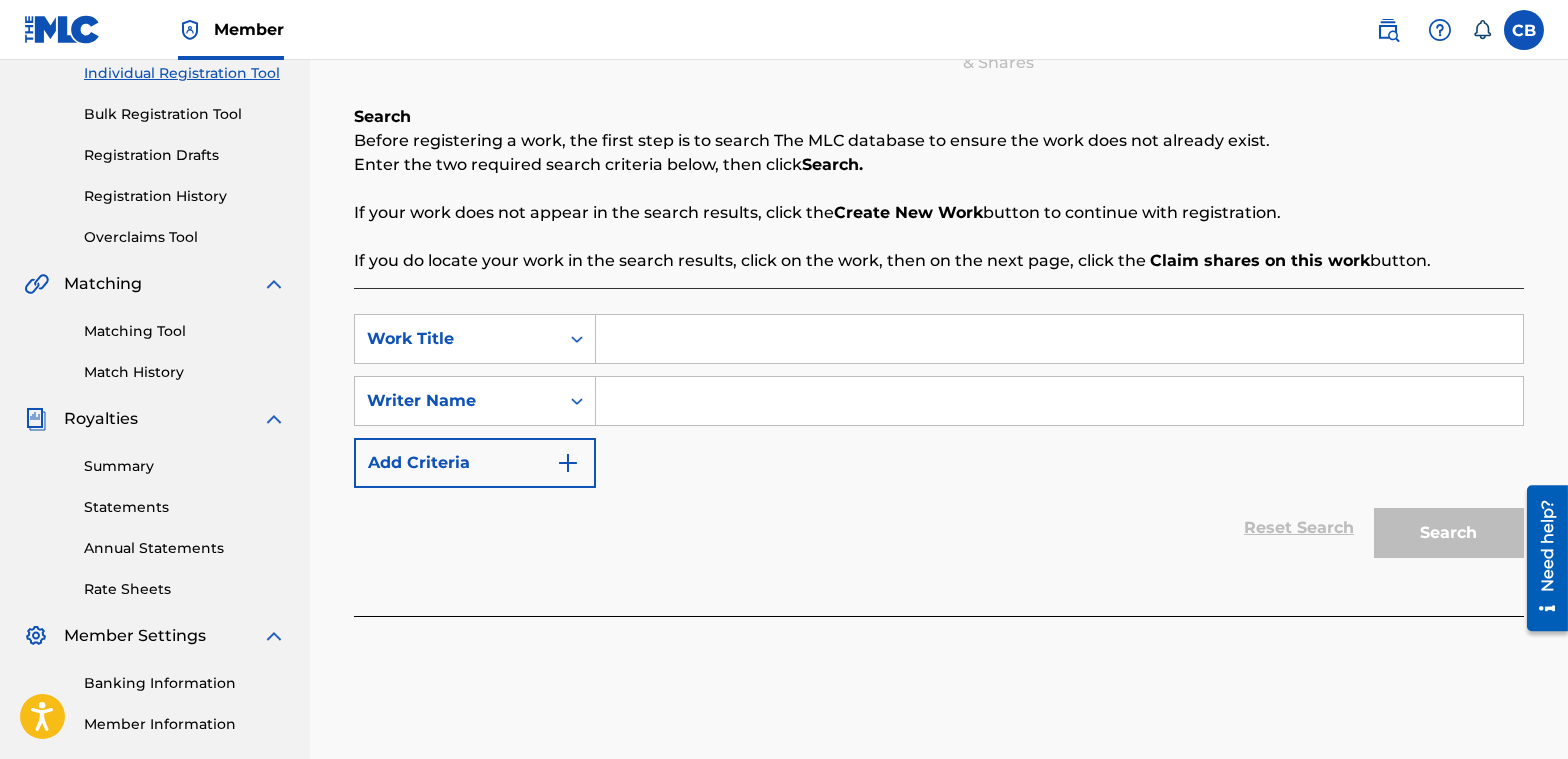 scroll, scrollTop: 300, scrollLeft: 0, axis: vertical 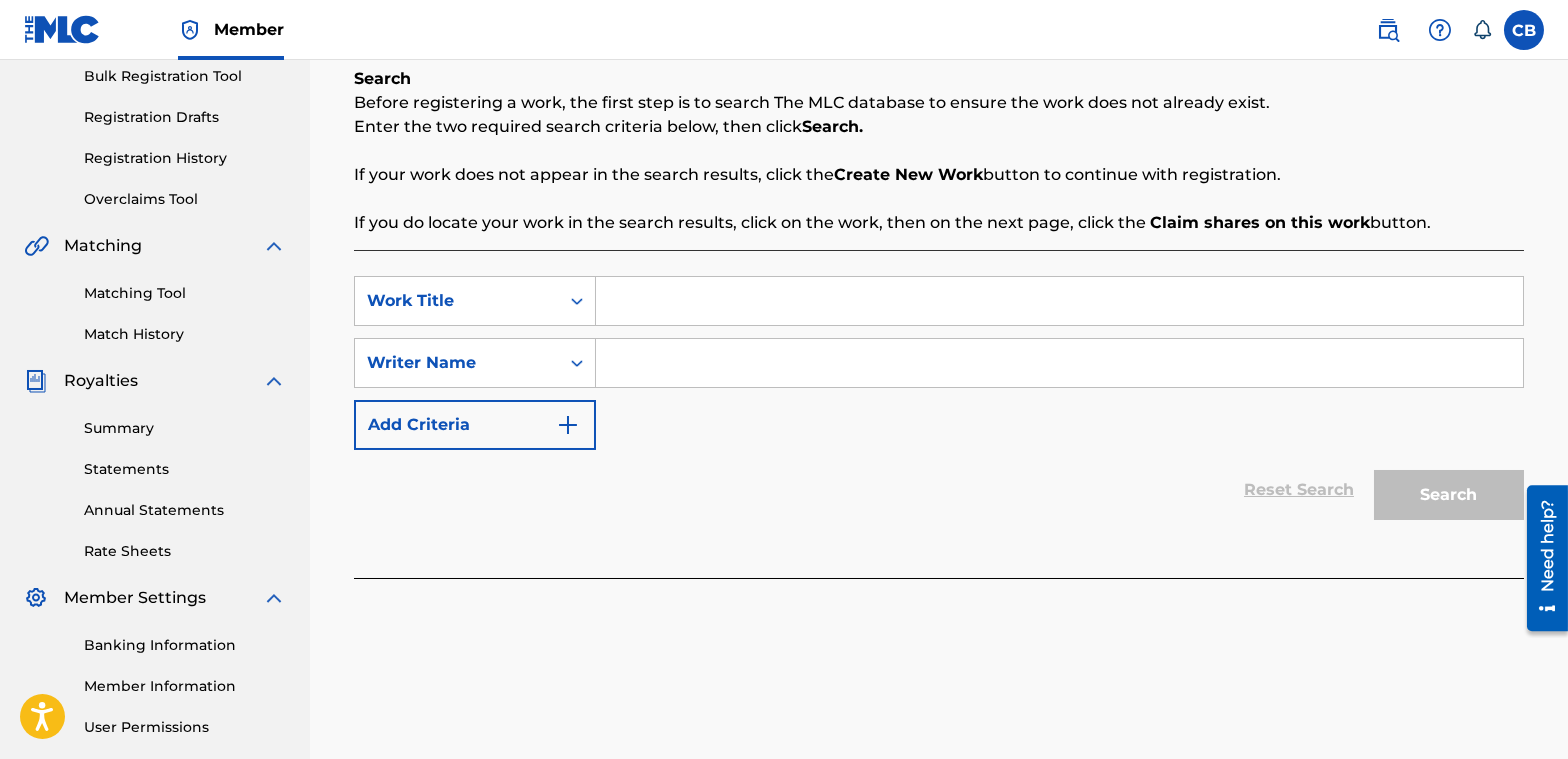 click at bounding box center [1059, 301] 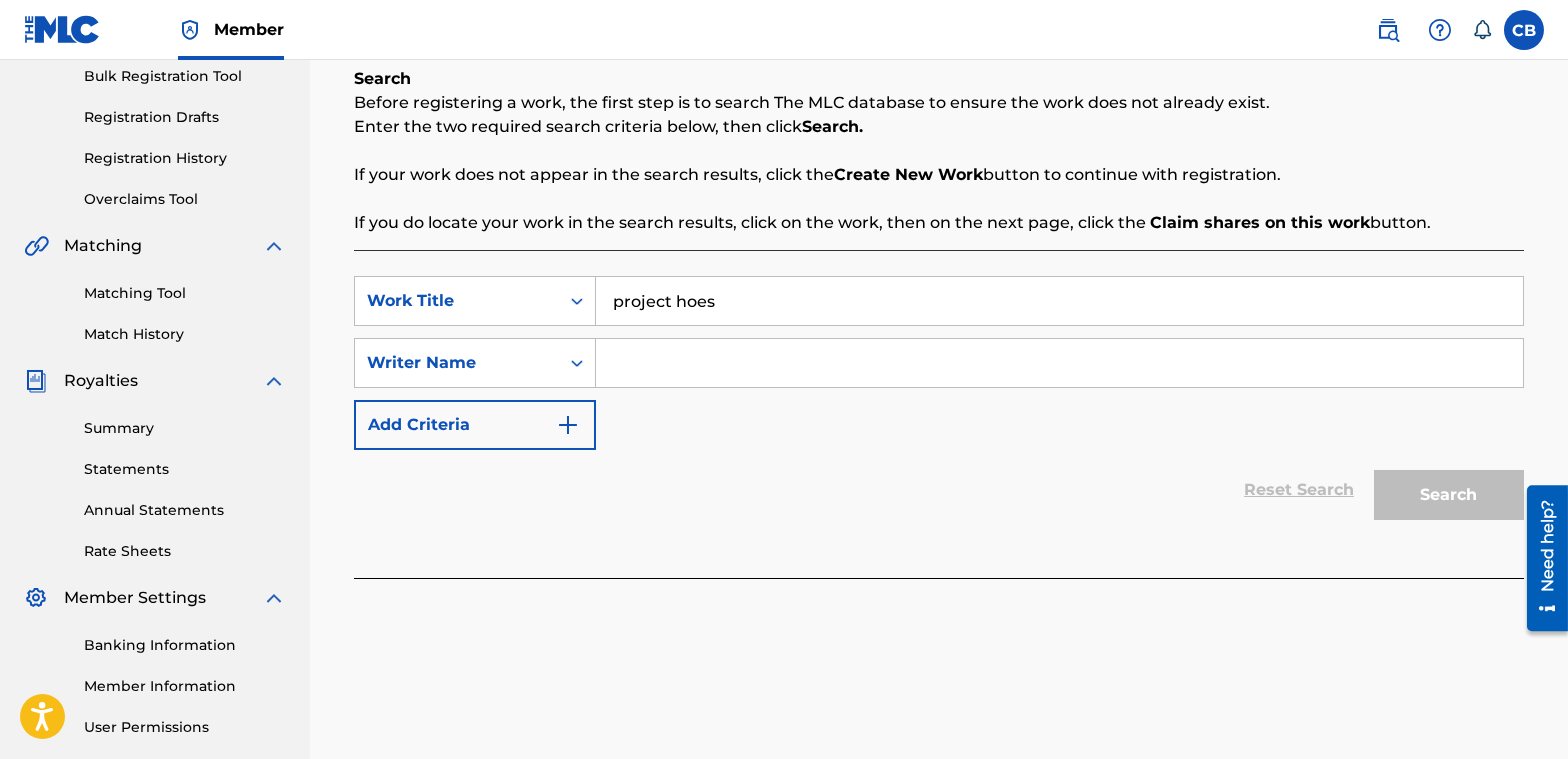 type on "project hoes" 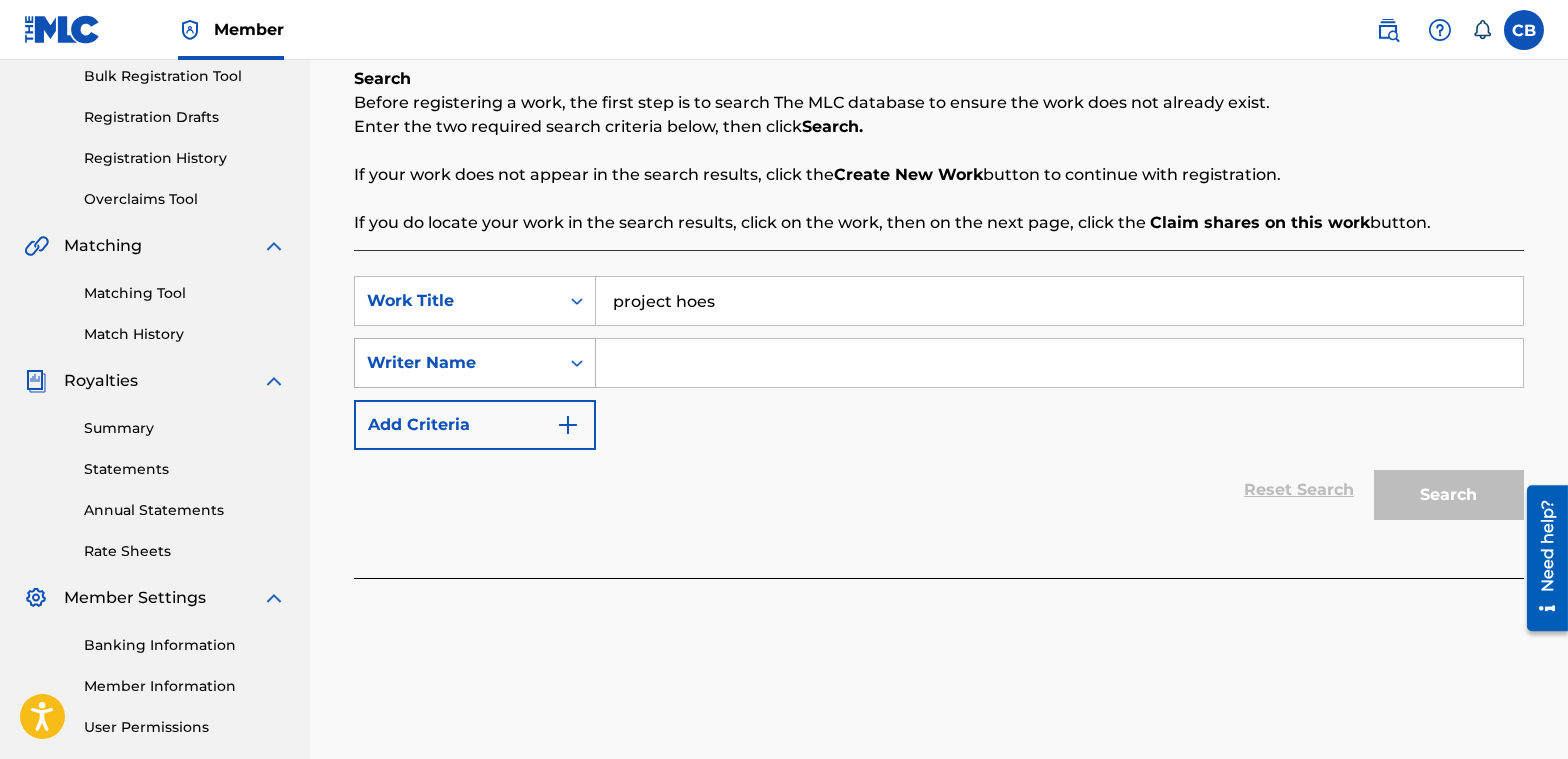 click on "Writer Name" at bounding box center [457, 363] 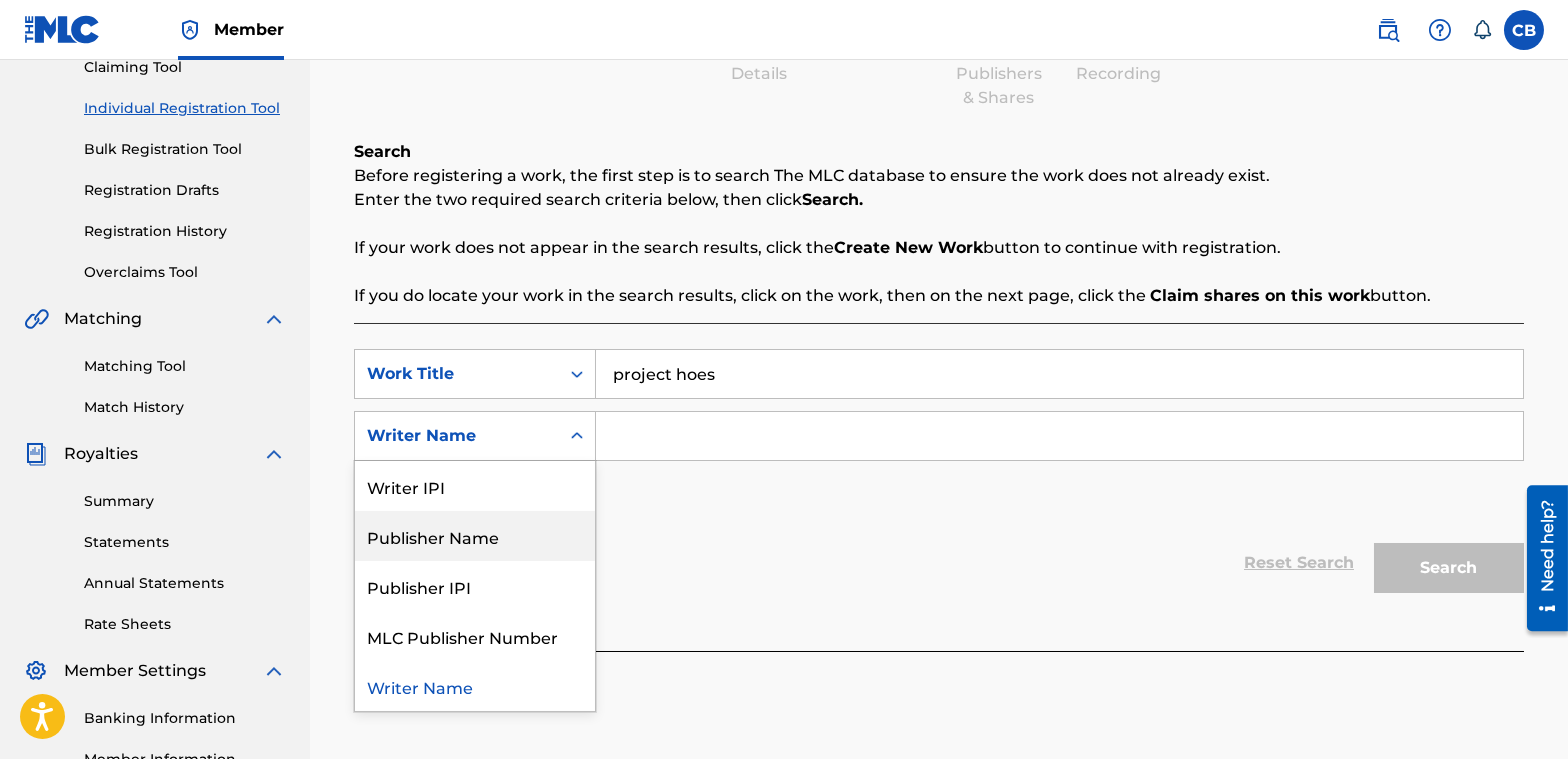 scroll, scrollTop: 0, scrollLeft: 0, axis: both 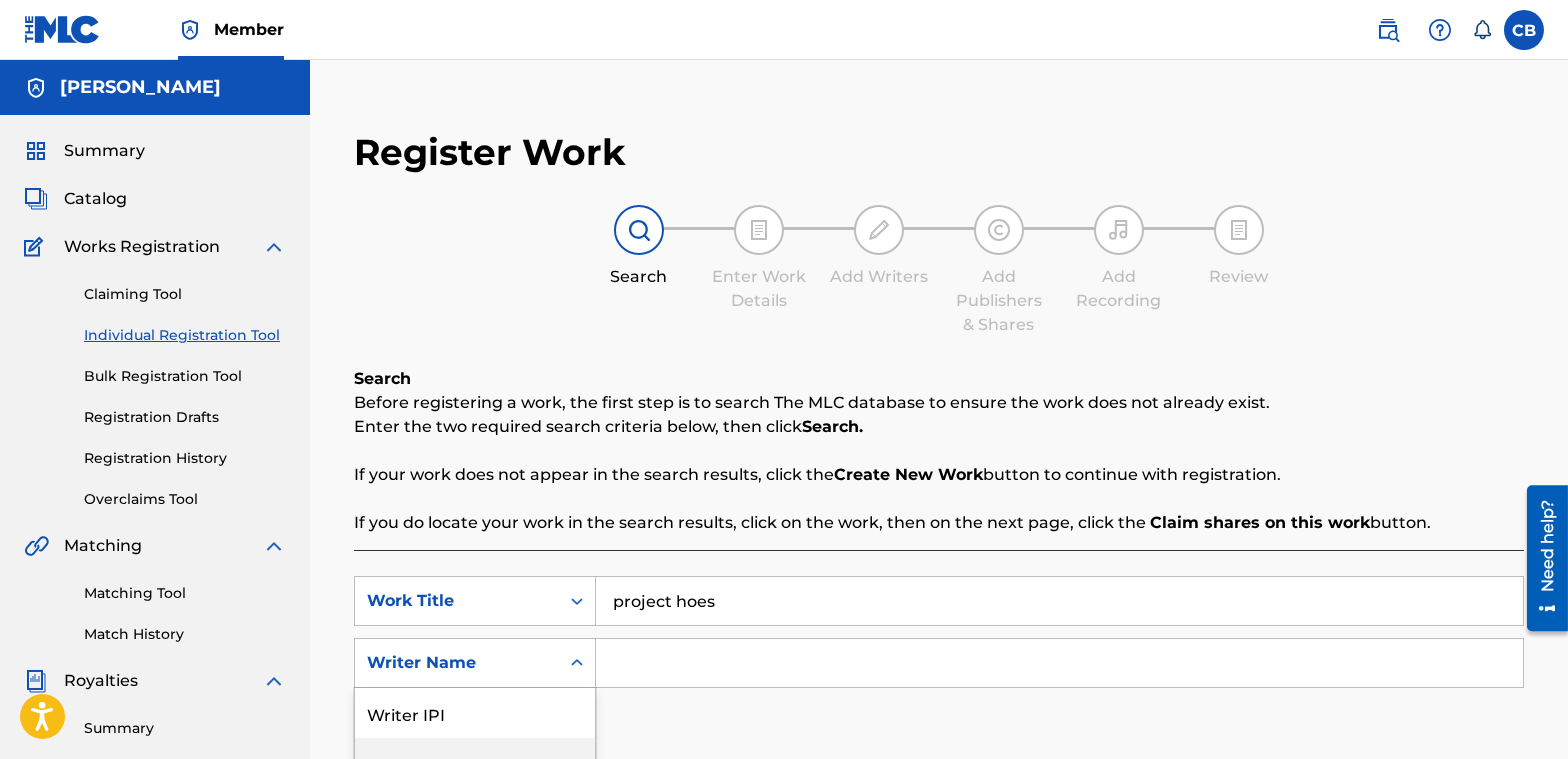 click on "Claiming Tool" at bounding box center (185, 294) 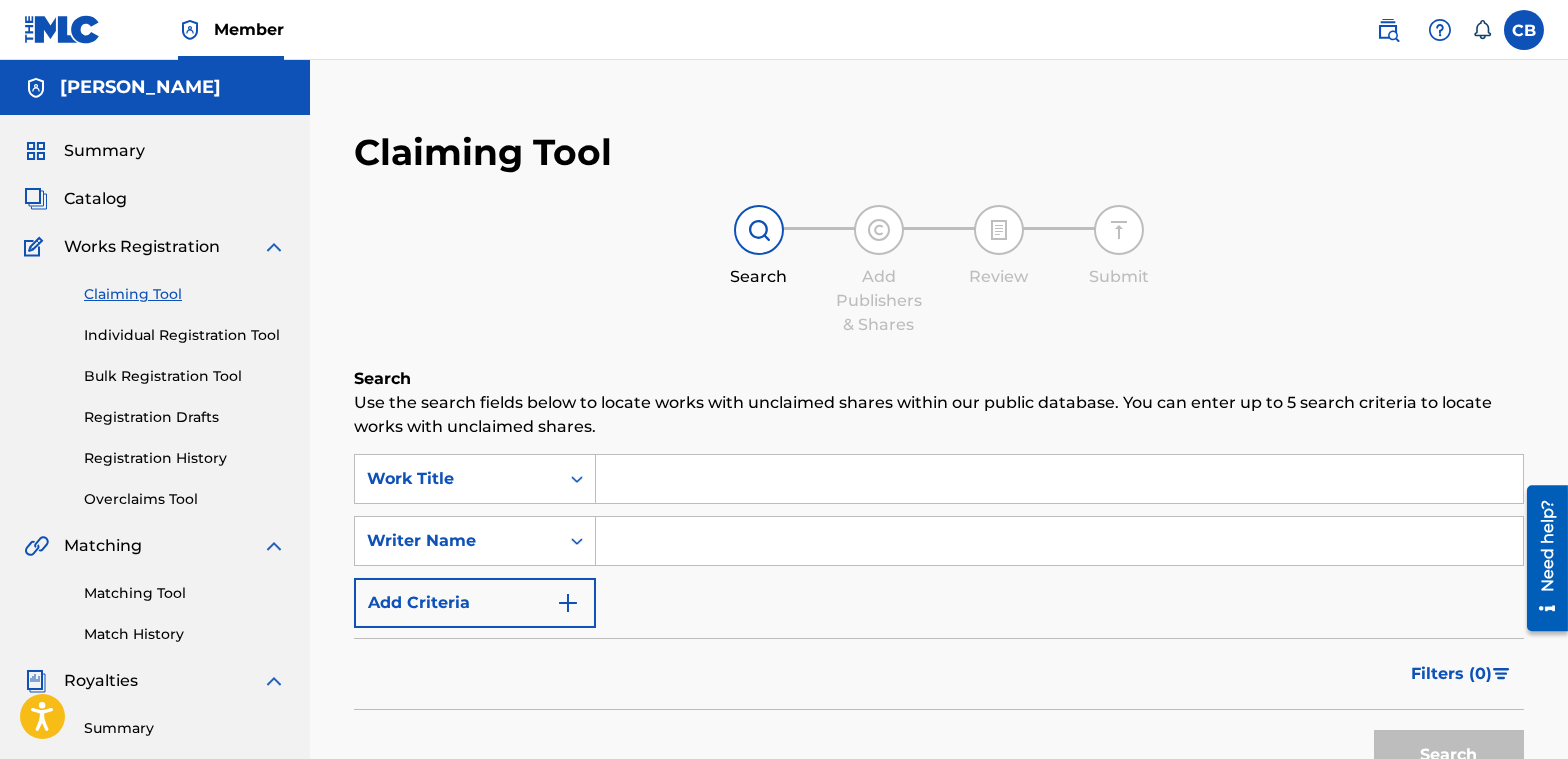 click at bounding box center [1059, 479] 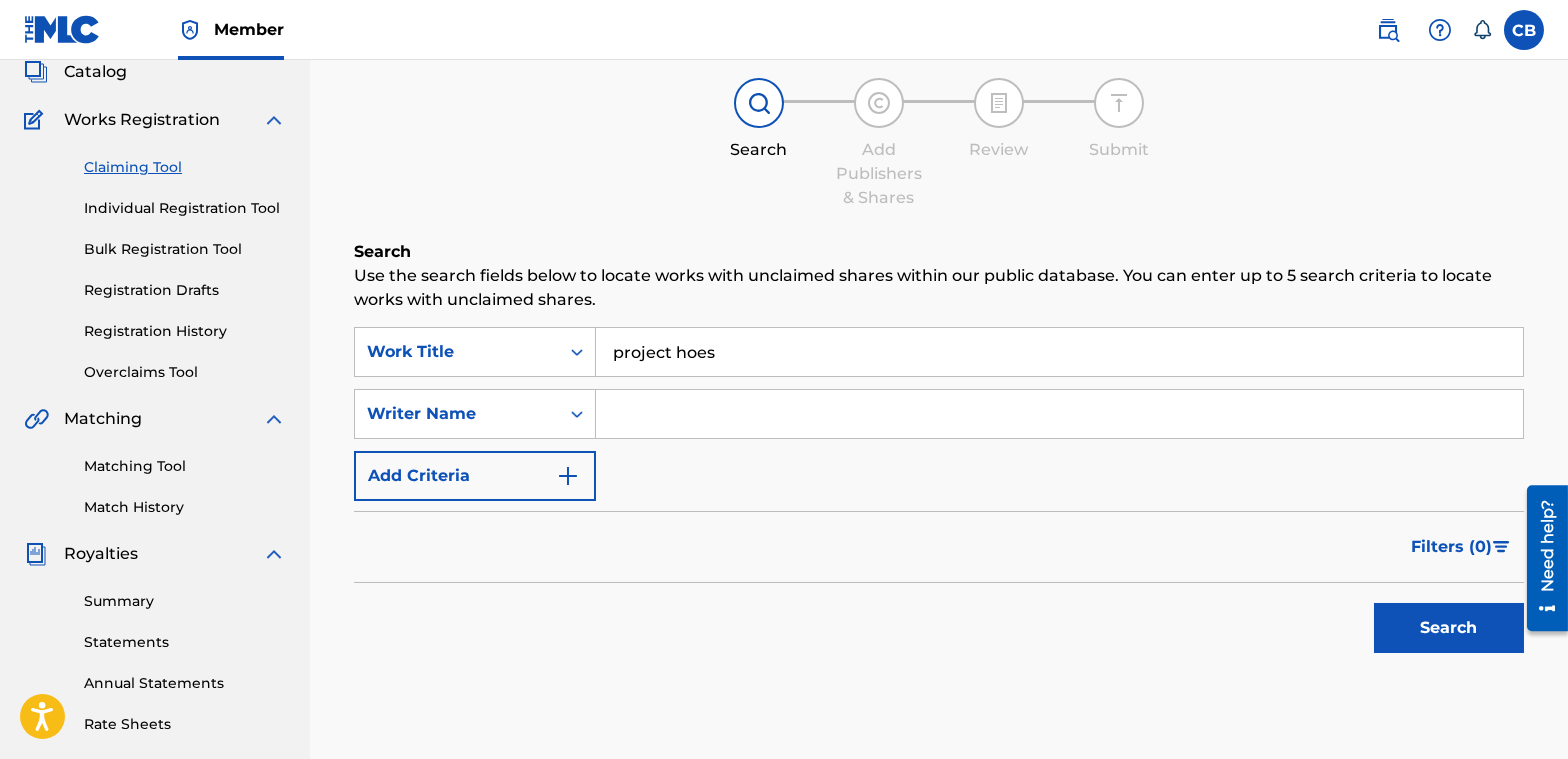scroll, scrollTop: 200, scrollLeft: 0, axis: vertical 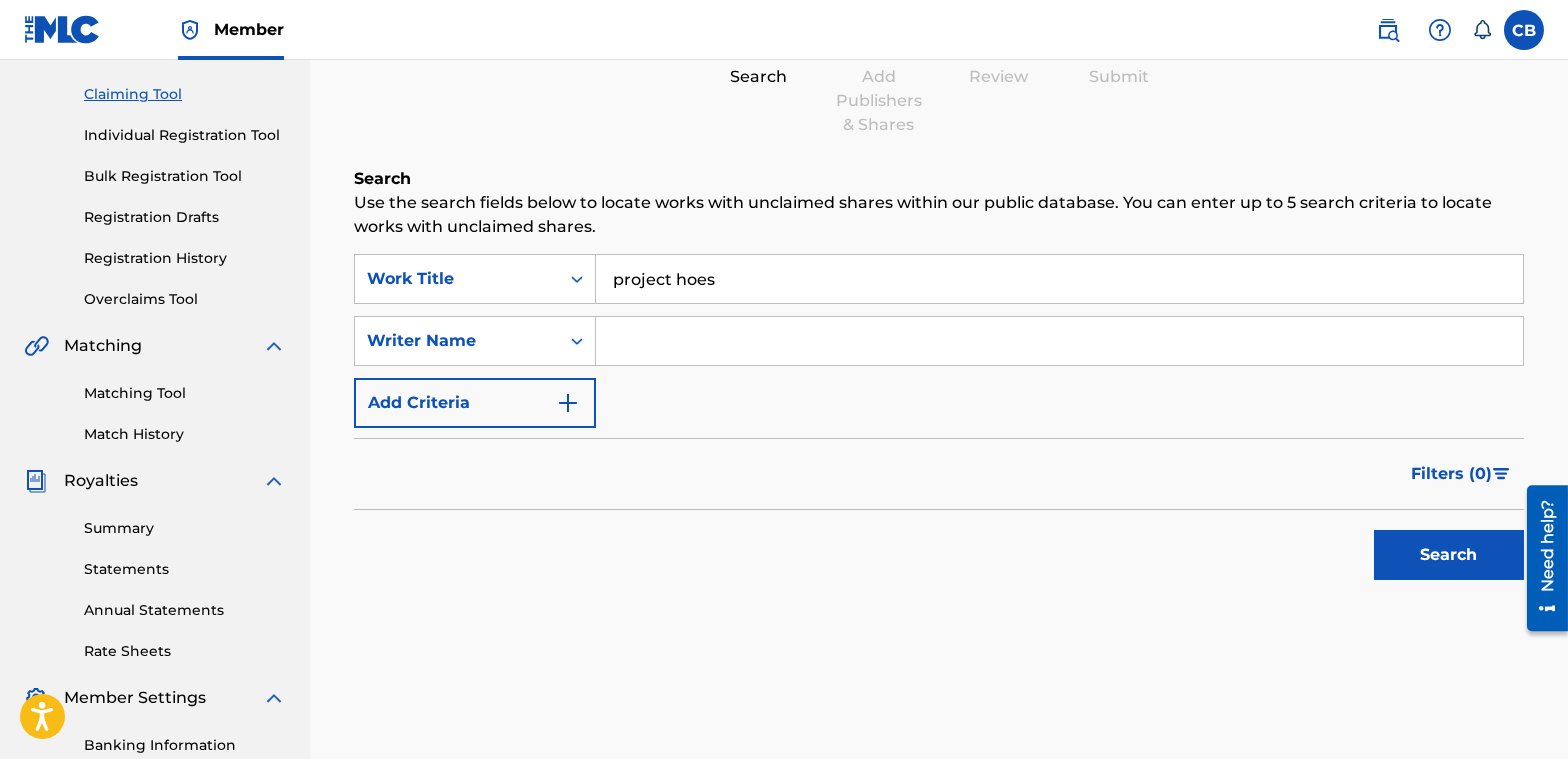 type on "project hoes" 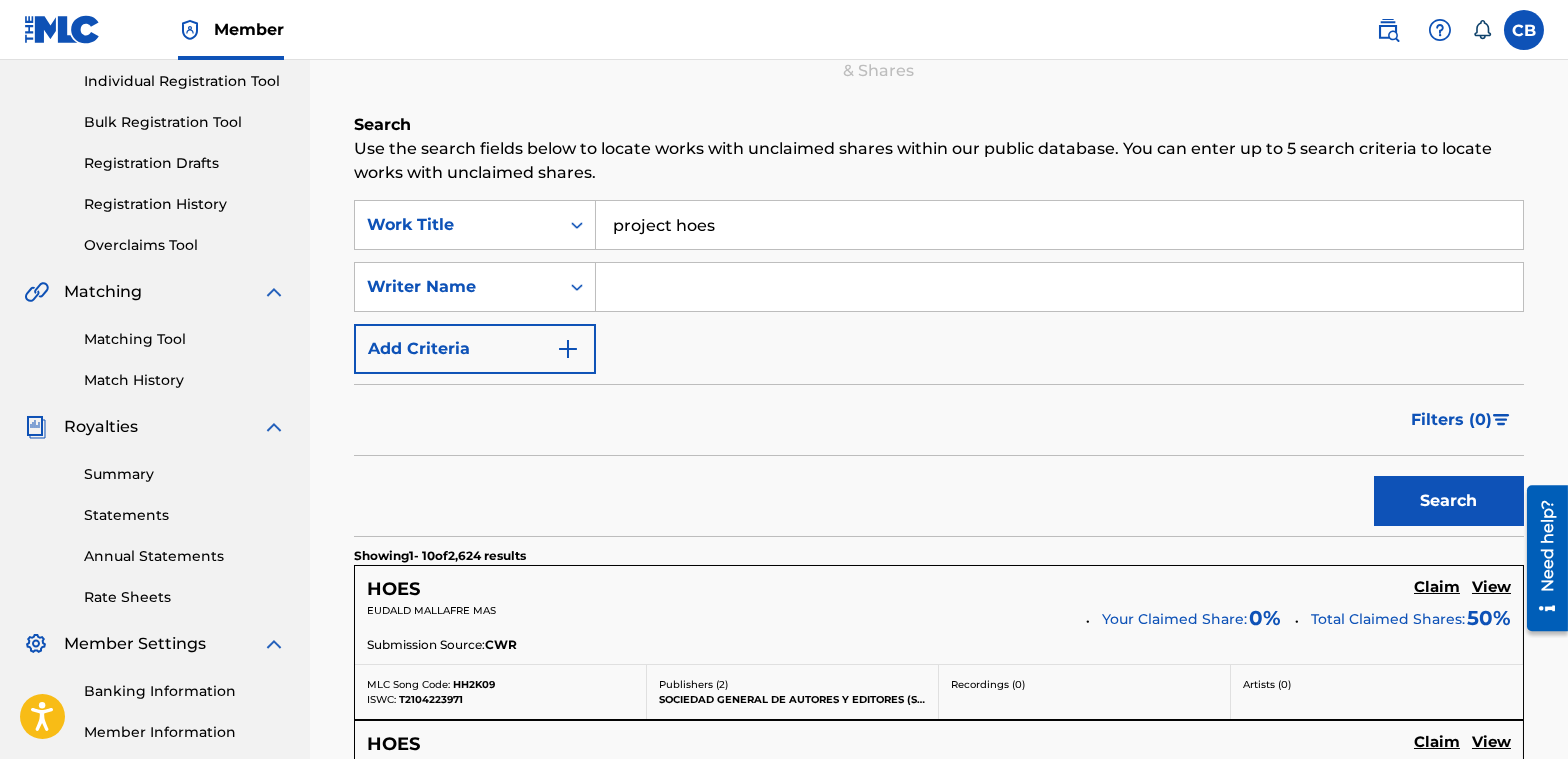 scroll, scrollTop: 100, scrollLeft: 0, axis: vertical 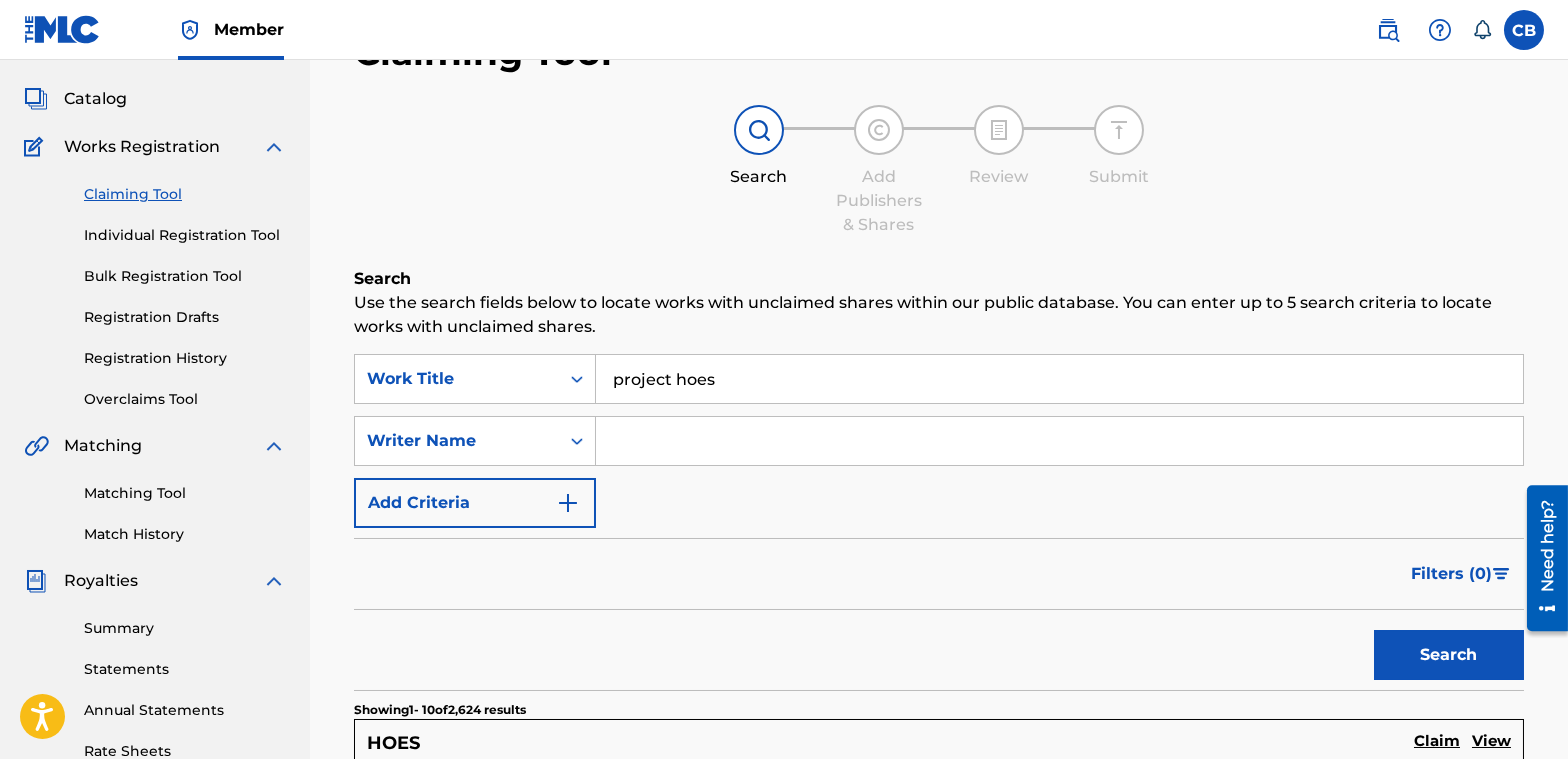 click on "Add Criteria" at bounding box center [475, 503] 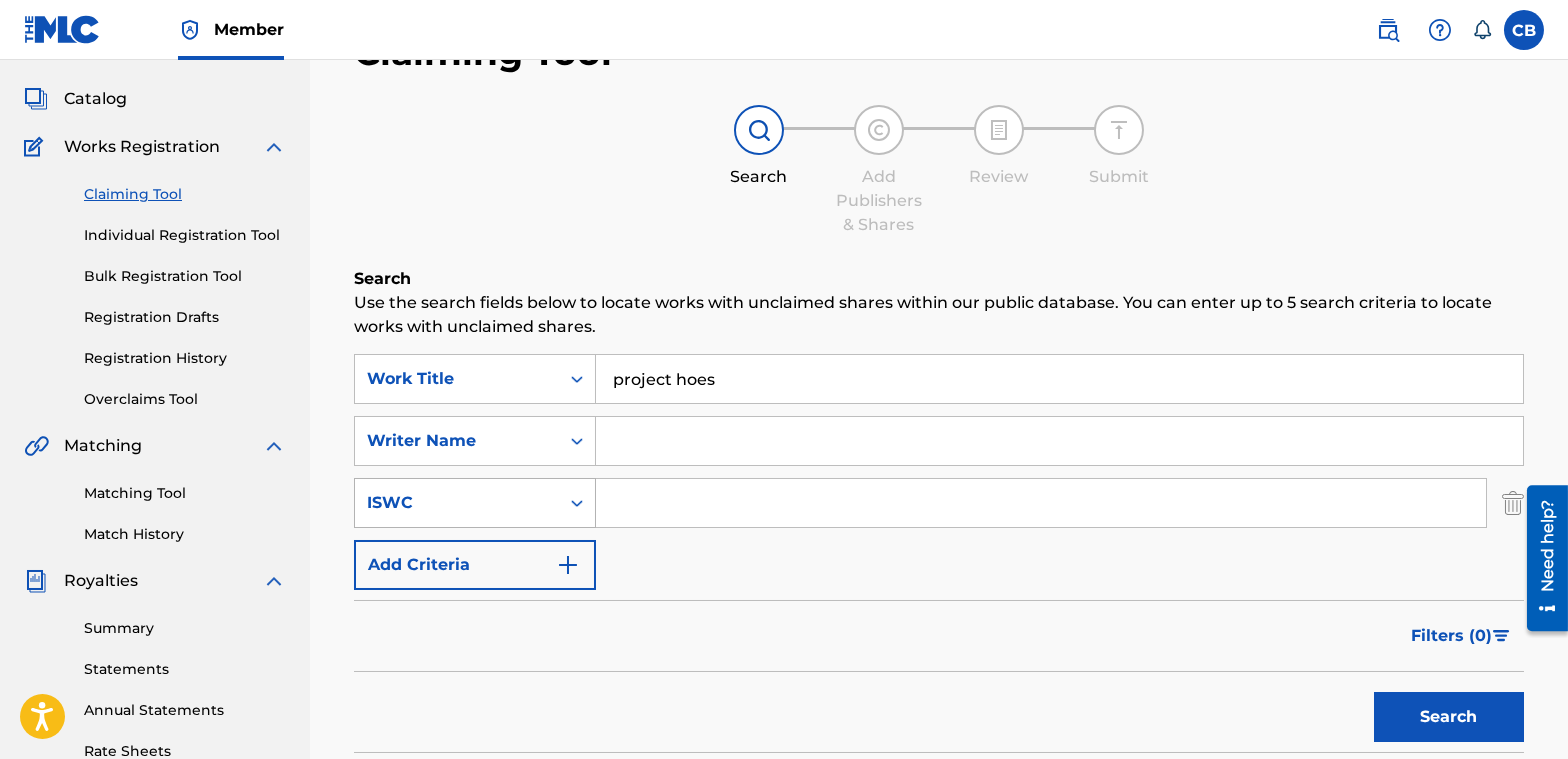 click on "ISWC" at bounding box center [457, 503] 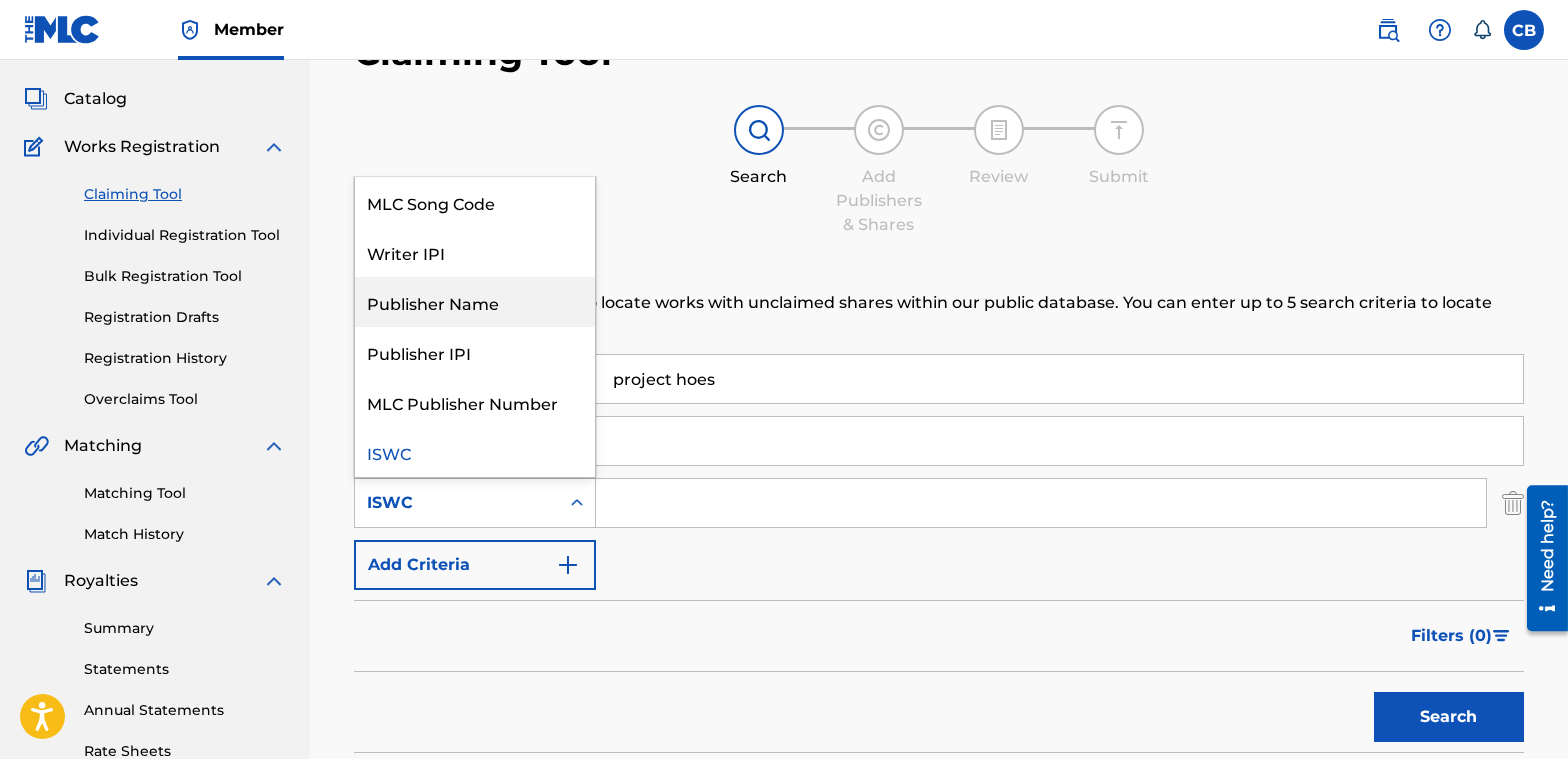 click on "Publisher Name" at bounding box center [475, 302] 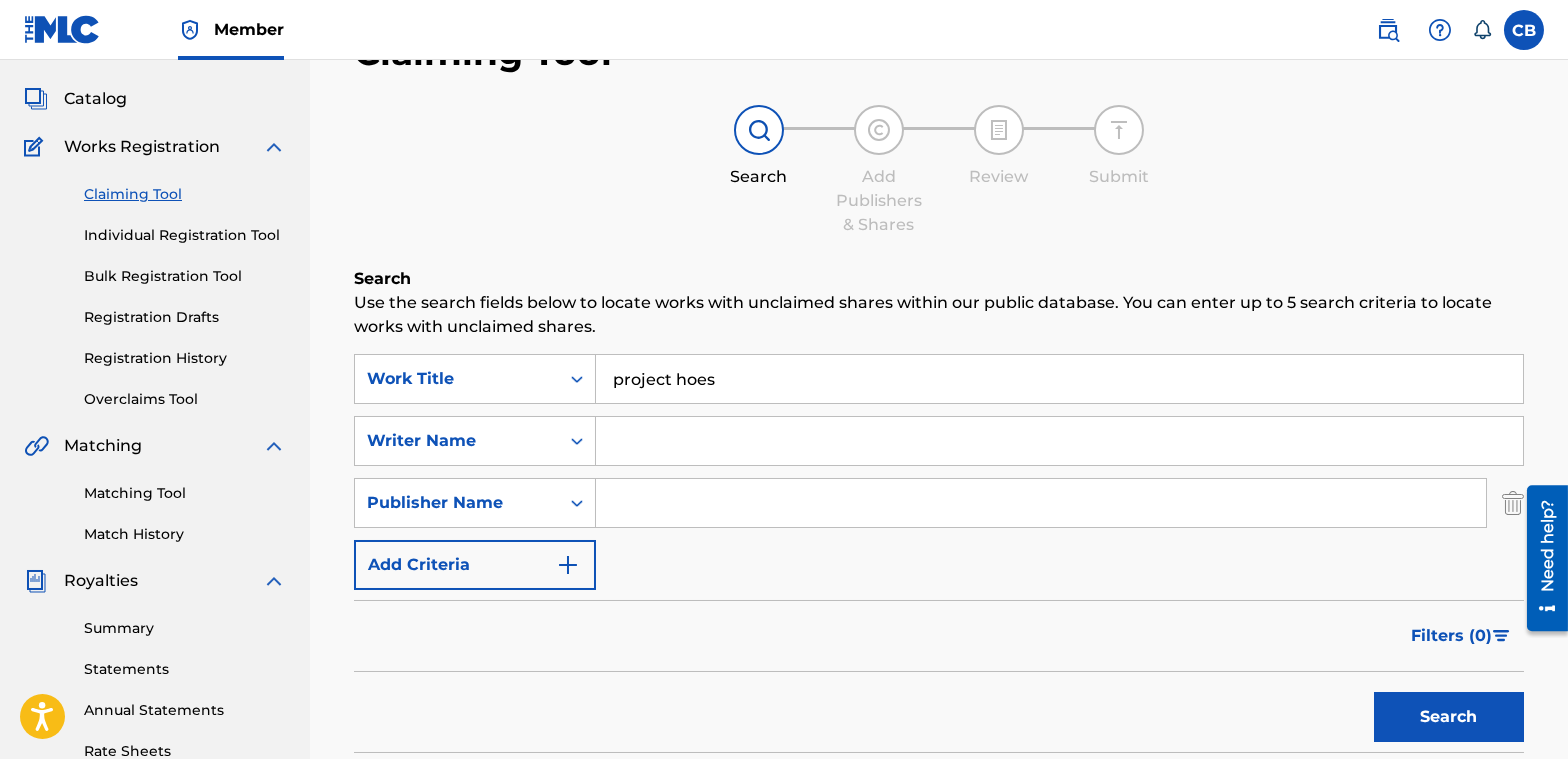 click at bounding box center (1041, 503) 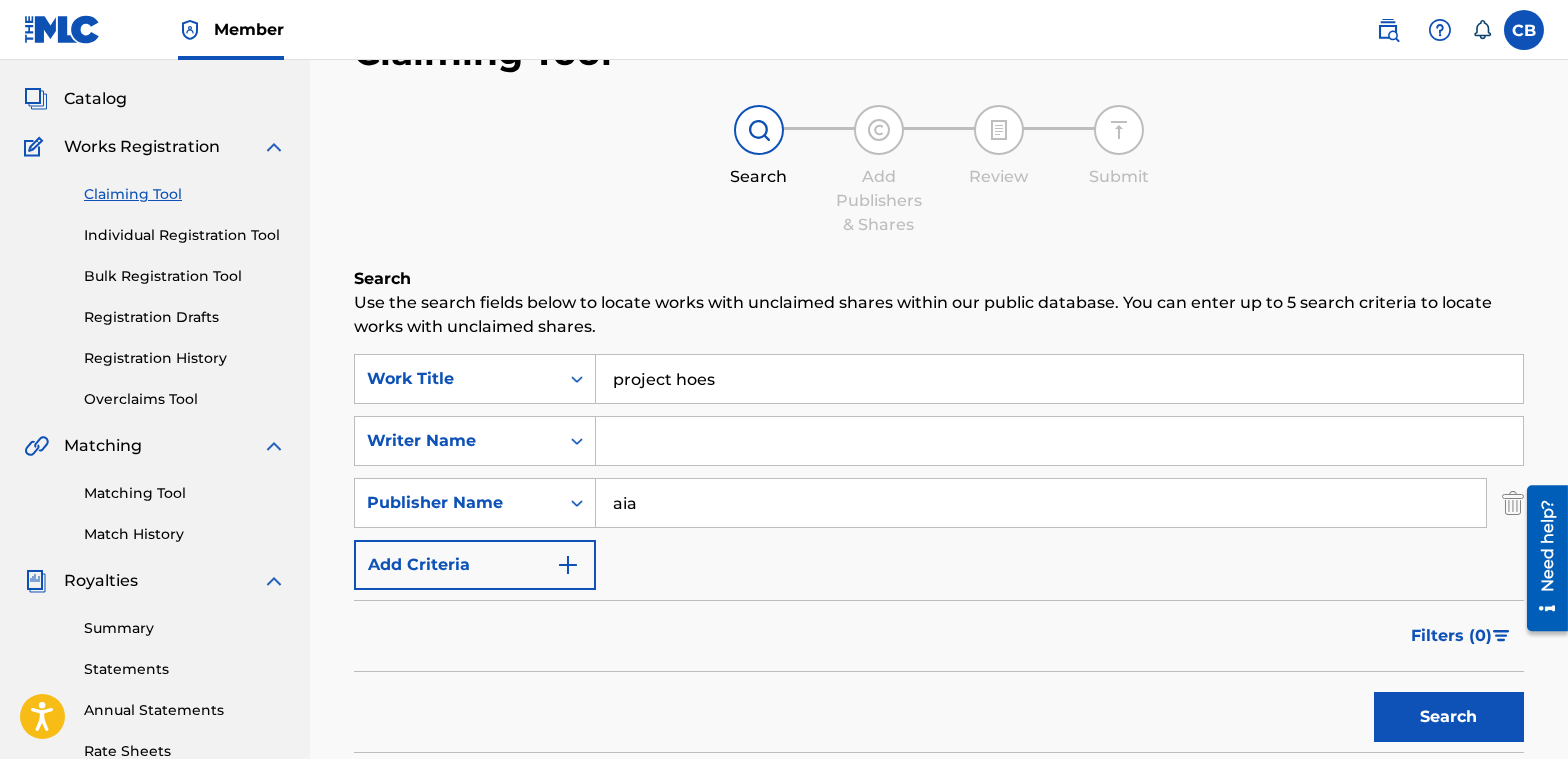 type on "aia" 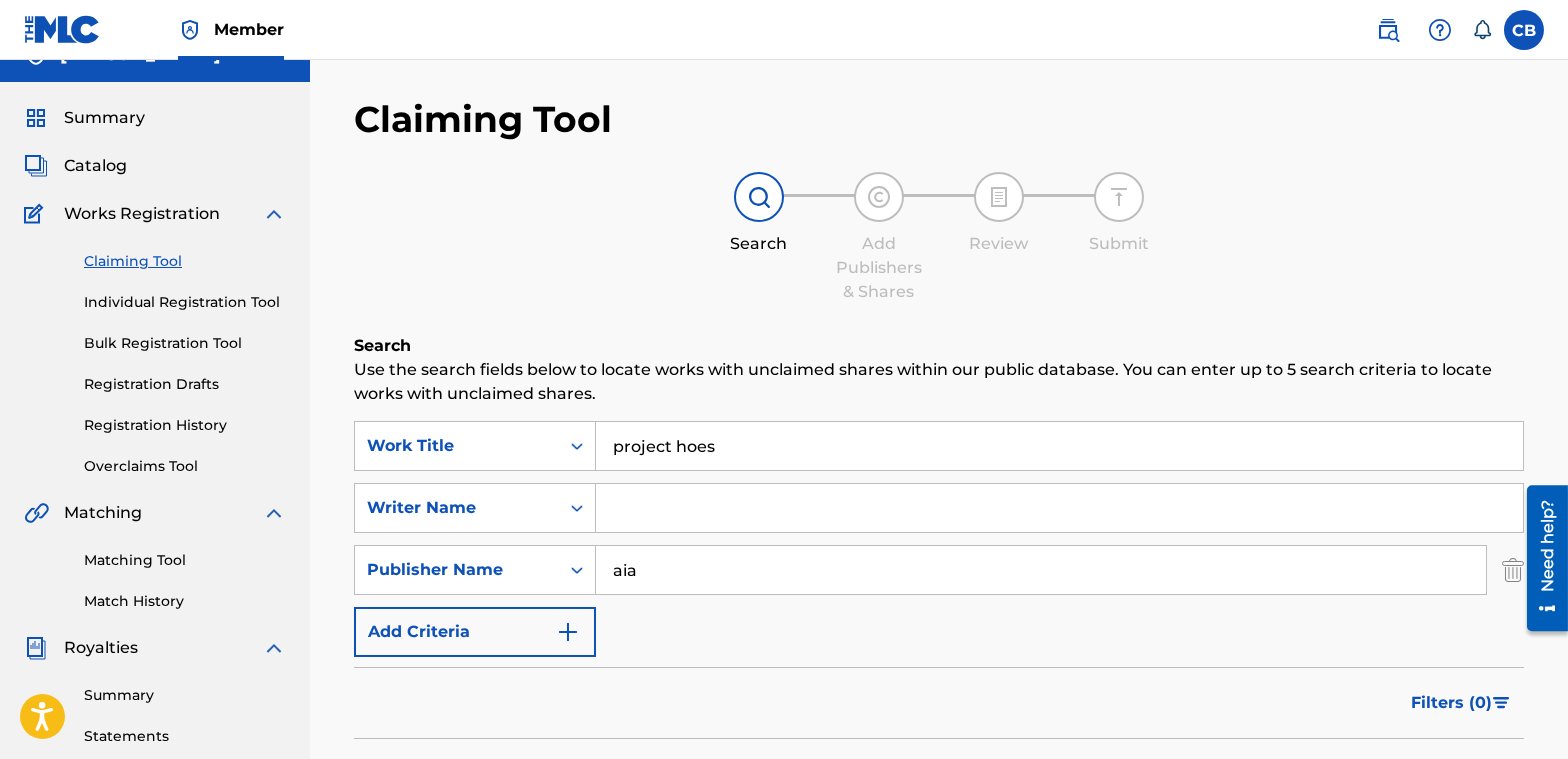 scroll, scrollTop: 0, scrollLeft: 0, axis: both 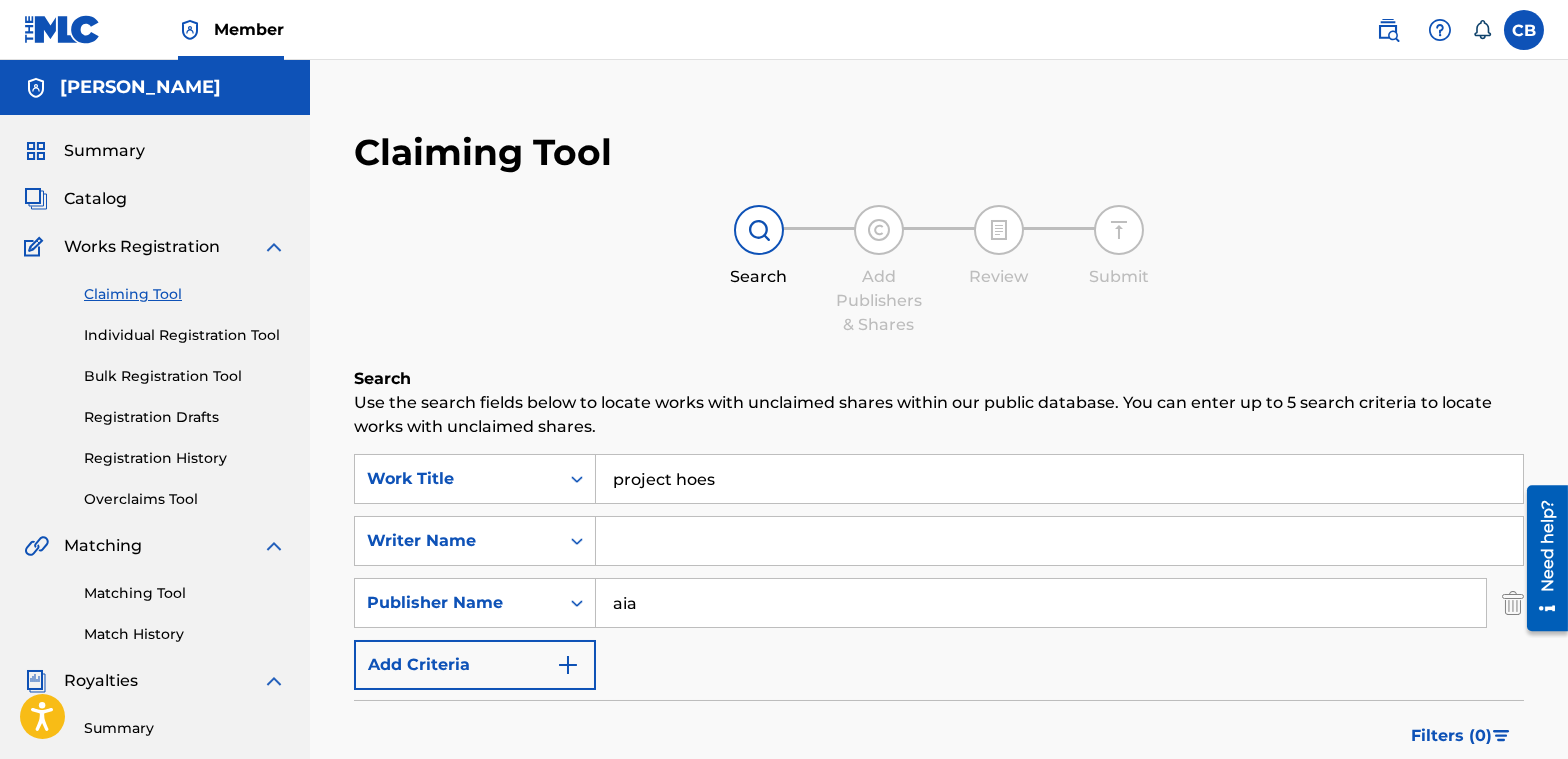 click on "Summary" at bounding box center [104, 151] 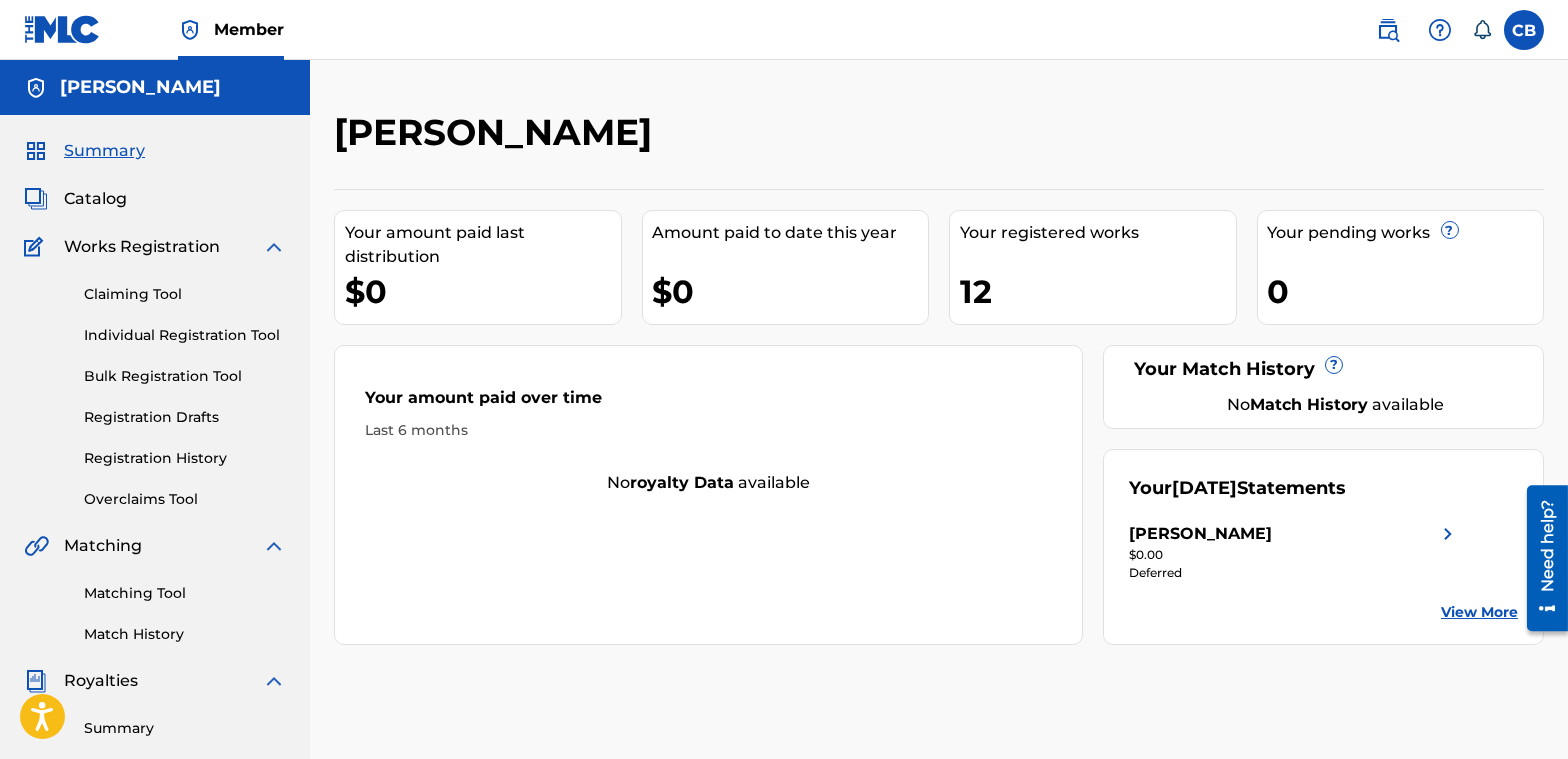 click on "Catalog" at bounding box center (95, 199) 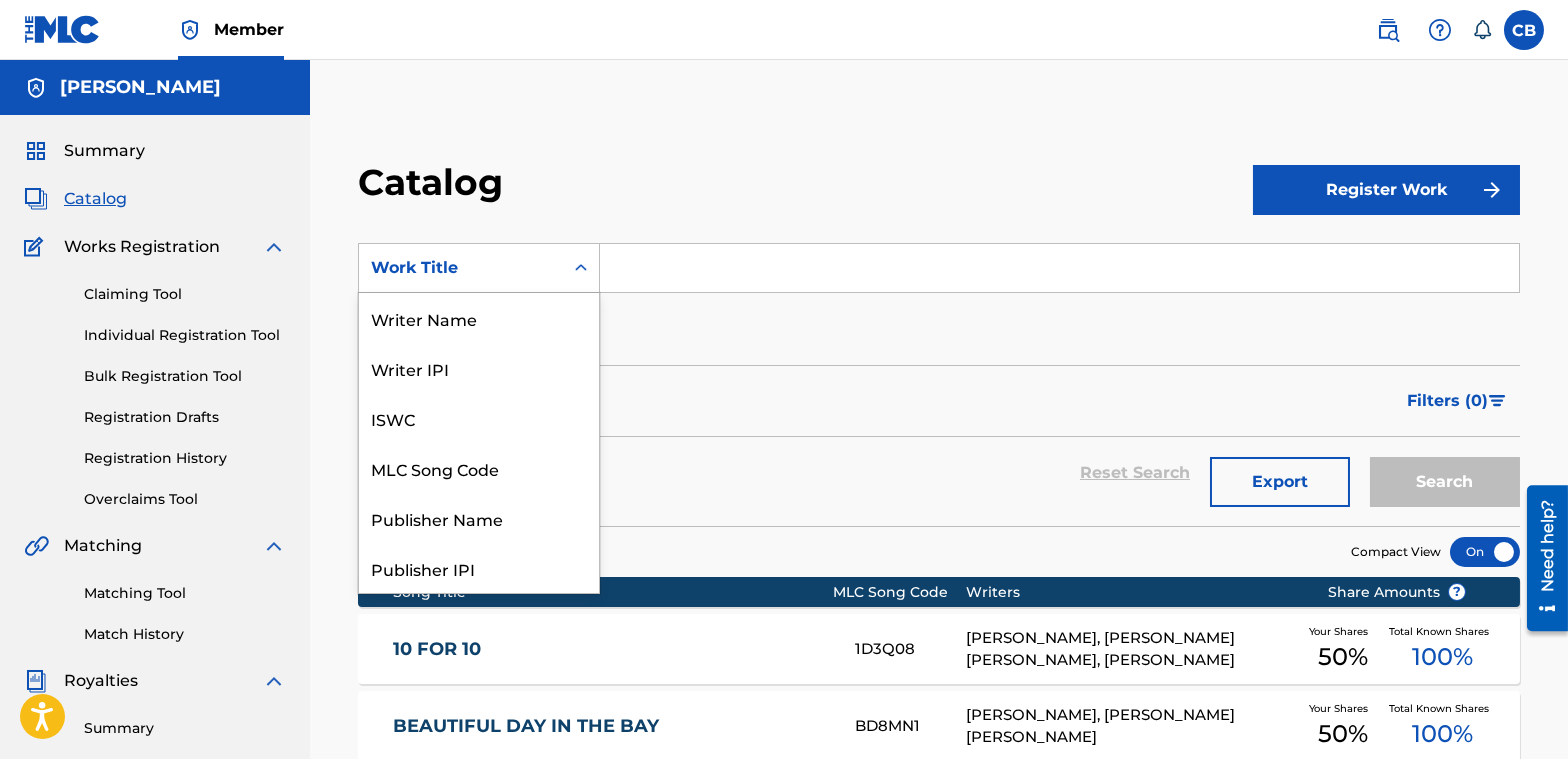 click on "Work Title" at bounding box center (461, 268) 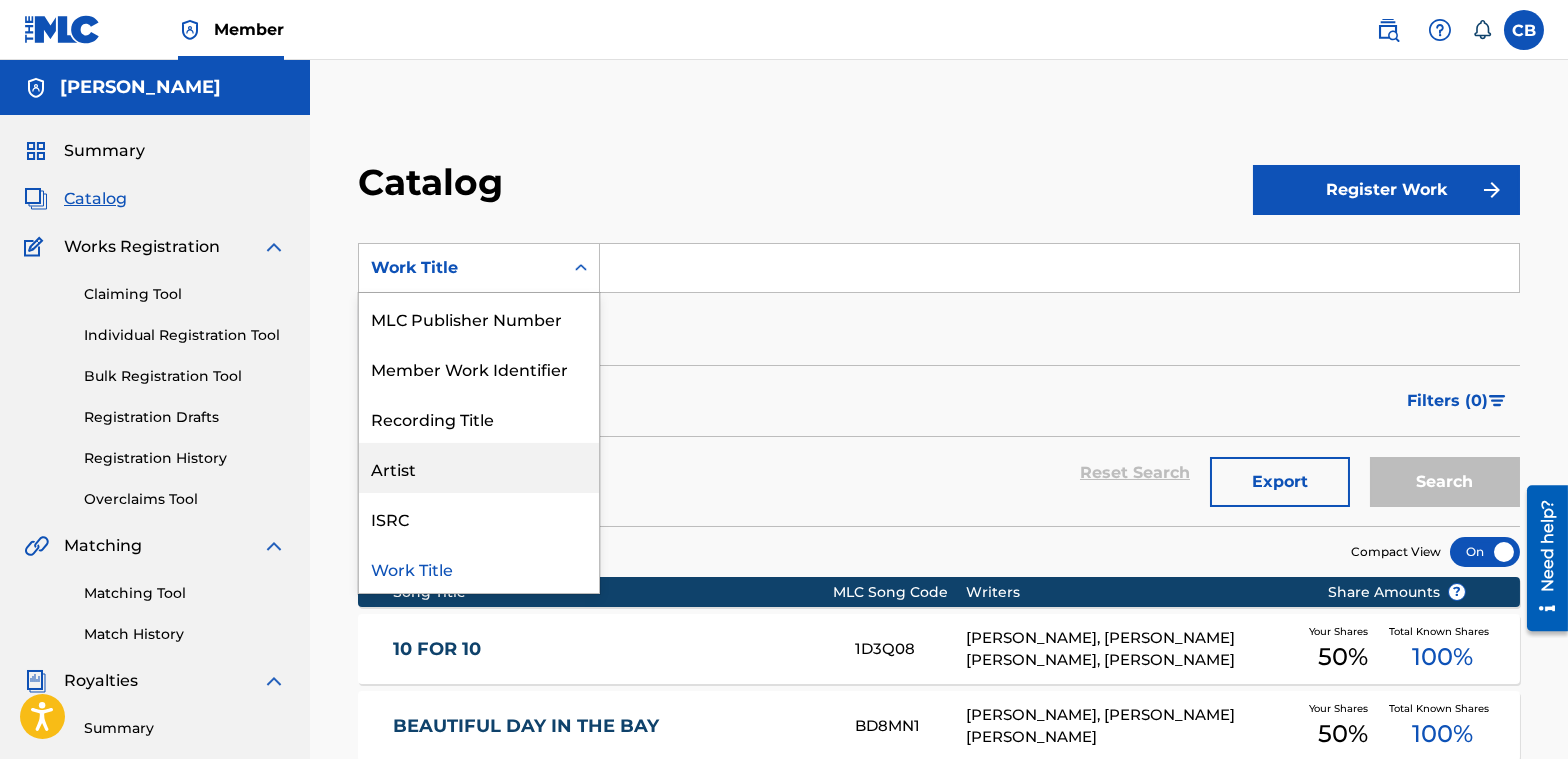 click on "Artist" at bounding box center (479, 468) 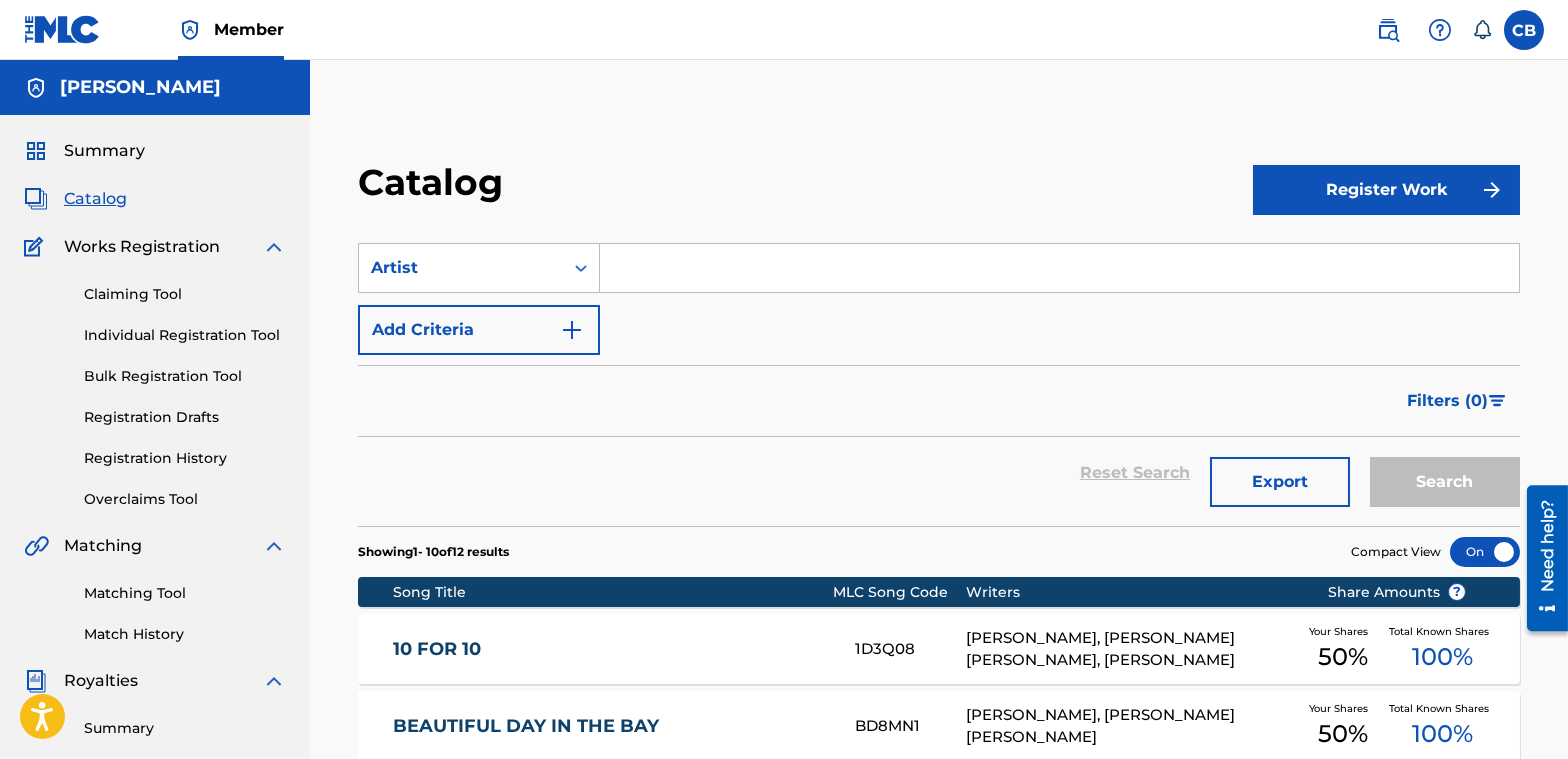 click at bounding box center [1059, 268] 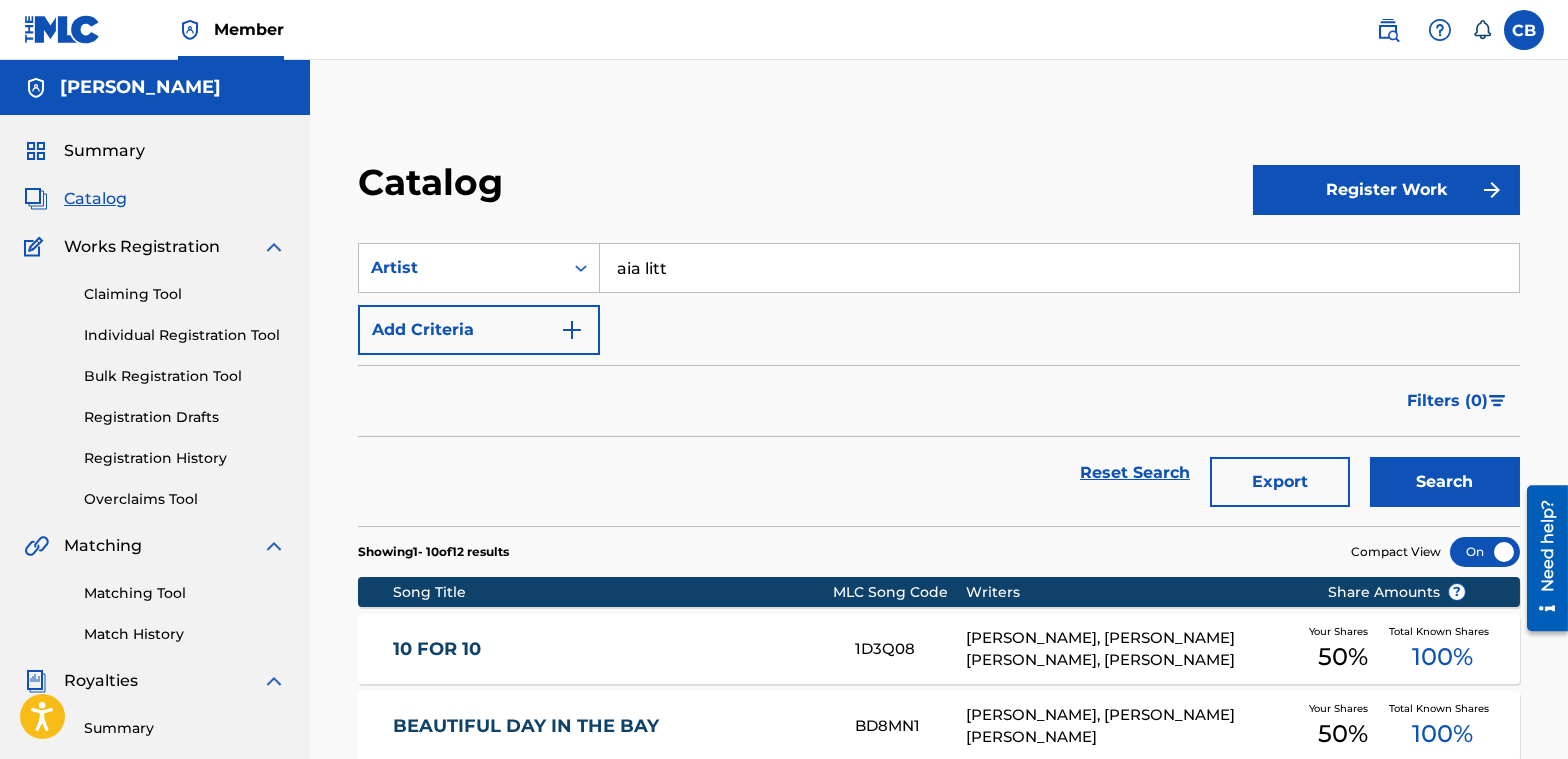 type on "aia litt" 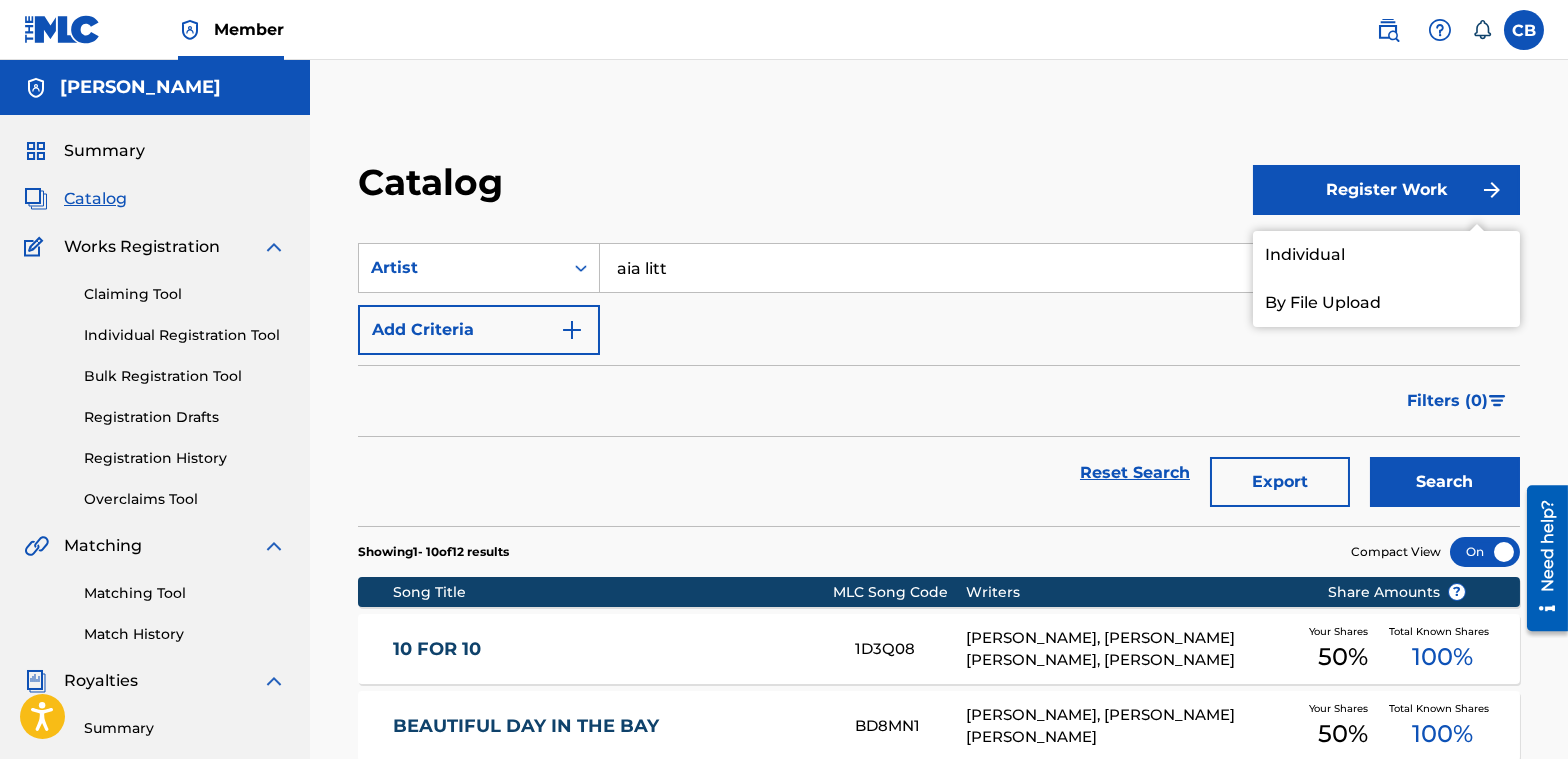click on "Individual" at bounding box center [1386, 255] 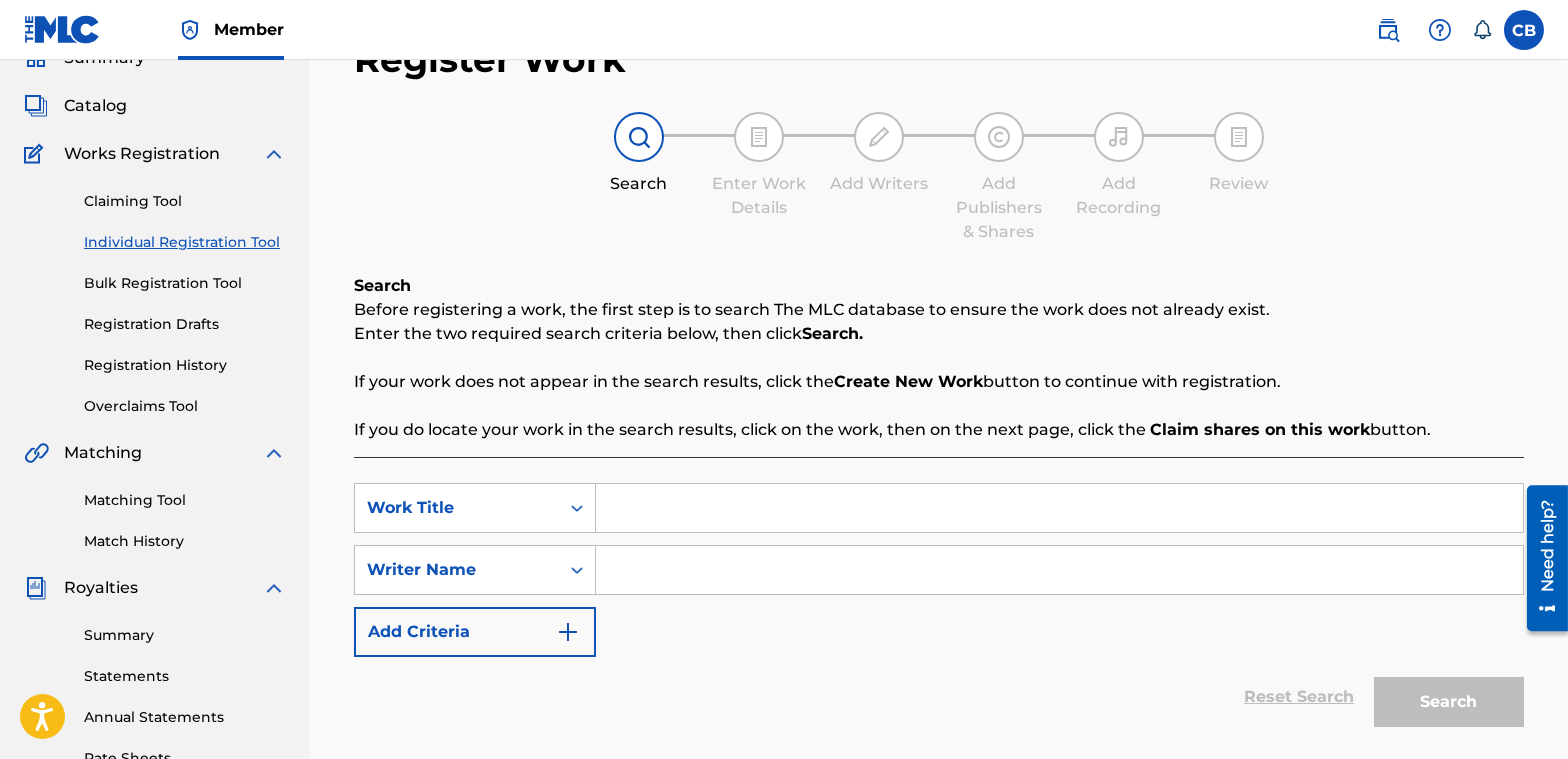 scroll, scrollTop: 200, scrollLeft: 0, axis: vertical 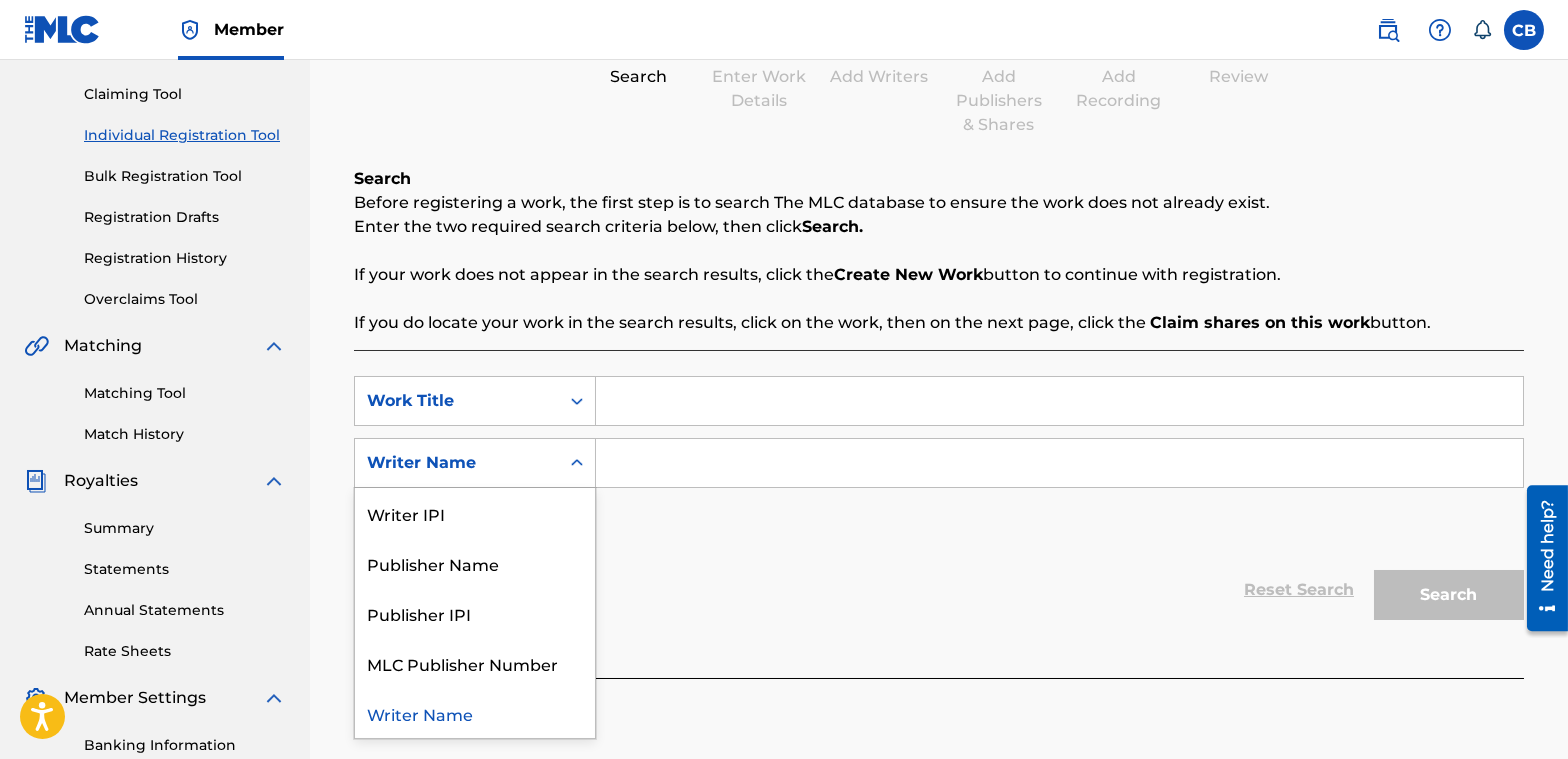 click on "Writer Name" at bounding box center (457, 463) 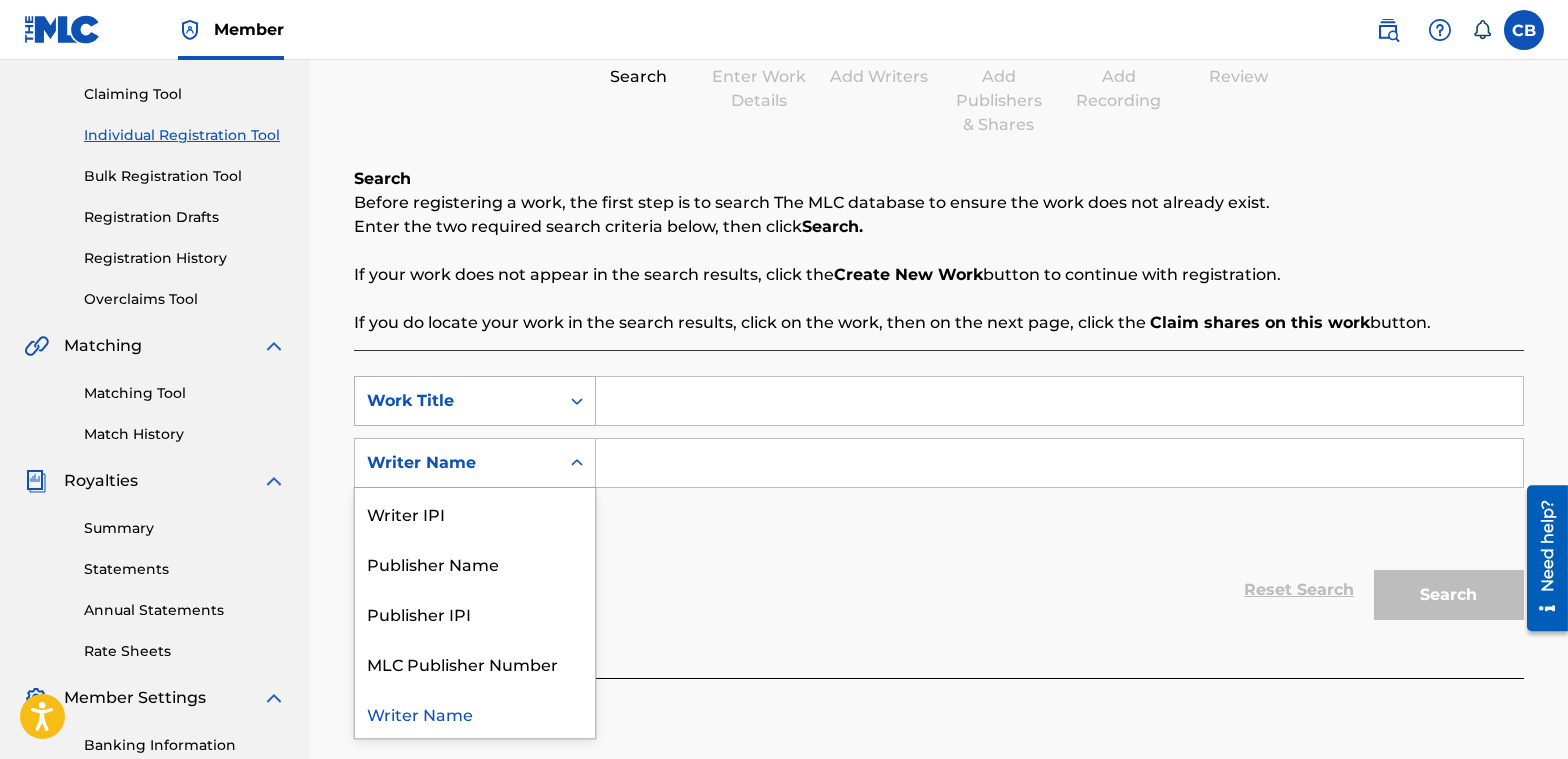 click on "Work Title" at bounding box center (457, 401) 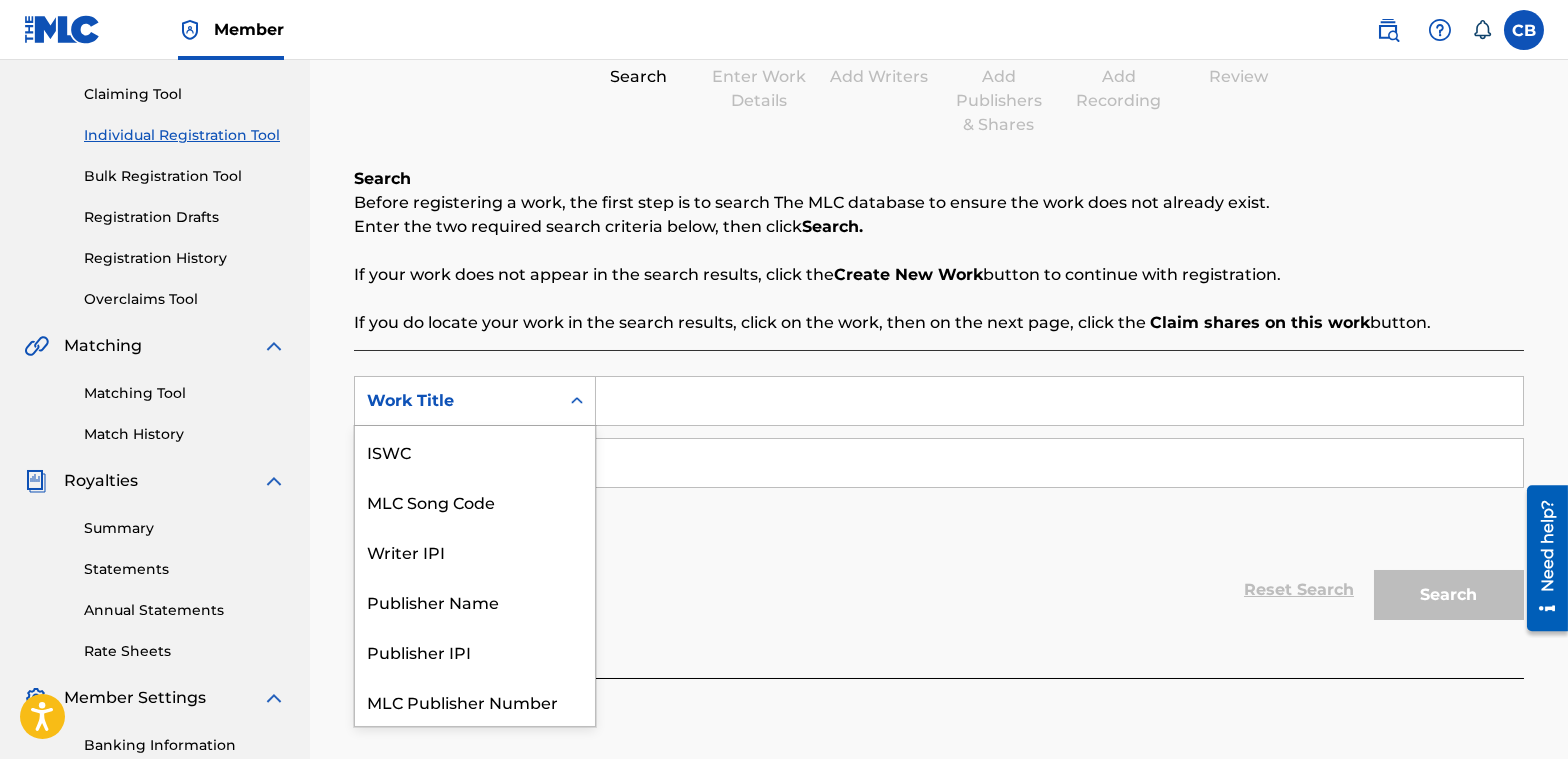 scroll, scrollTop: 50, scrollLeft: 0, axis: vertical 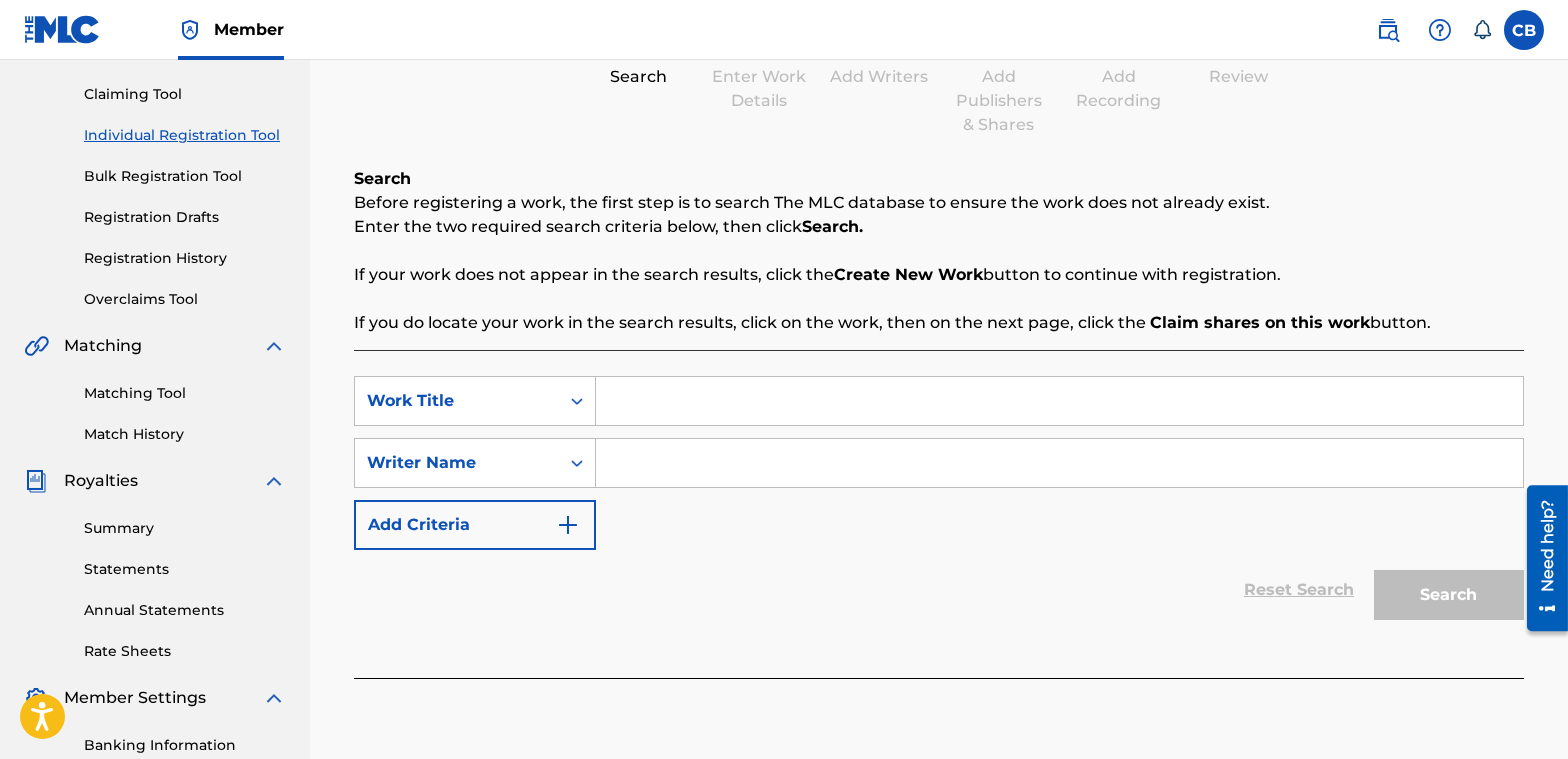click on "Reset Search Search" at bounding box center [939, 590] 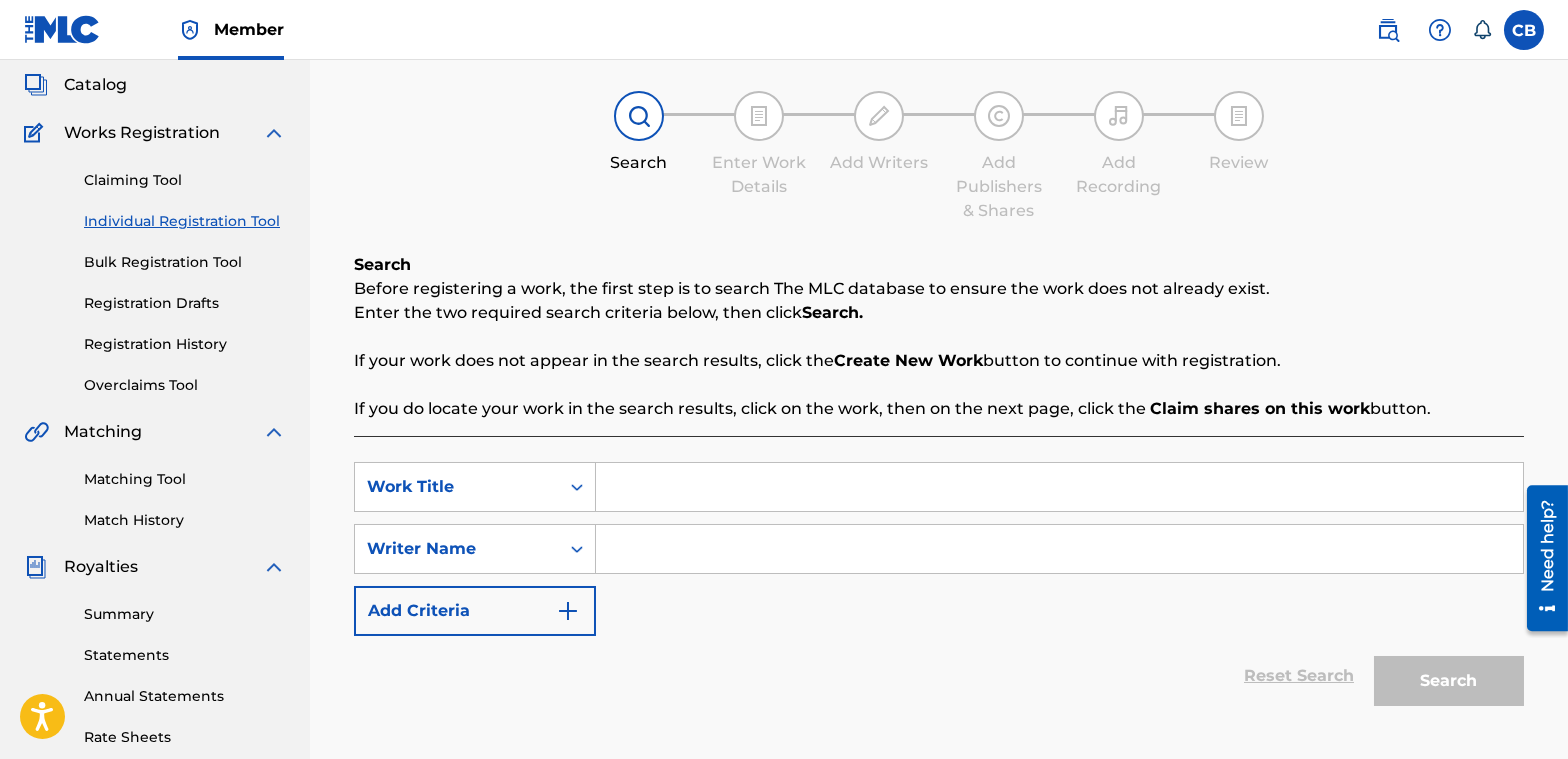 scroll, scrollTop: 80, scrollLeft: 0, axis: vertical 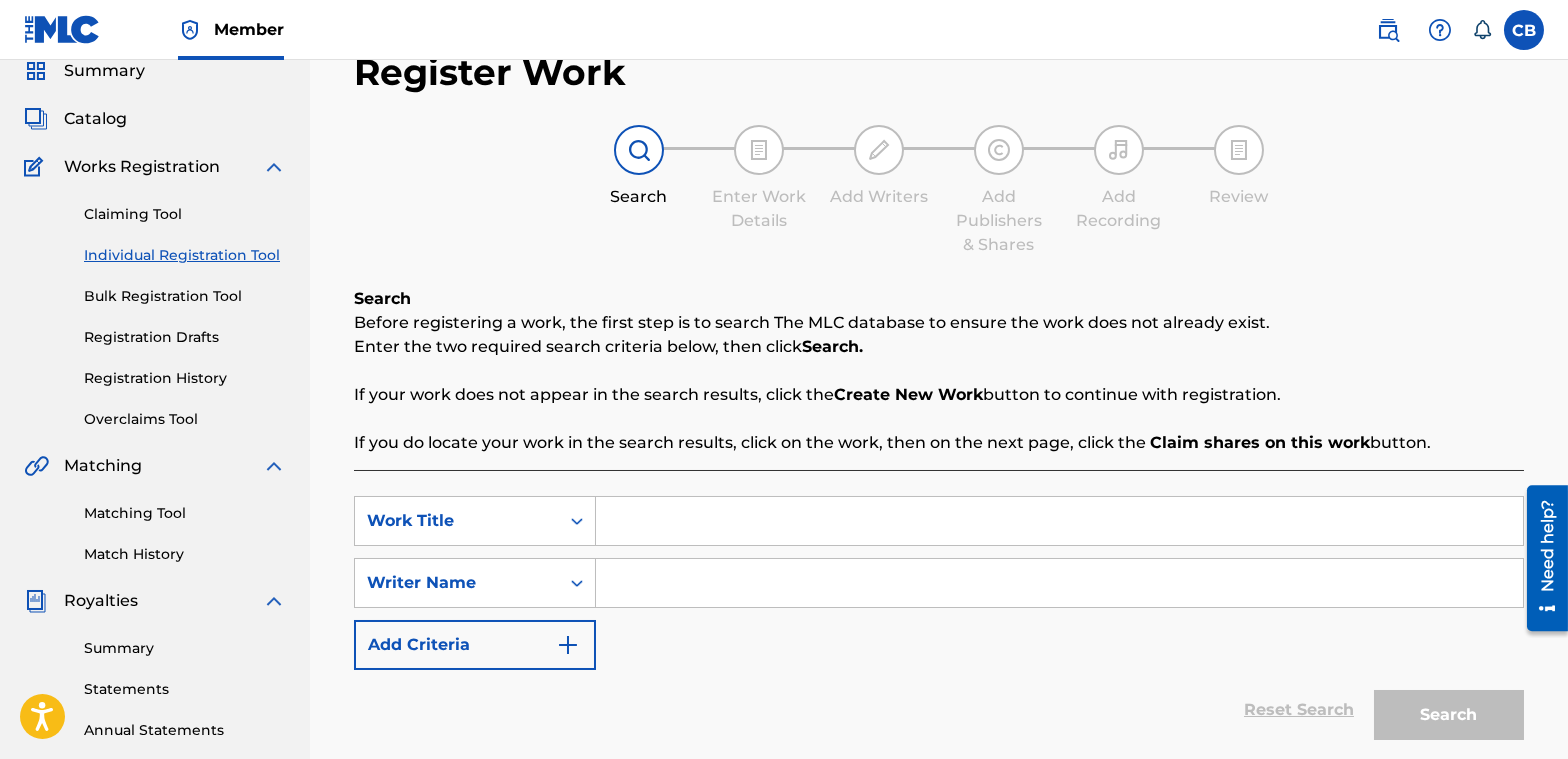 click at bounding box center [1059, 521] 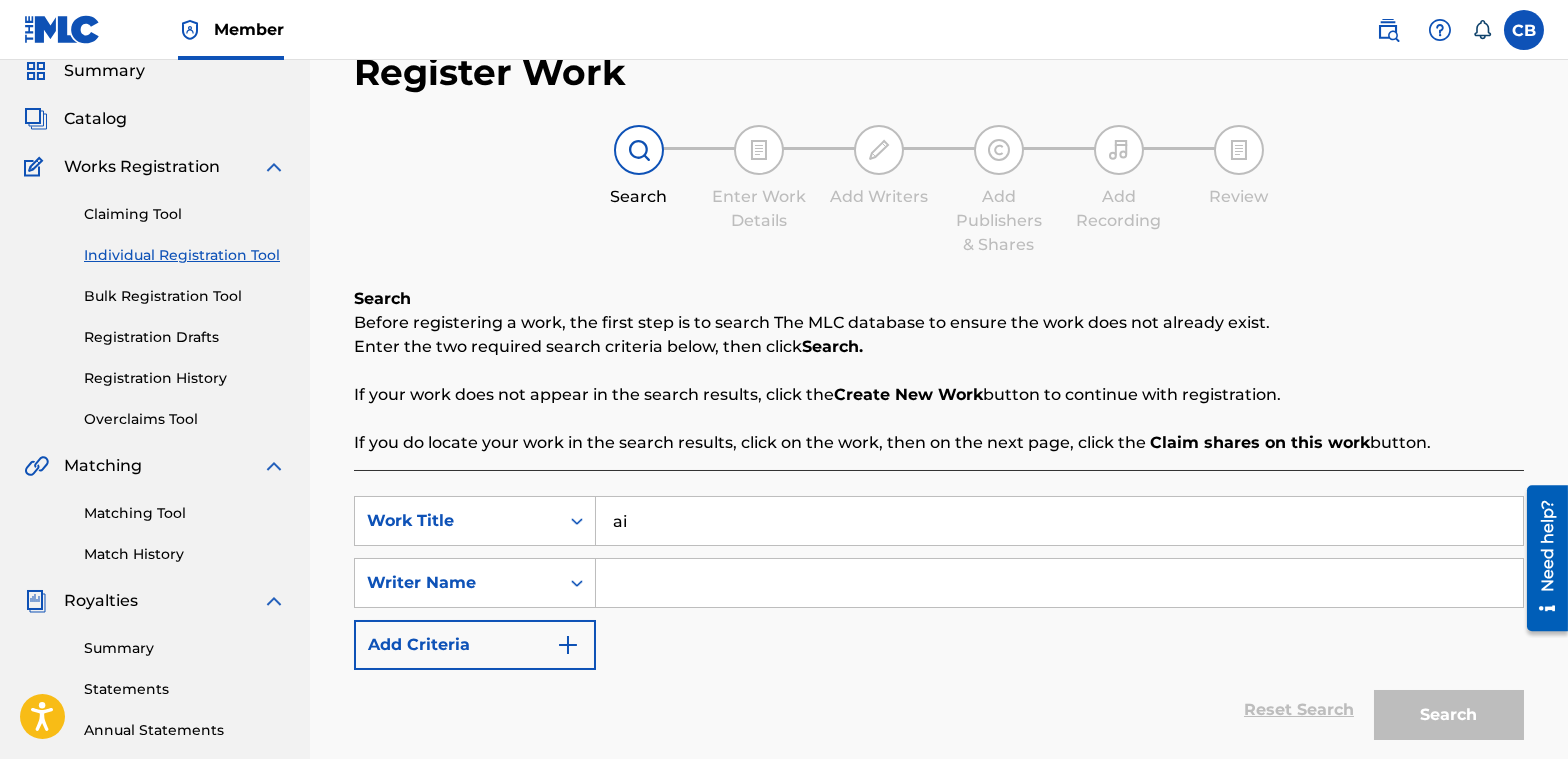 type on "a" 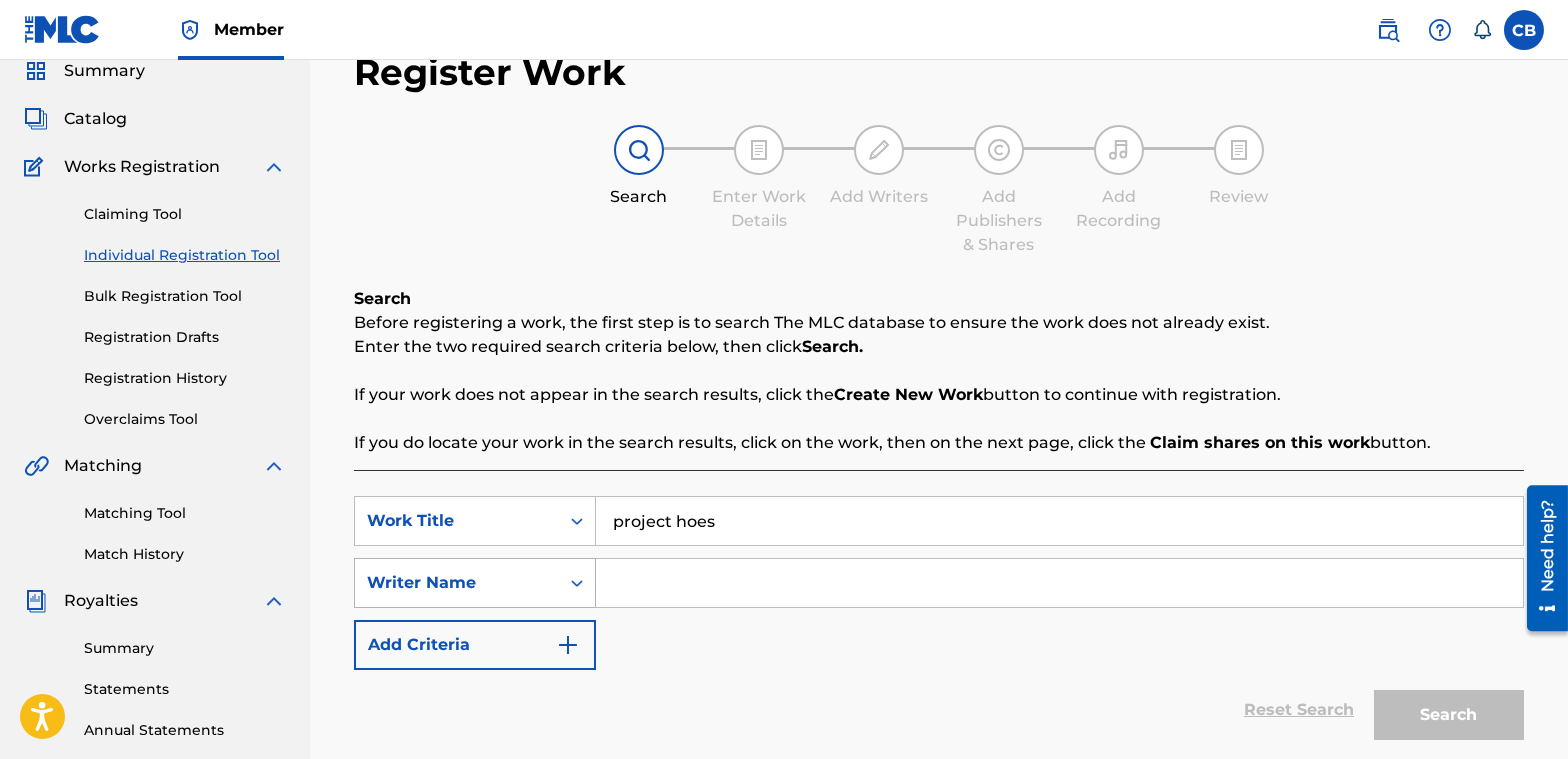 type on "project hoes" 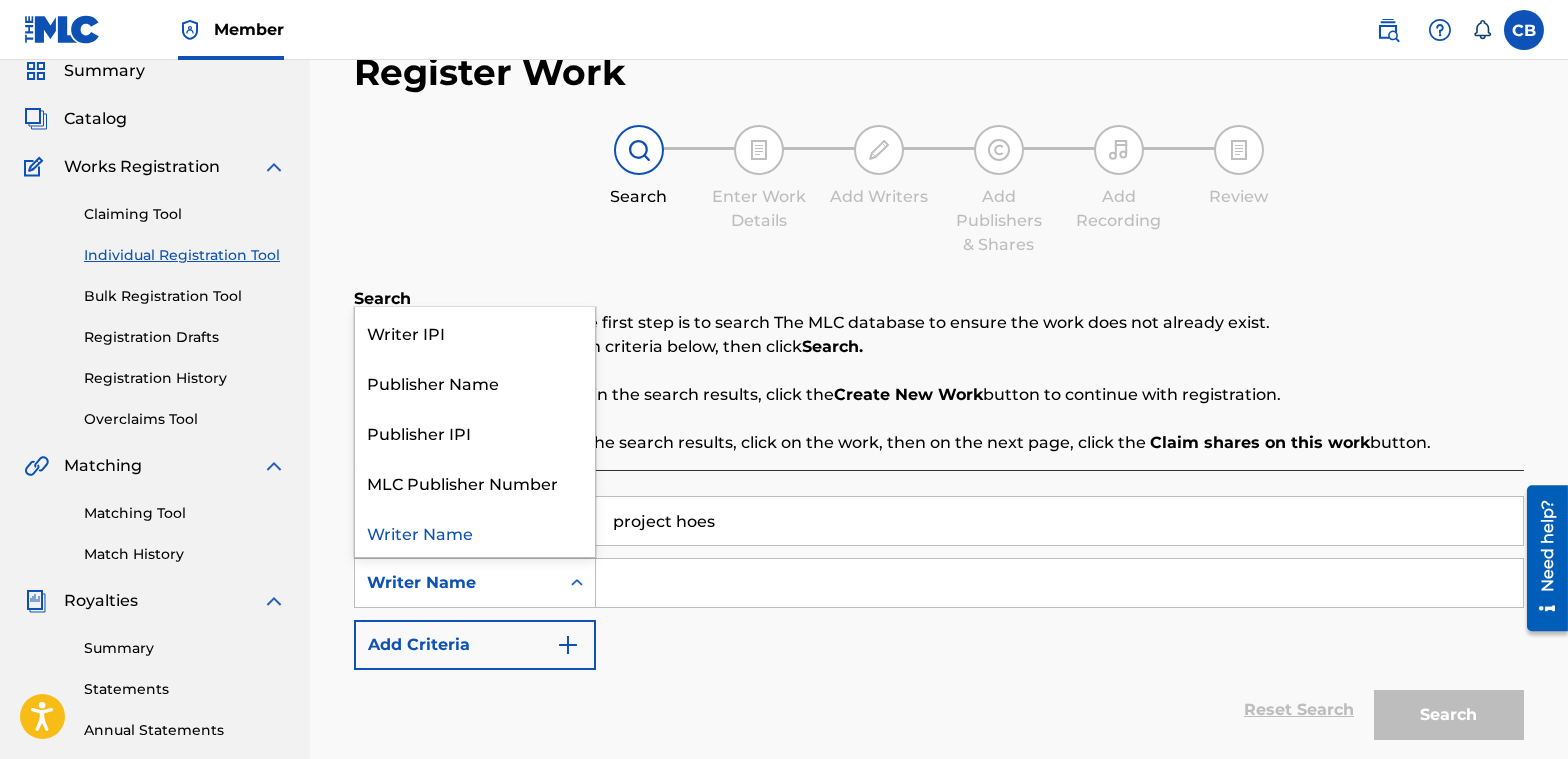 click on "Writer Name" at bounding box center (457, 583) 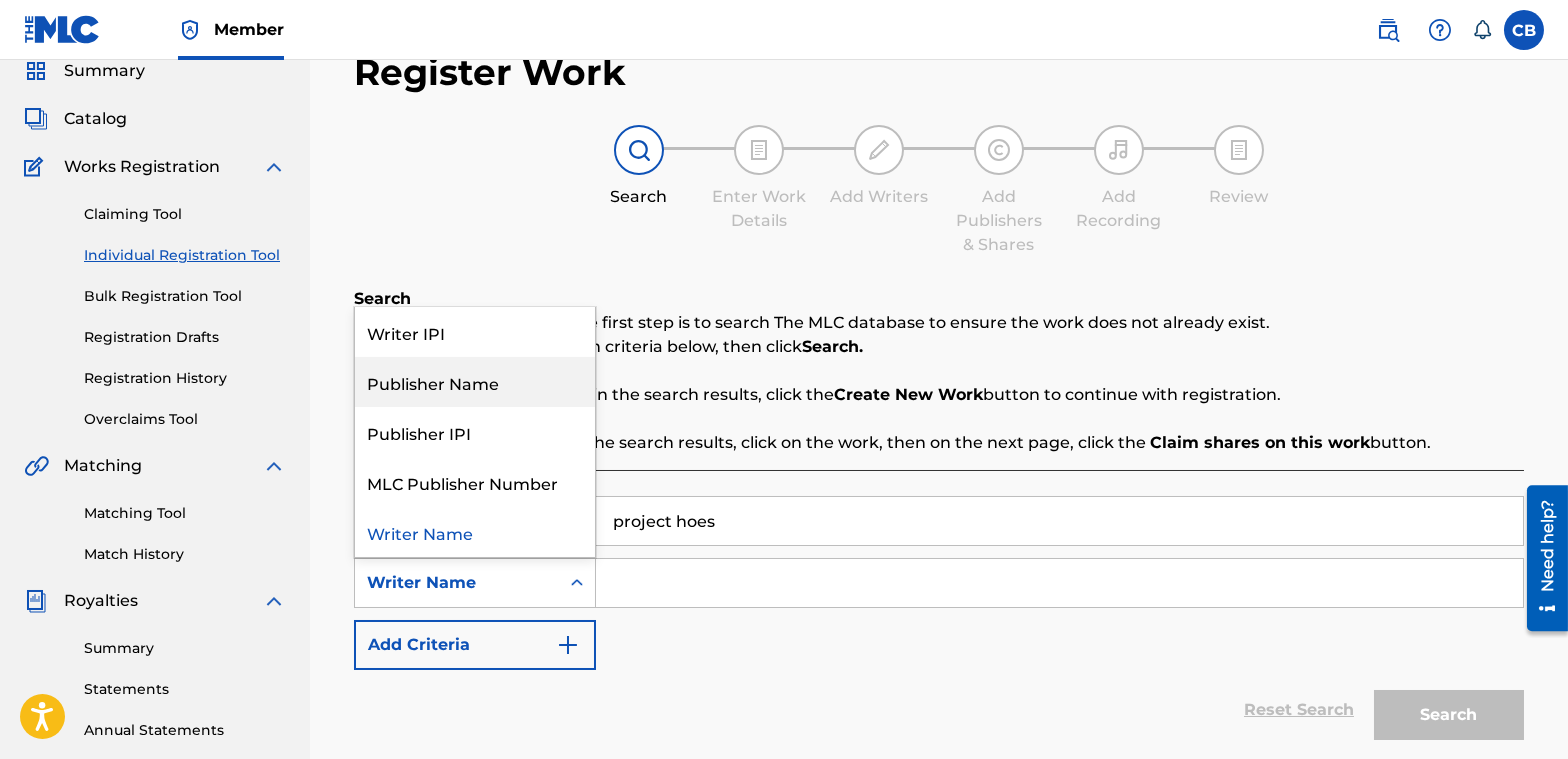 click on "Publisher Name" at bounding box center [475, 382] 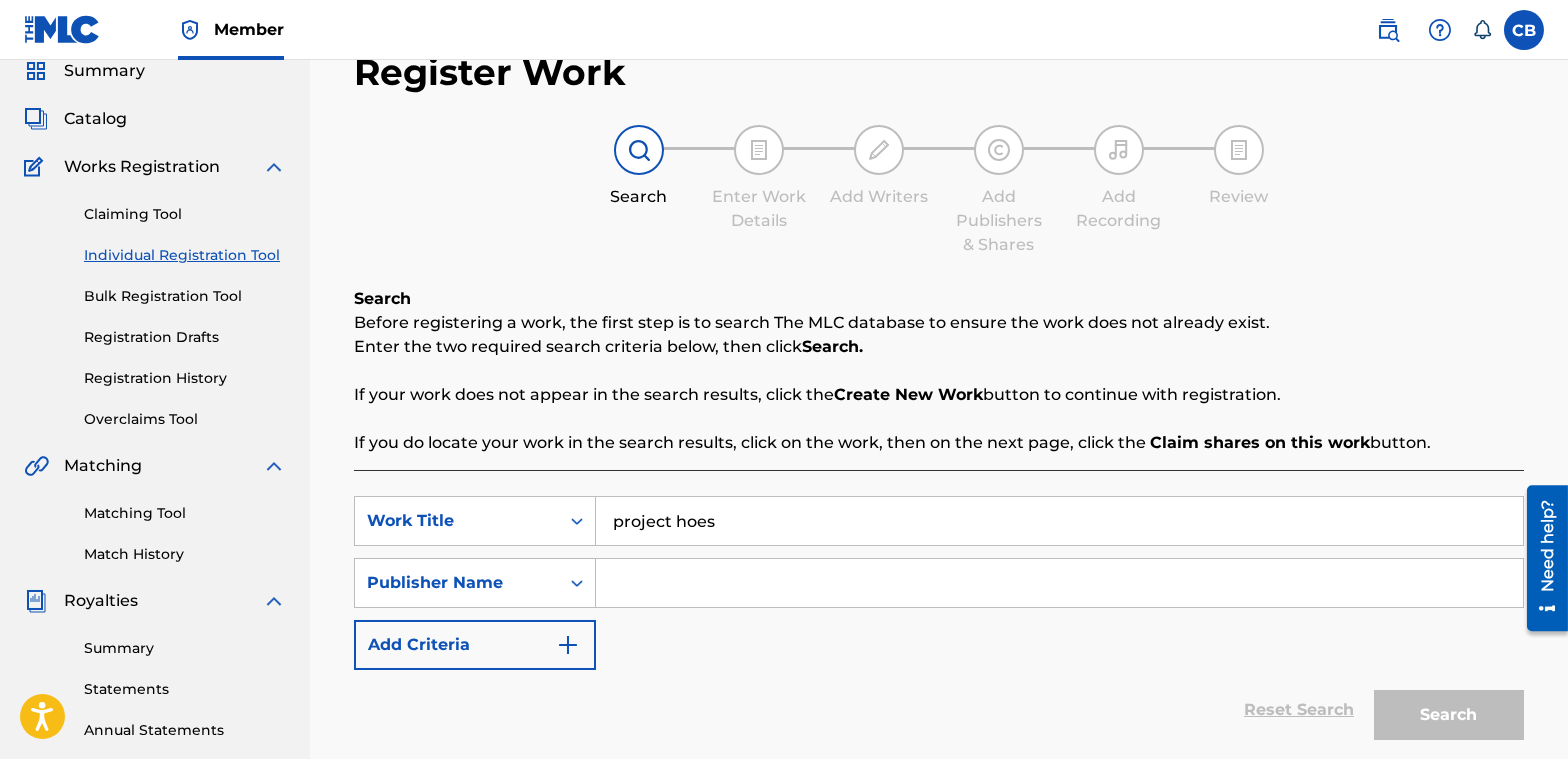 click at bounding box center (1059, 583) 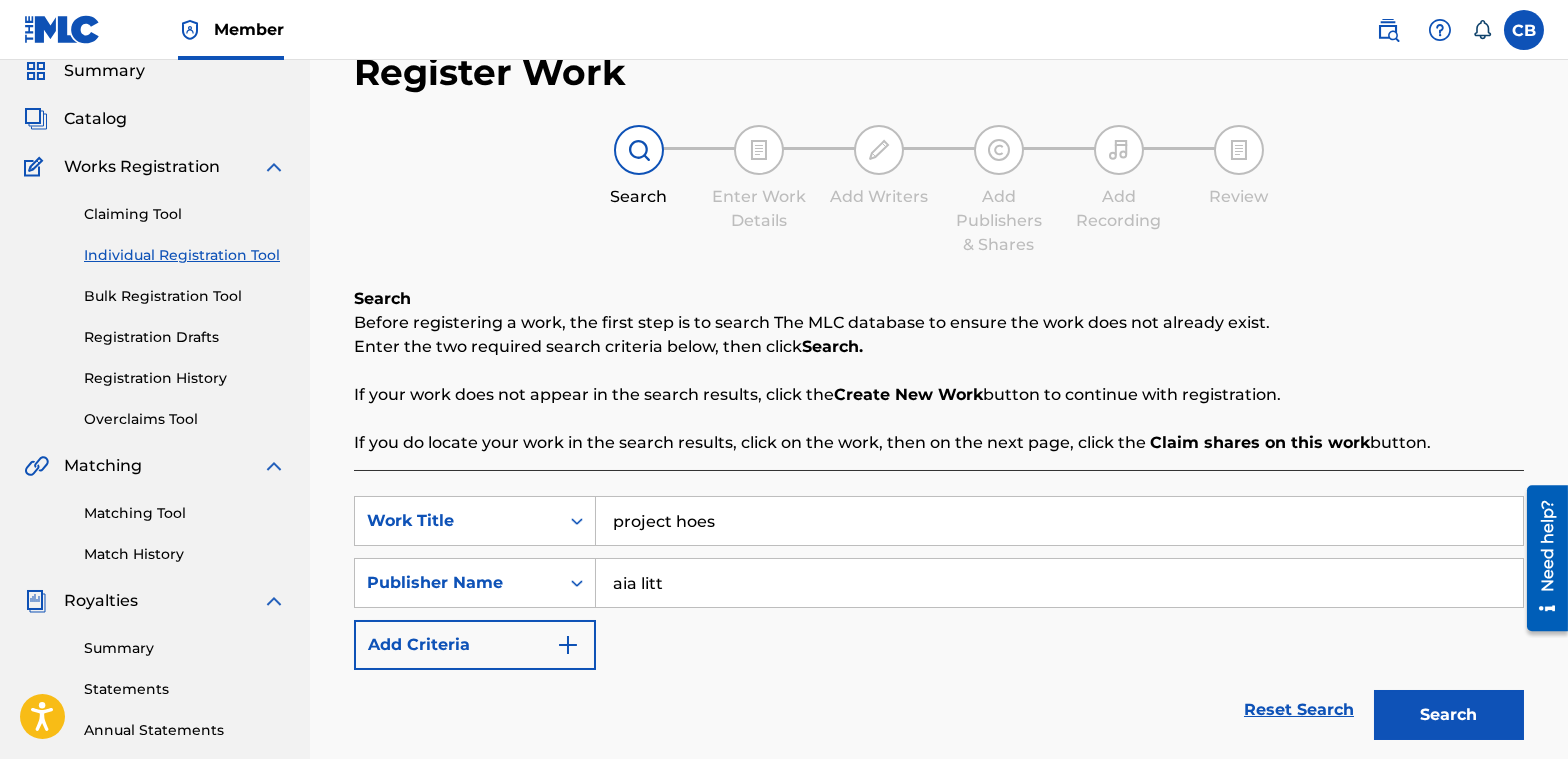 type on "aia litt" 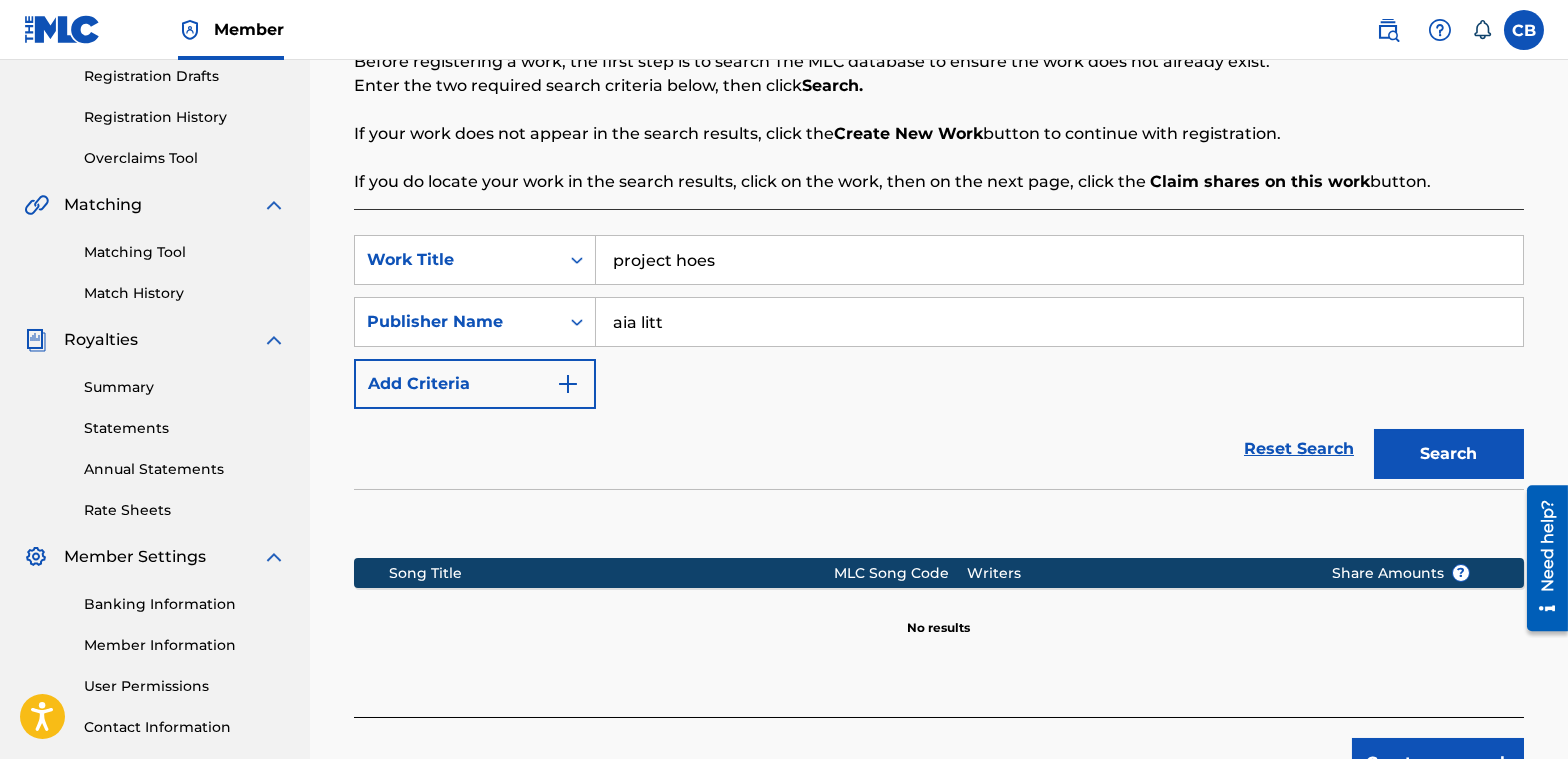 scroll, scrollTop: 380, scrollLeft: 0, axis: vertical 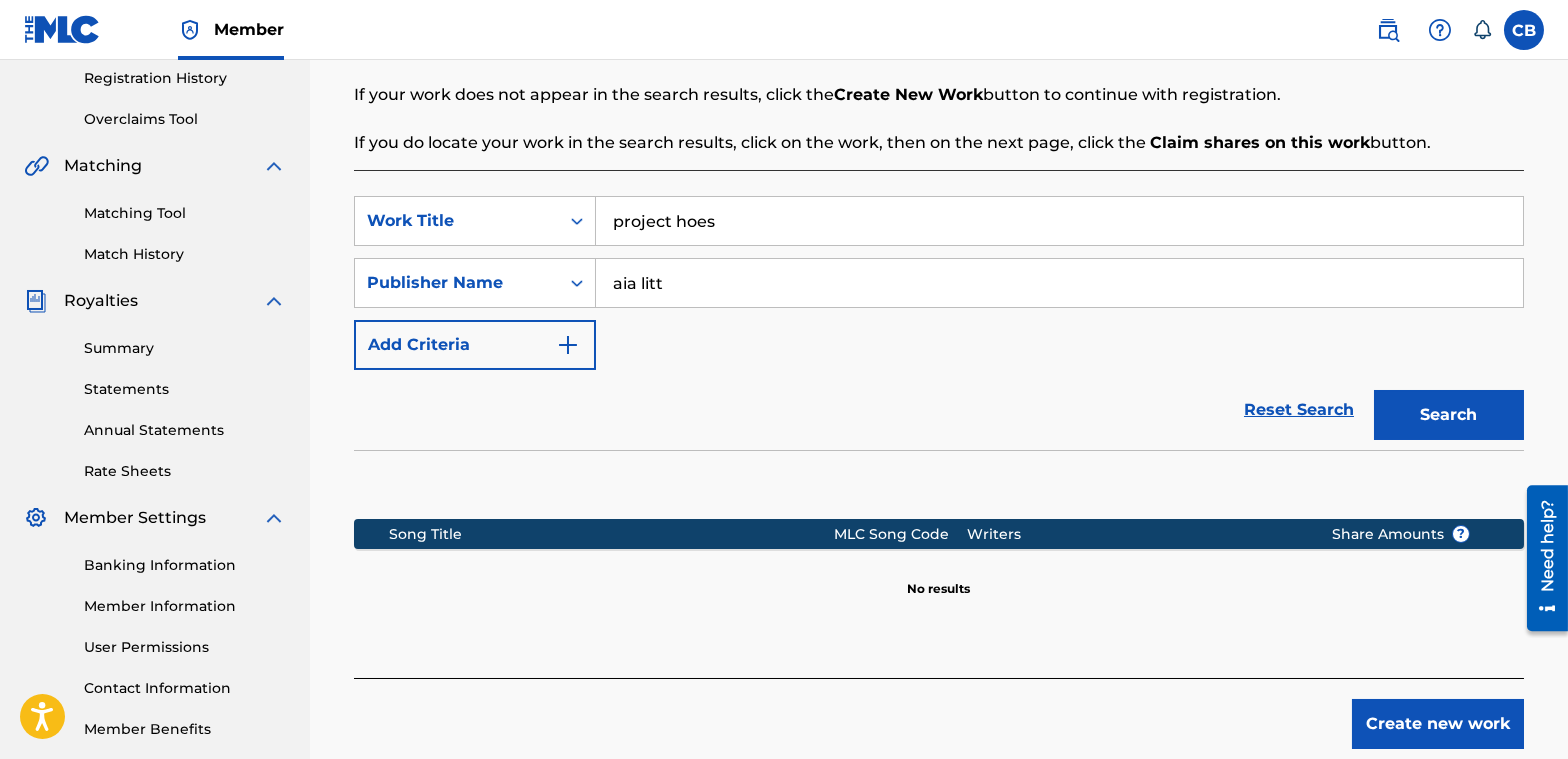 drag, startPoint x: 731, startPoint y: 292, endPoint x: 754, endPoint y: 490, distance: 199.33138 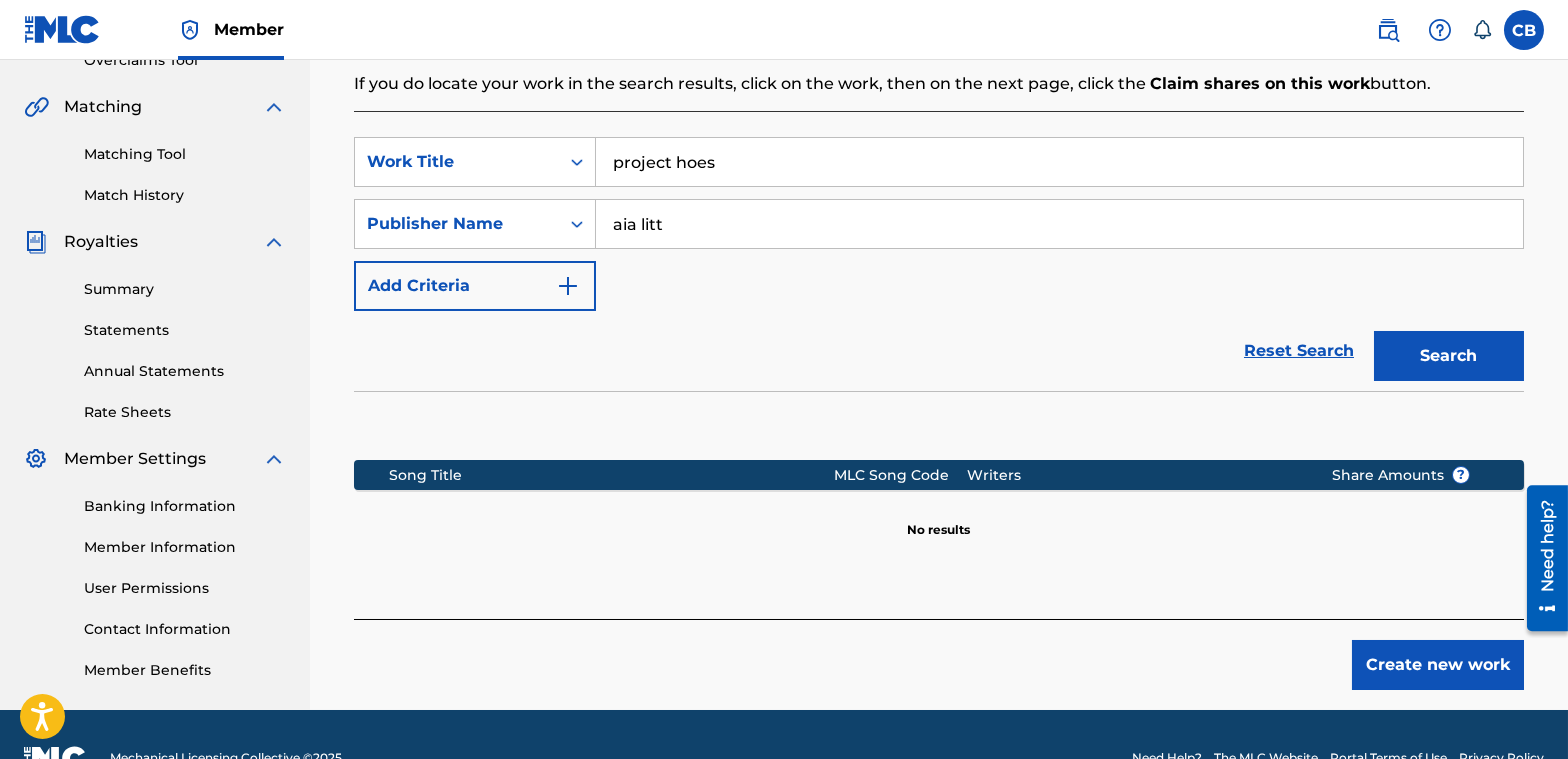 scroll, scrollTop: 485, scrollLeft: 0, axis: vertical 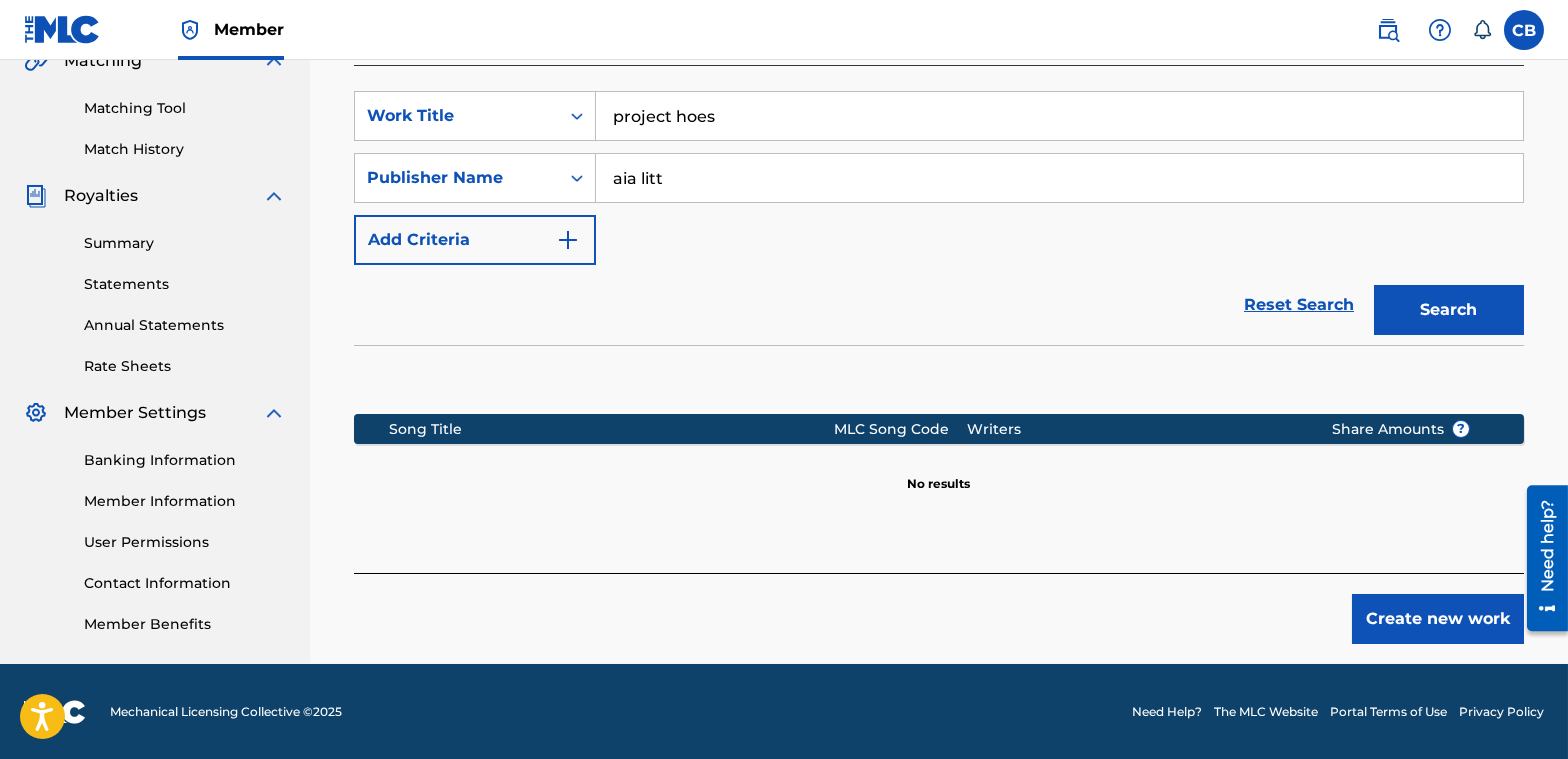 click on "Create new work" at bounding box center [1438, 619] 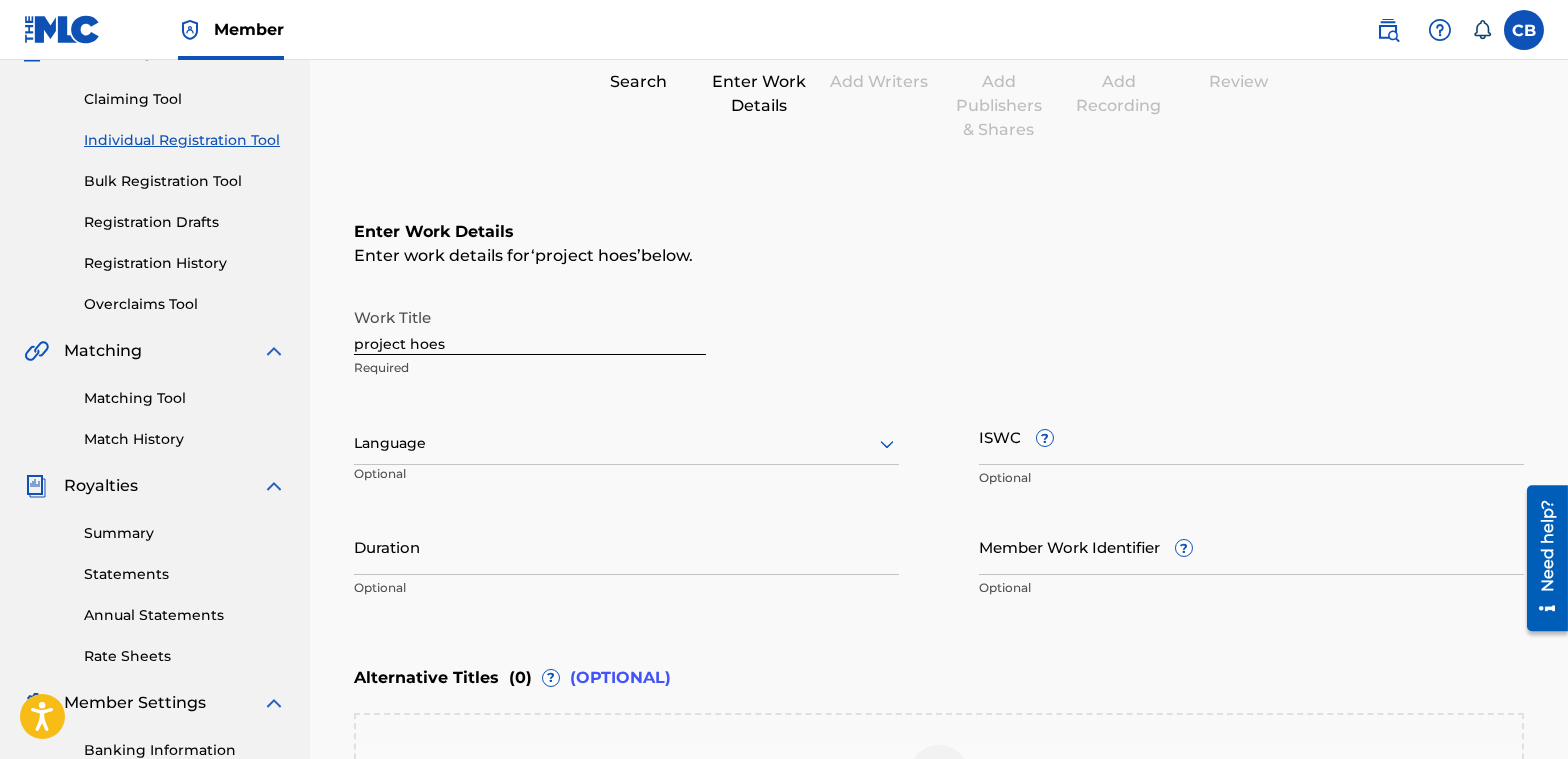 scroll, scrollTop: 185, scrollLeft: 0, axis: vertical 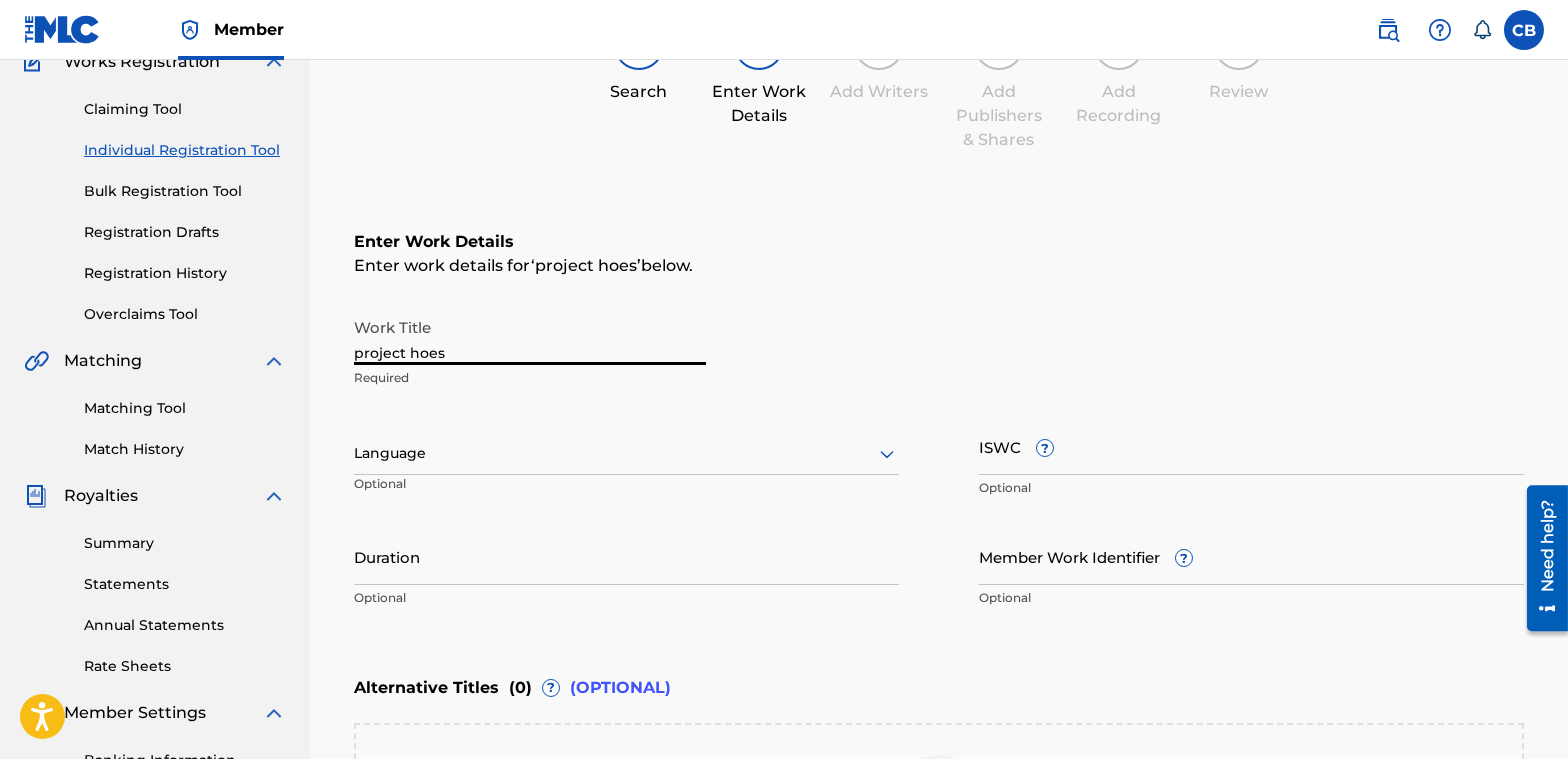 drag, startPoint x: 495, startPoint y: 351, endPoint x: 322, endPoint y: 359, distance: 173.18488 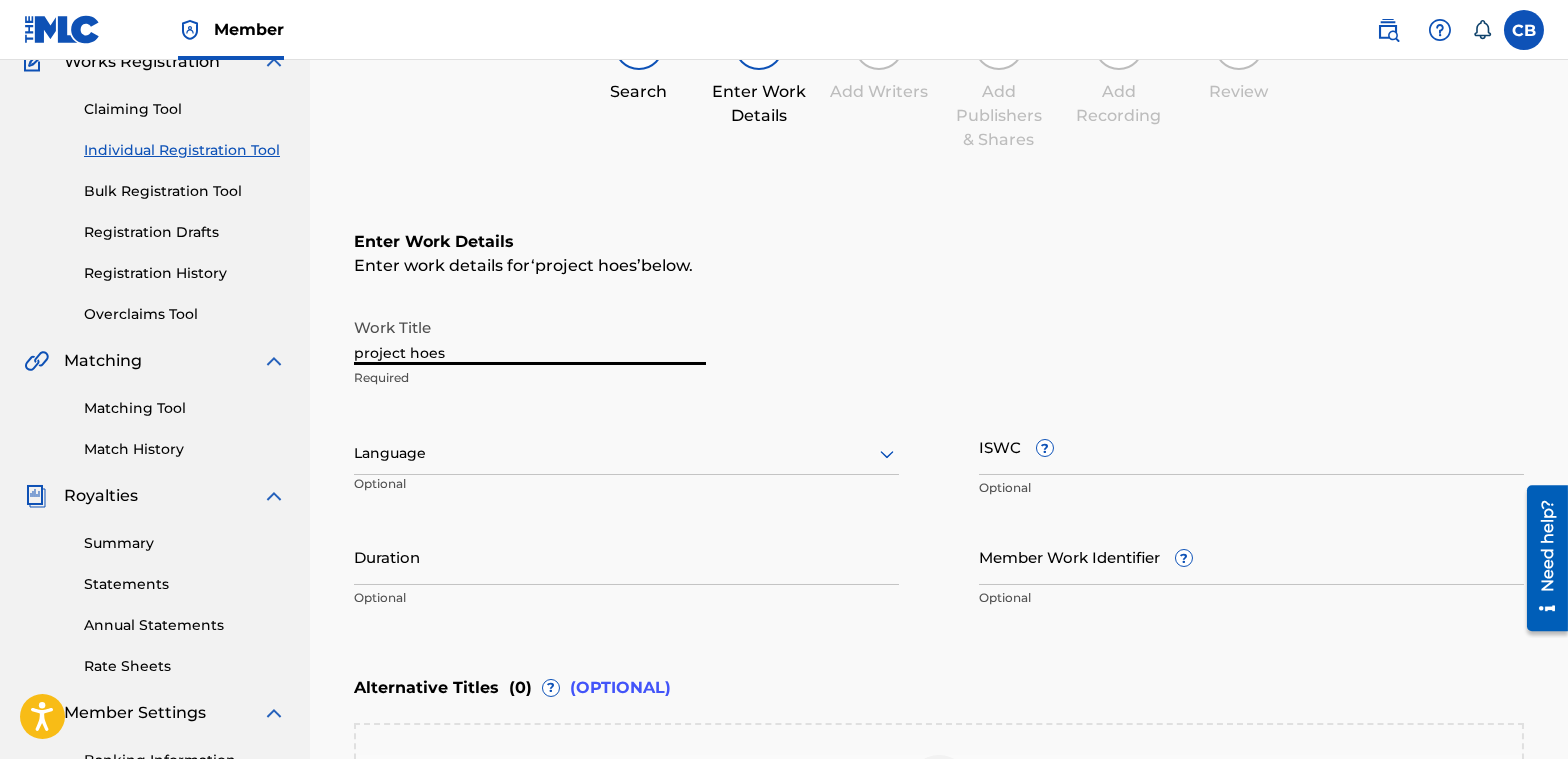 click on "Register Work Search Enter Work Details Add Writers Add Publishers & Shares Add Recording Review Enter Work Details Enter work details for  ‘ project hoes ’  below. Work Title   project hoes Required Language Optional ISWC   ? Optional Duration   Optional Member Work Identifier   ? Optional Alternative Titles ( 0 ) ? (OPTIONAL) Add Alternative Title Back Save as draft Next" at bounding box center (939, 468) 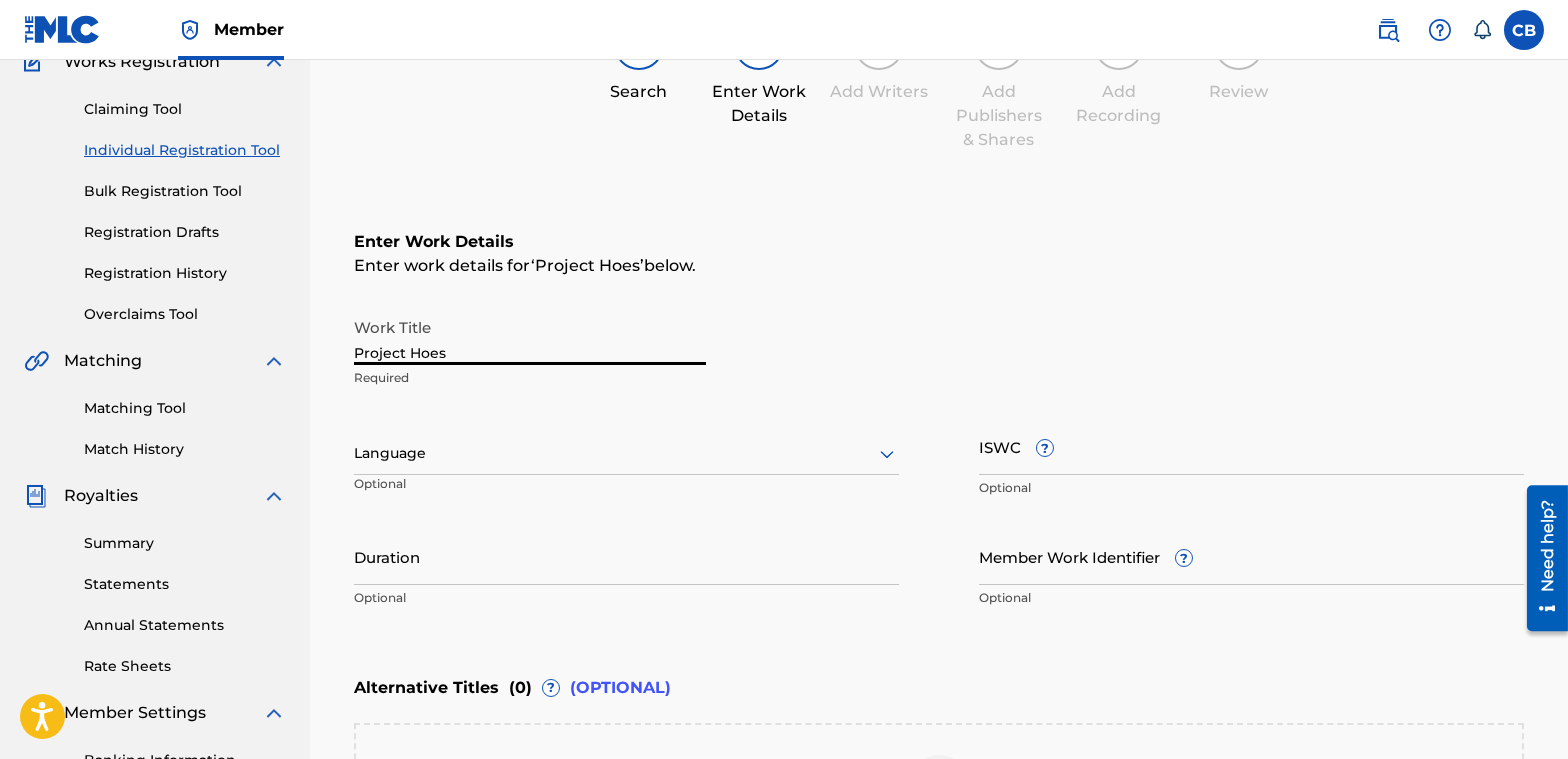 type on "Project Hoes" 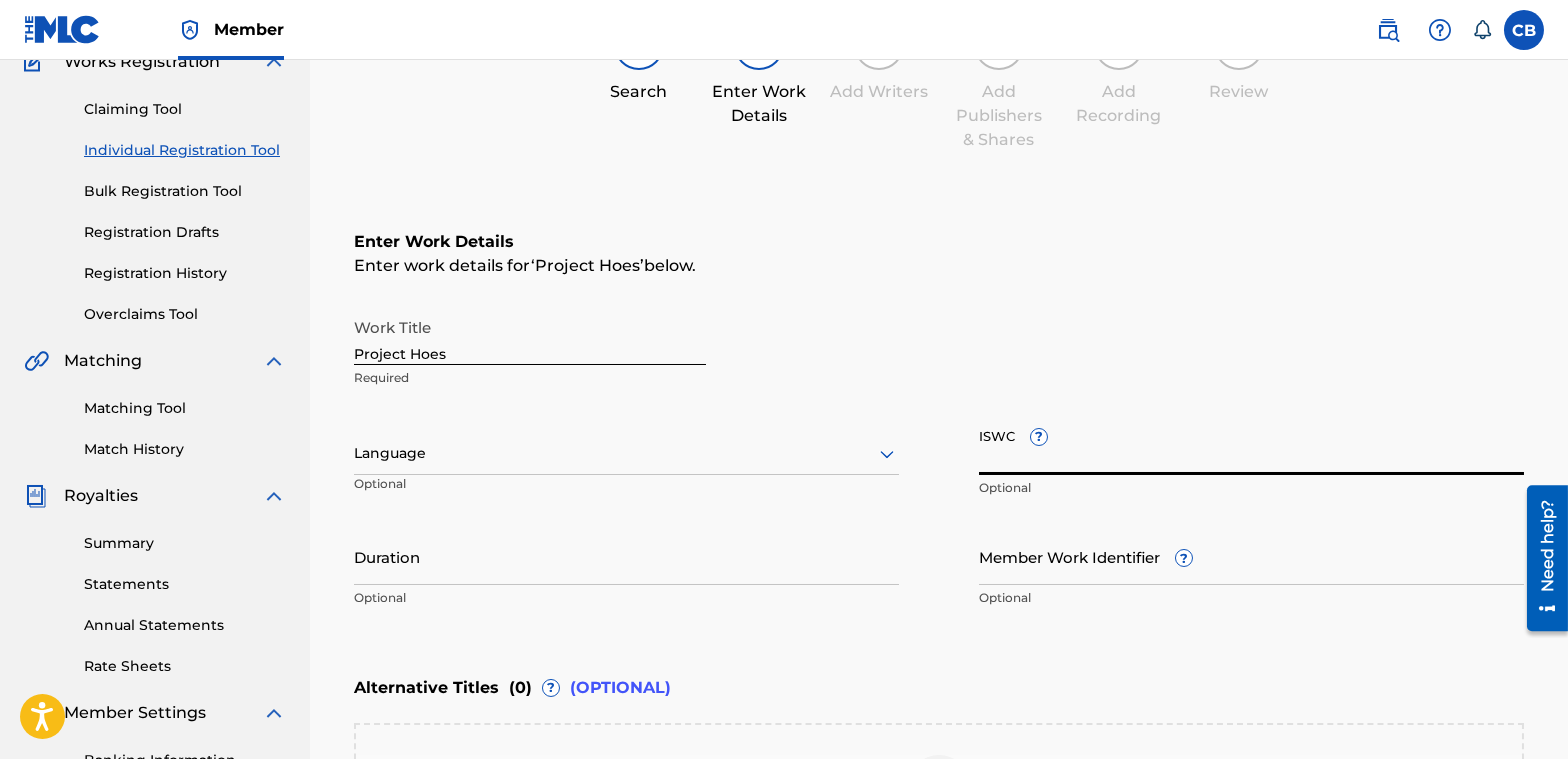 click on "ISWC   ?" at bounding box center (1251, 446) 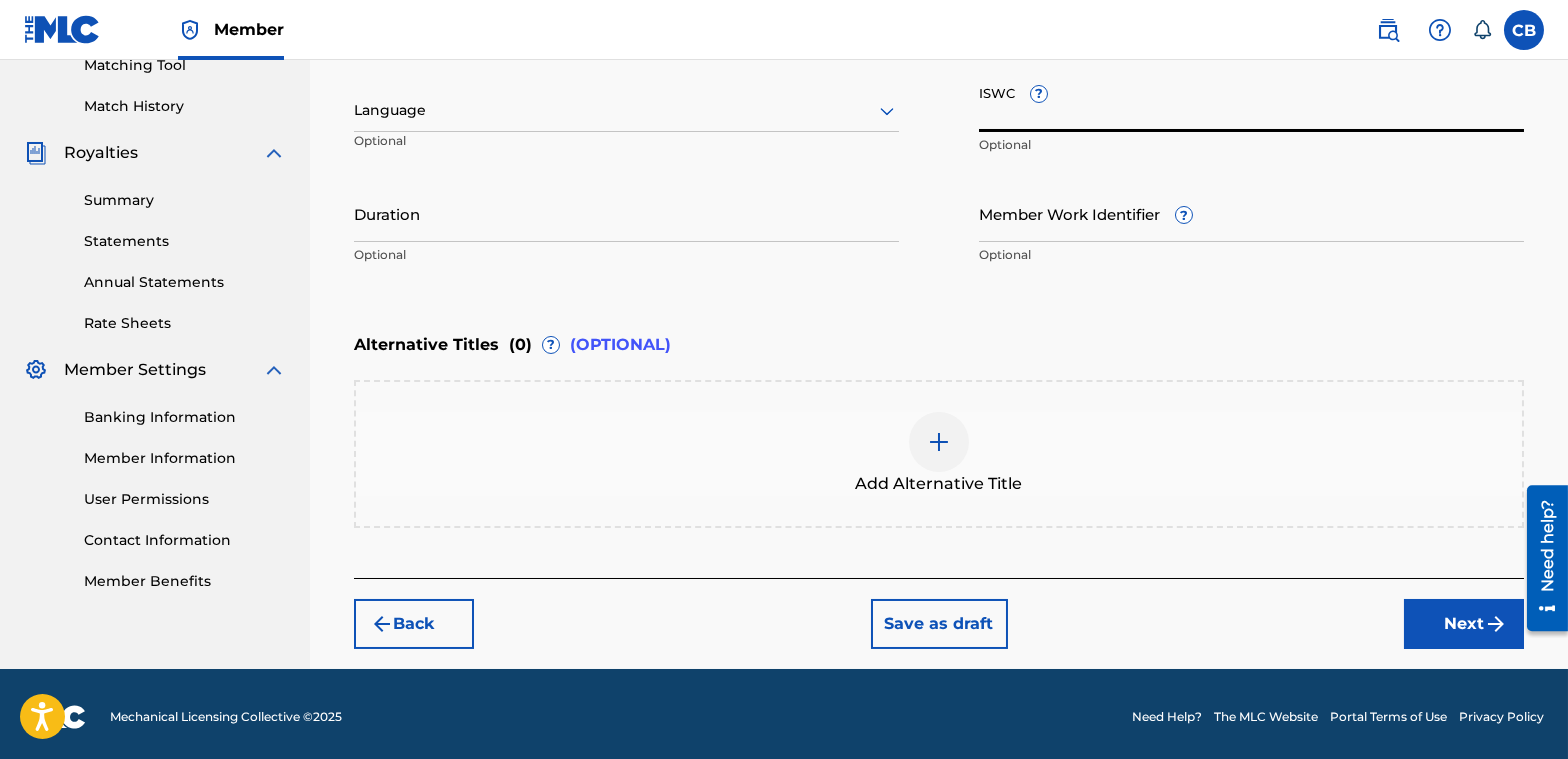 scroll, scrollTop: 531, scrollLeft: 0, axis: vertical 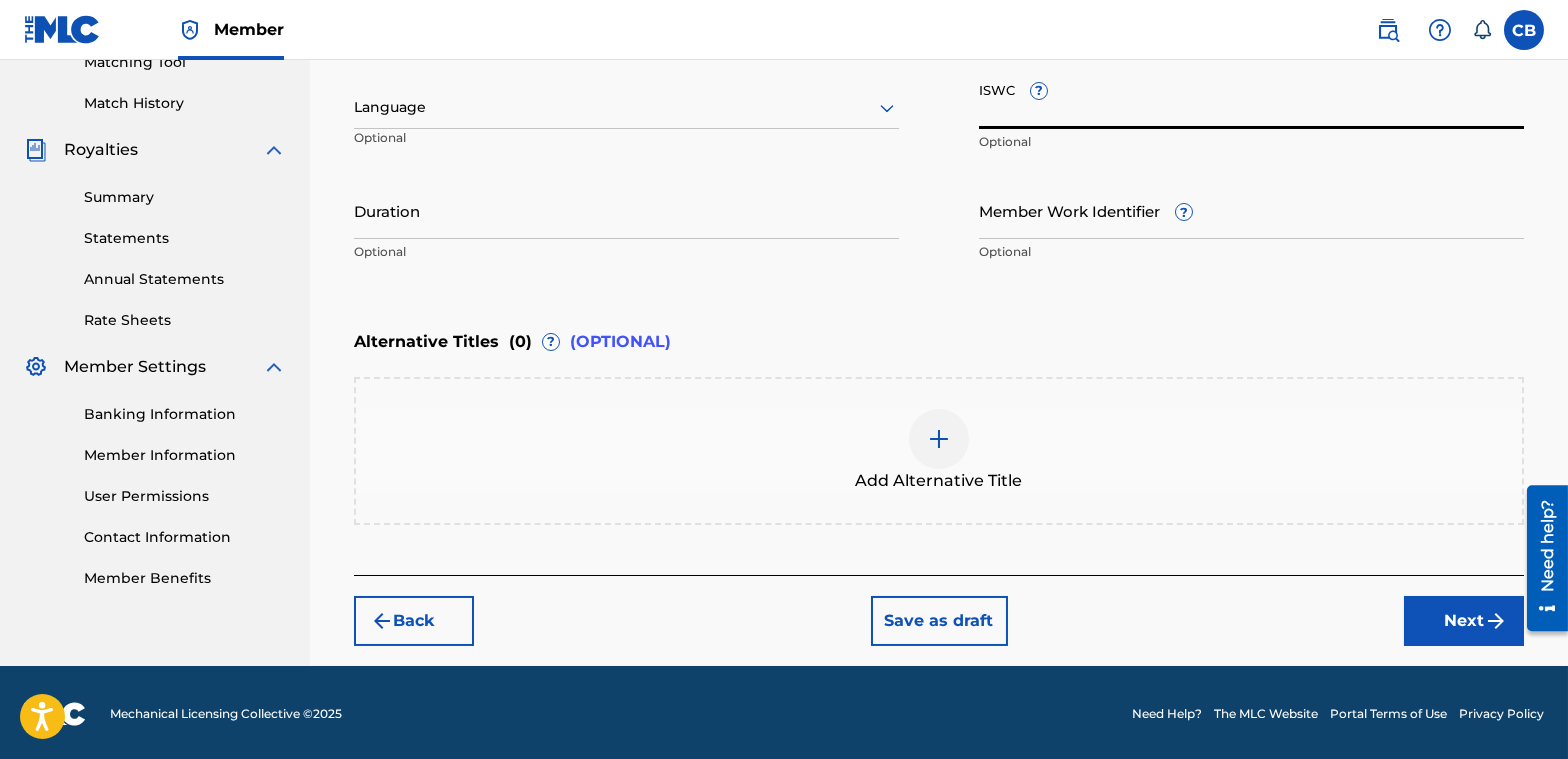 click on "Next" at bounding box center [1464, 621] 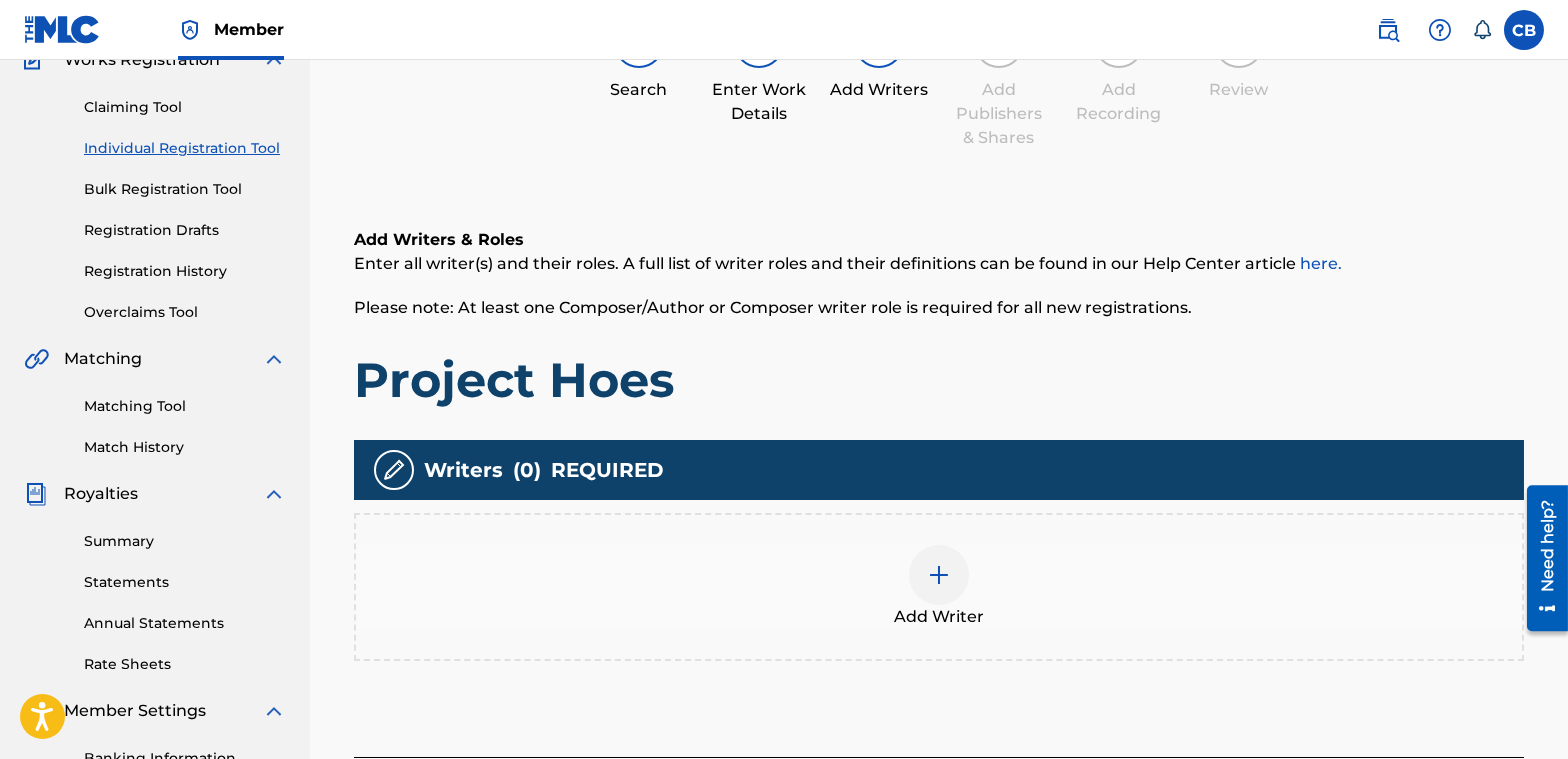scroll, scrollTop: 290, scrollLeft: 0, axis: vertical 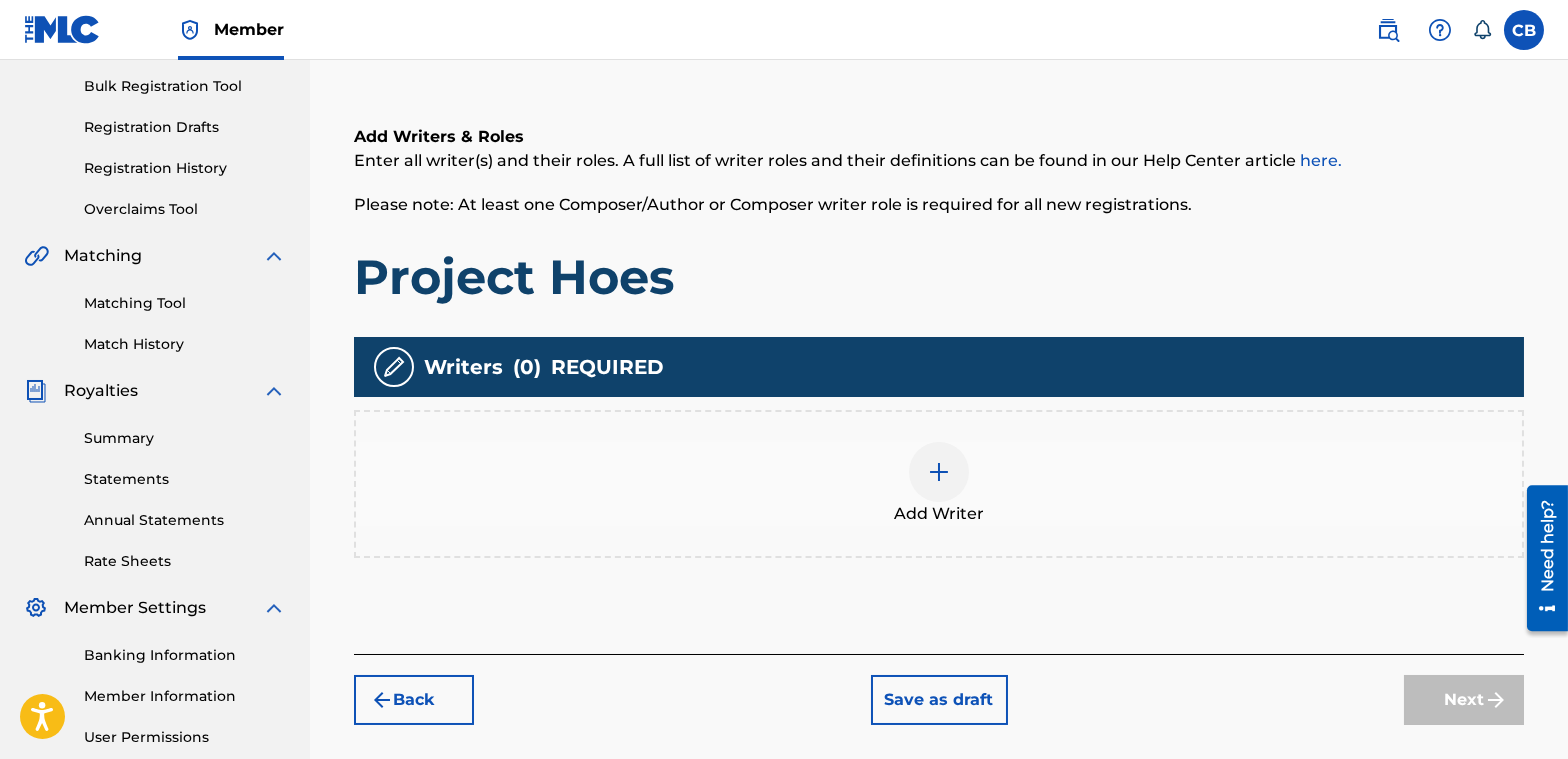 click at bounding box center (939, 472) 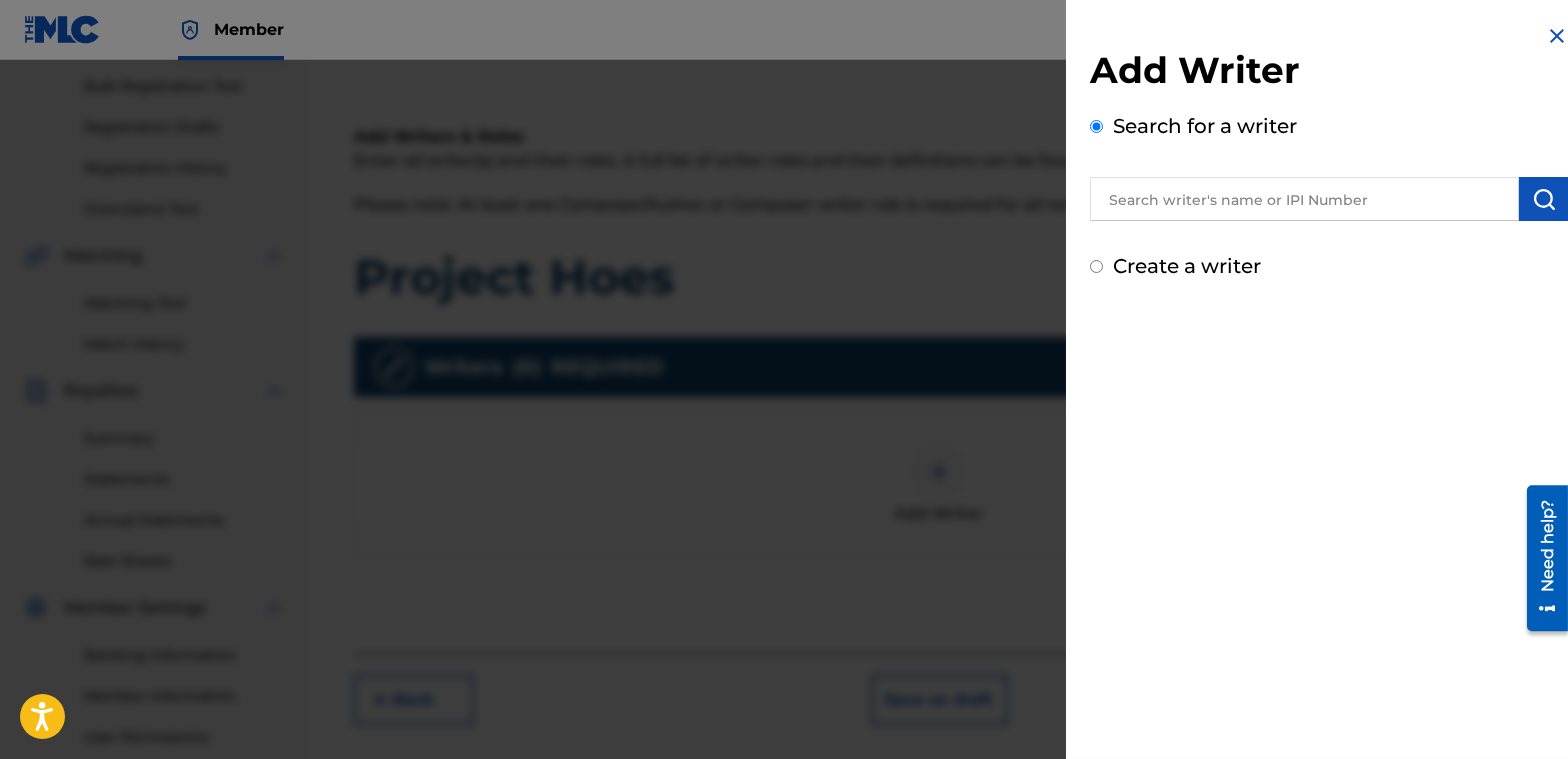 click at bounding box center (1304, 199) 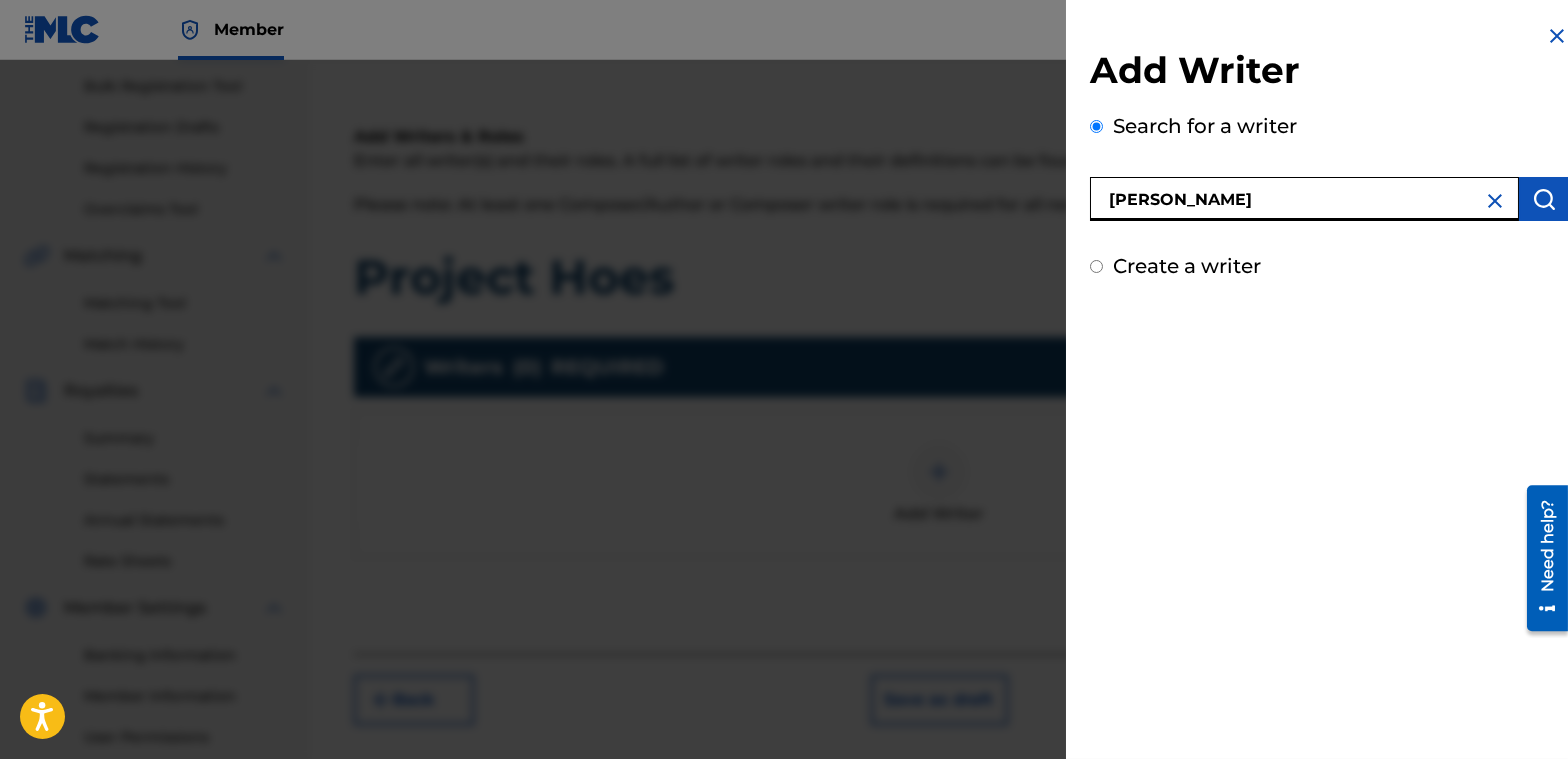 type on "[PERSON_NAME]" 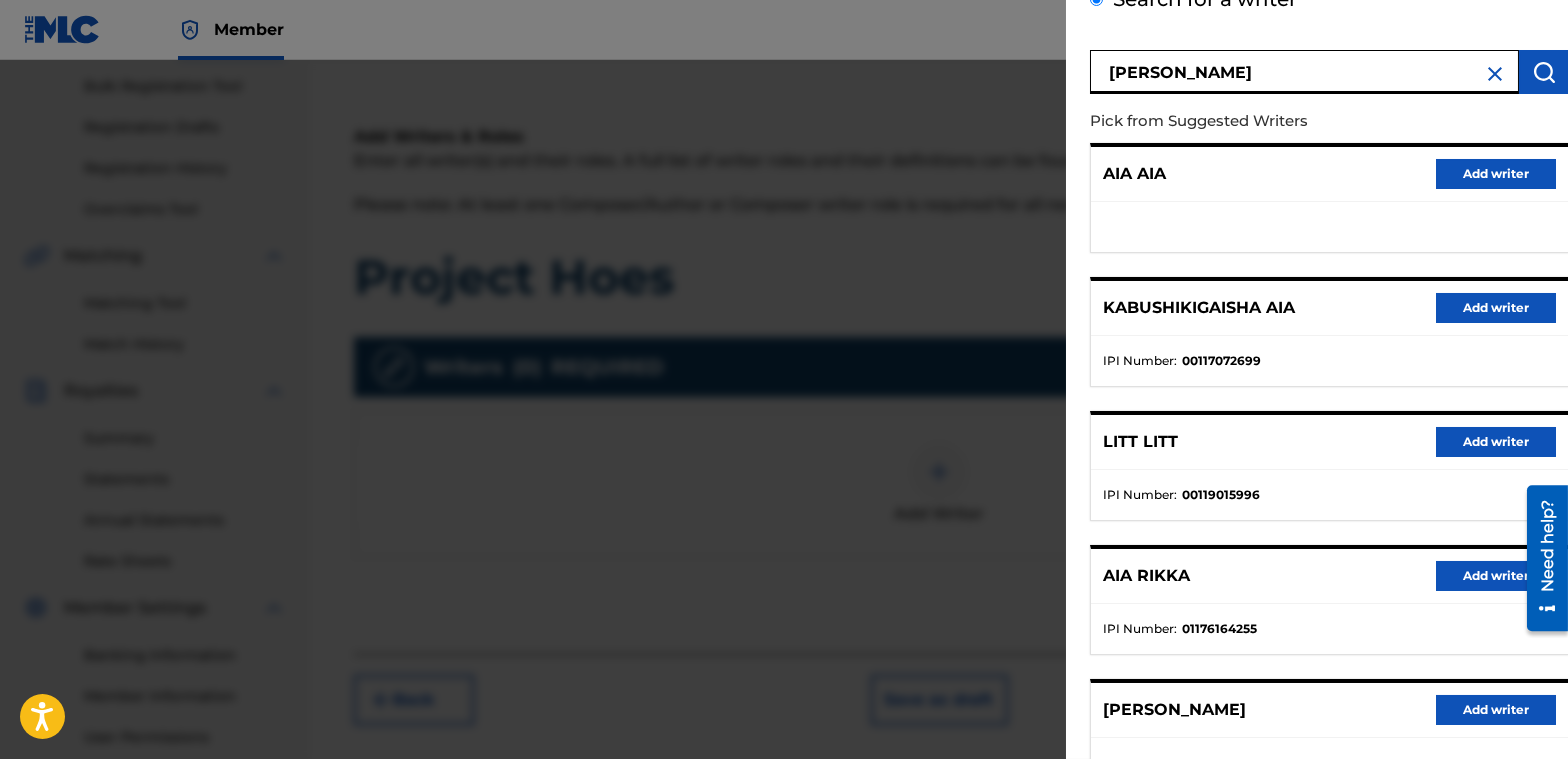 scroll, scrollTop: 277, scrollLeft: 0, axis: vertical 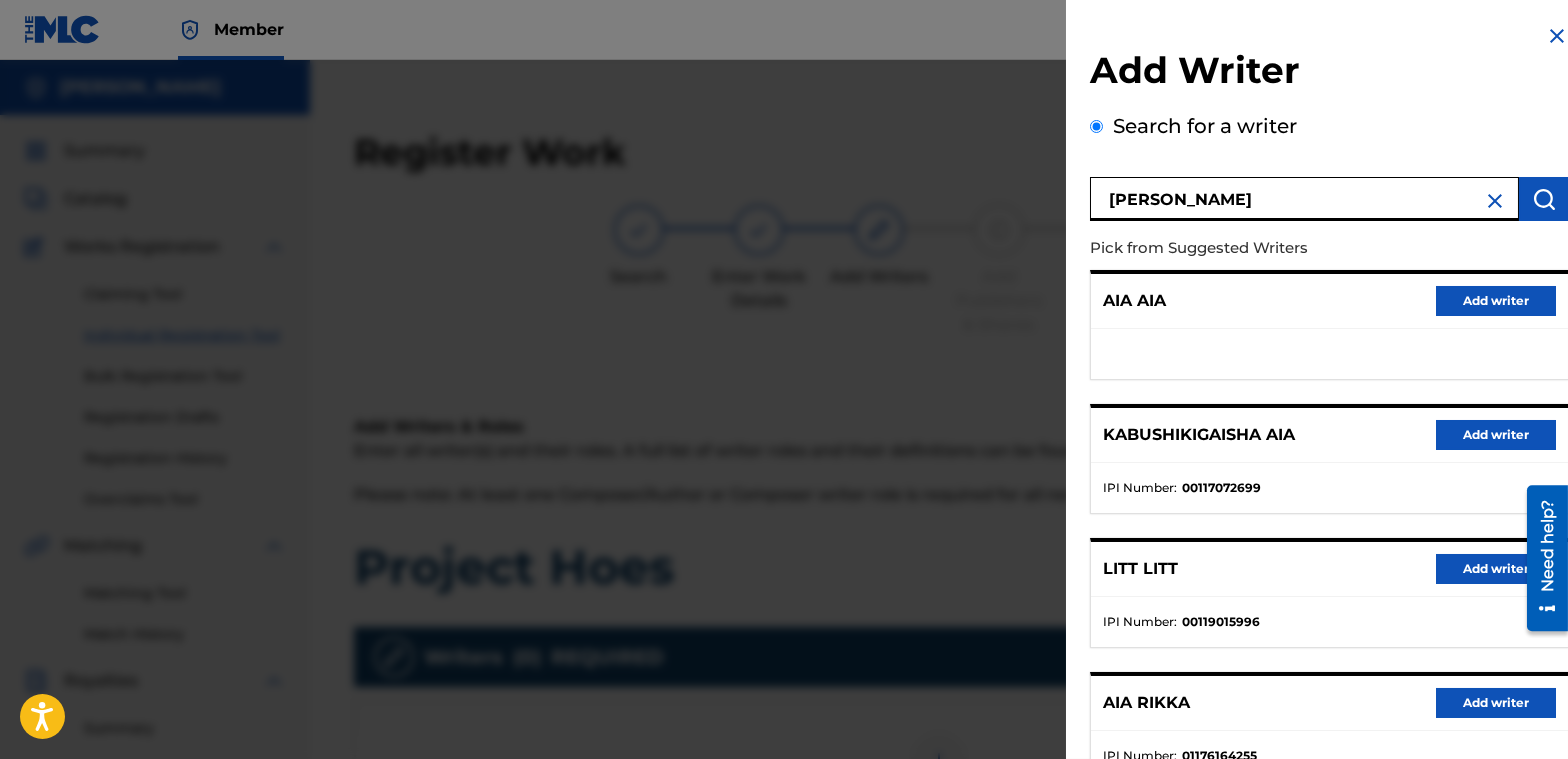 click at bounding box center [1495, 201] 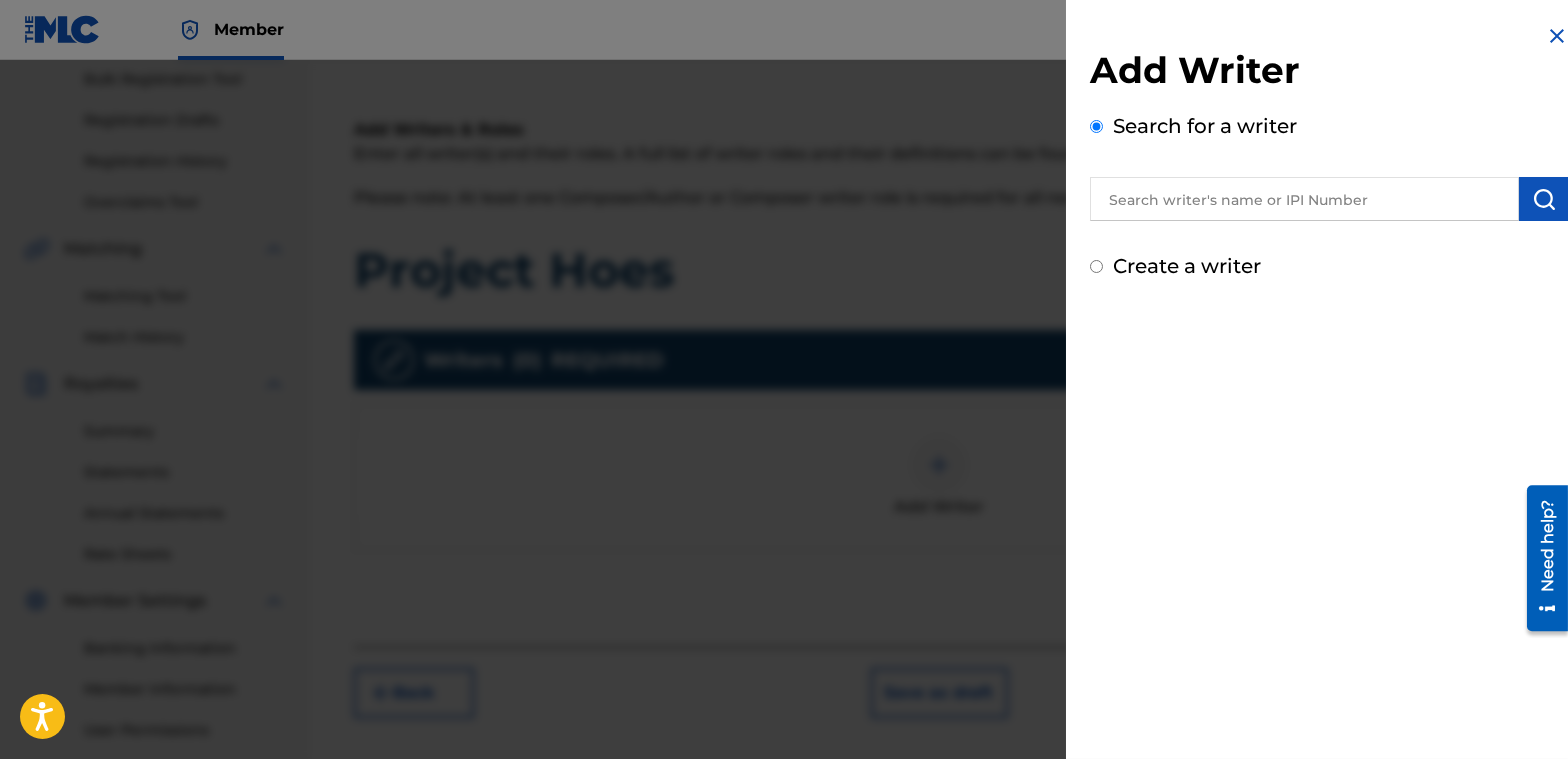 scroll, scrollTop: 300, scrollLeft: 0, axis: vertical 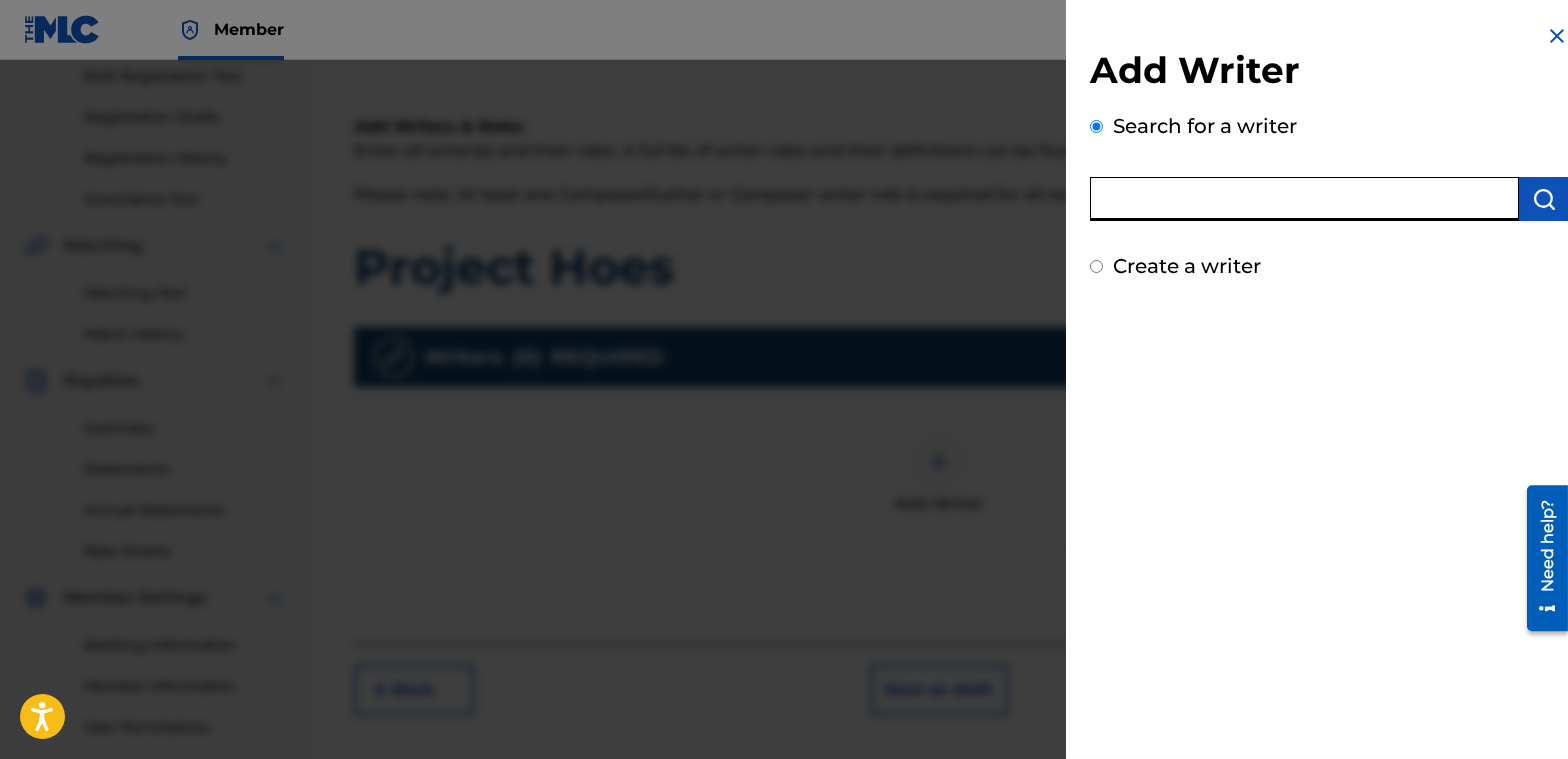 click at bounding box center (1304, 199) 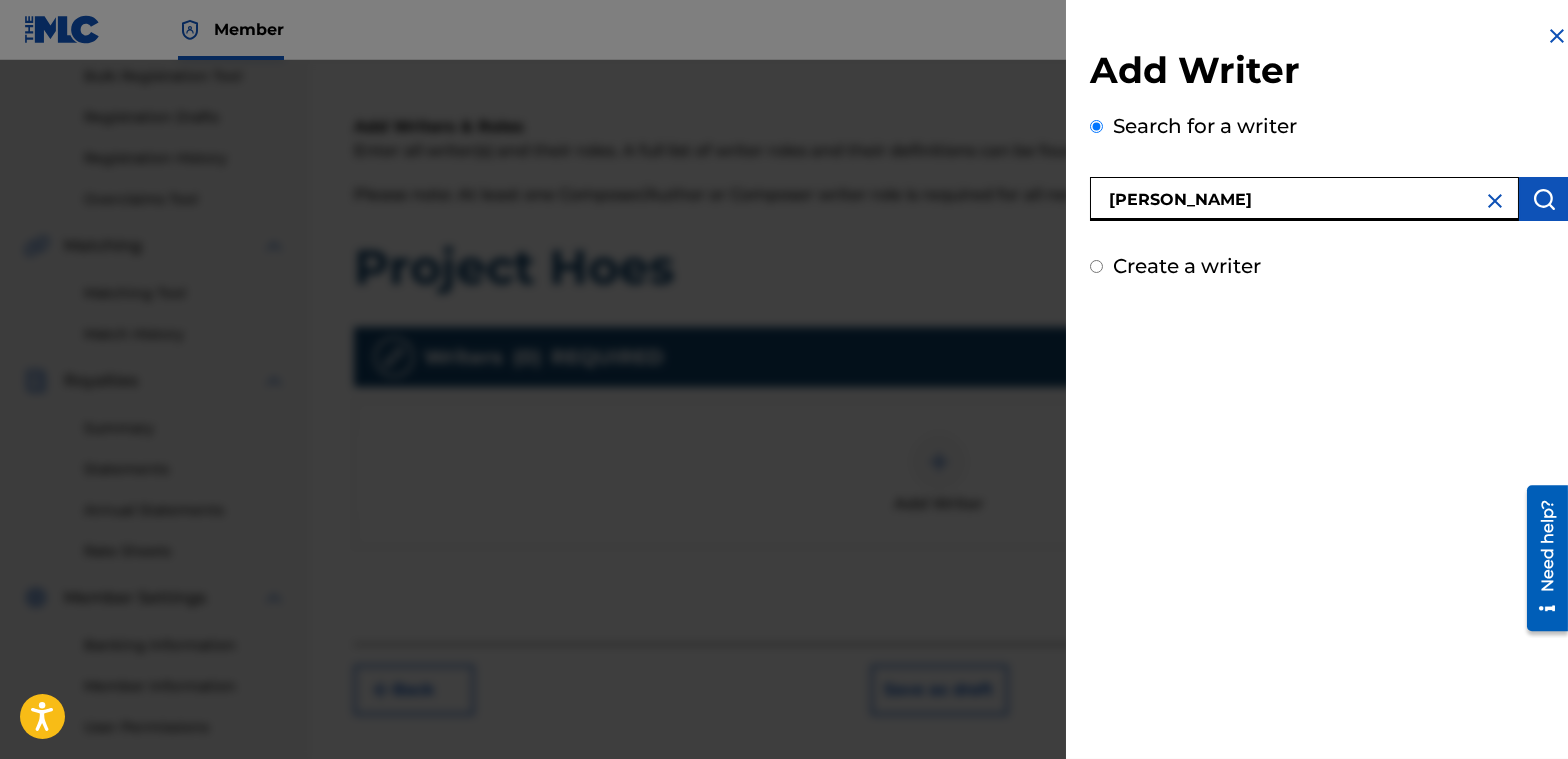type on "[PERSON_NAME]" 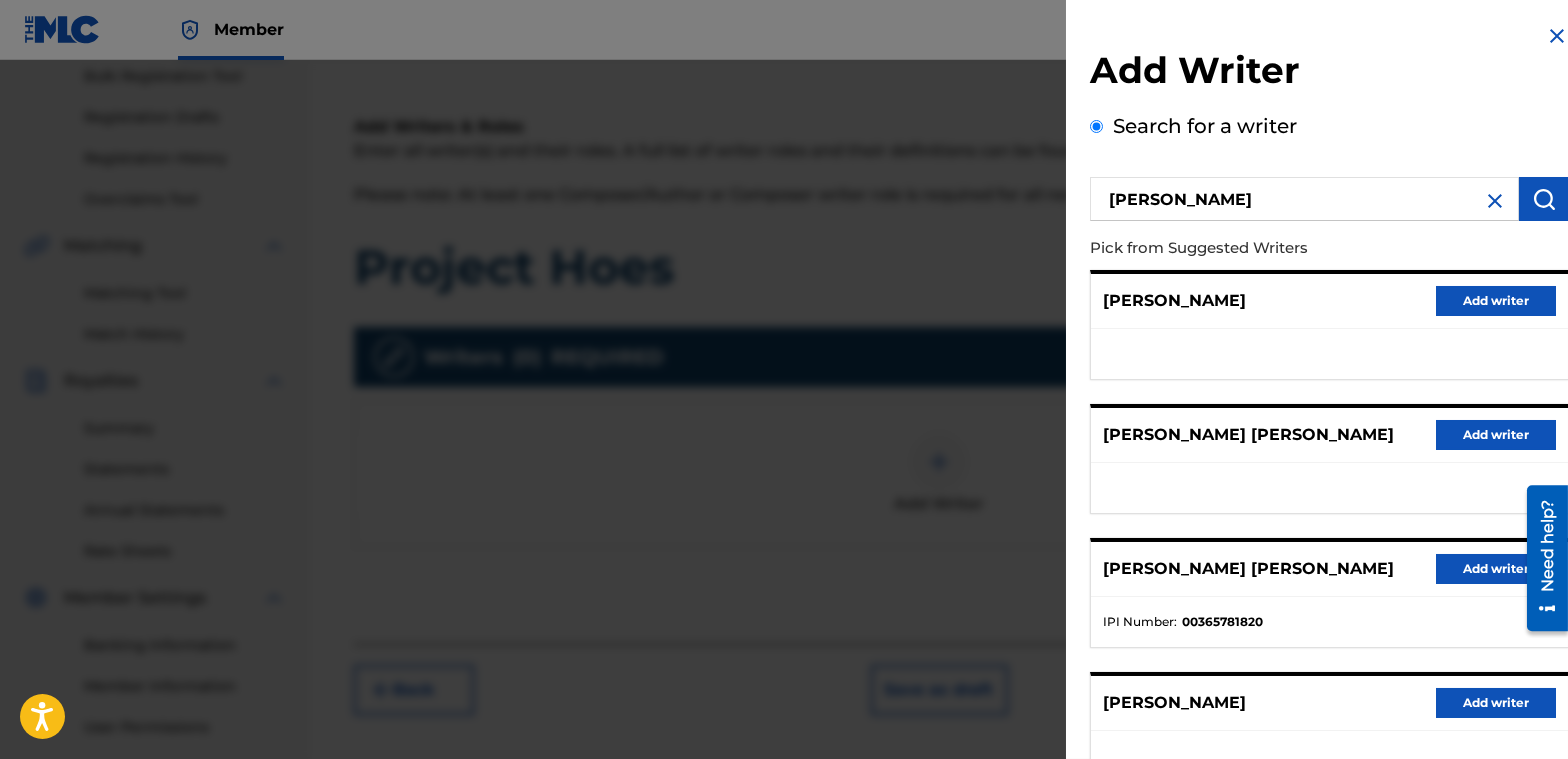 click on "Add writer" at bounding box center (1496, 569) 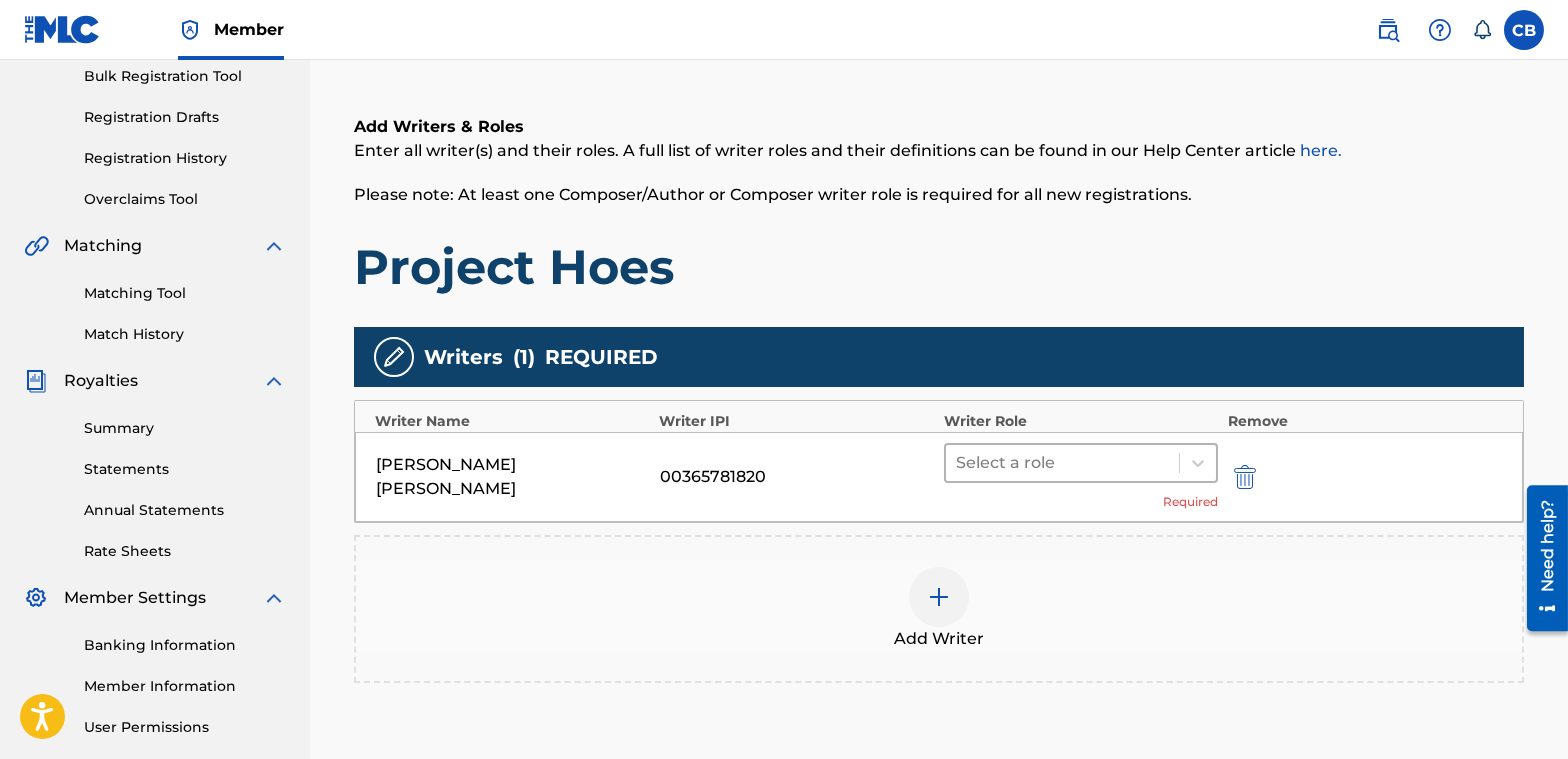 click at bounding box center [1062, 463] 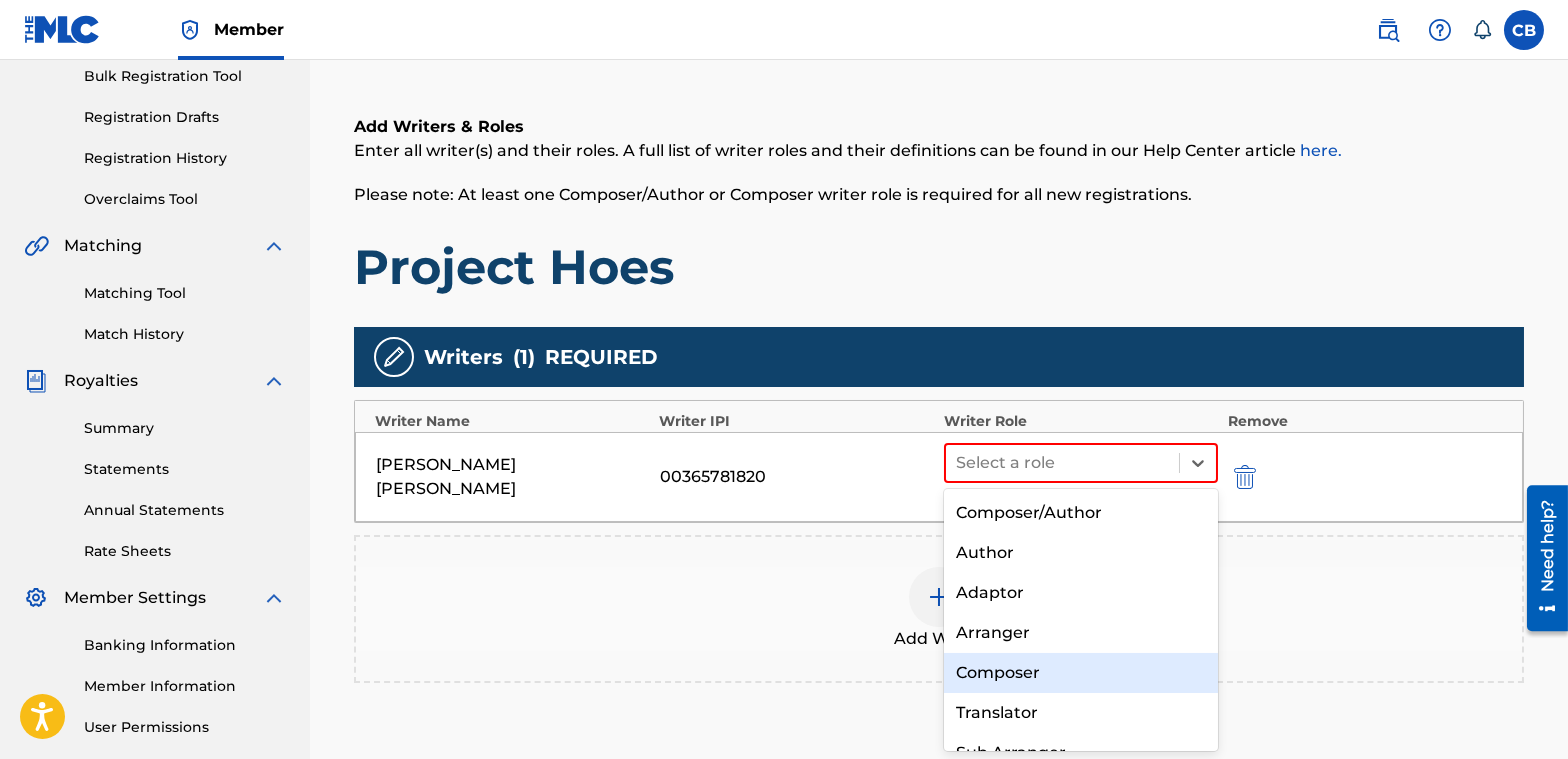 click on "Composer" at bounding box center (1081, 673) 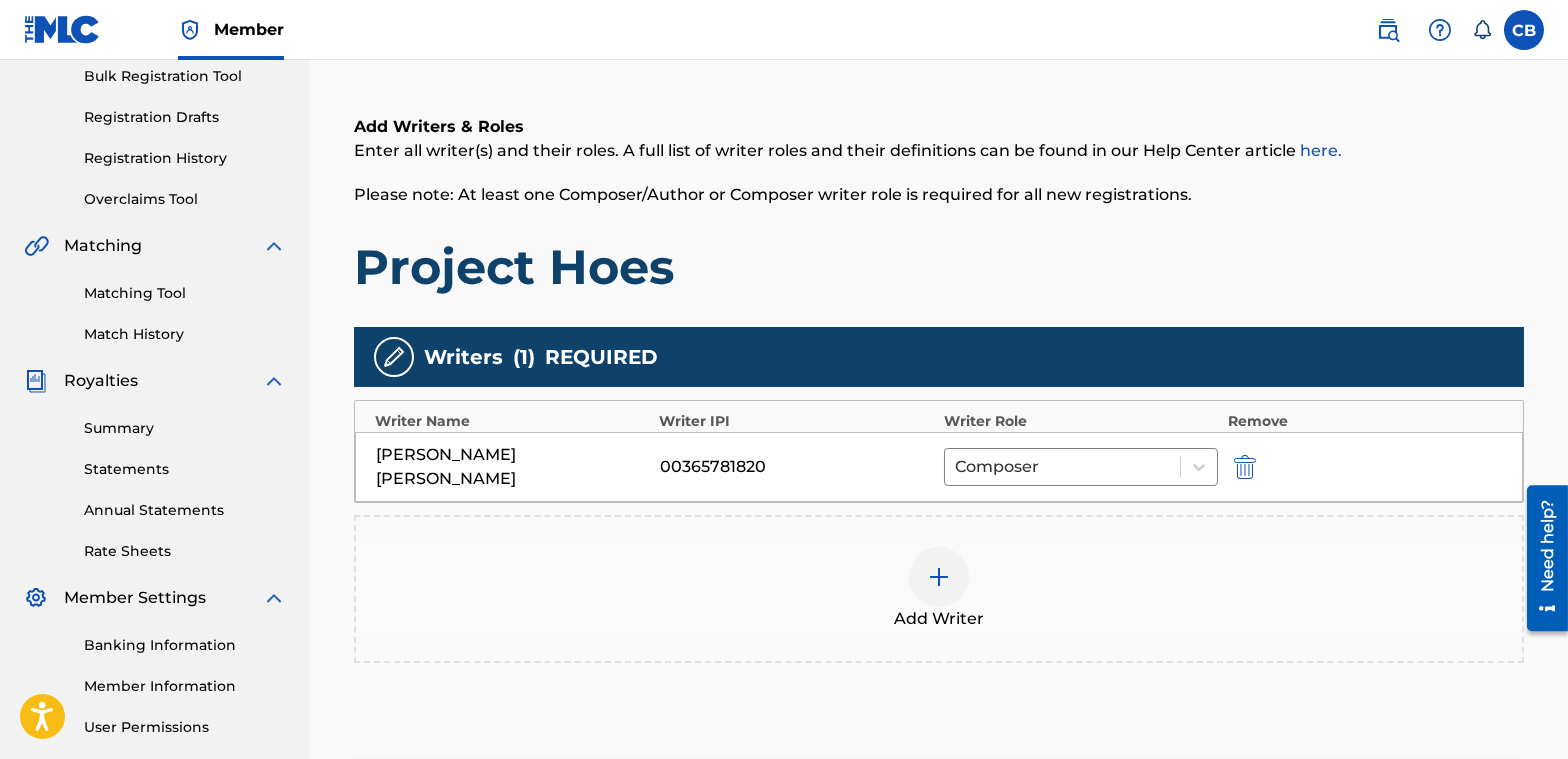 click at bounding box center [939, 577] 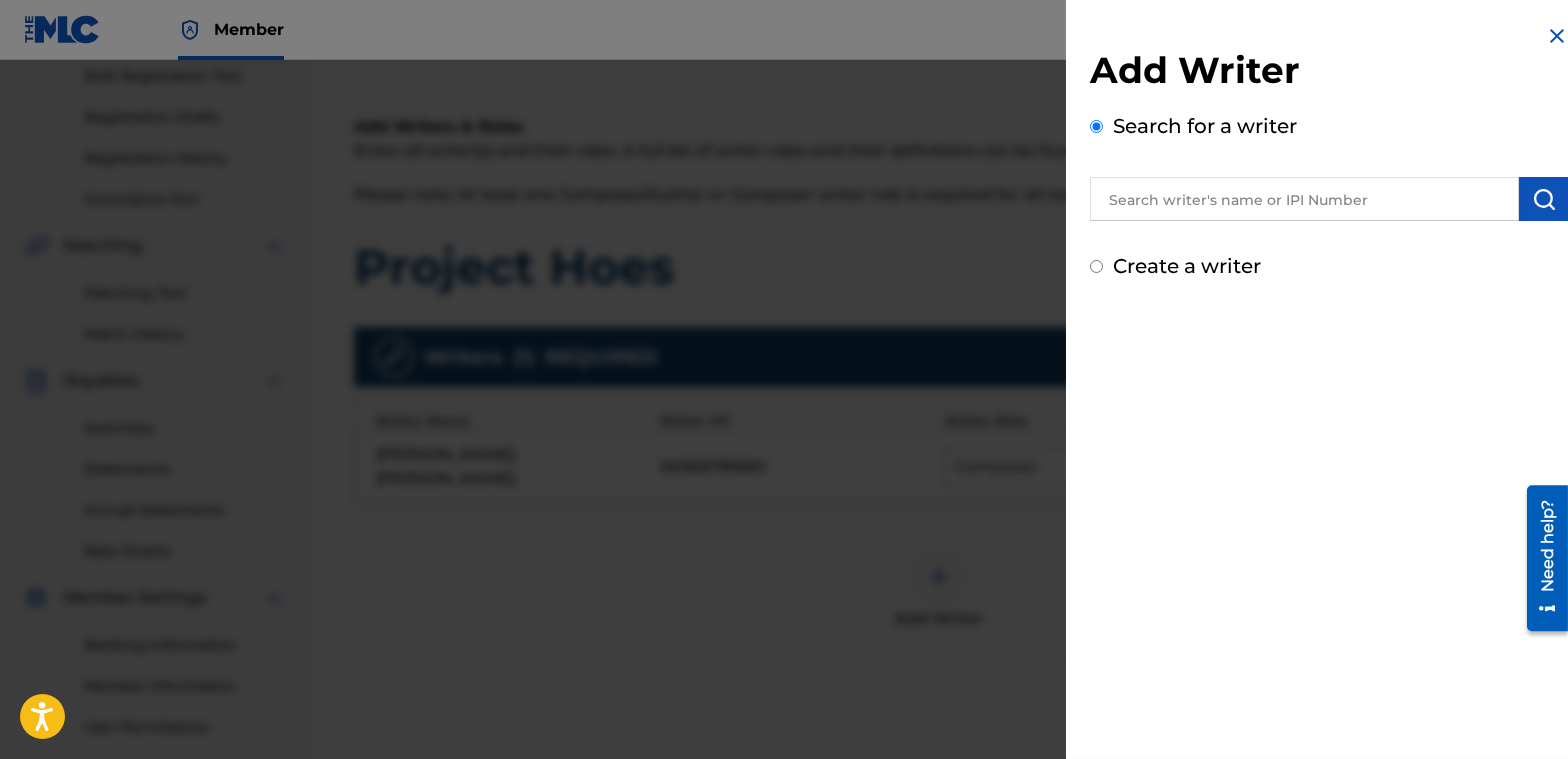 click at bounding box center (1304, 199) 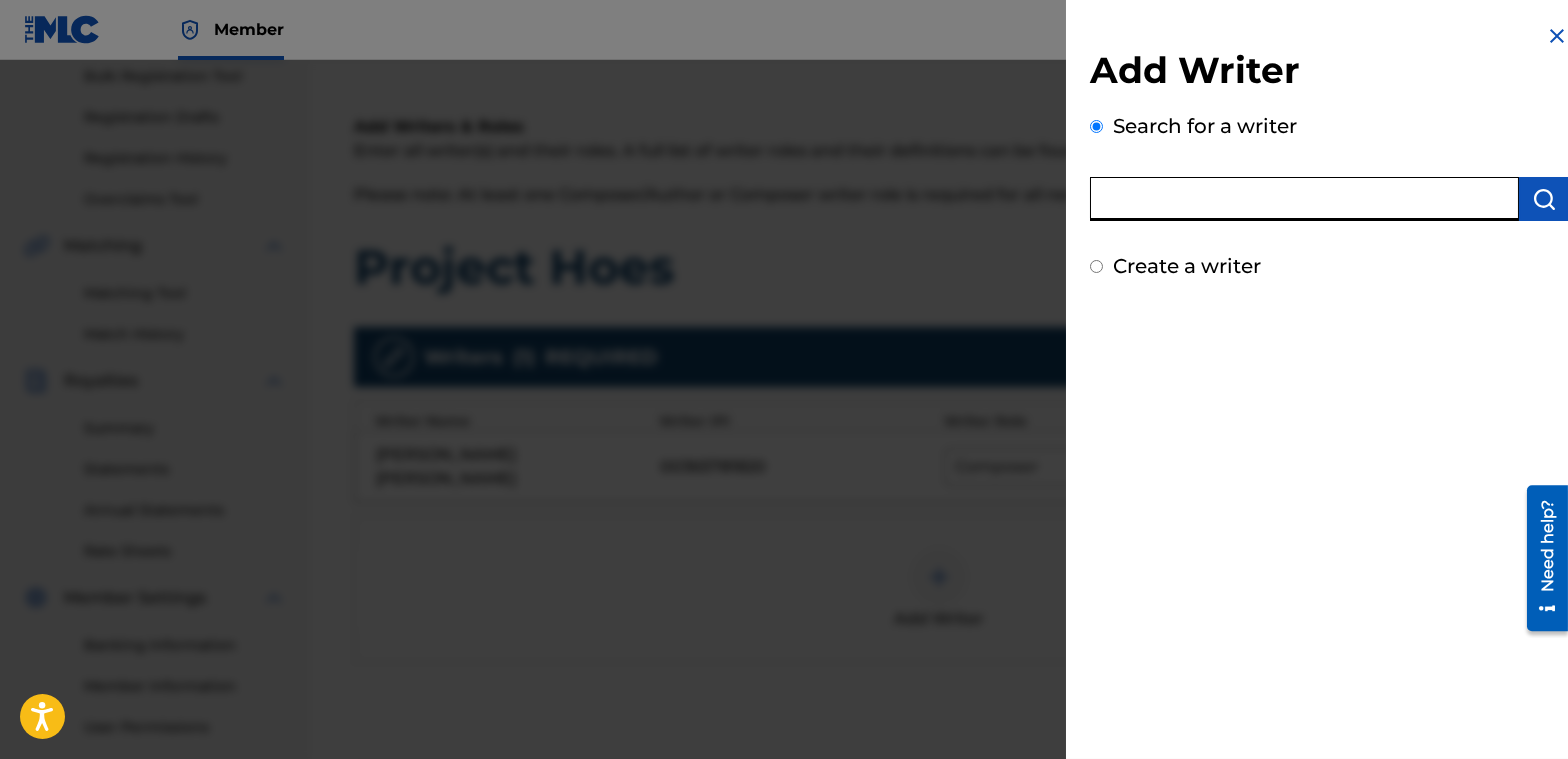 click on "Create a writer" at bounding box center (1096, 266) 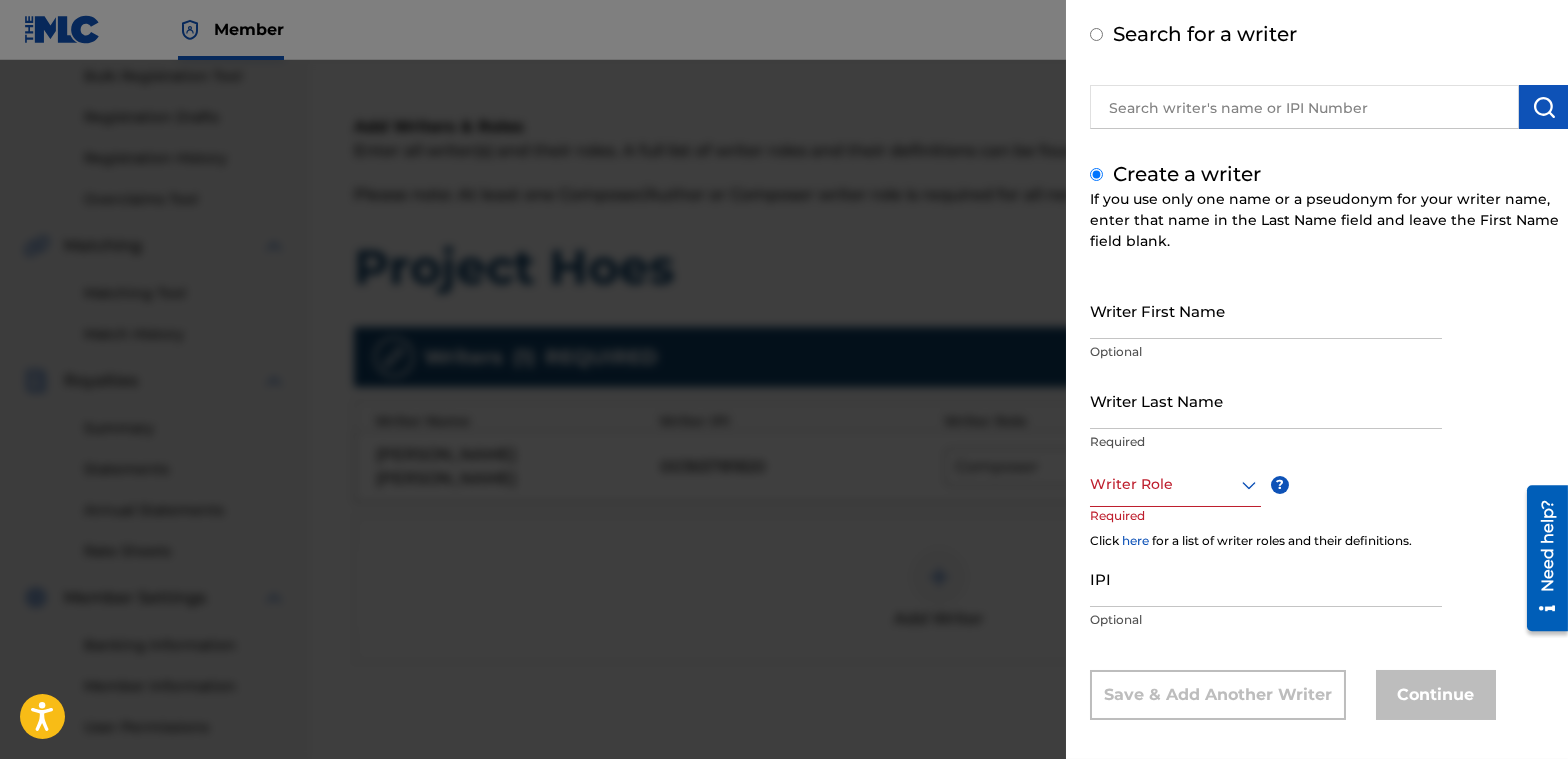 scroll, scrollTop: 106, scrollLeft: 0, axis: vertical 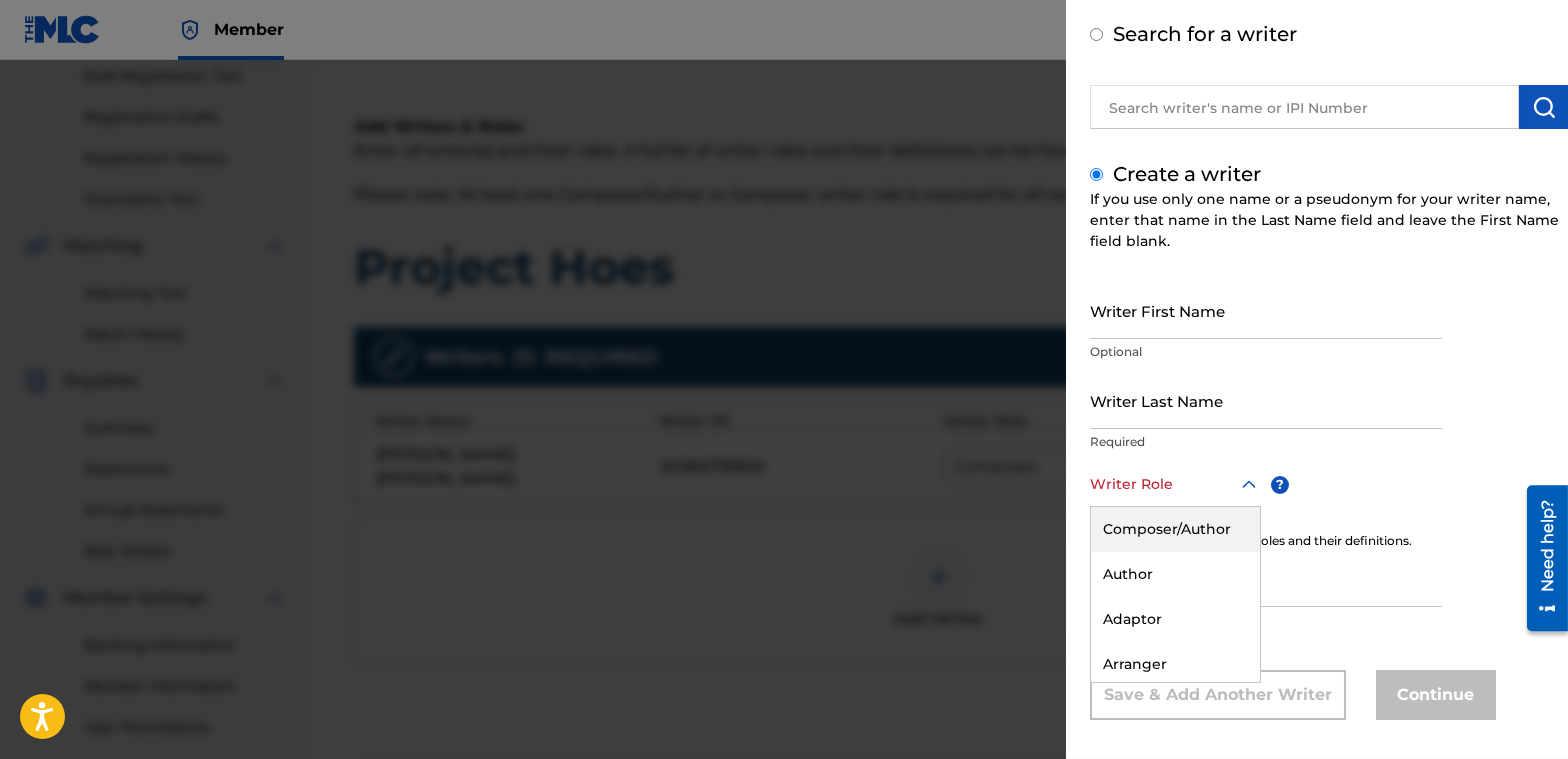 click at bounding box center [1175, 484] 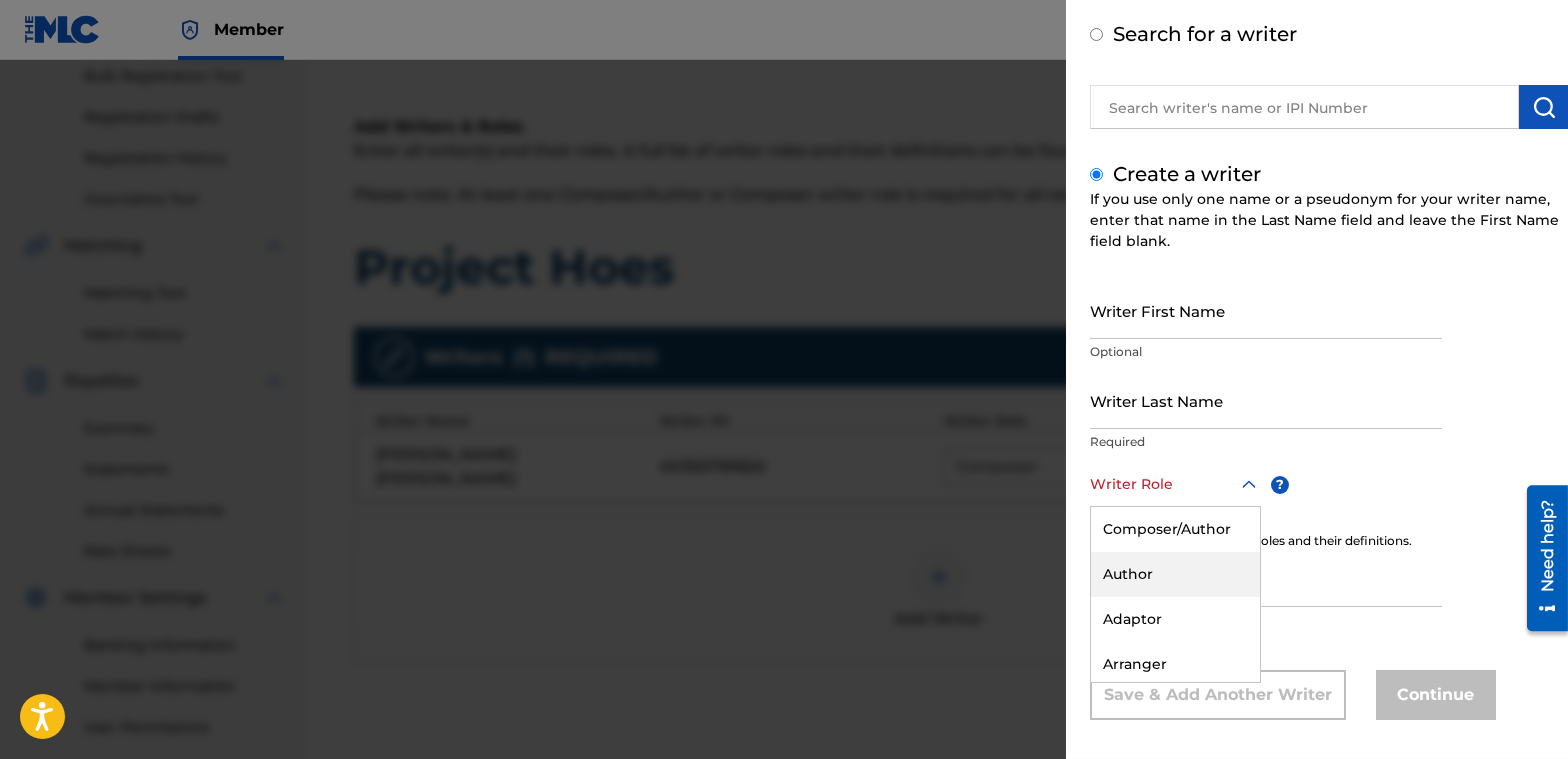 click on "Author" at bounding box center [1175, 574] 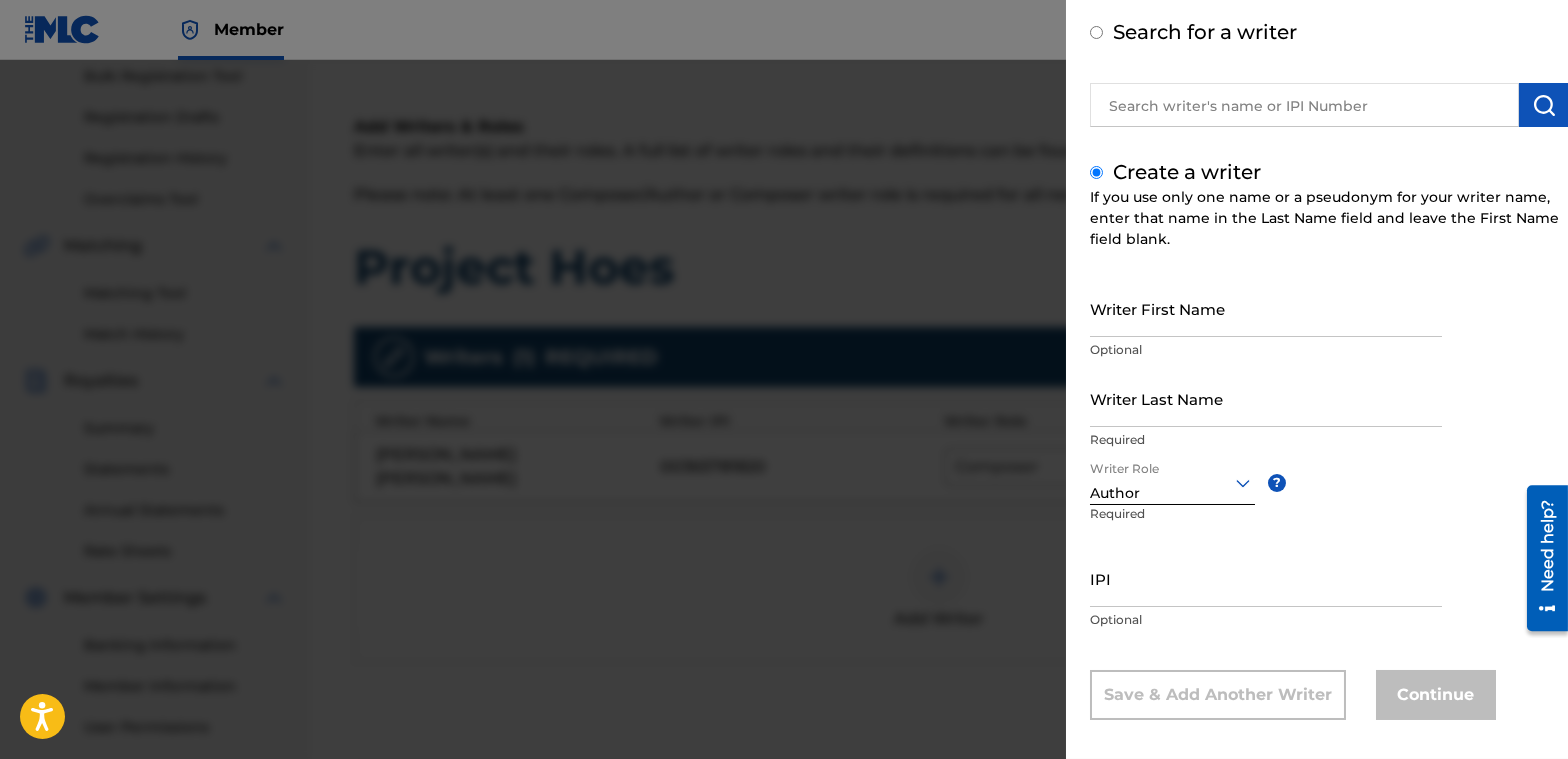 scroll, scrollTop: 109, scrollLeft: 0, axis: vertical 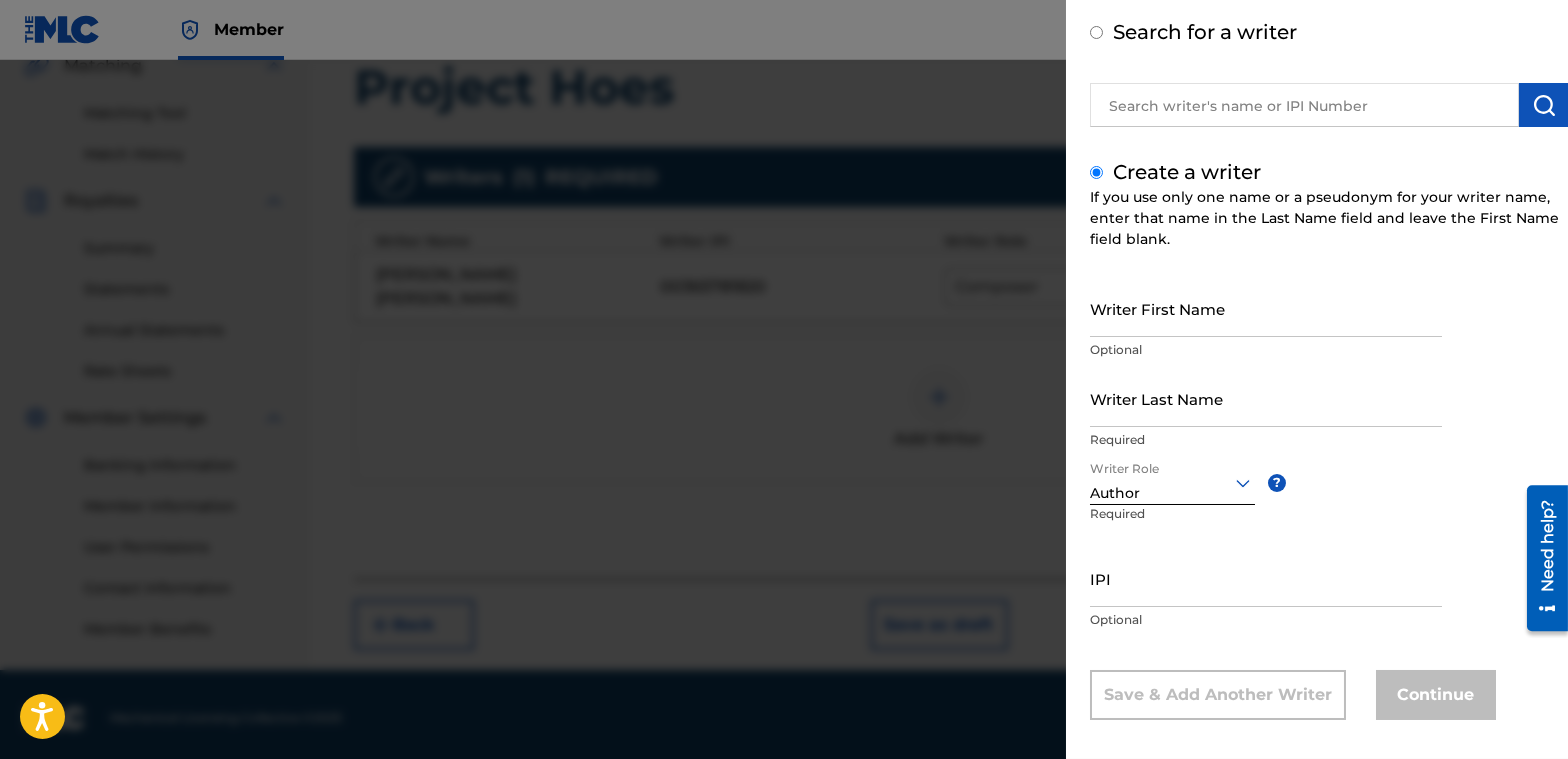 click at bounding box center [1304, 105] 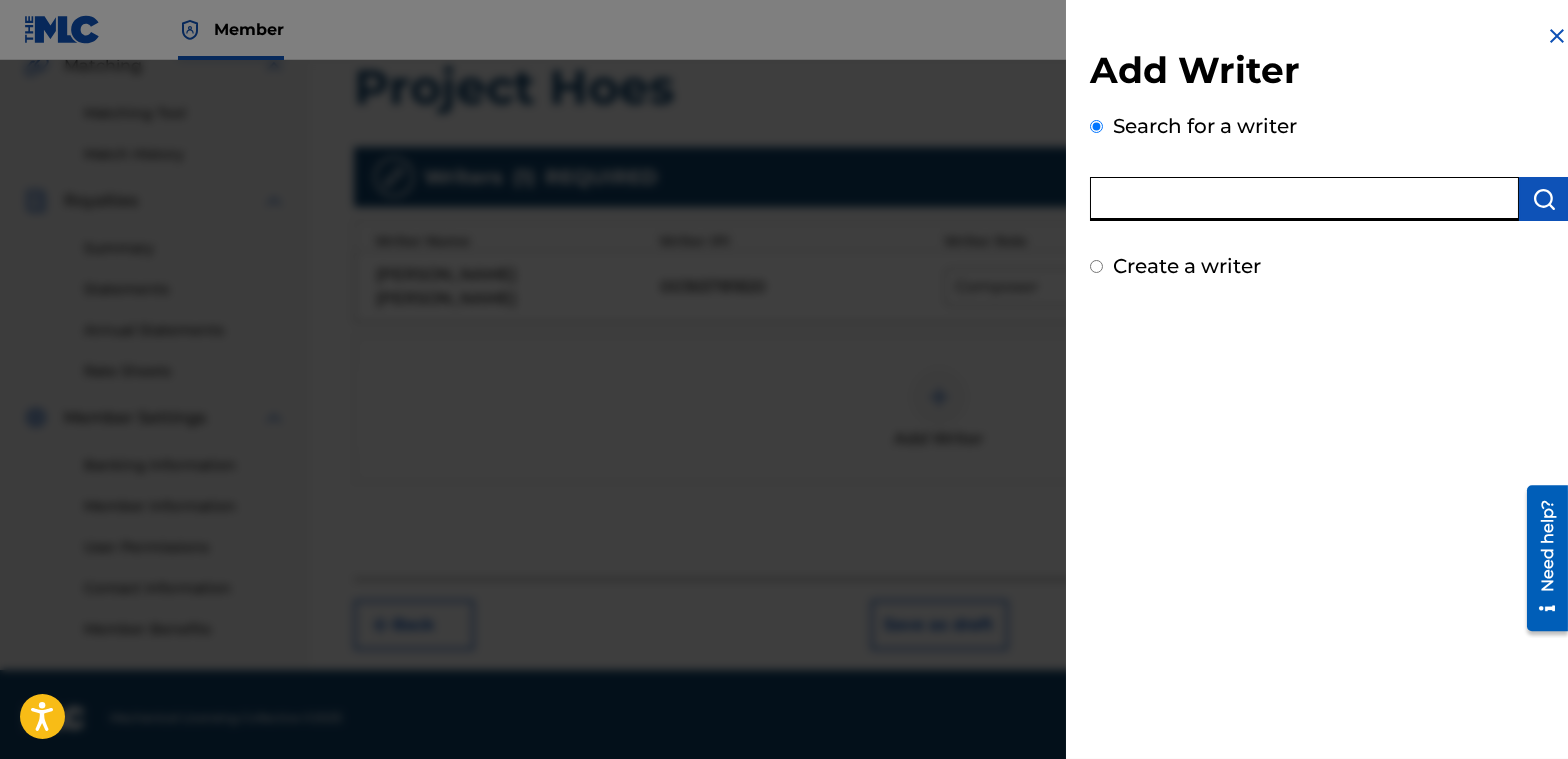 scroll, scrollTop: 0, scrollLeft: 0, axis: both 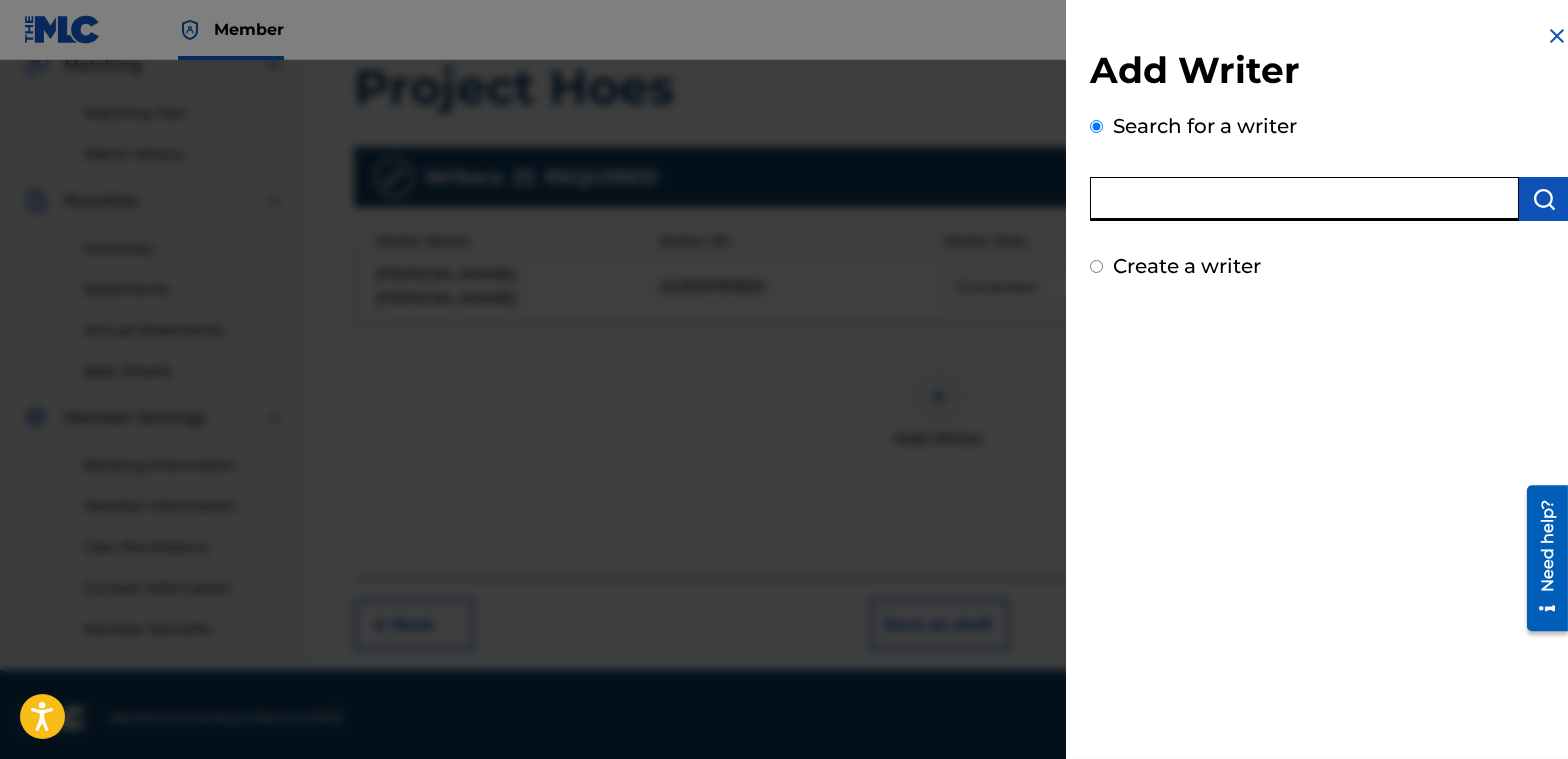 click at bounding box center (784, 439) 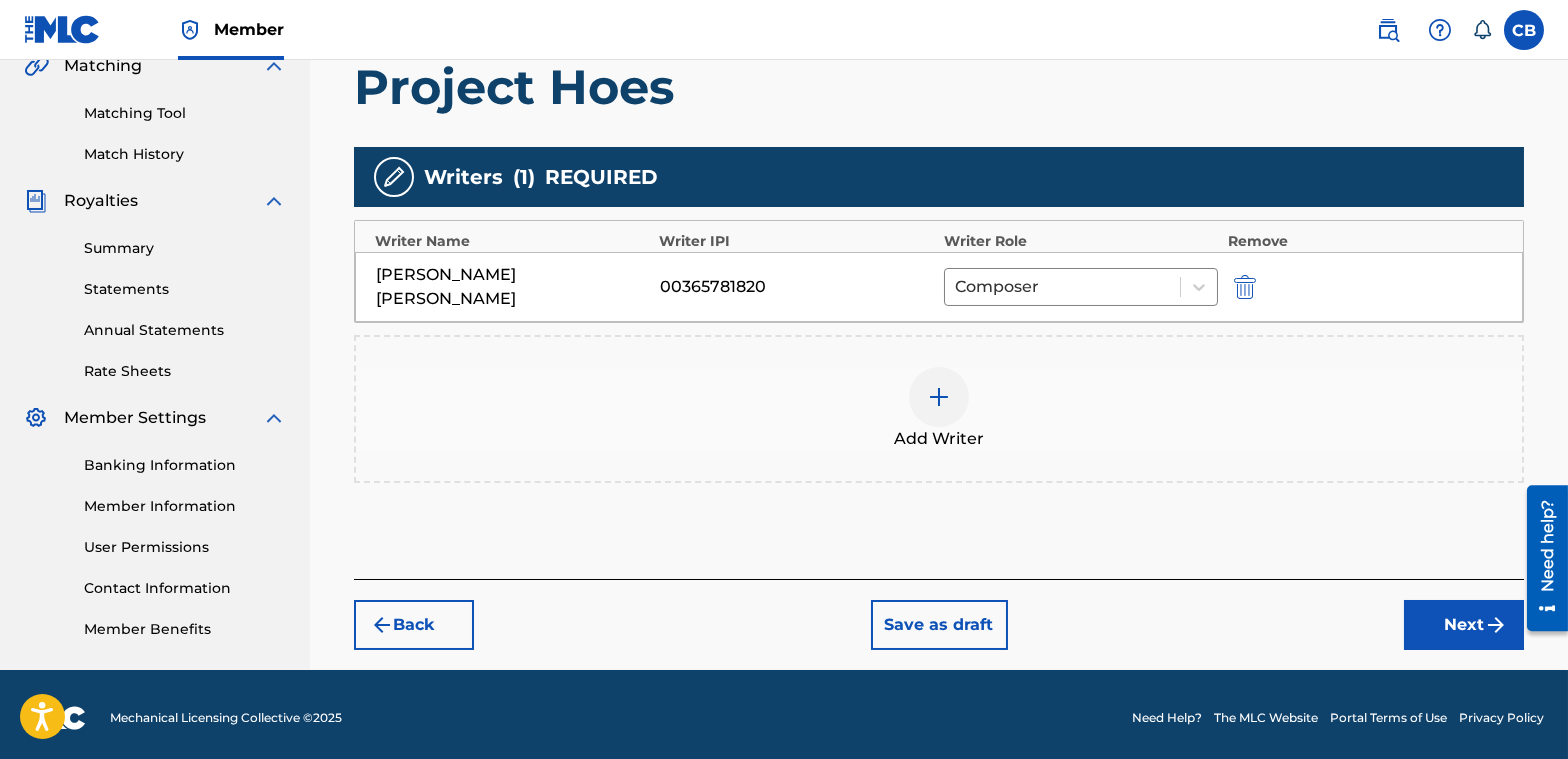 click on "Next" at bounding box center (1464, 625) 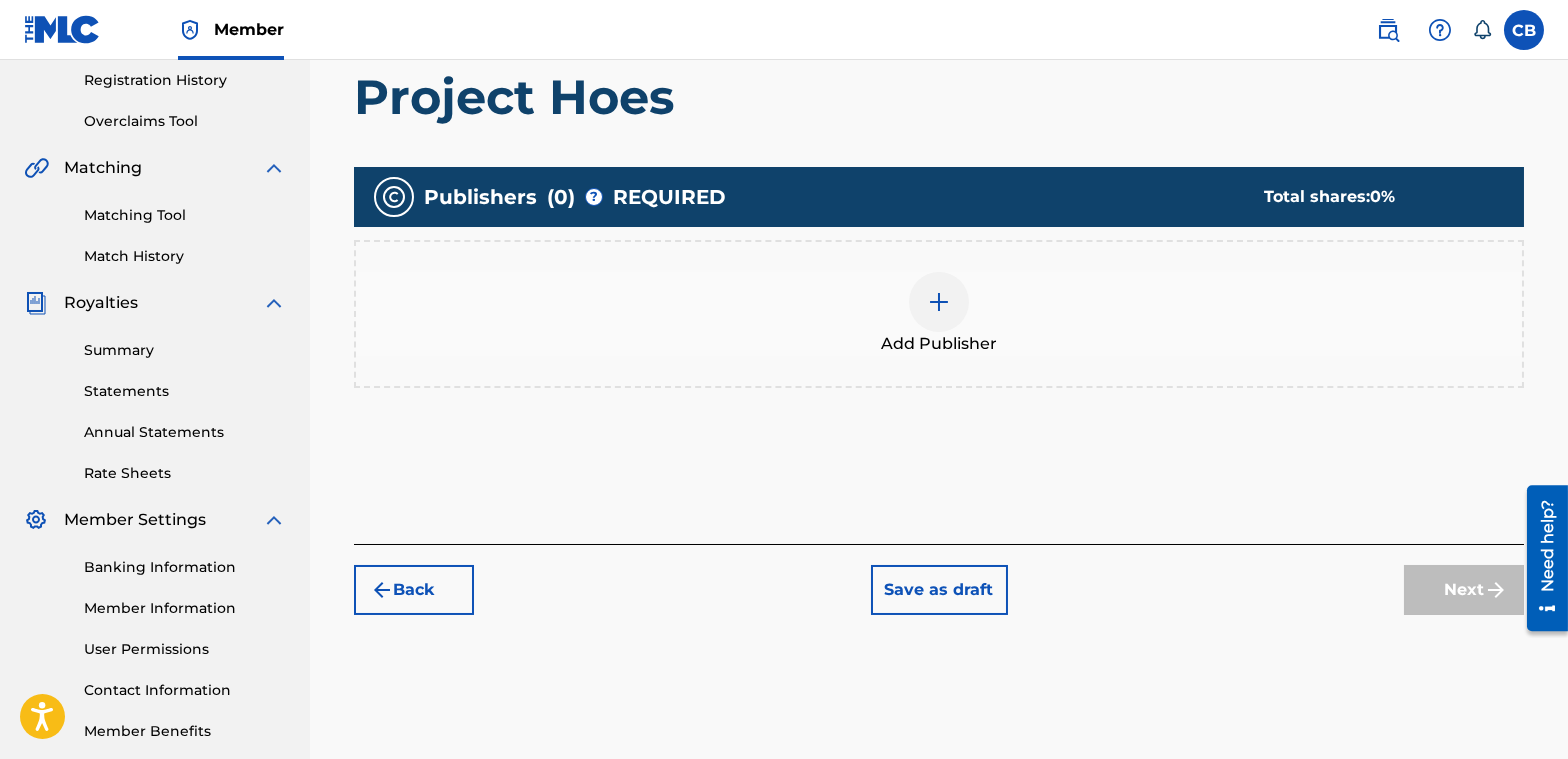 scroll, scrollTop: 390, scrollLeft: 0, axis: vertical 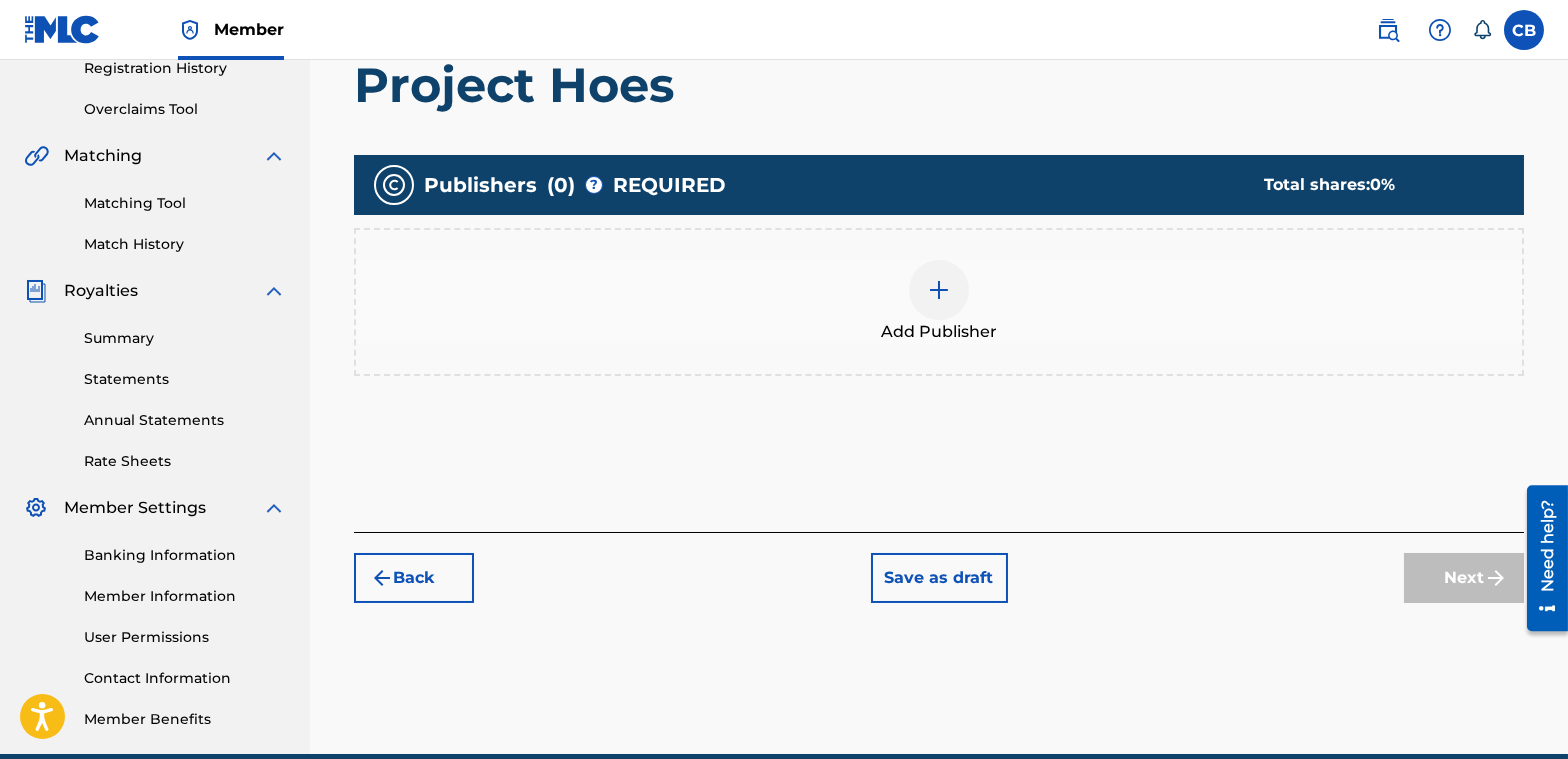 click on "Back" at bounding box center (414, 578) 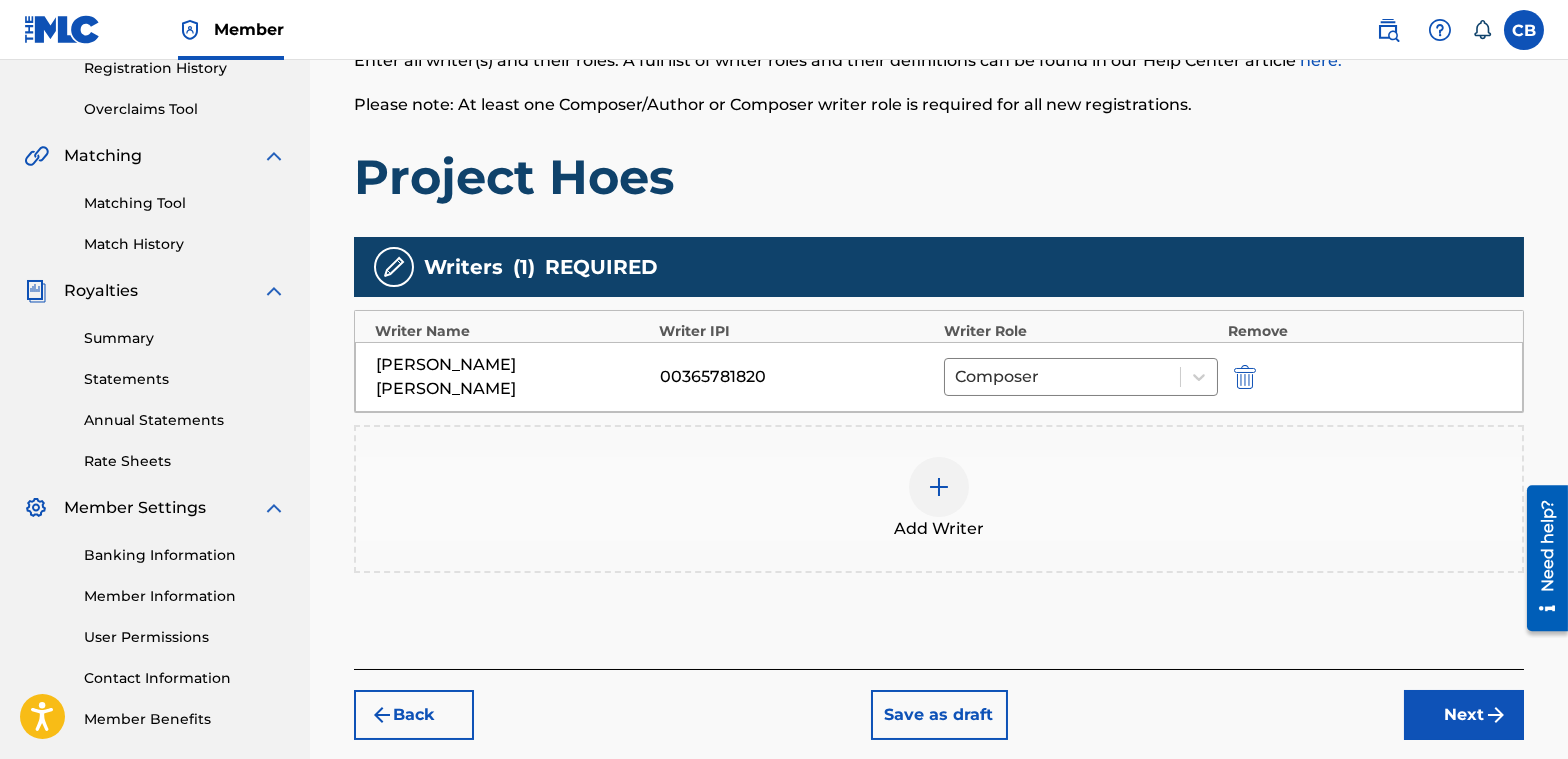 click at bounding box center (939, 487) 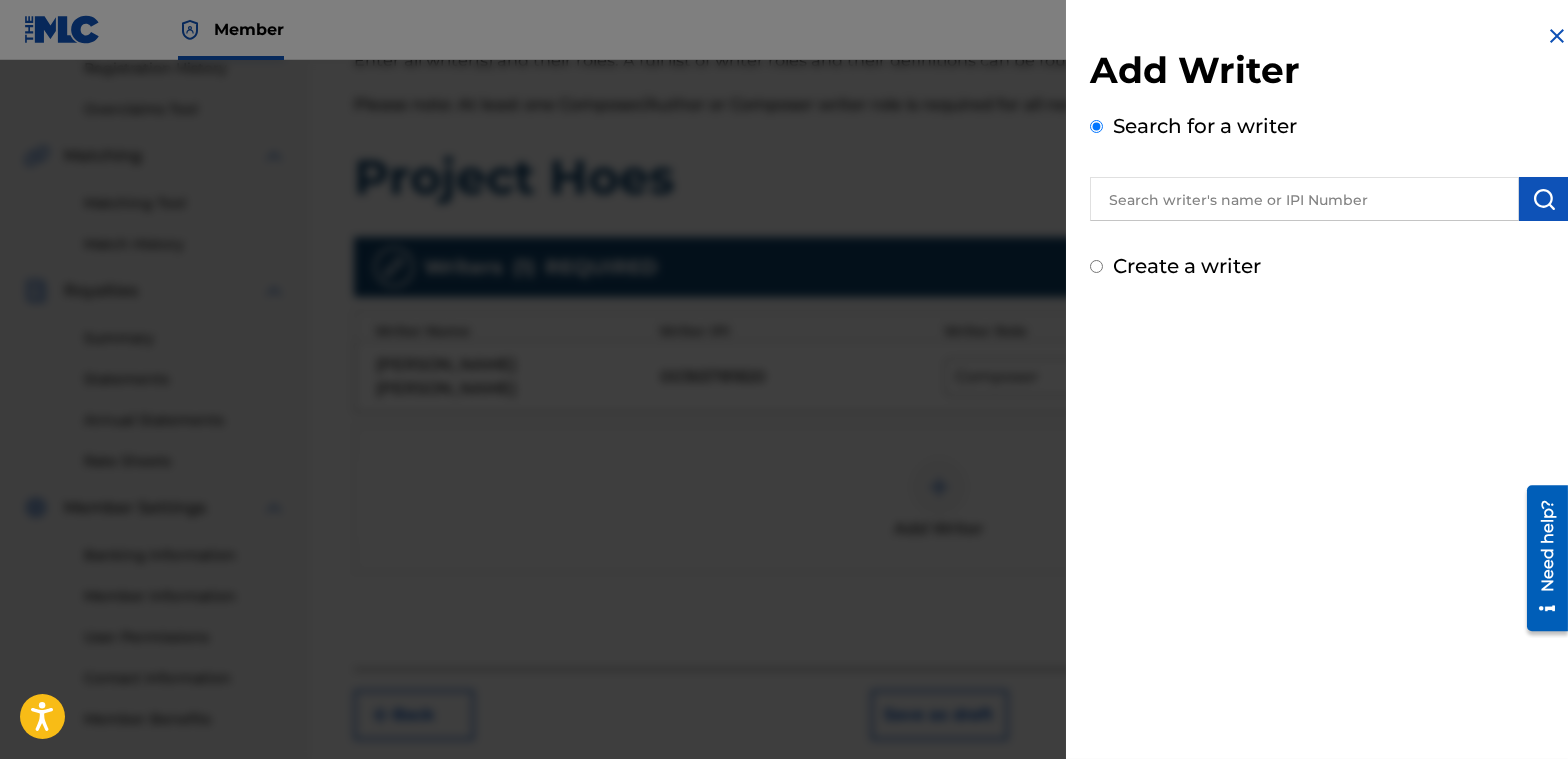 click at bounding box center (1304, 199) 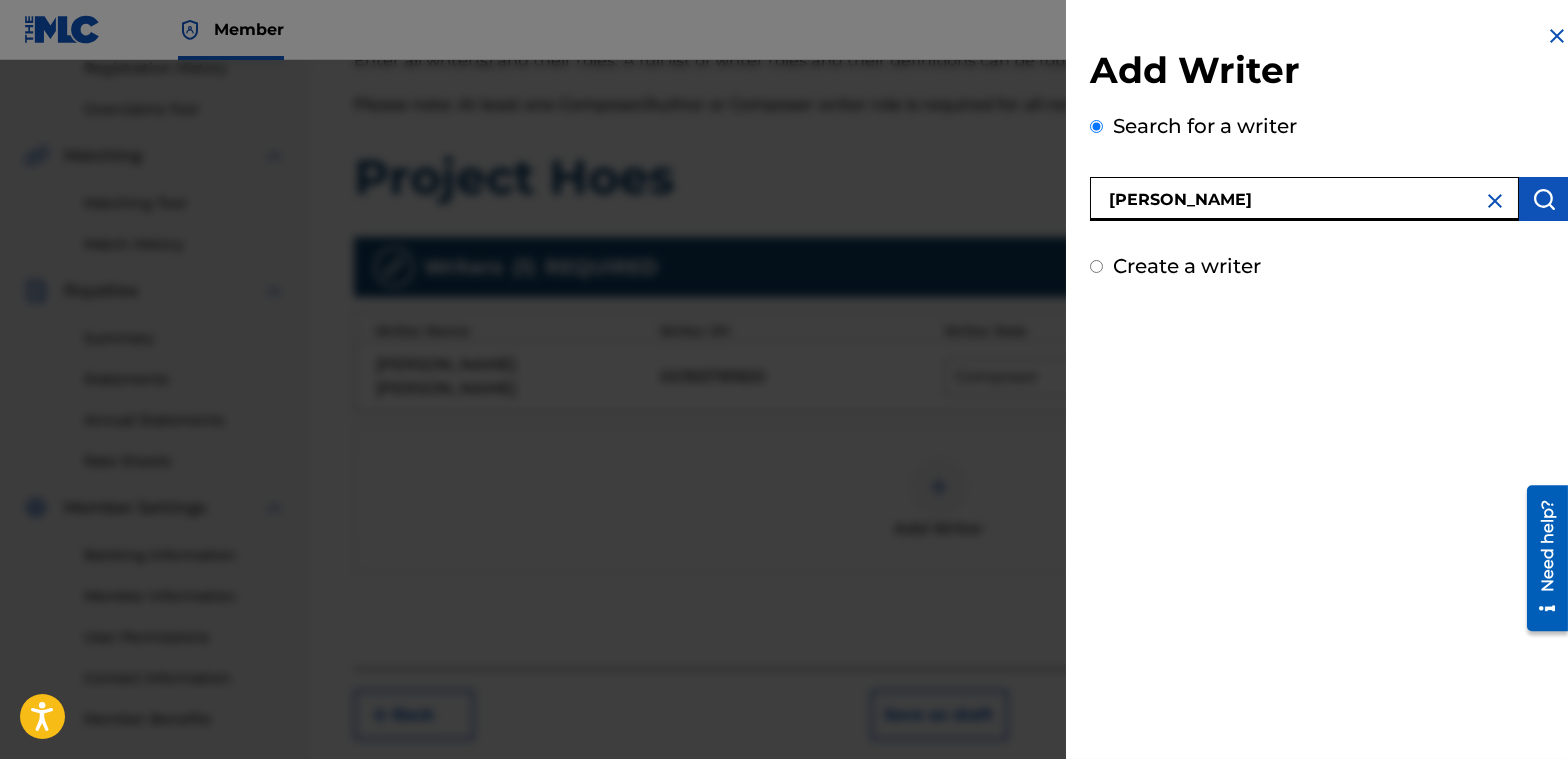 type on "[PERSON_NAME]" 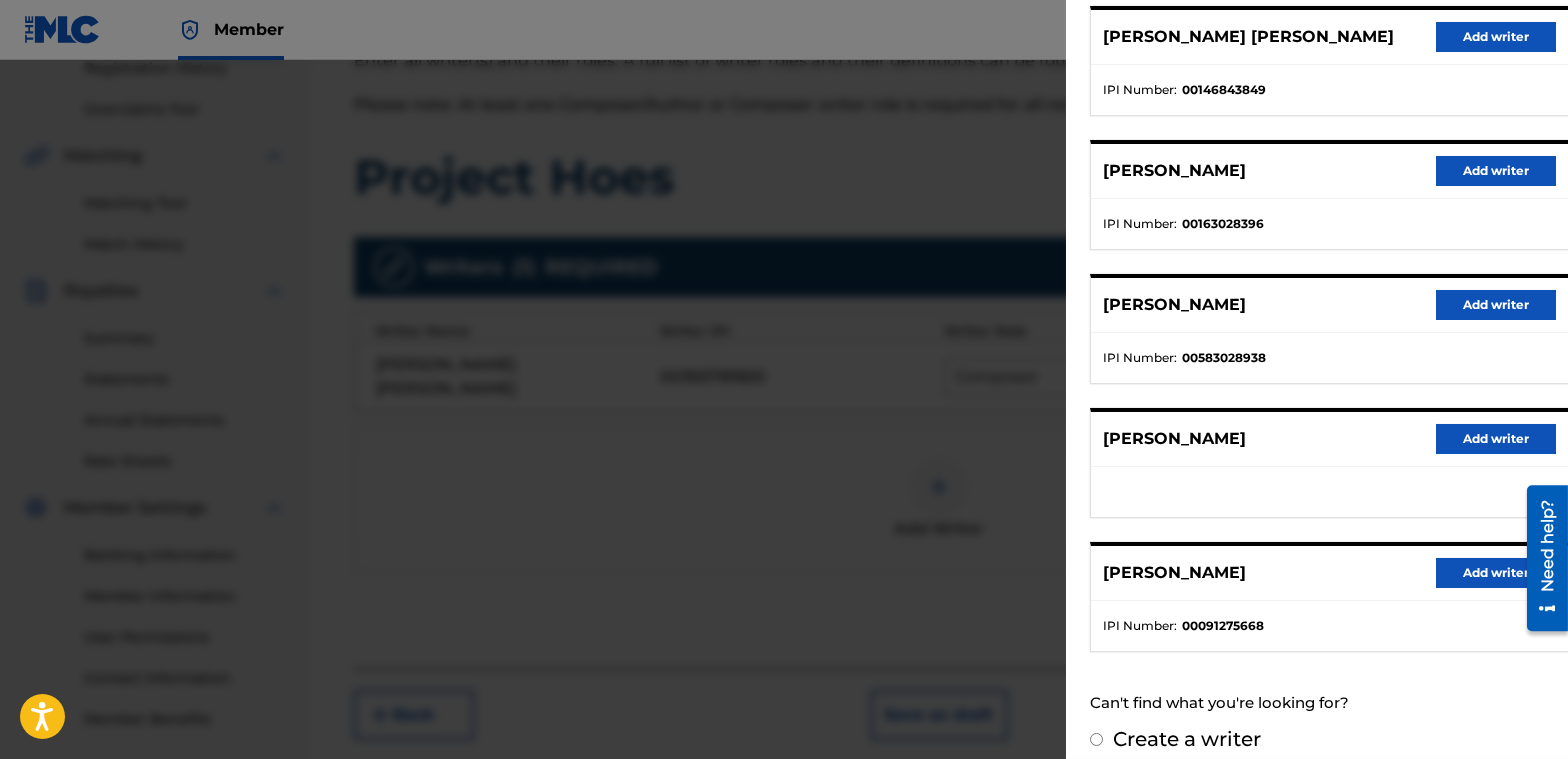 scroll, scrollTop: 277, scrollLeft: 0, axis: vertical 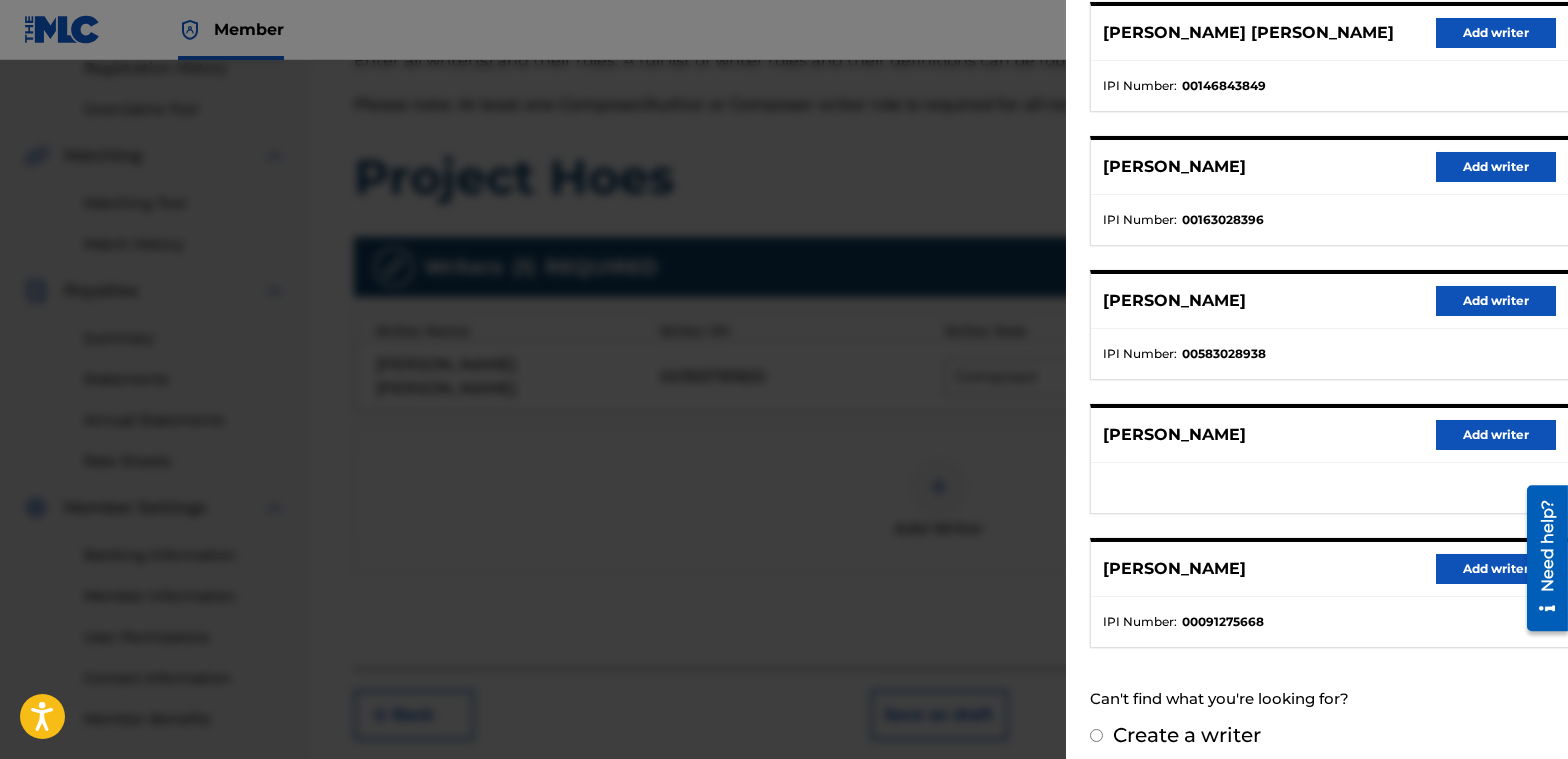 click on "Add writer" at bounding box center (1496, 435) 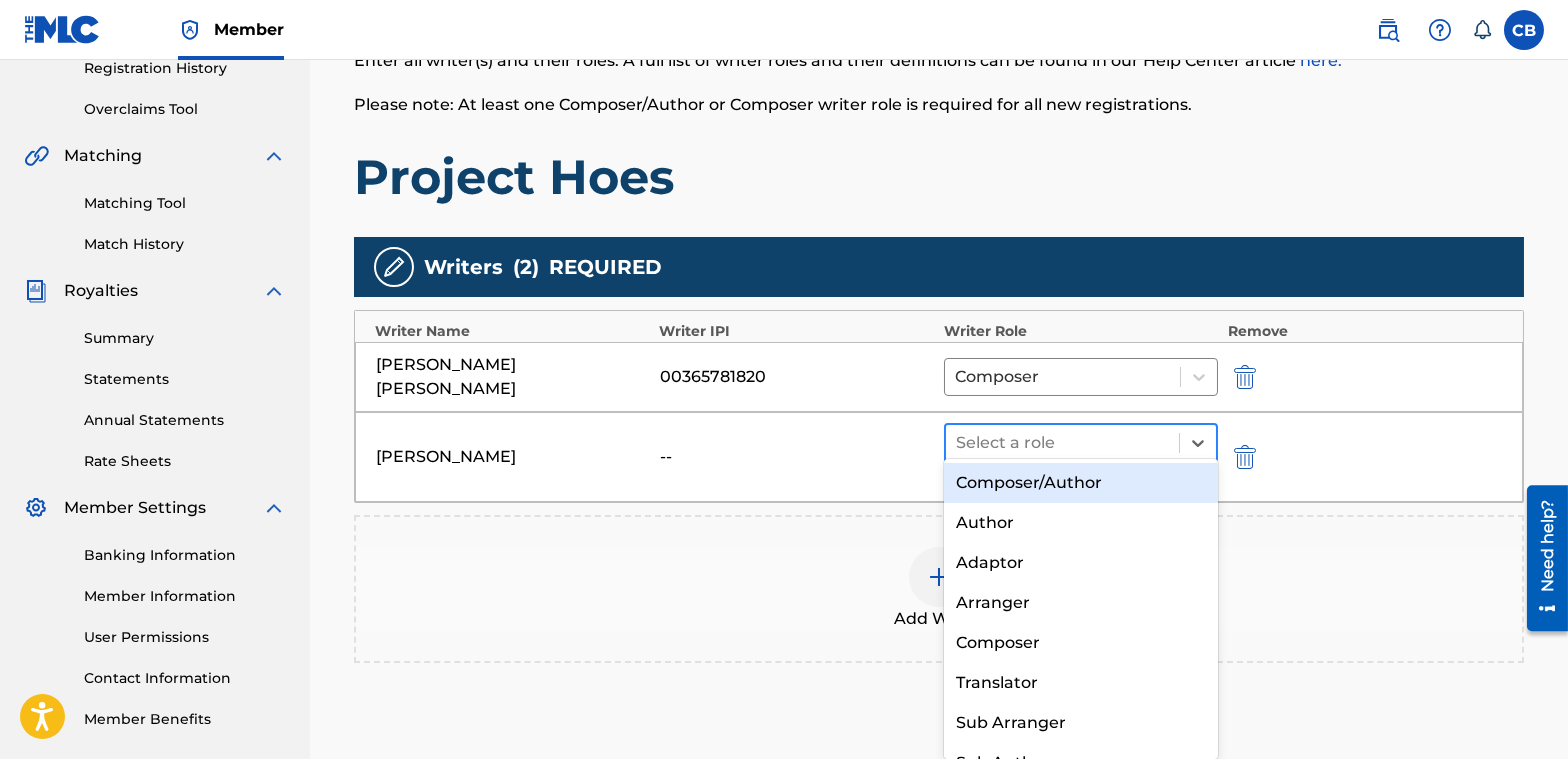 click at bounding box center (1062, 443) 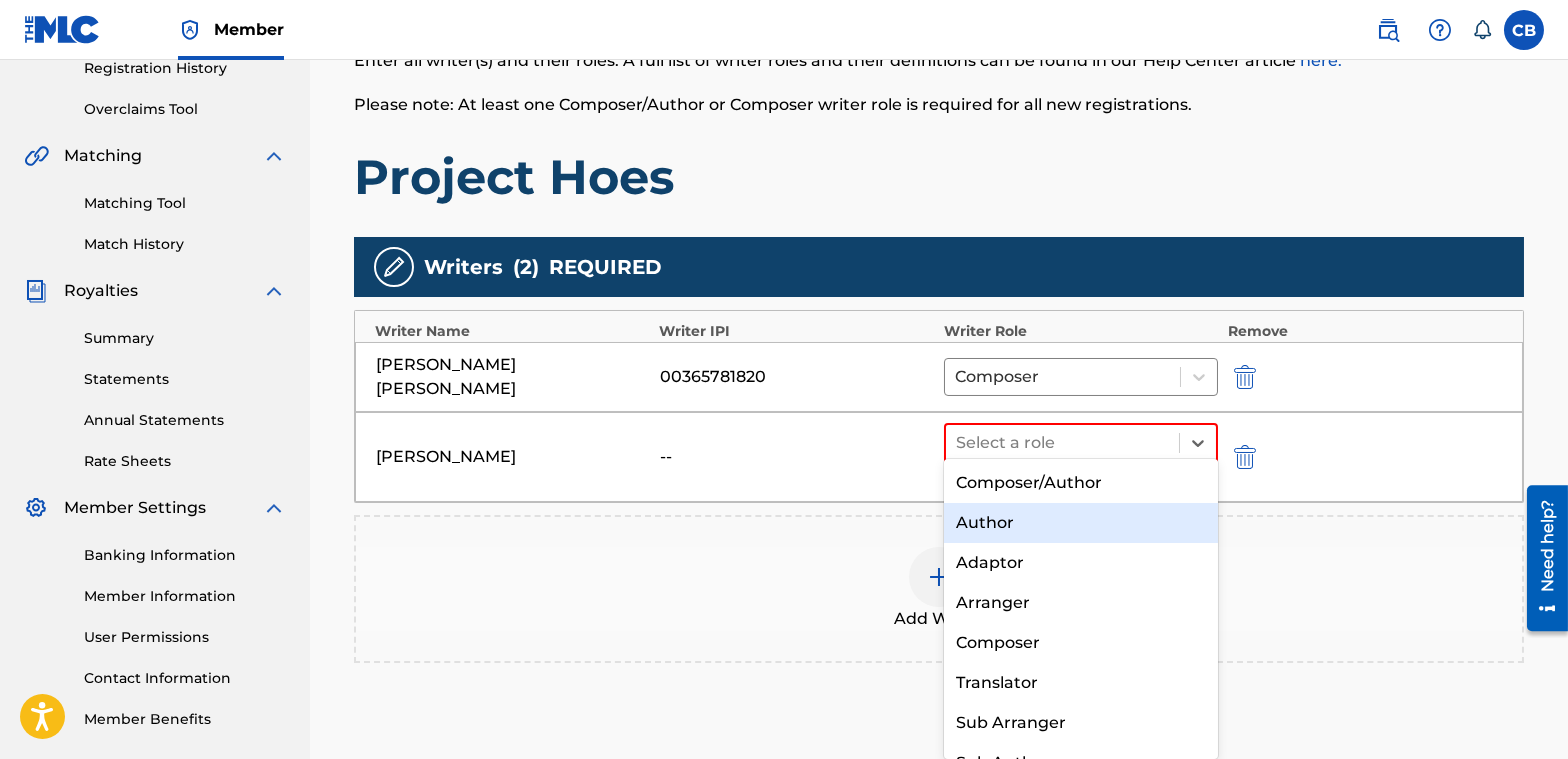 click on "Author" at bounding box center (1081, 523) 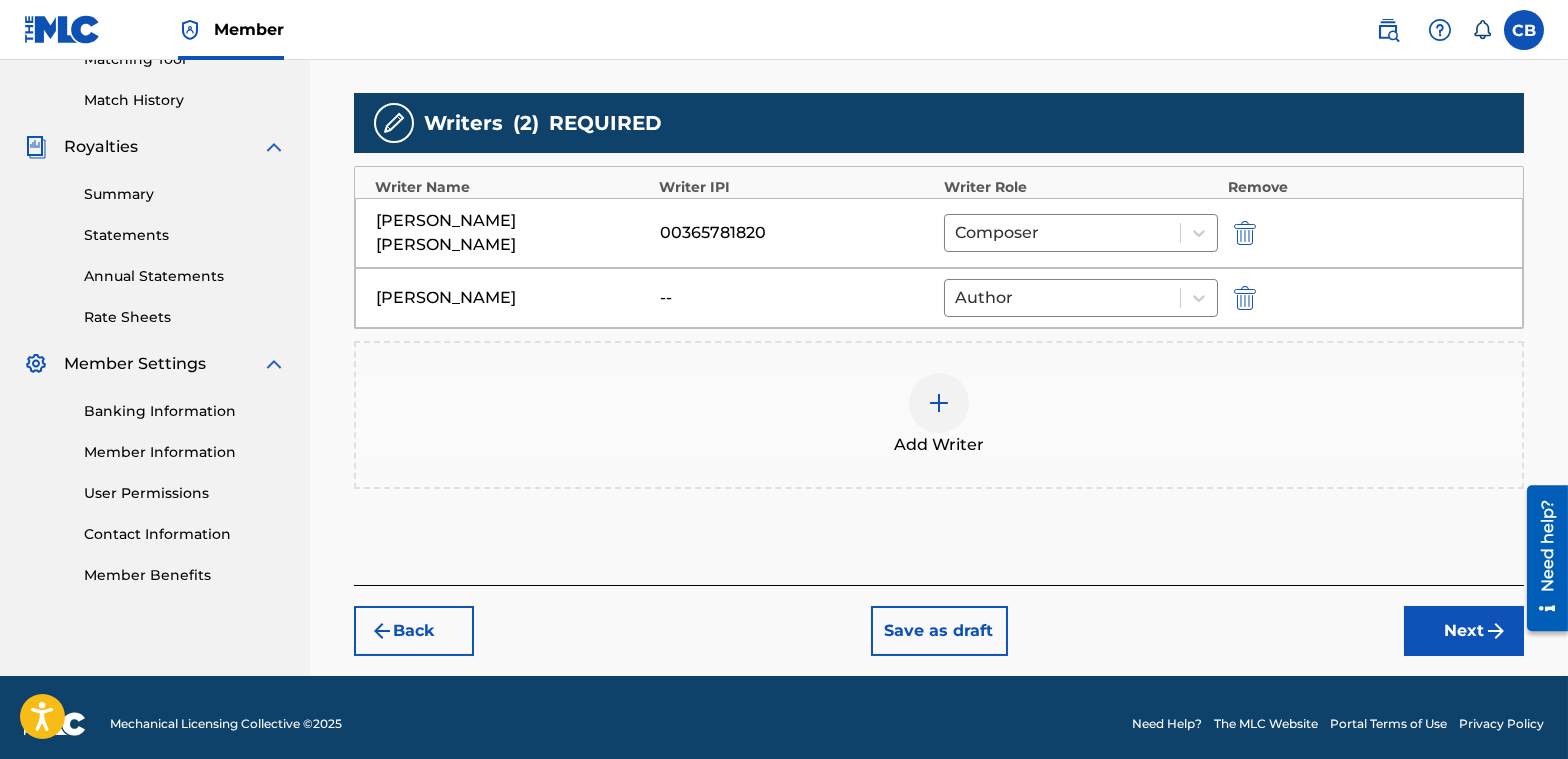 click on "Next" at bounding box center (1464, 631) 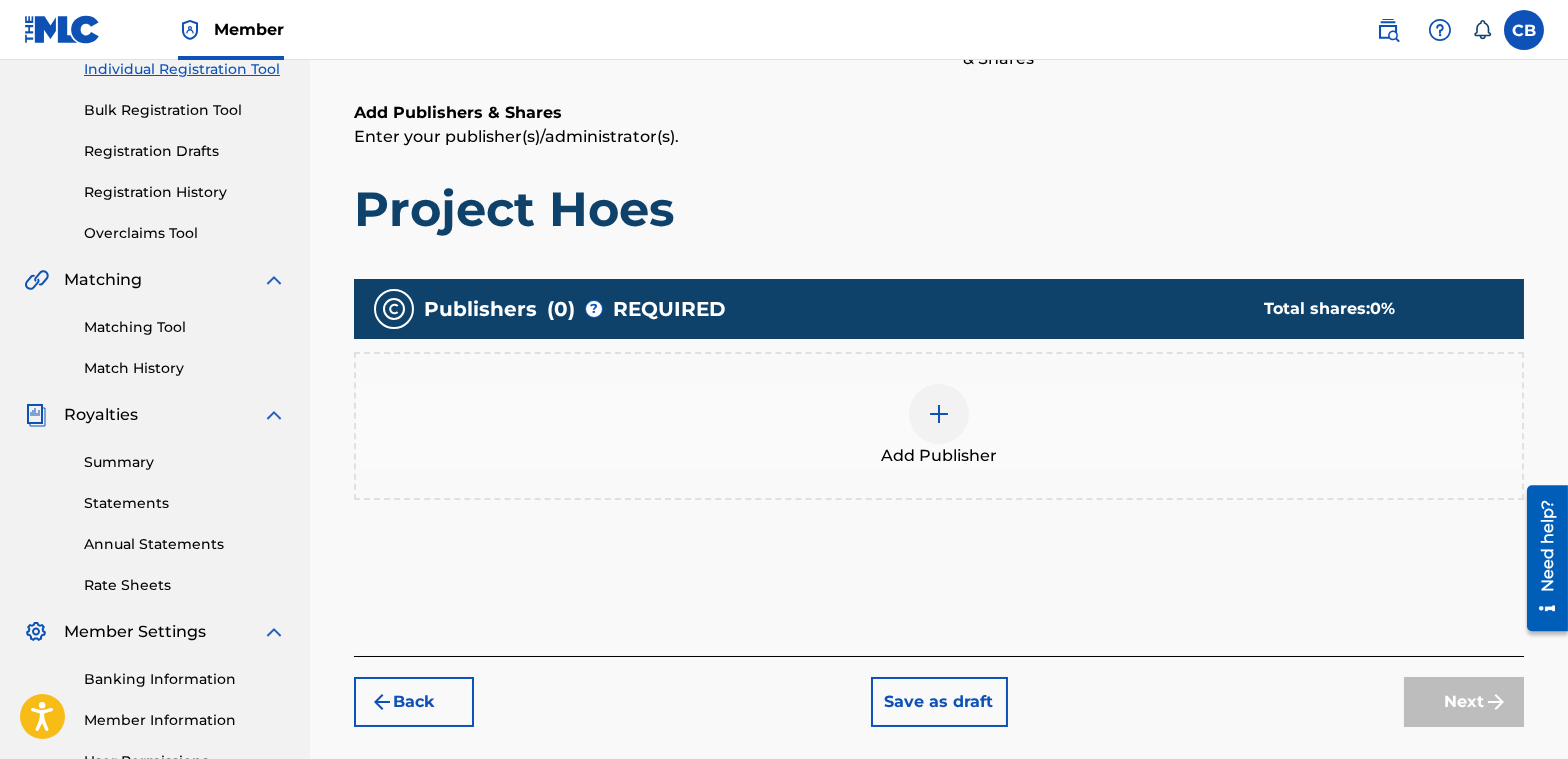 scroll, scrollTop: 290, scrollLeft: 0, axis: vertical 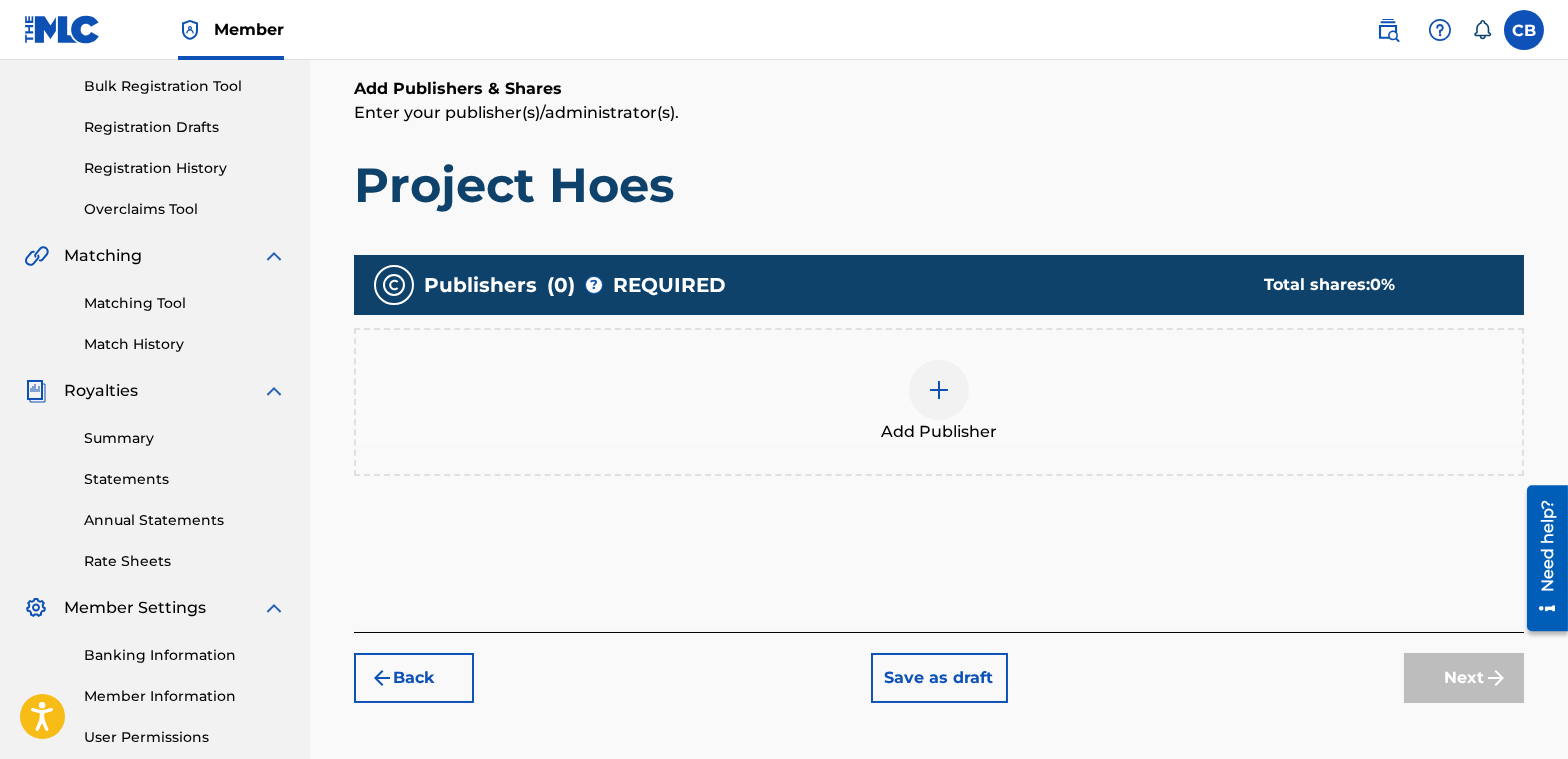 click at bounding box center [939, 390] 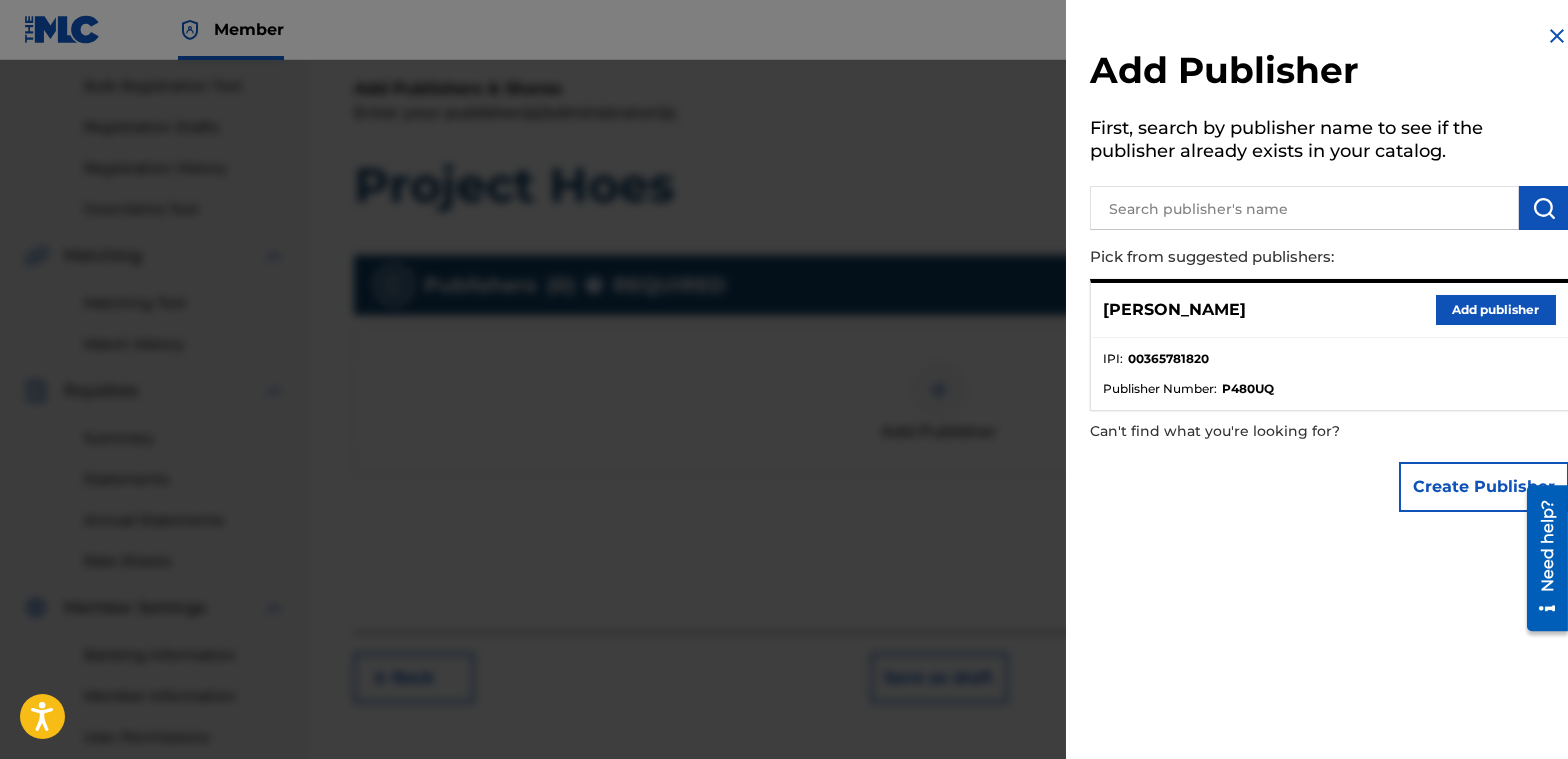 click on "Add publisher" at bounding box center [1496, 310] 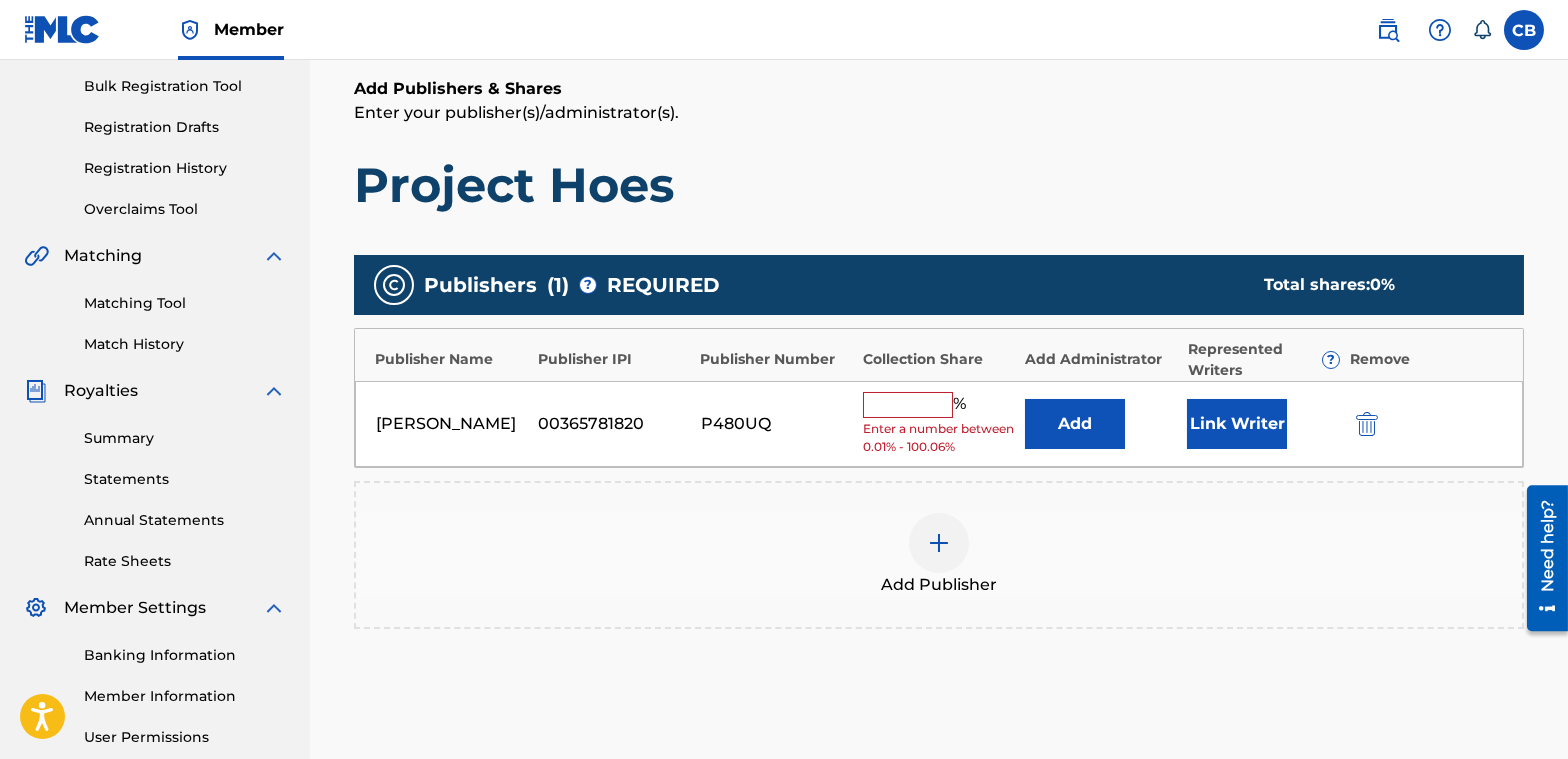 click at bounding box center (908, 405) 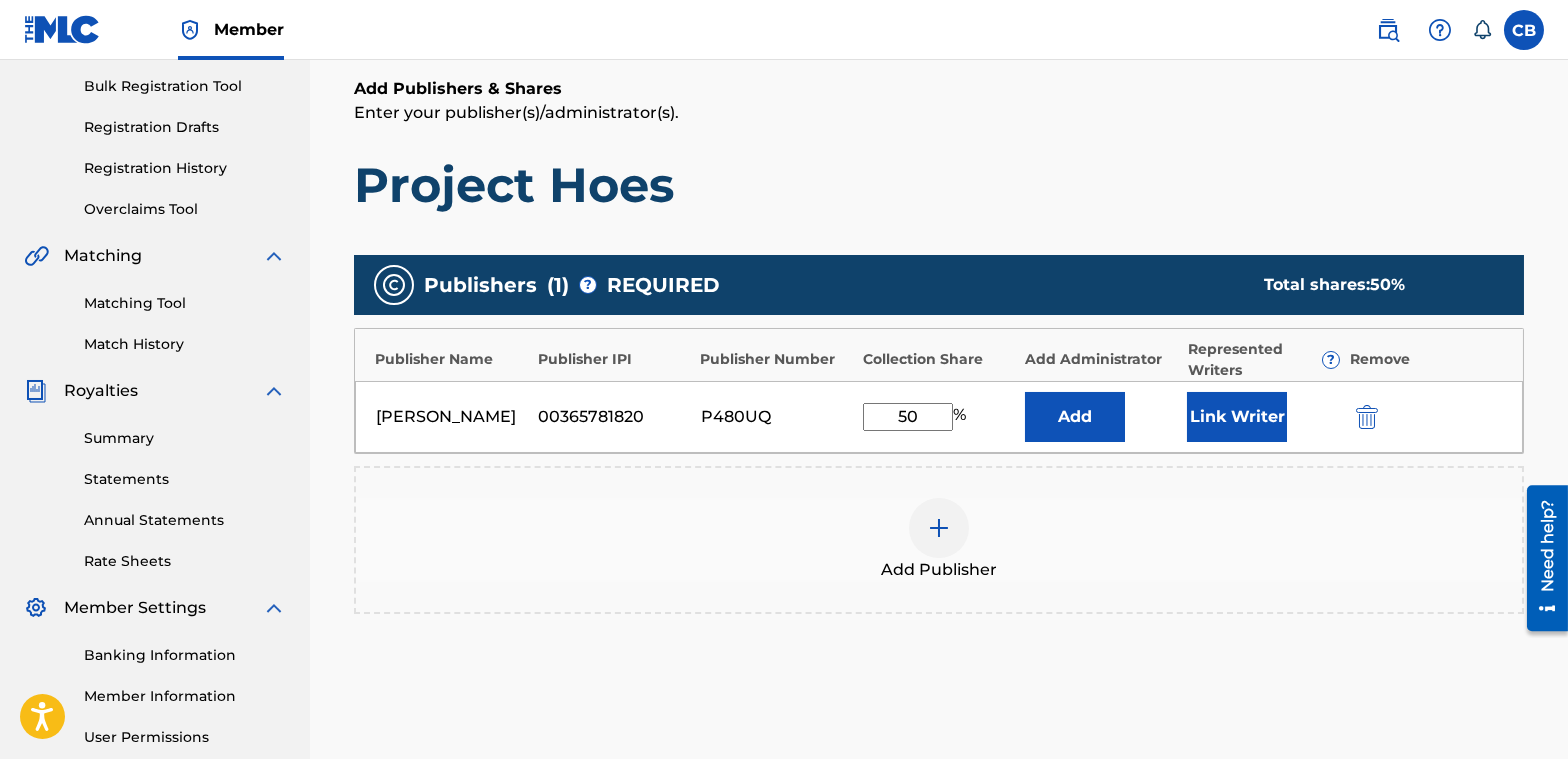 click at bounding box center [939, 528] 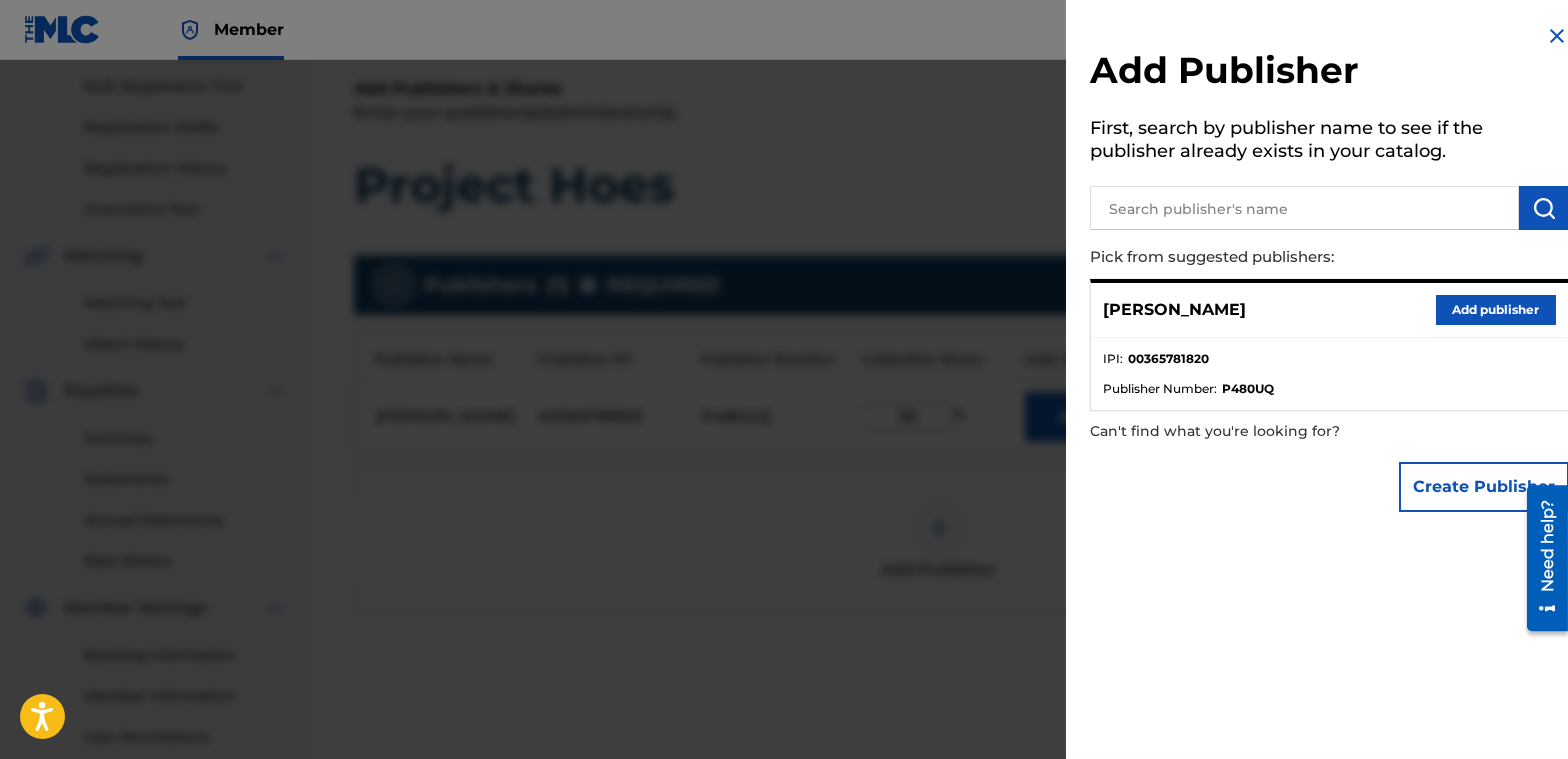 click at bounding box center (1304, 208) 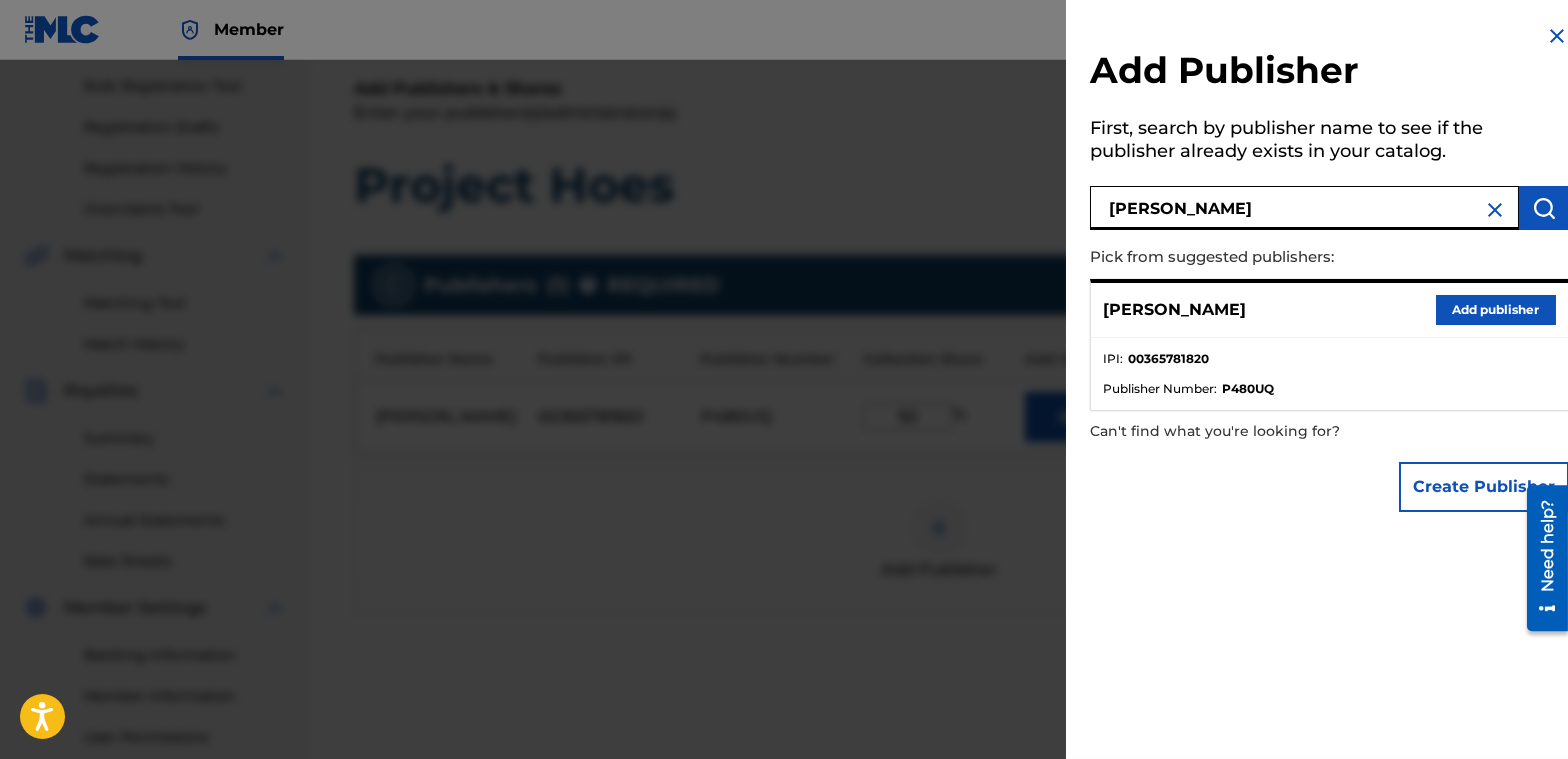 type on "[PERSON_NAME]" 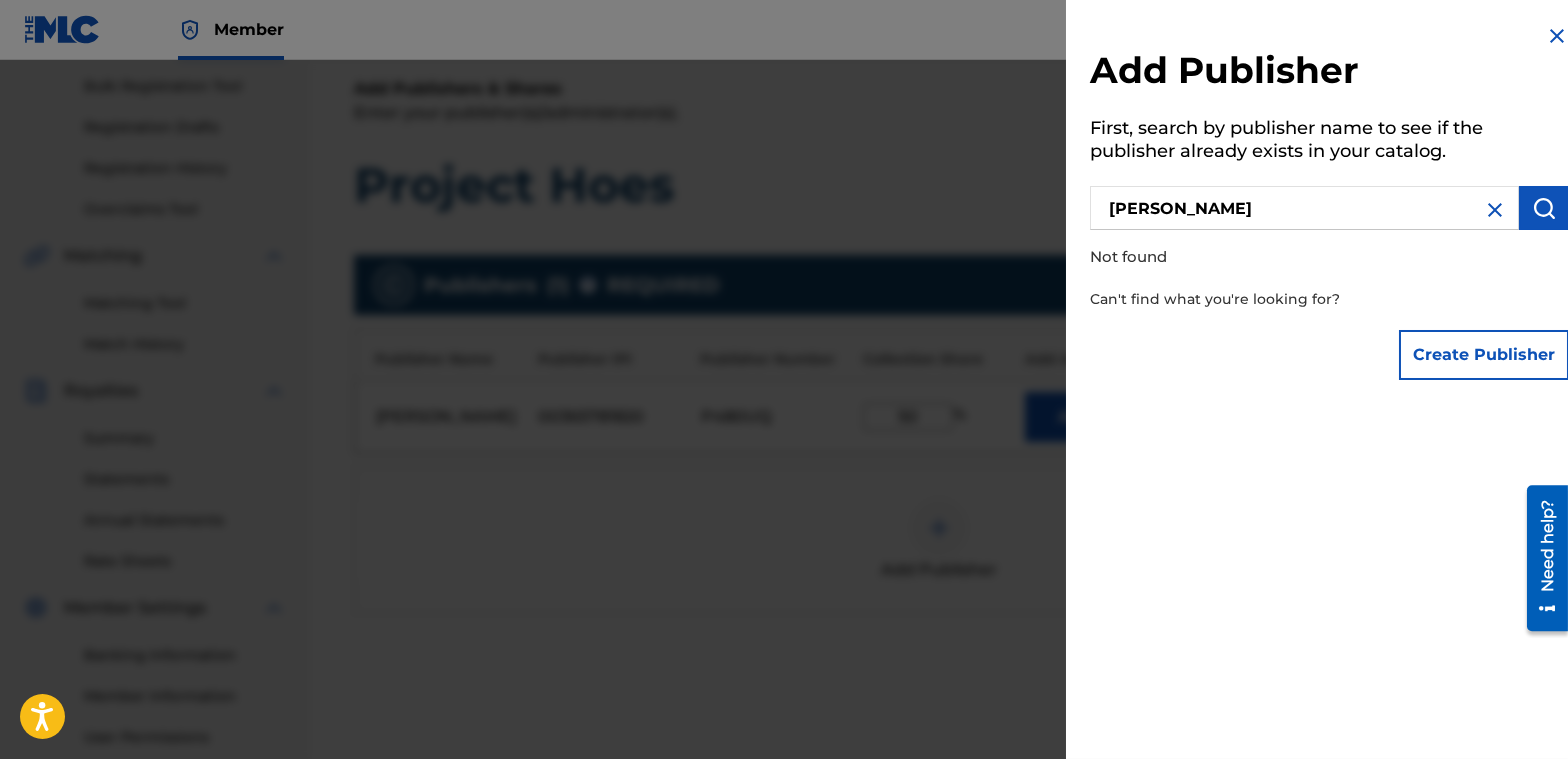 click at bounding box center (784, 439) 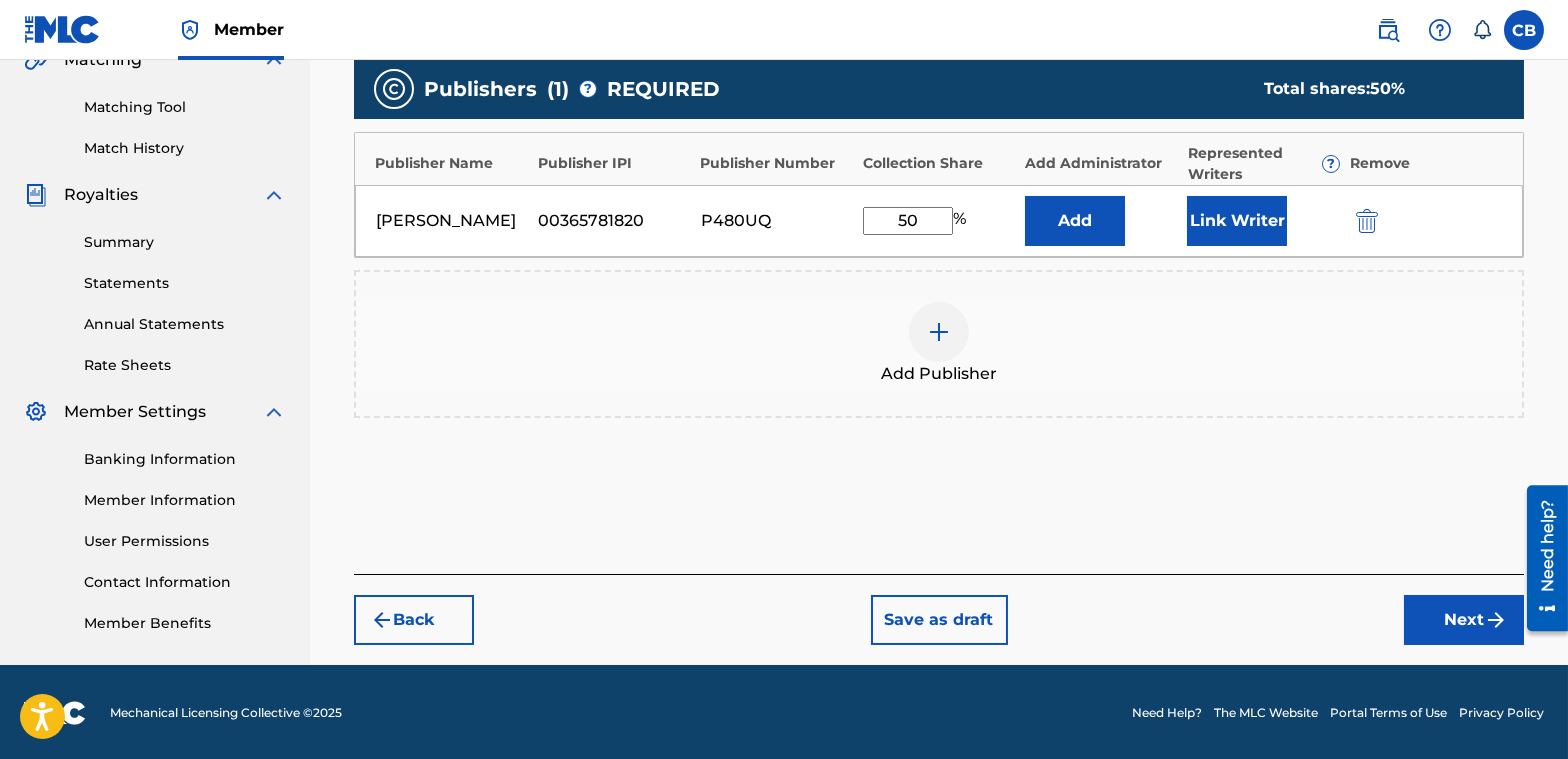 click on "Next" at bounding box center [1464, 620] 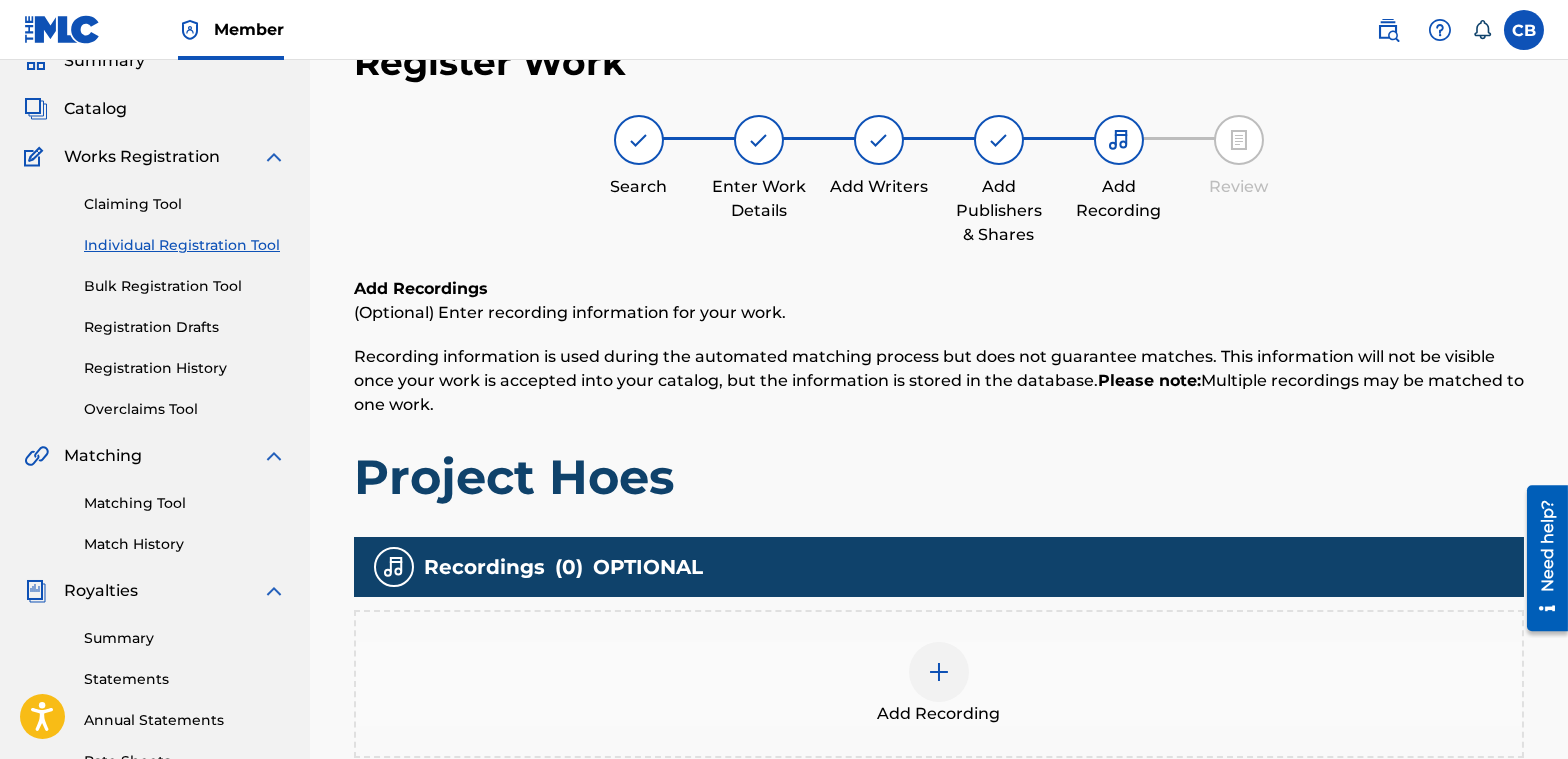 scroll, scrollTop: 290, scrollLeft: 0, axis: vertical 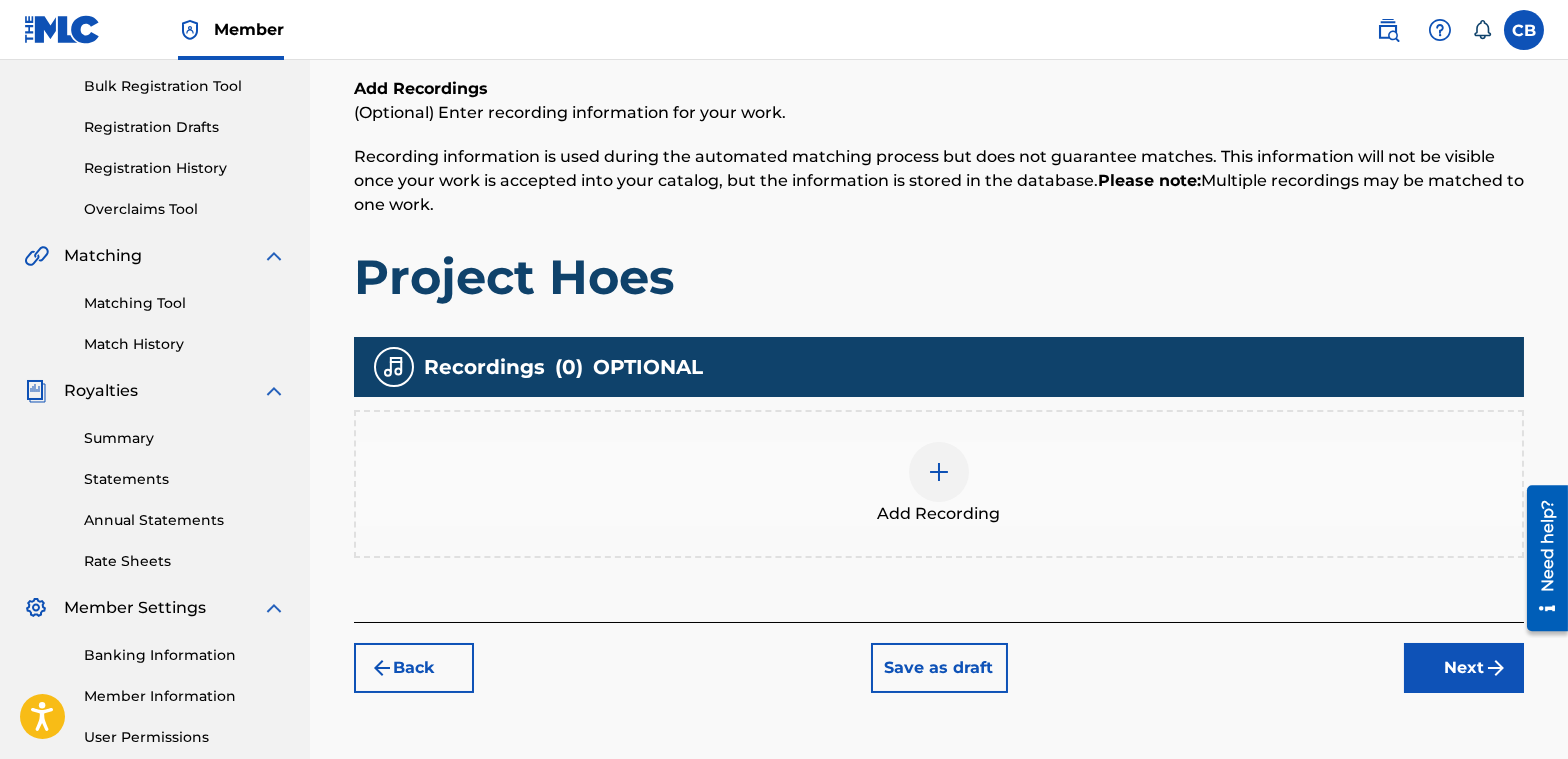 click at bounding box center (939, 472) 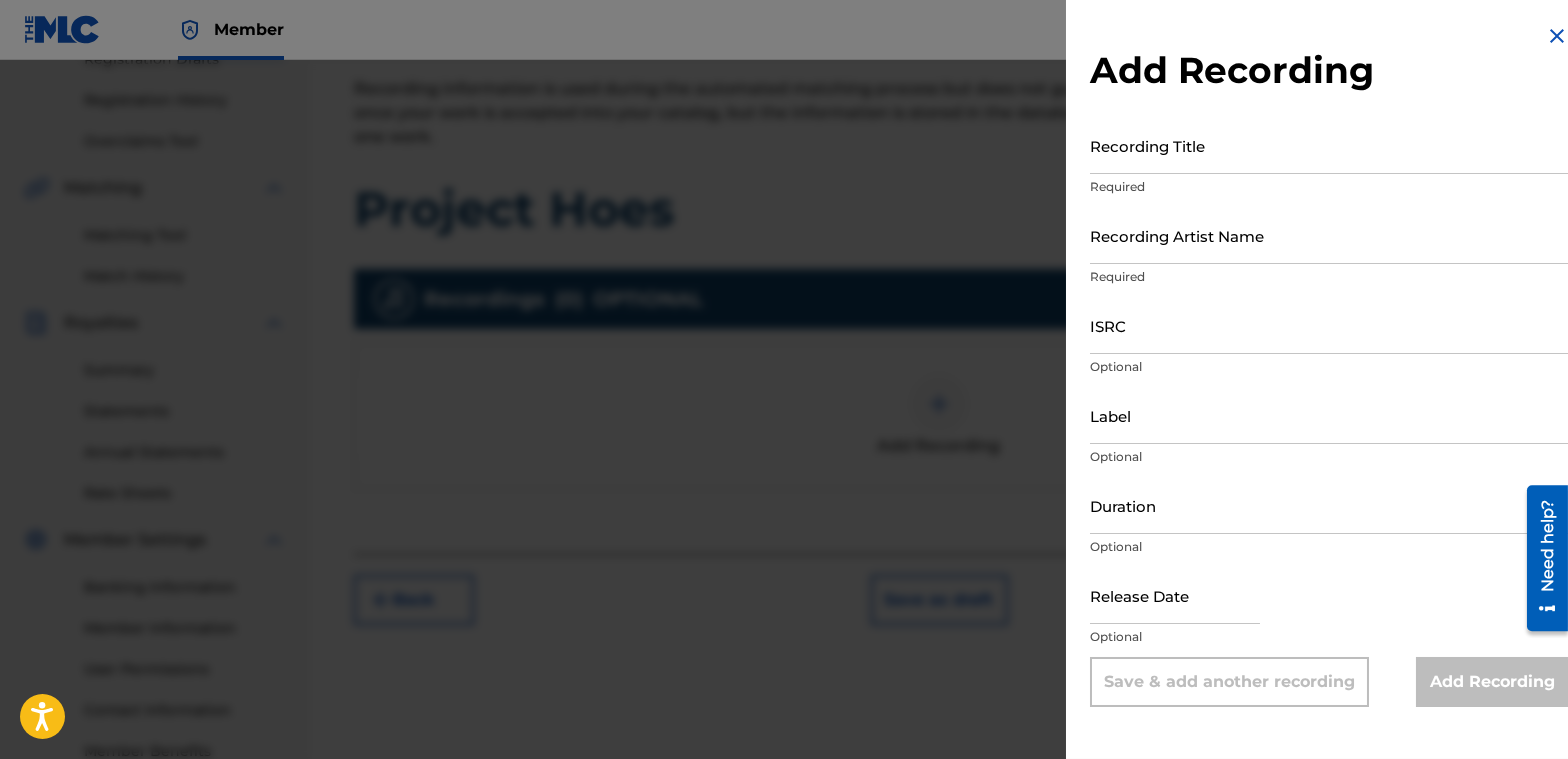 scroll, scrollTop: 180, scrollLeft: 0, axis: vertical 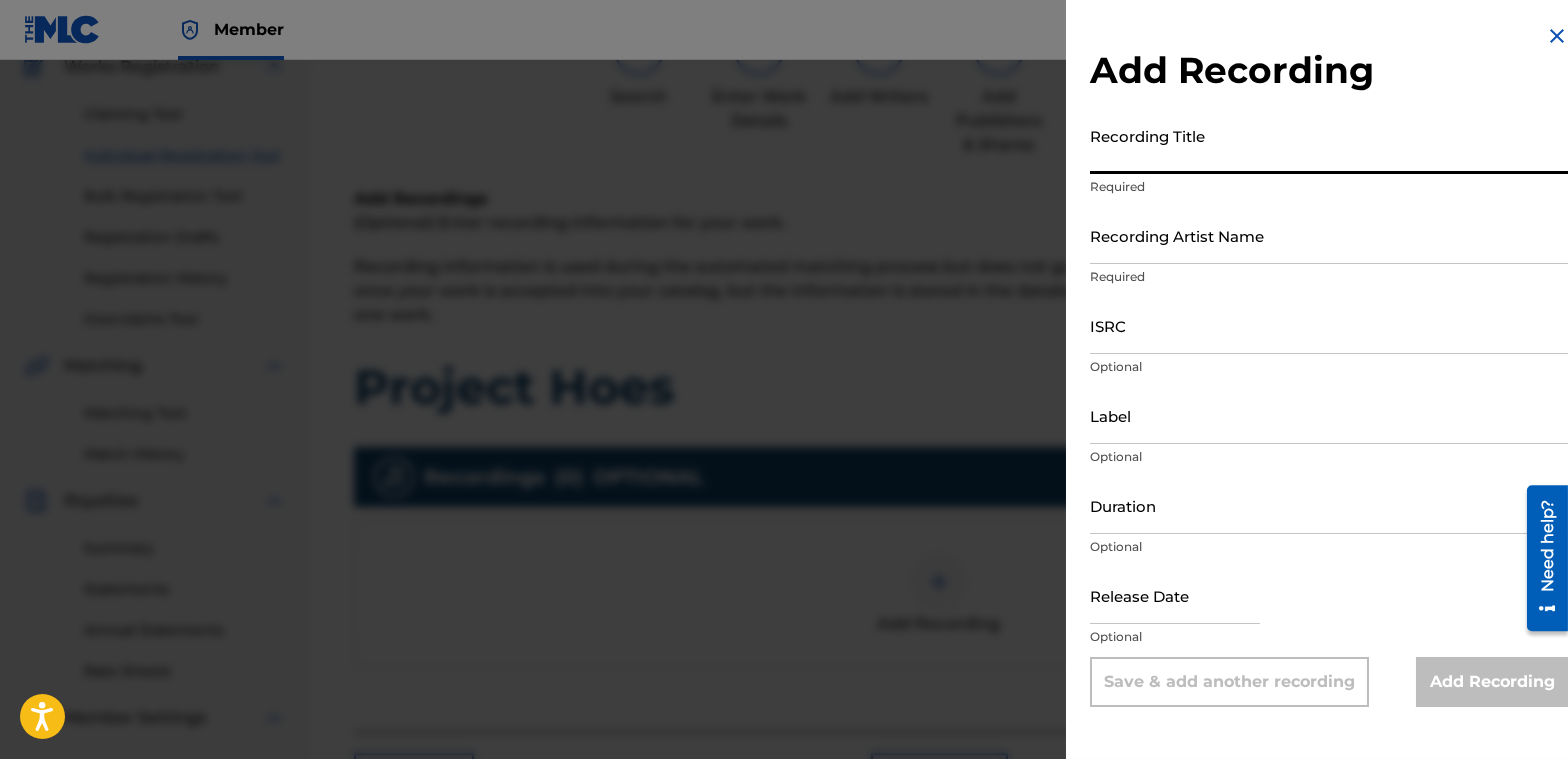 click on "Recording Title" at bounding box center [1329, 145] 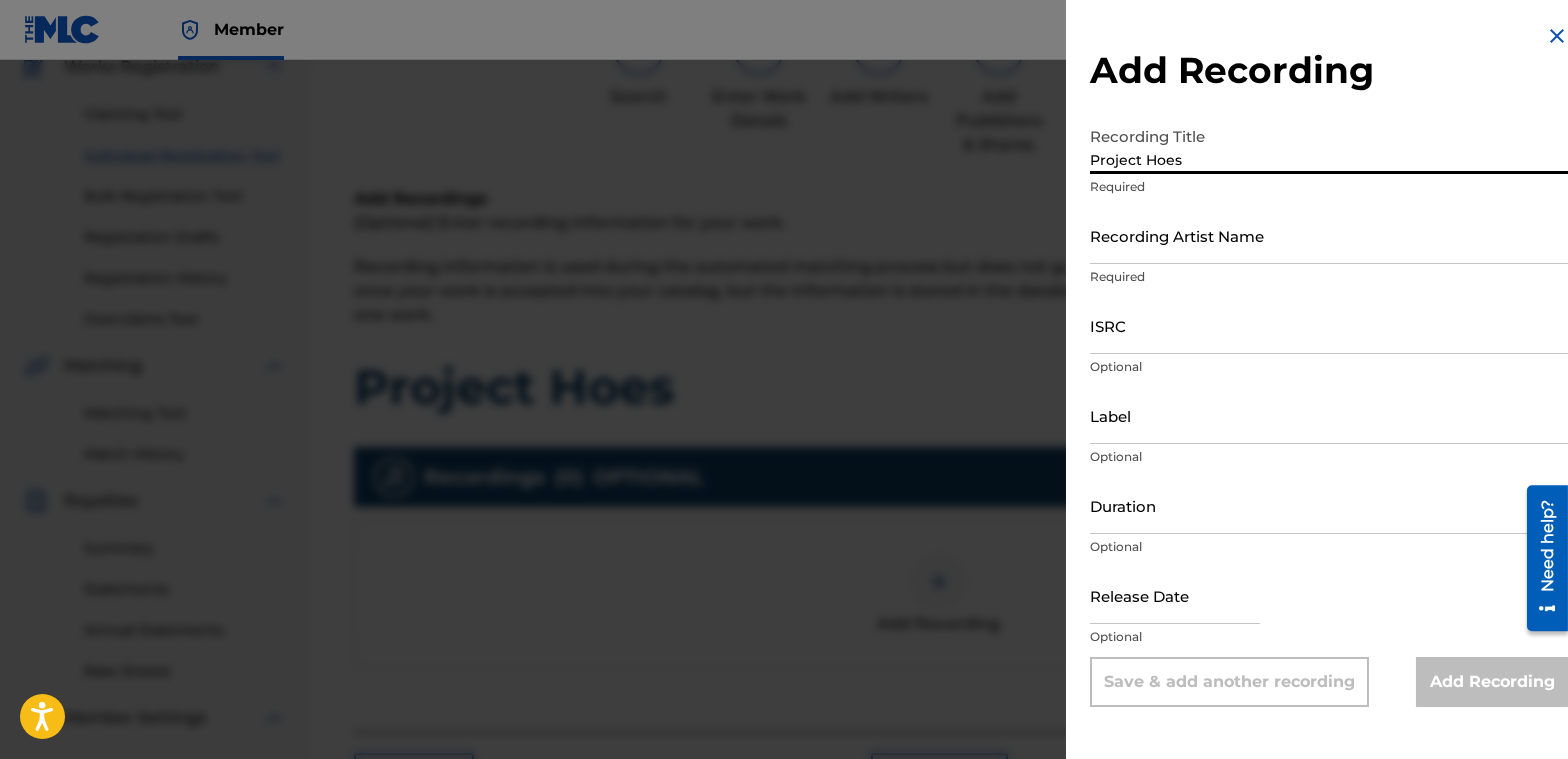 type on "Project Hoes" 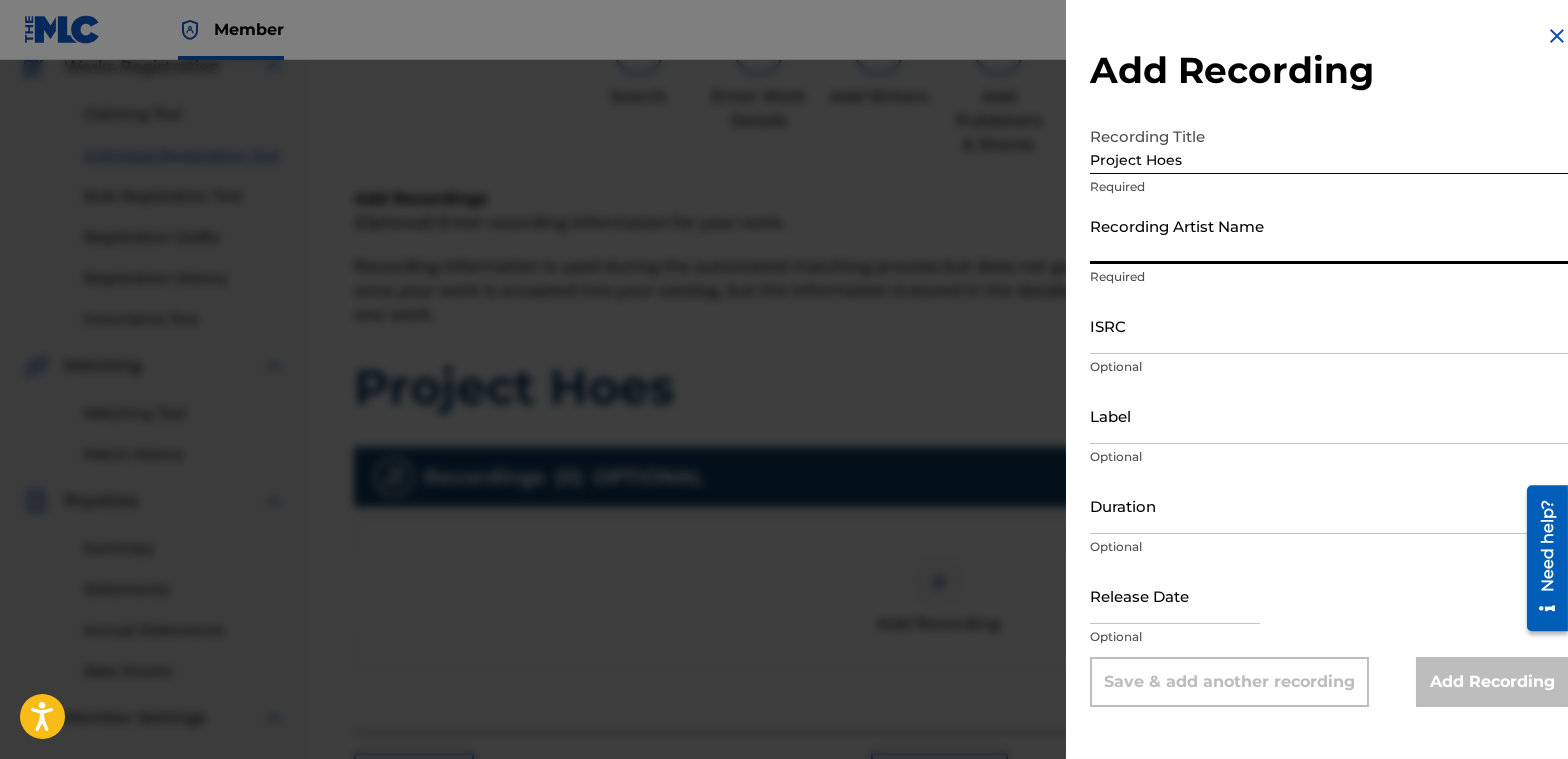 click on "Recording Artist Name" at bounding box center [1329, 235] 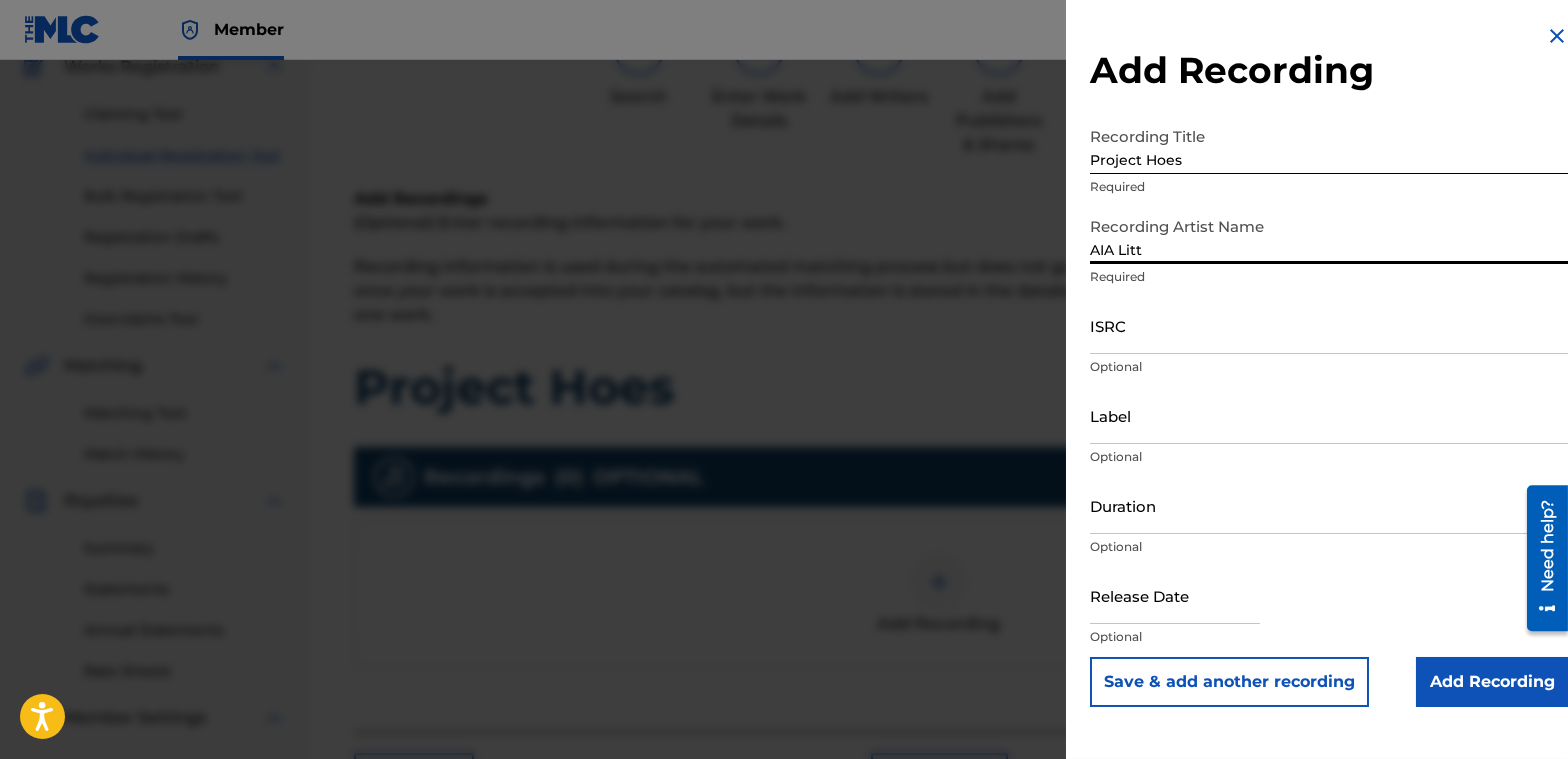 type on "AIA Litt" 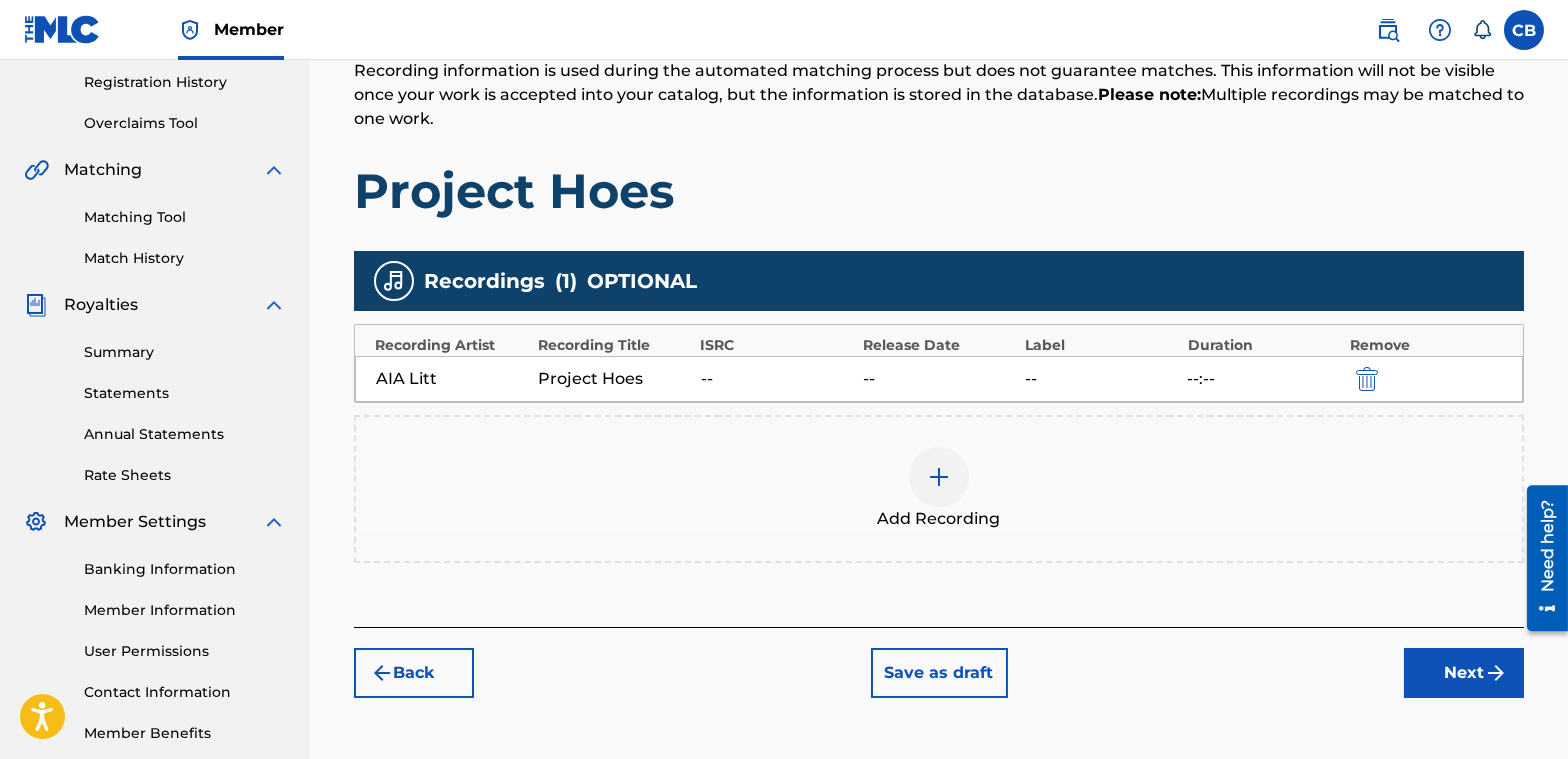 scroll, scrollTop: 380, scrollLeft: 0, axis: vertical 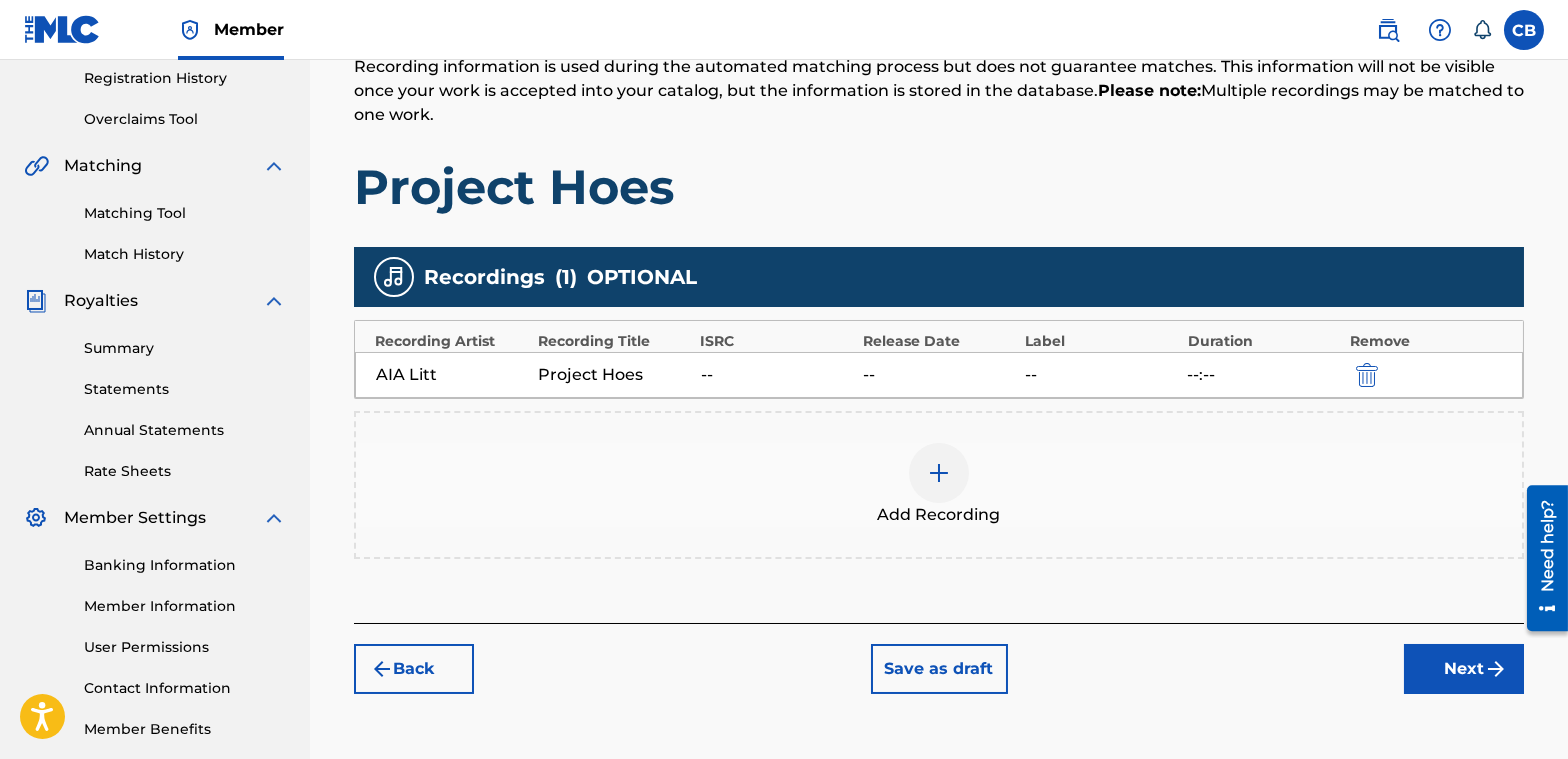 click on "Next" at bounding box center [1464, 669] 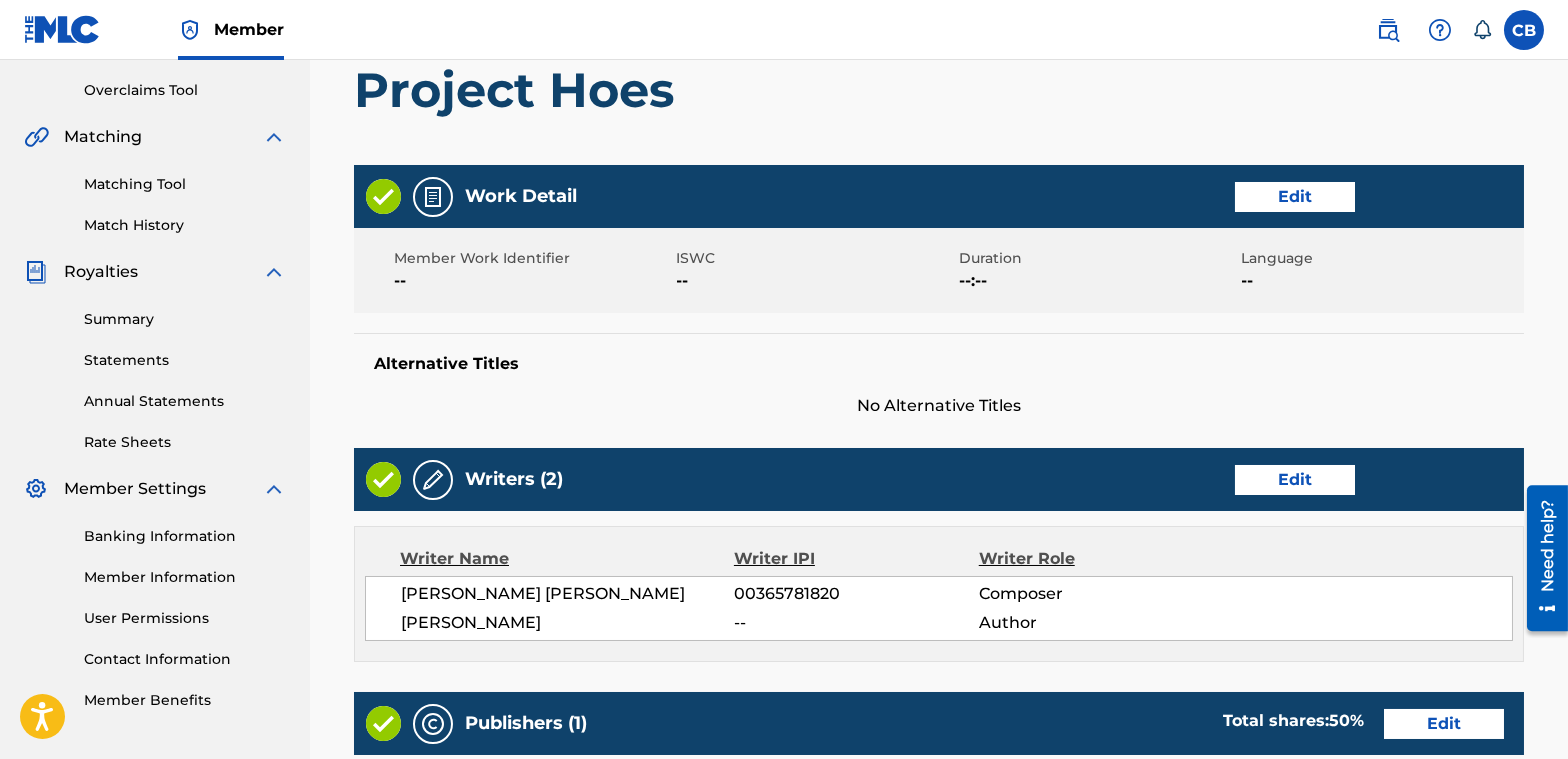 scroll, scrollTop: 290, scrollLeft: 0, axis: vertical 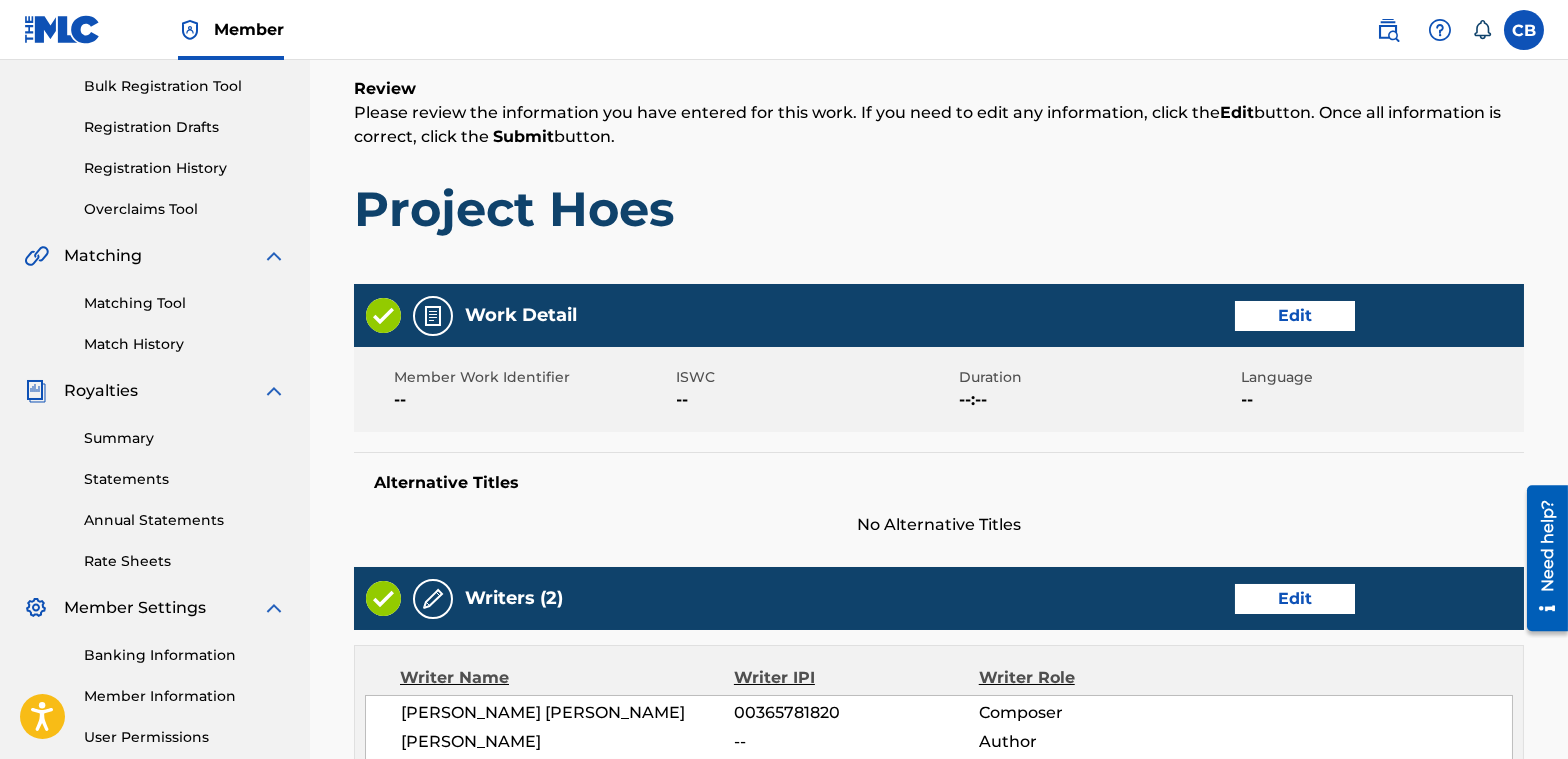 click on "Edit" at bounding box center [1295, 316] 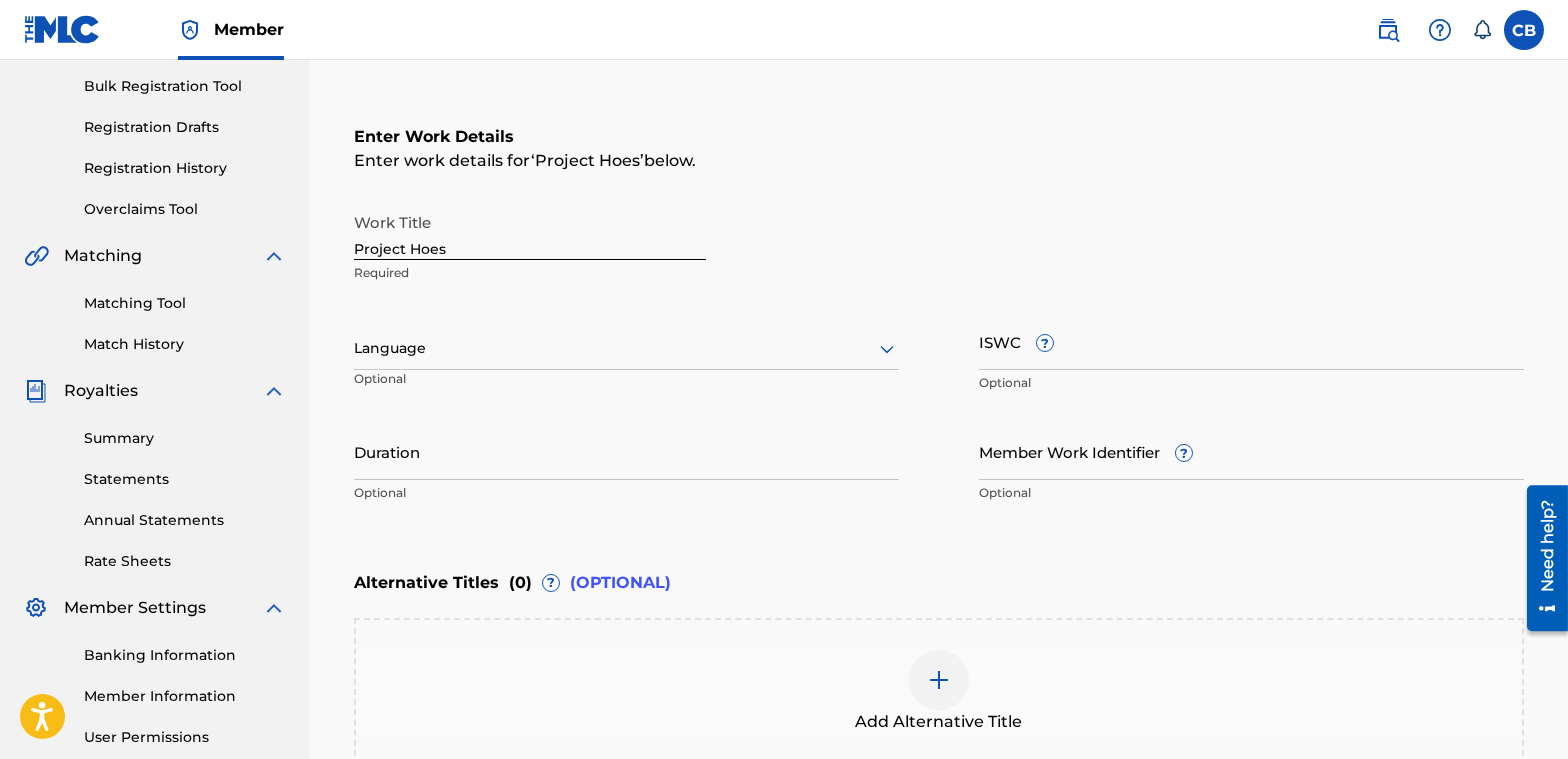 scroll, scrollTop: 390, scrollLeft: 0, axis: vertical 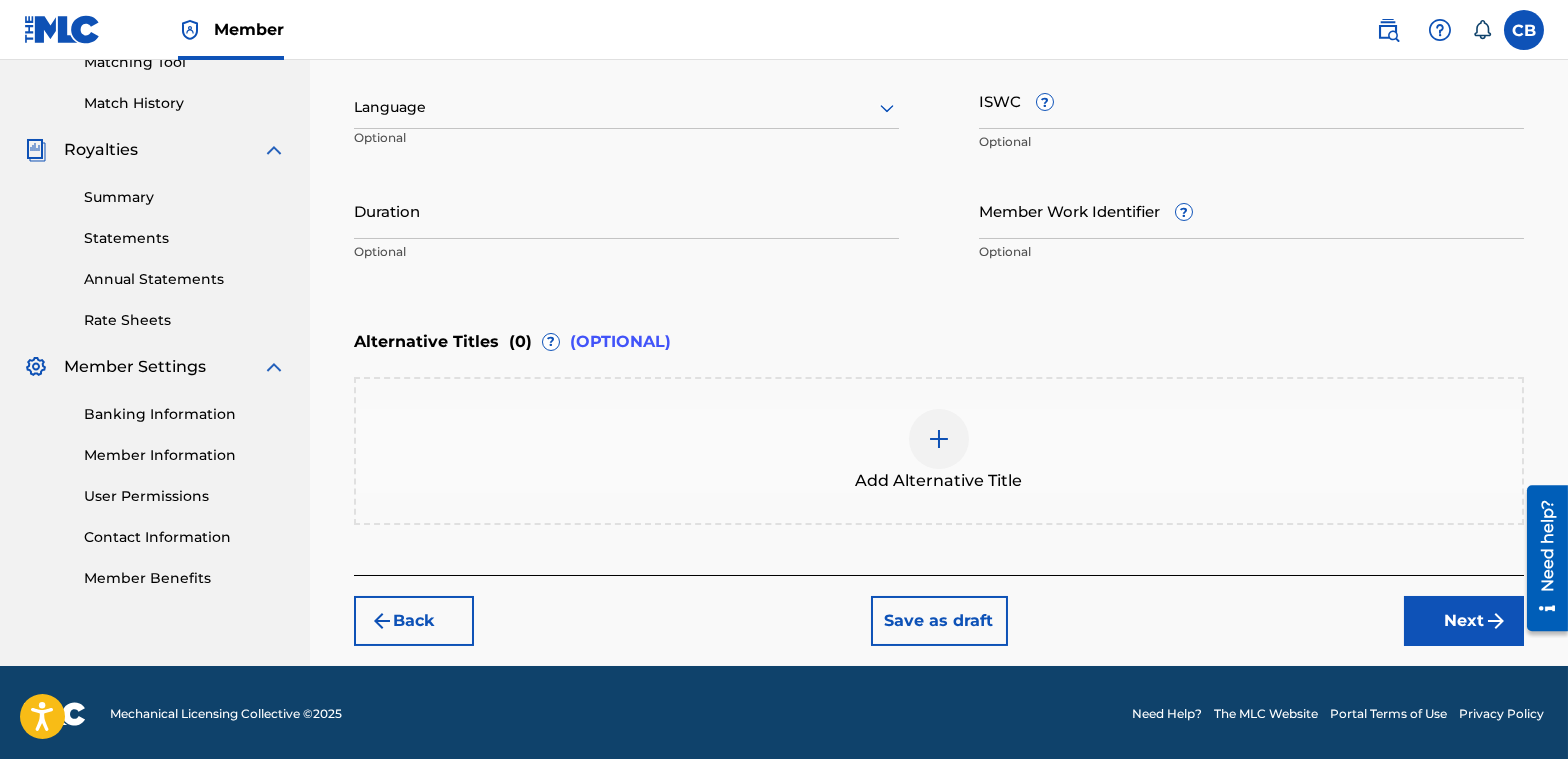 click on "Next" at bounding box center [1464, 621] 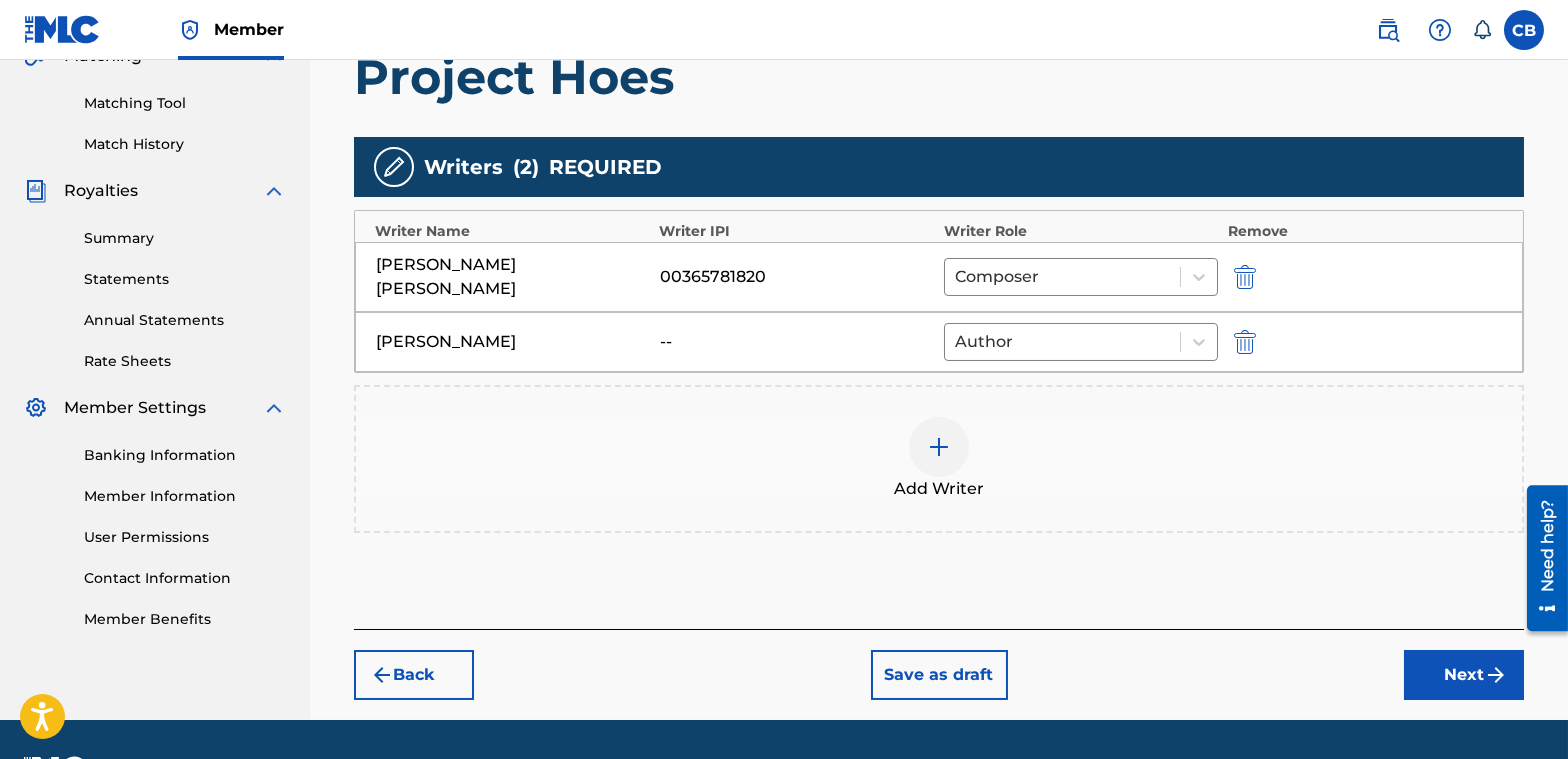 click on "Next" at bounding box center (1464, 675) 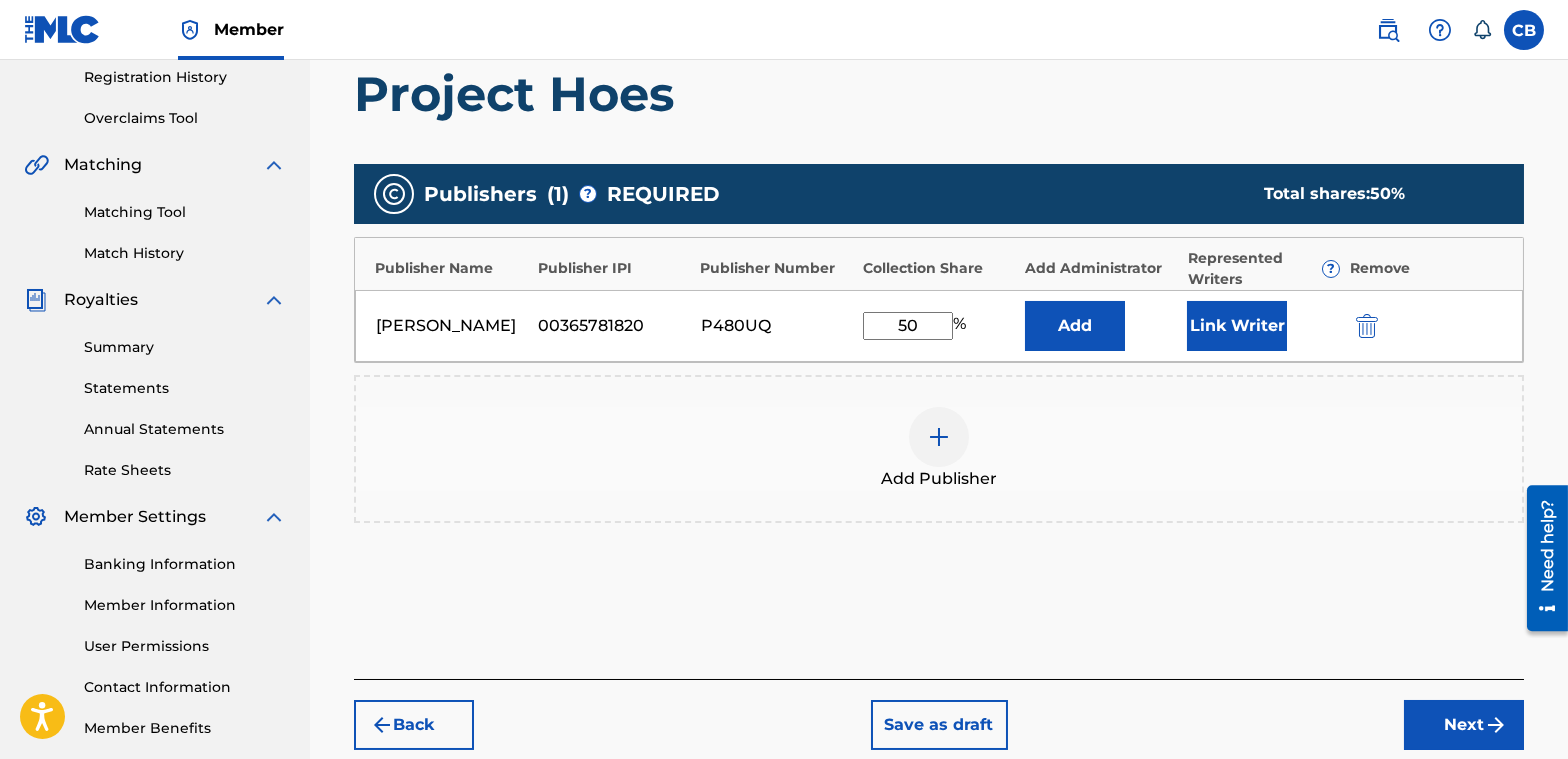 scroll, scrollTop: 390, scrollLeft: 0, axis: vertical 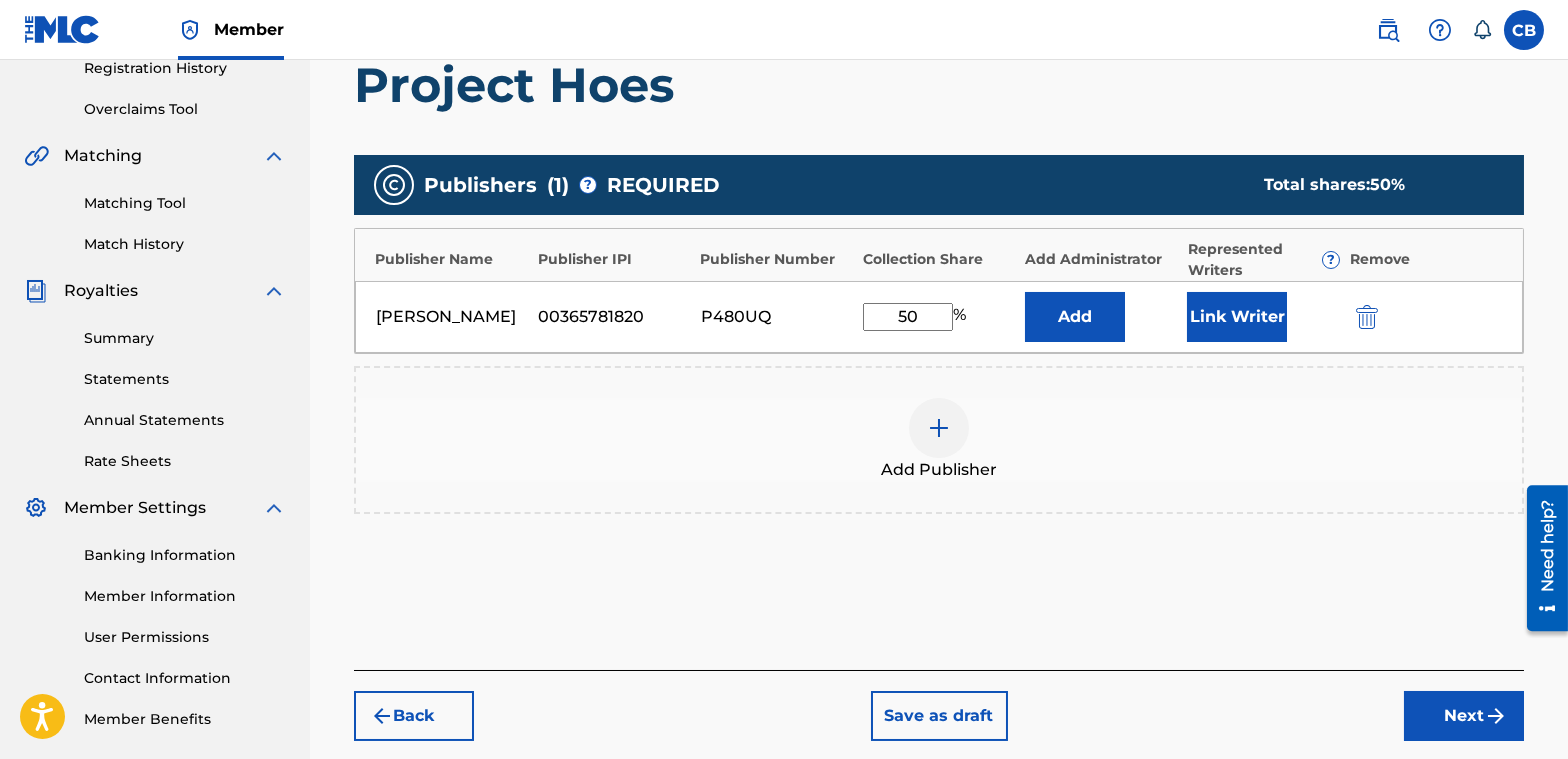click on "Next" at bounding box center (1464, 716) 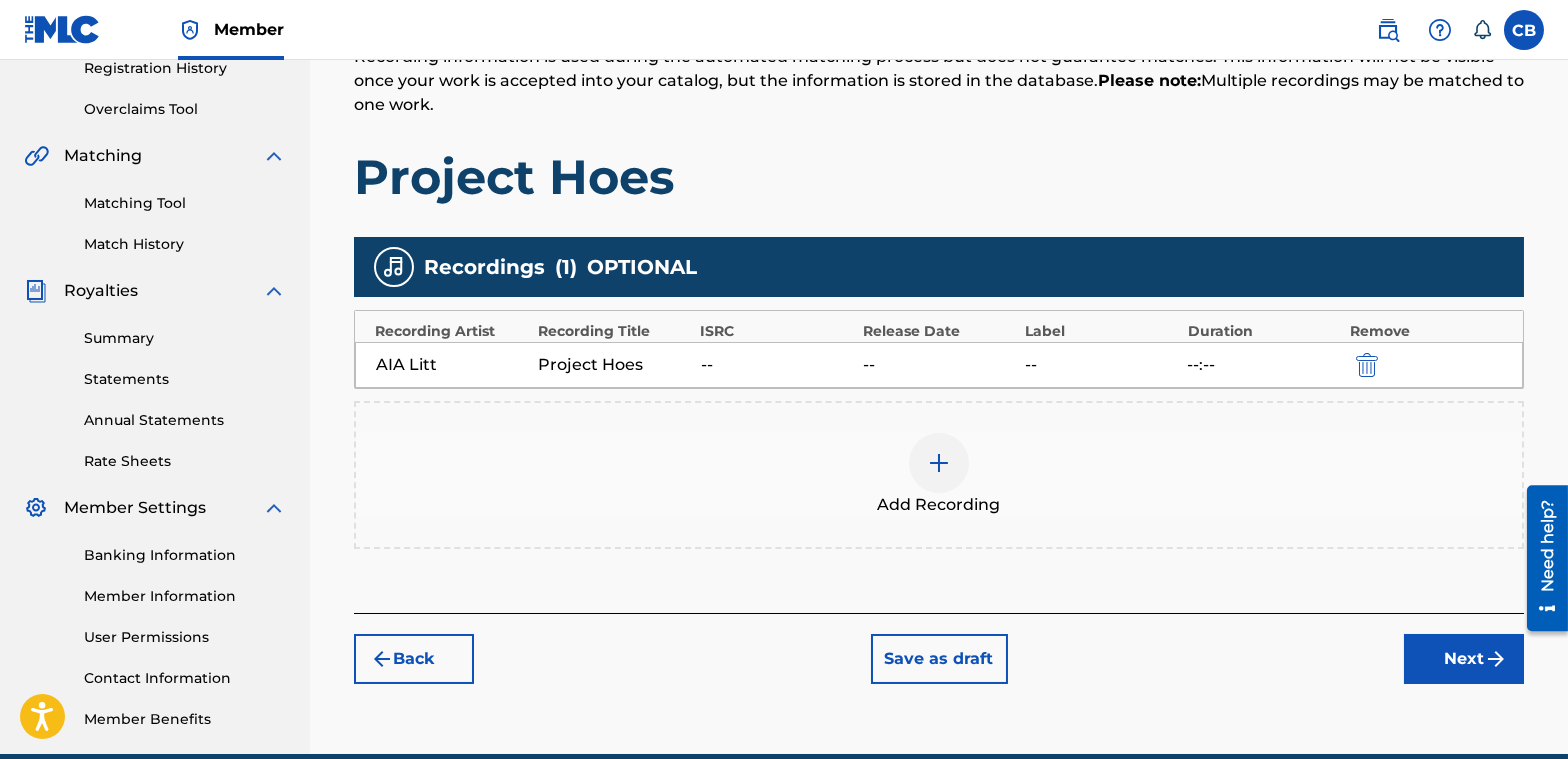 click on "Next" at bounding box center [1464, 659] 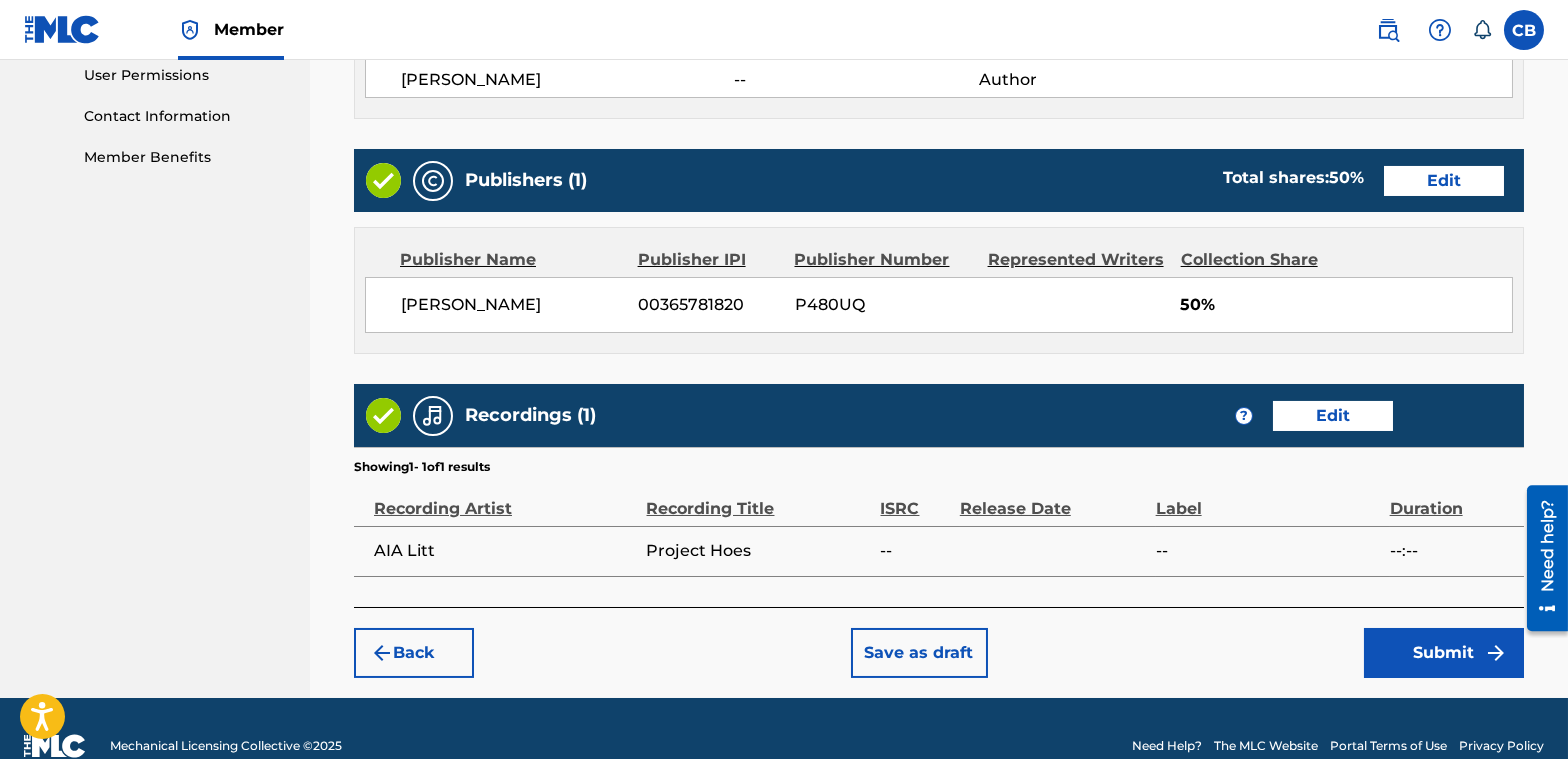 scroll, scrollTop: 983, scrollLeft: 0, axis: vertical 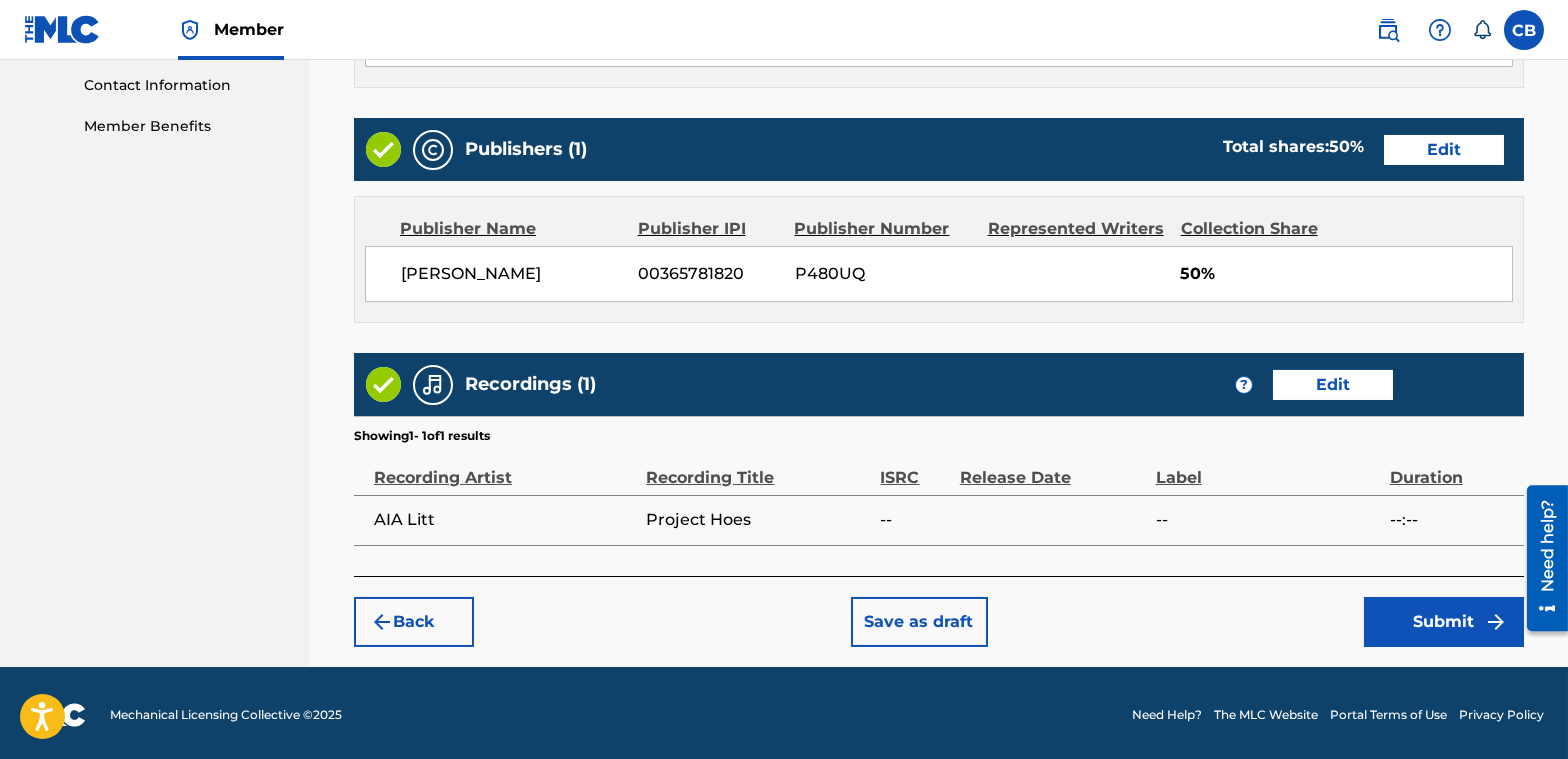 click on "Submit" at bounding box center [1444, 622] 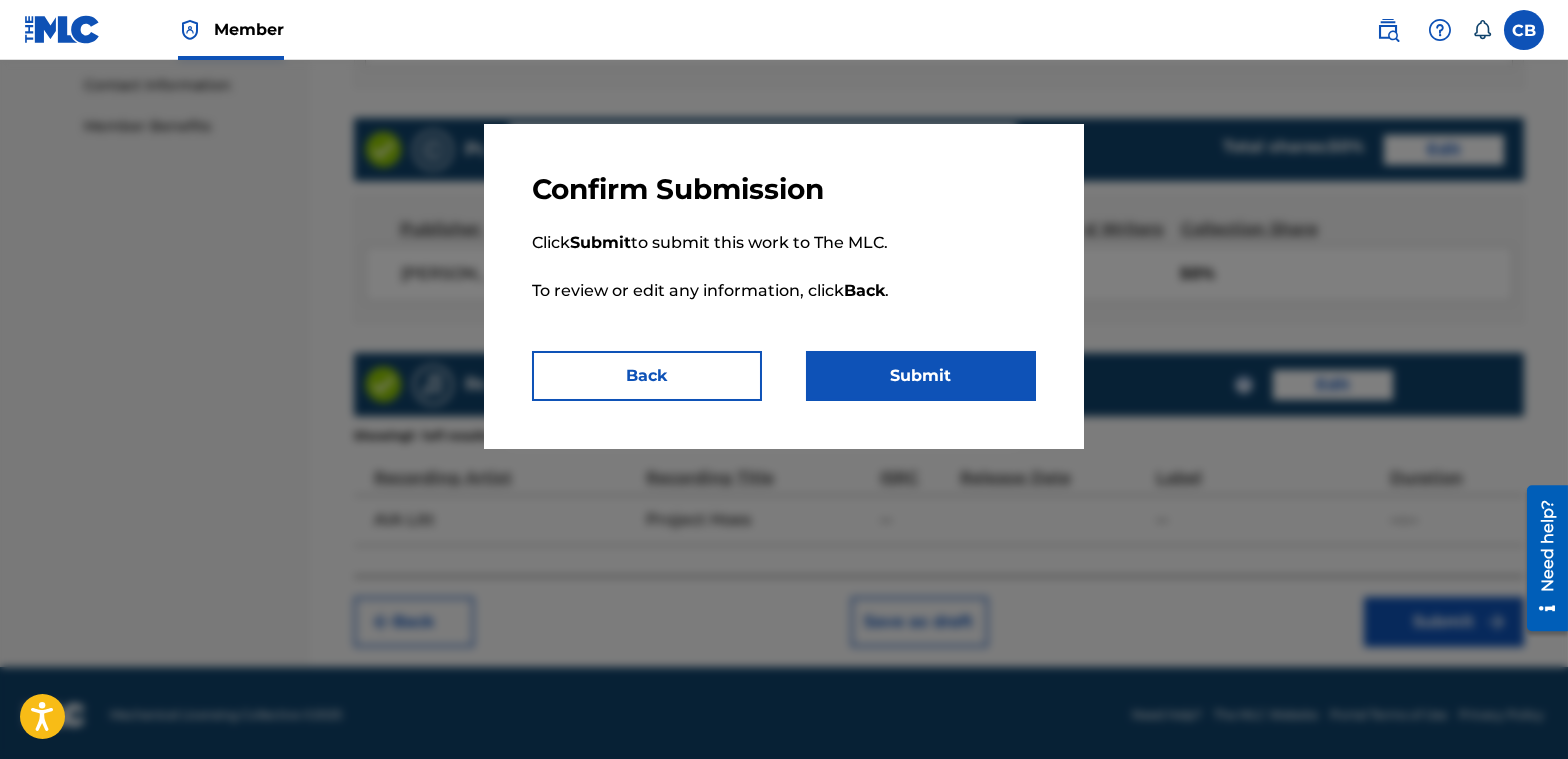 click on "Submit" at bounding box center [921, 376] 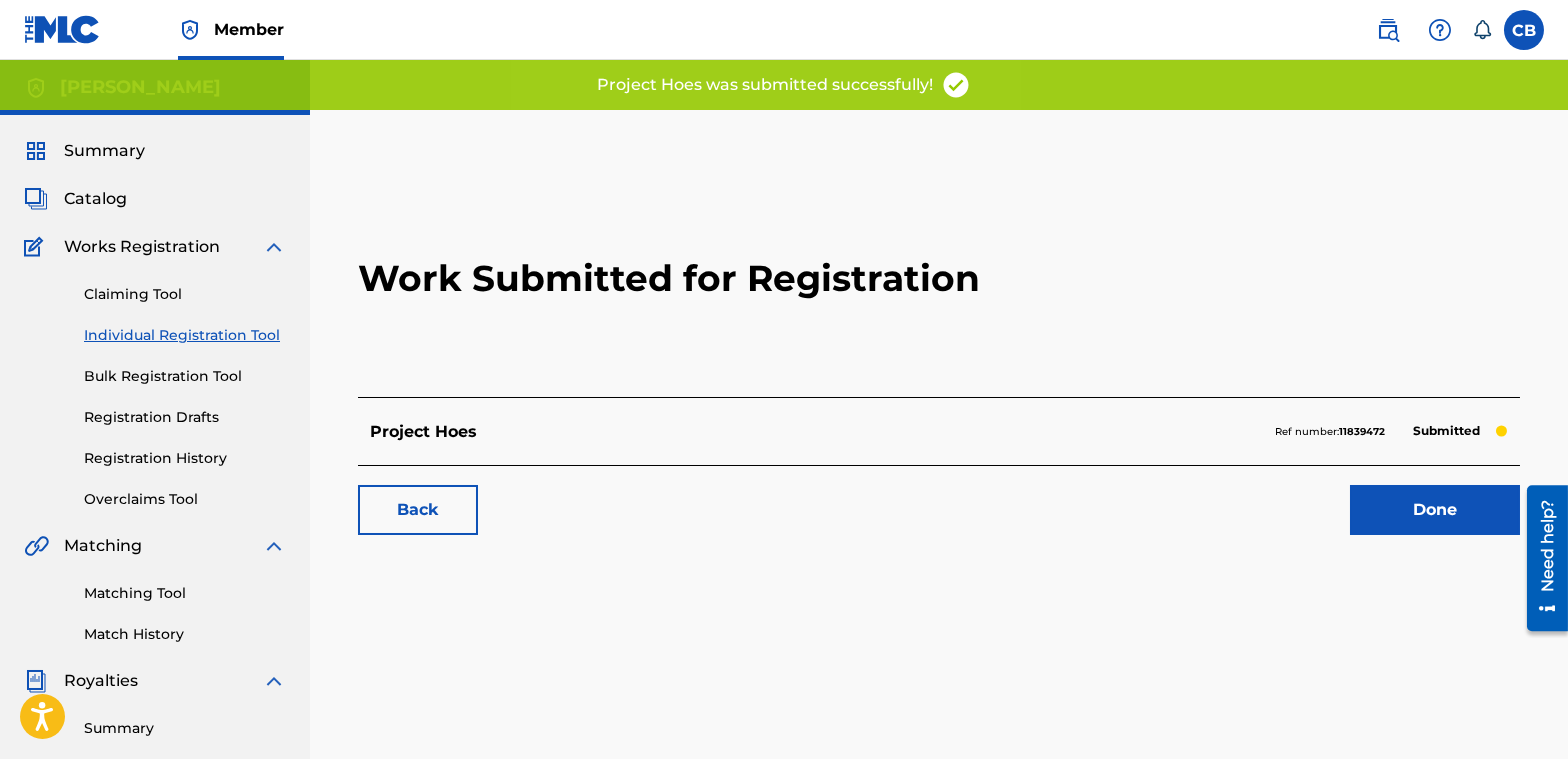 click on "Done" at bounding box center [1435, 510] 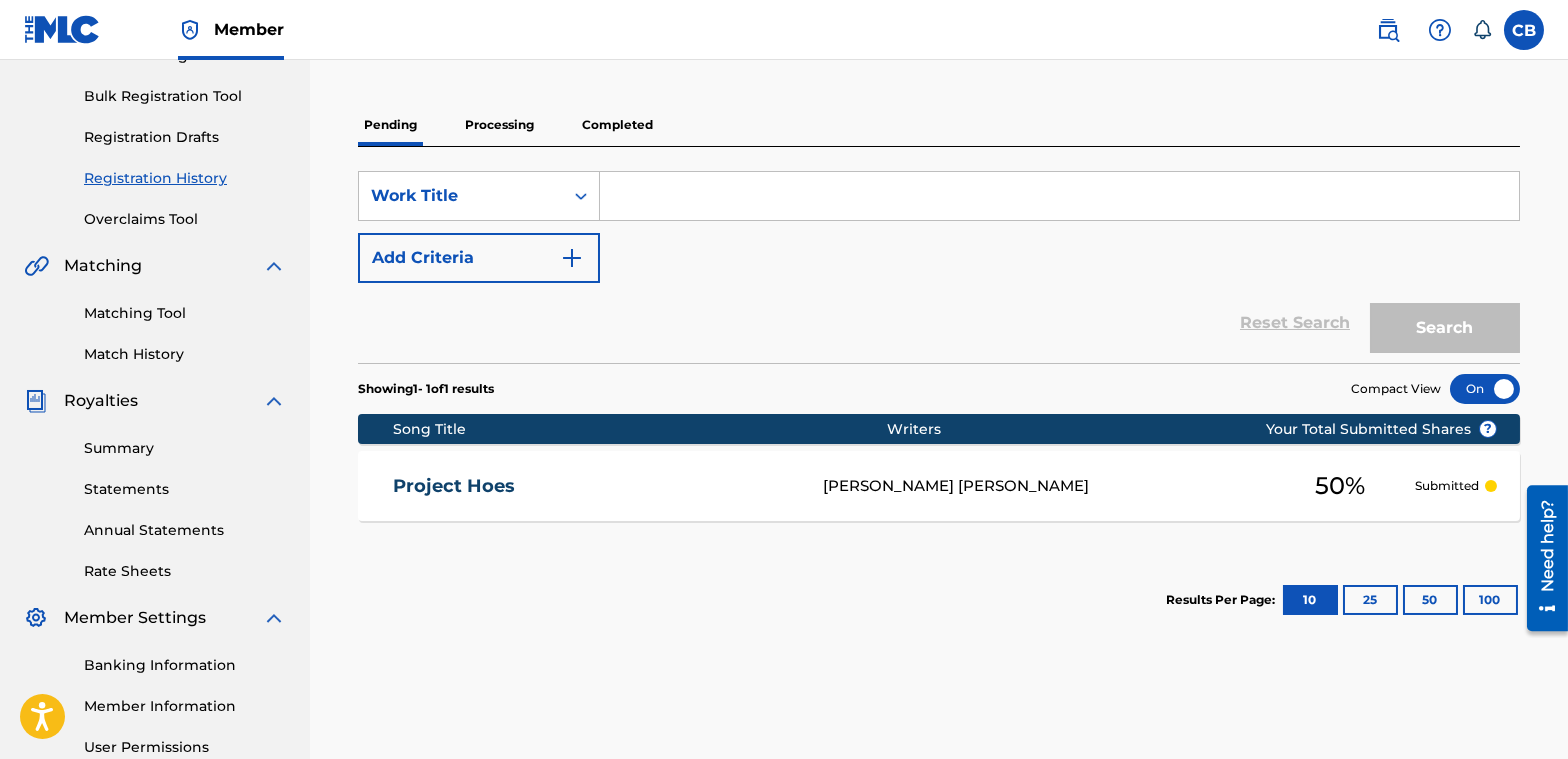 scroll, scrollTop: 0, scrollLeft: 0, axis: both 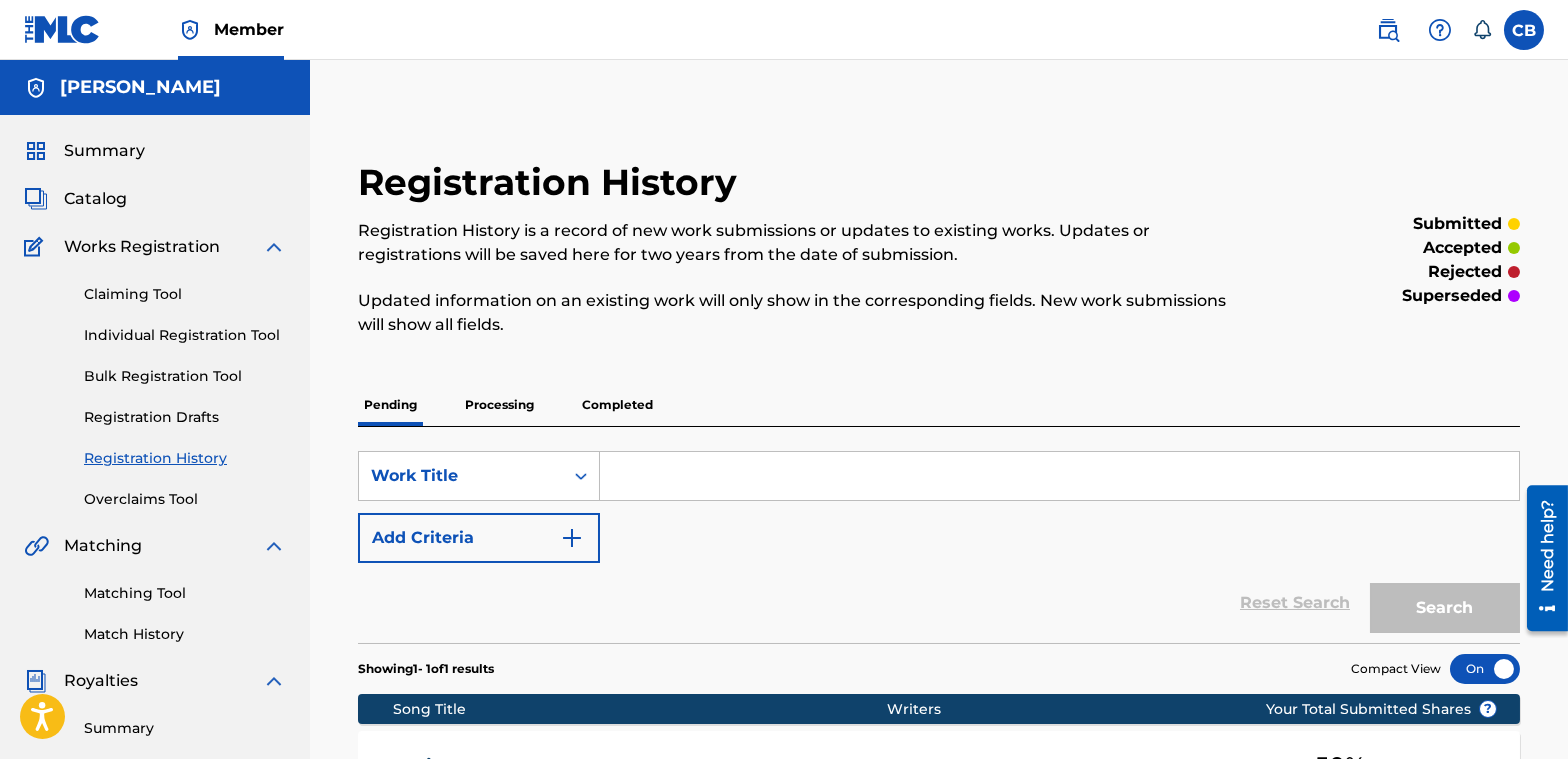 click on "Bulk Registration Tool" at bounding box center [185, 376] 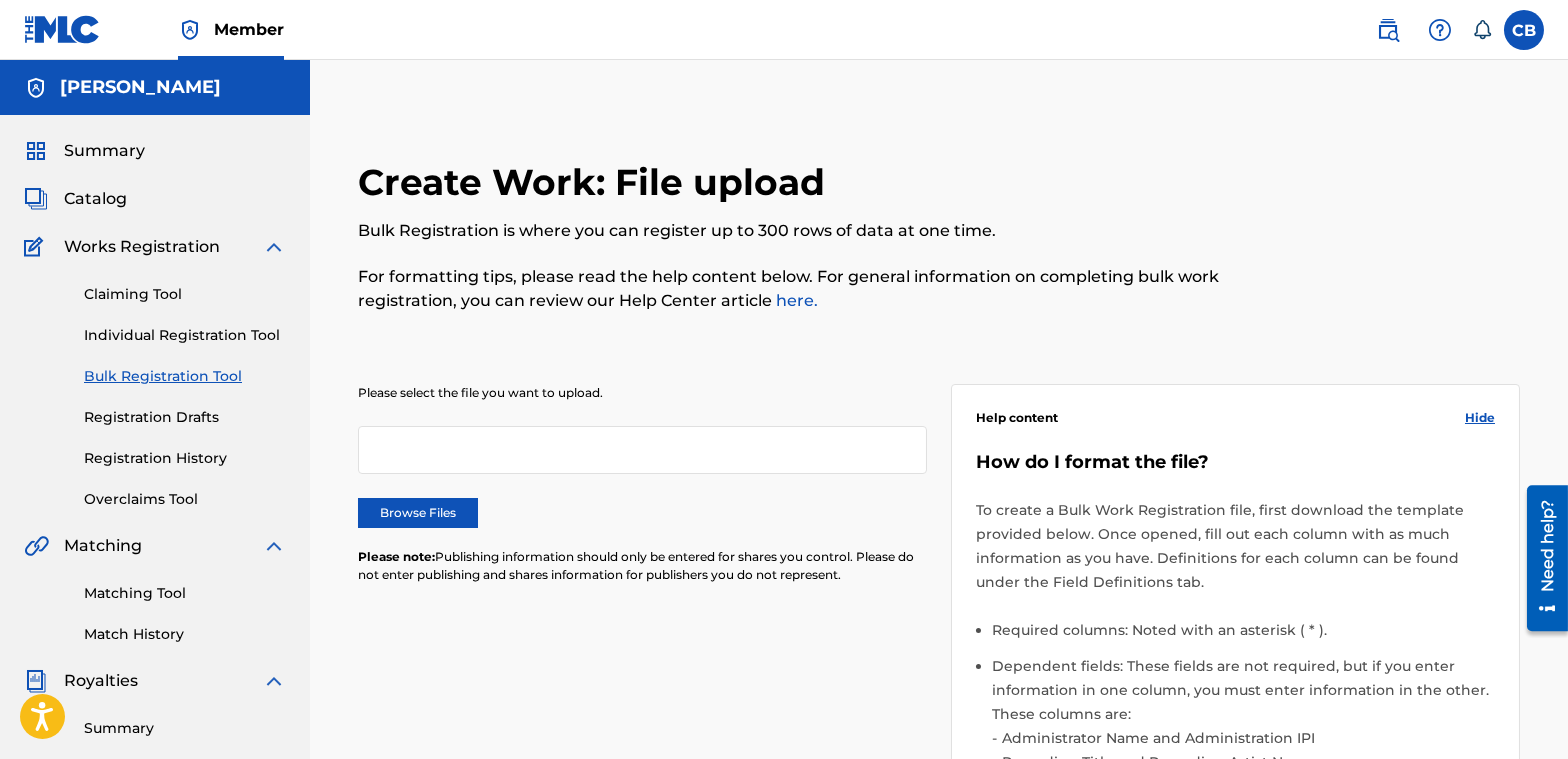 click on "Browse Files" at bounding box center [418, 513] 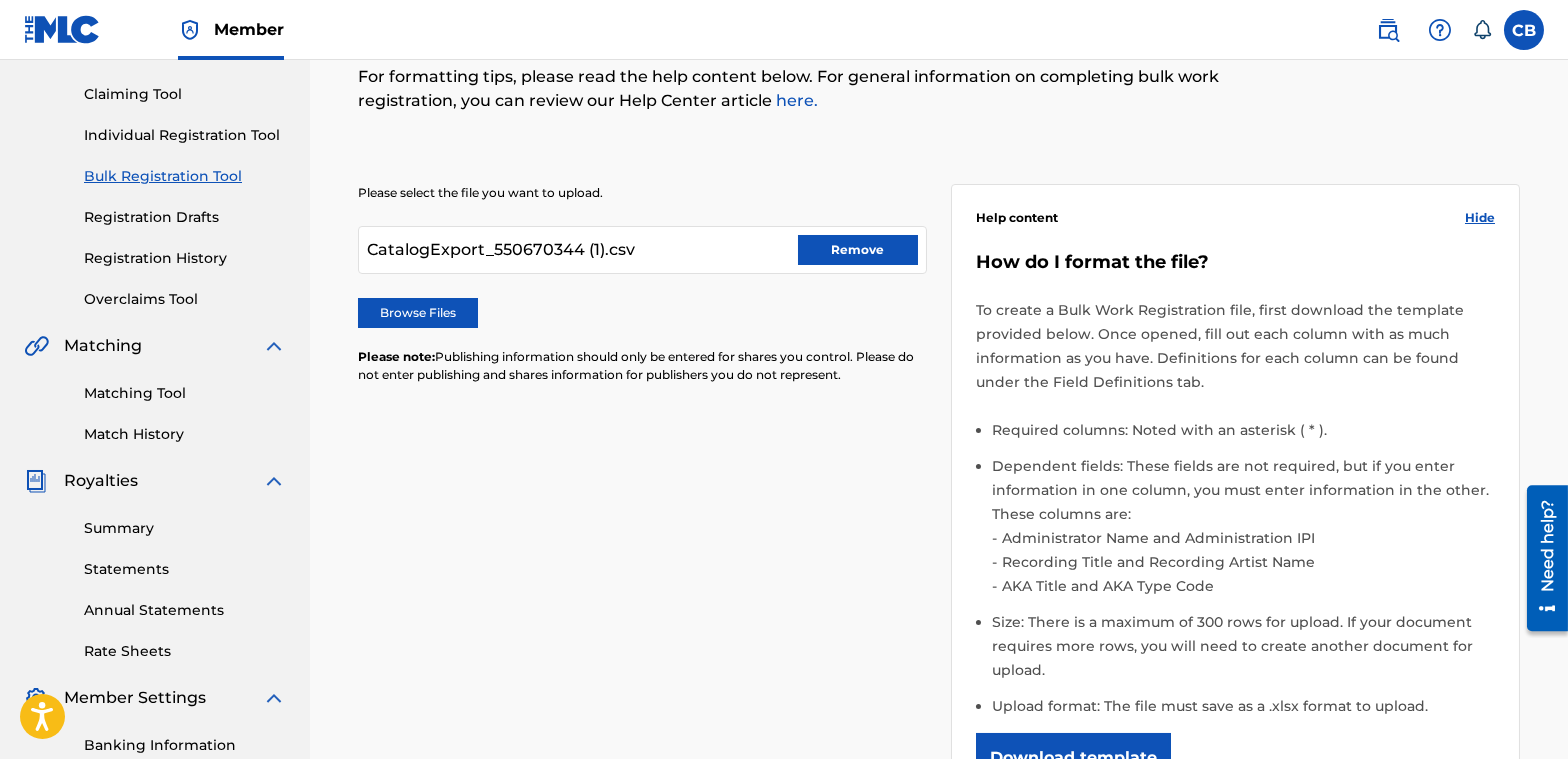scroll, scrollTop: 500, scrollLeft: 0, axis: vertical 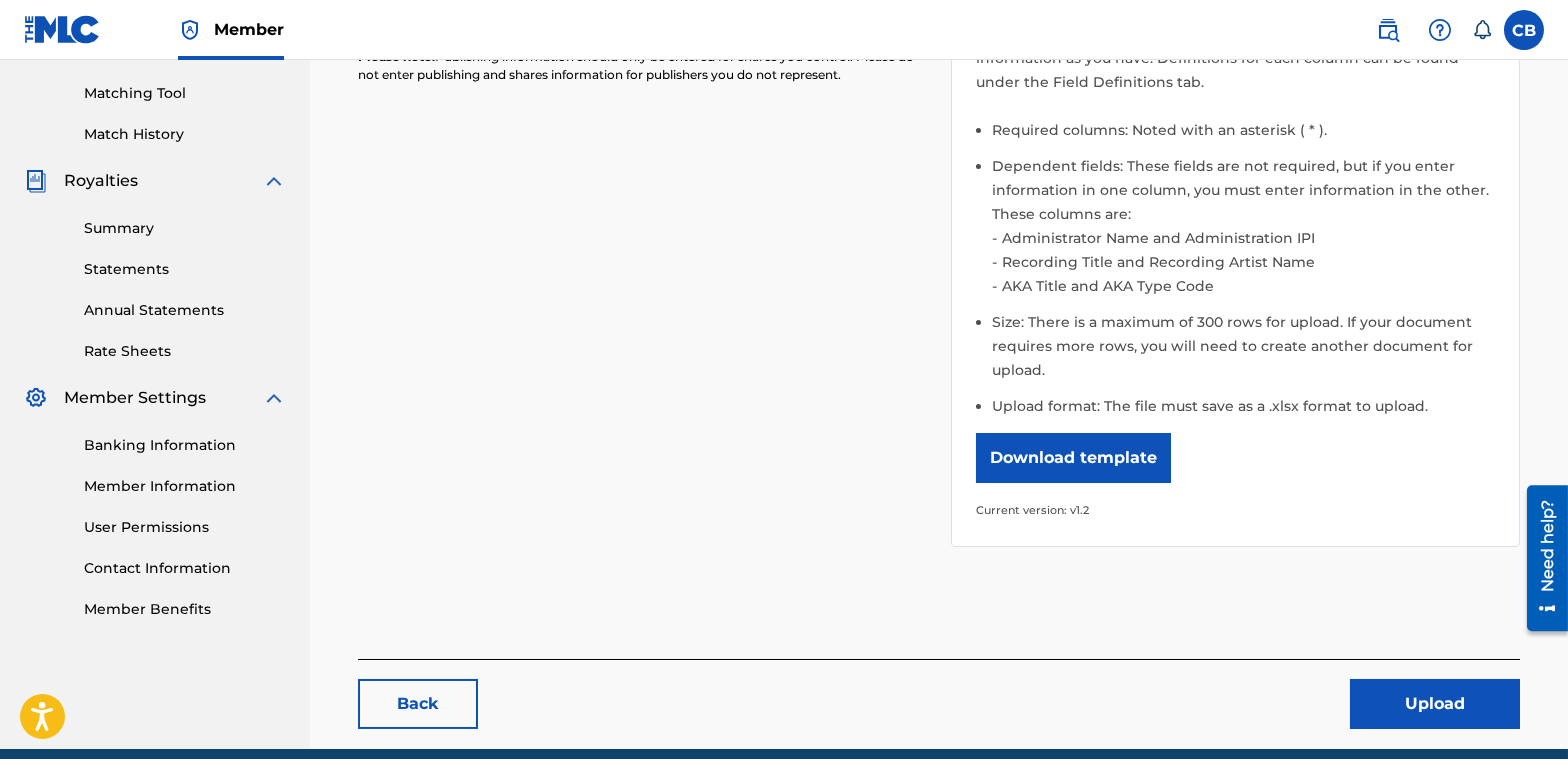 click on "Upload" at bounding box center (1435, 704) 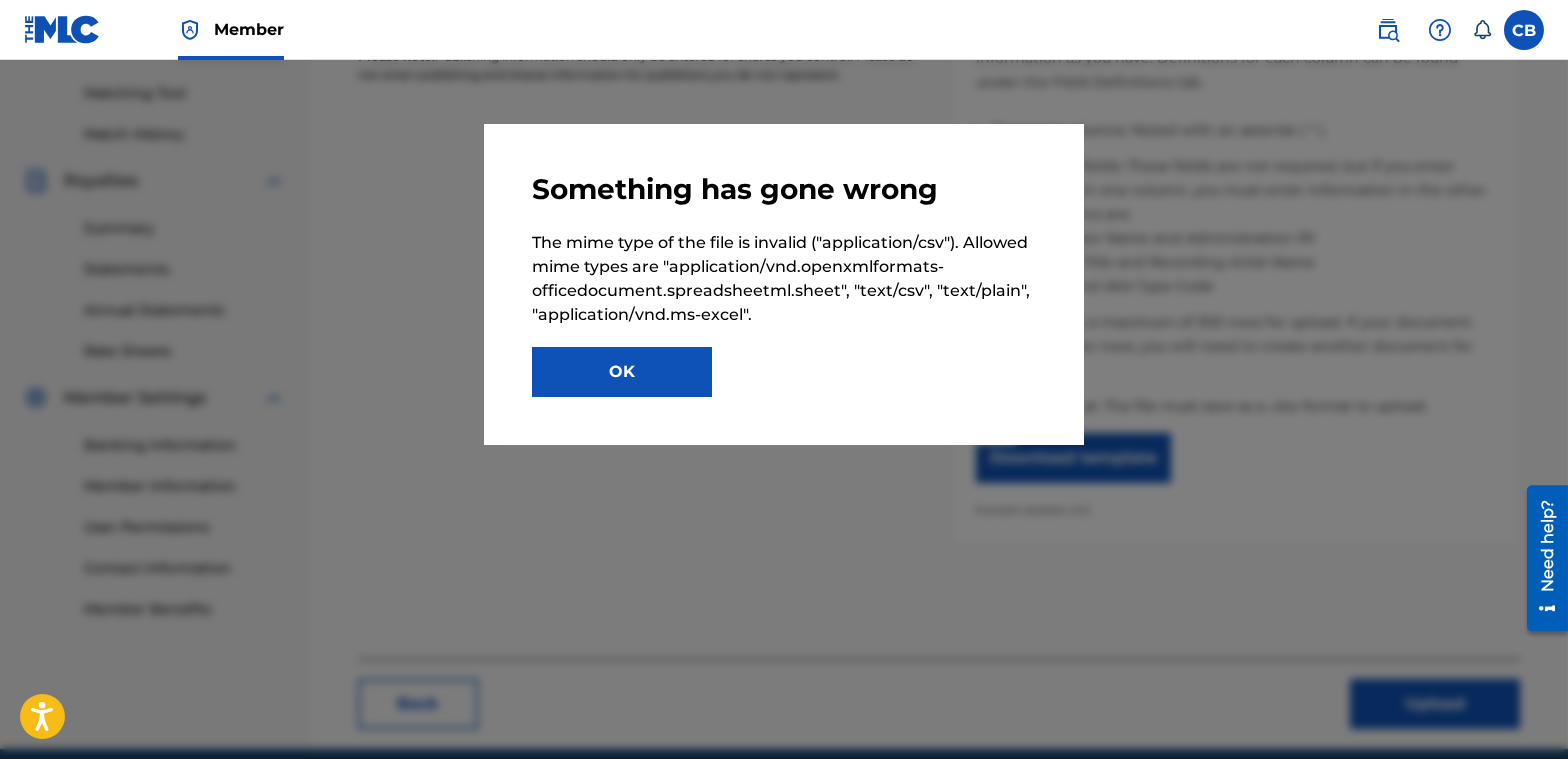 click on "OK" at bounding box center (622, 372) 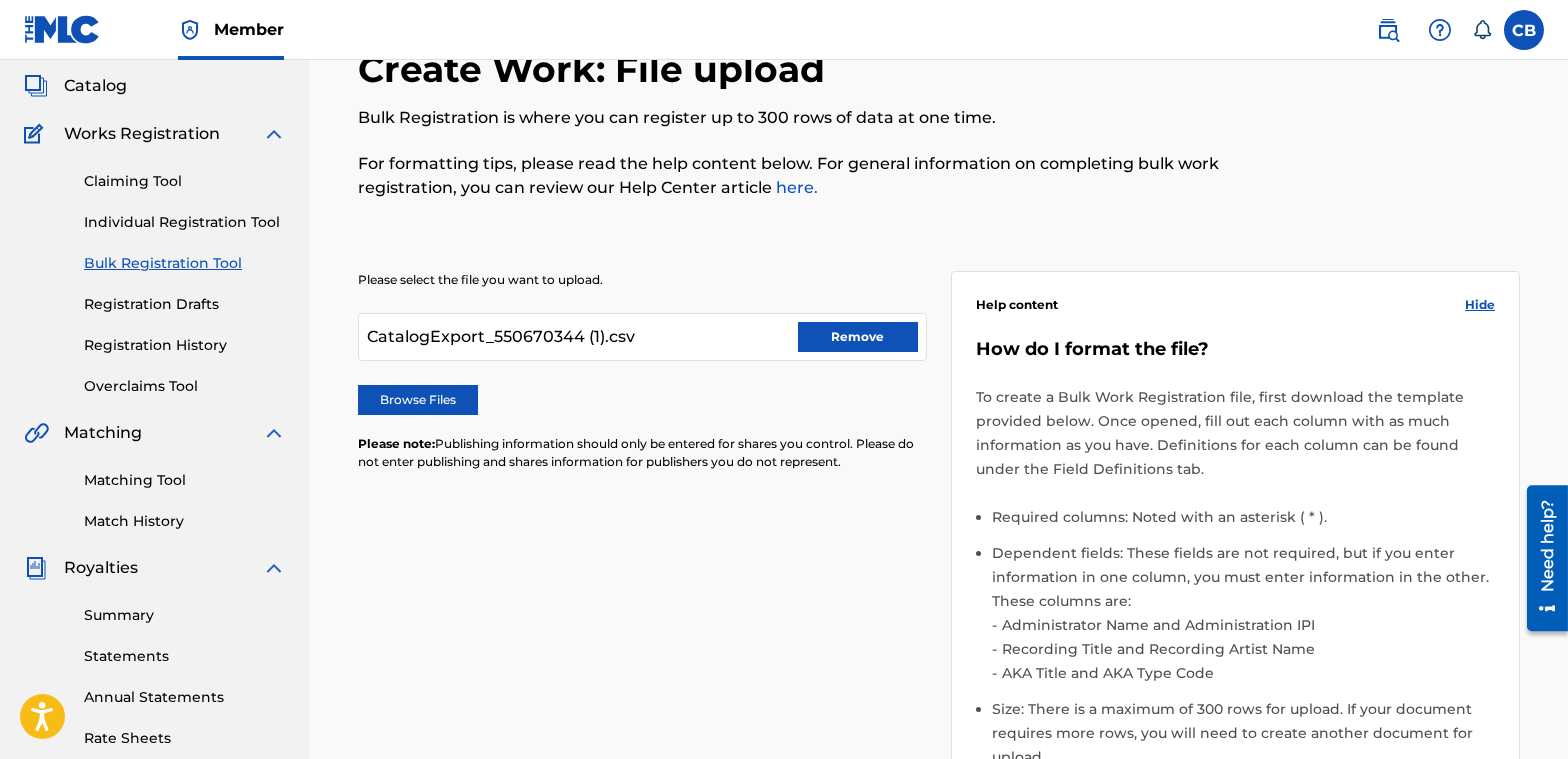 scroll, scrollTop: 100, scrollLeft: 0, axis: vertical 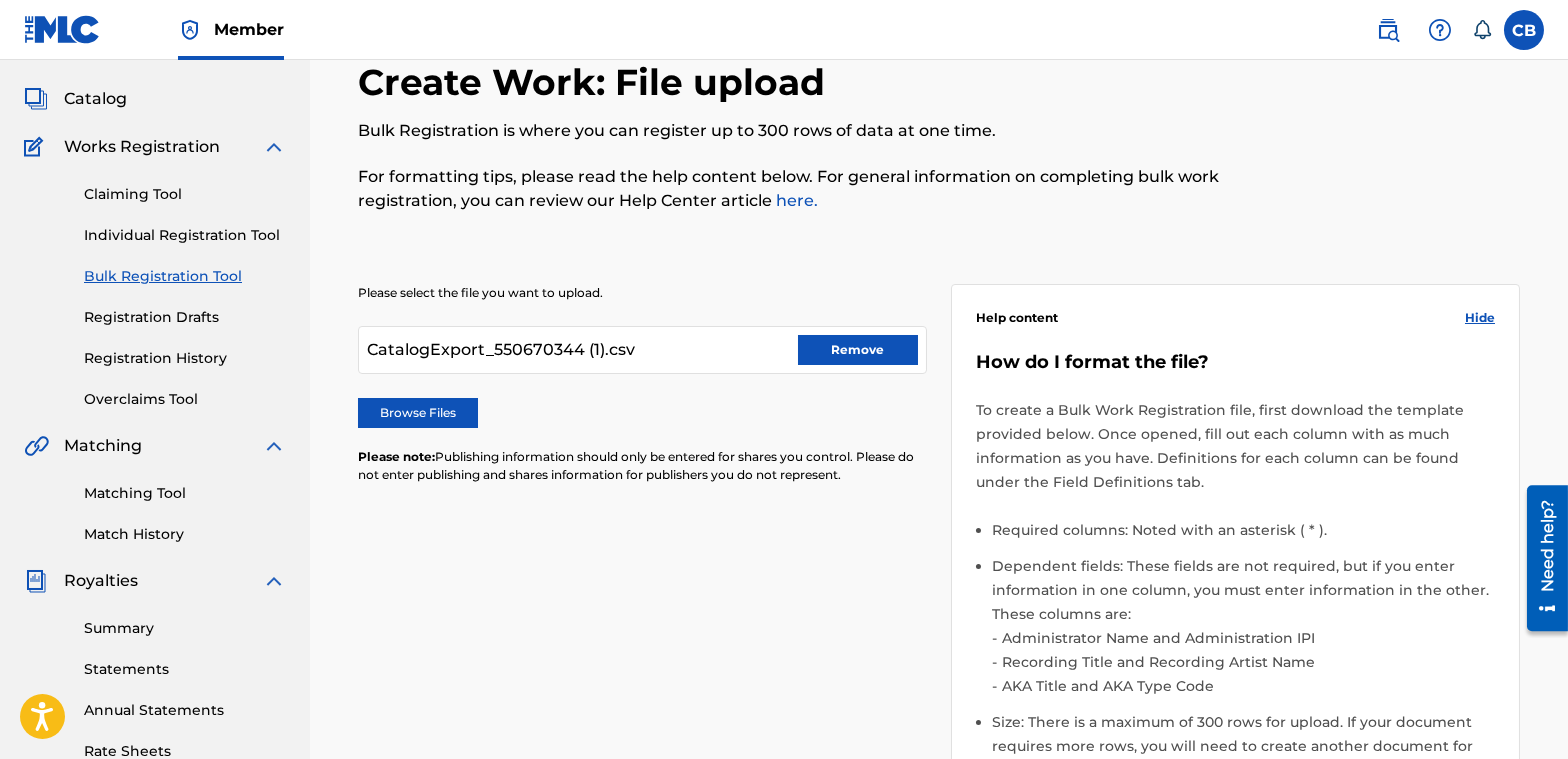 click on "Claiming Tool" at bounding box center (185, 194) 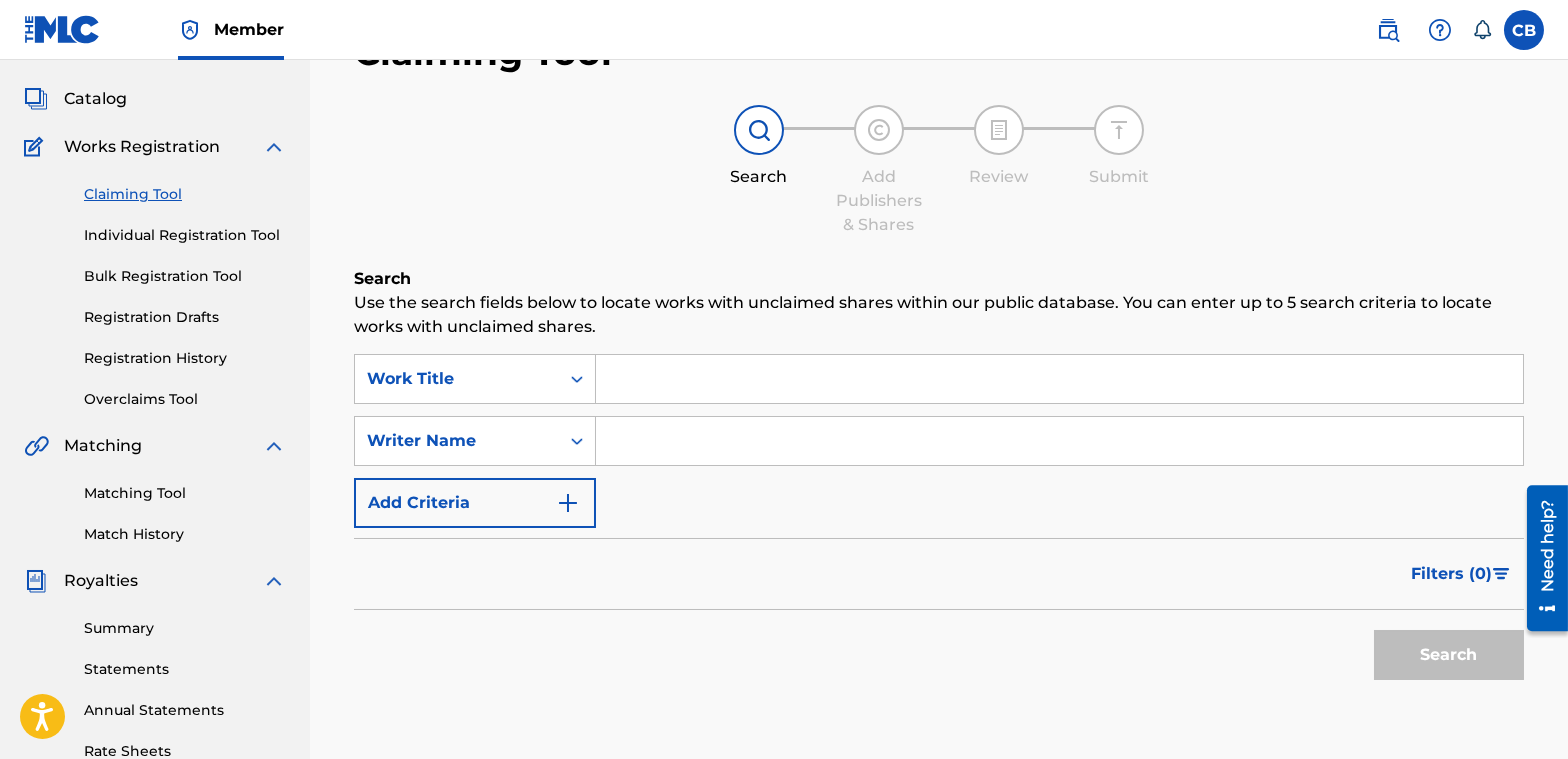 scroll, scrollTop: 0, scrollLeft: 0, axis: both 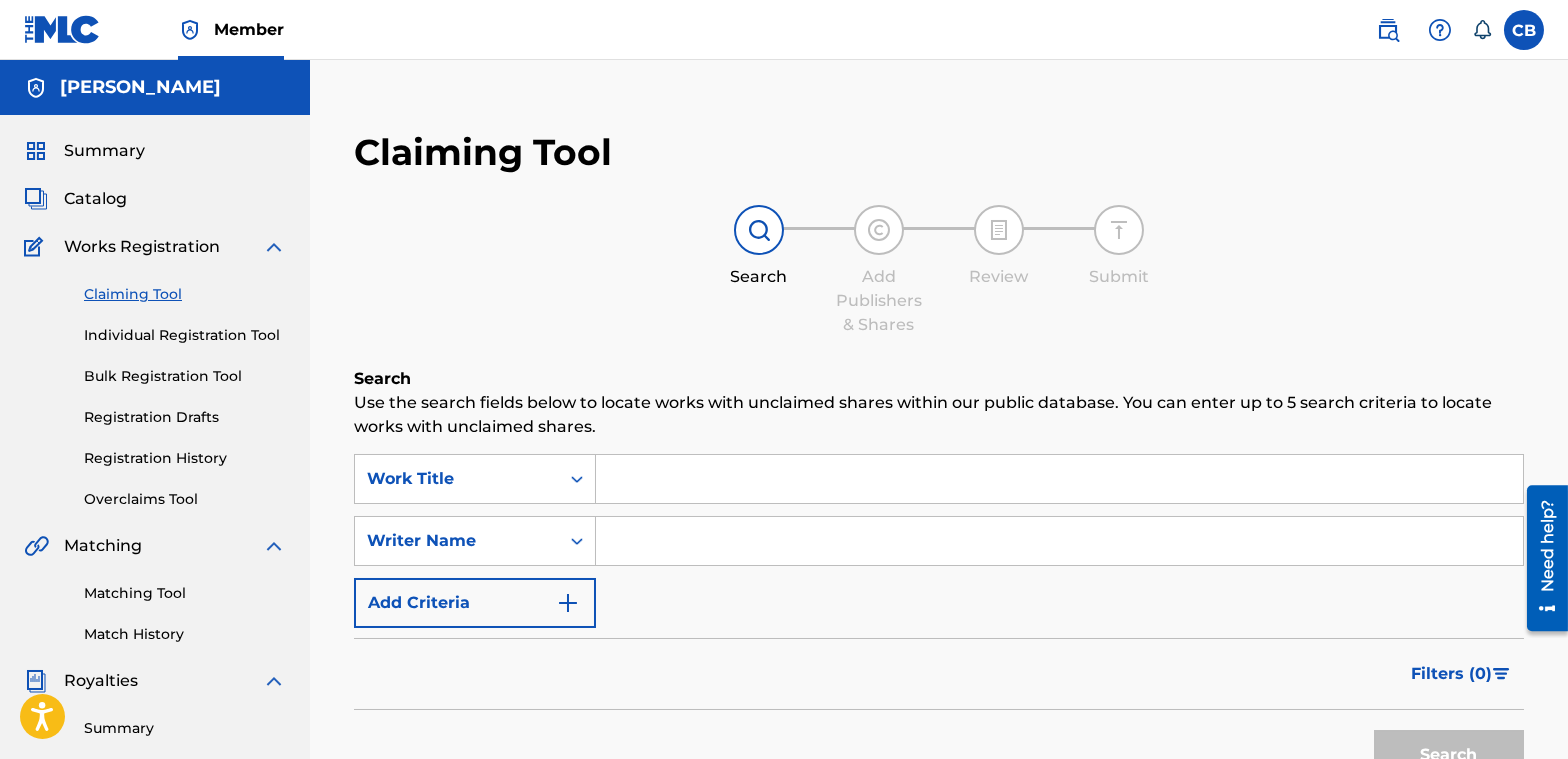 click on "Catalog" at bounding box center [95, 199] 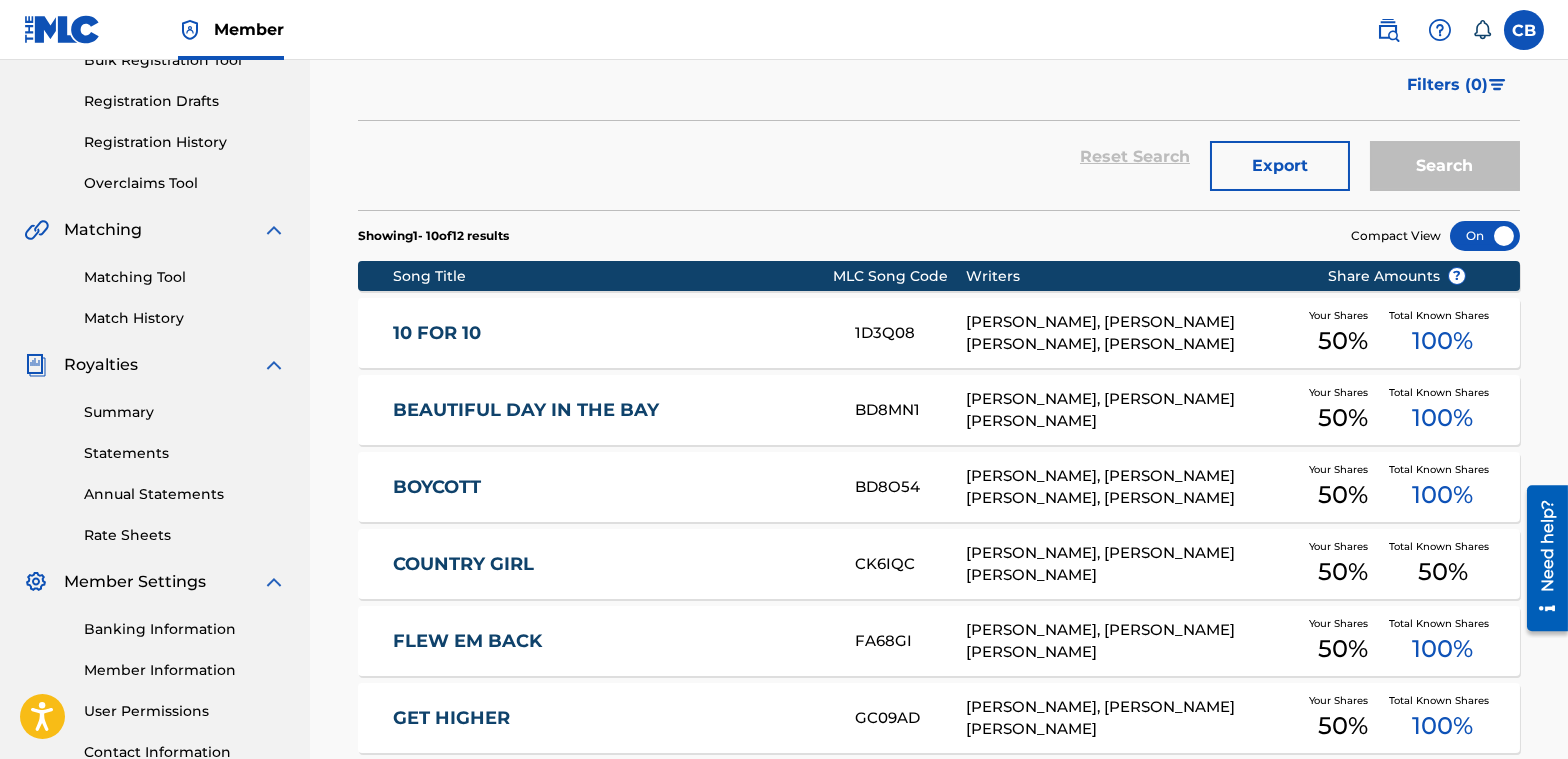scroll, scrollTop: 0, scrollLeft: 0, axis: both 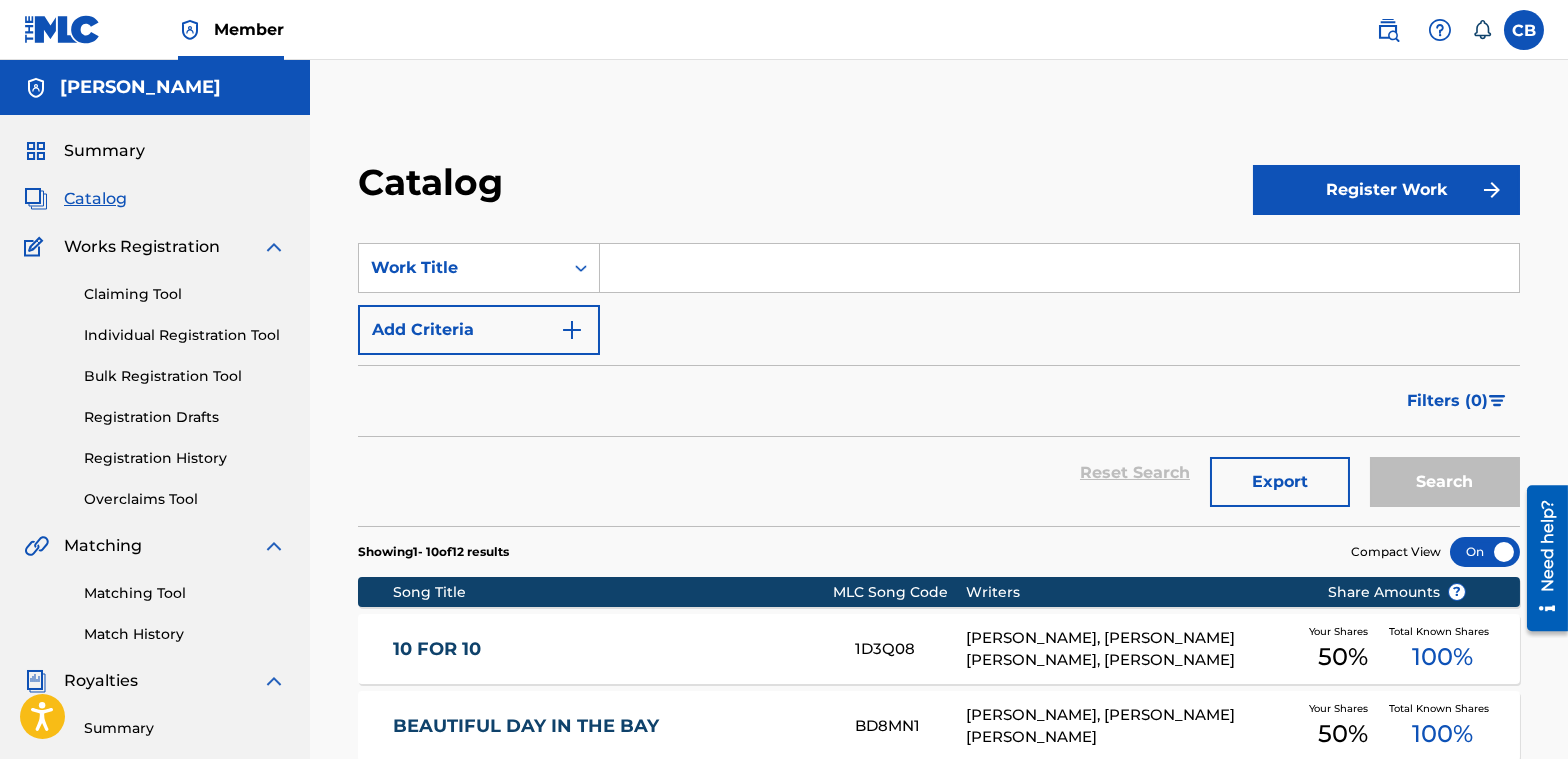 click on "Register Work" at bounding box center (1386, 190) 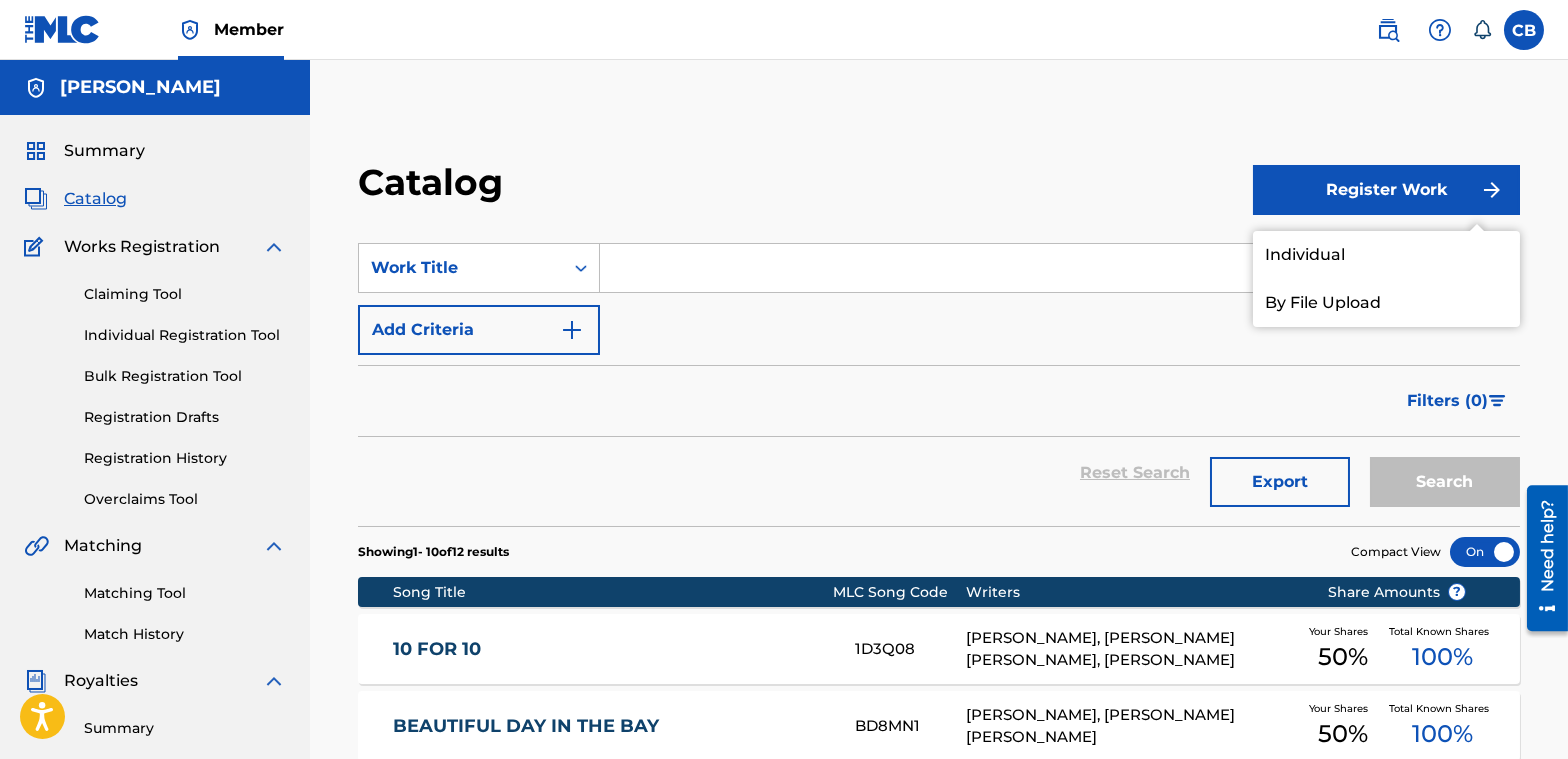 click on "Individual" at bounding box center (1386, 255) 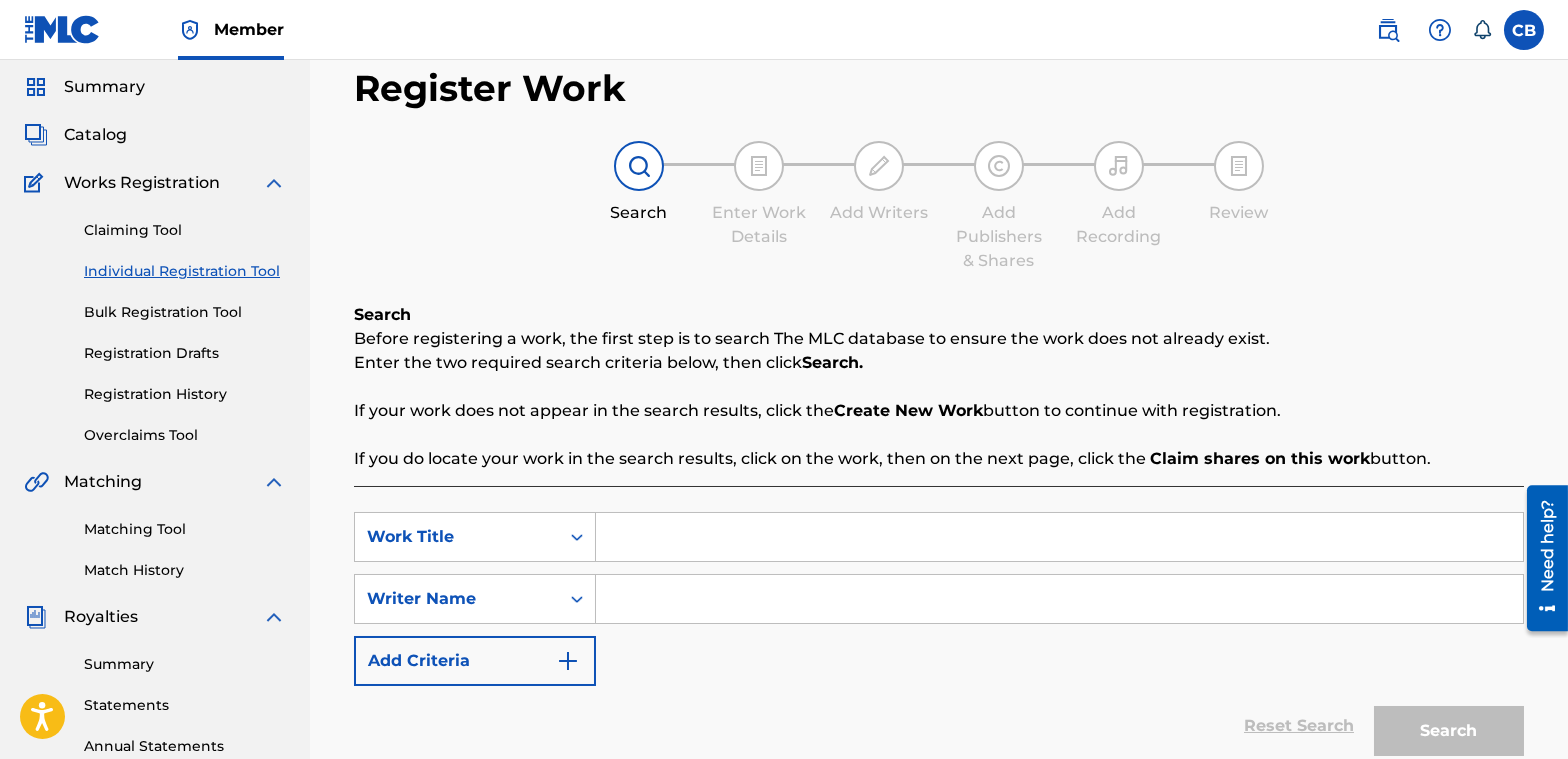 scroll, scrollTop: 100, scrollLeft: 0, axis: vertical 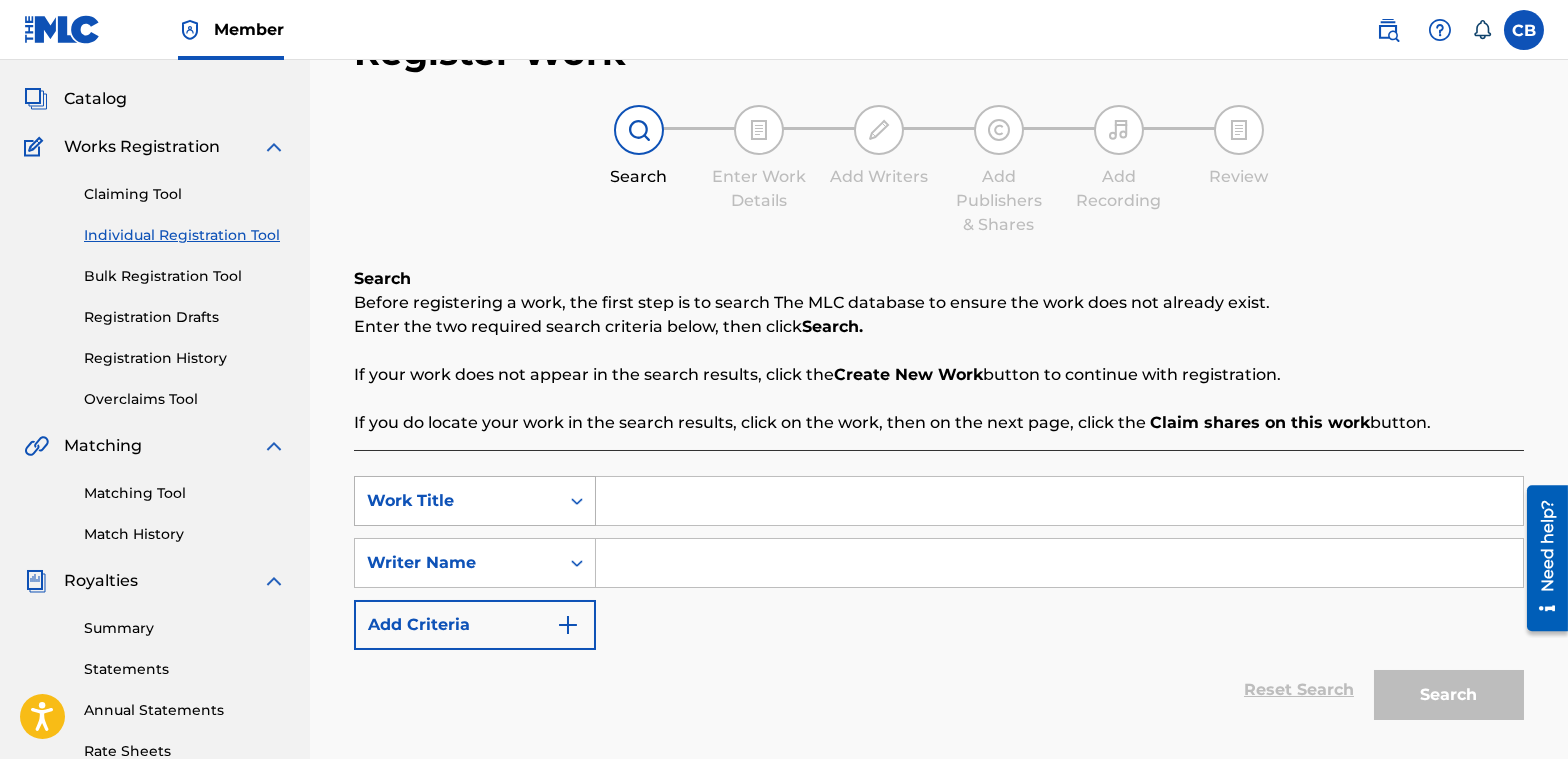 click on "Work Title" at bounding box center [475, 501] 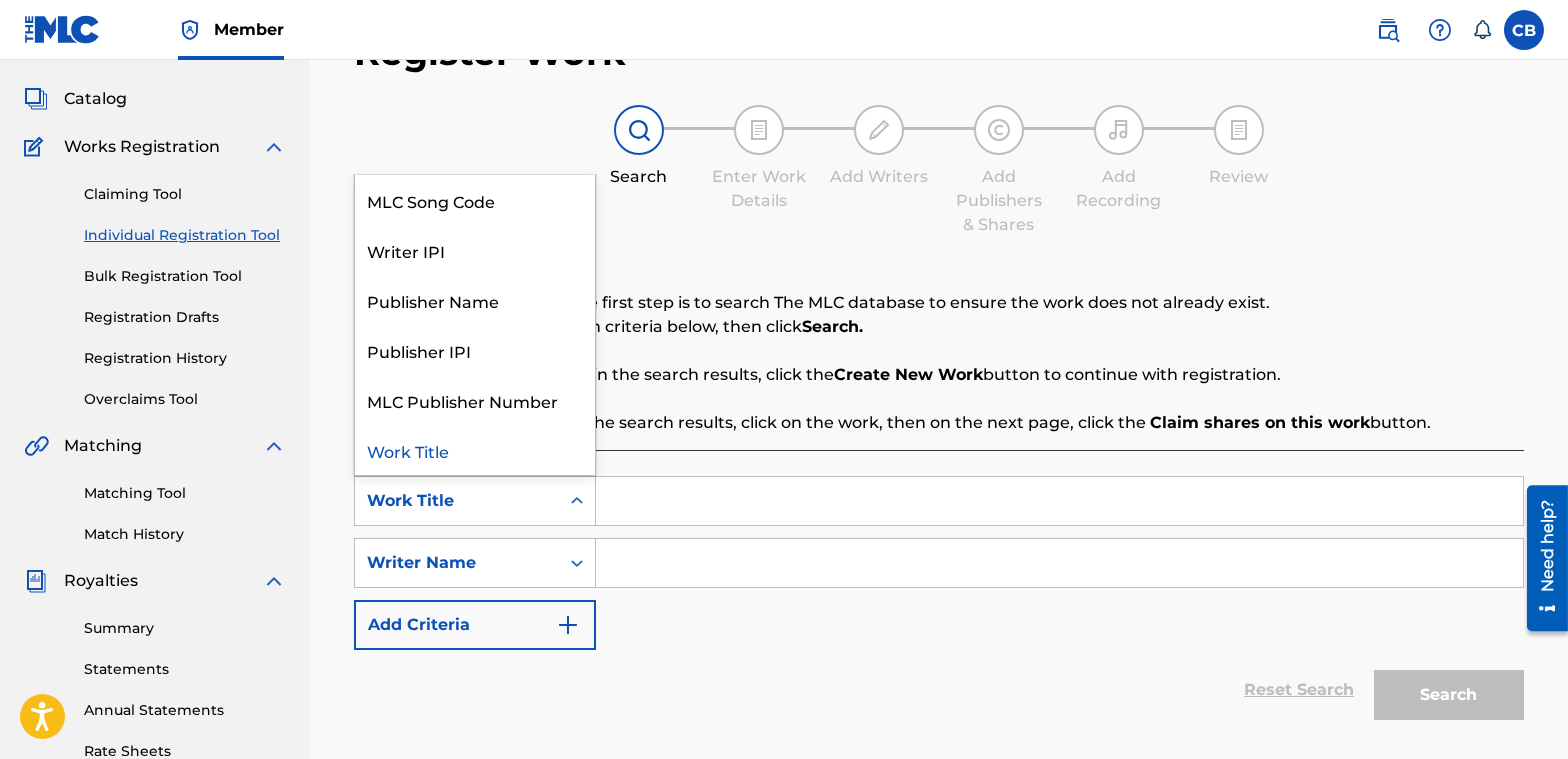 scroll, scrollTop: 0, scrollLeft: 0, axis: both 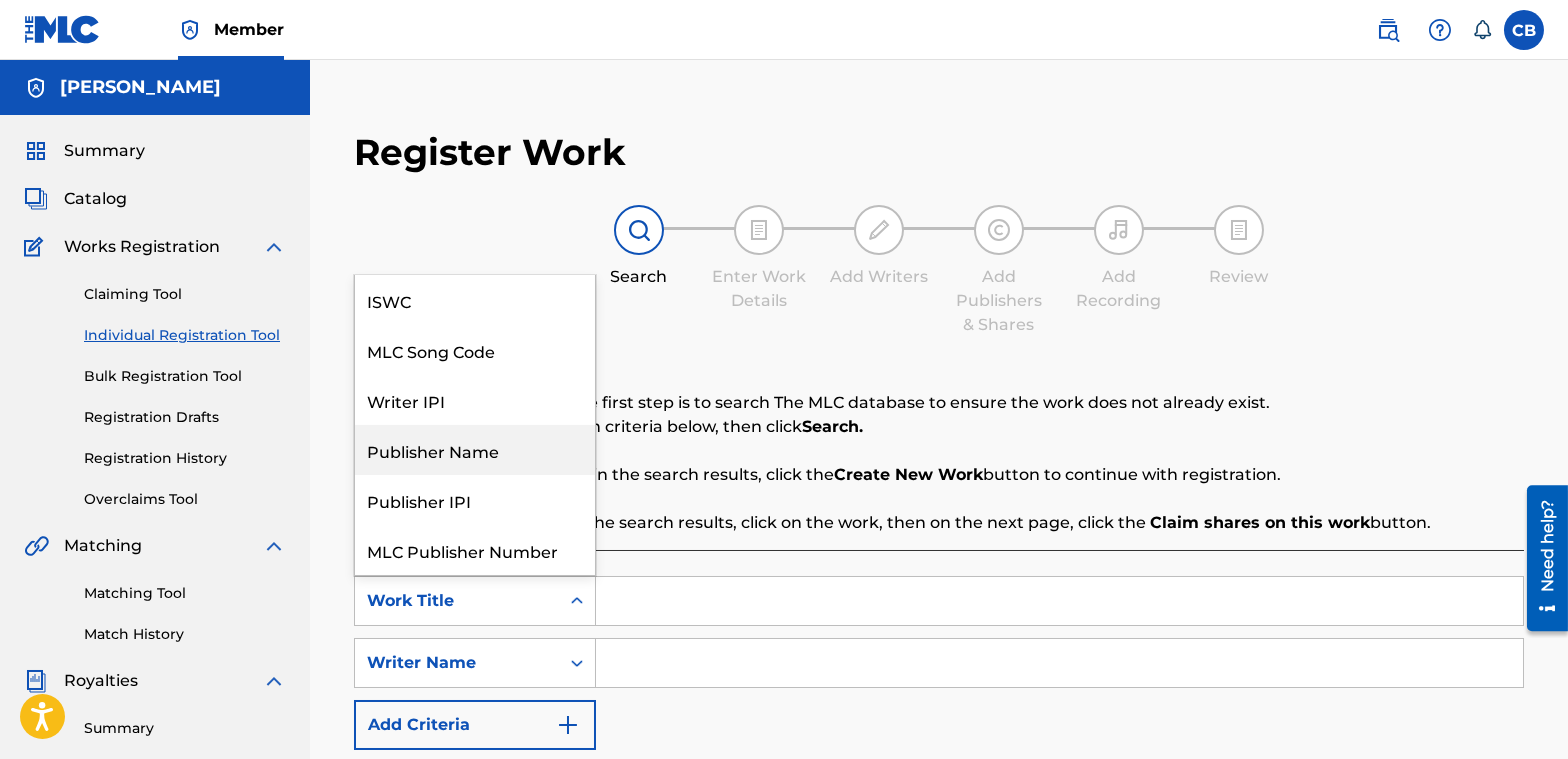 click on "Summary" at bounding box center [104, 151] 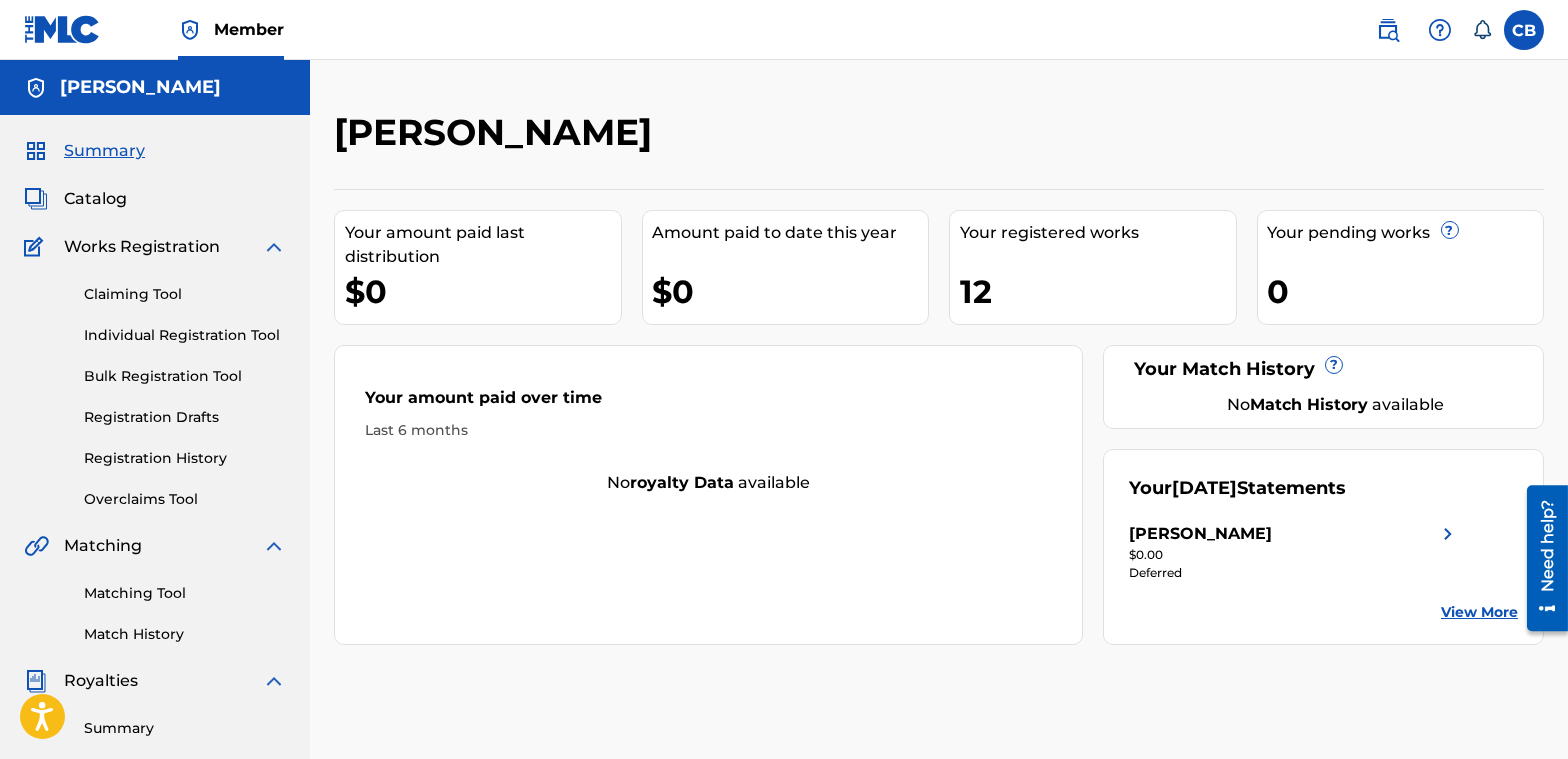click on "Summary Catalog Works Registration Claiming Tool Individual Registration Tool Bulk Registration Tool Registration Drafts Registration History Overclaims Tool Matching Matching Tool Match History Royalties Summary Statements Annual Statements Rate Sheets Member Settings Banking Information Member Information User Permissions Contact Information Member Benefits" at bounding box center [155, 629] 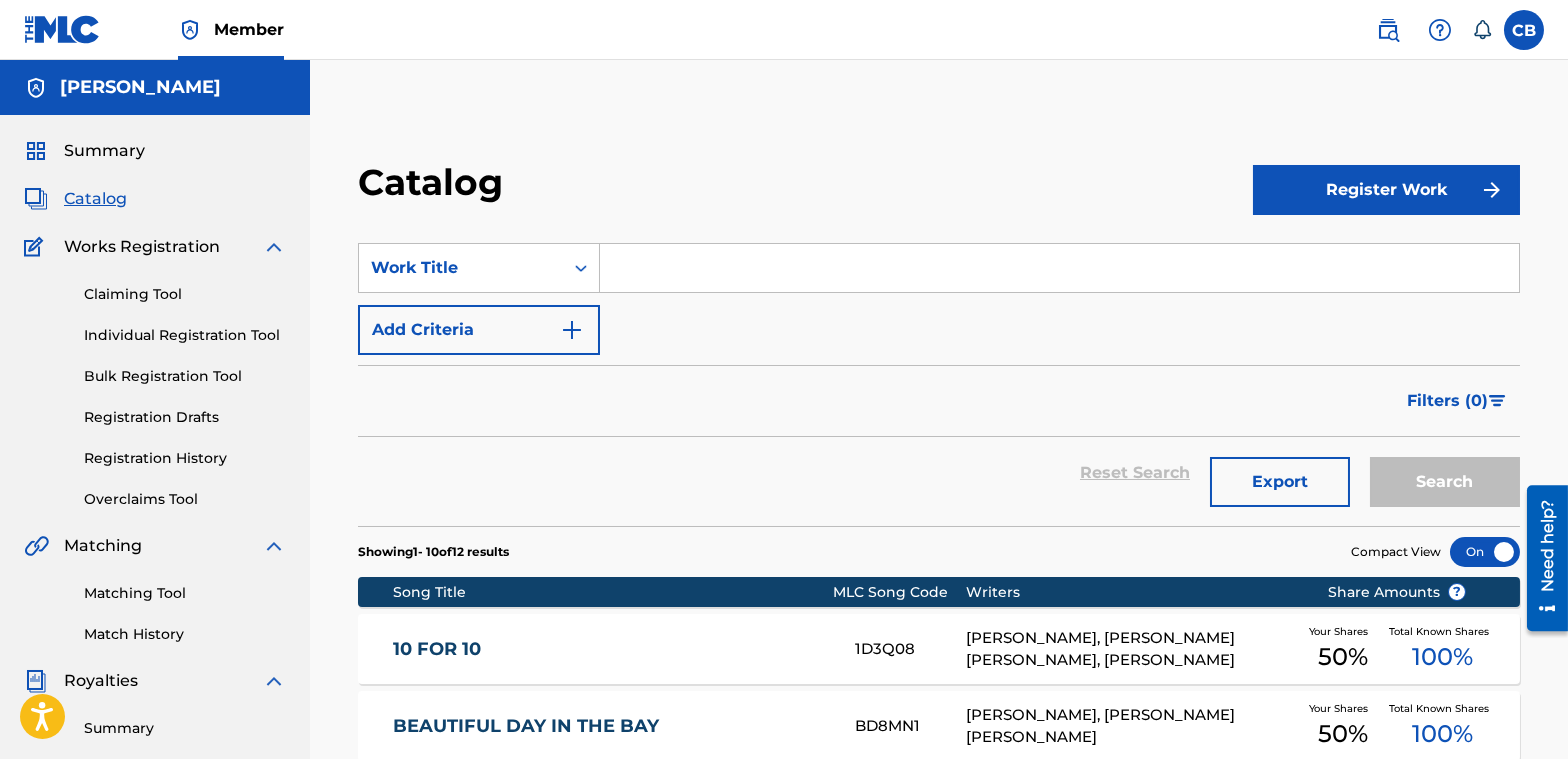 click on "SearchWithCriteria6f9161de-f0b9-48c7-93ec-1de557e12376 Work Title Add Criteria Filter Hold Filters Overclaim   Dispute   Remove Filters Apply Filters Filters ( 0 ) Reset Search Export Search" at bounding box center (939, 372) 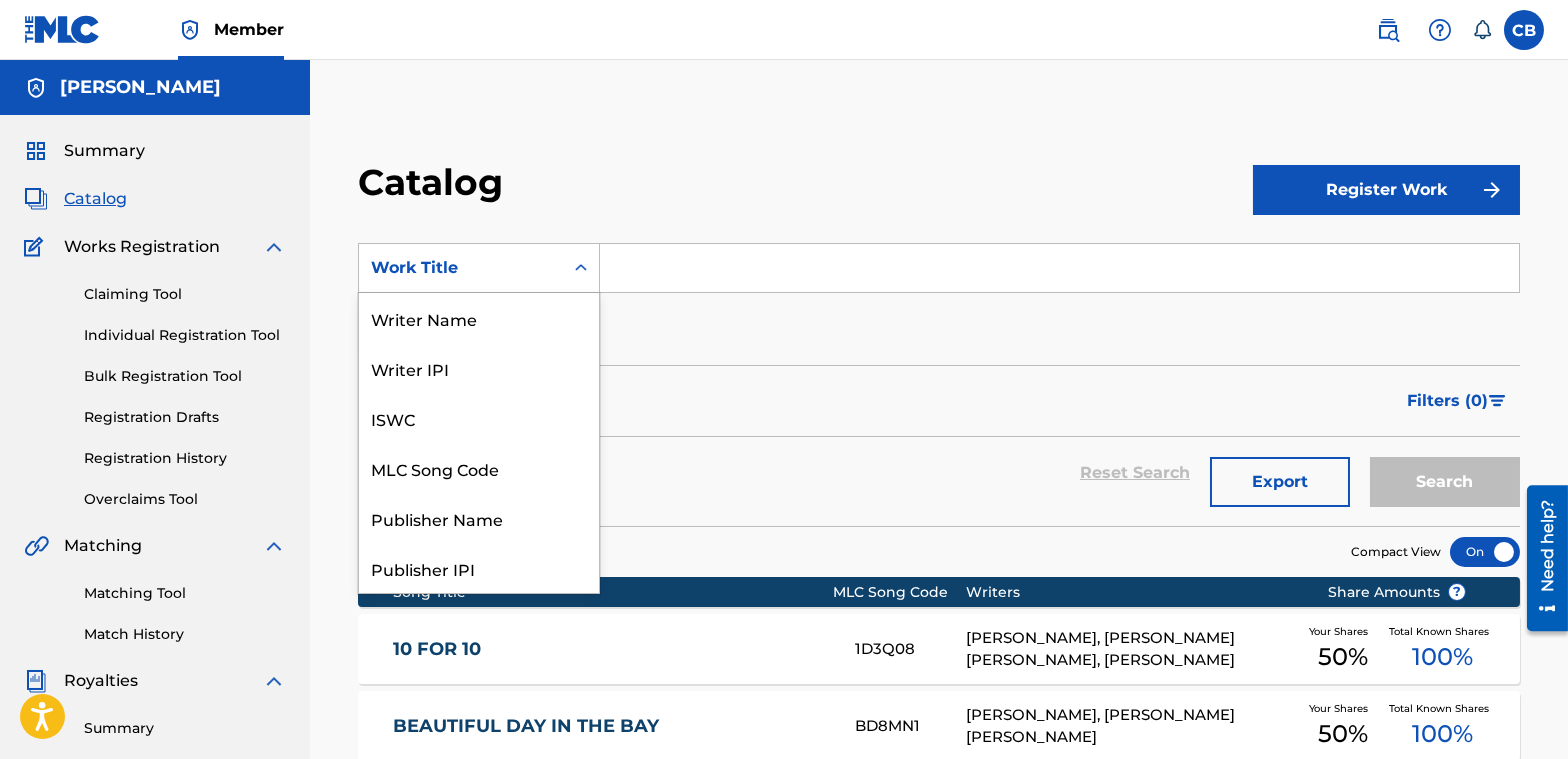 click on "Work Title" at bounding box center [461, 268] 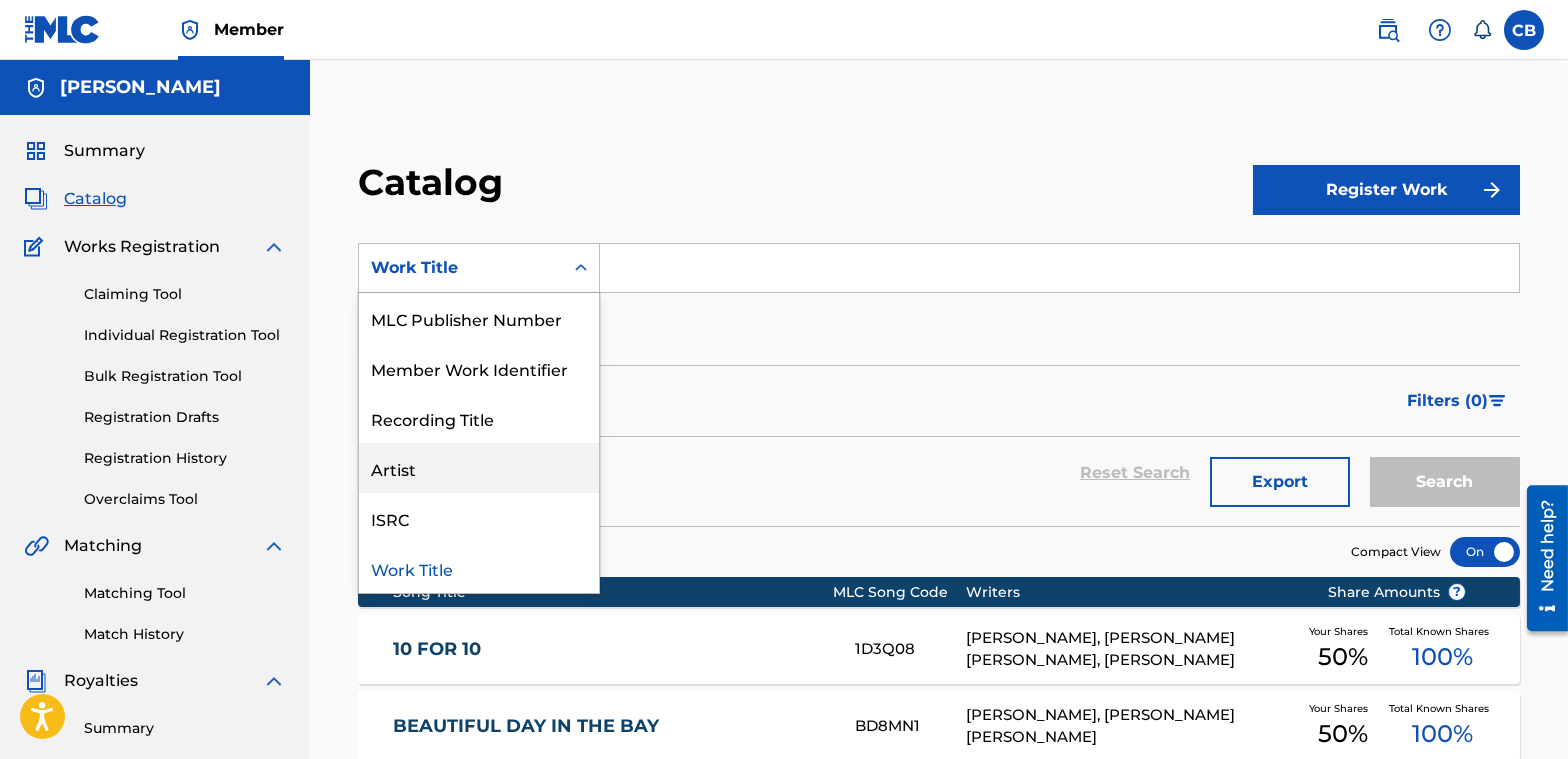 click on "Artist" at bounding box center (479, 468) 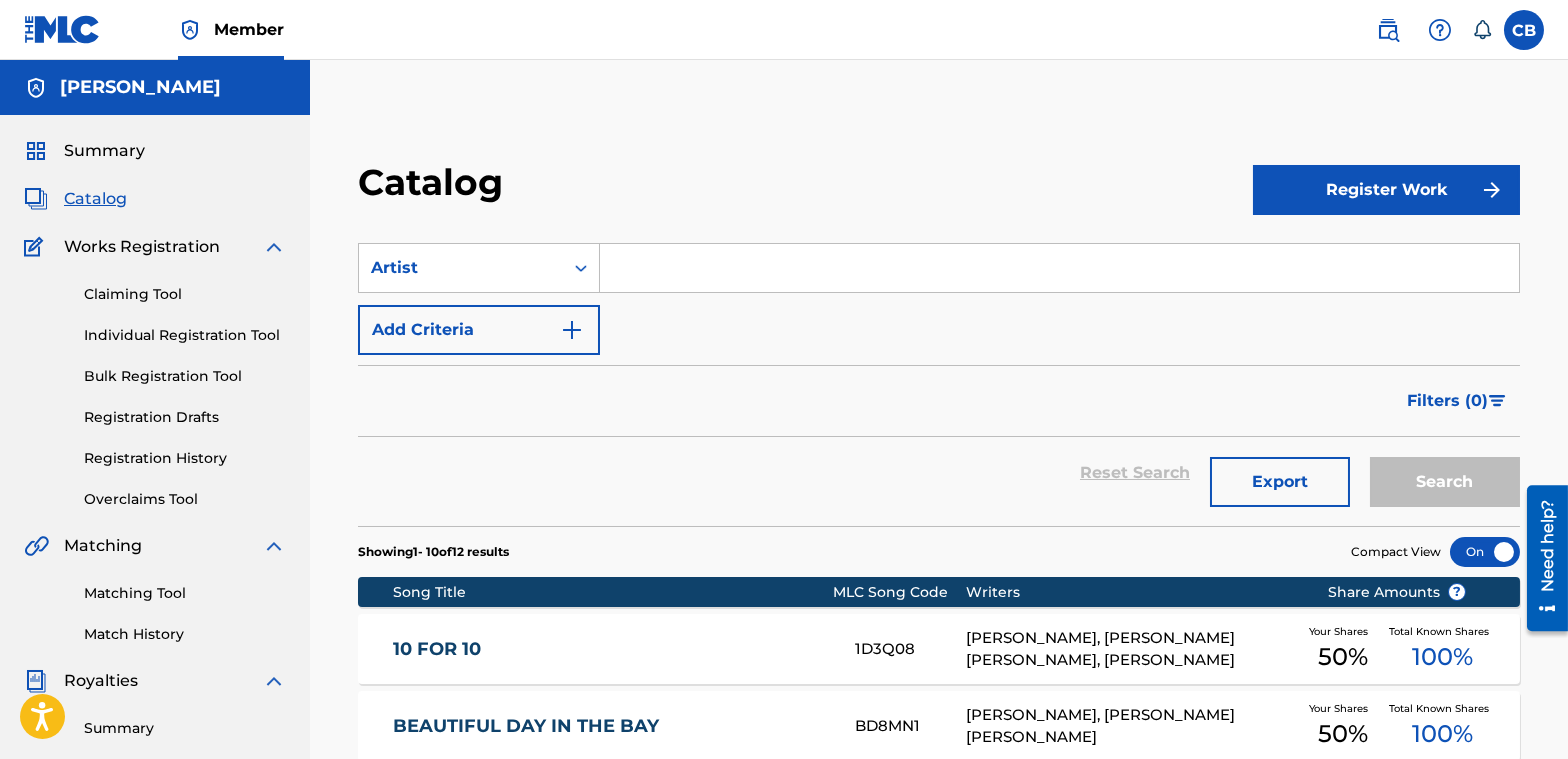 click at bounding box center [1059, 268] 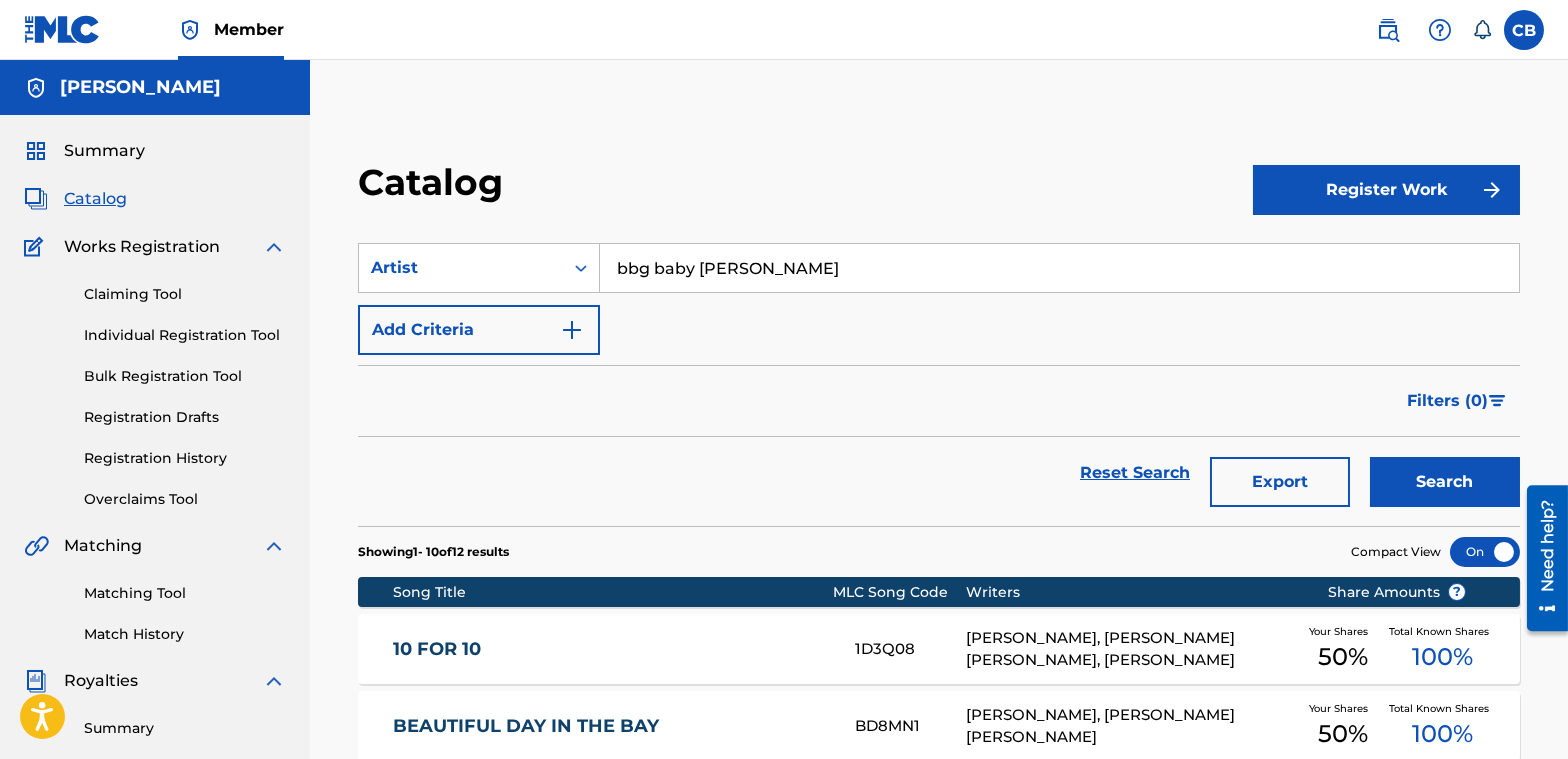 type on "bbg baby [PERSON_NAME]" 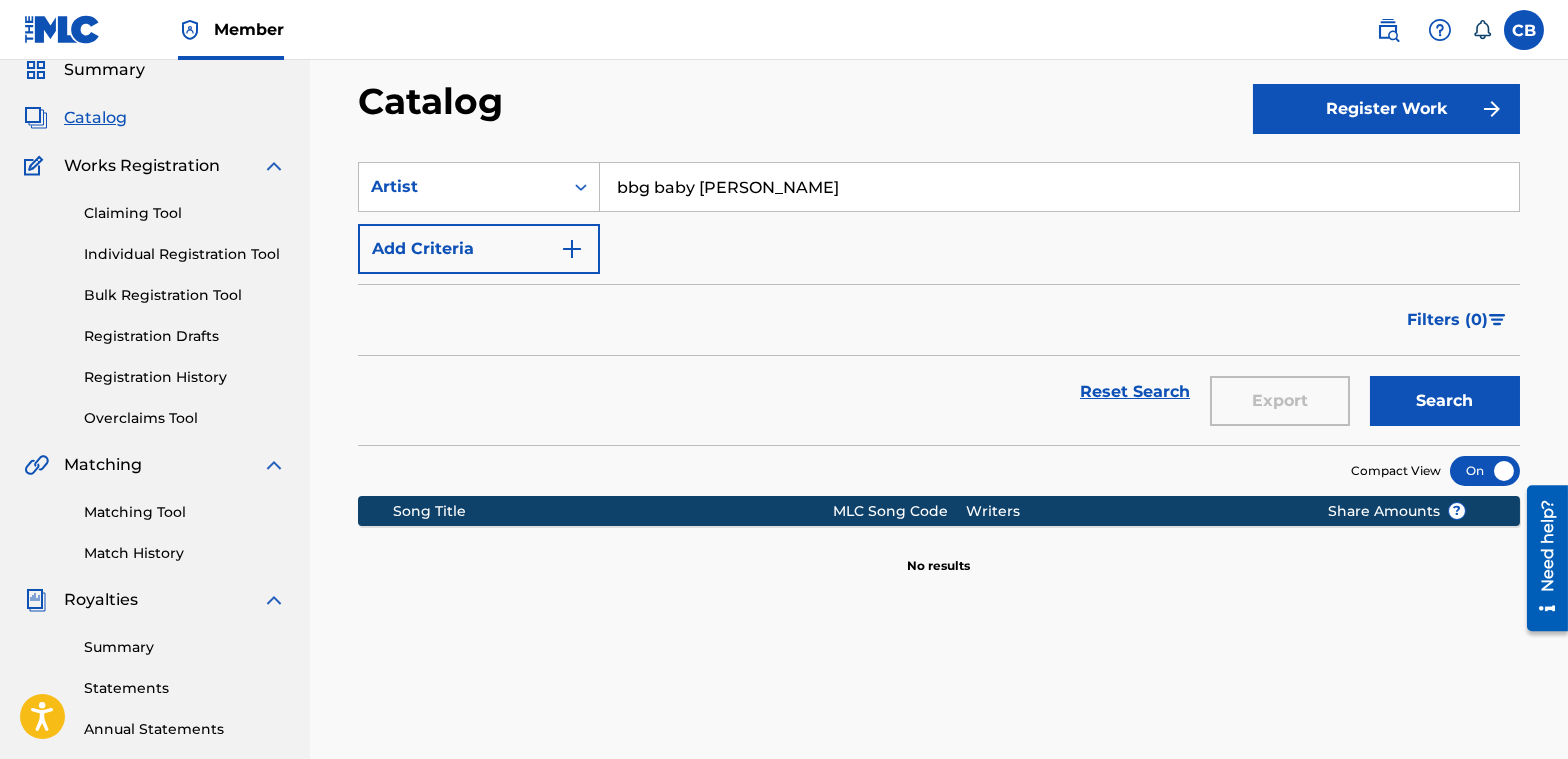 scroll, scrollTop: 80, scrollLeft: 0, axis: vertical 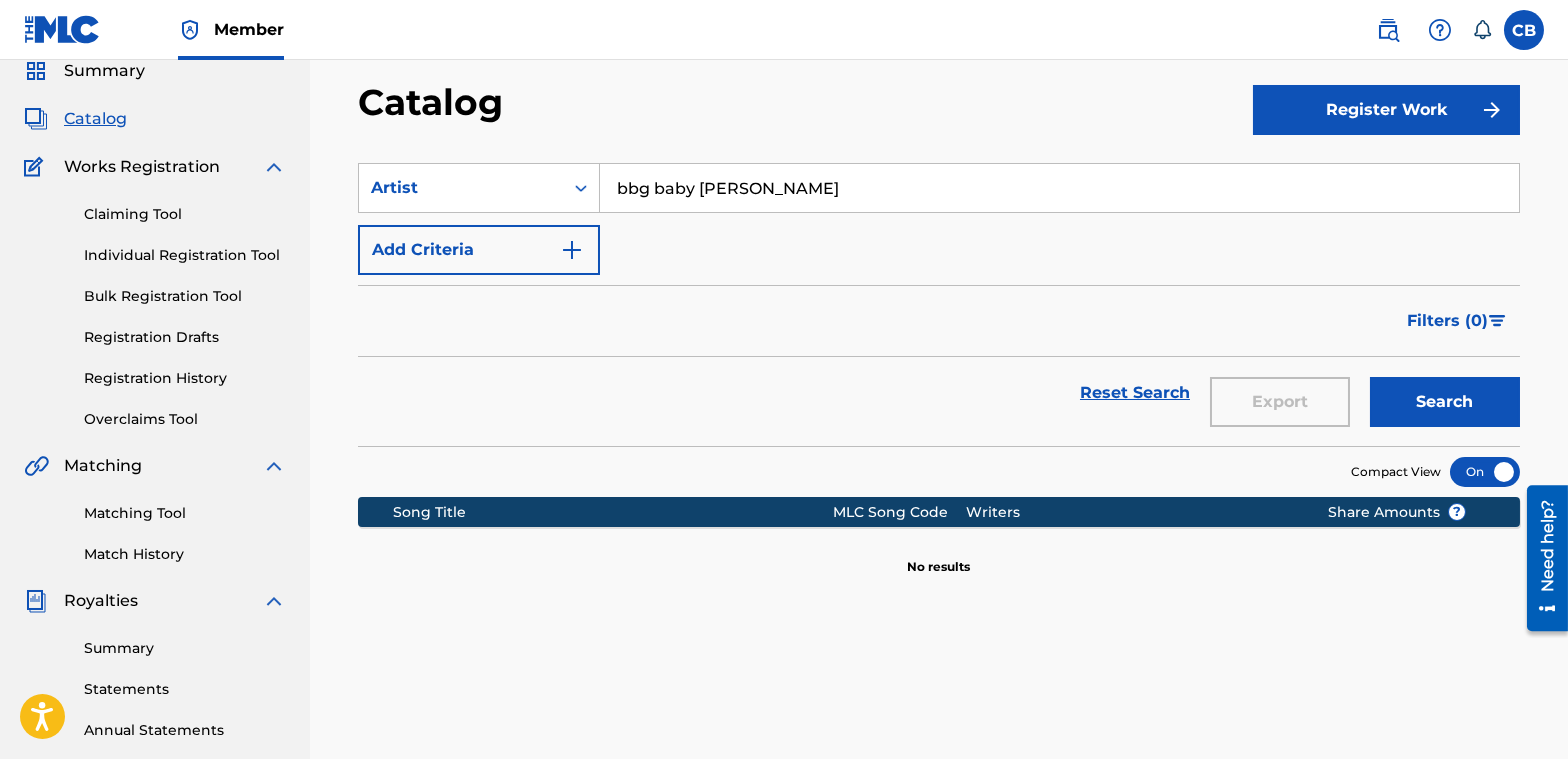click on "Register Work" at bounding box center (1386, 110) 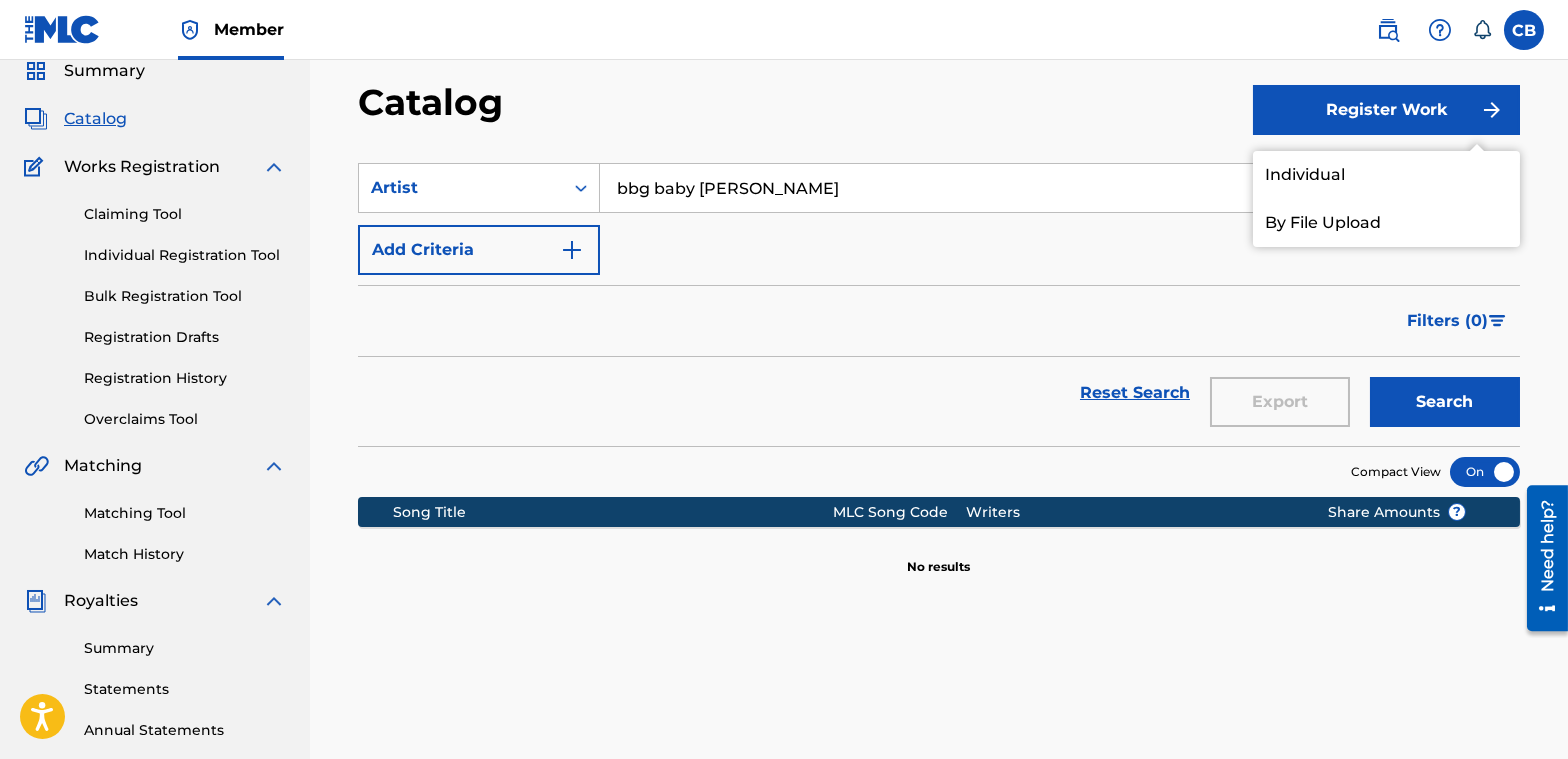 click on "SearchWithCriteria6dc53d33-4f61-40eb-9c83-9a9f34a4080e Artist bbg baby [PERSON_NAME] Add Criteria" at bounding box center [939, 219] 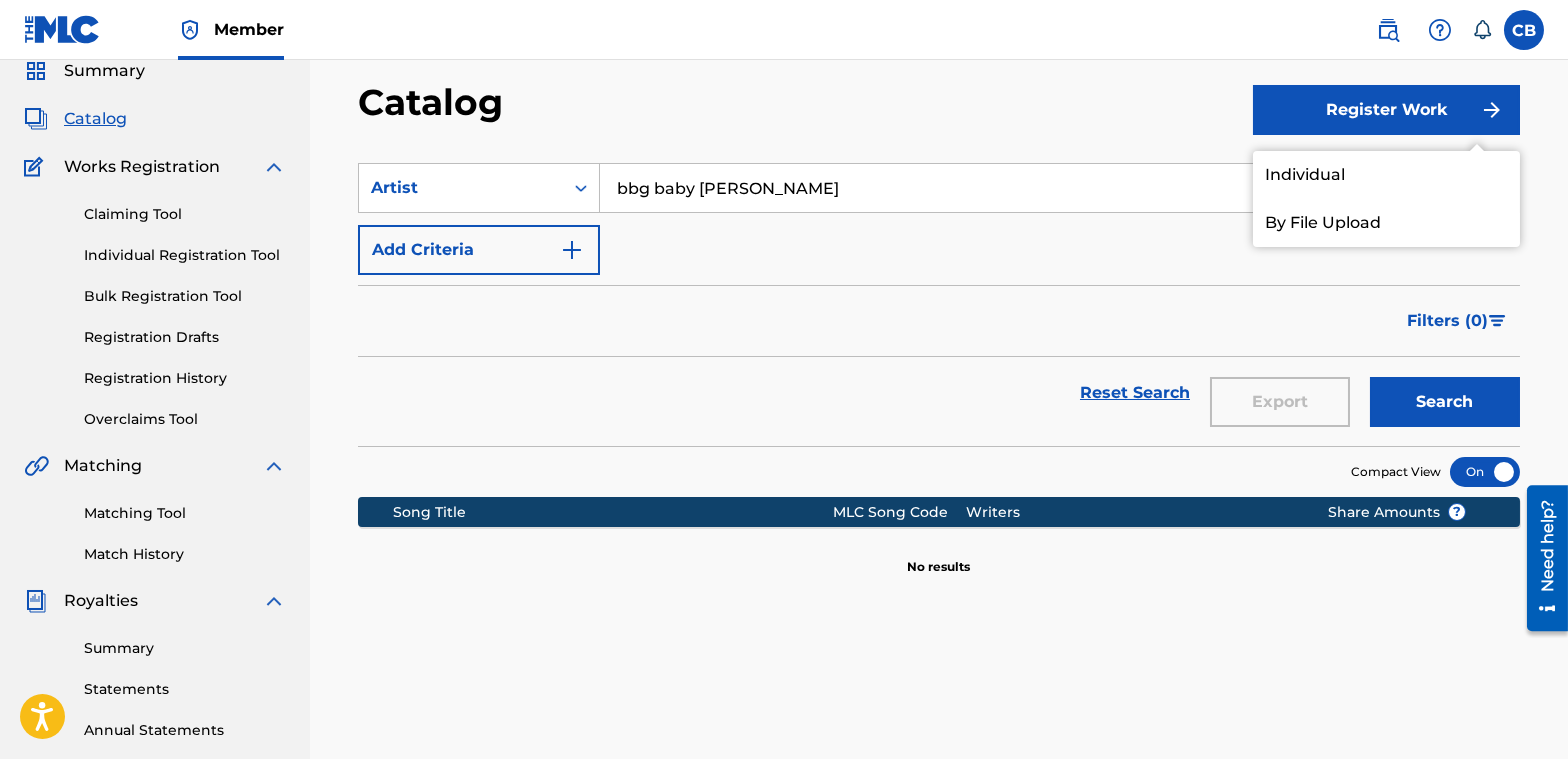 click on "Add Criteria" at bounding box center [479, 250] 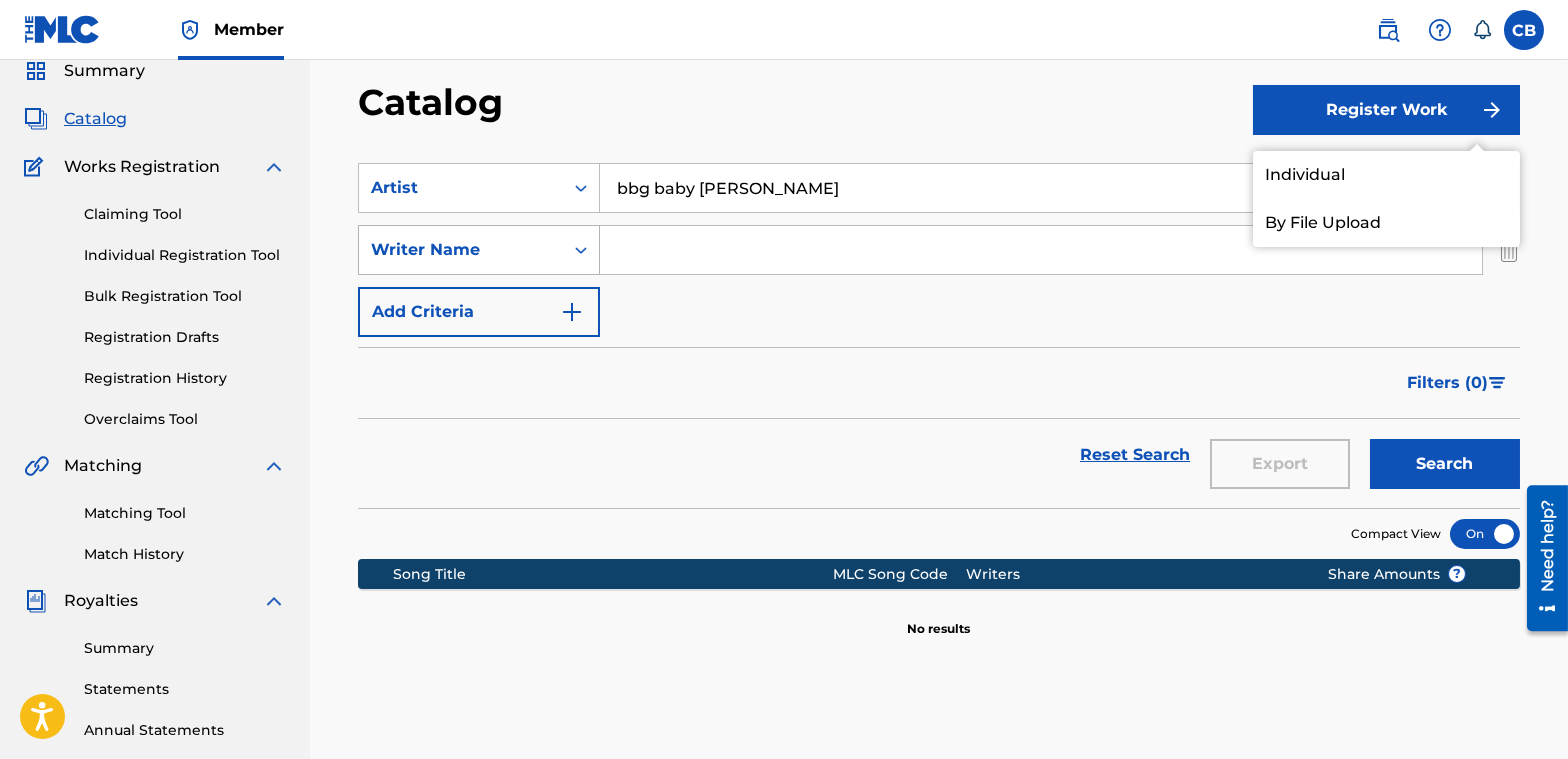 click at bounding box center [581, 250] 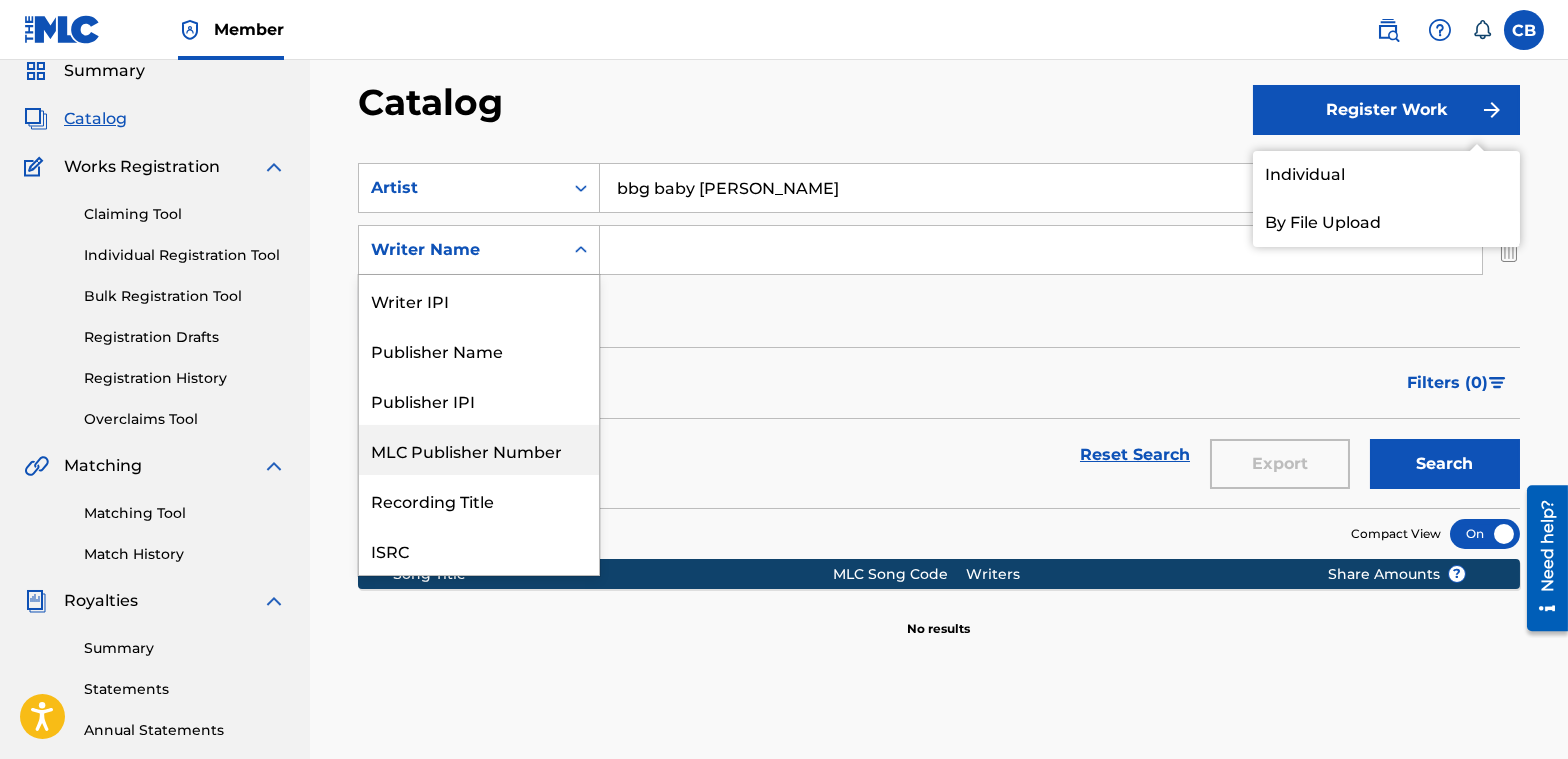 scroll, scrollTop: 50, scrollLeft: 0, axis: vertical 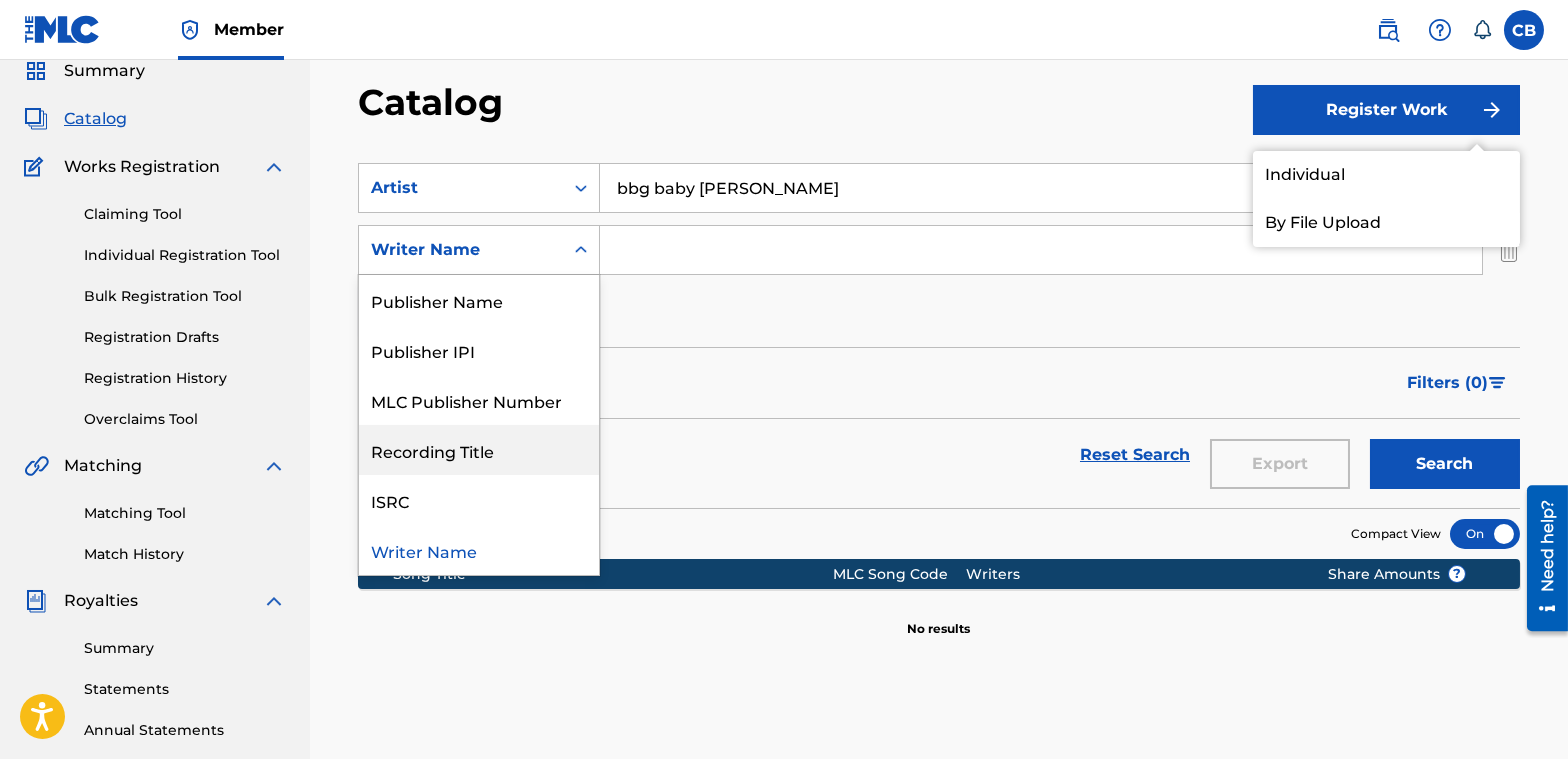 click on "Recording Title" at bounding box center (479, 450) 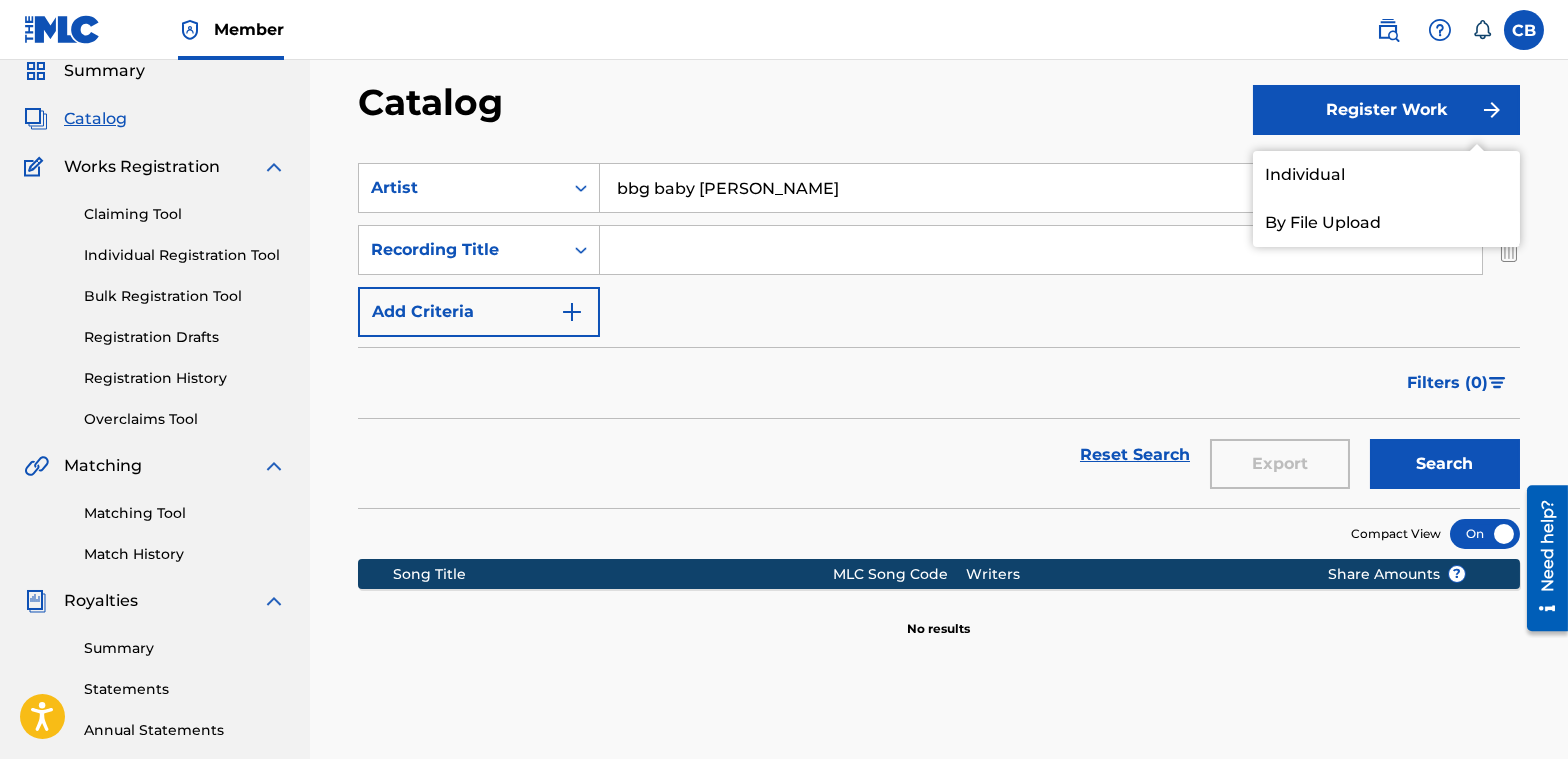 click on "SearchWithCriteria6dc53d33-4f61-40eb-9c83-9a9f34a4080e Artist bbg baby [PERSON_NAME] SearchWithCriteriade6ec1e7-71f6-43a1-b526-f82f32a90dc0 Recording Title Add Criteria" at bounding box center [939, 250] 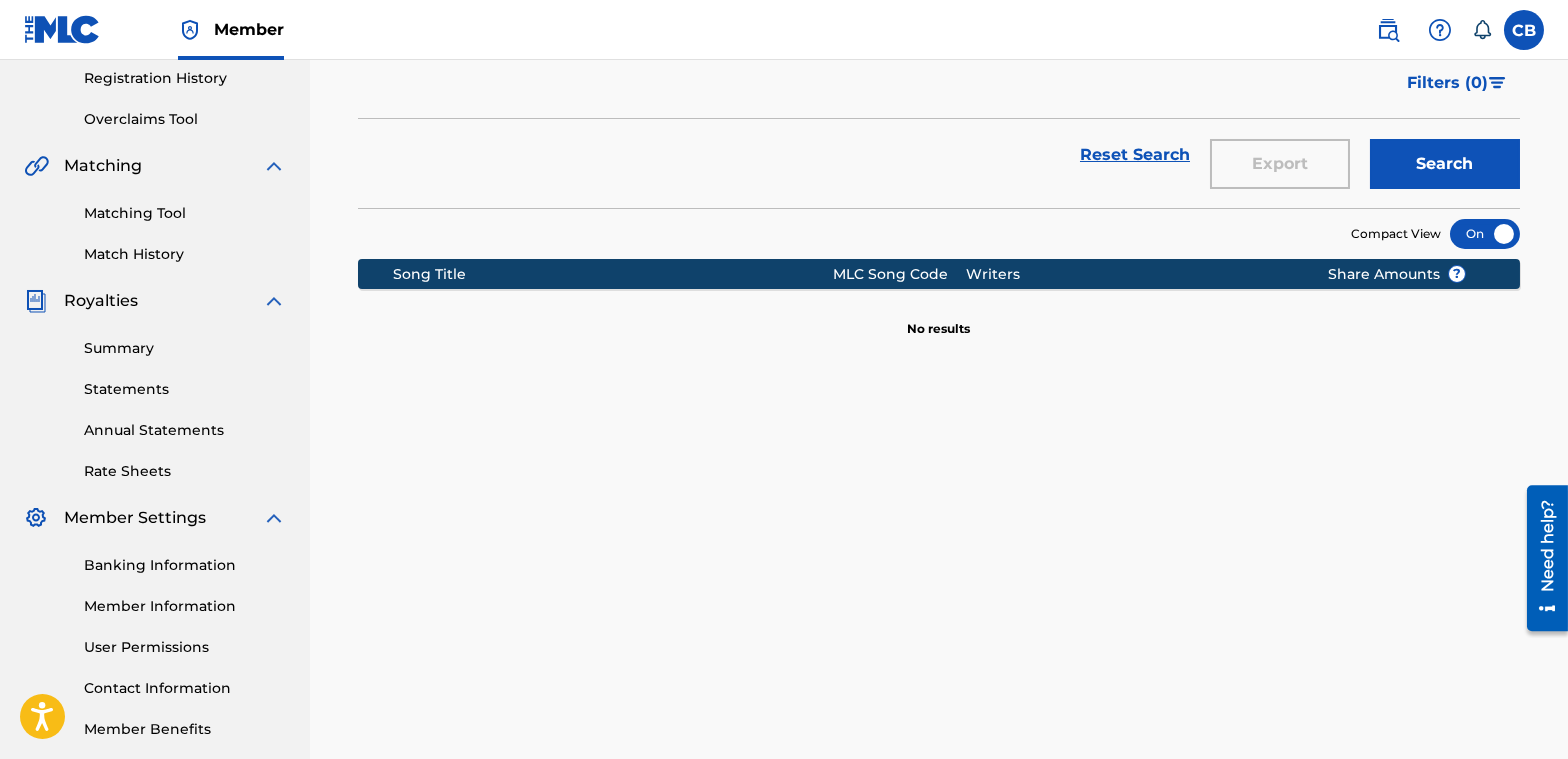 scroll, scrollTop: 0, scrollLeft: 0, axis: both 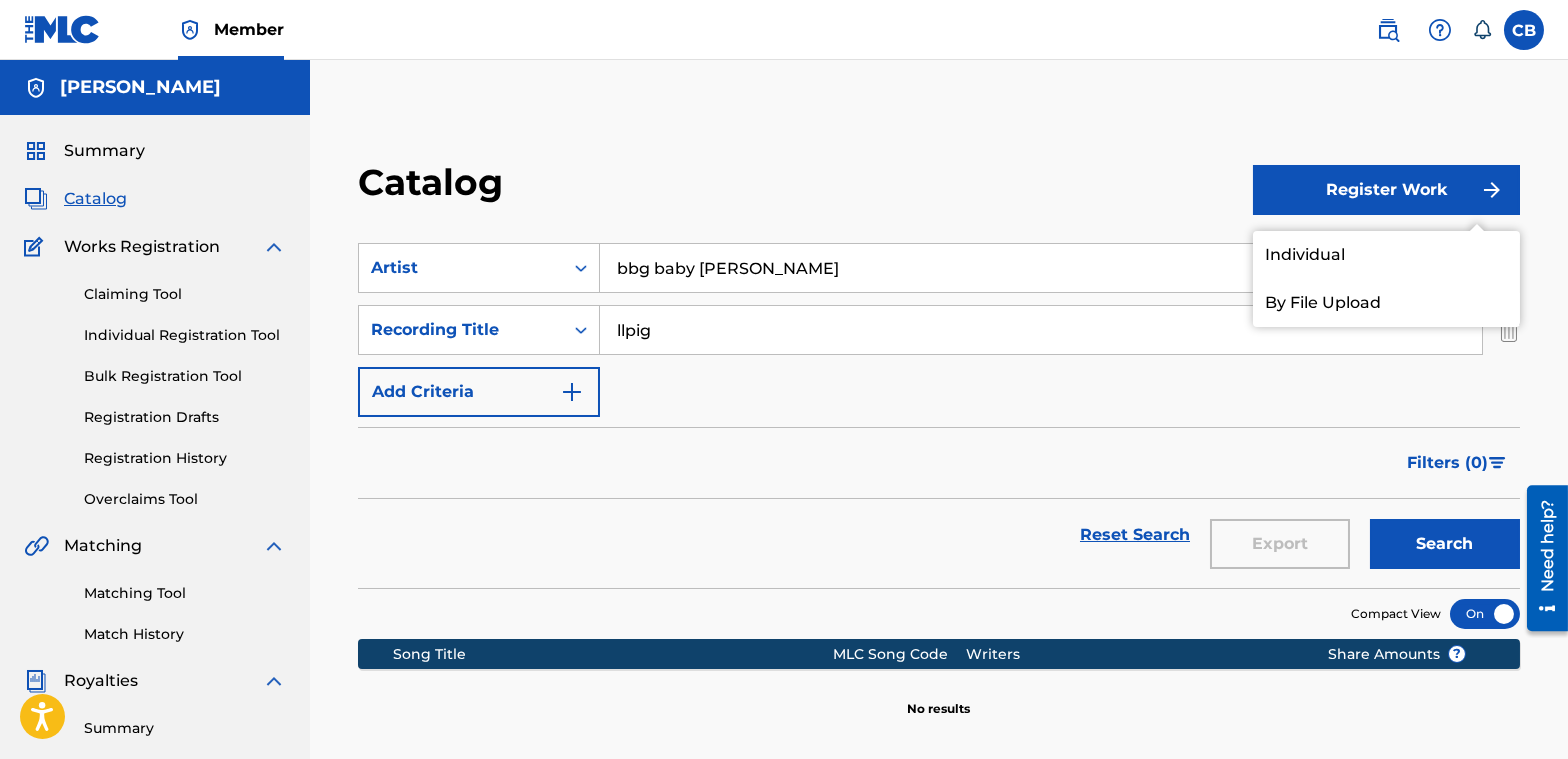 type on "llpig" 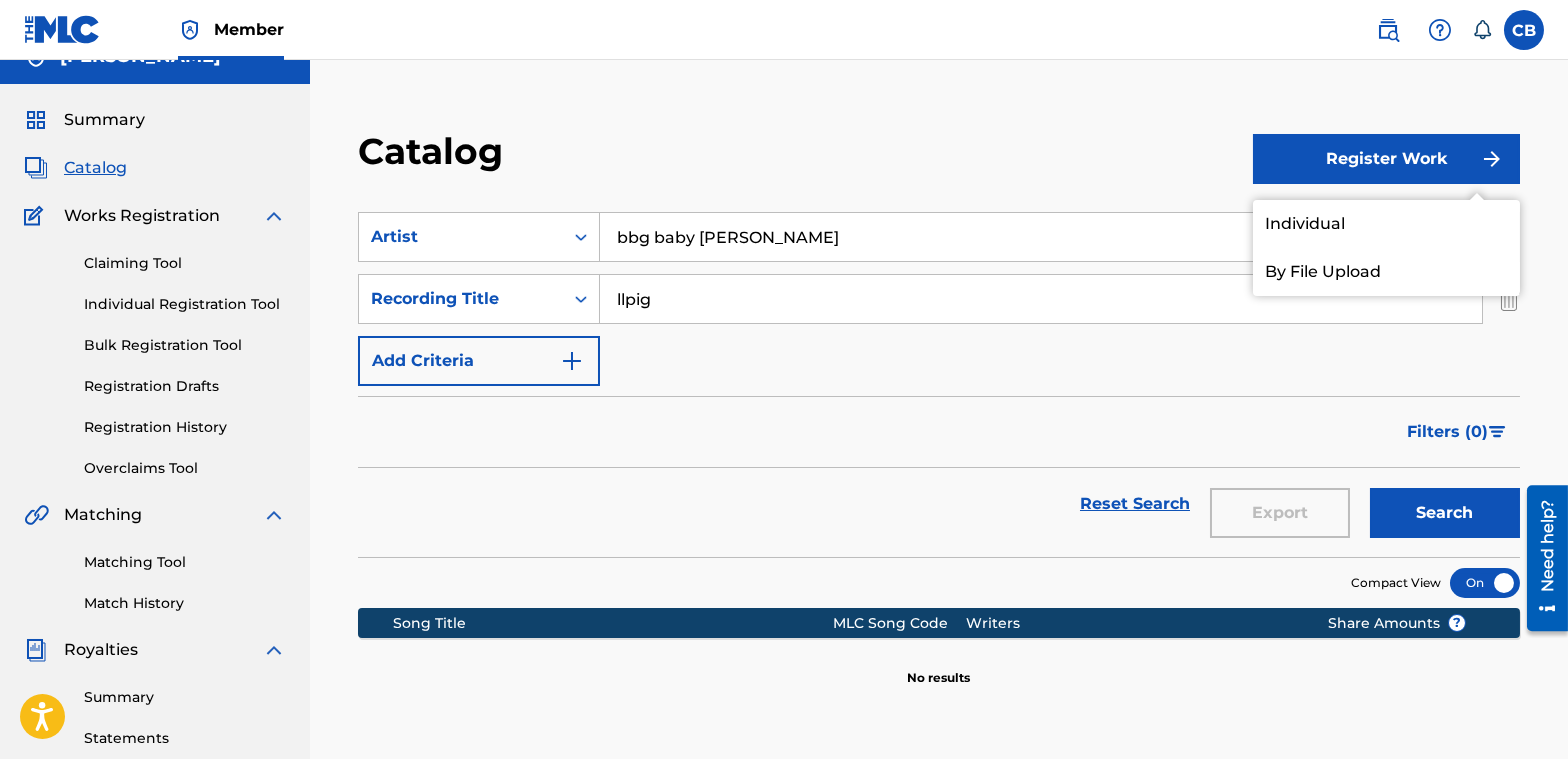 scroll, scrollTop: 0, scrollLeft: 0, axis: both 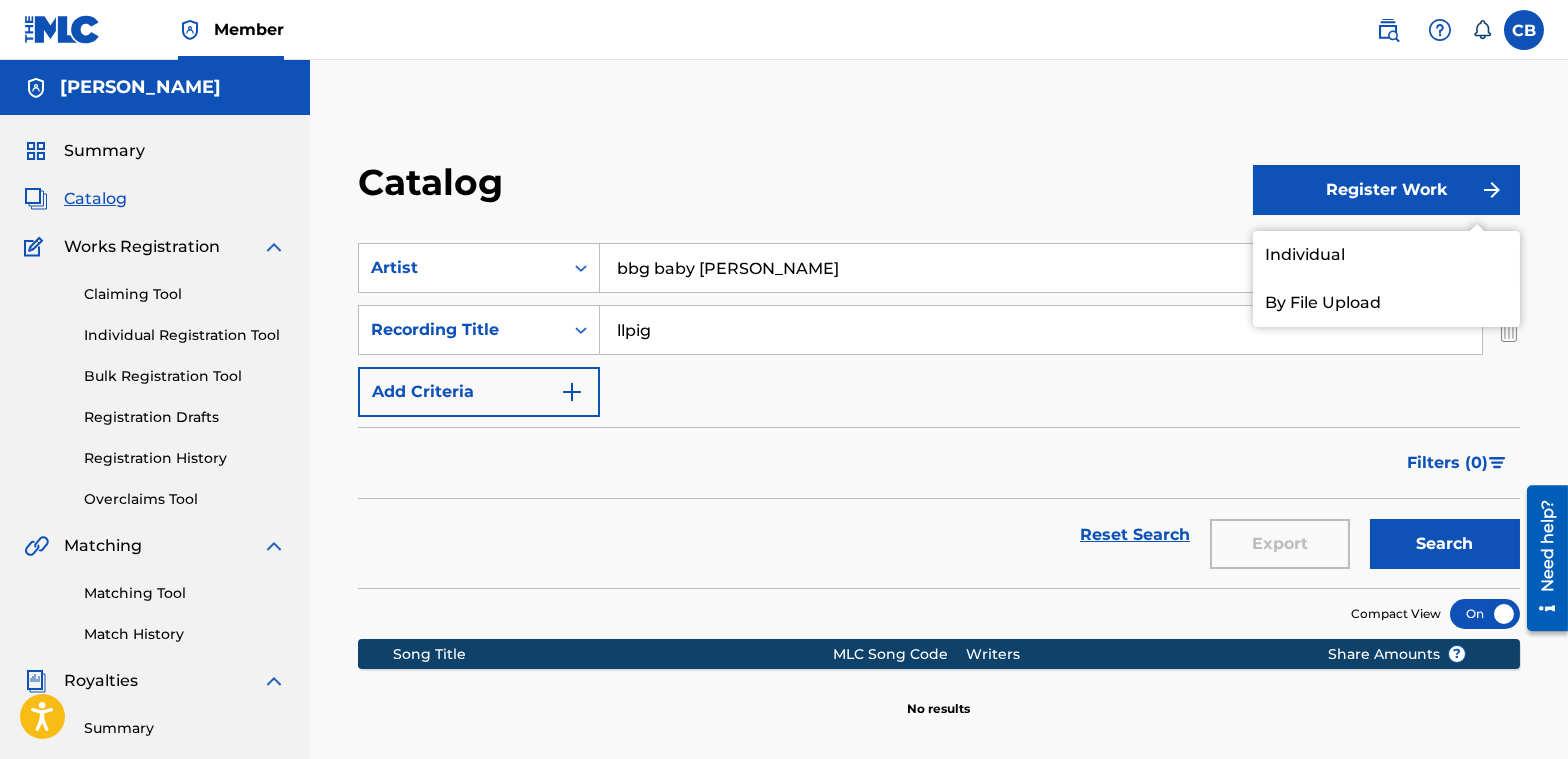 click on "Summary" at bounding box center [104, 151] 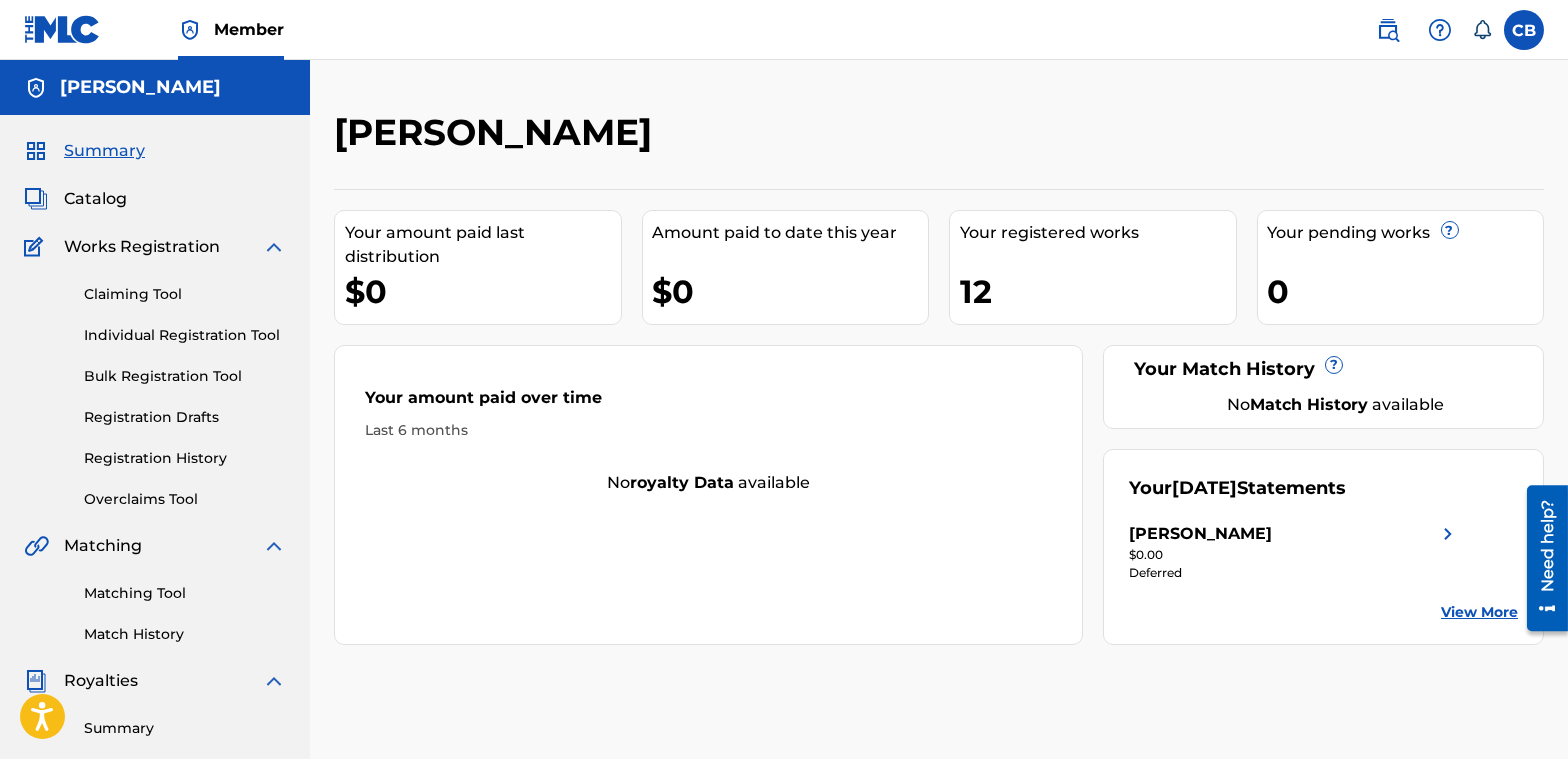 click on "Catalog" at bounding box center [95, 199] 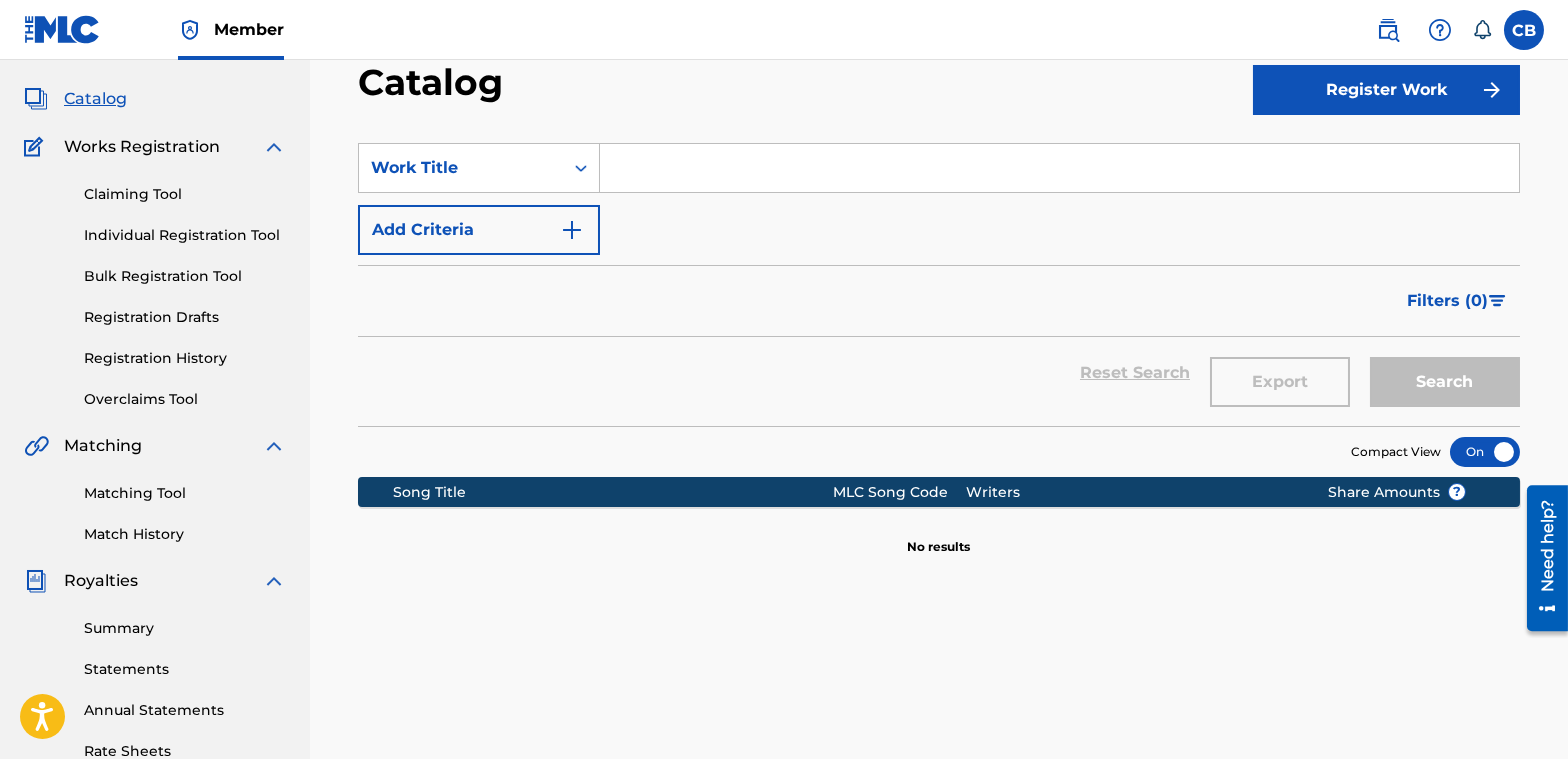 scroll, scrollTop: 0, scrollLeft: 0, axis: both 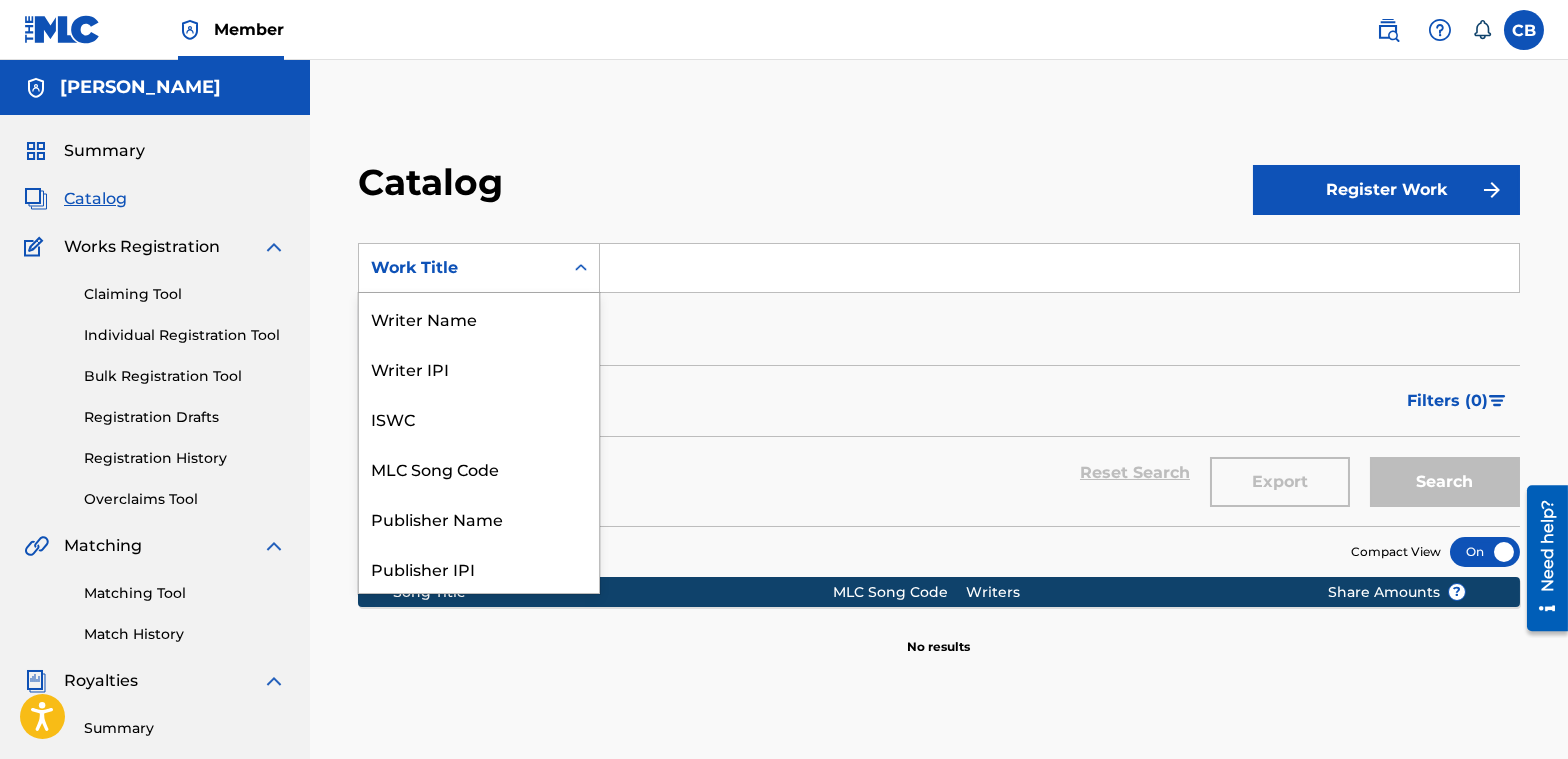 click on "Work Title" at bounding box center [461, 268] 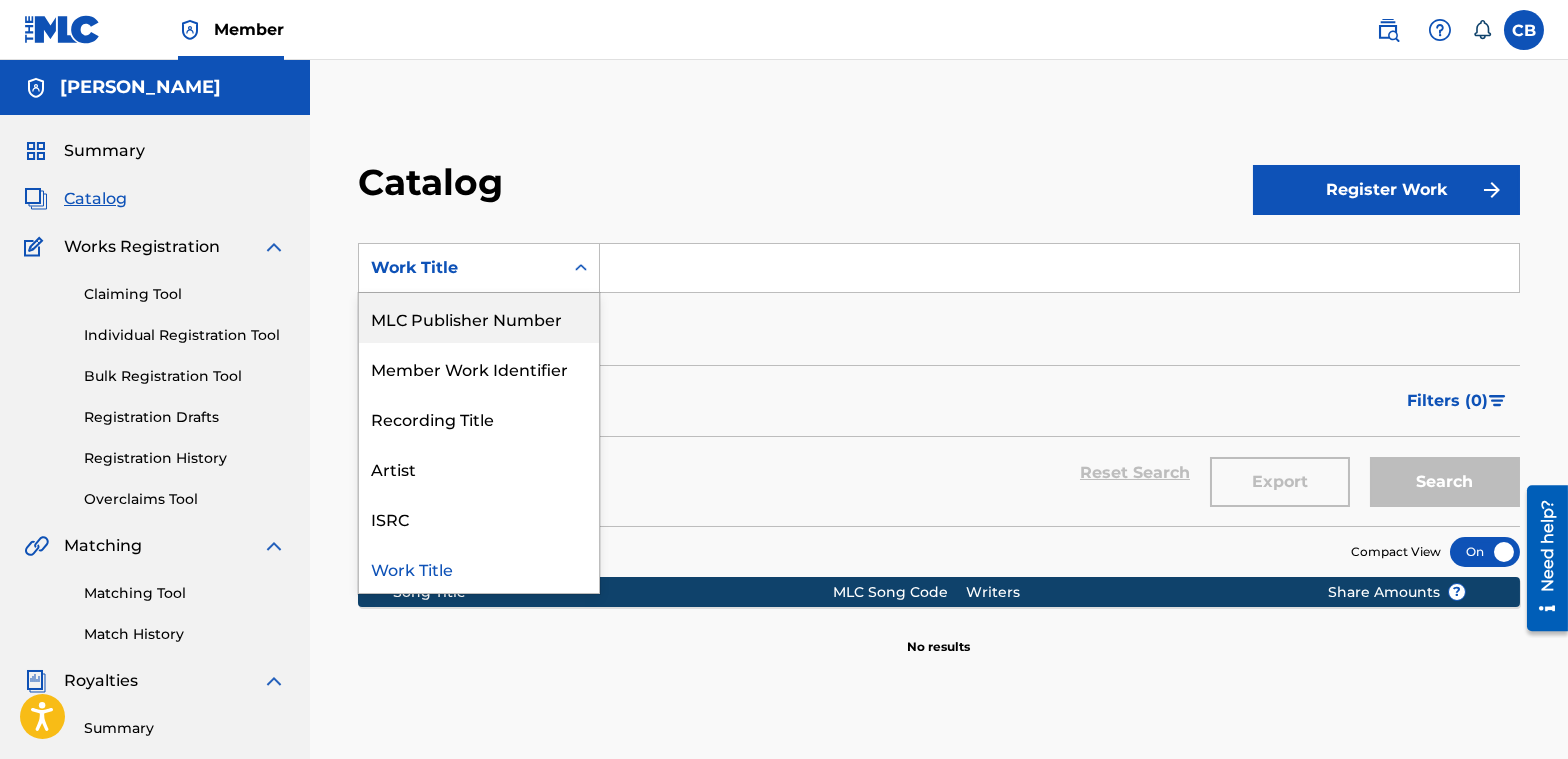 click at bounding box center (1059, 268) 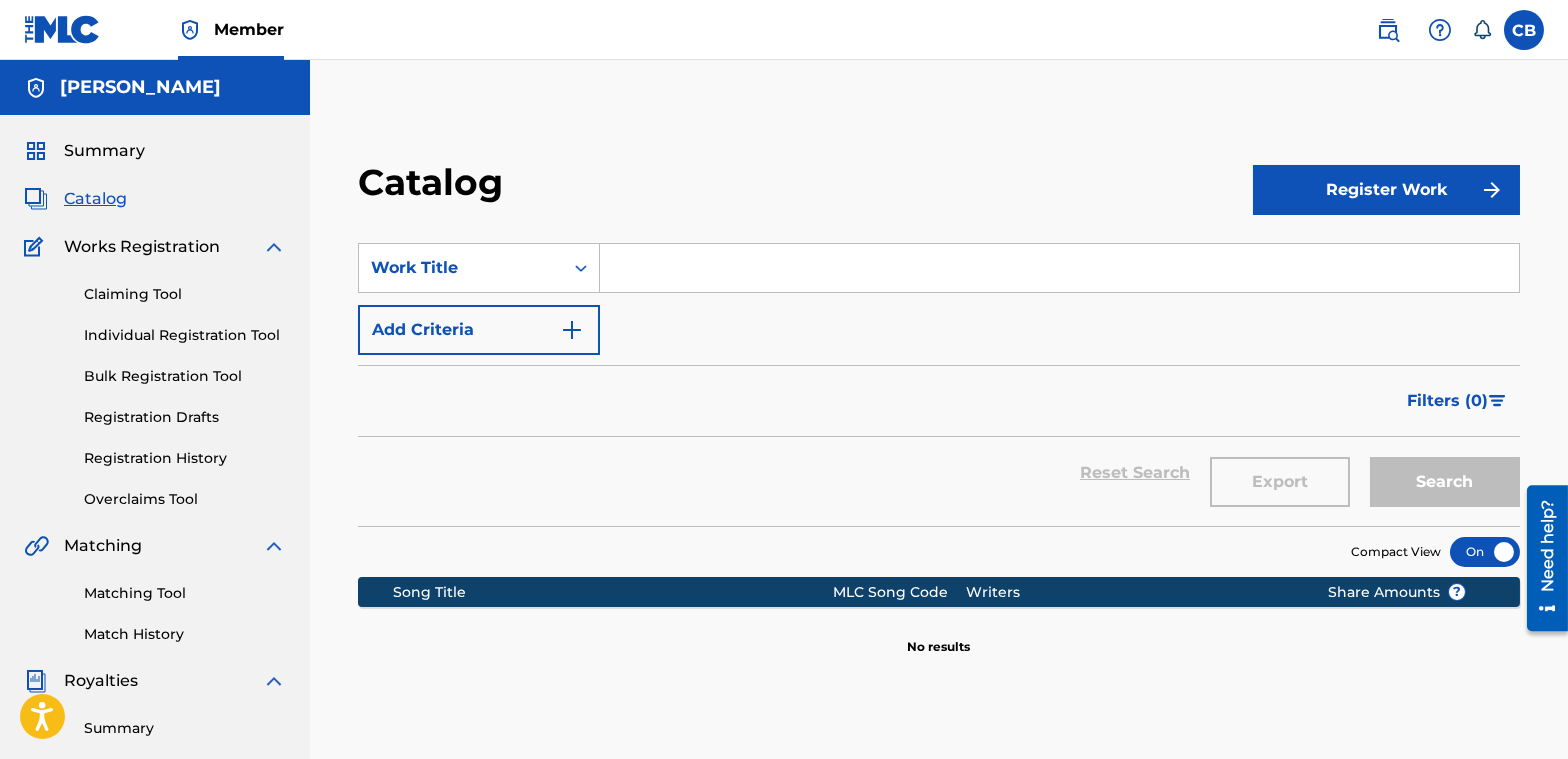 click on "Register Work" at bounding box center [1386, 190] 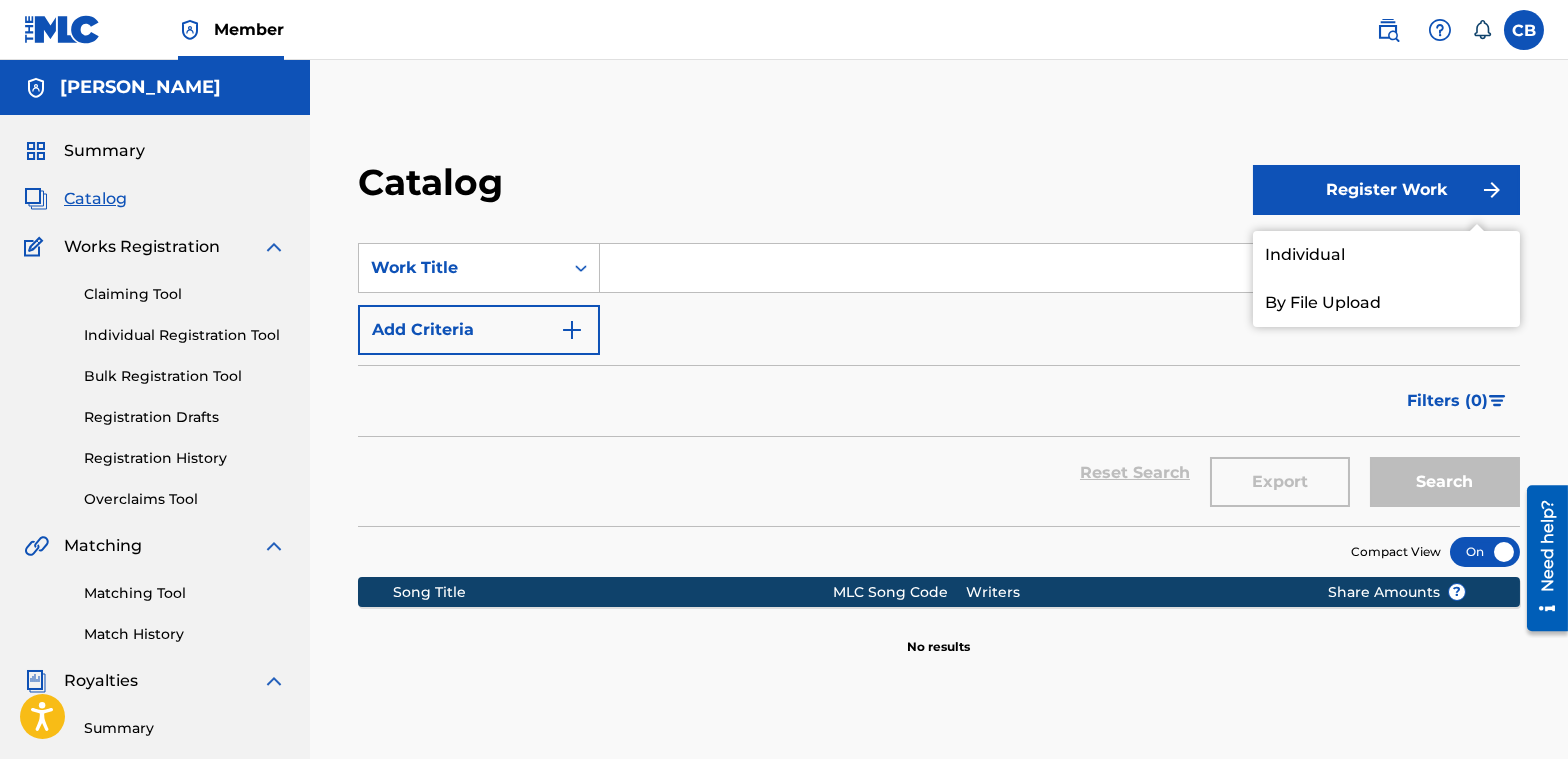 click on "Individual" at bounding box center [1386, 255] 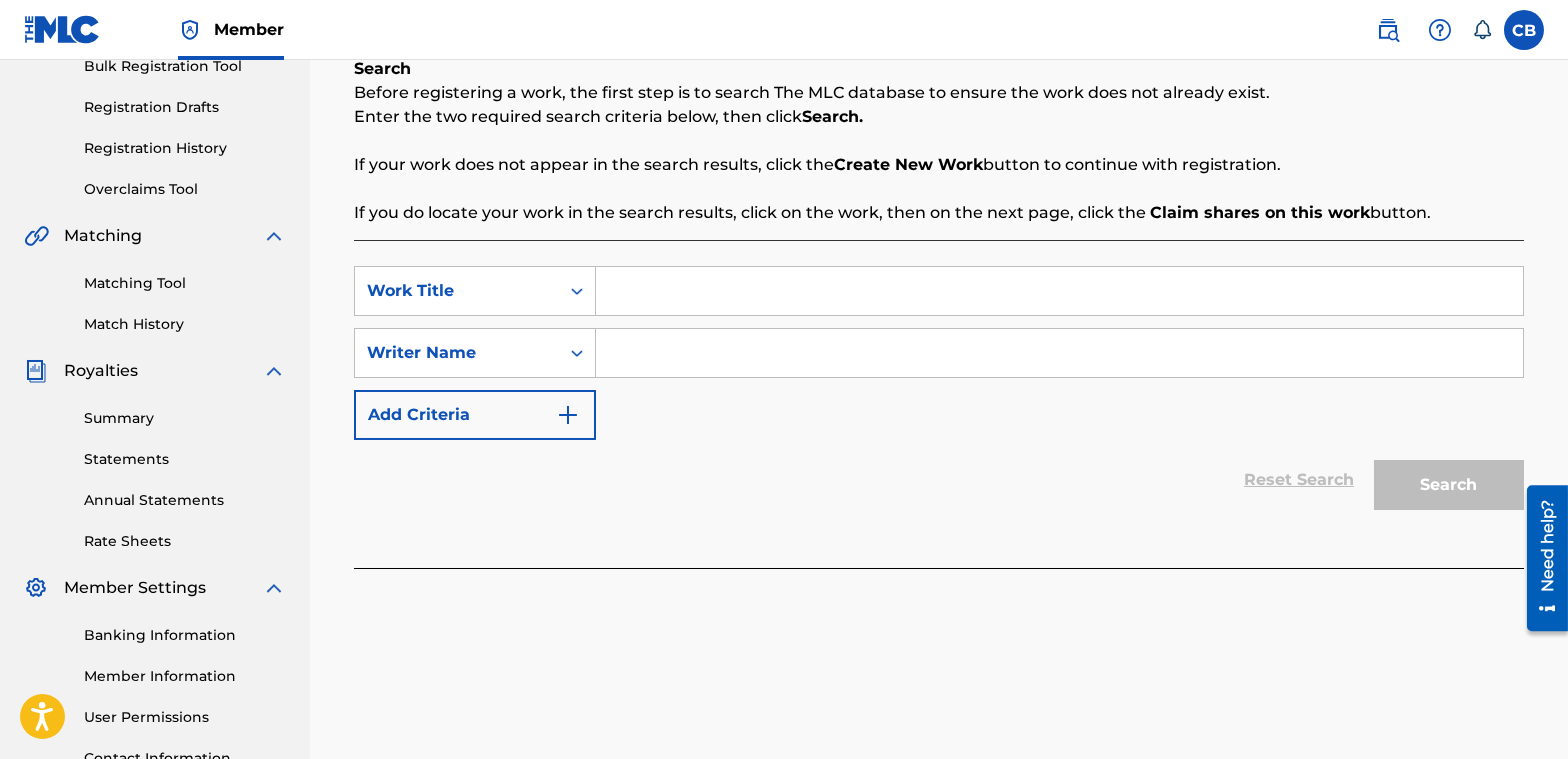 scroll, scrollTop: 180, scrollLeft: 0, axis: vertical 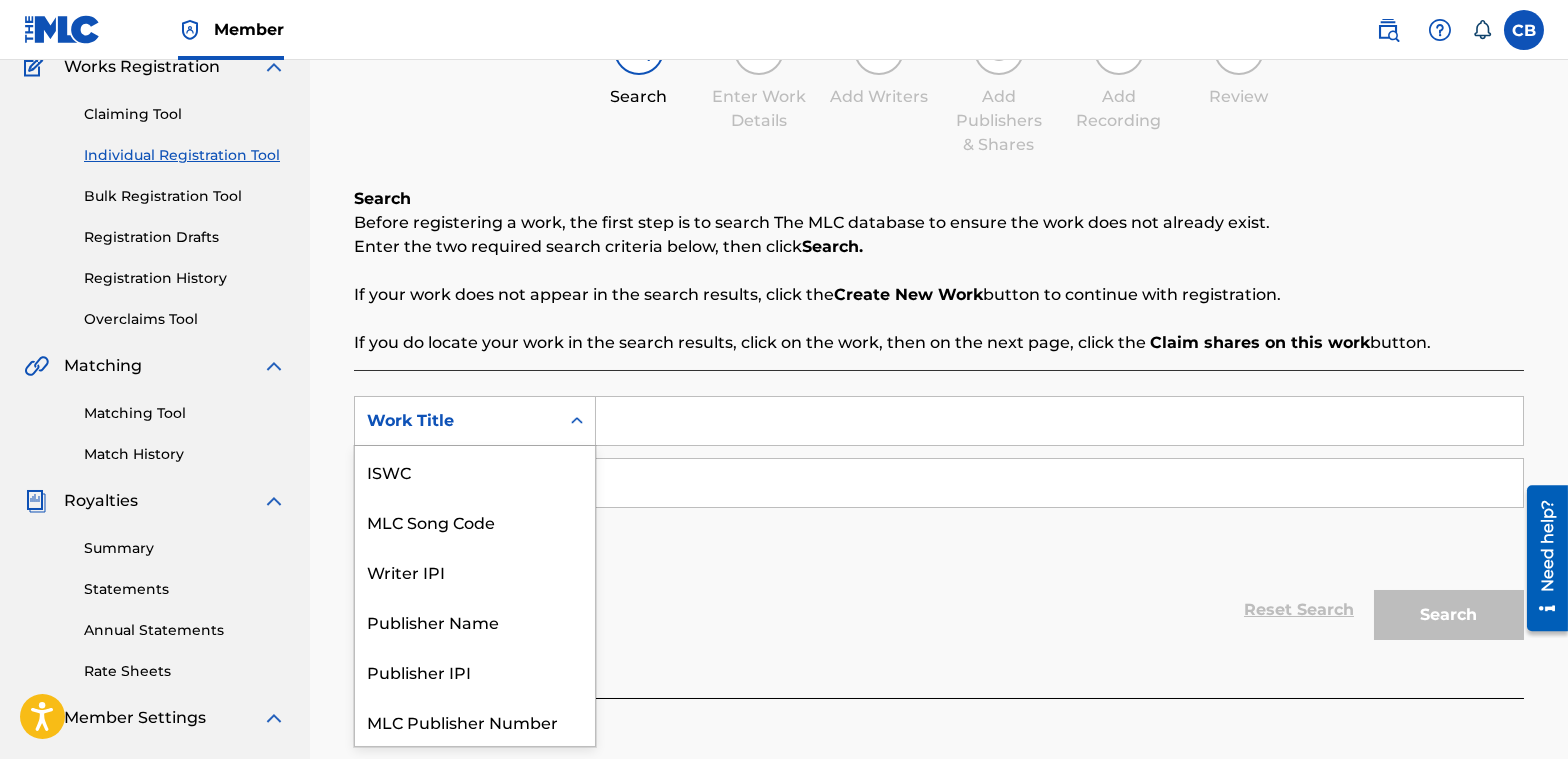 click at bounding box center (577, 421) 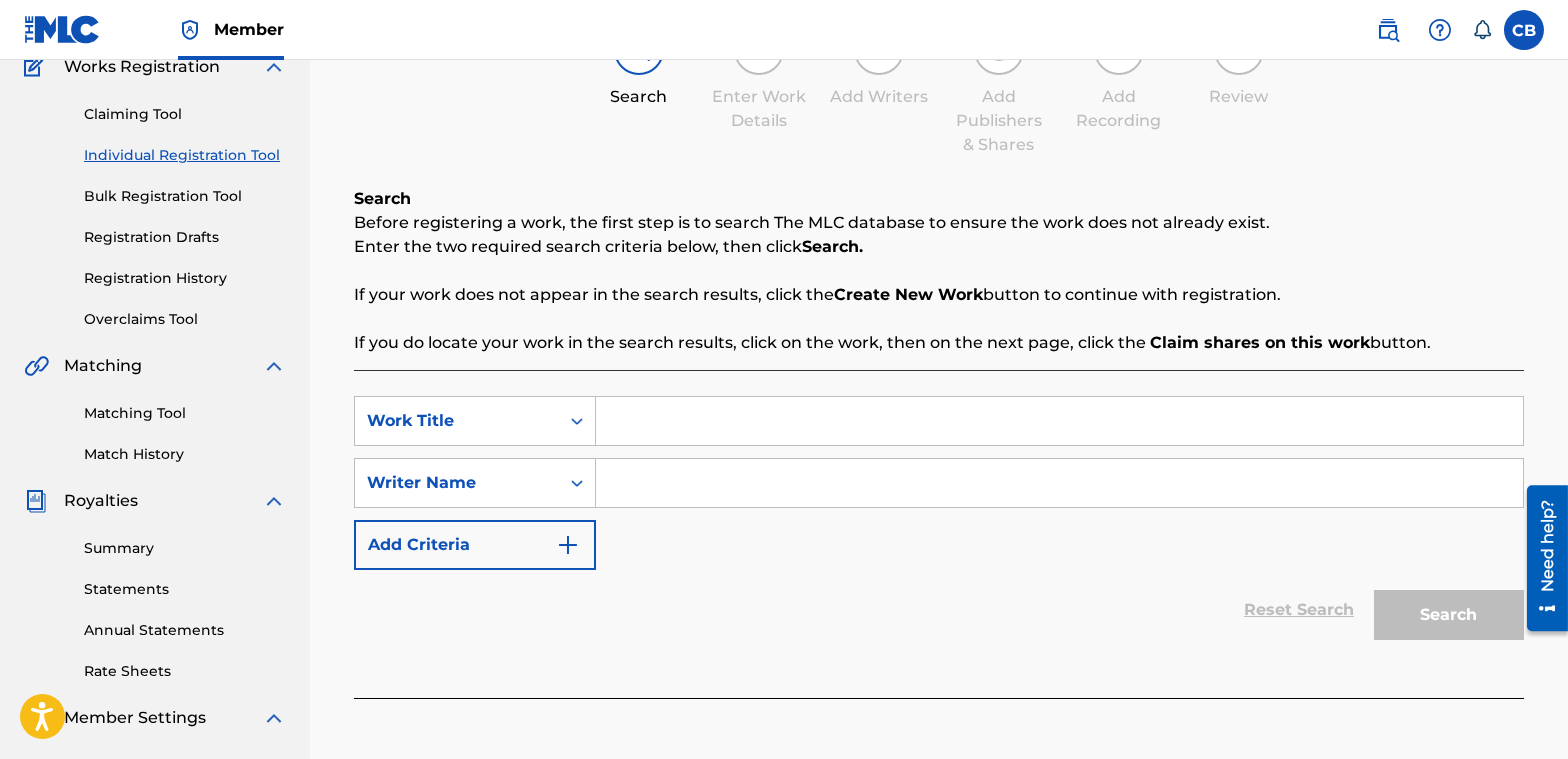 click at bounding box center (1059, 421) 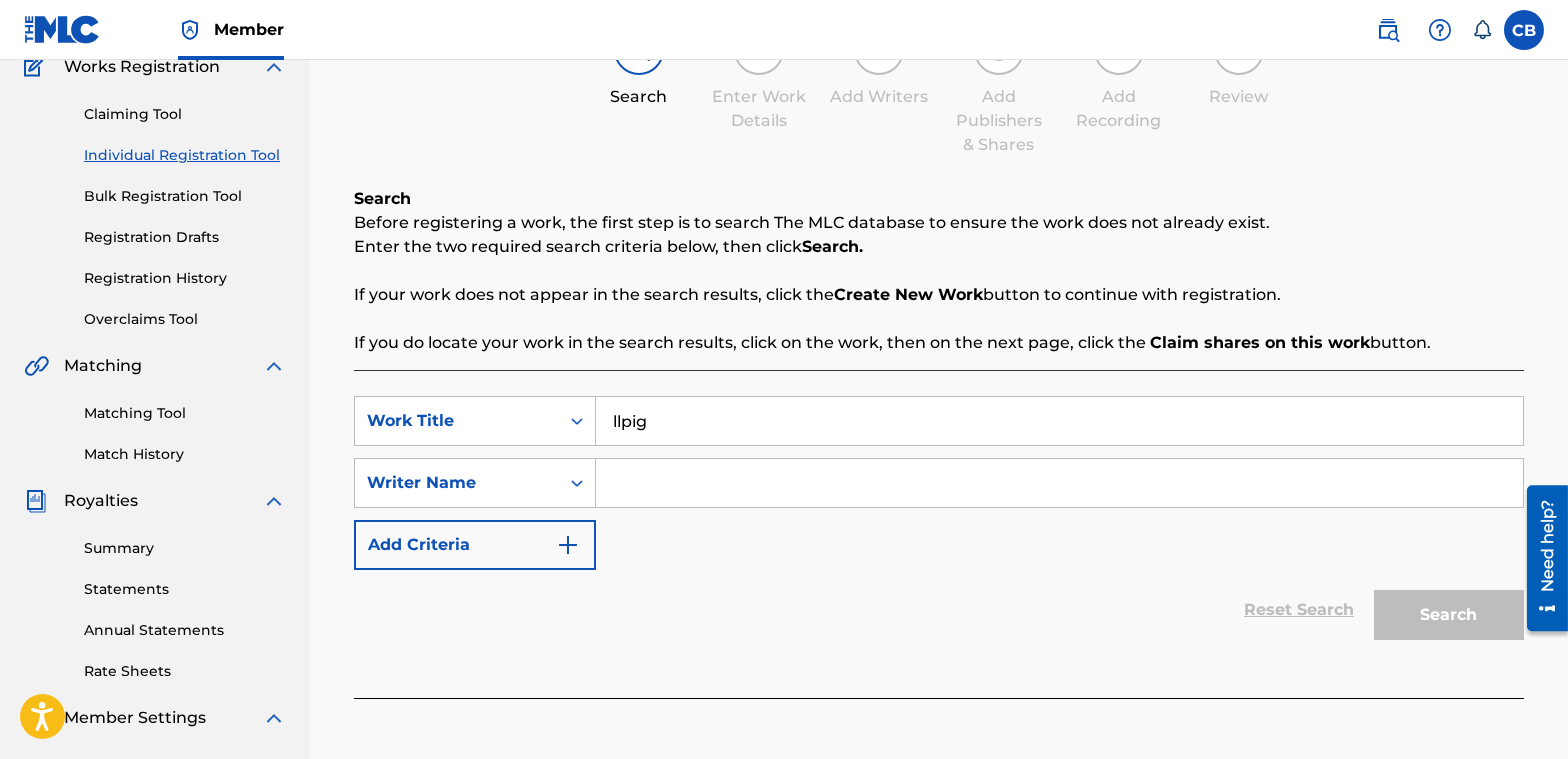 type on "llpig" 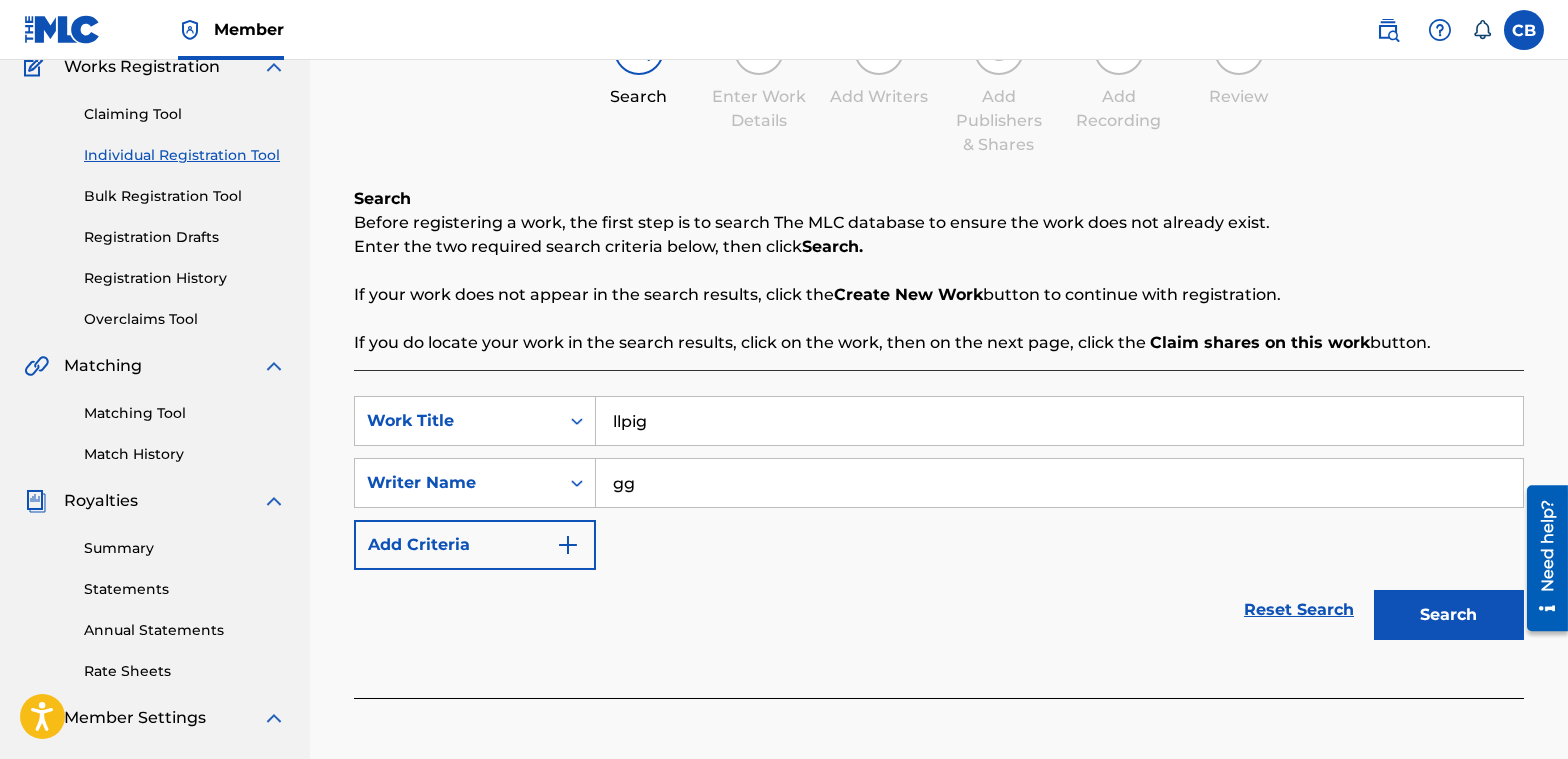type on "gg" 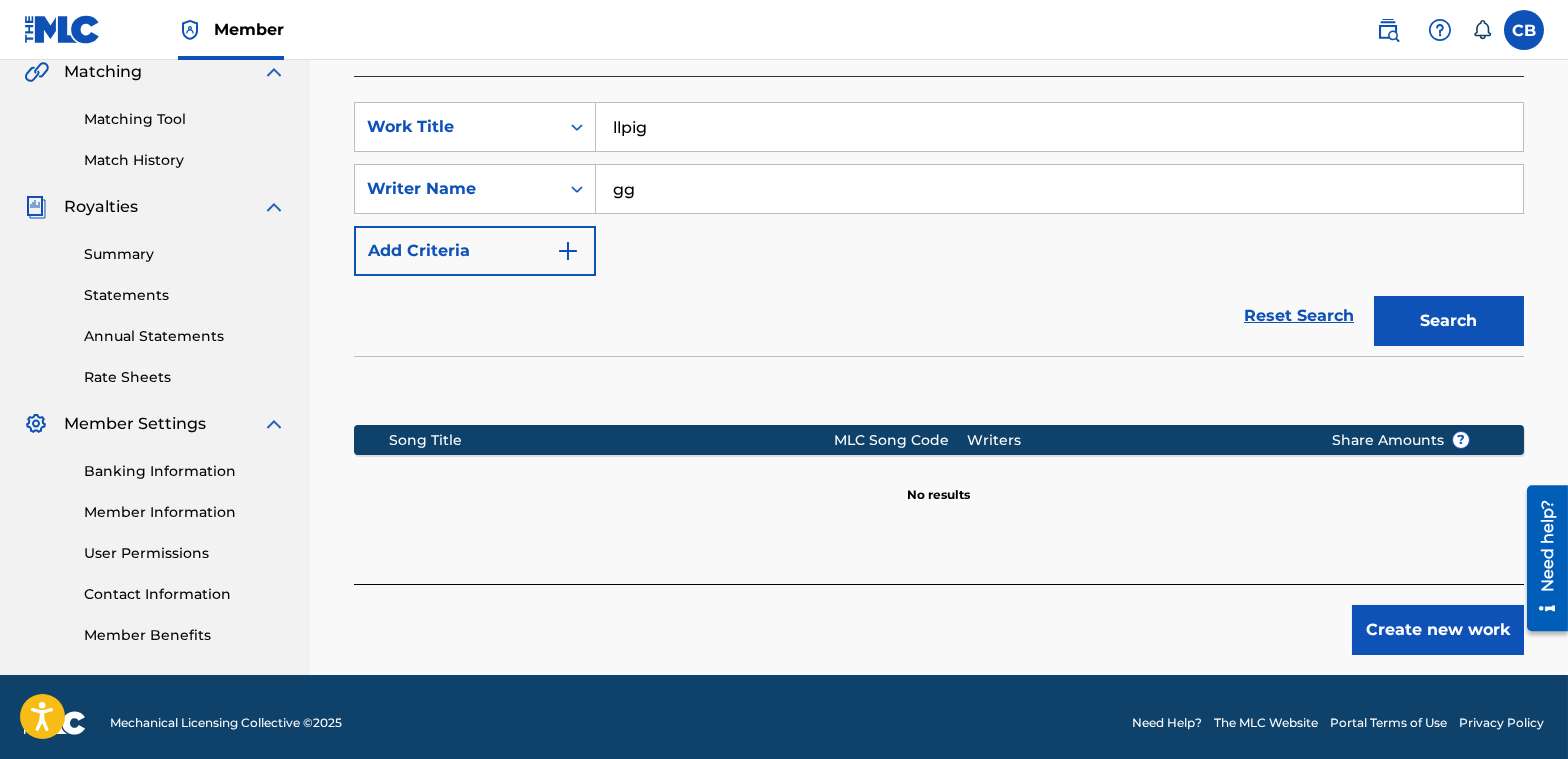 scroll, scrollTop: 485, scrollLeft: 0, axis: vertical 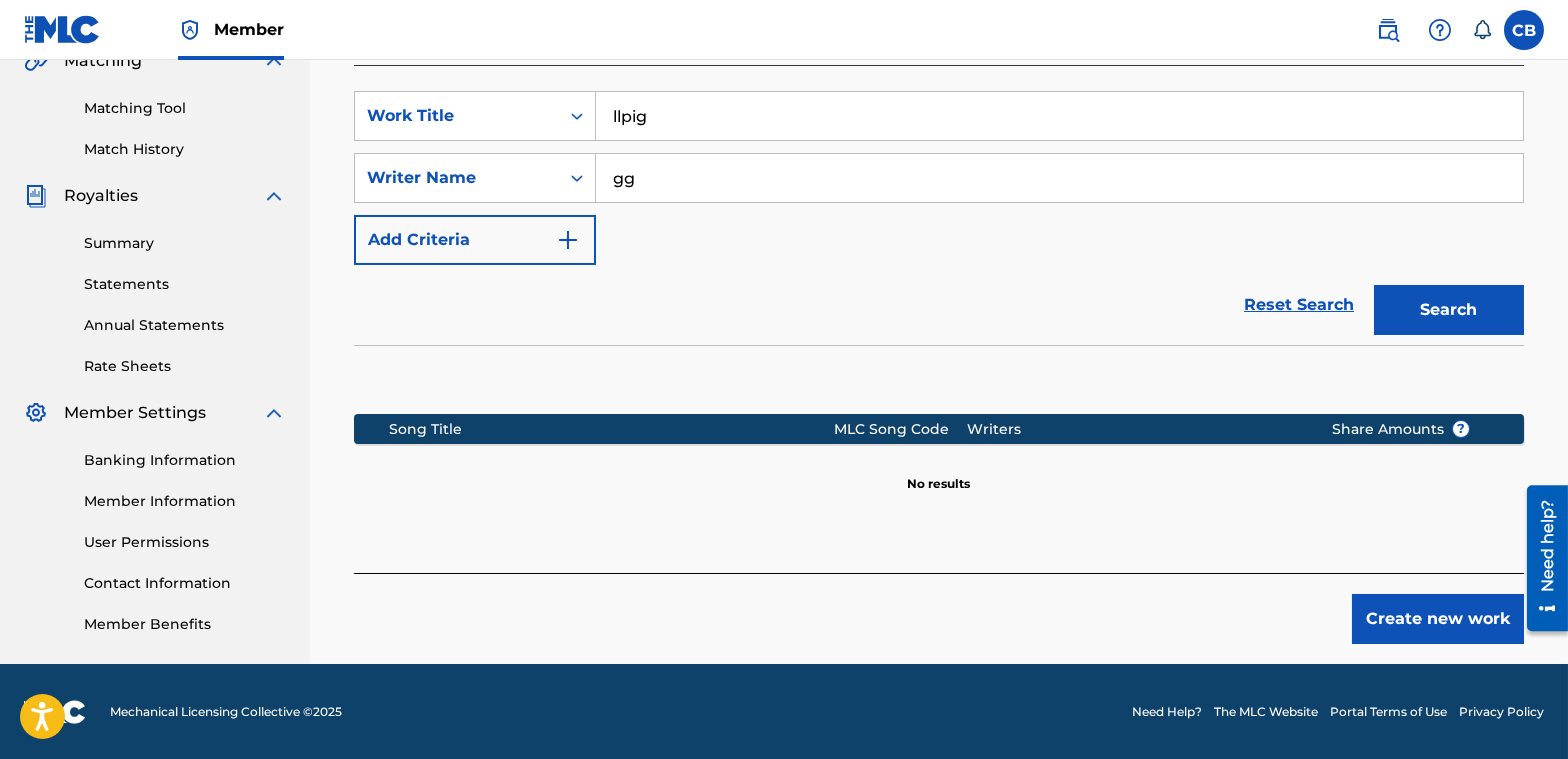 click on "Create new work" at bounding box center (1438, 619) 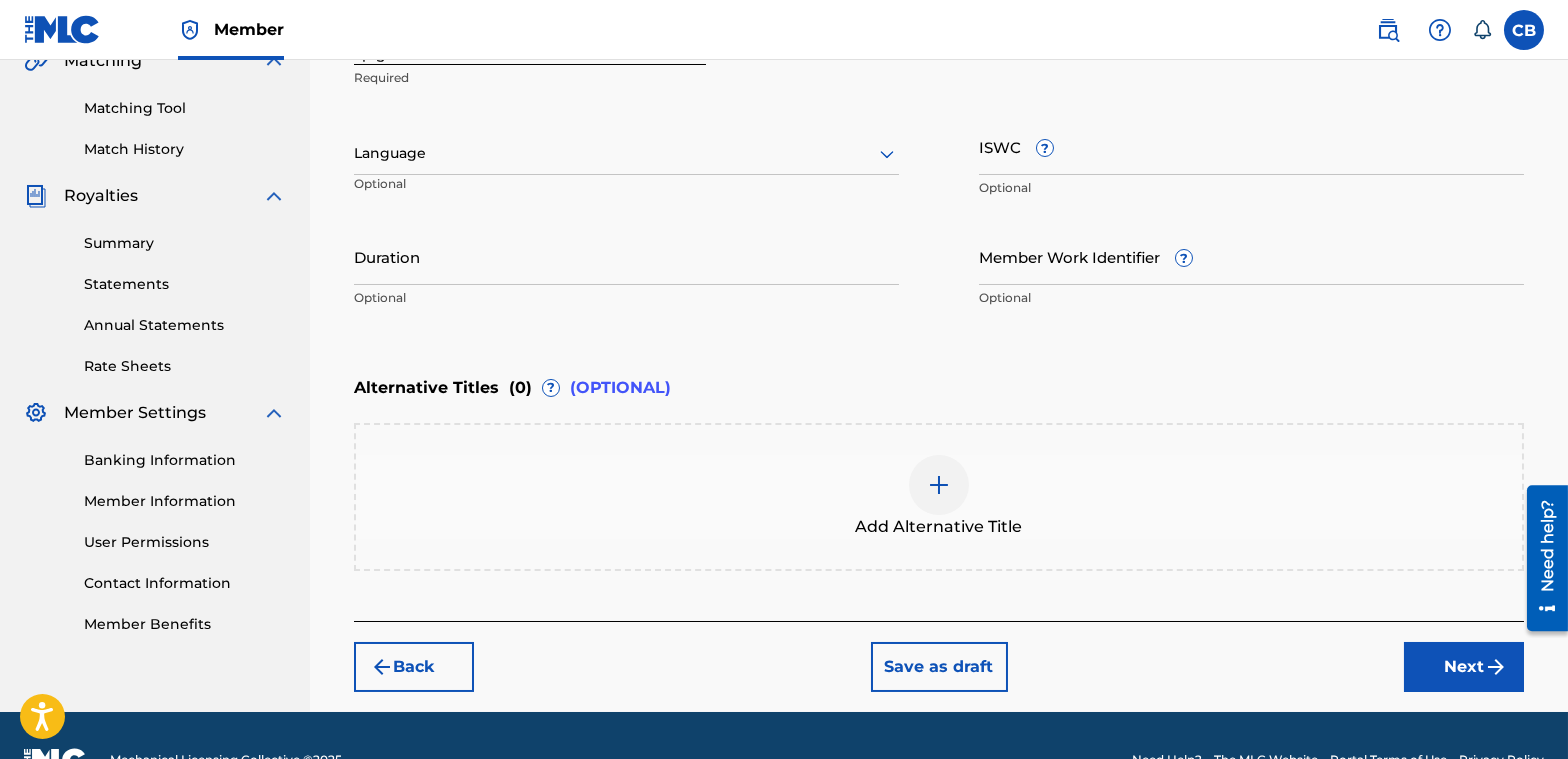 scroll, scrollTop: 185, scrollLeft: 0, axis: vertical 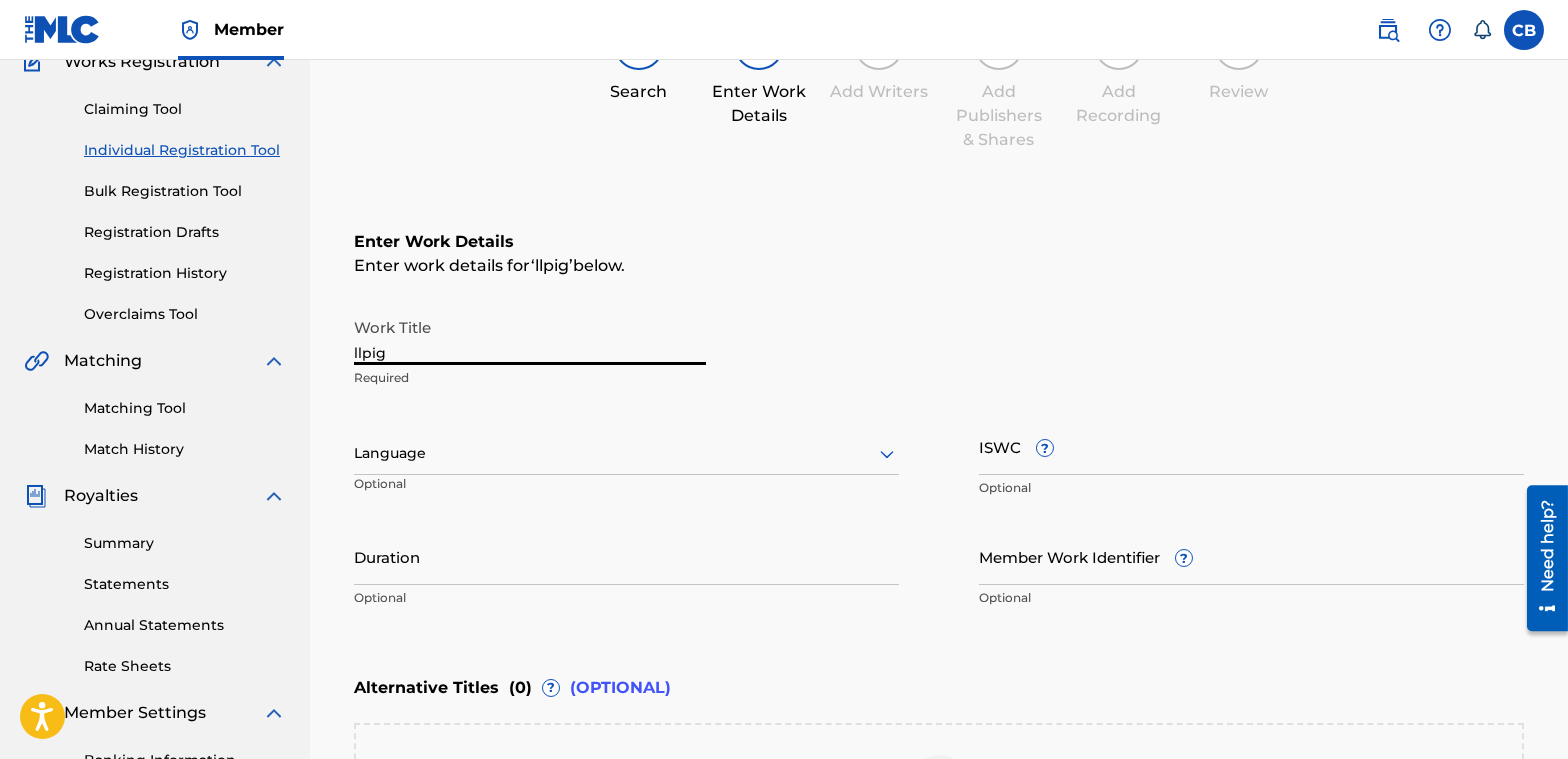 drag, startPoint x: 484, startPoint y: 356, endPoint x: 298, endPoint y: 356, distance: 186 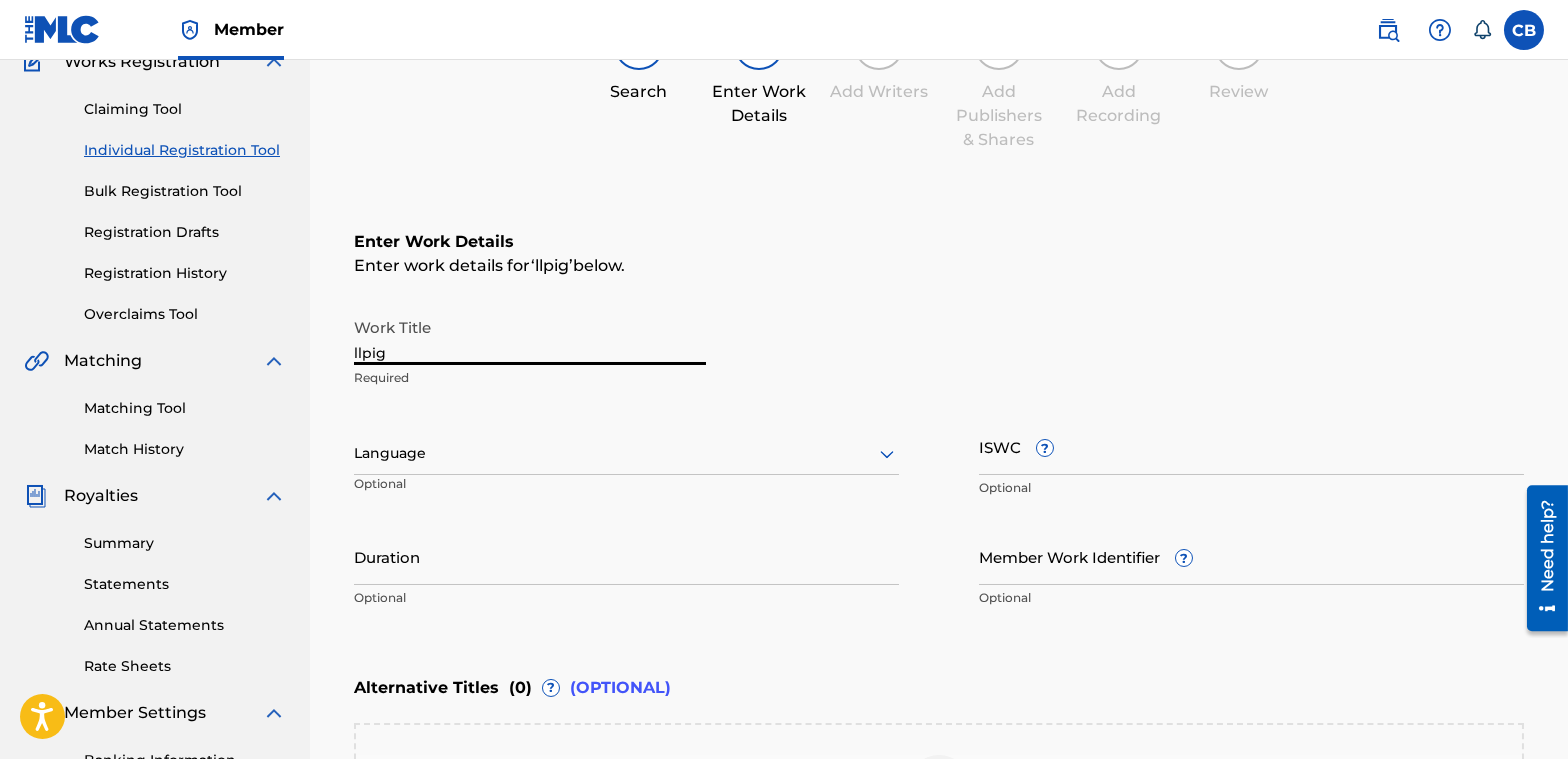click on "[PERSON_NAME] Summary Catalog Works Registration Claiming Tool Individual Registration Tool Bulk Registration Tool Registration Drafts Registration History Overclaims Tool Matching Matching Tool Match History Royalties Summary Statements Annual Statements Rate Sheets Member Settings Banking Information Member Information User Permissions Contact Information Member Benefits Register Work Search Enter Work Details Add Writers Add Publishers & Shares Add Recording Review Enter Work Details Enter work details for  ‘ llpig ’  below. Work Title   llpig Required Language Optional ISWC   ? Optional Duration   Optional Member Work Identifier   ? Optional Alternative Titles ( 0 ) ? (OPTIONAL) Add Alternative Title Back Save as draft Next" at bounding box center [784, 443] 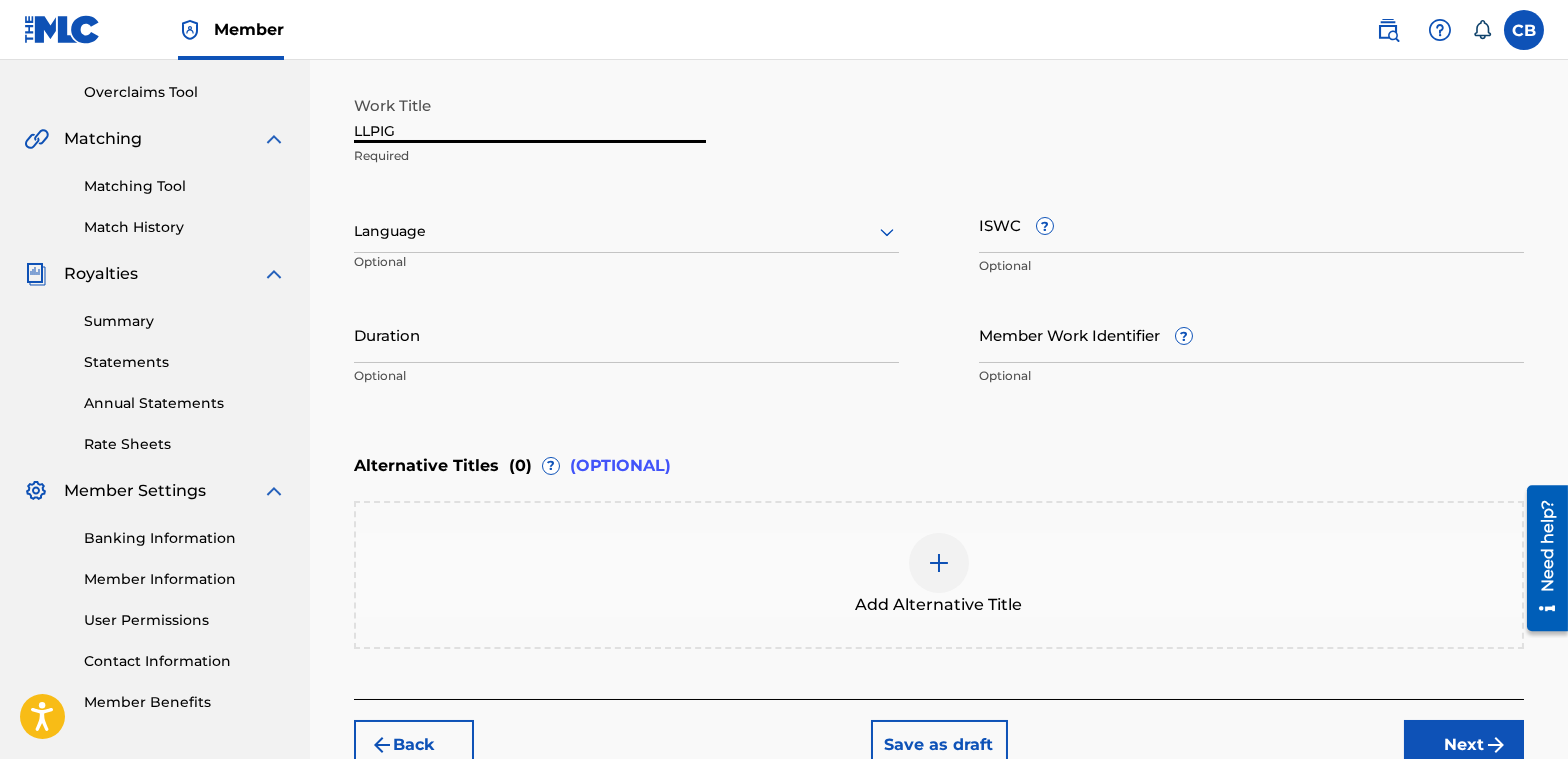 scroll, scrollTop: 531, scrollLeft: 0, axis: vertical 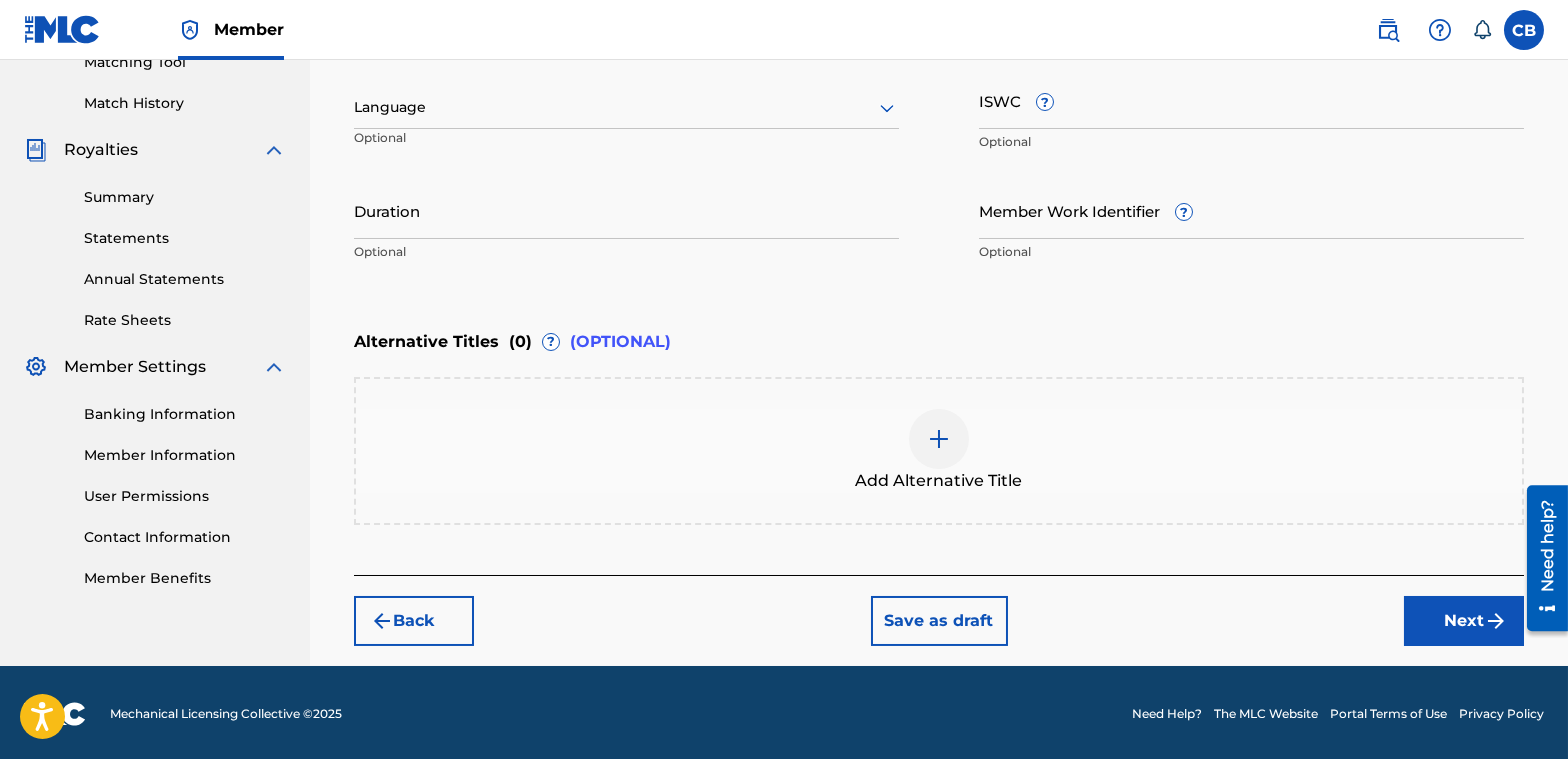 type on "LLPIG" 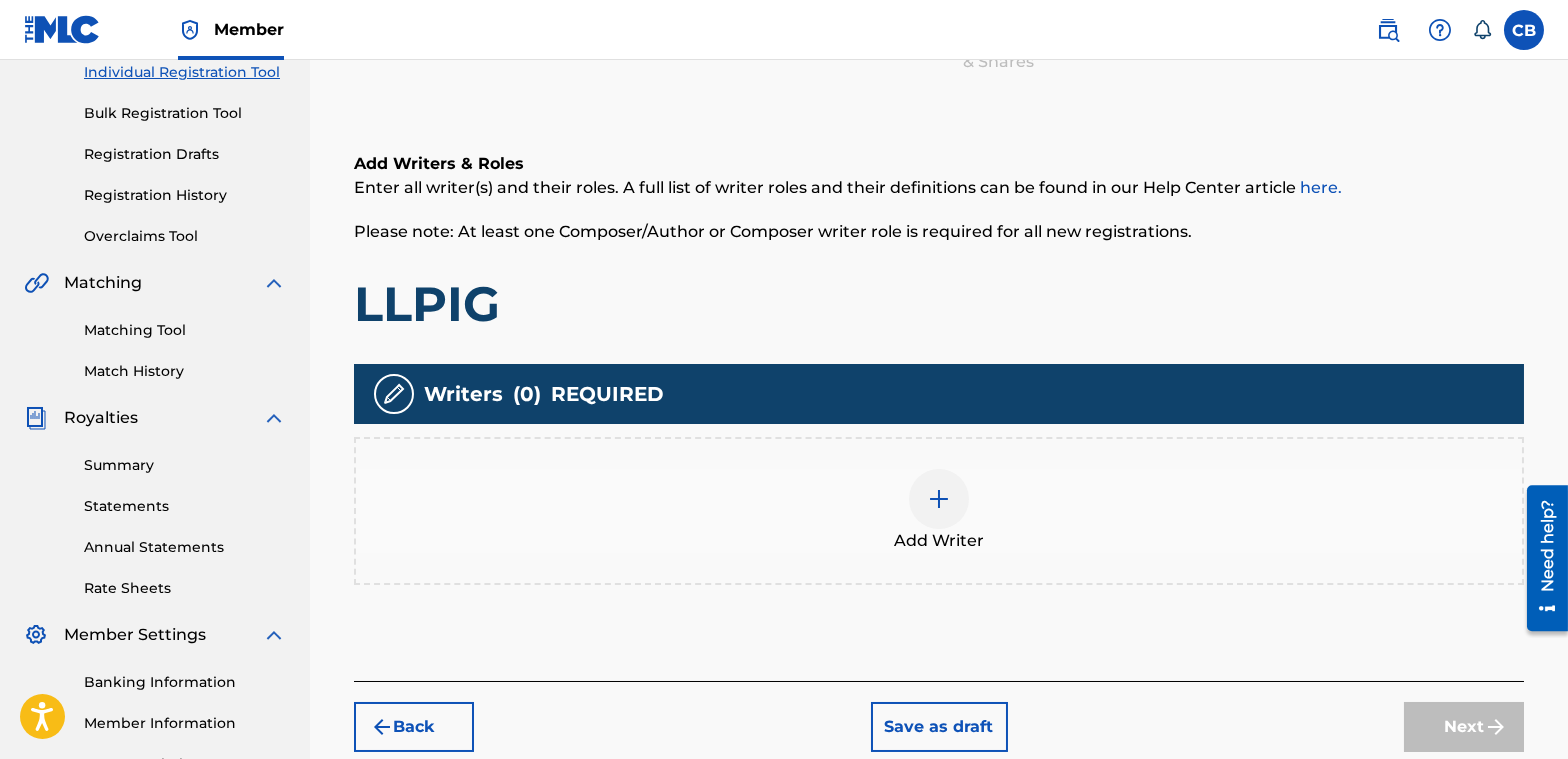 scroll, scrollTop: 290, scrollLeft: 0, axis: vertical 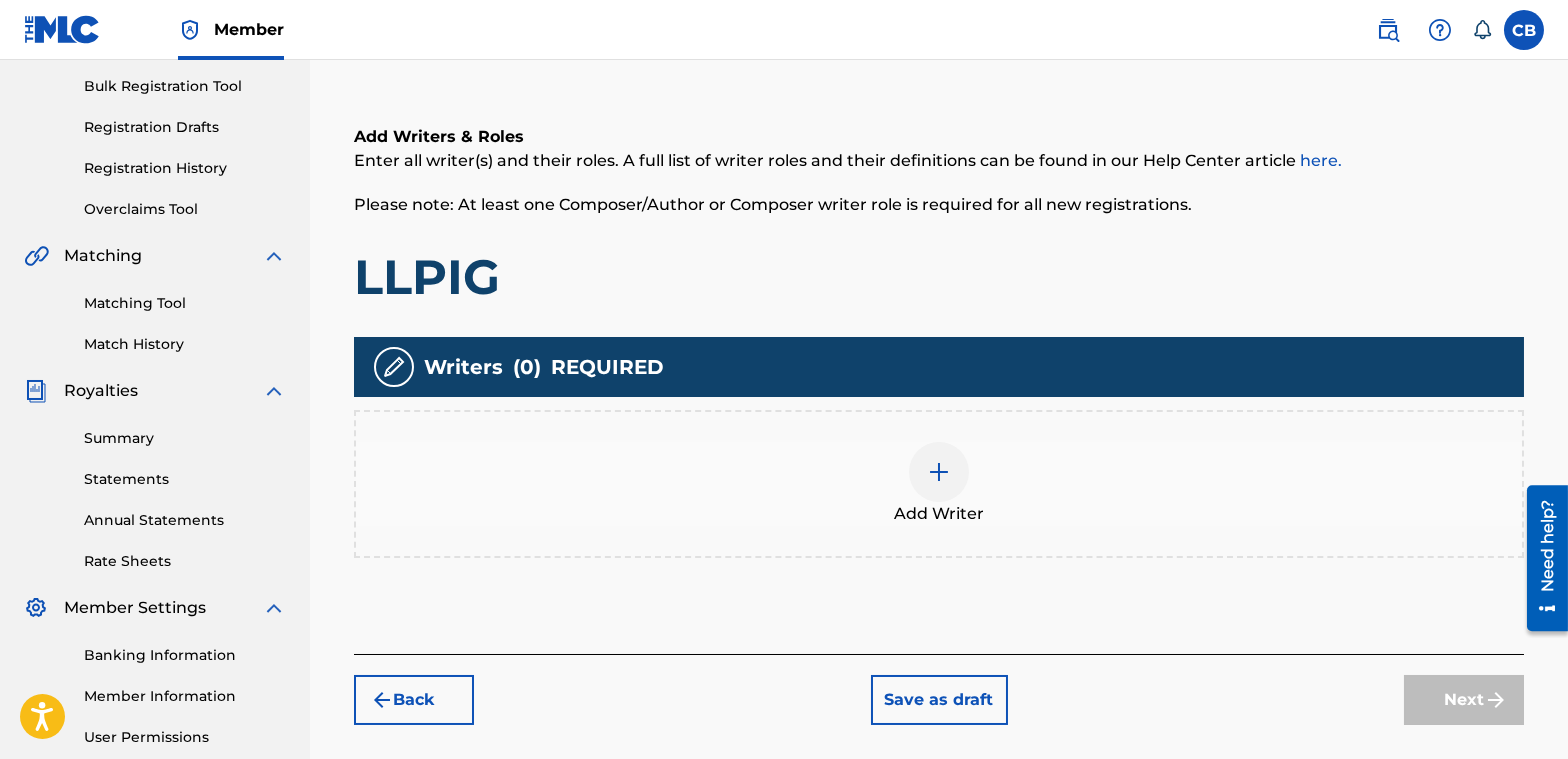 click on "Add Writer" at bounding box center (939, 514) 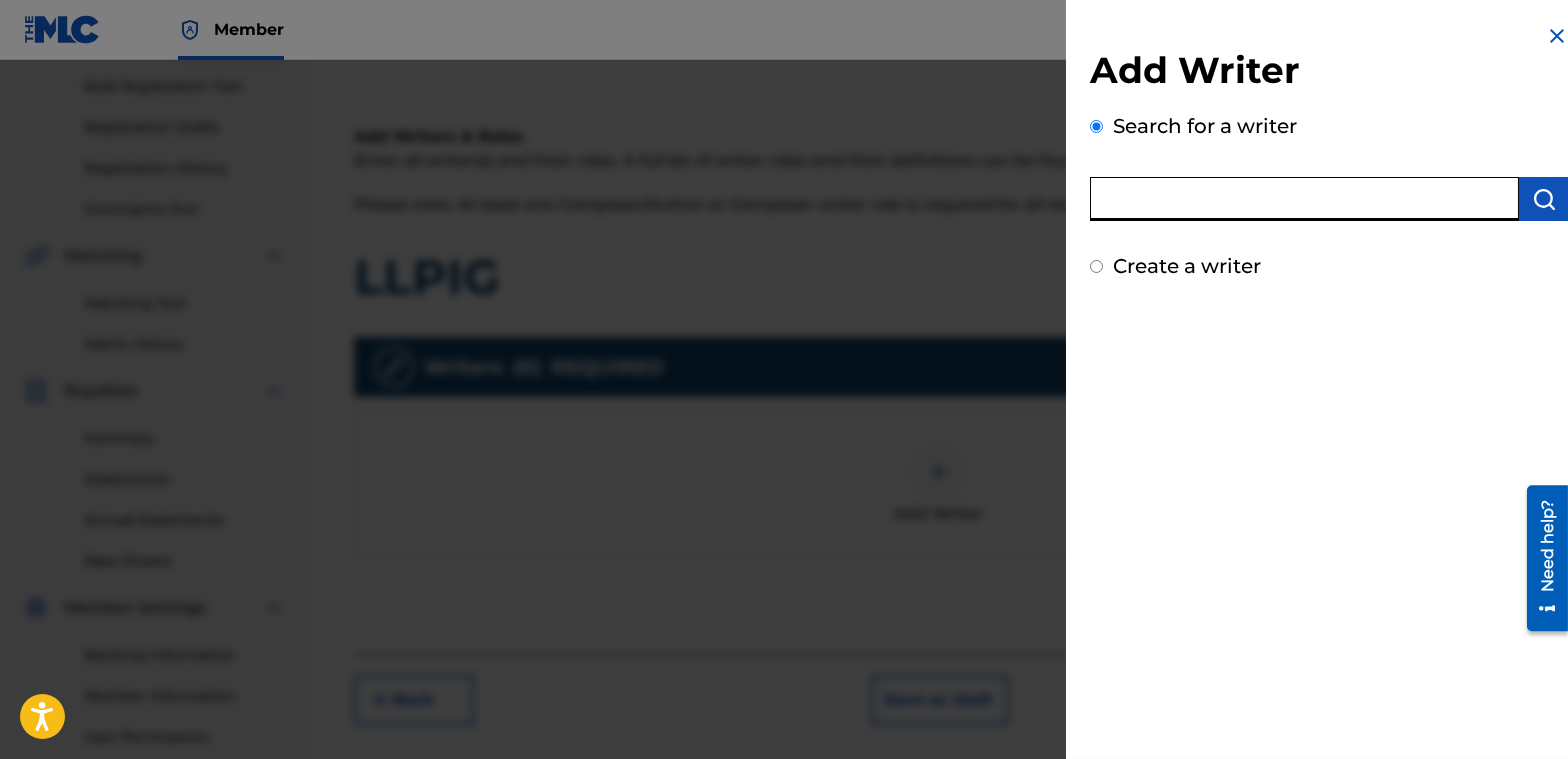 click at bounding box center (1304, 199) 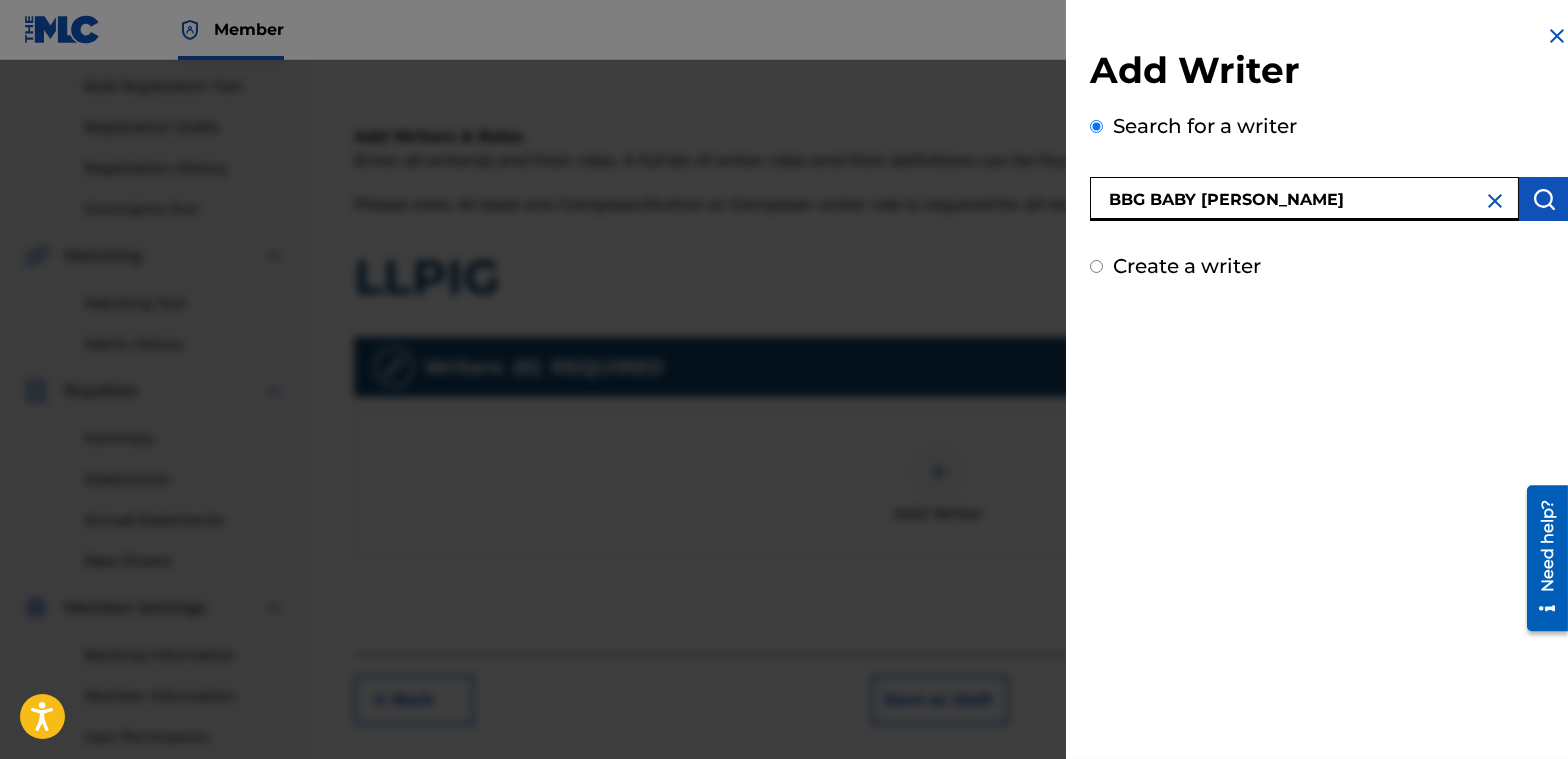 type on "BBG BABY [PERSON_NAME]" 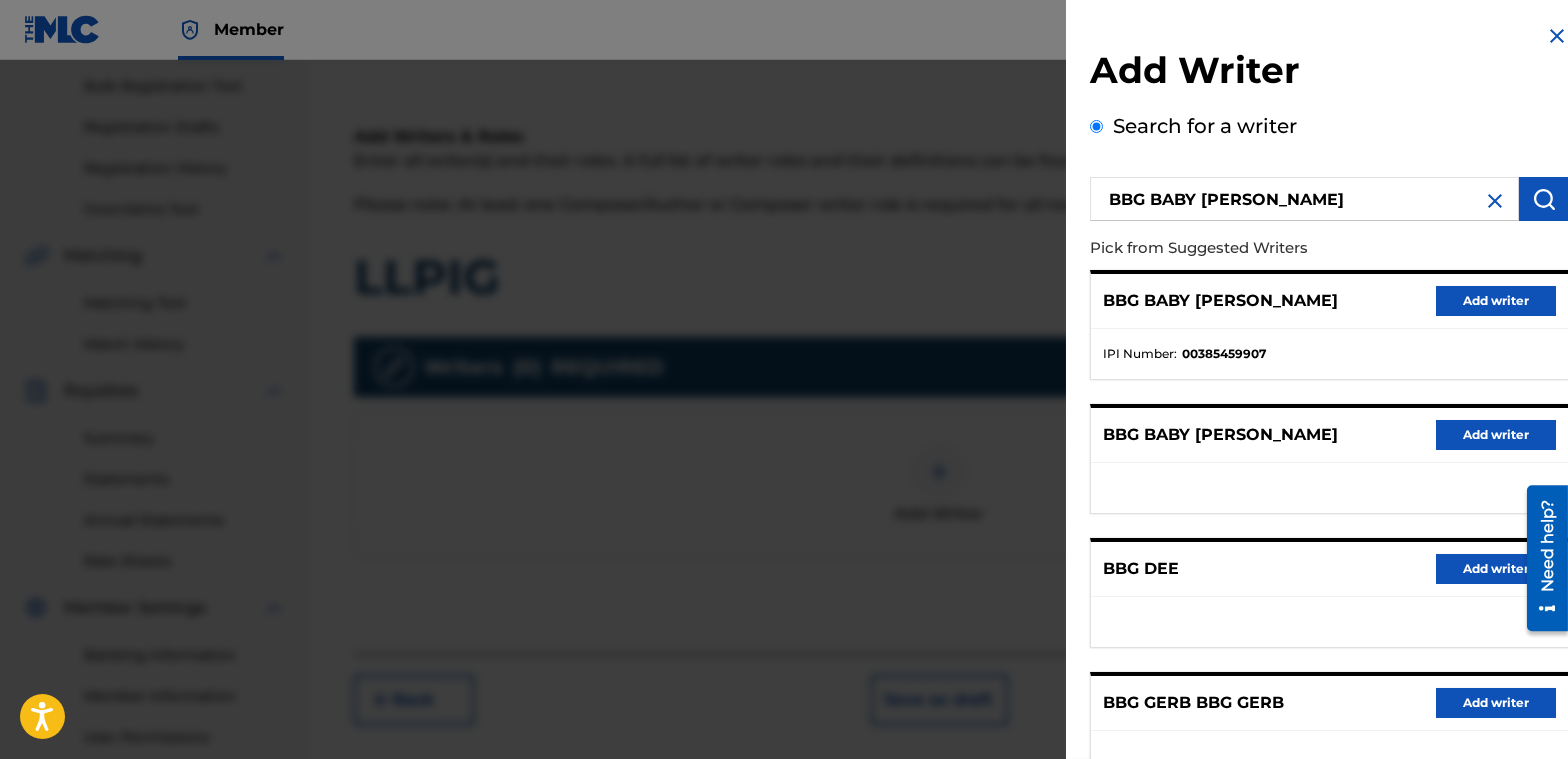 click on "Add writer" at bounding box center (1496, 301) 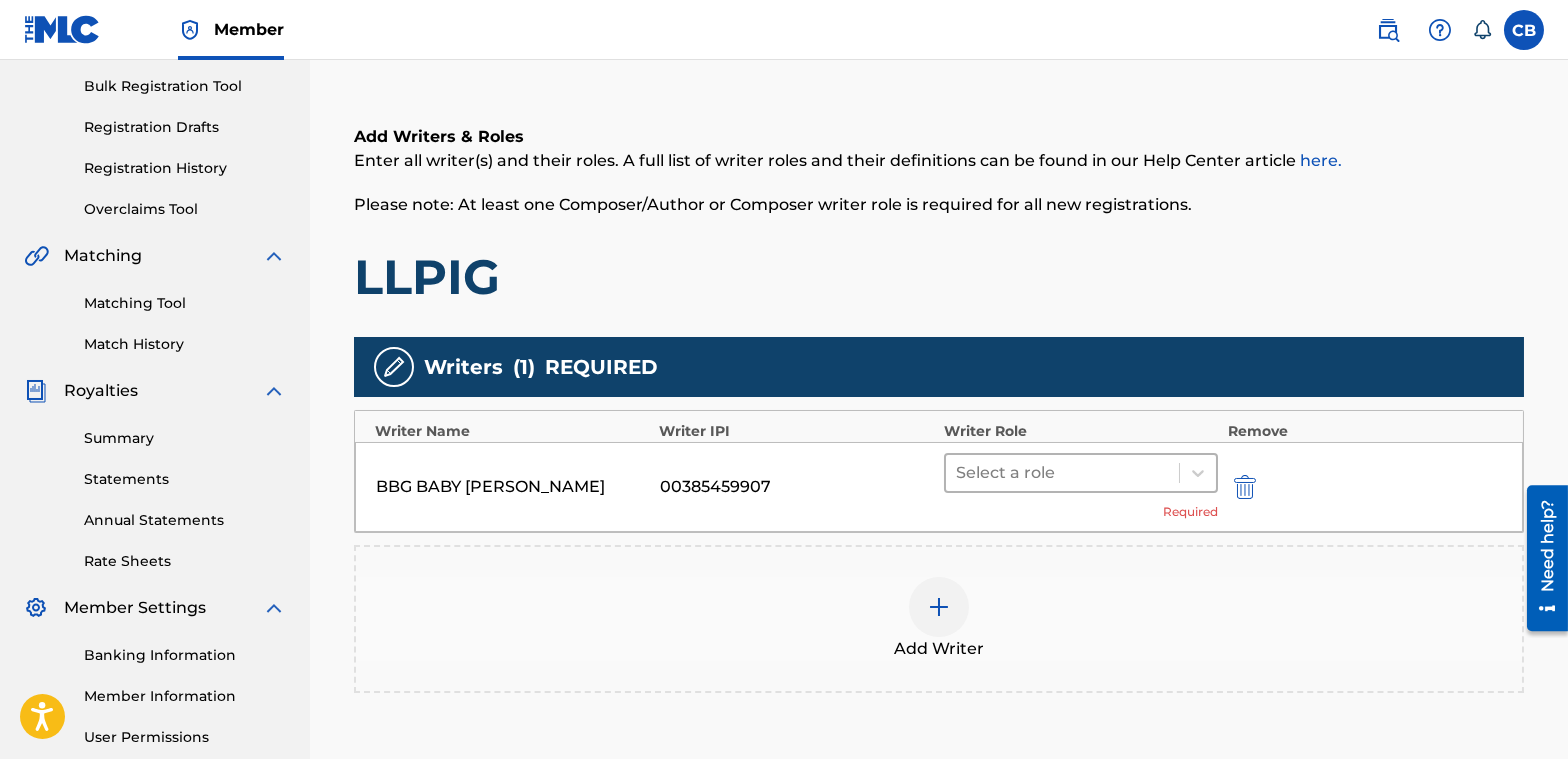 click at bounding box center [1062, 473] 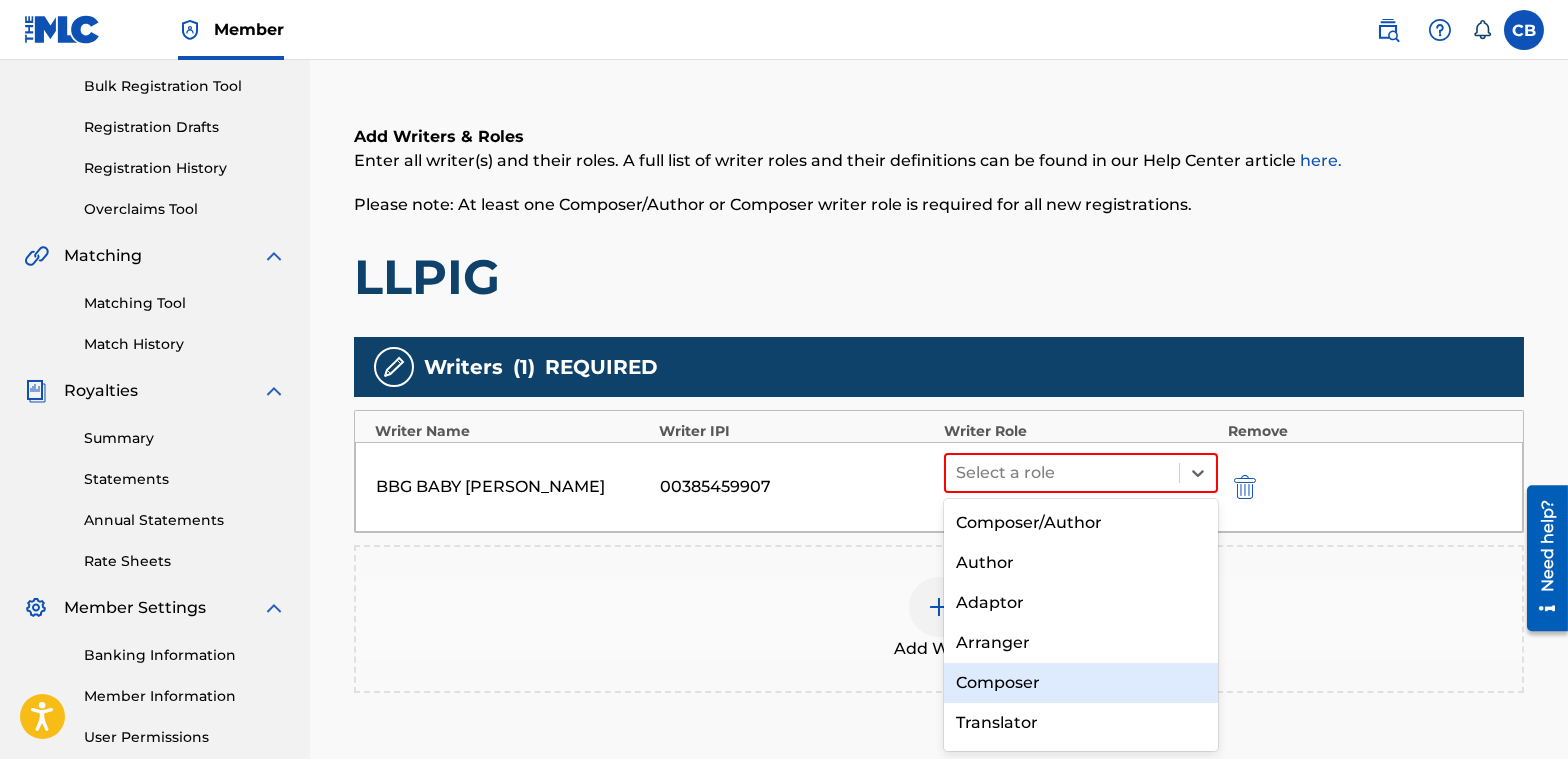 click on "Composer" at bounding box center (1081, 683) 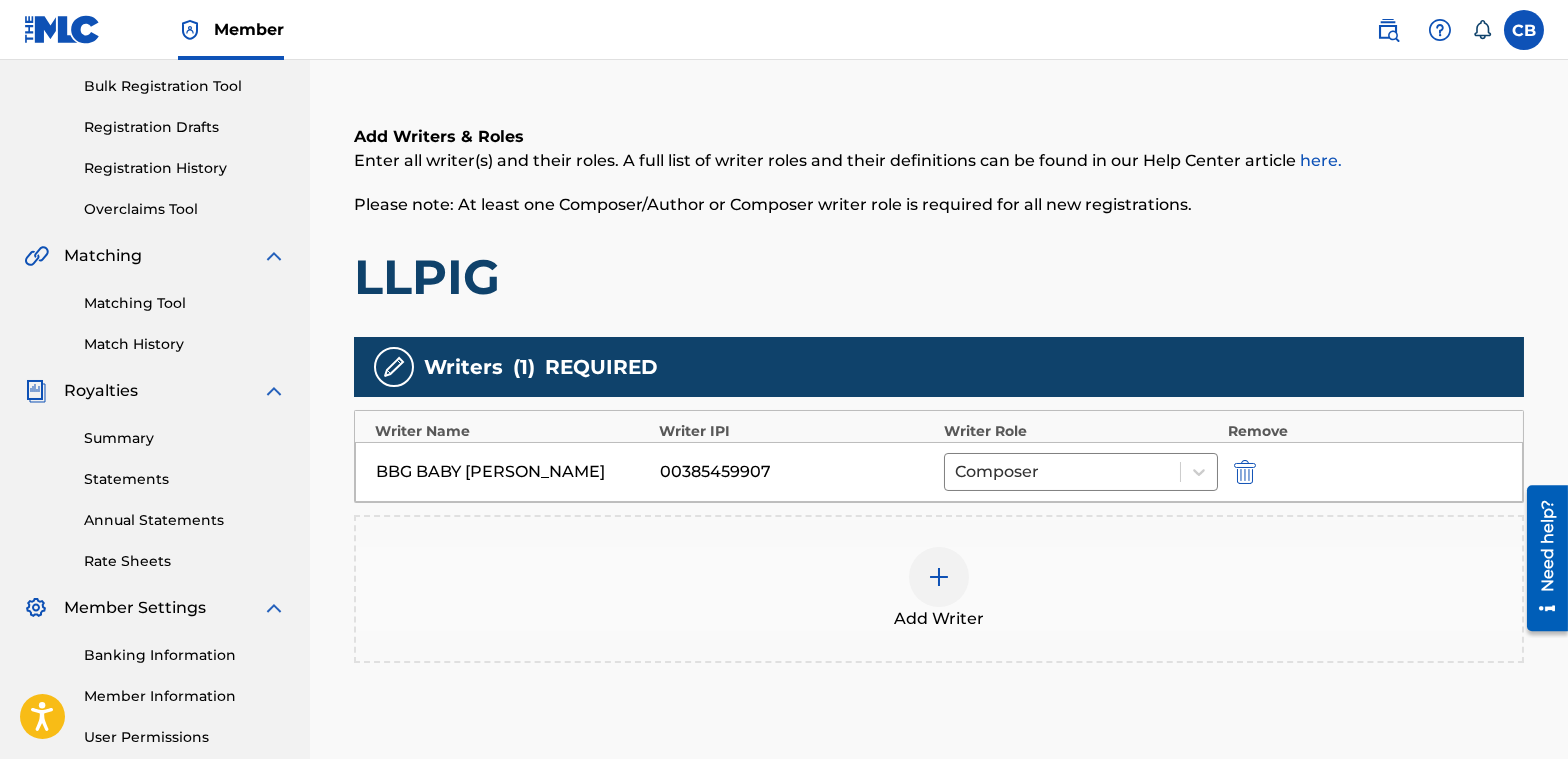 click at bounding box center (939, 577) 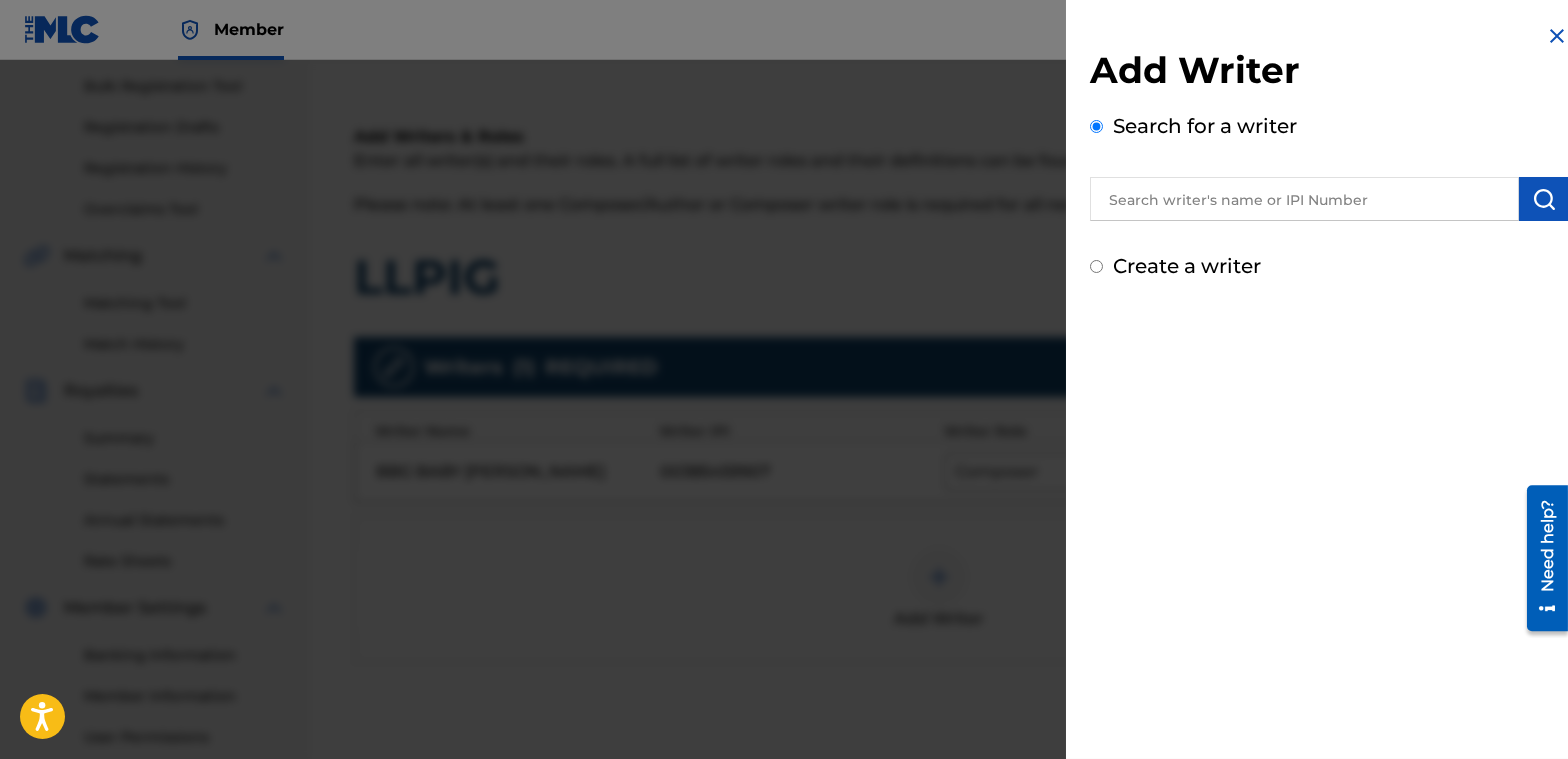 click at bounding box center (1304, 199) 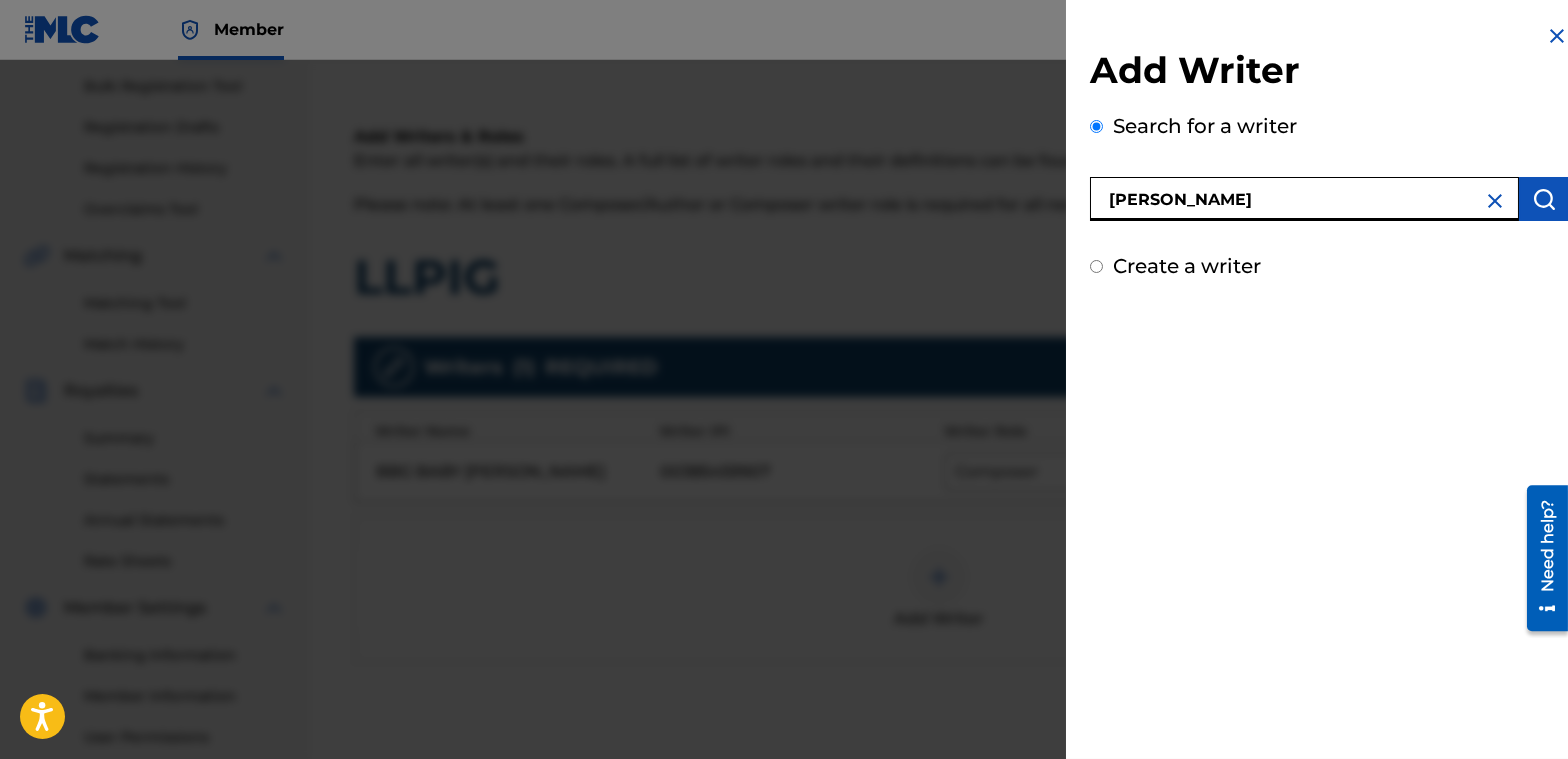 type on "[PERSON_NAME]" 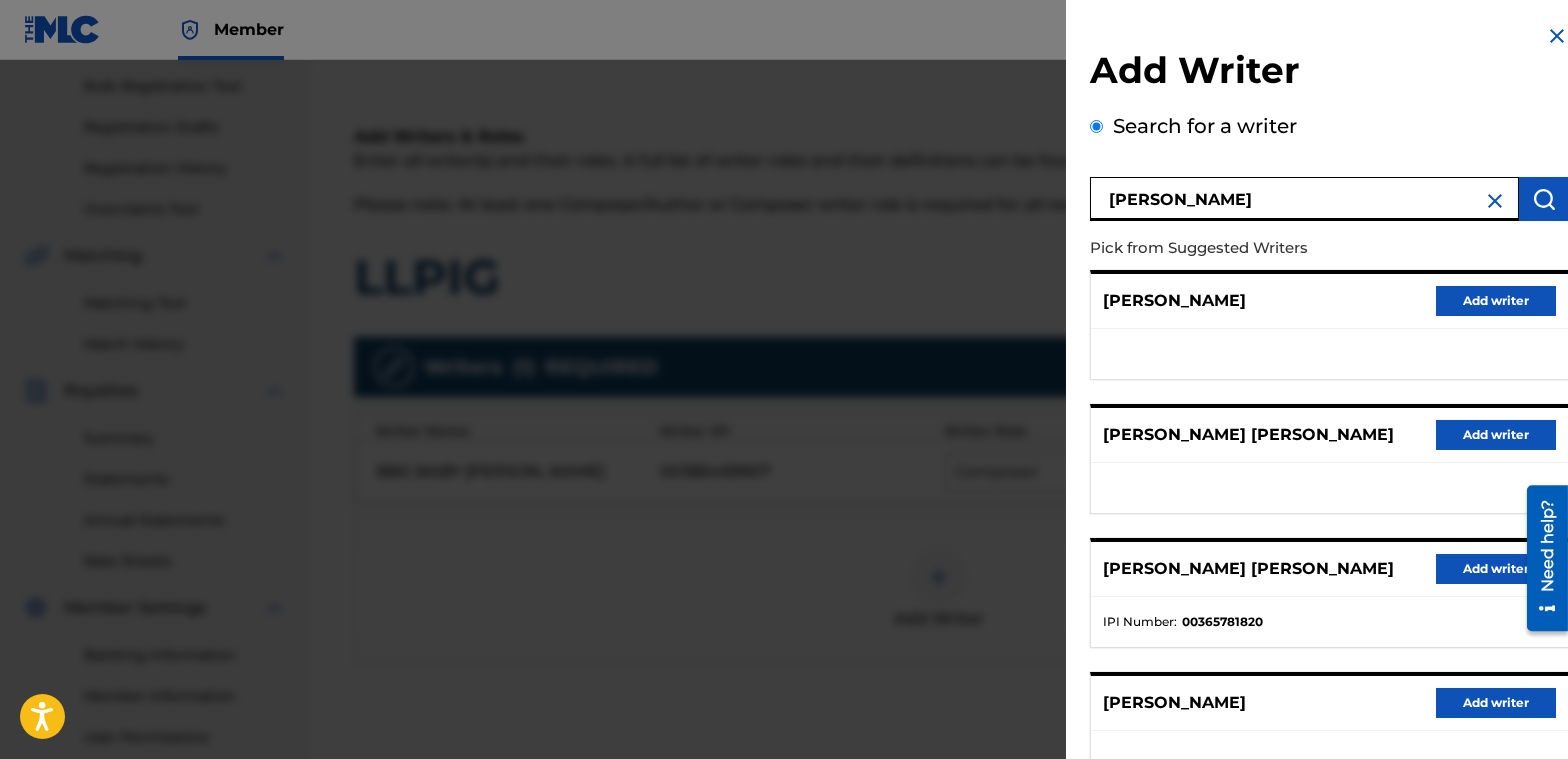 click on "Add writer" at bounding box center (1496, 569) 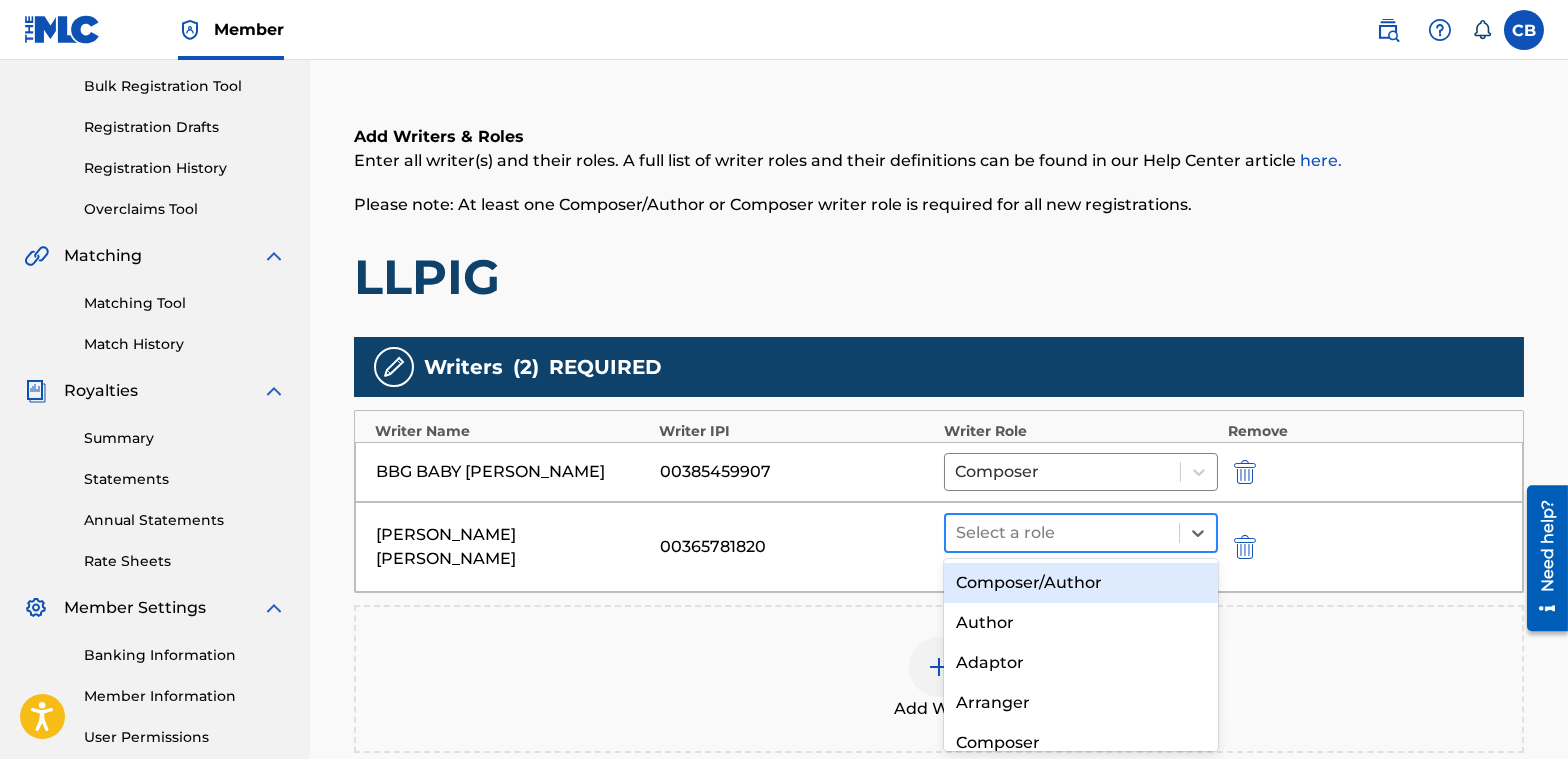 click on "Select a role" at bounding box center (1062, 533) 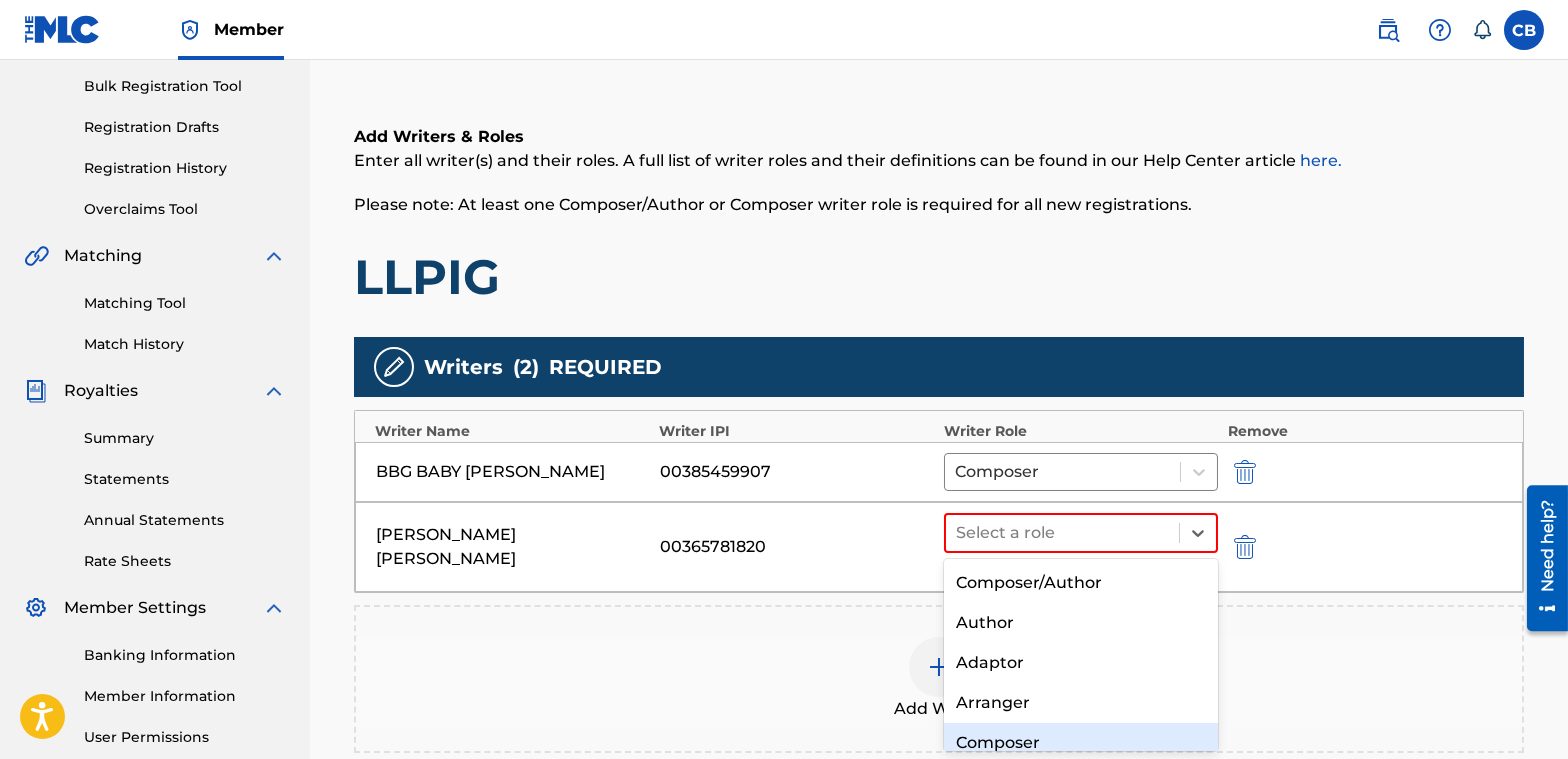 click on "Composer" at bounding box center [1081, 743] 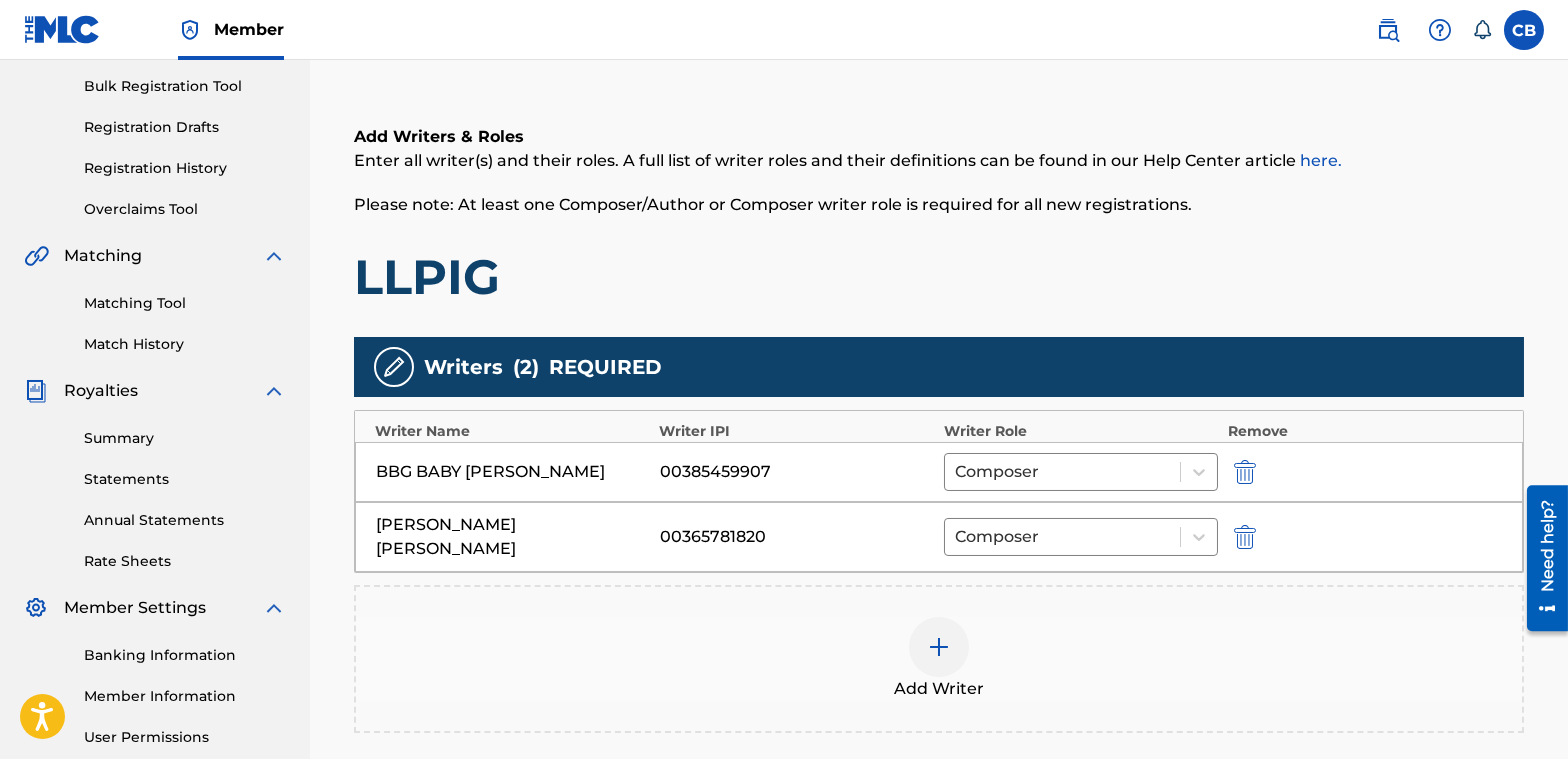 scroll, scrollTop: 490, scrollLeft: 0, axis: vertical 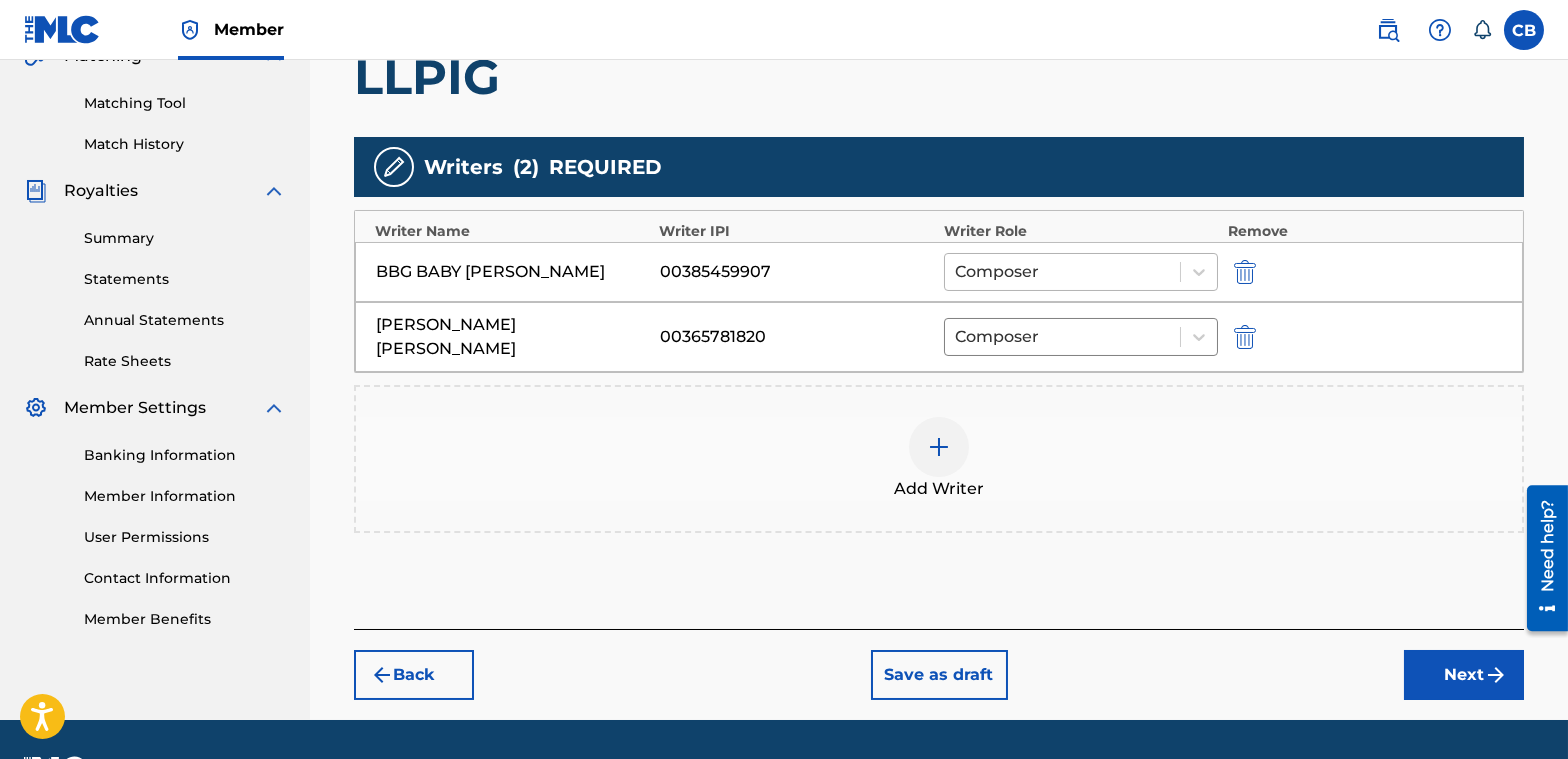 click at bounding box center [1062, 272] 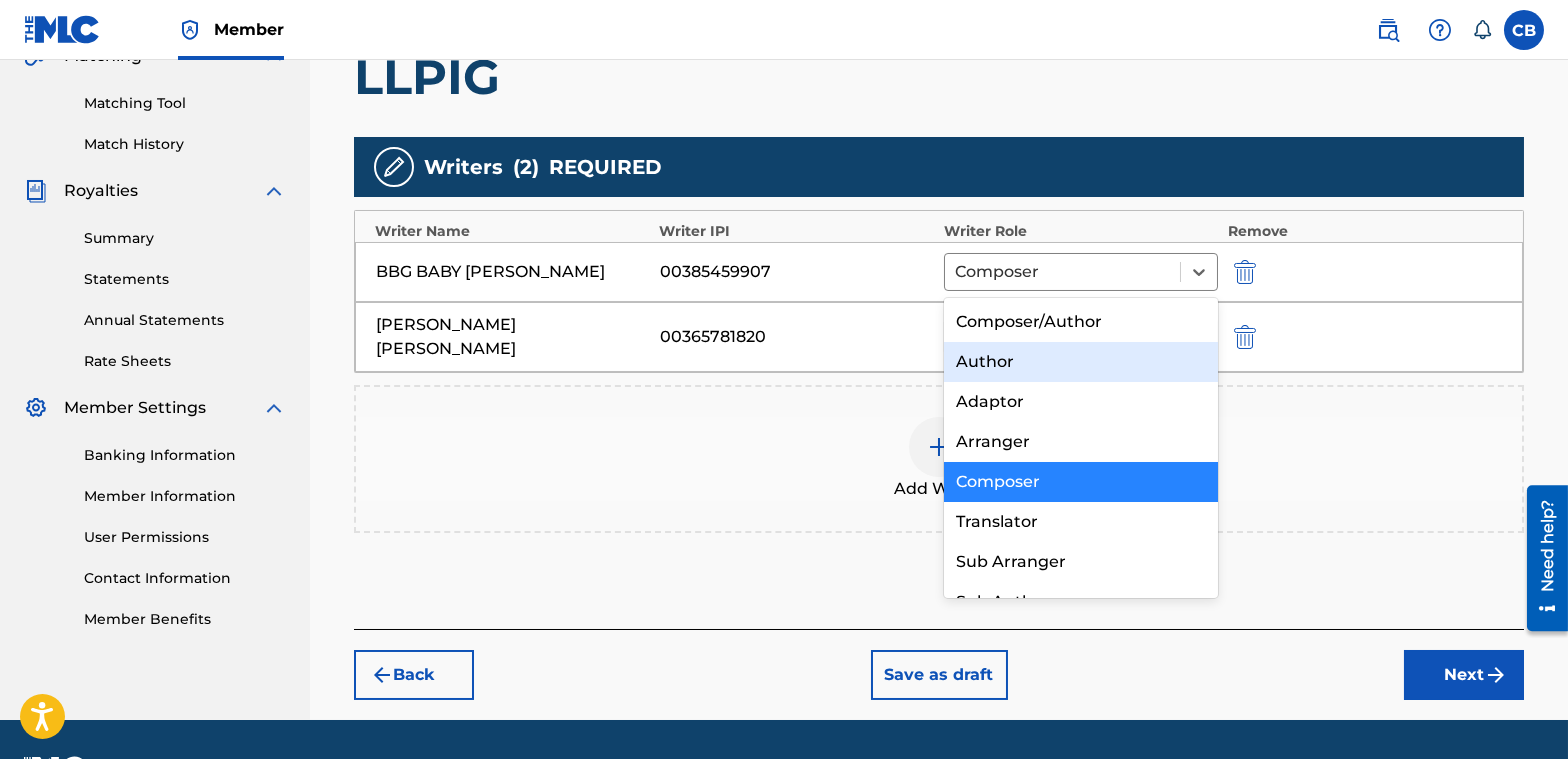 click on "Author" at bounding box center (1081, 362) 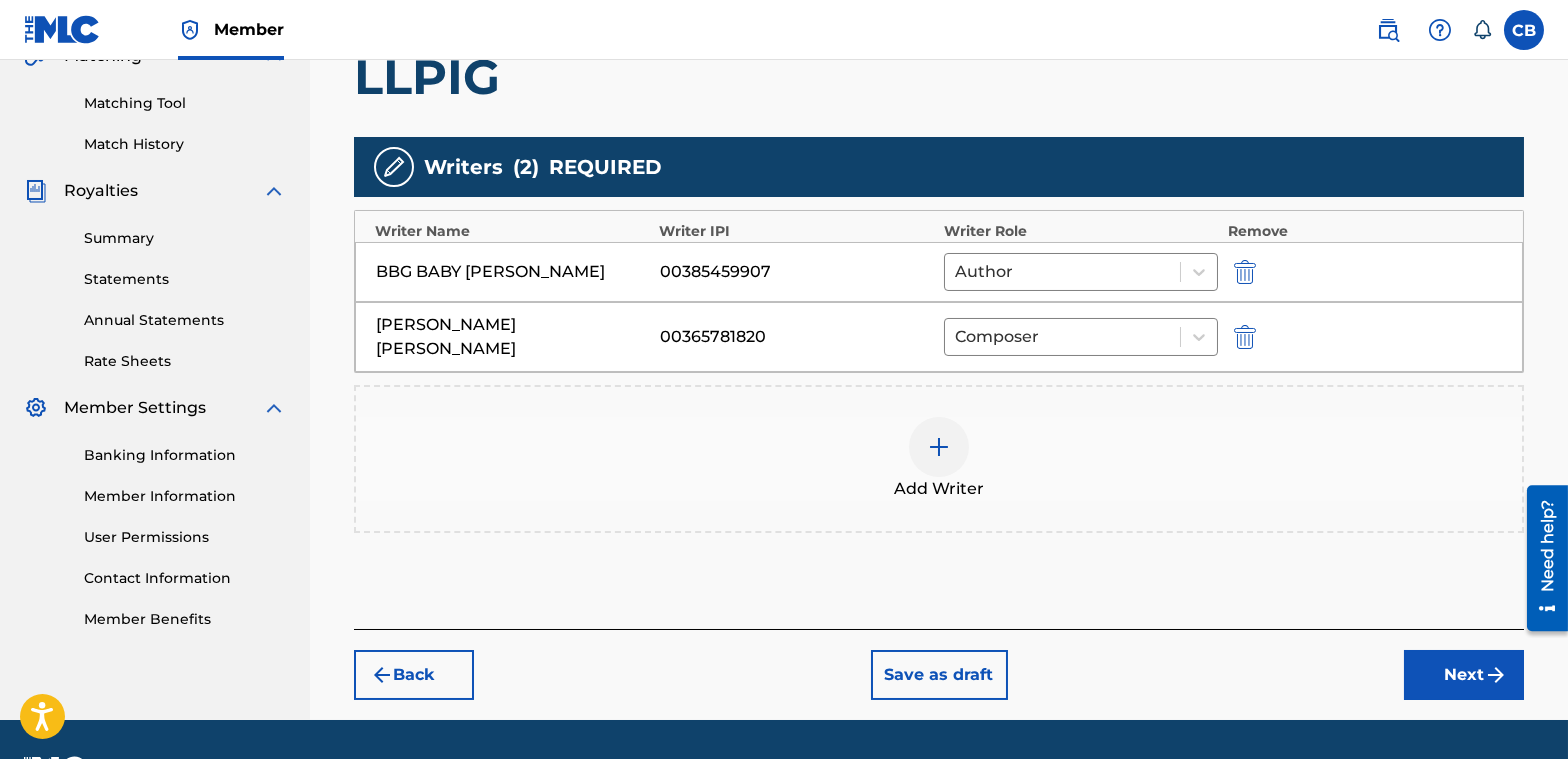 click on "Next" at bounding box center (1464, 675) 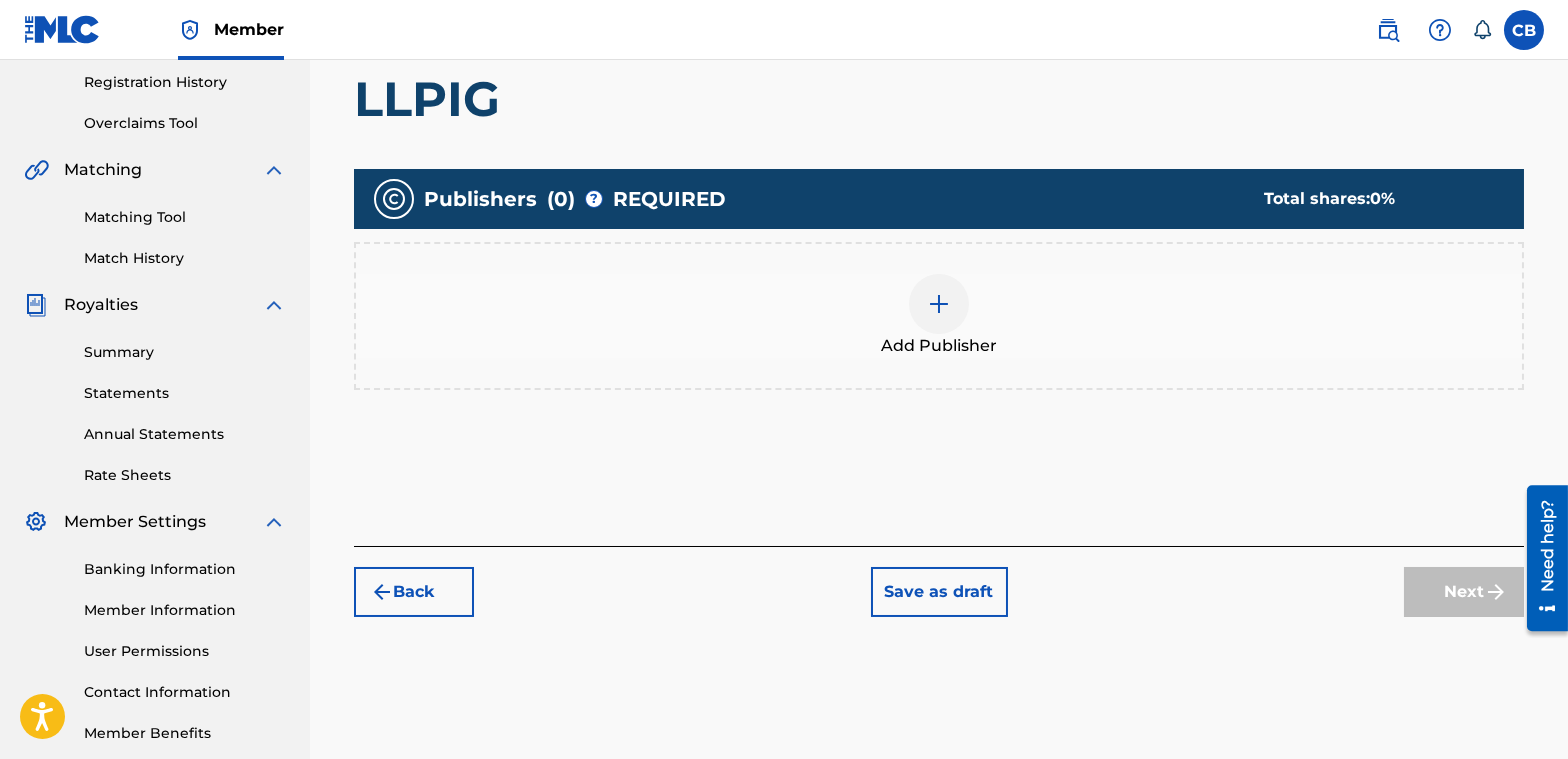 scroll, scrollTop: 390, scrollLeft: 0, axis: vertical 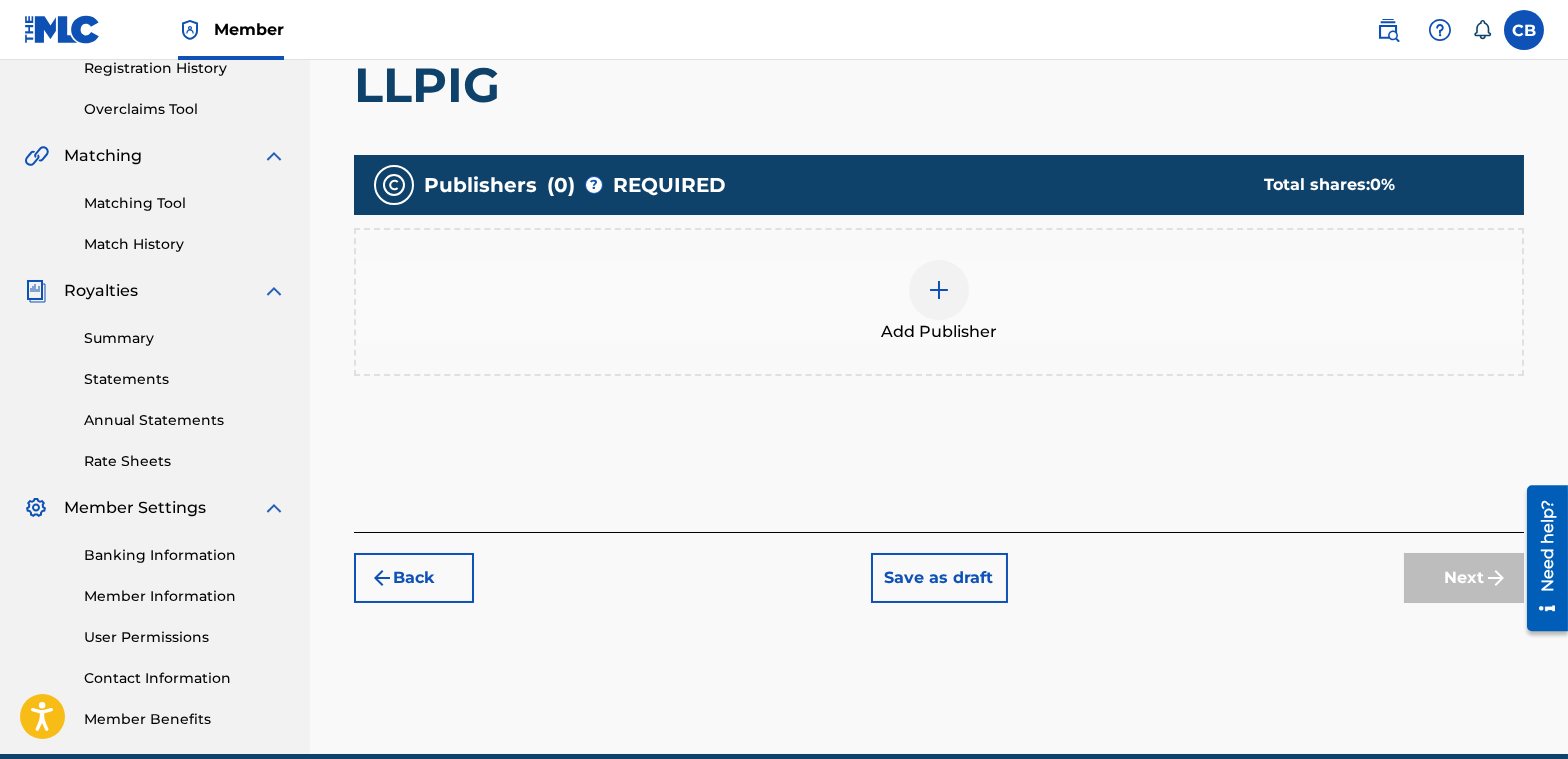 click at bounding box center (939, 290) 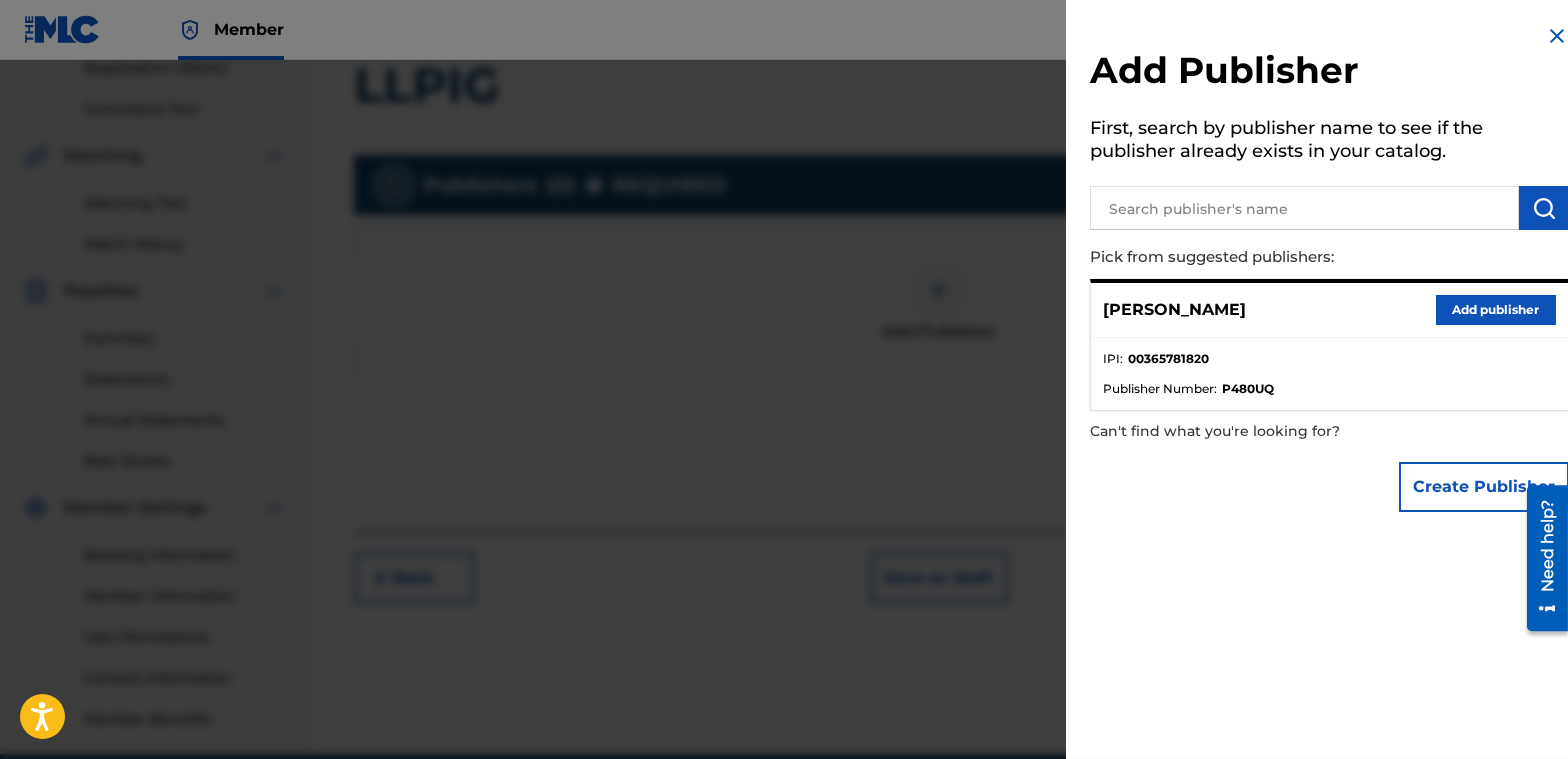 click on "Add publisher" at bounding box center [1496, 310] 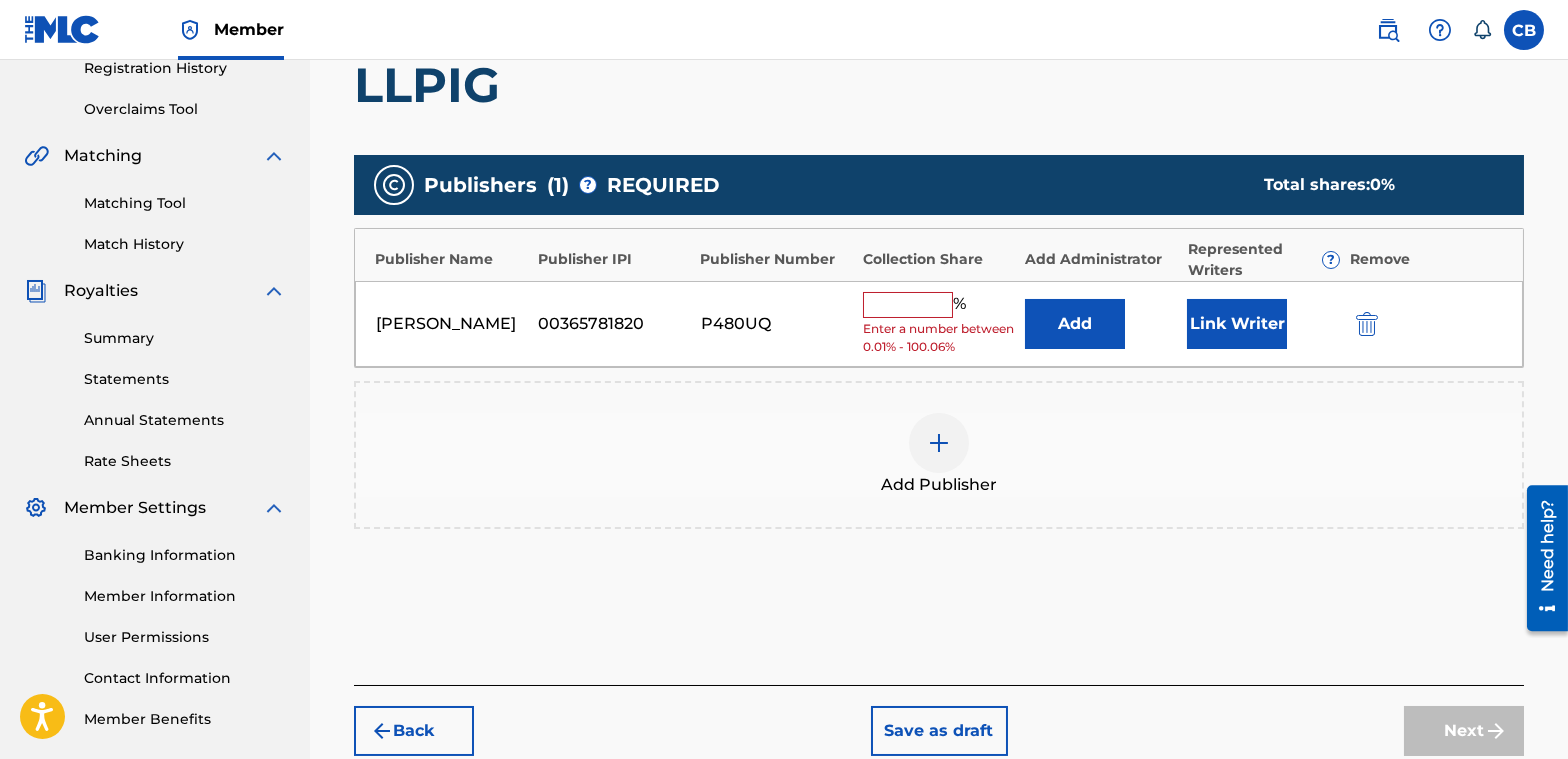 click at bounding box center (908, 305) 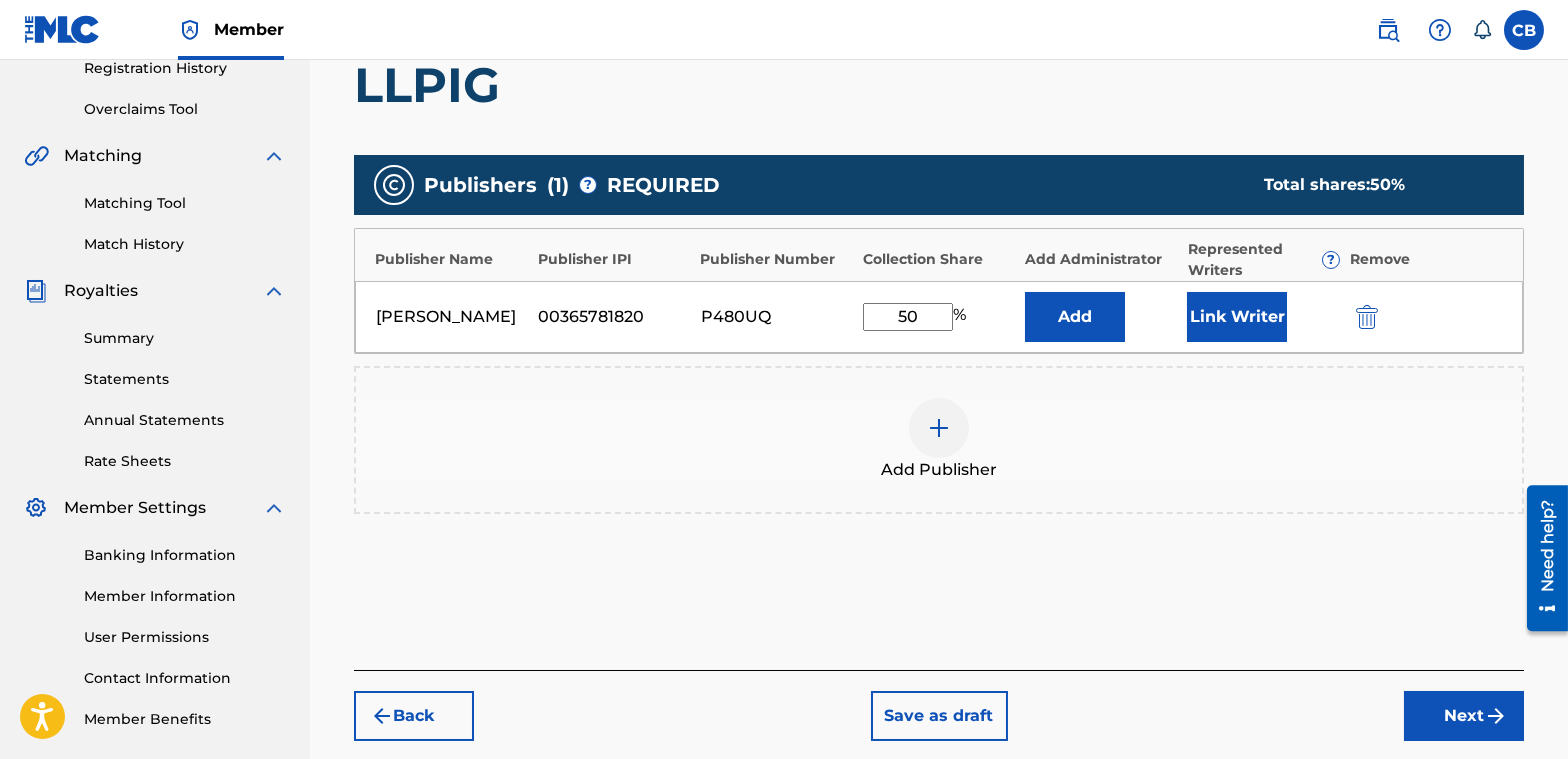 click at bounding box center (1496, 716) 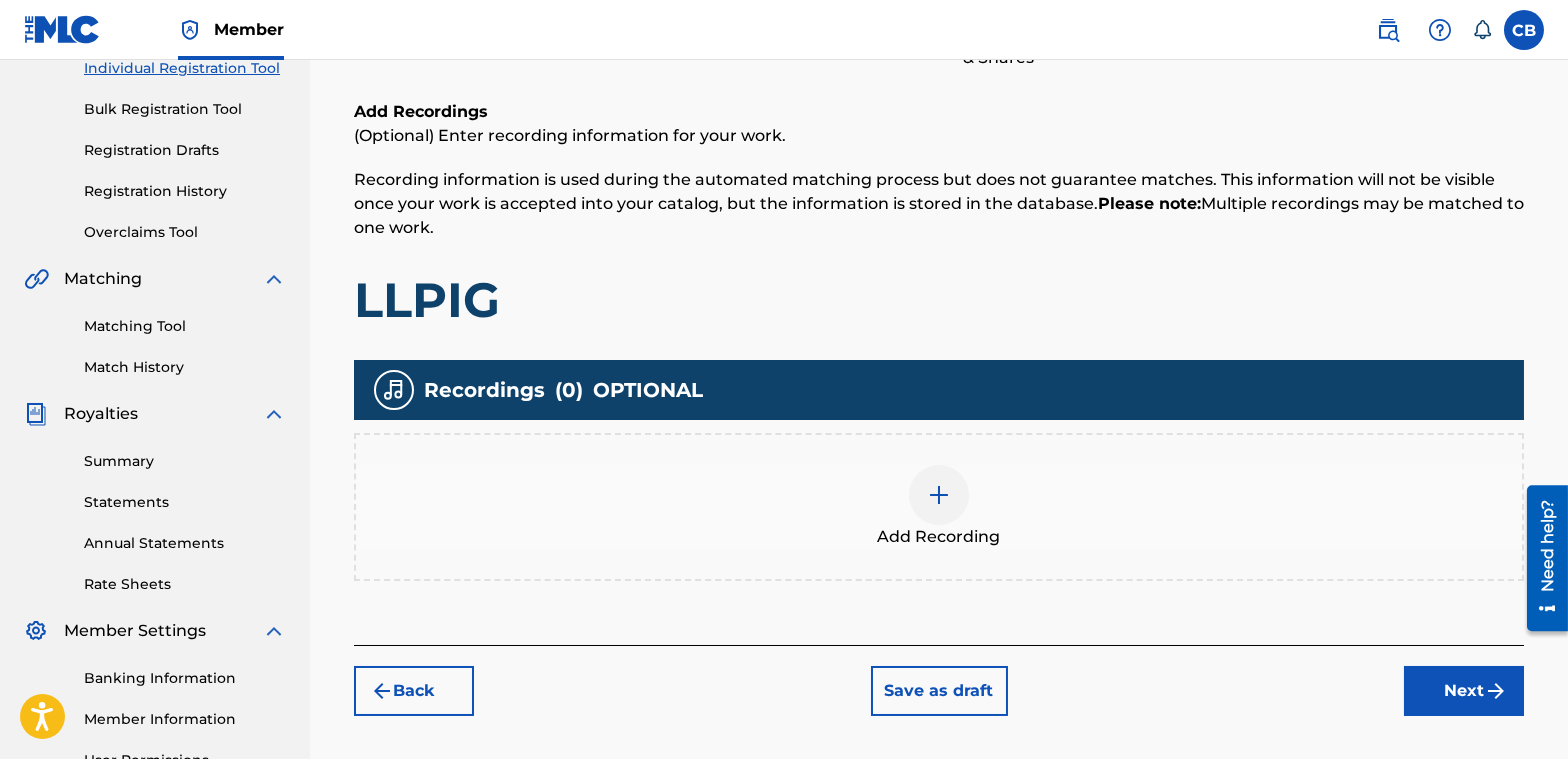scroll, scrollTop: 390, scrollLeft: 0, axis: vertical 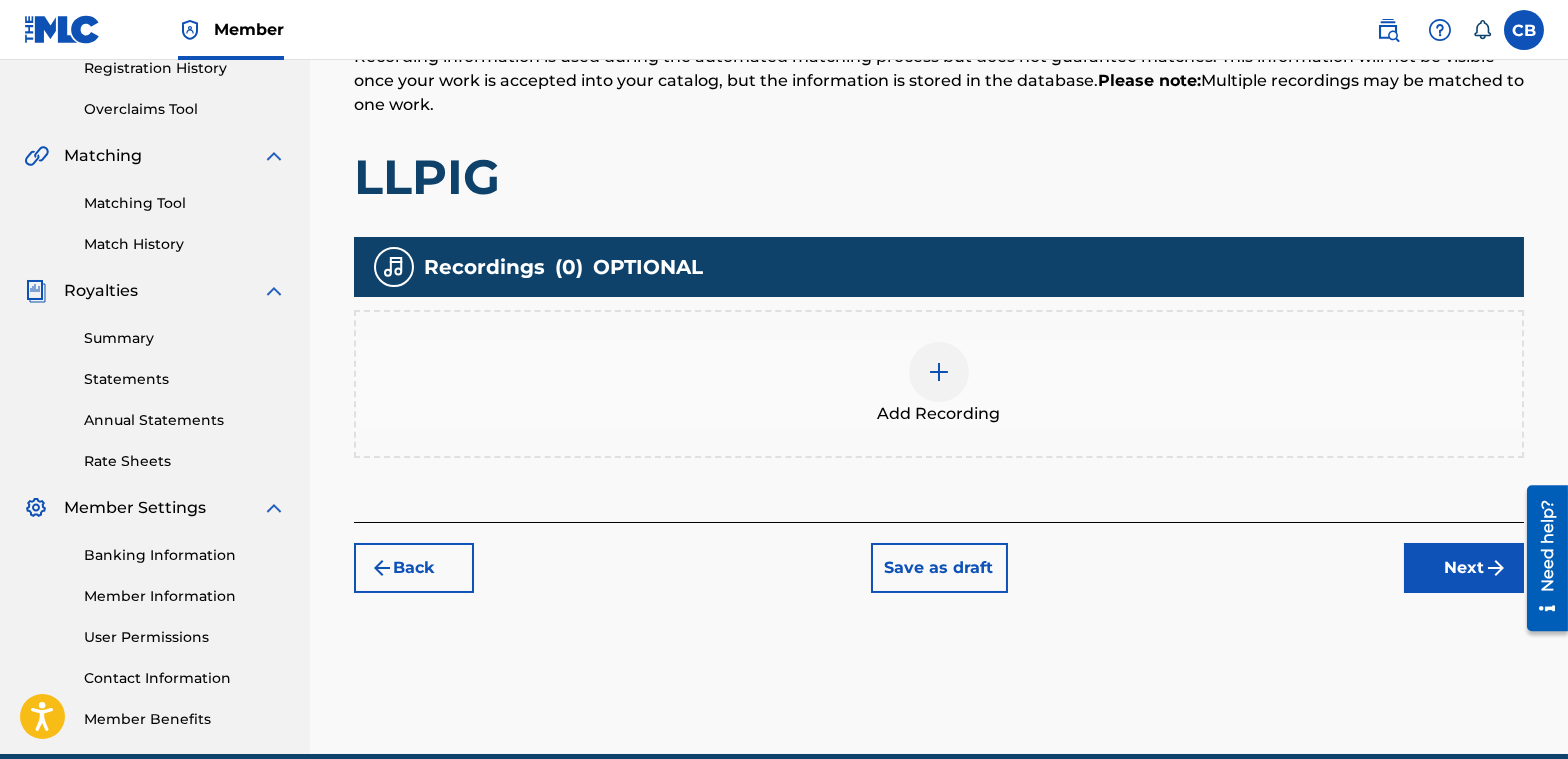 click at bounding box center [939, 372] 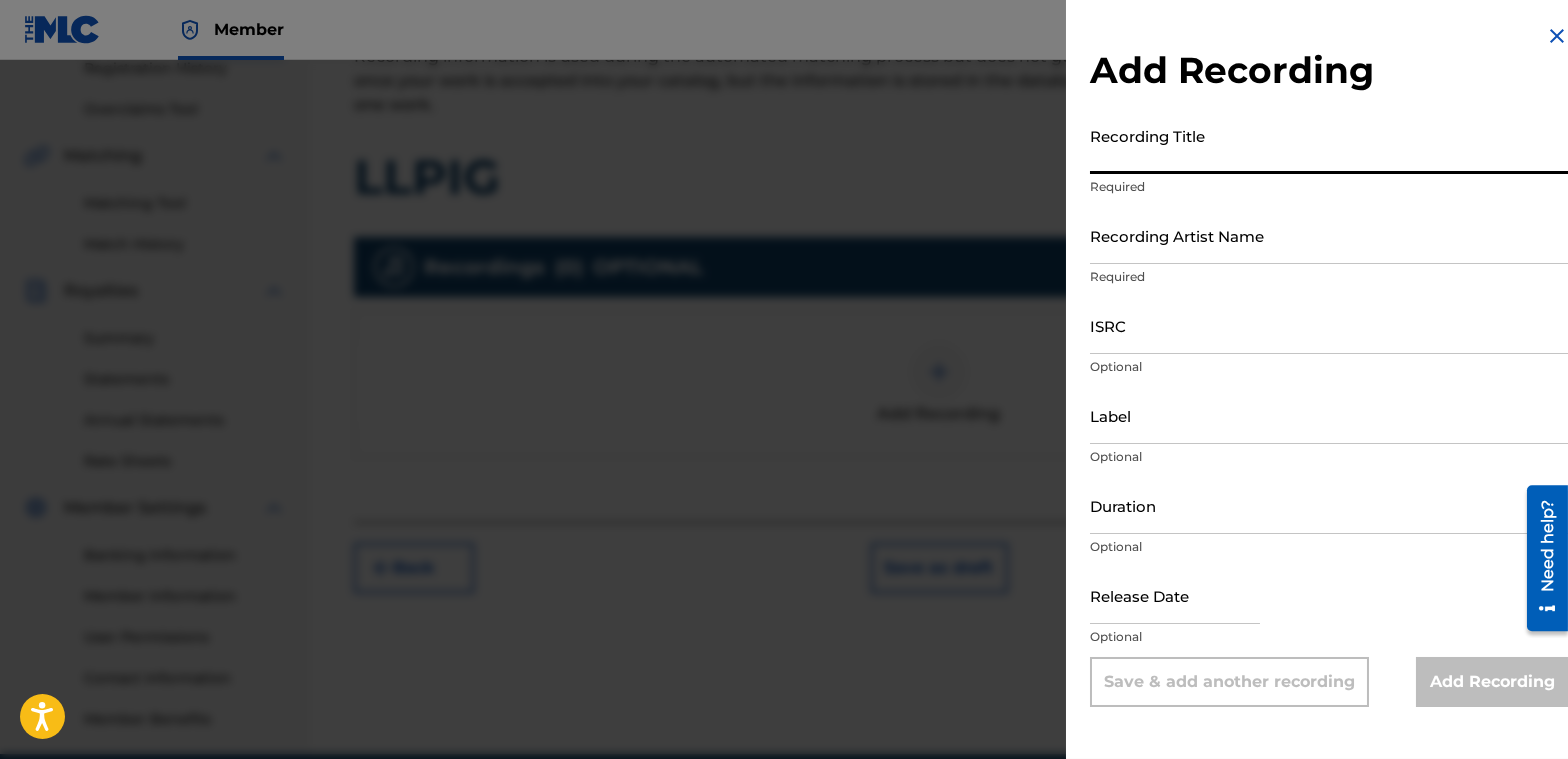 click on "Recording Title" at bounding box center [1329, 145] 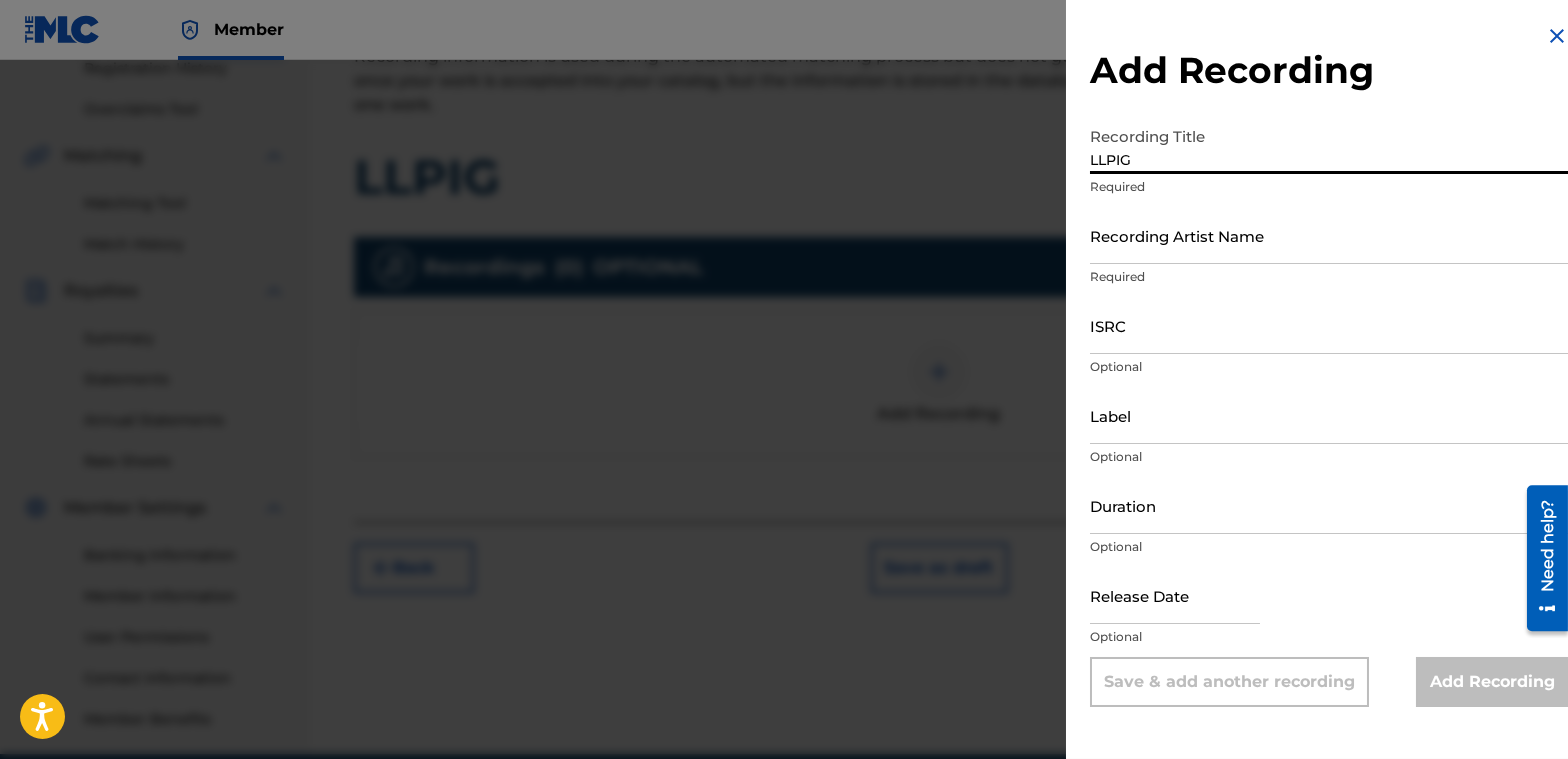 type on "LLPIG" 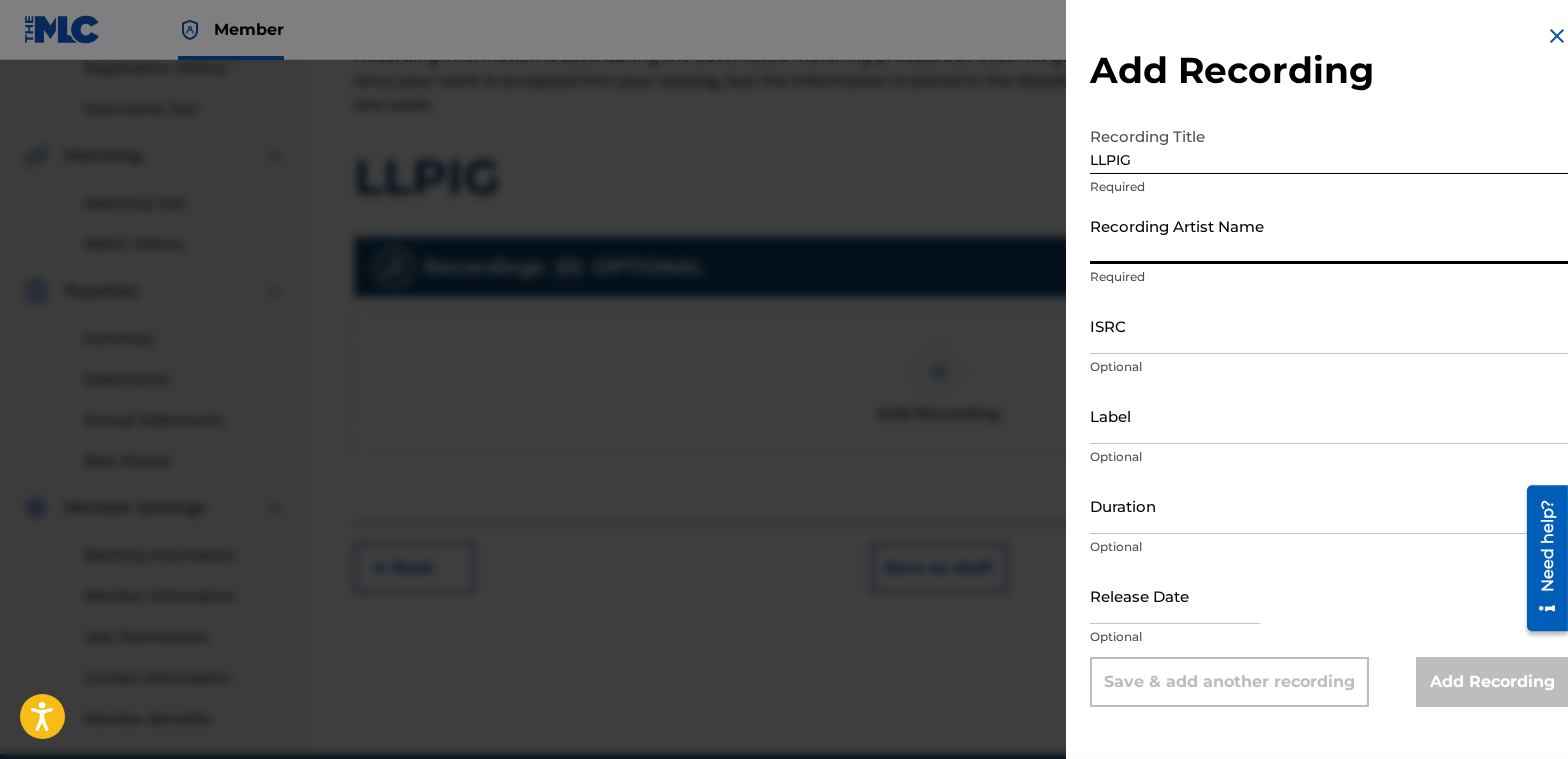 click on "Recording Artist Name" at bounding box center [1329, 235] 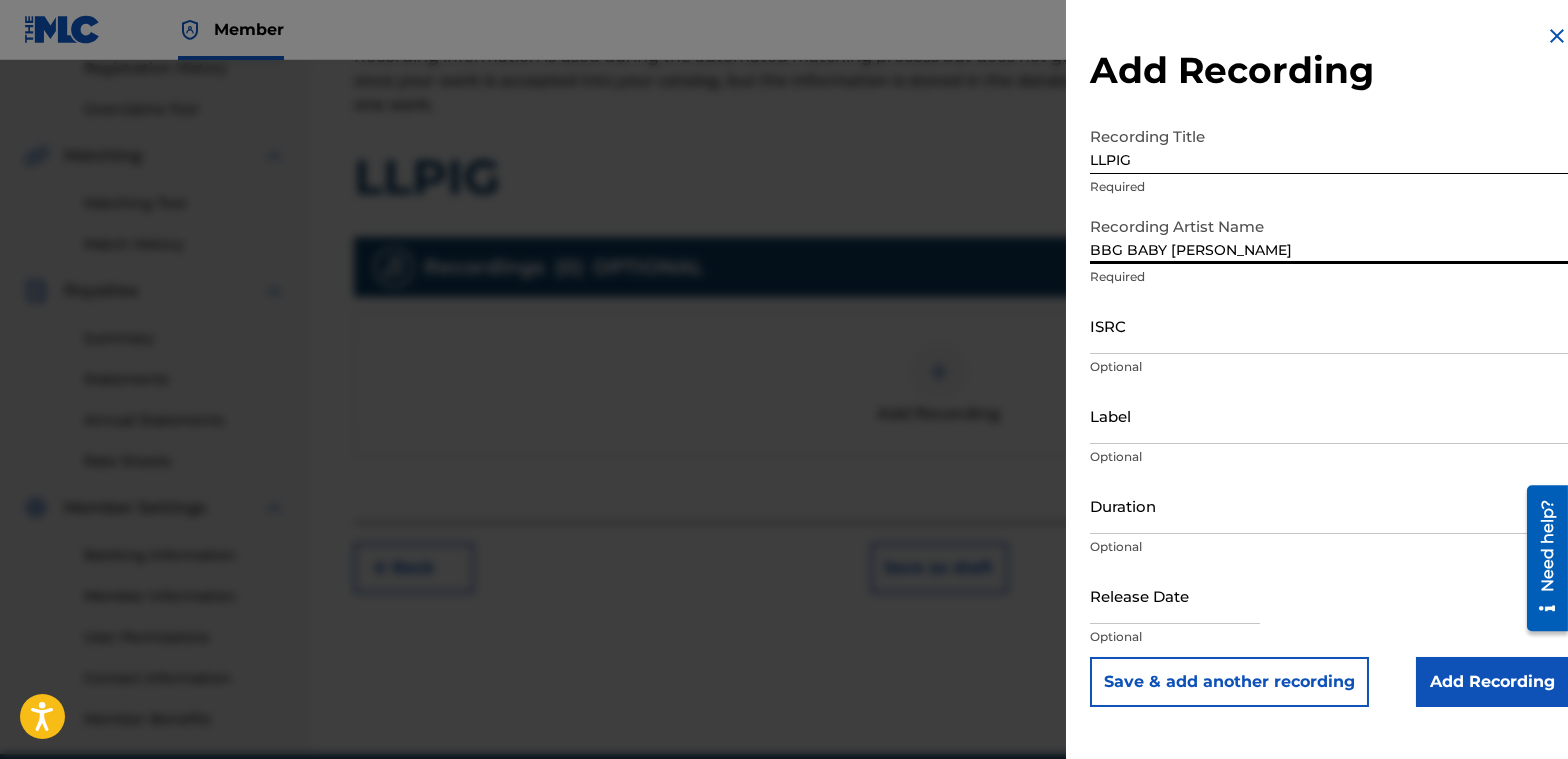 type on "BBG BABY [PERSON_NAME]" 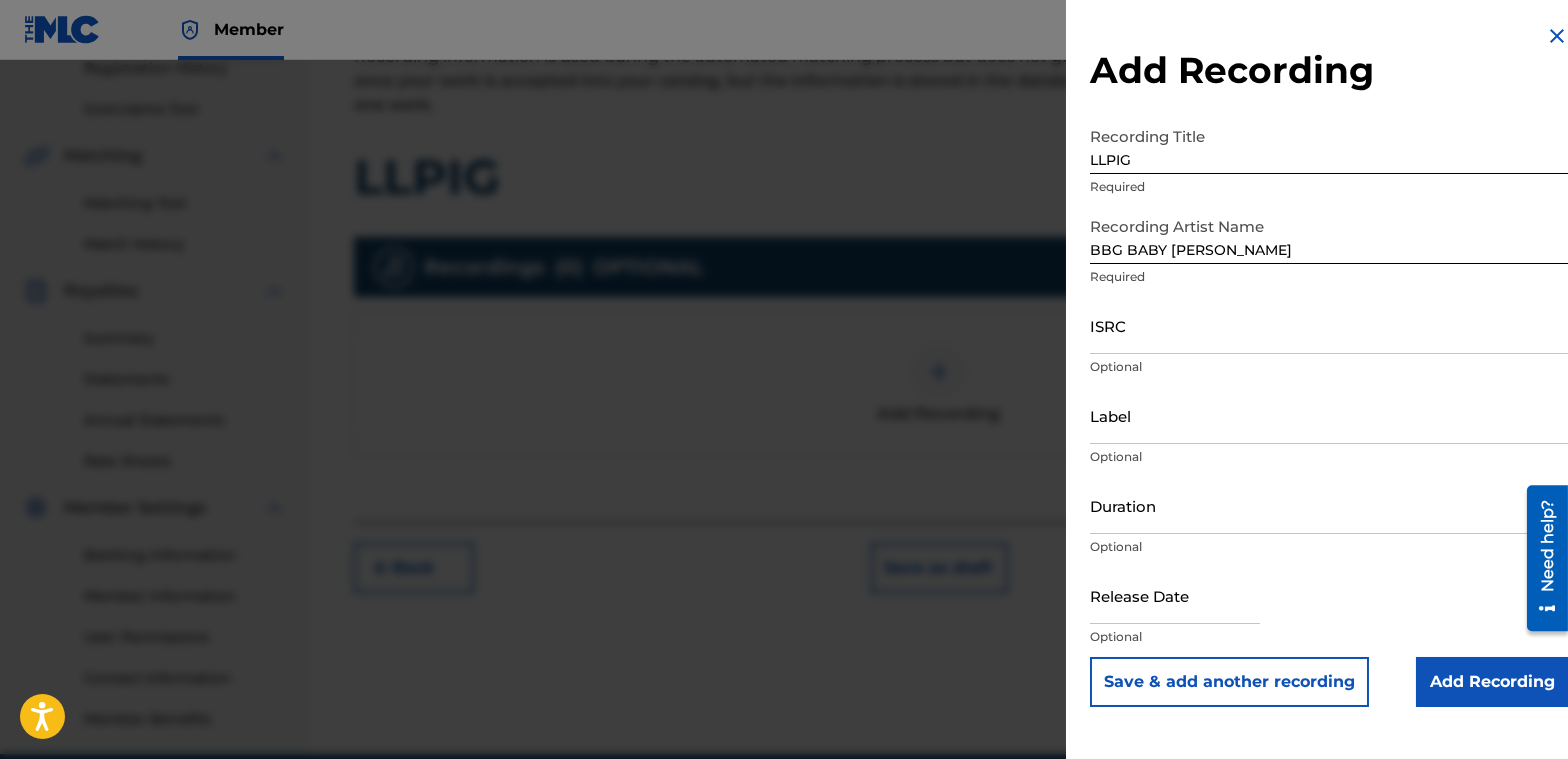 click on "Add Recording" at bounding box center (1492, 682) 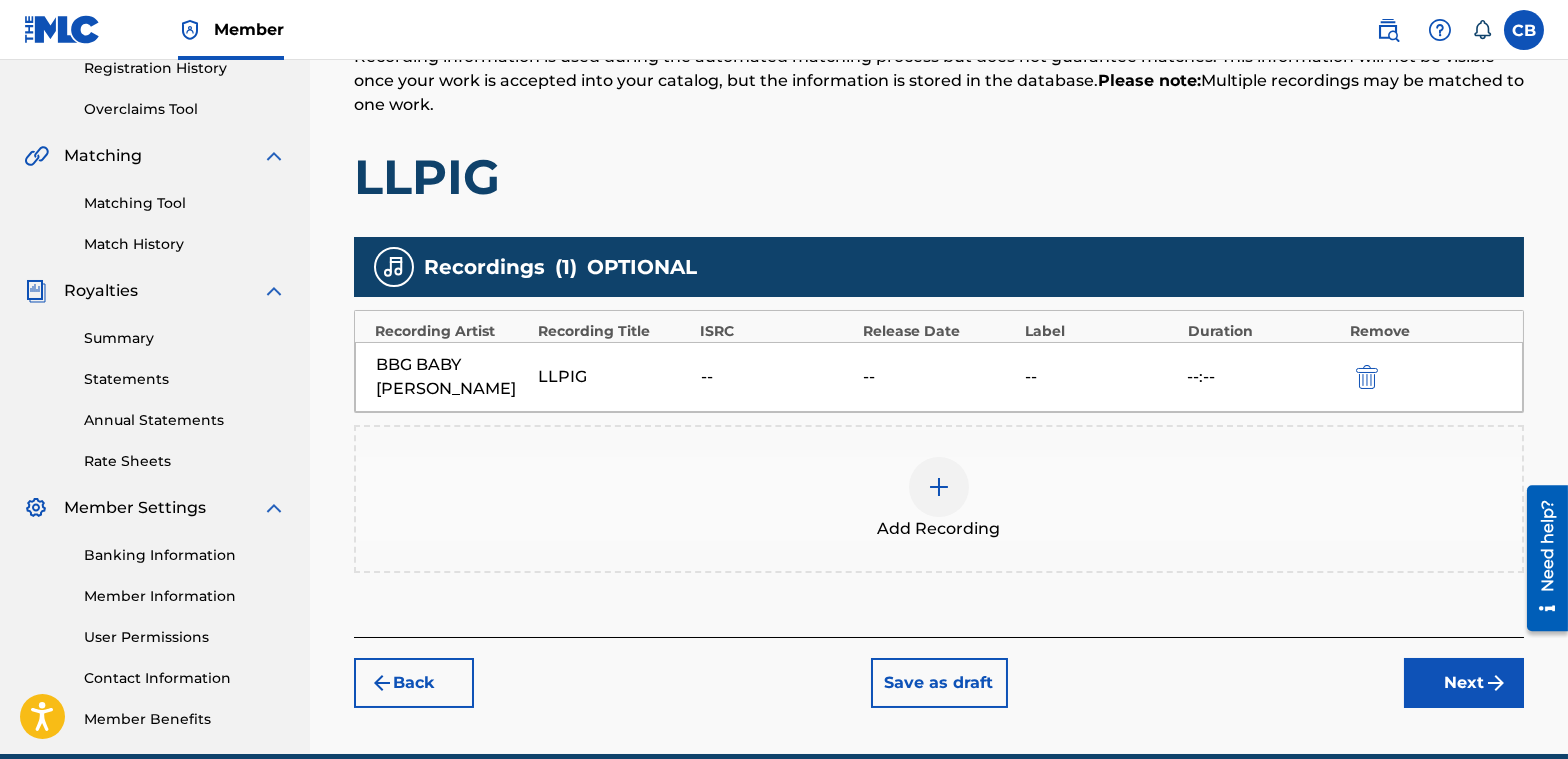 click on "Next" at bounding box center (1464, 683) 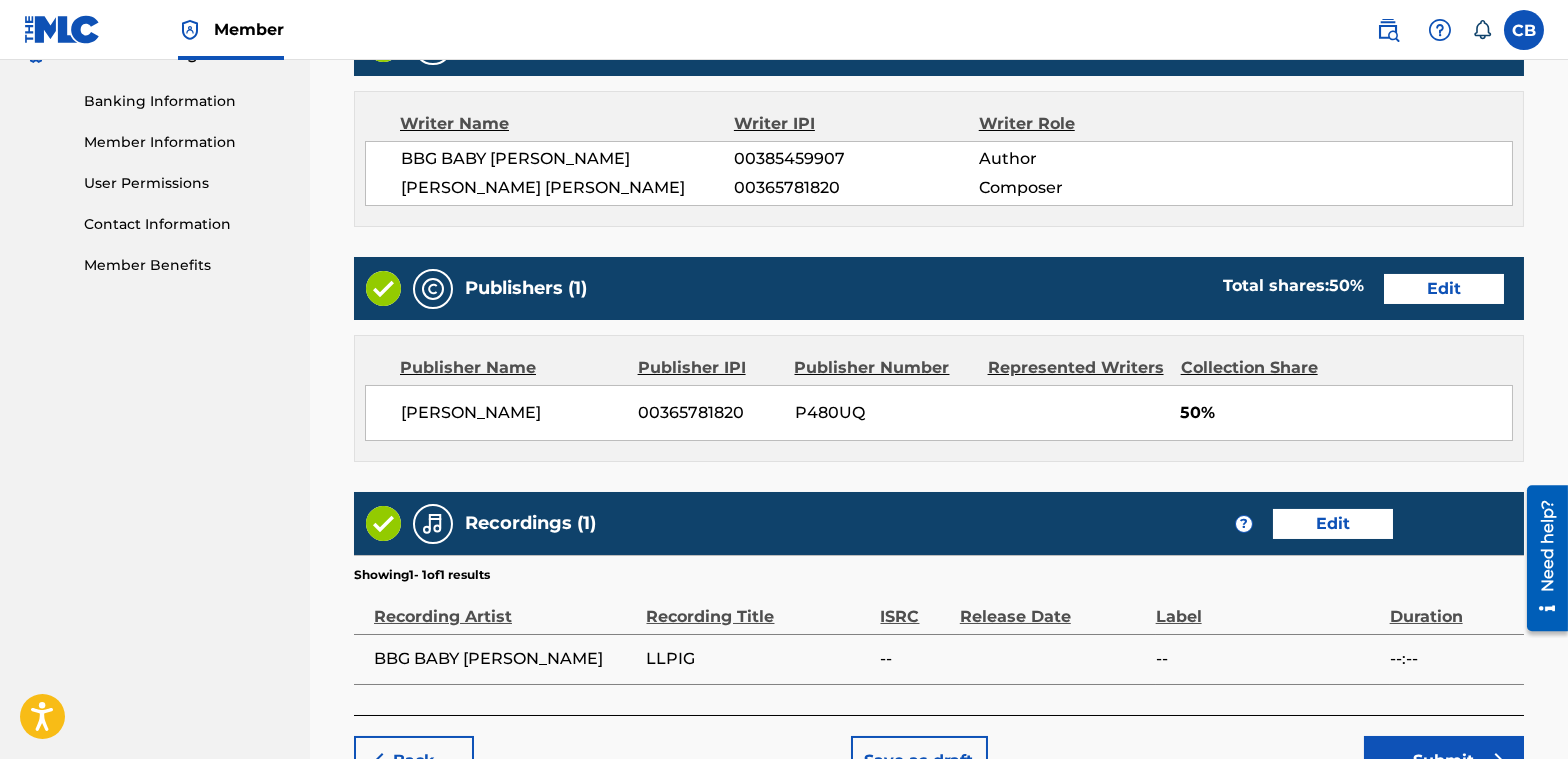 scroll, scrollTop: 983, scrollLeft: 0, axis: vertical 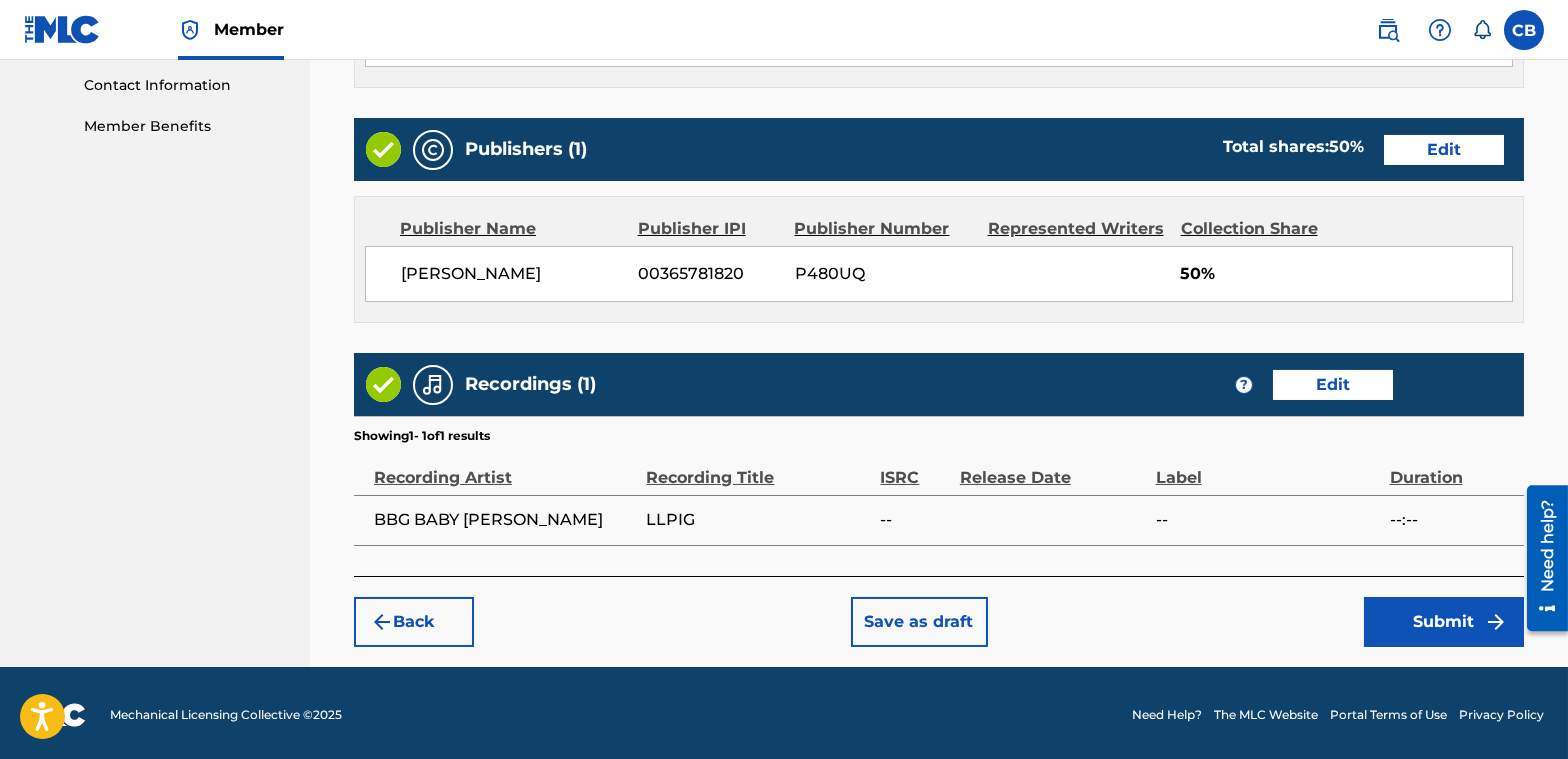 click on "Submit" at bounding box center [1444, 622] 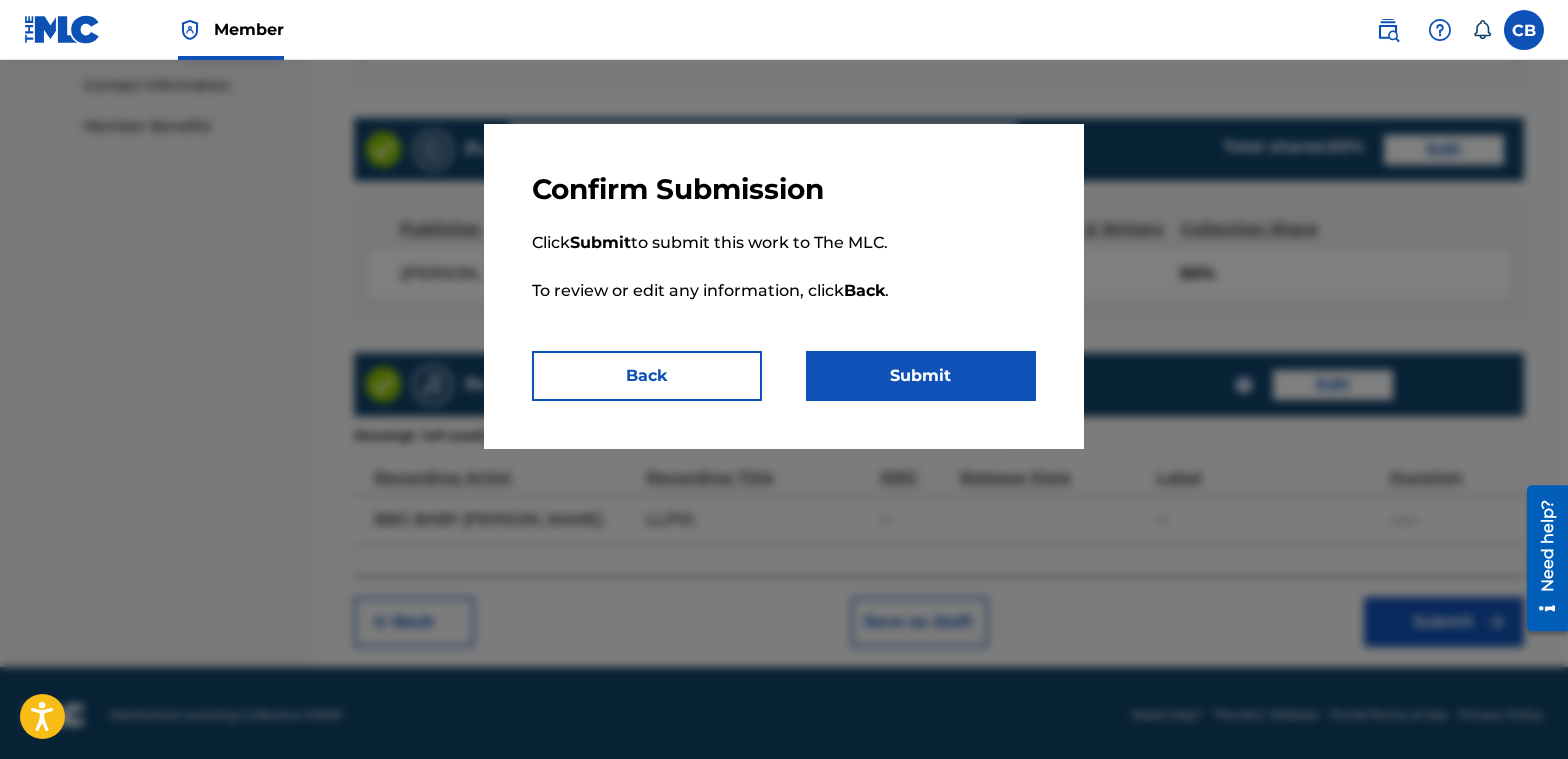 click on "Submit" at bounding box center (921, 376) 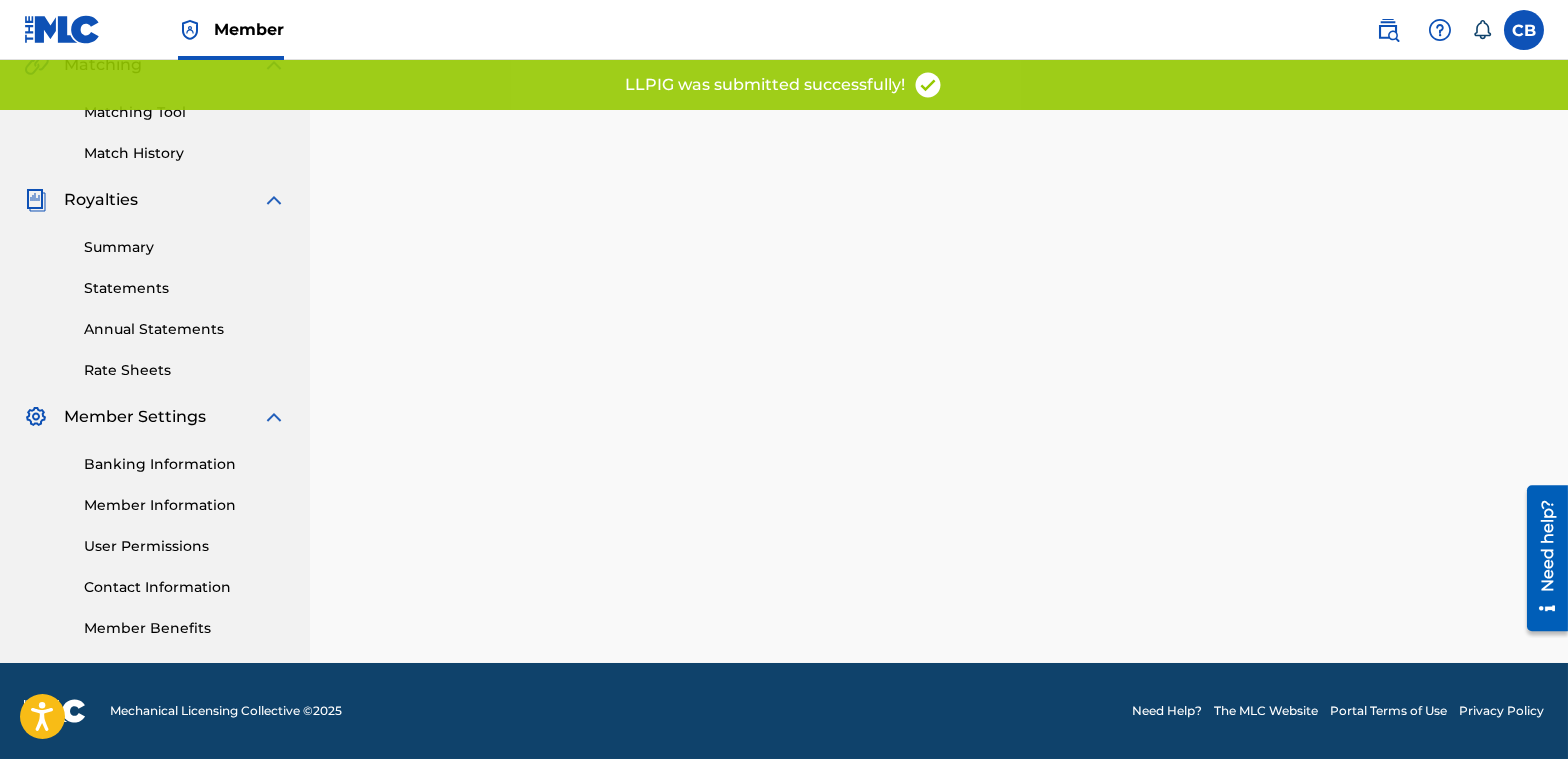 scroll, scrollTop: 0, scrollLeft: 0, axis: both 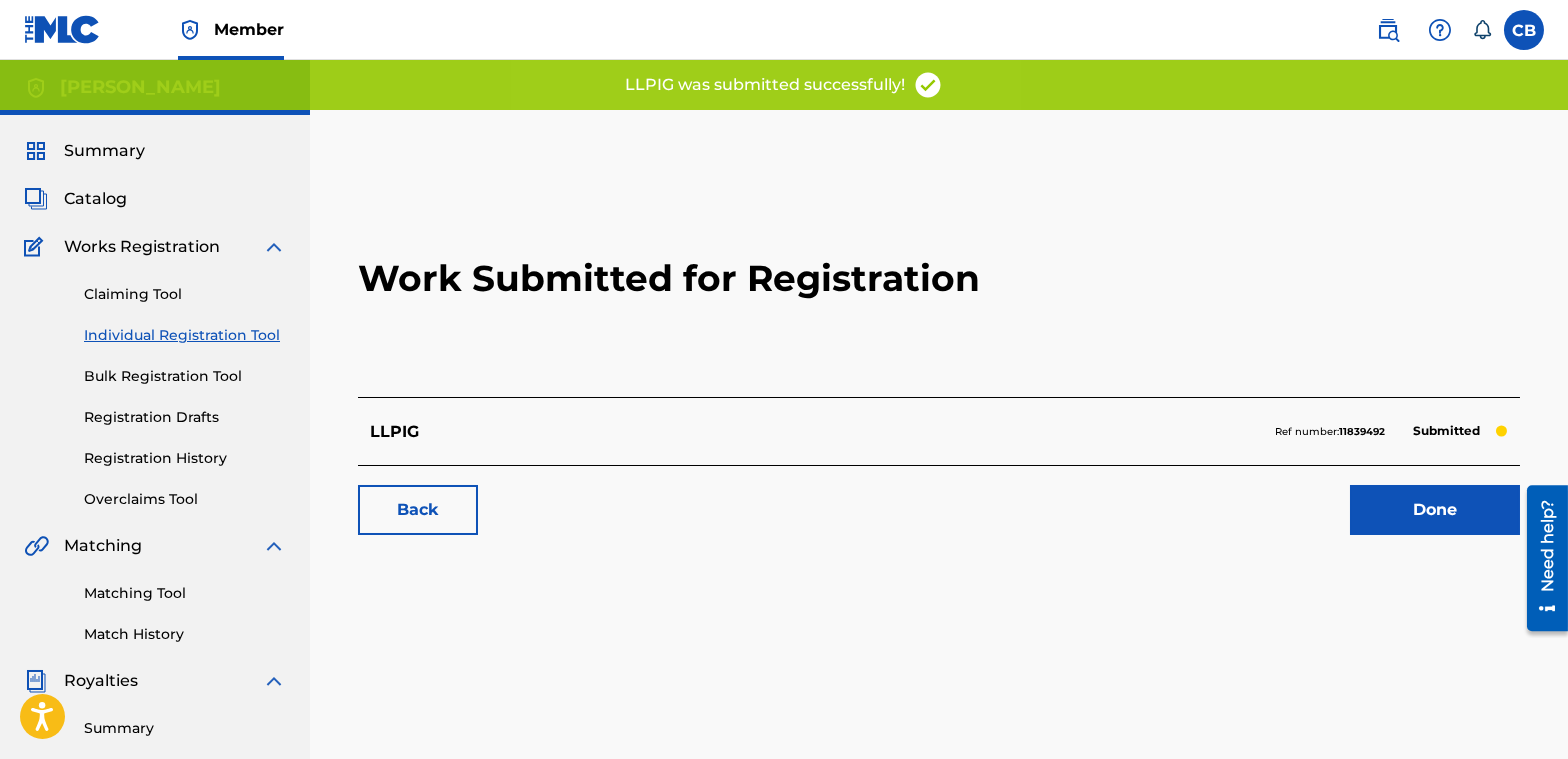 click on "Done" at bounding box center (1435, 510) 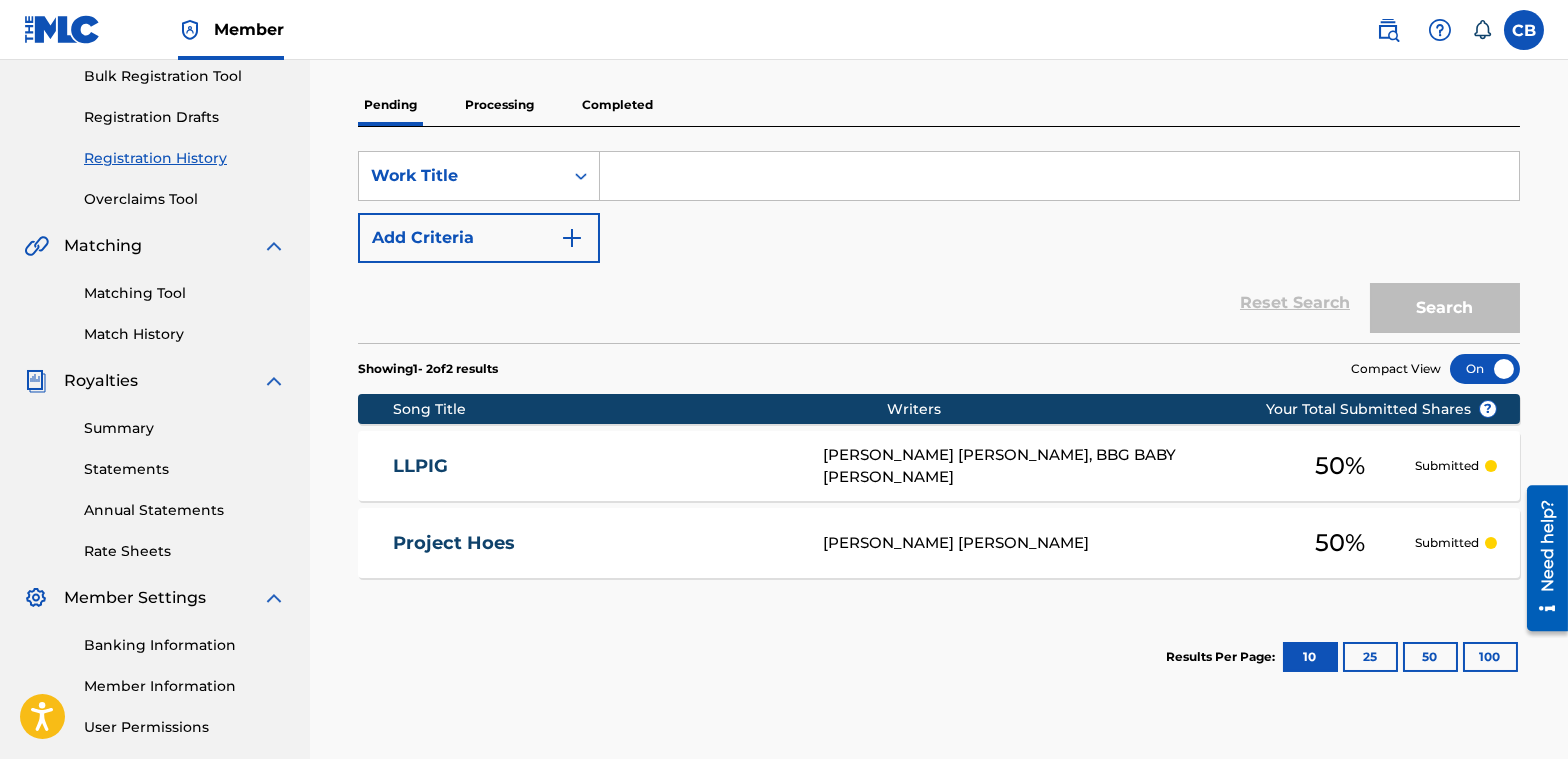 scroll, scrollTop: 100, scrollLeft: 0, axis: vertical 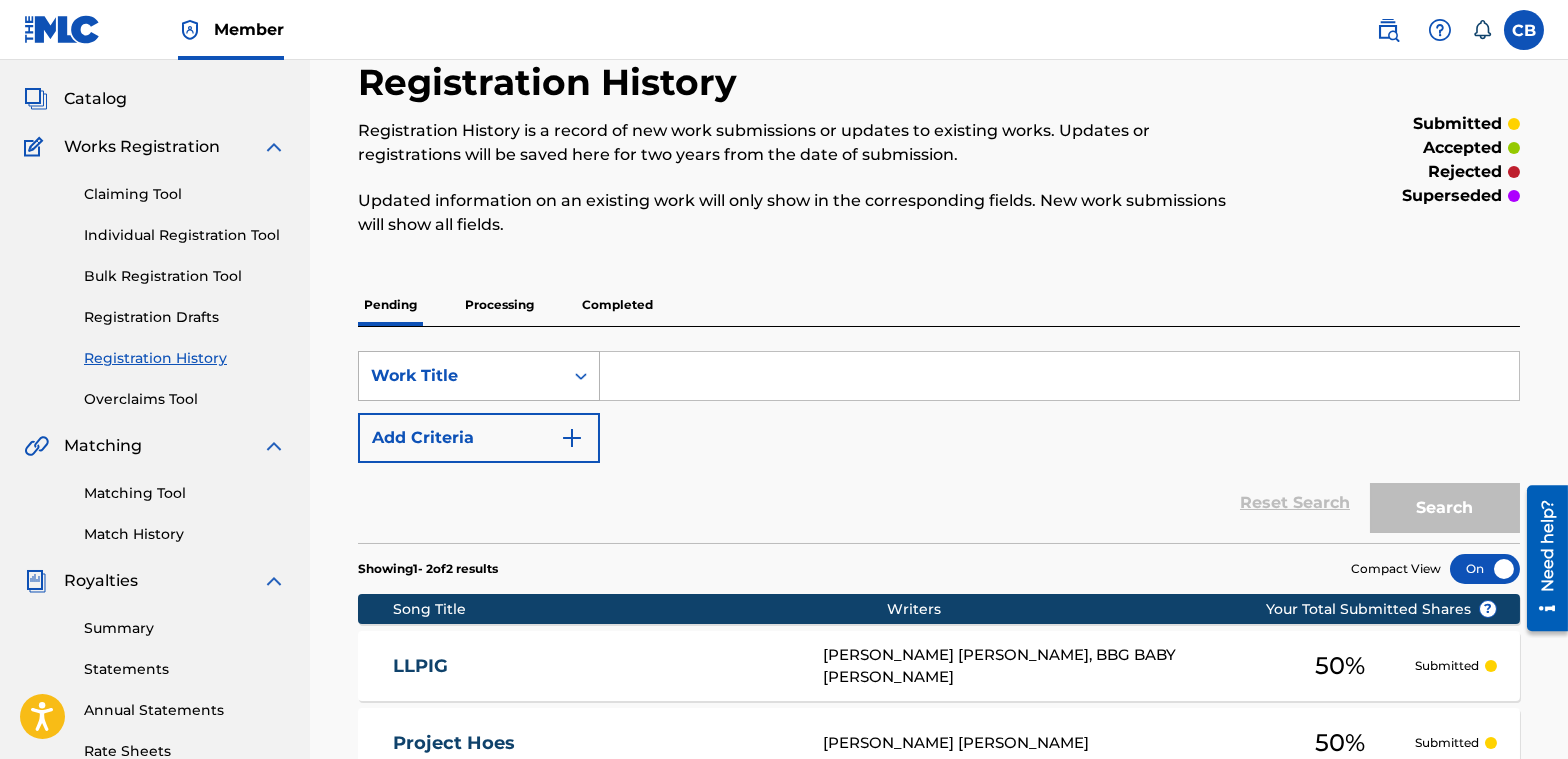 click on "Work Title" at bounding box center (461, 376) 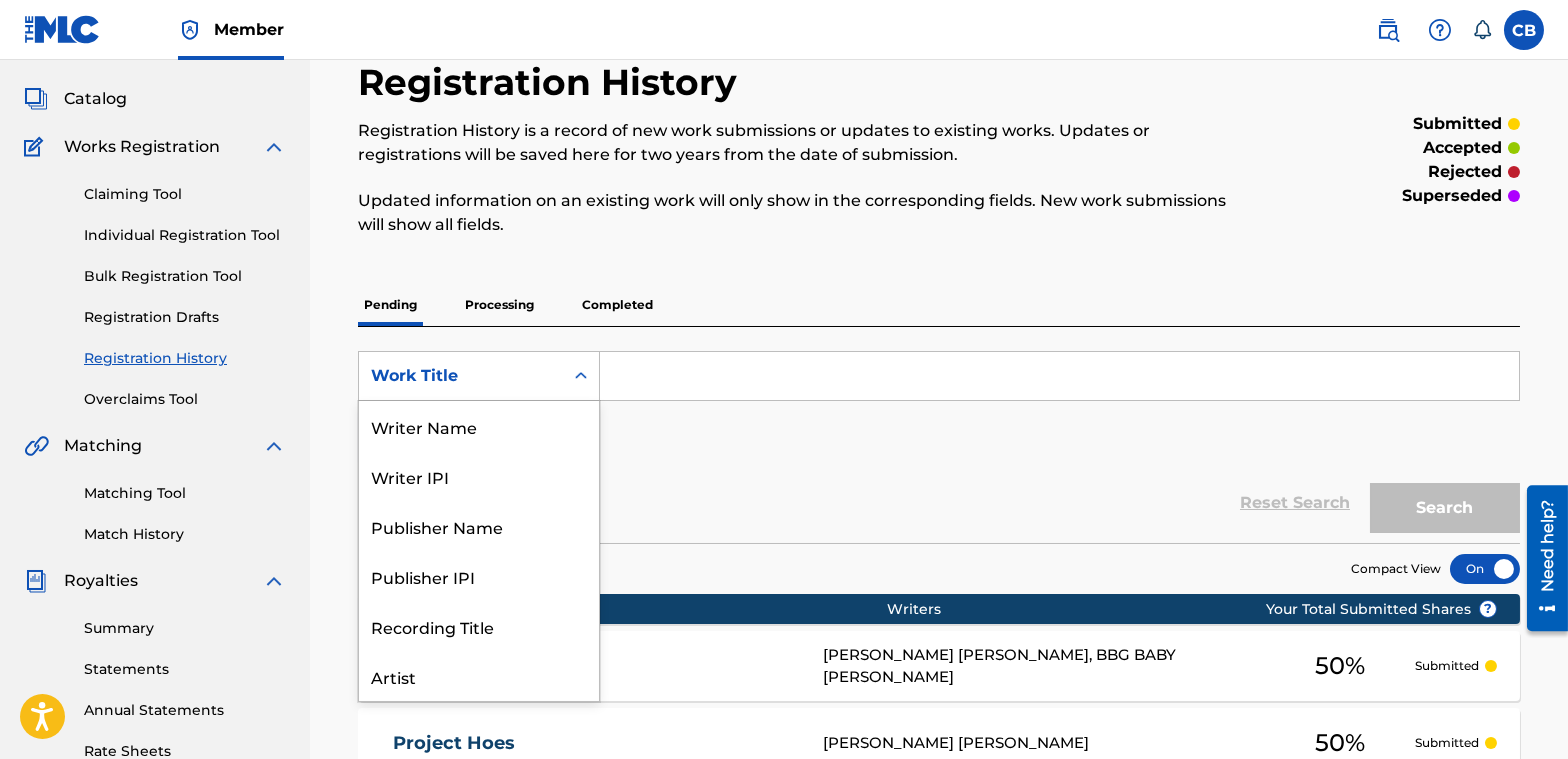 scroll, scrollTop: 100, scrollLeft: 0, axis: vertical 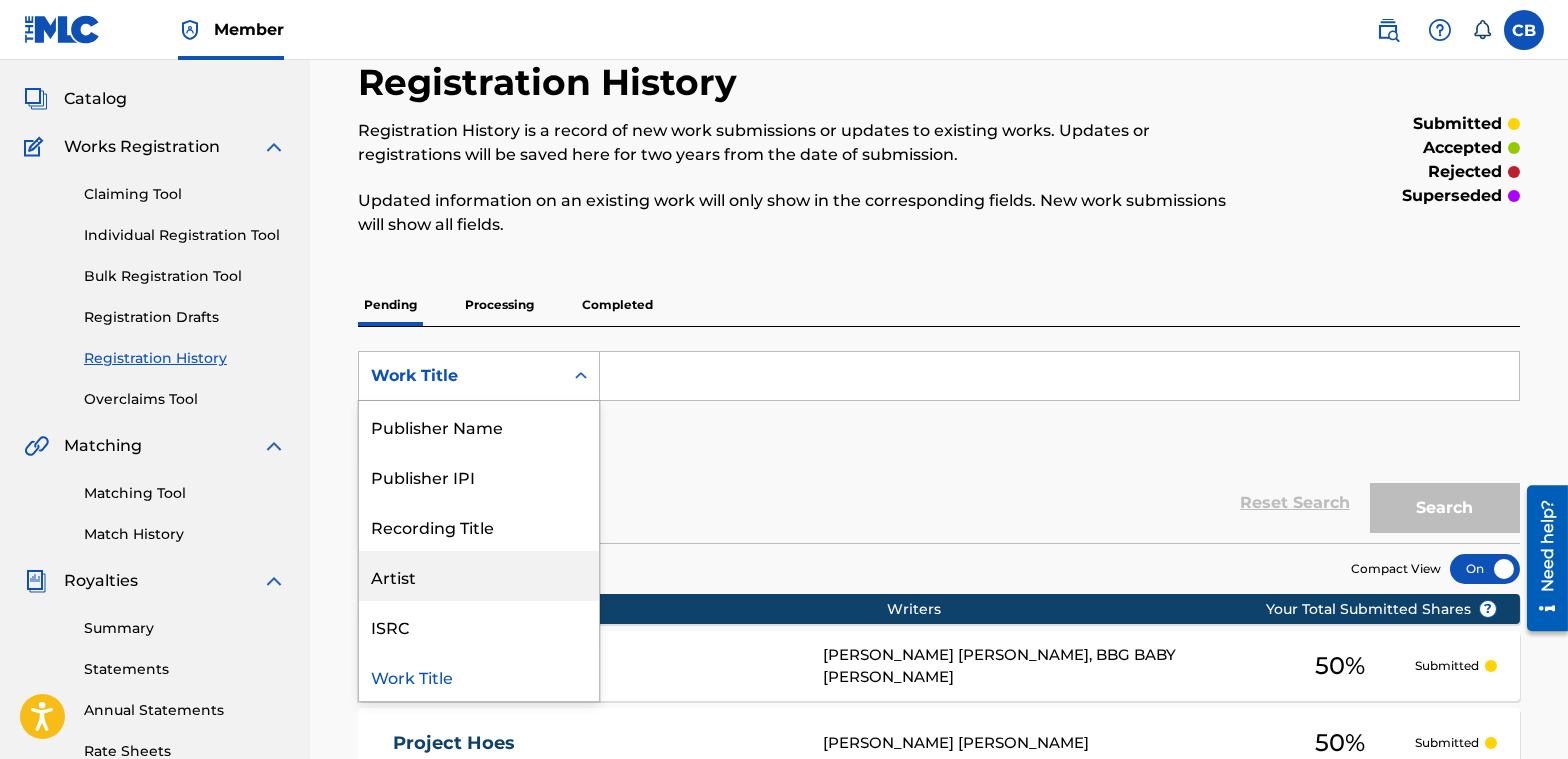 click on "Artist" at bounding box center [479, 576] 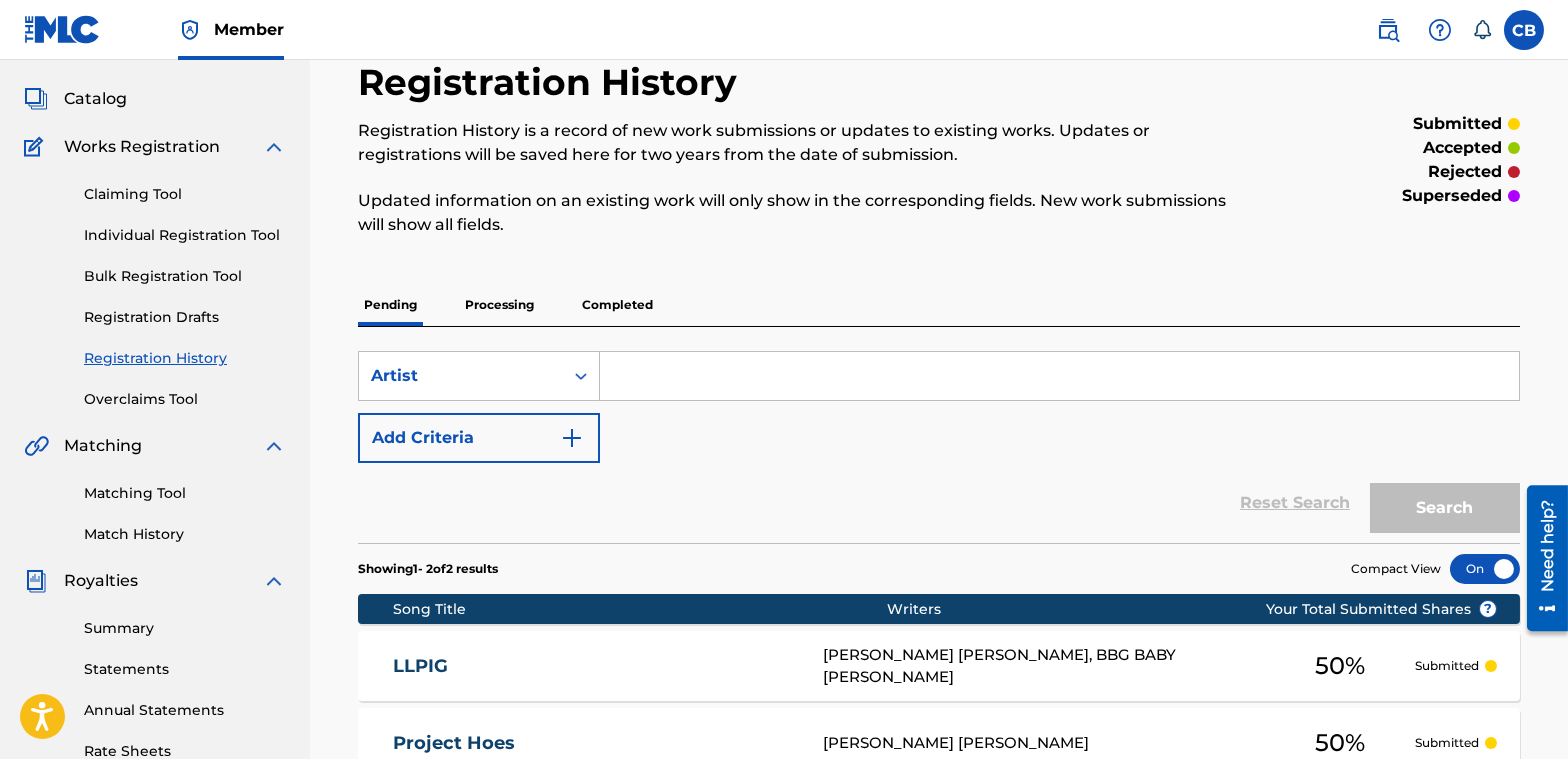 click at bounding box center [1059, 376] 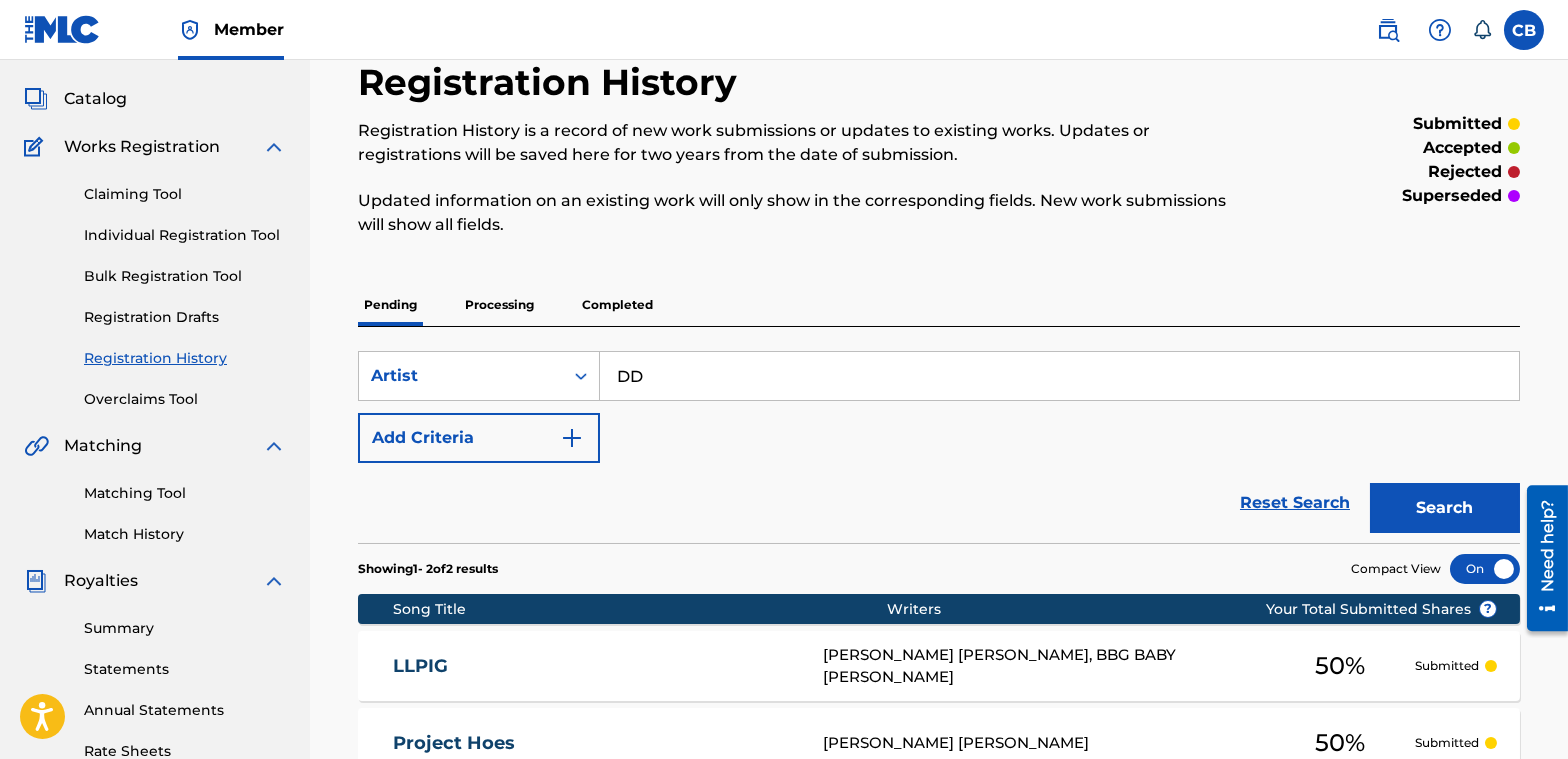 type on "DD" 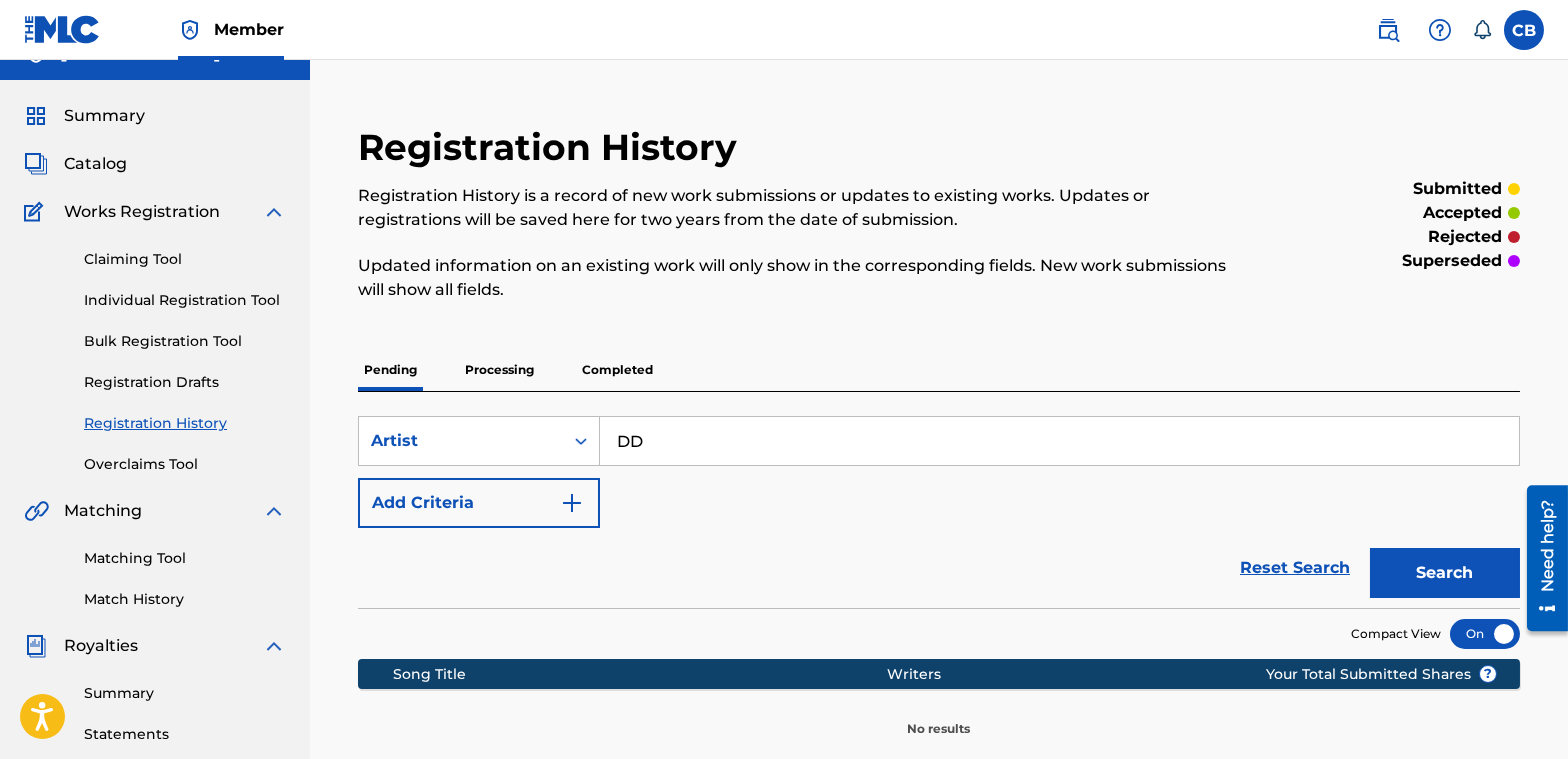 scroll, scrollTop: 0, scrollLeft: 0, axis: both 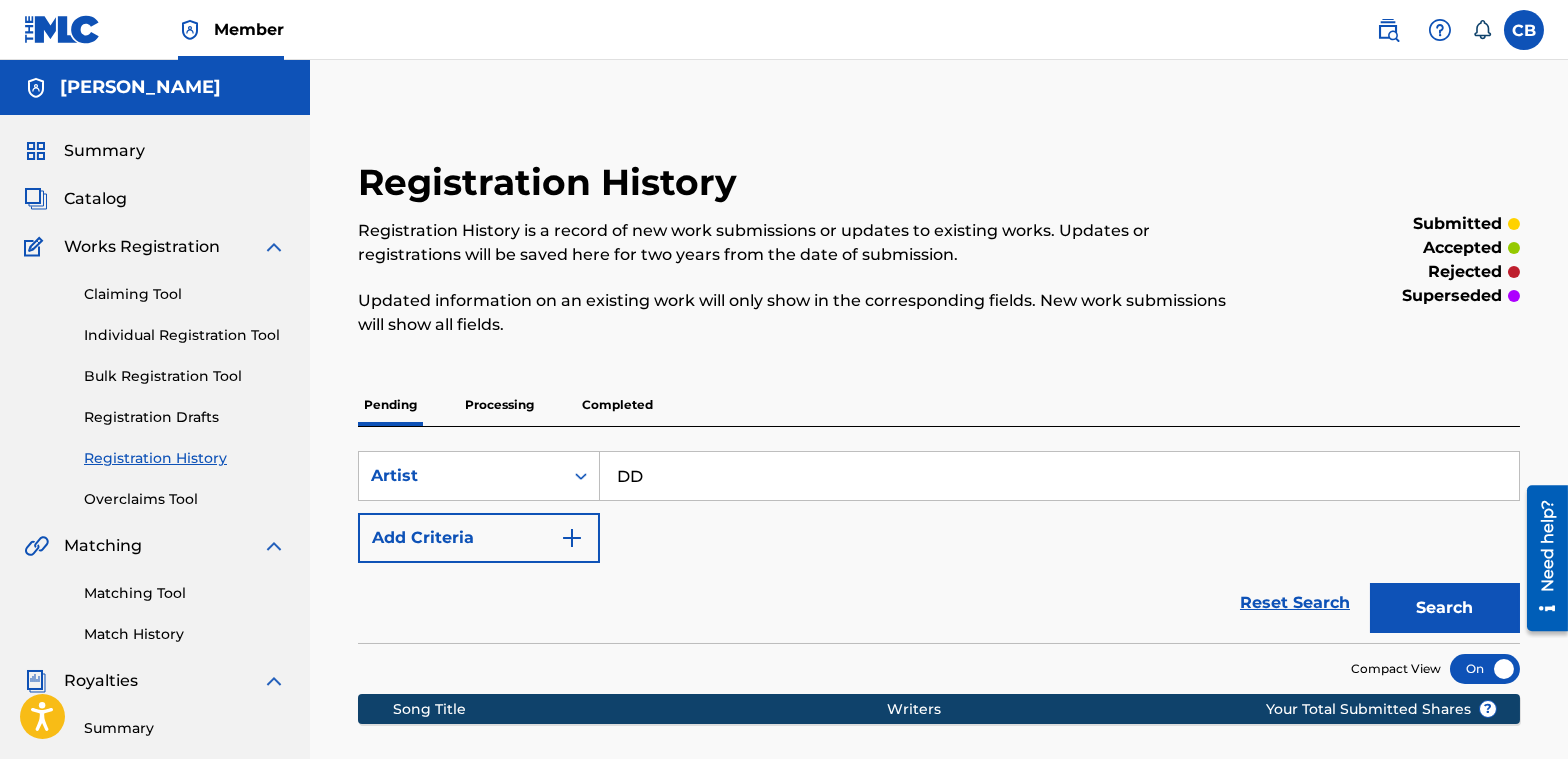 click on "Catalog" at bounding box center [155, 199] 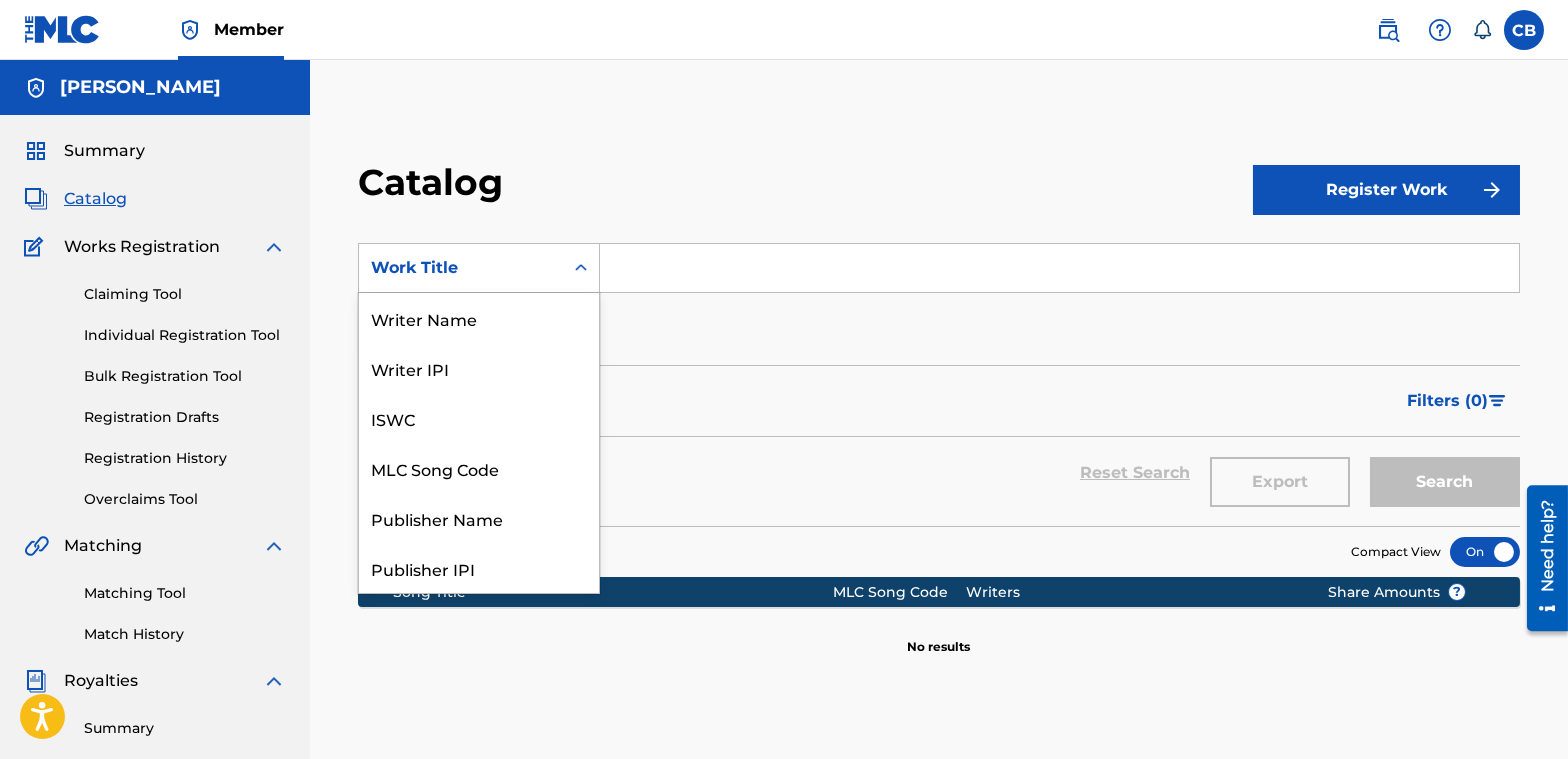 click on "Work Title" at bounding box center [461, 268] 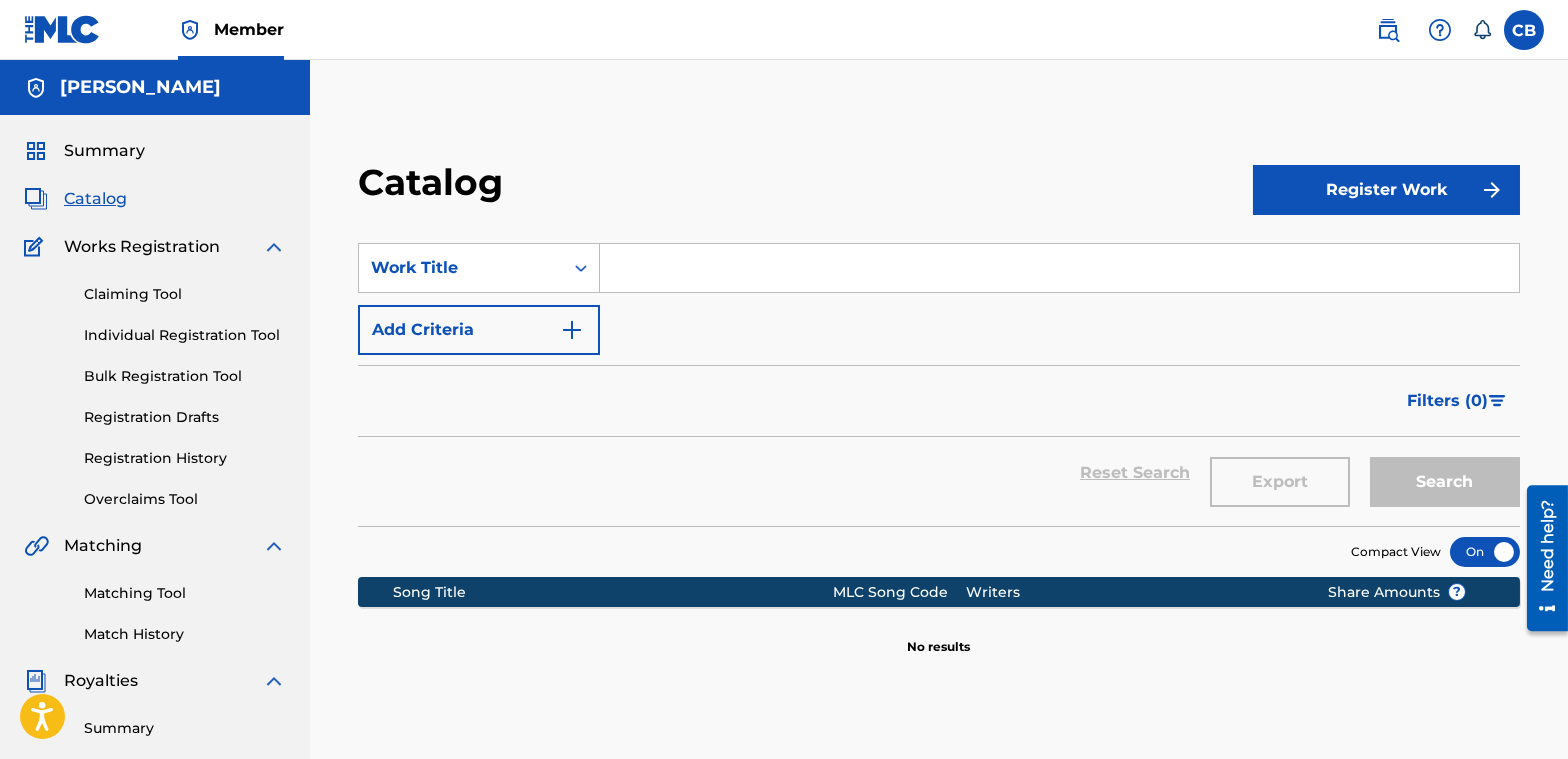 click at bounding box center (1059, 268) 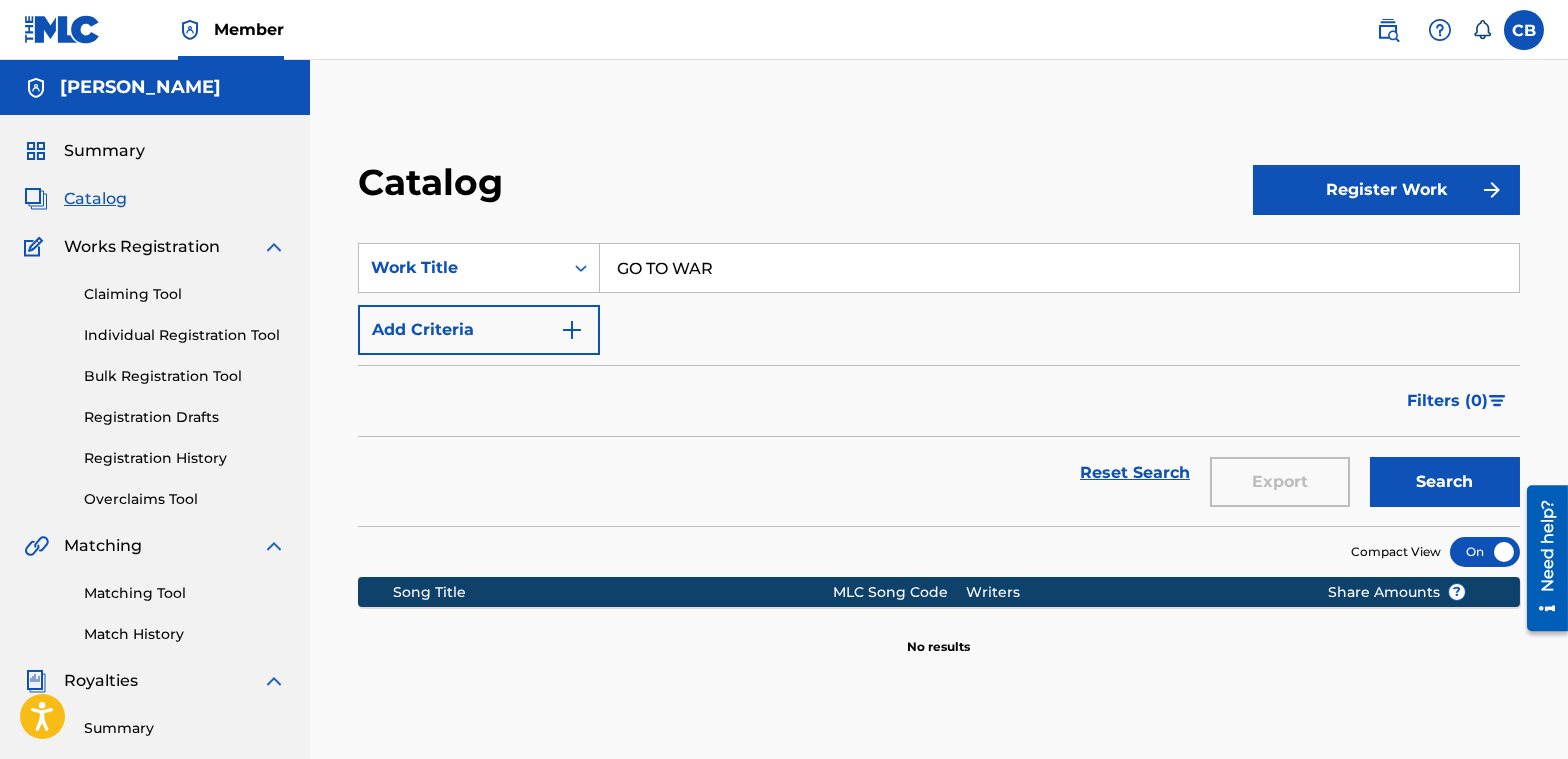 type on "GO TO WAR" 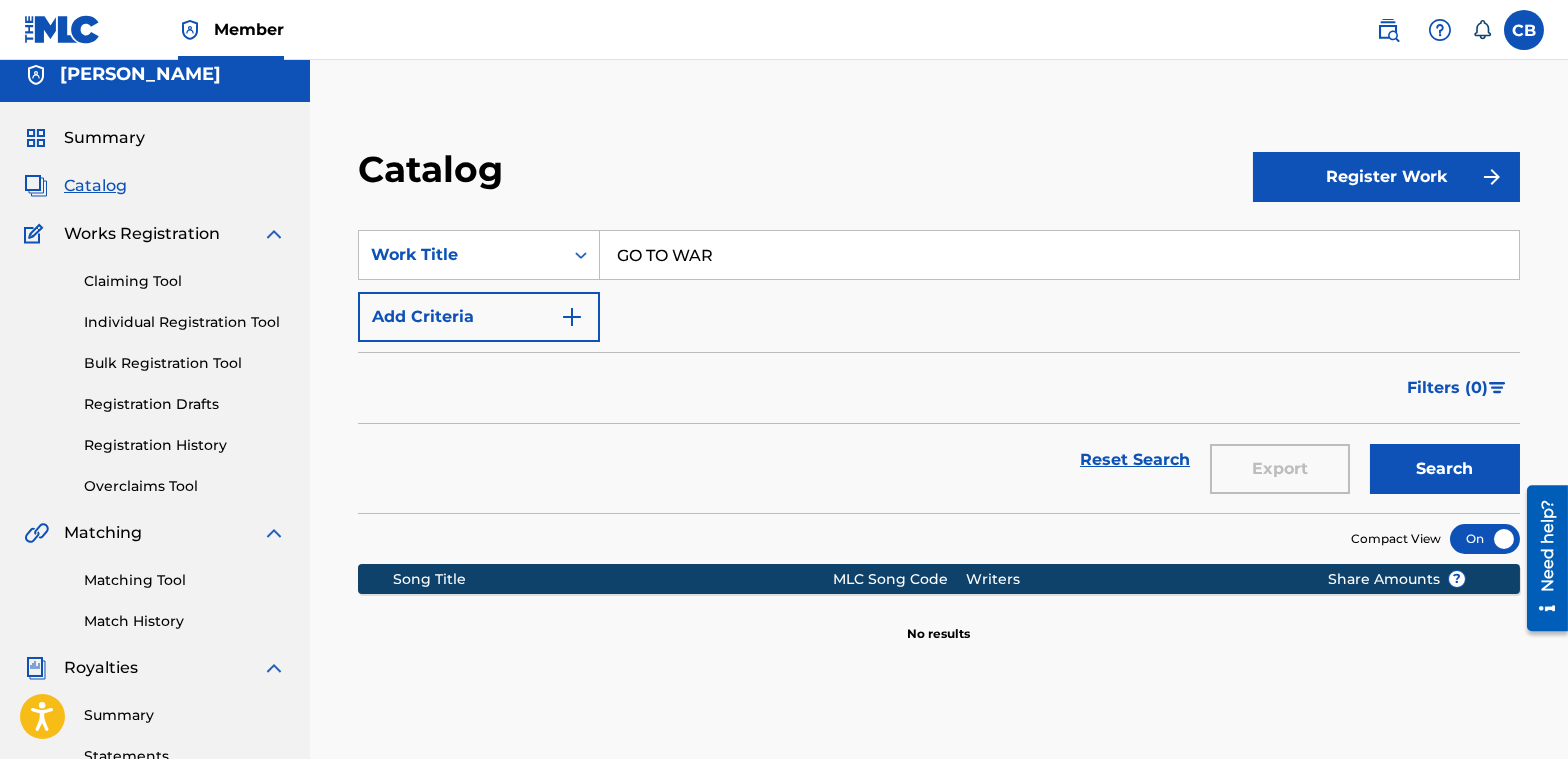 scroll, scrollTop: 0, scrollLeft: 0, axis: both 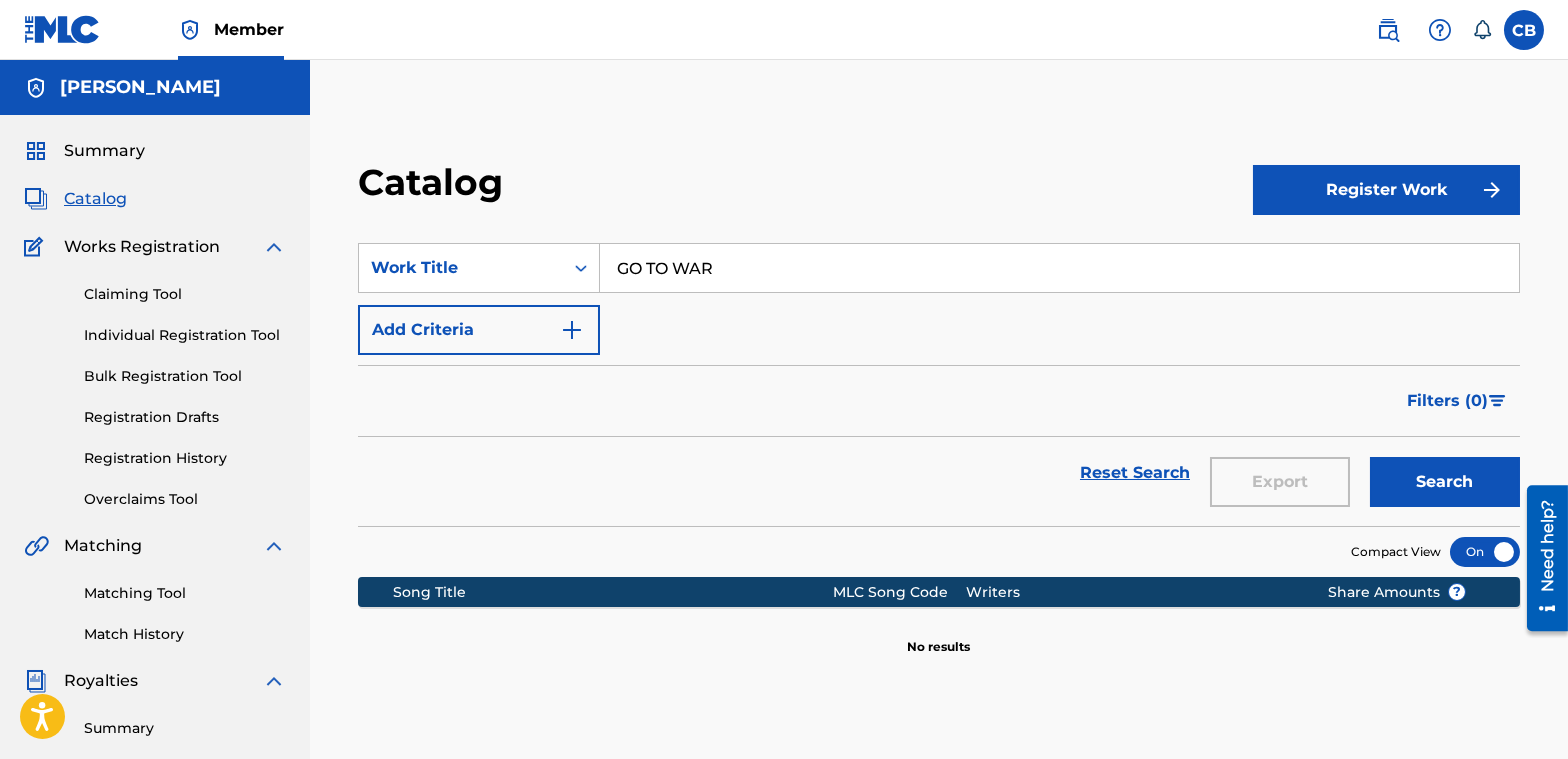 click on "Add Criteria" at bounding box center [479, 330] 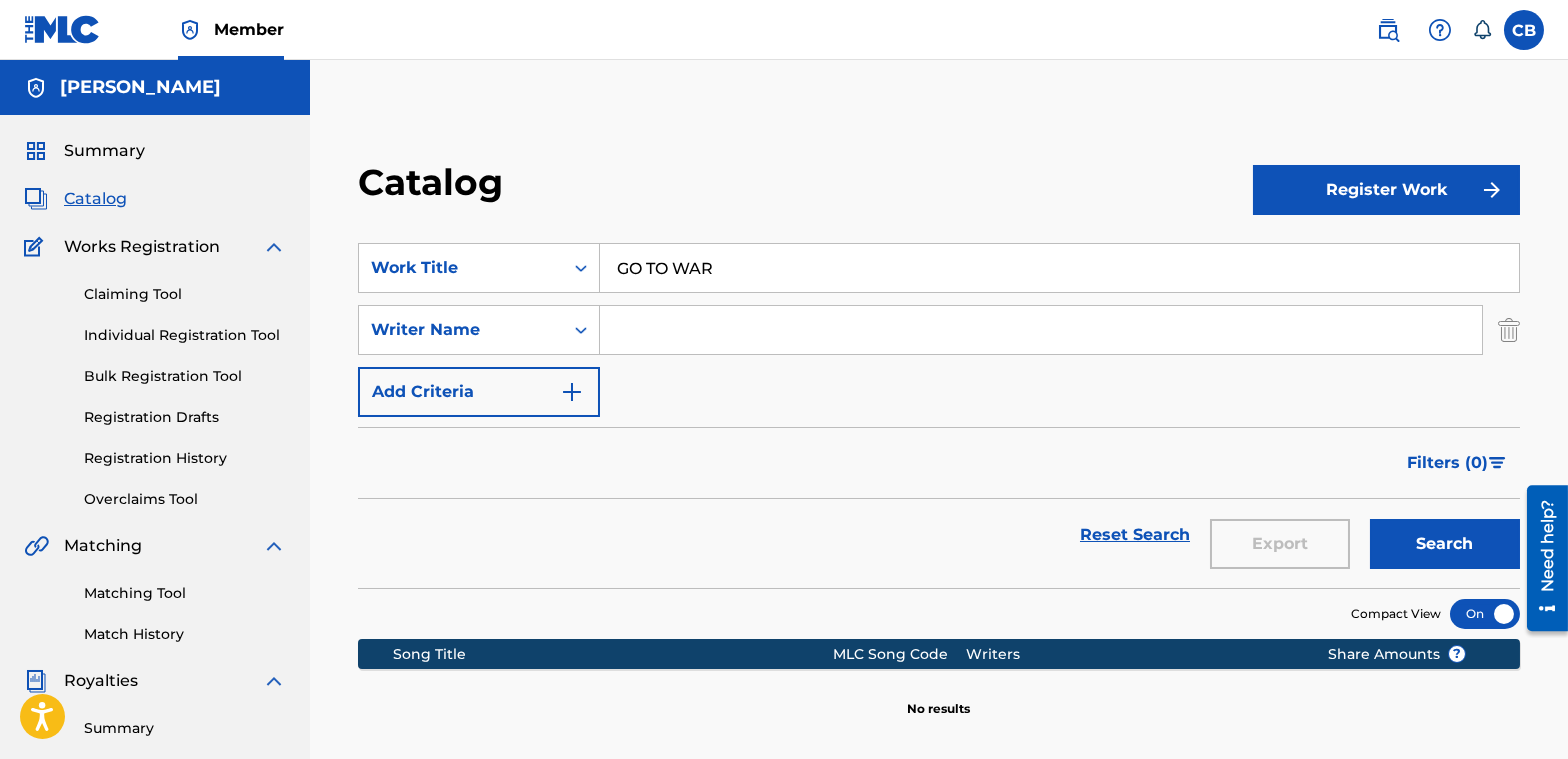 click on "Register Work" at bounding box center (1386, 190) 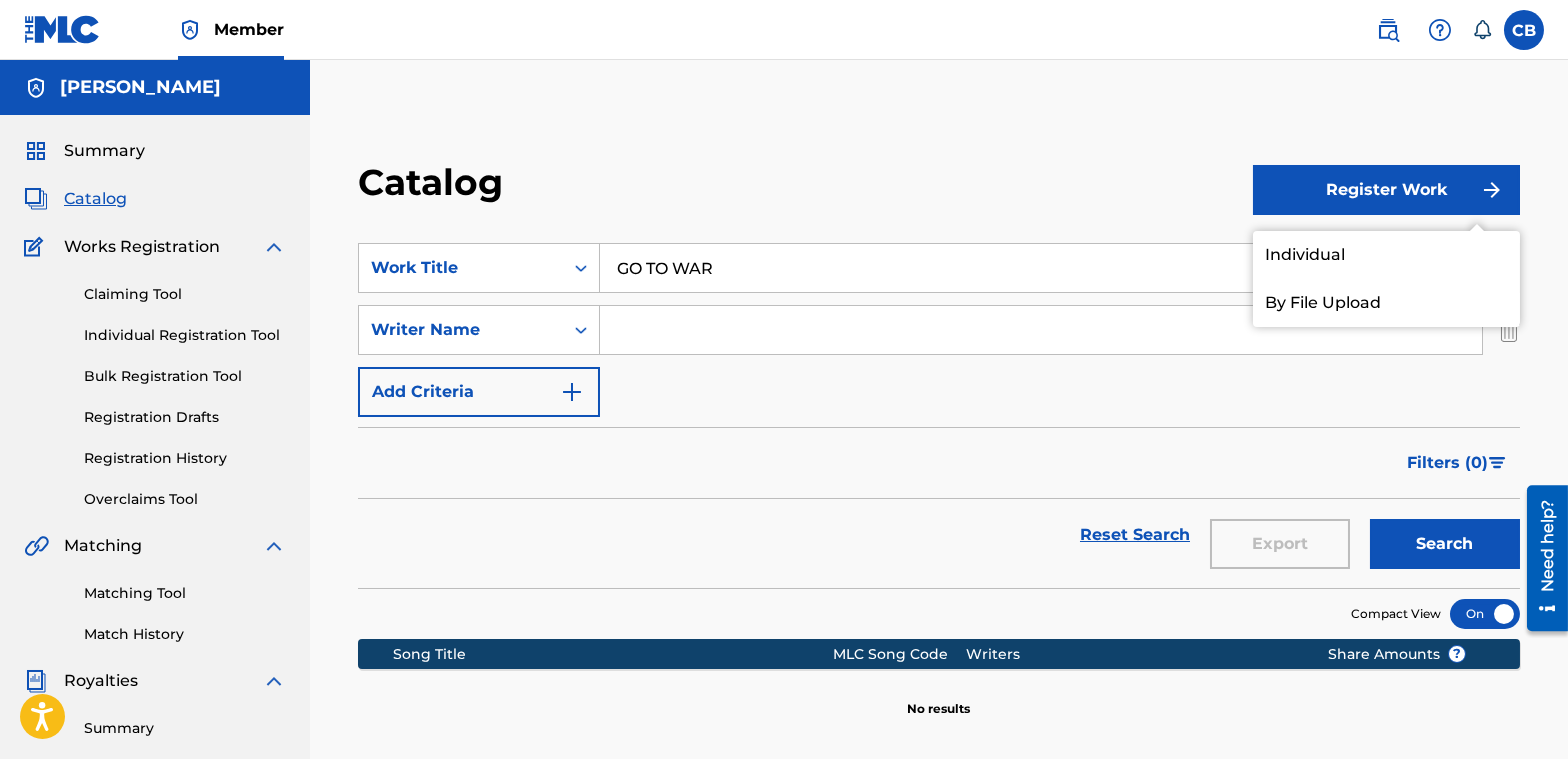 click on "Individual" at bounding box center [1386, 255] 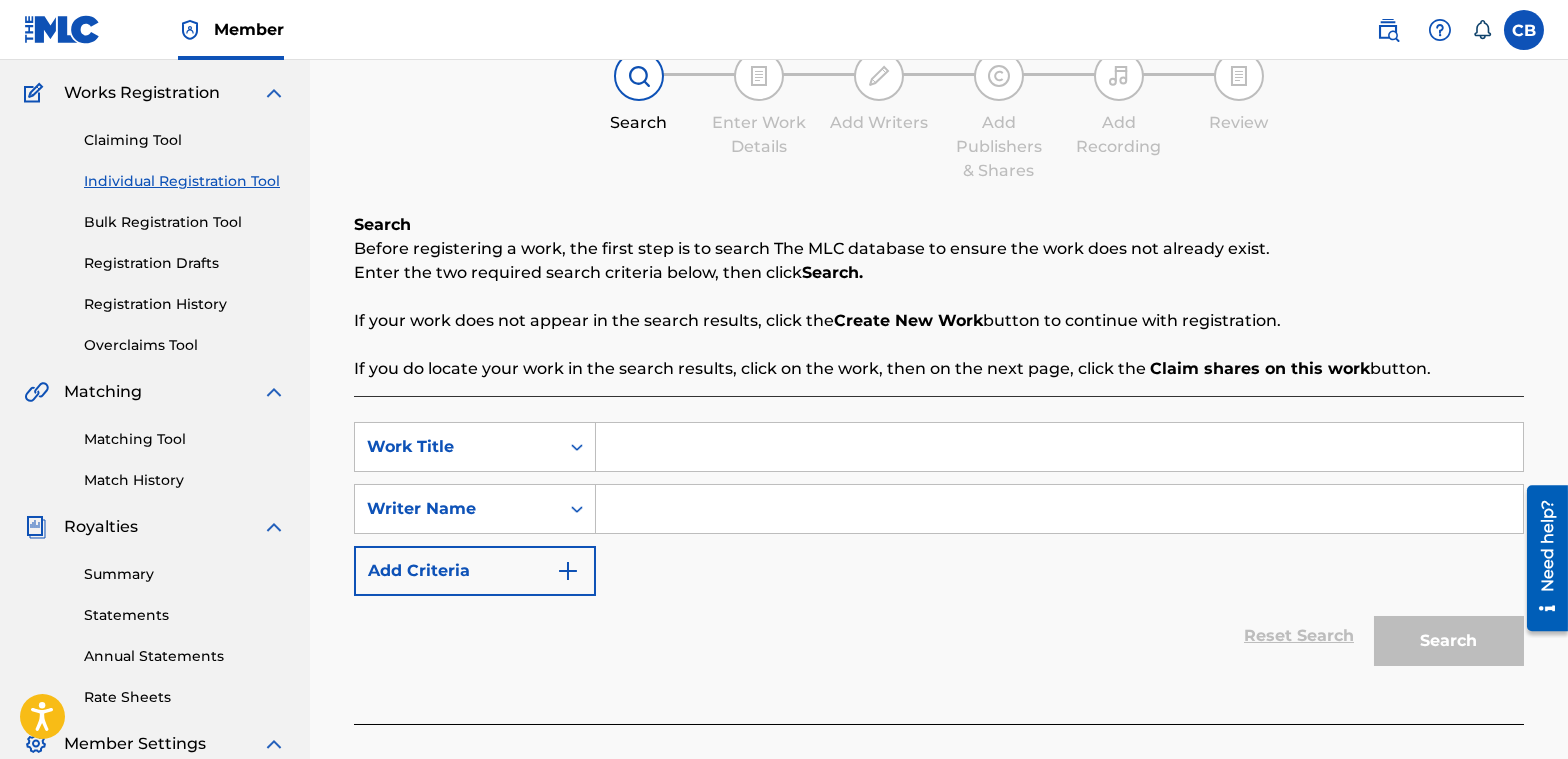 scroll, scrollTop: 300, scrollLeft: 0, axis: vertical 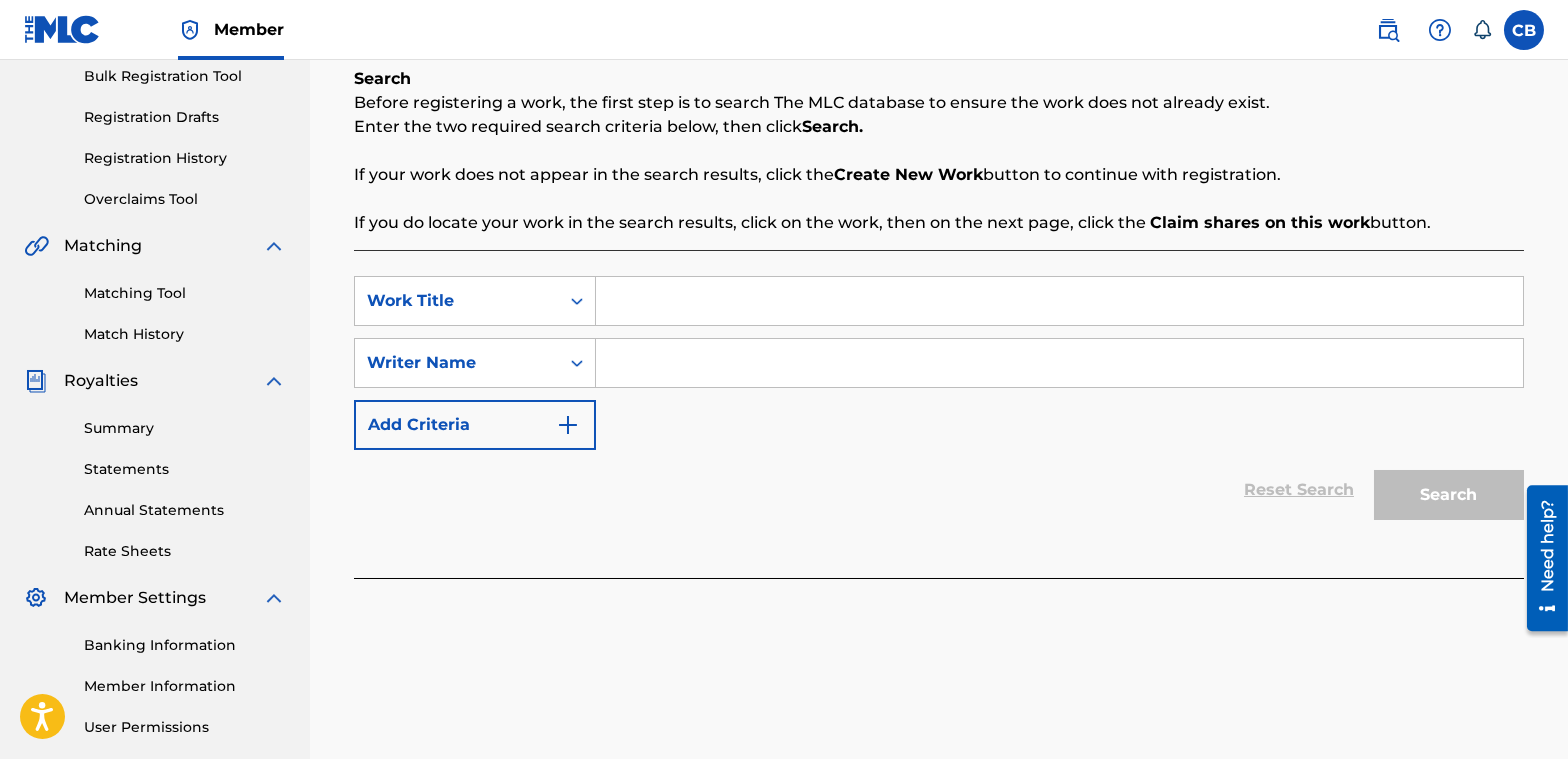 click at bounding box center [1059, 301] 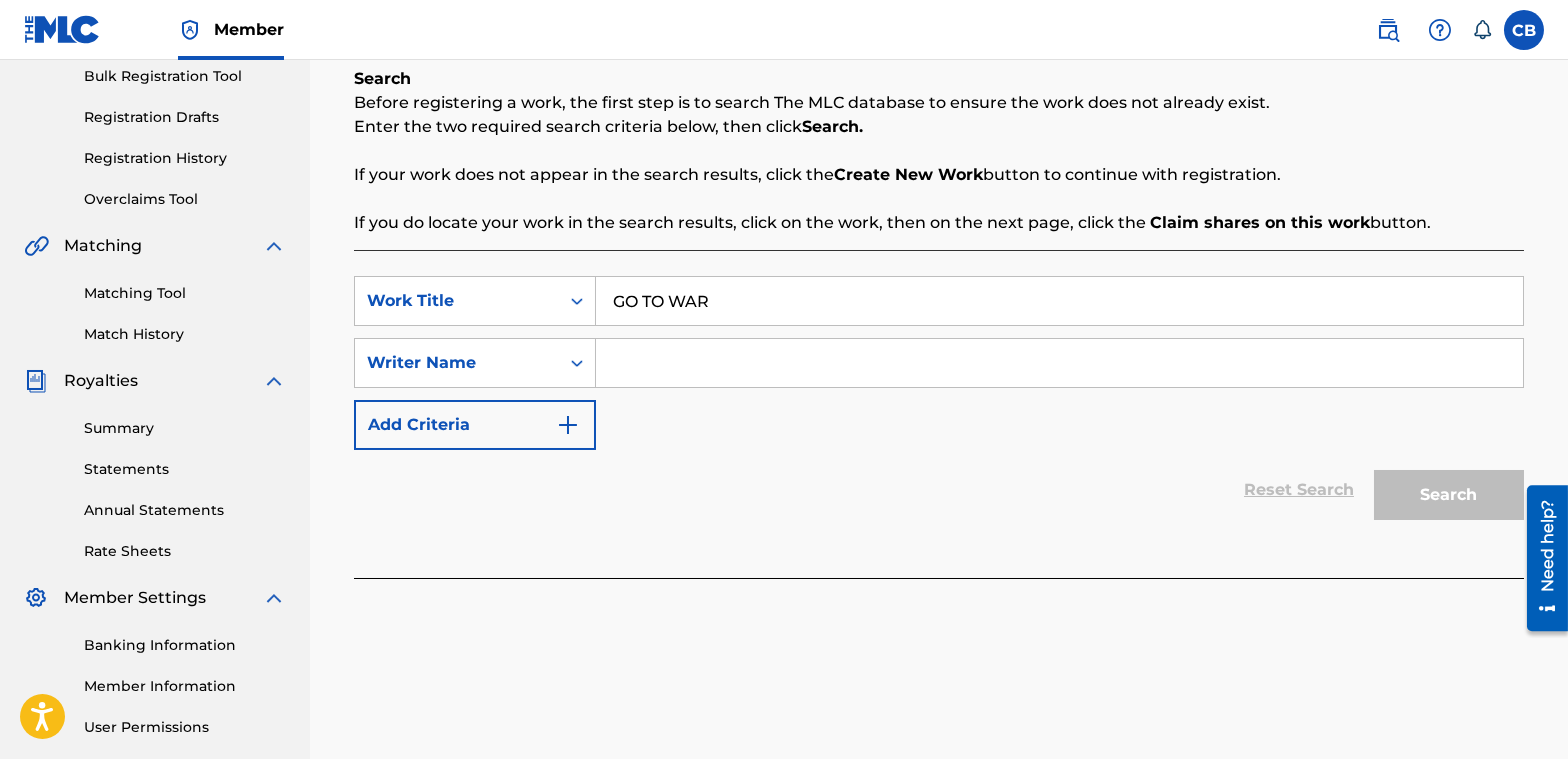 type on "GO TO WAR" 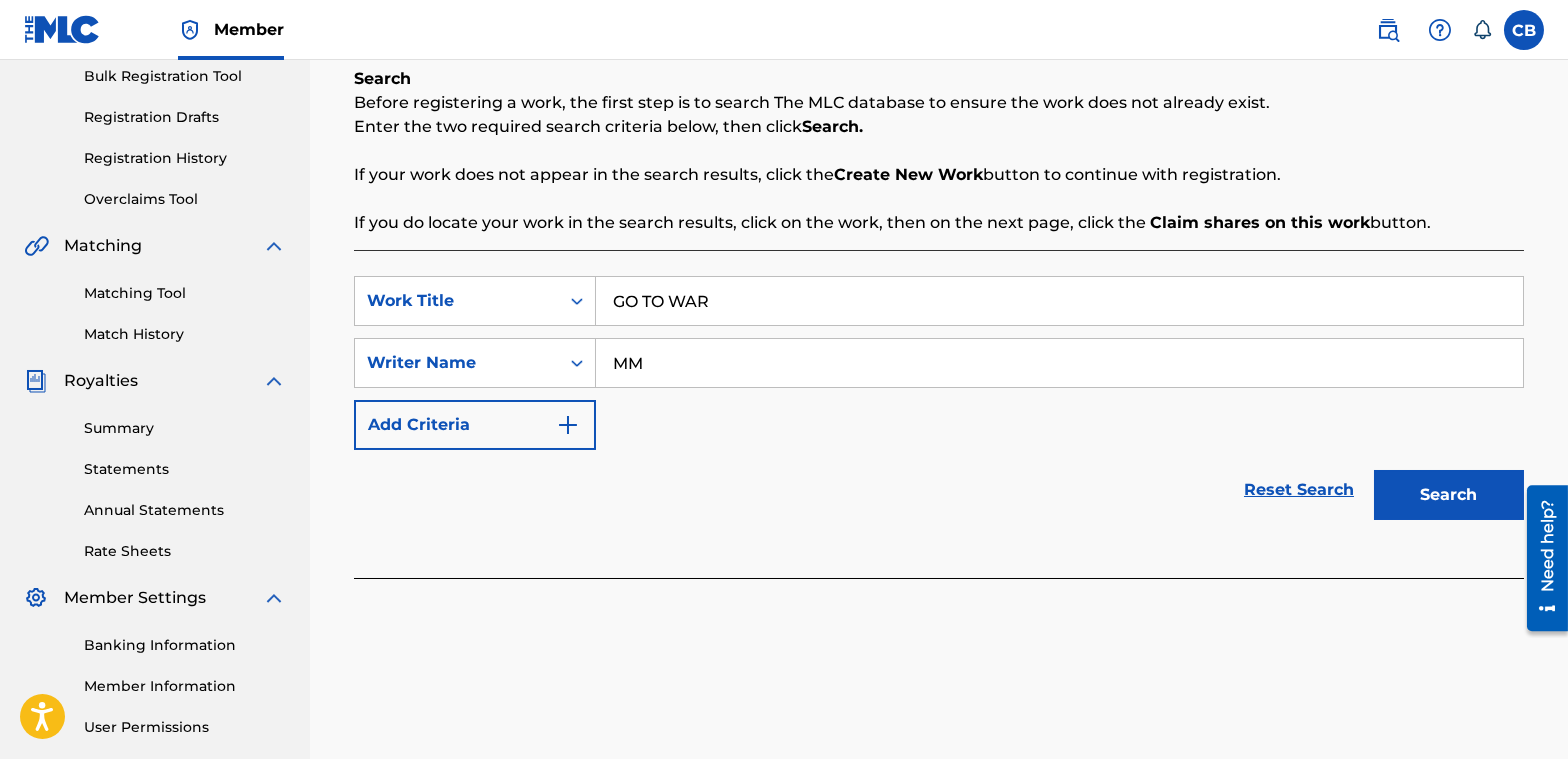 type on "MM" 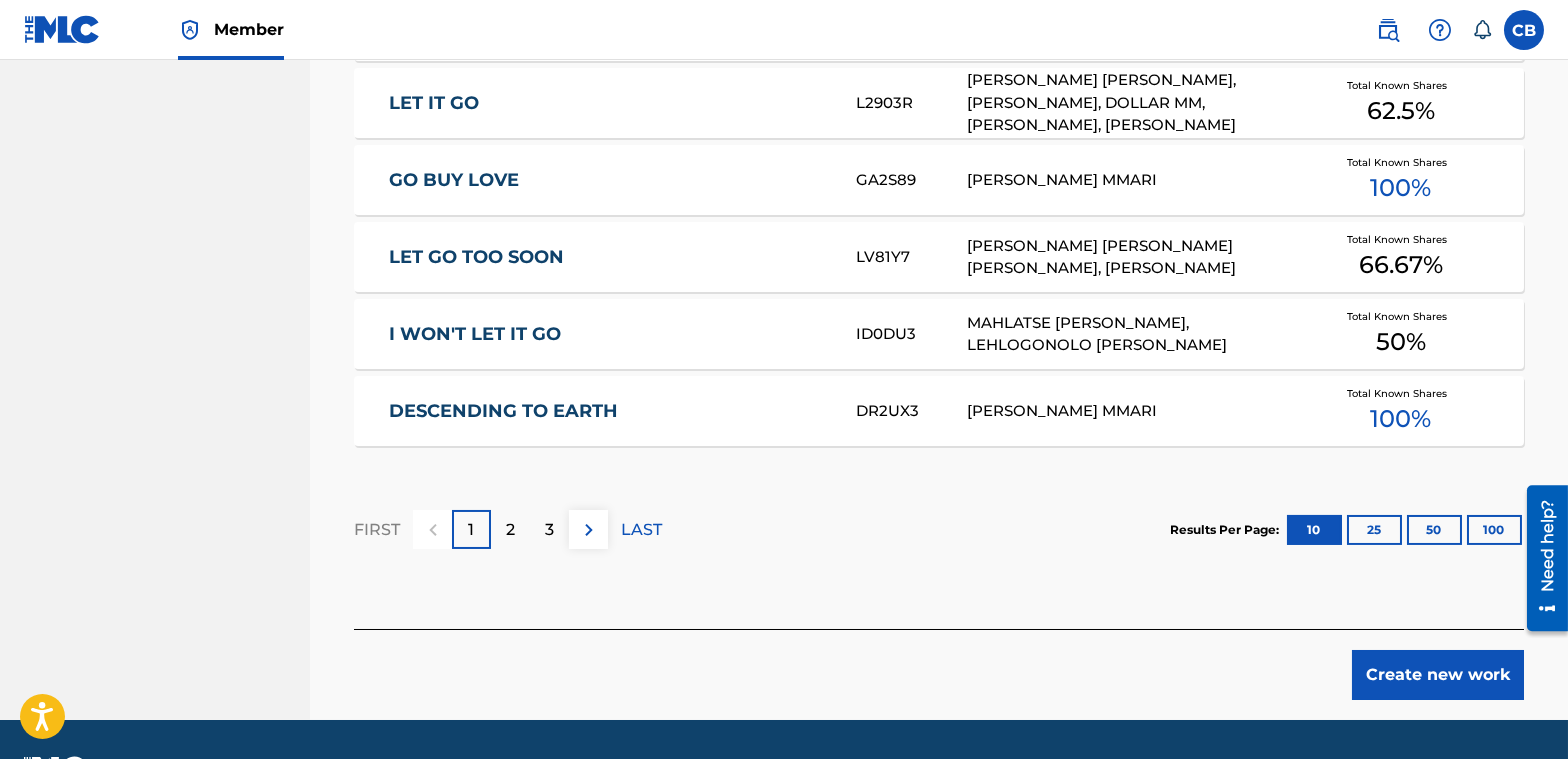 scroll, scrollTop: 1327, scrollLeft: 0, axis: vertical 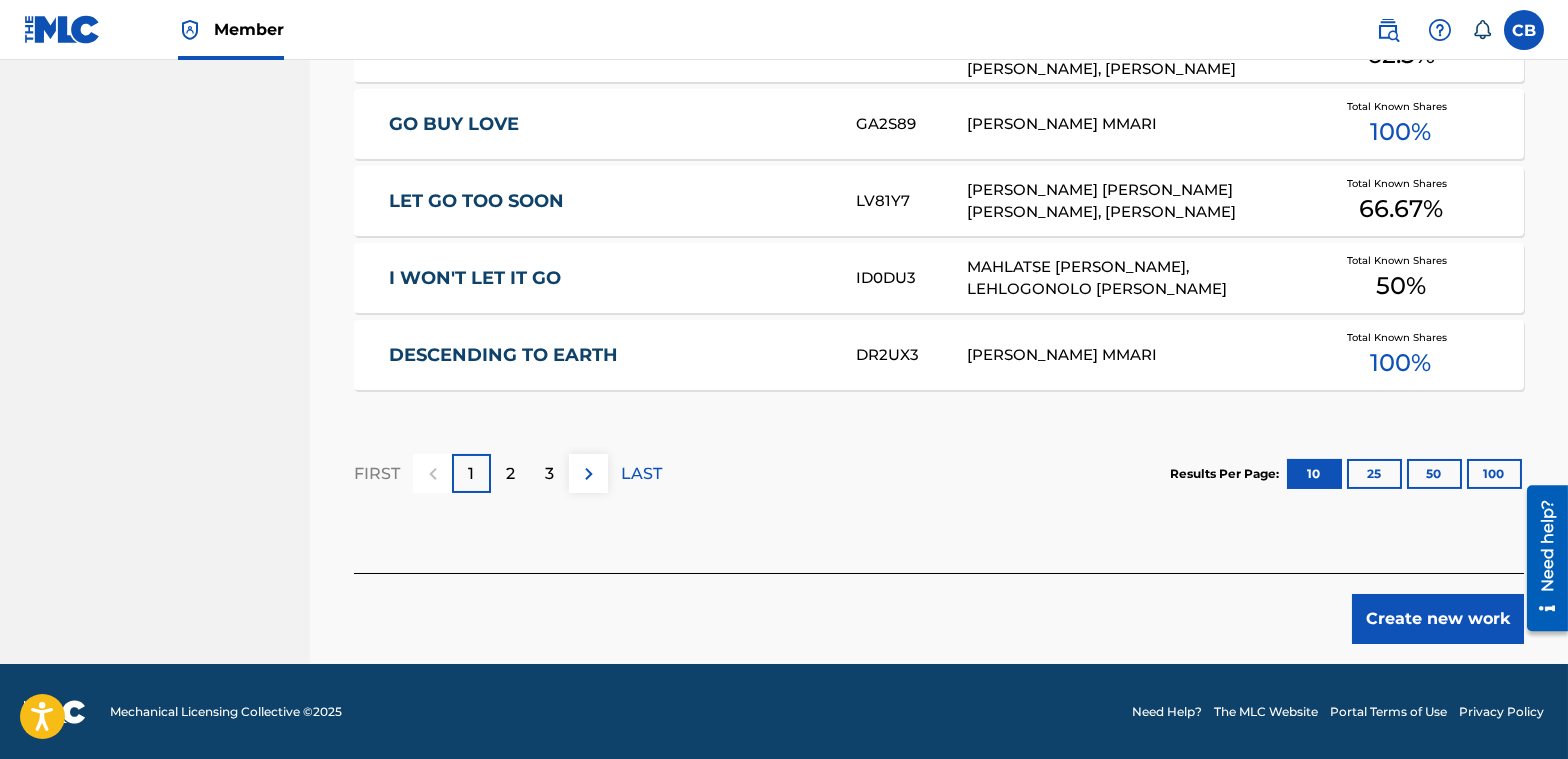 click on "Create new work" at bounding box center [1438, 619] 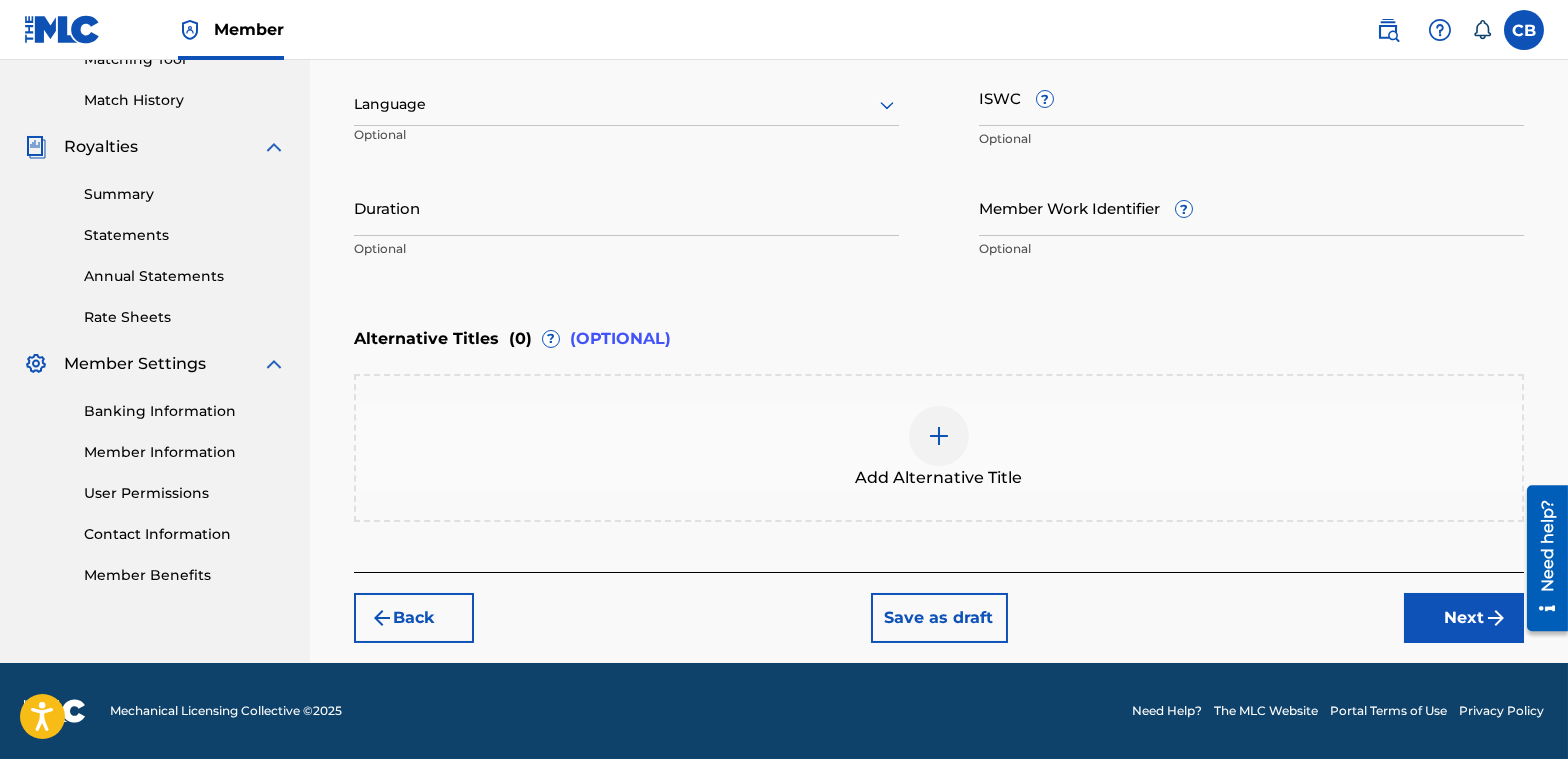 scroll, scrollTop: 531, scrollLeft: 0, axis: vertical 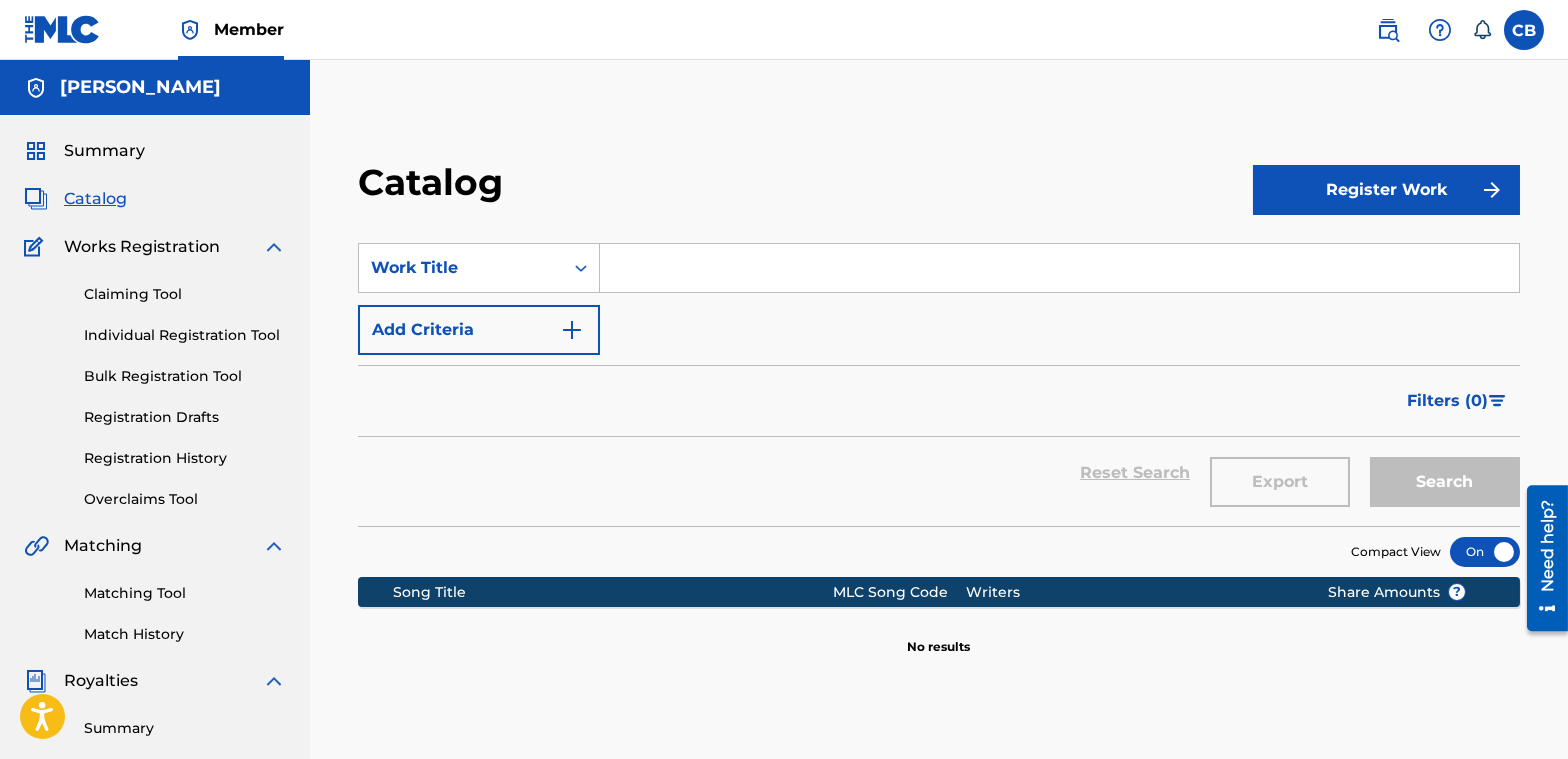 click at bounding box center [1059, 268] 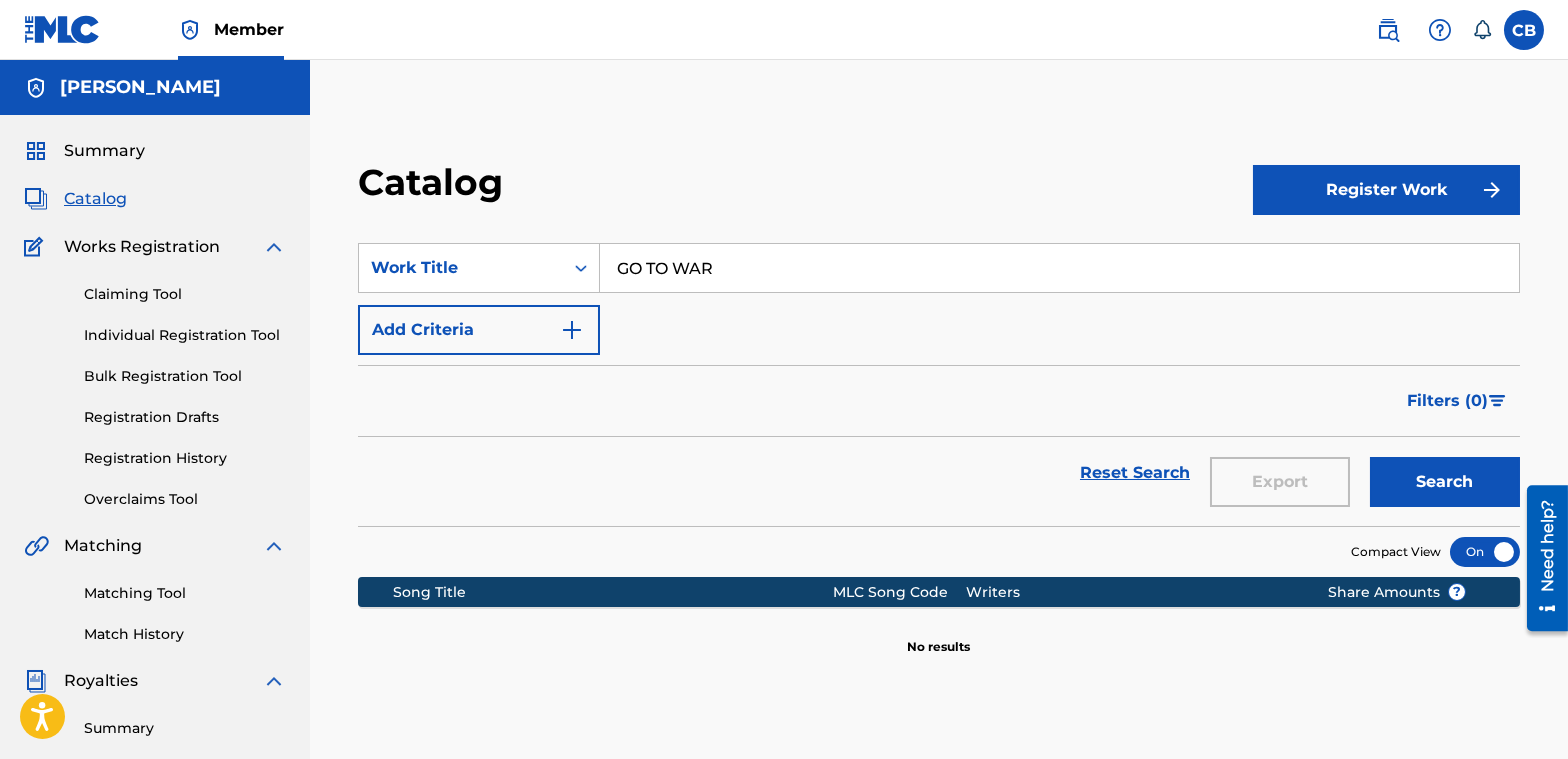 type on "GO TO WAR" 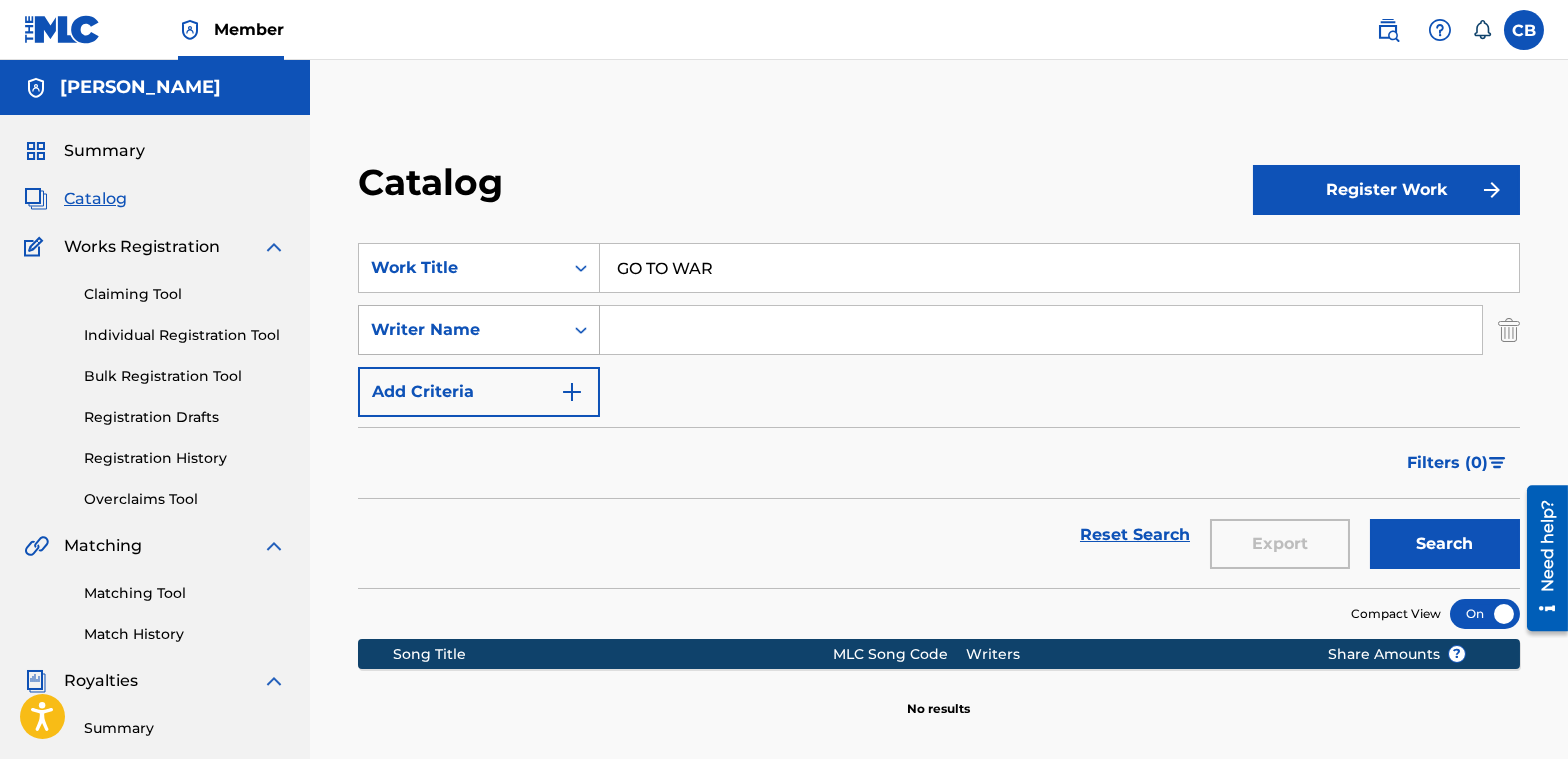 click on "Writer Name" at bounding box center [461, 330] 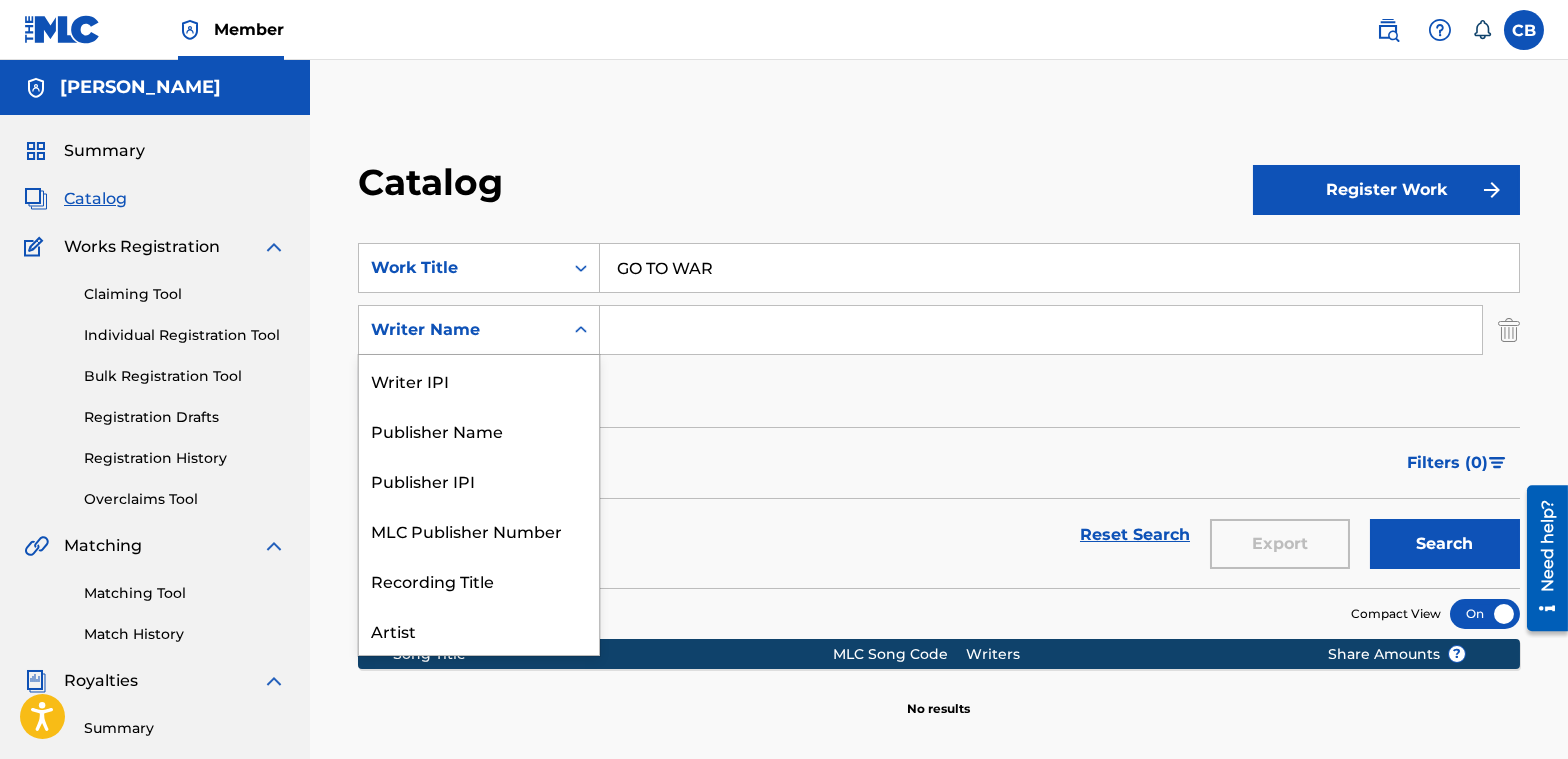 scroll, scrollTop: 100, scrollLeft: 0, axis: vertical 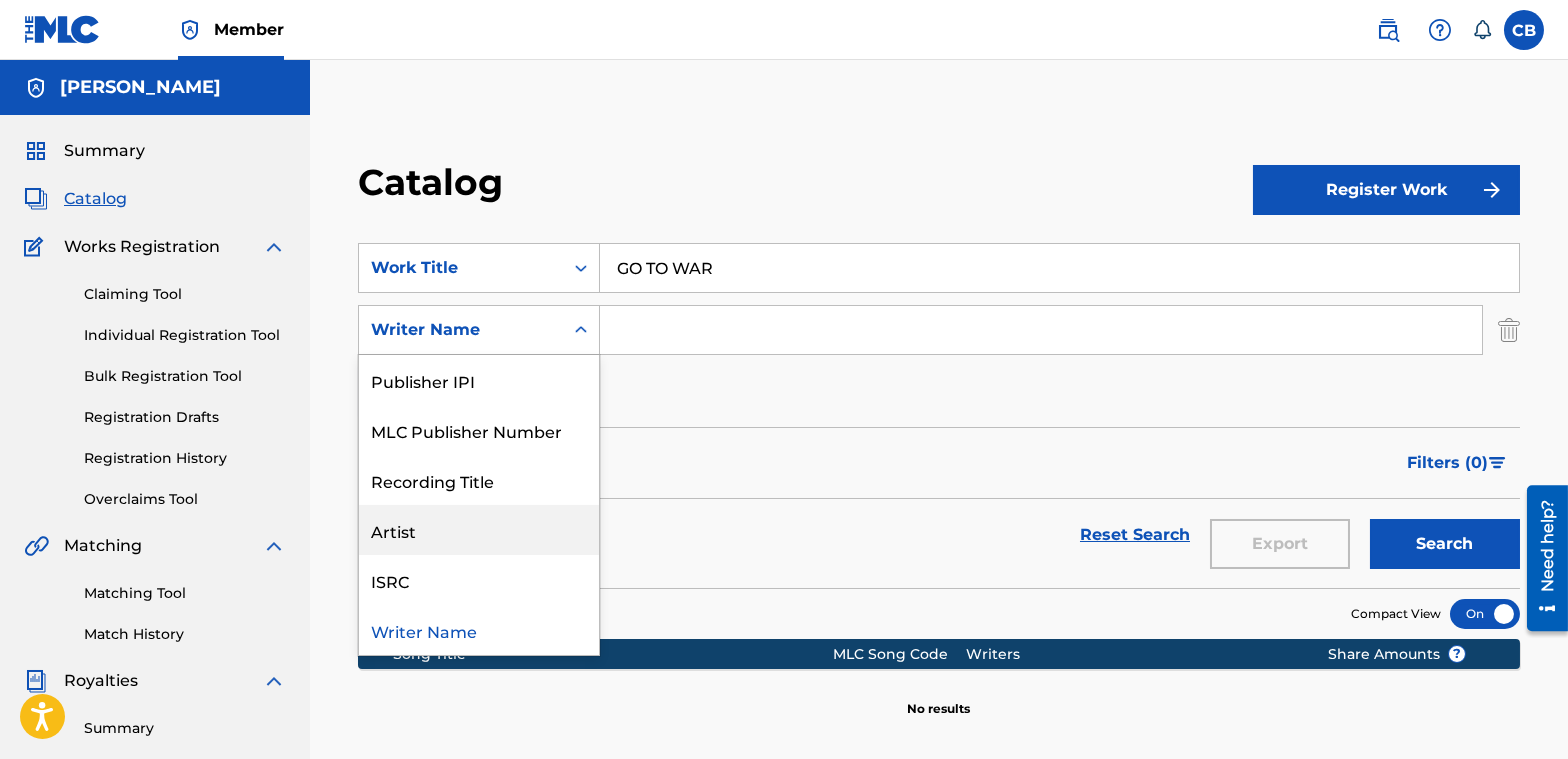 click on "Artist" at bounding box center (479, 530) 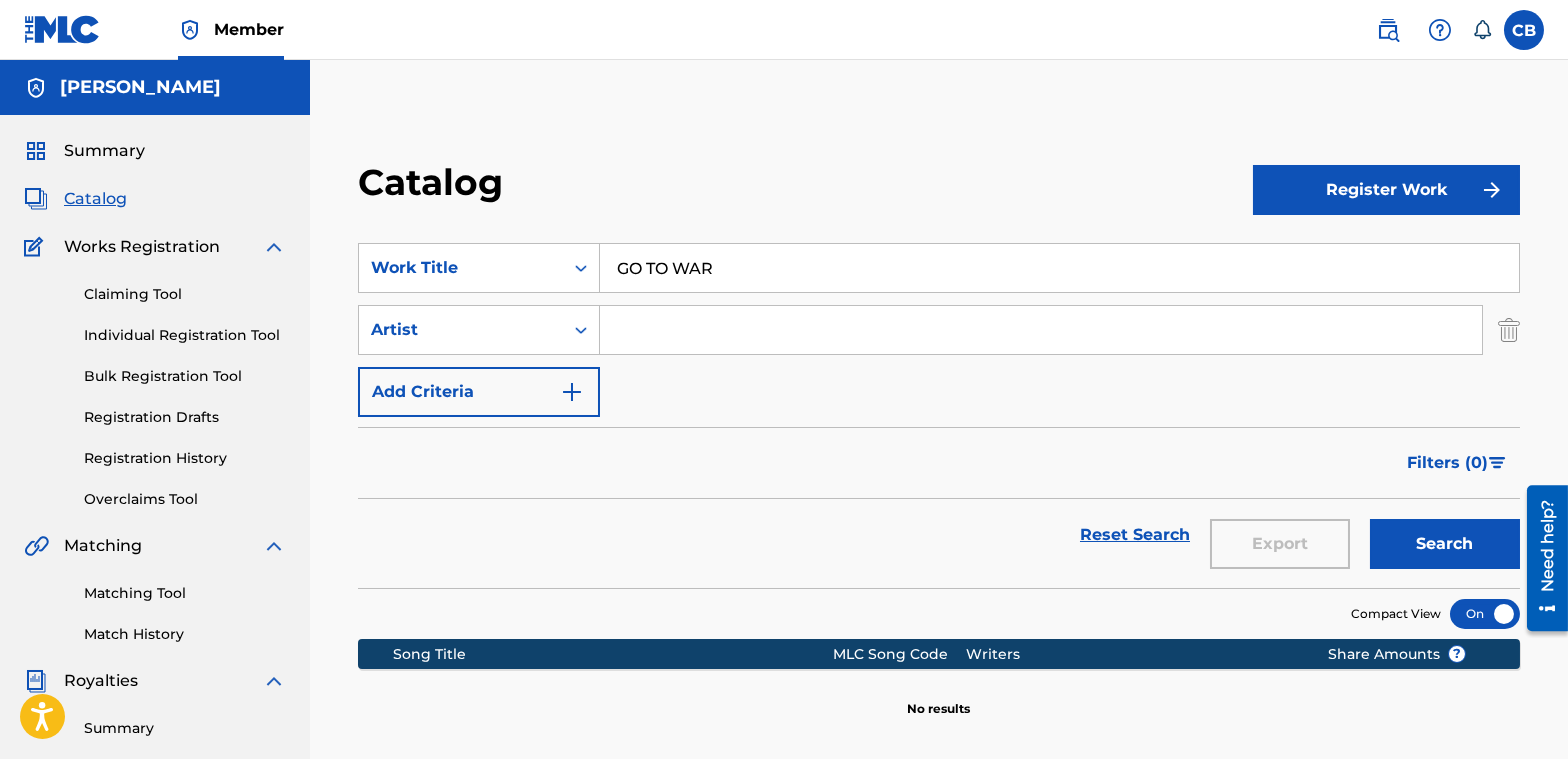 click at bounding box center (1041, 330) 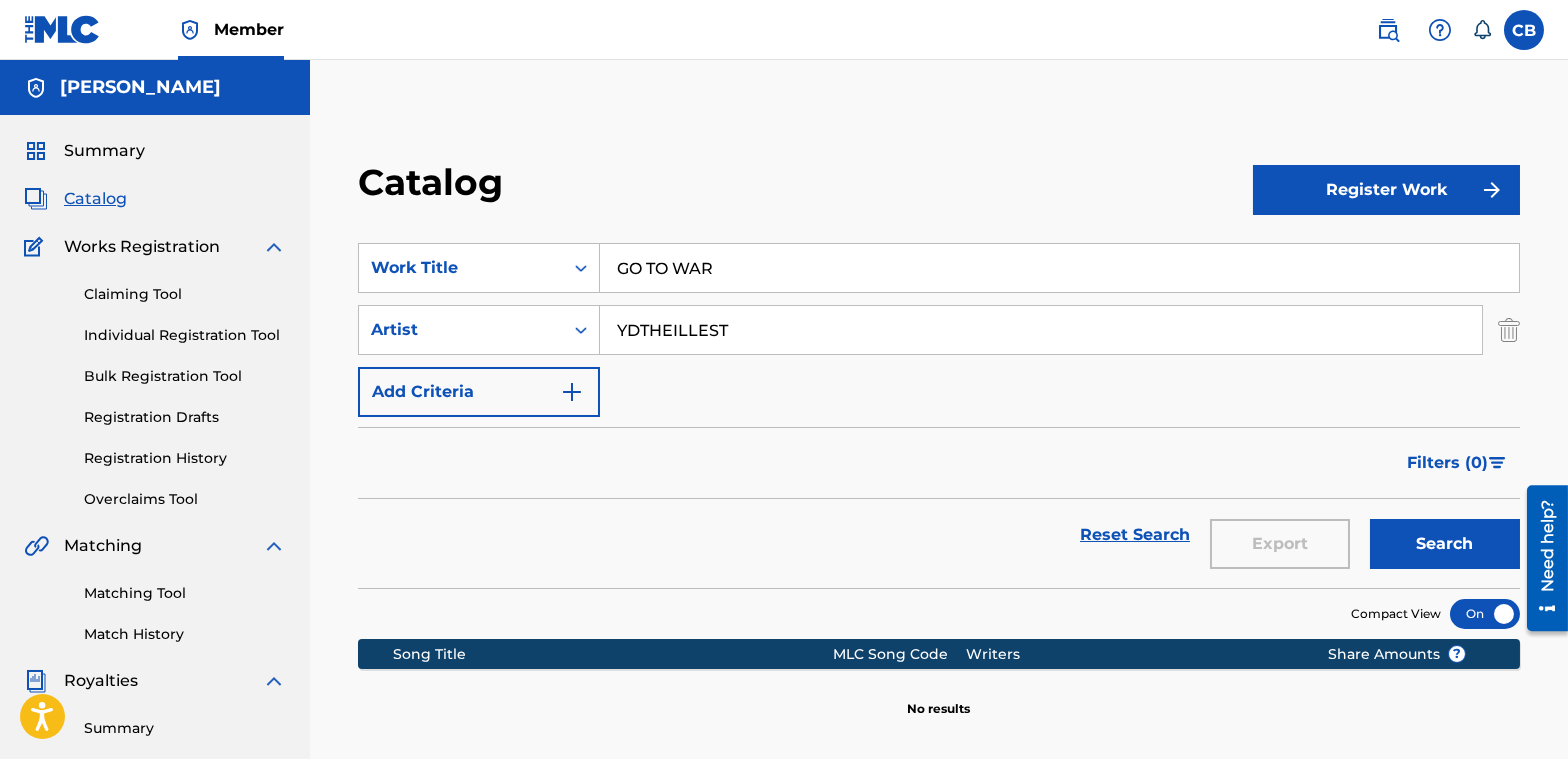 type on "YDTHEILLEST" 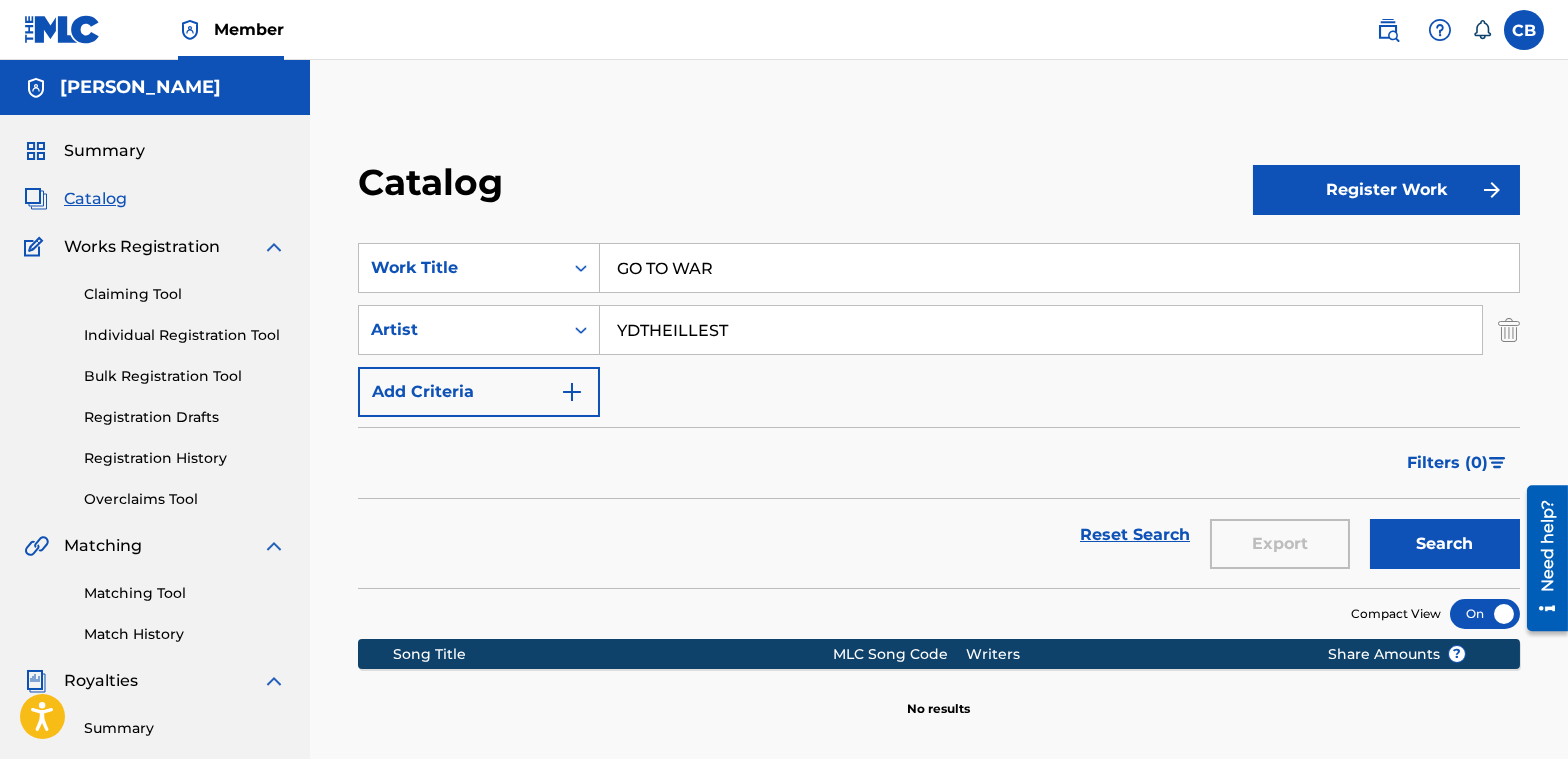 click on "SearchWithCriteria6f9161de-f0b9-48c7-93ec-1de557e12376 Work Title GO TO WAR SearchWithCriteria00e54ae2-741b-4ee2-b9c1-6a1122fa5984 Artist YDTHEILLEST Add Criteria Filter Hold Filters Overclaim   Dispute   Remove Filters Apply Filters Filters ( 0 ) Reset Search Export Search" at bounding box center [939, 403] 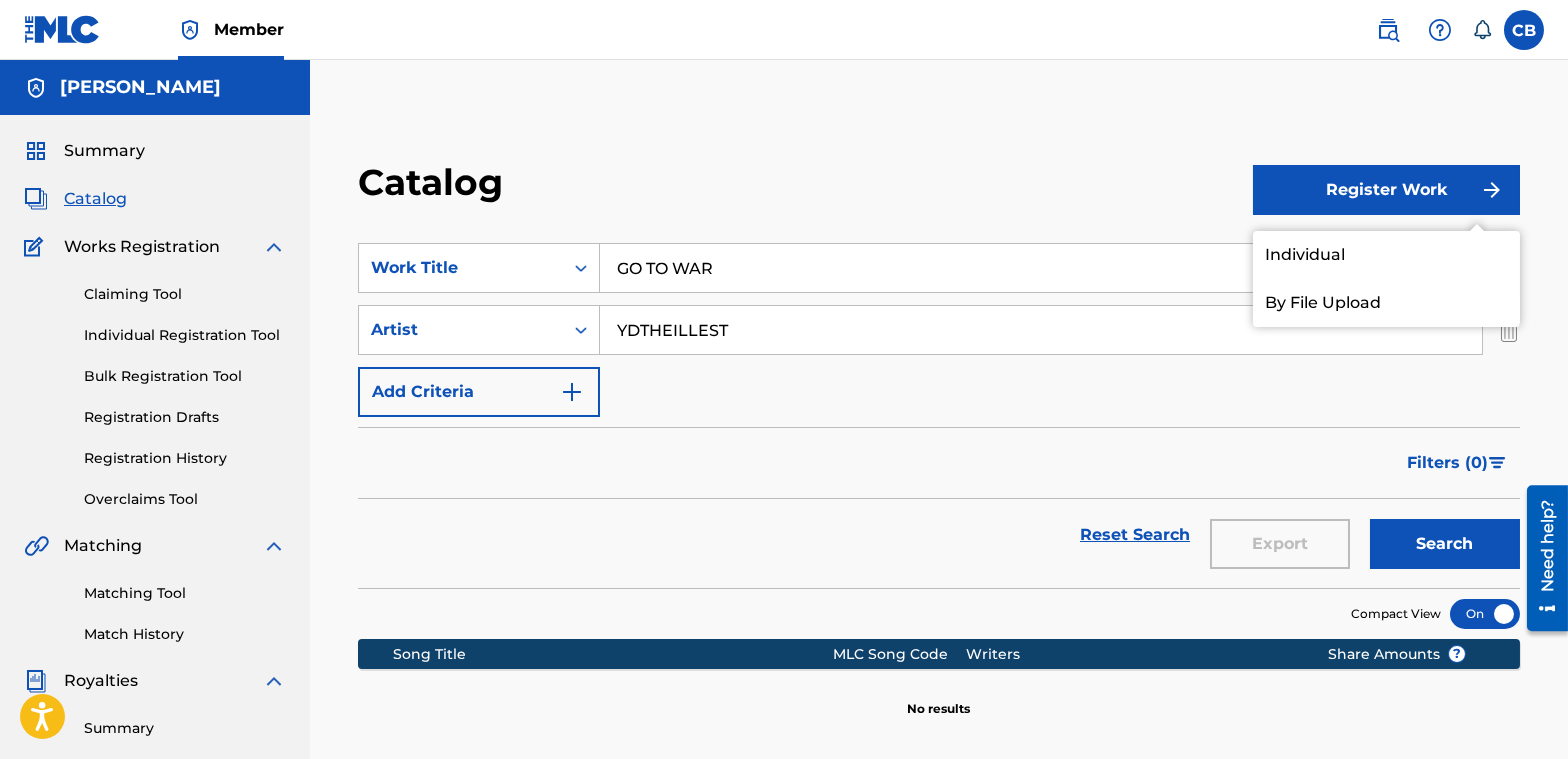 click on "Individual" at bounding box center [1386, 255] 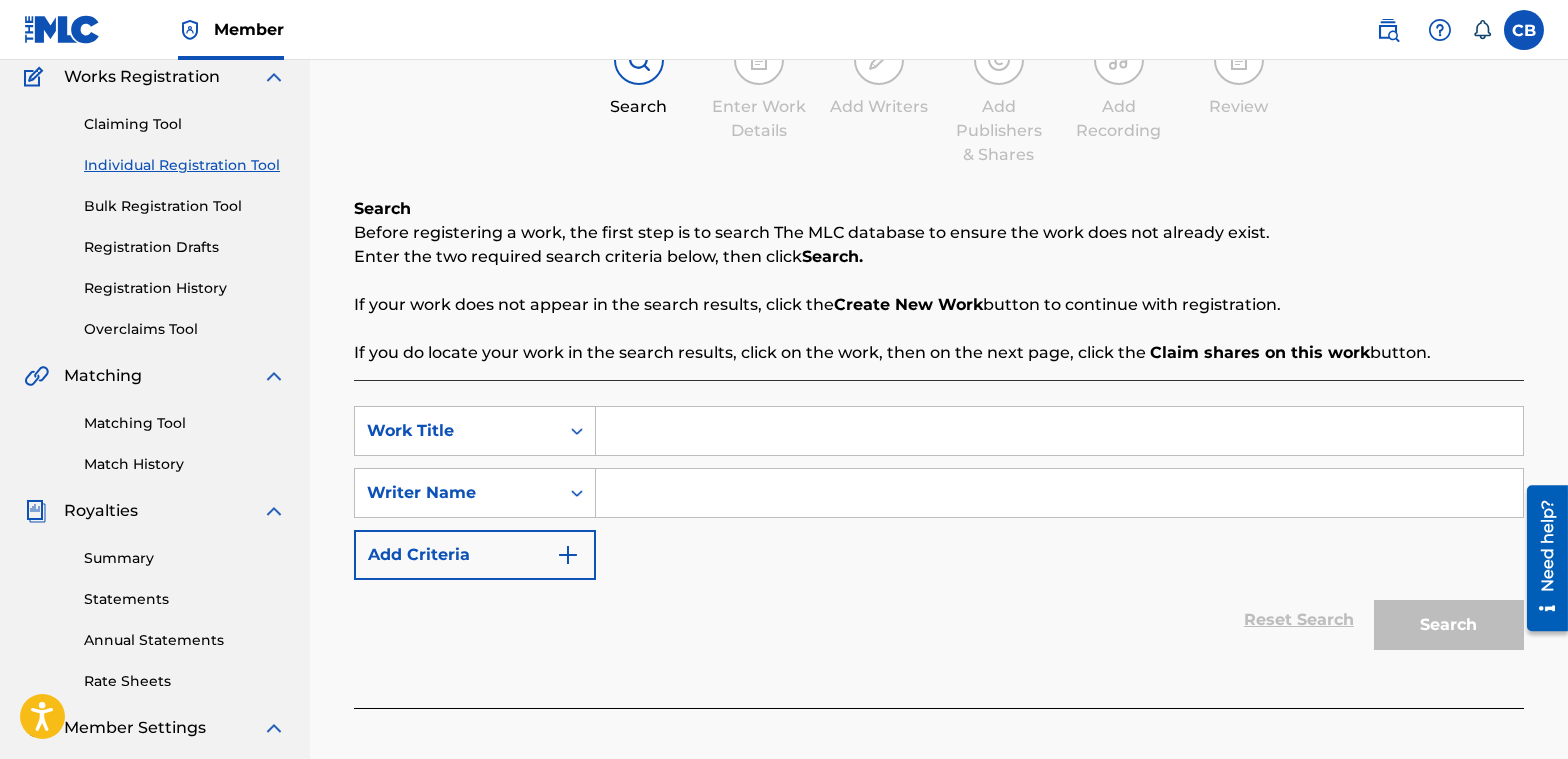 scroll, scrollTop: 300, scrollLeft: 0, axis: vertical 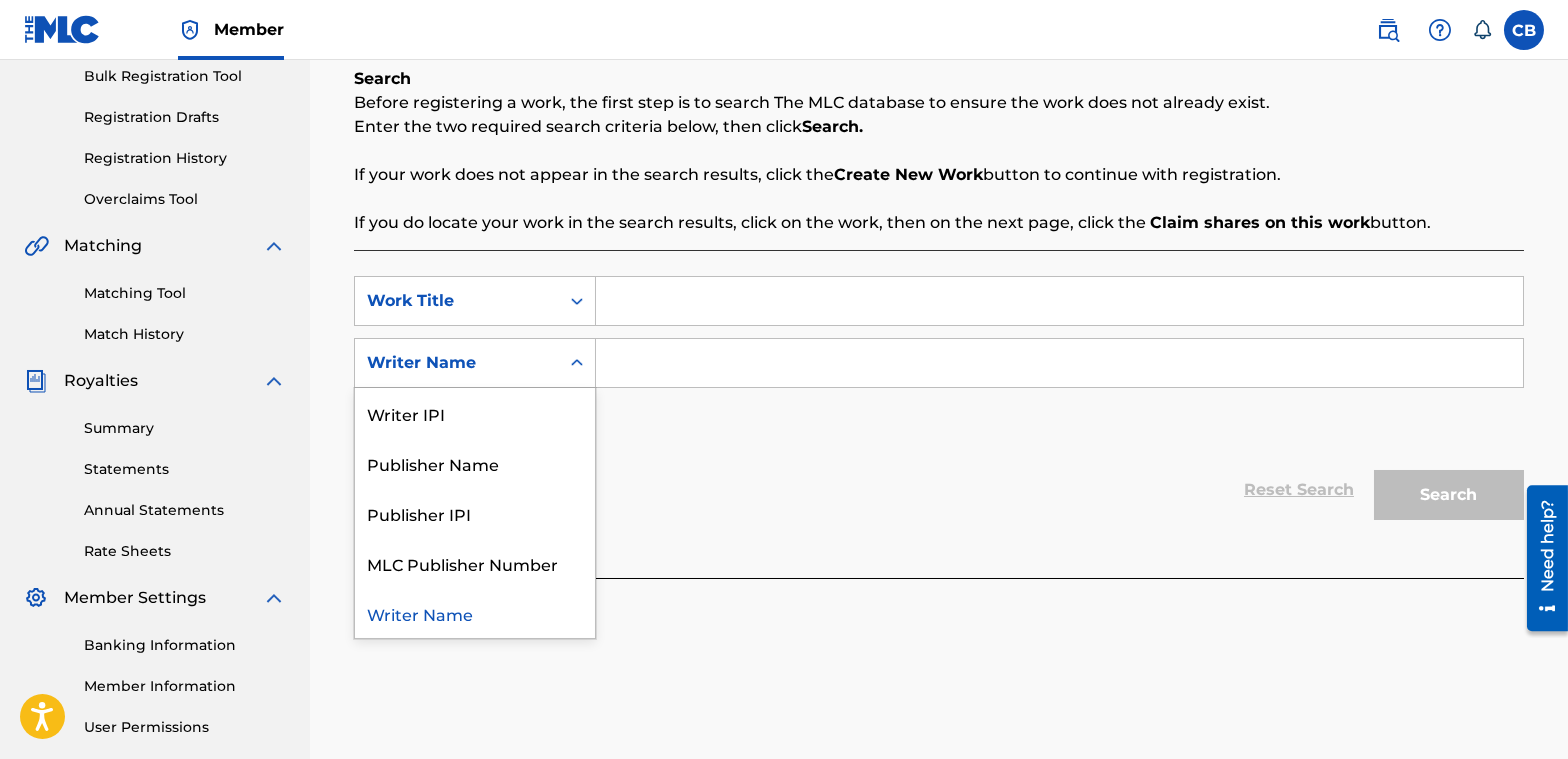 click on "Writer Name" at bounding box center [475, 363] 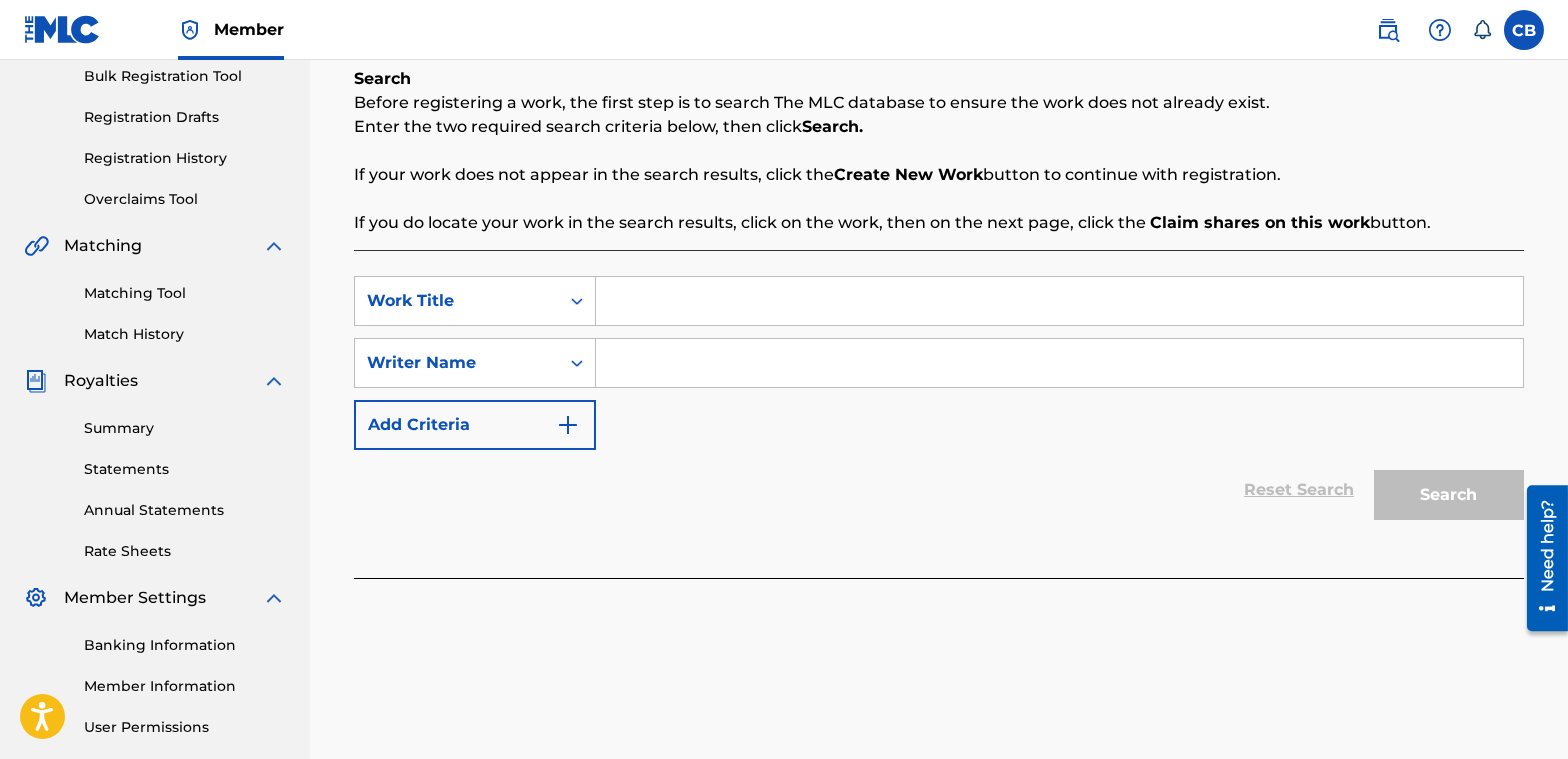 click at bounding box center (1059, 301) 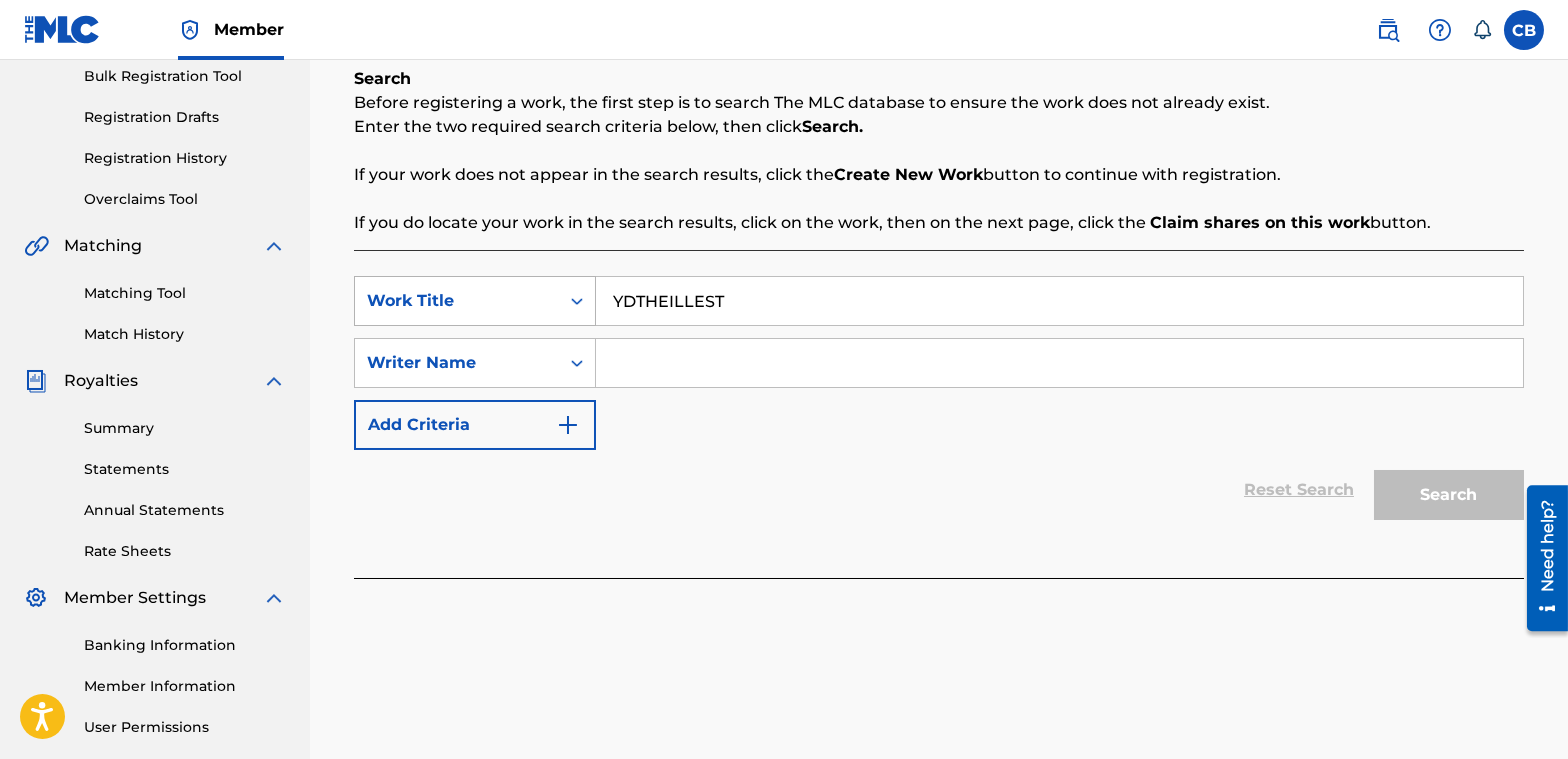 type on "YDTHEILLEST" 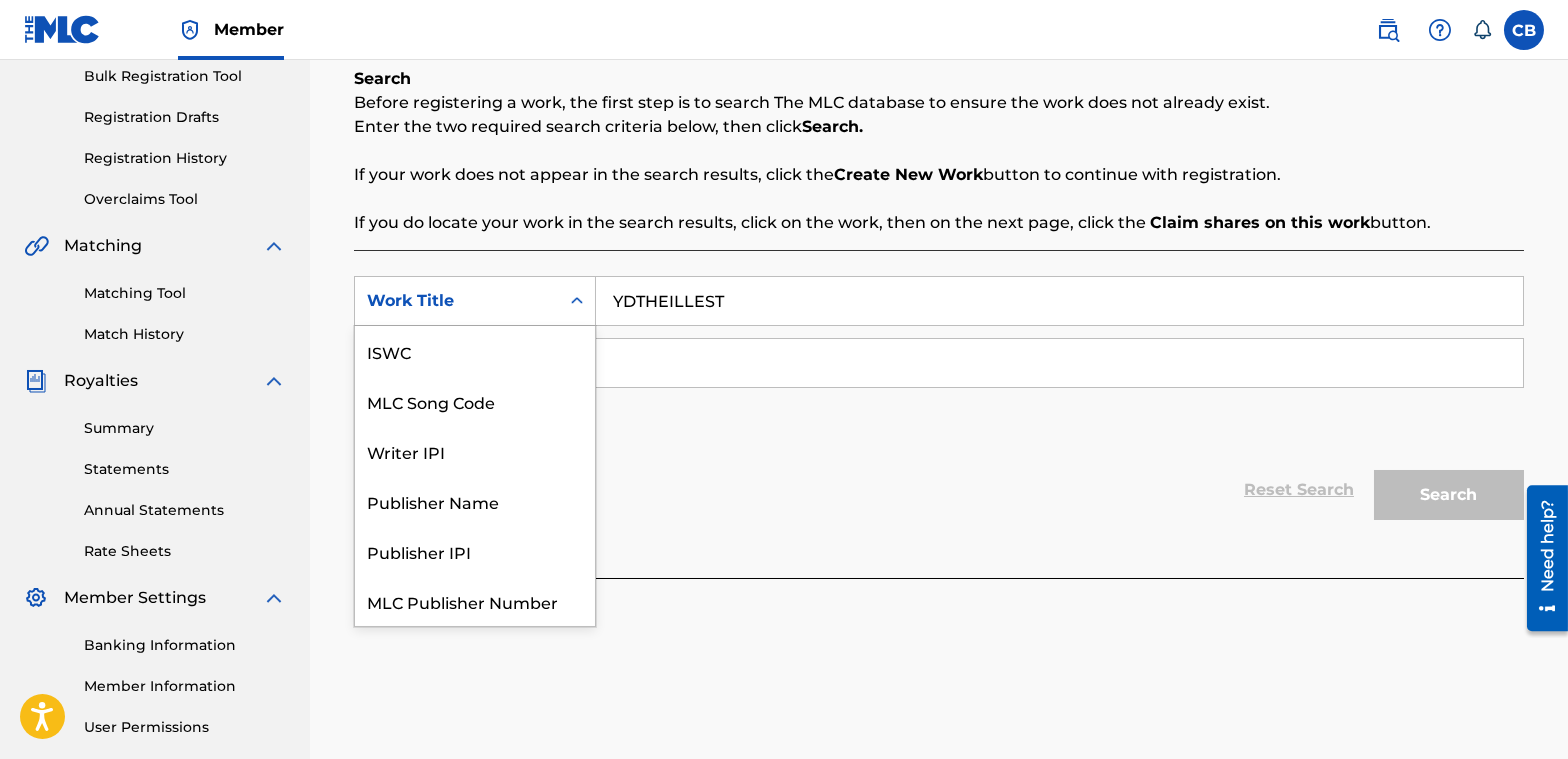 scroll, scrollTop: 50, scrollLeft: 0, axis: vertical 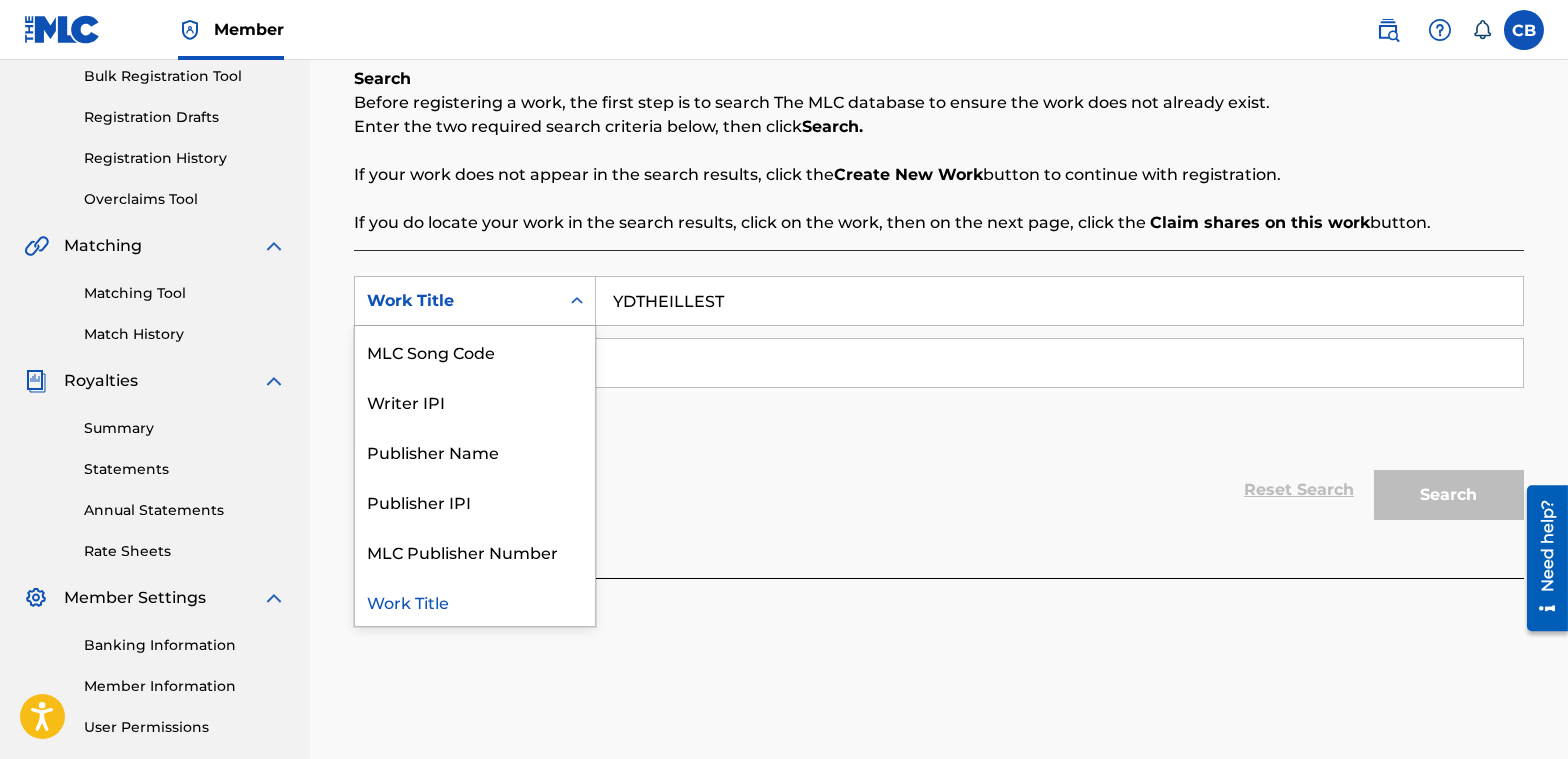 click on "YDTHEILLEST" at bounding box center (1059, 301) 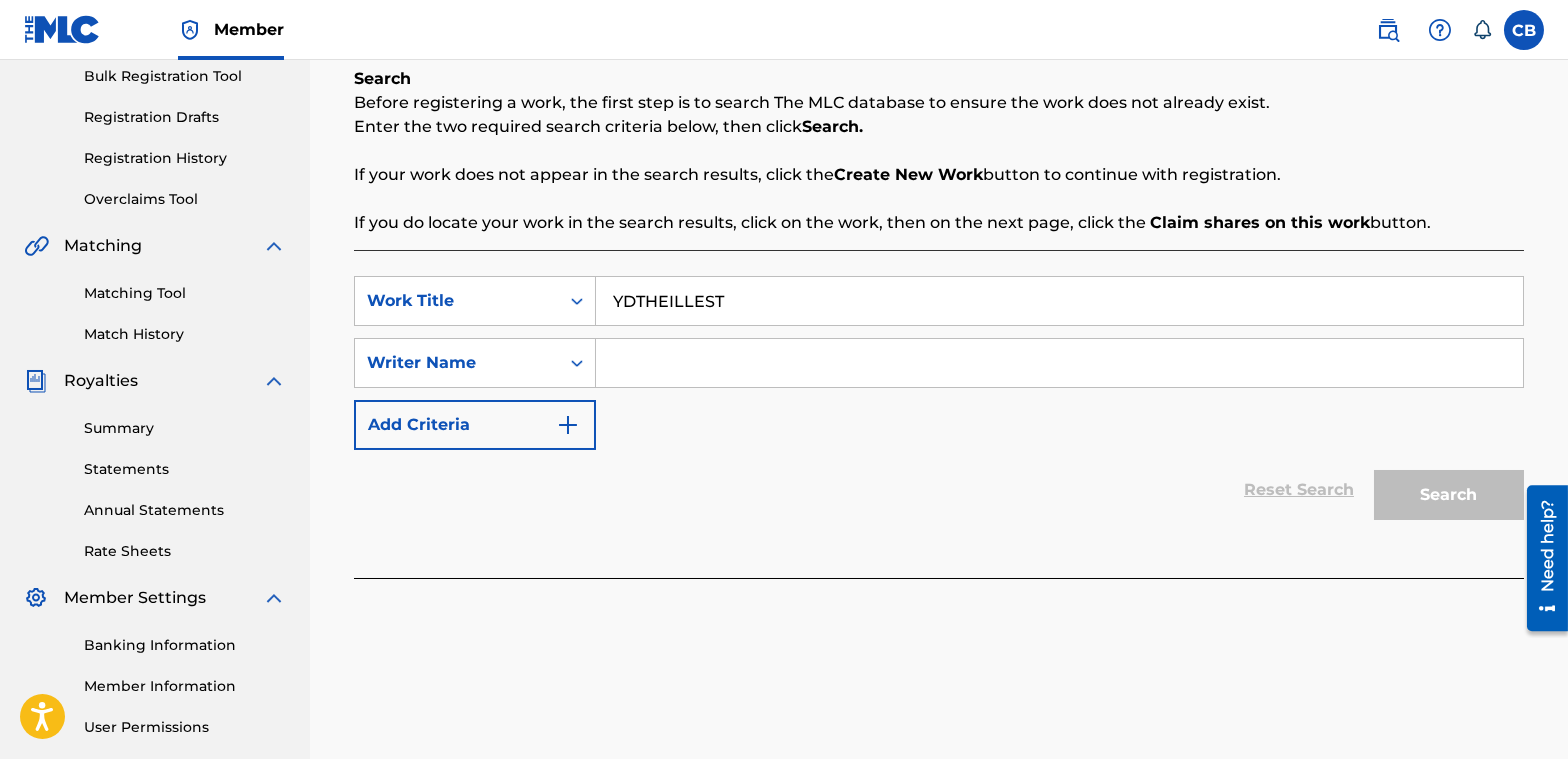 drag, startPoint x: 800, startPoint y: 319, endPoint x: 609, endPoint y: 314, distance: 191.06543 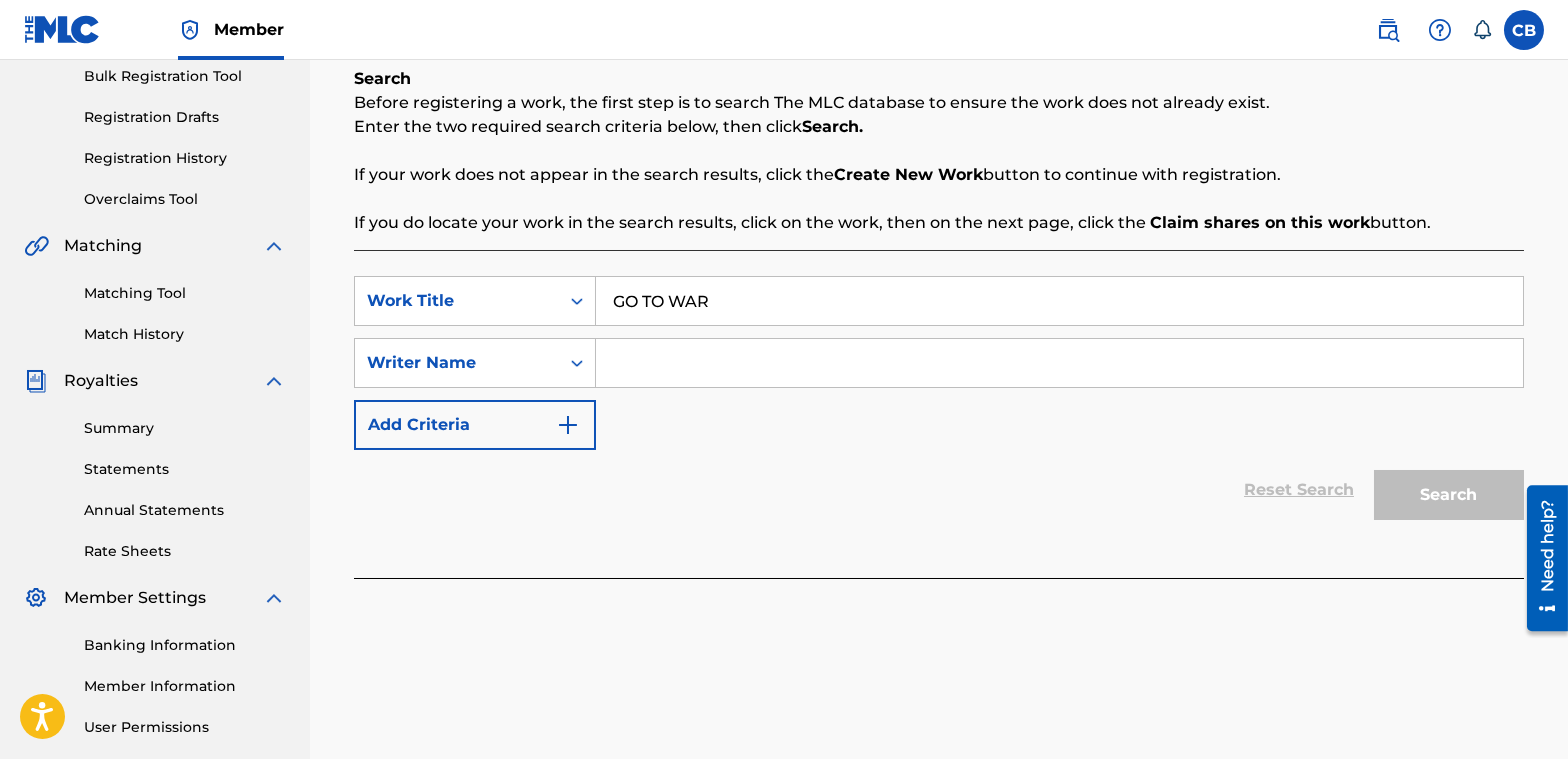 type on "GO TO WAR" 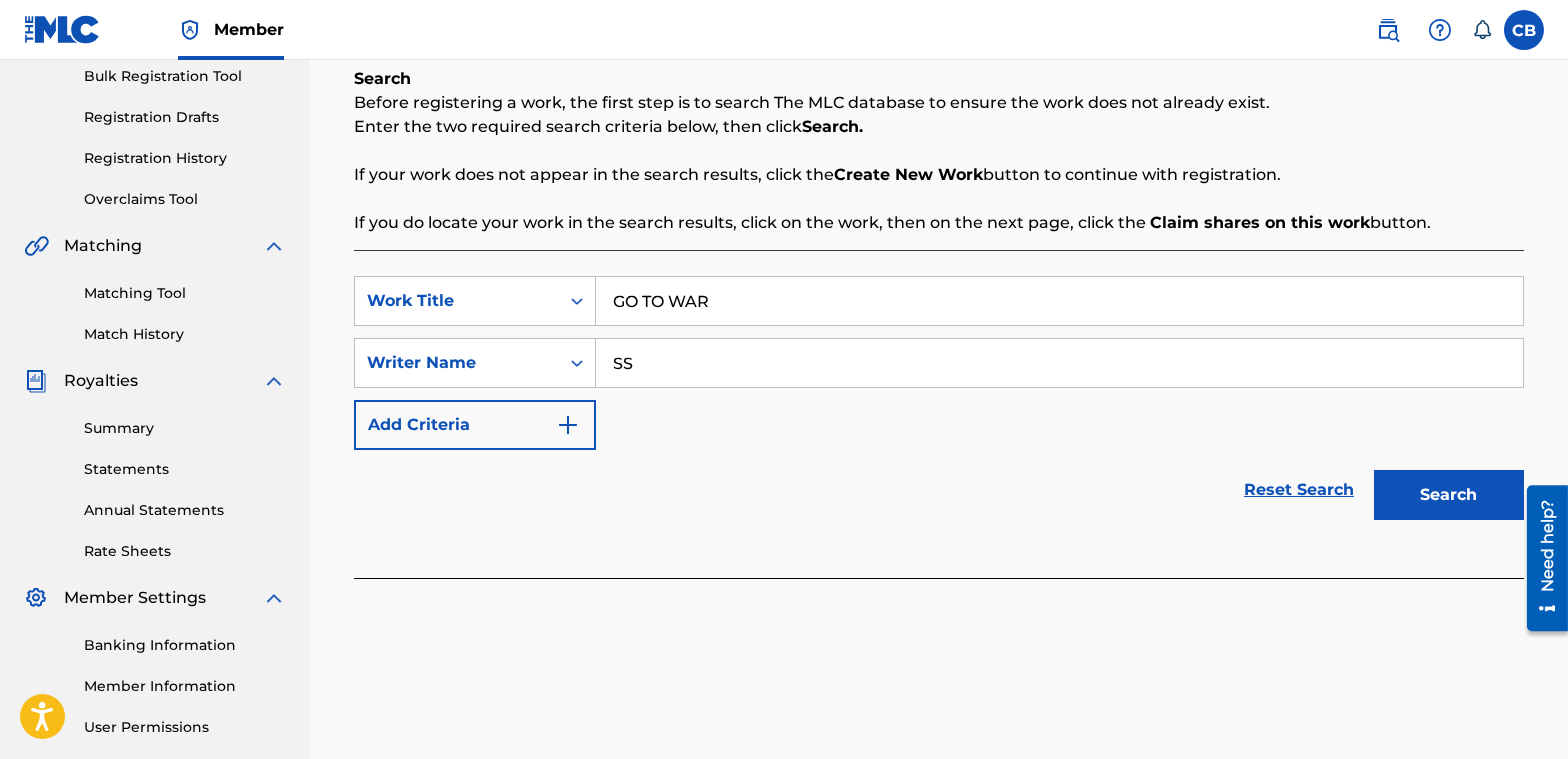 type on "SS" 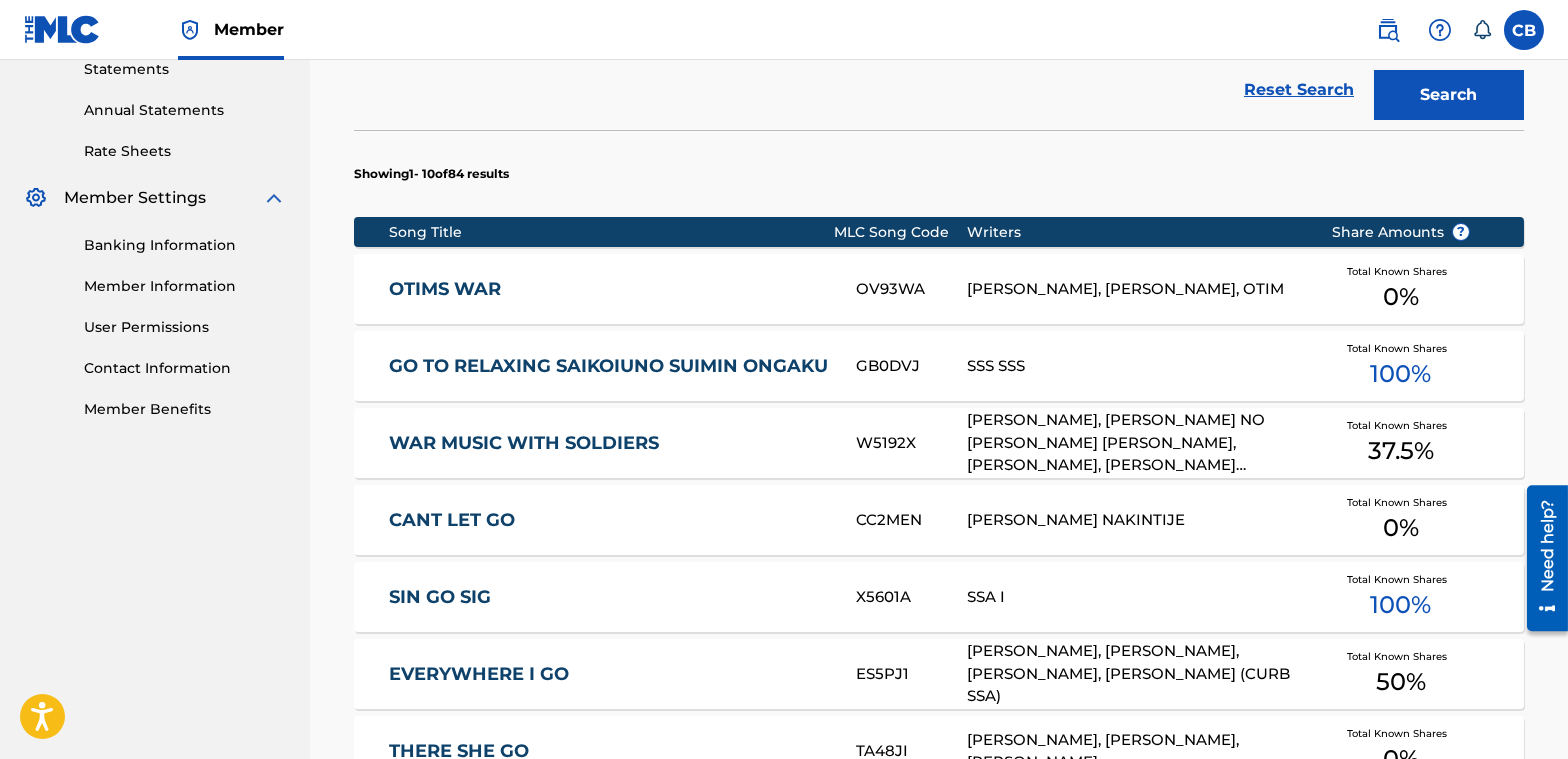 scroll, scrollTop: 1300, scrollLeft: 0, axis: vertical 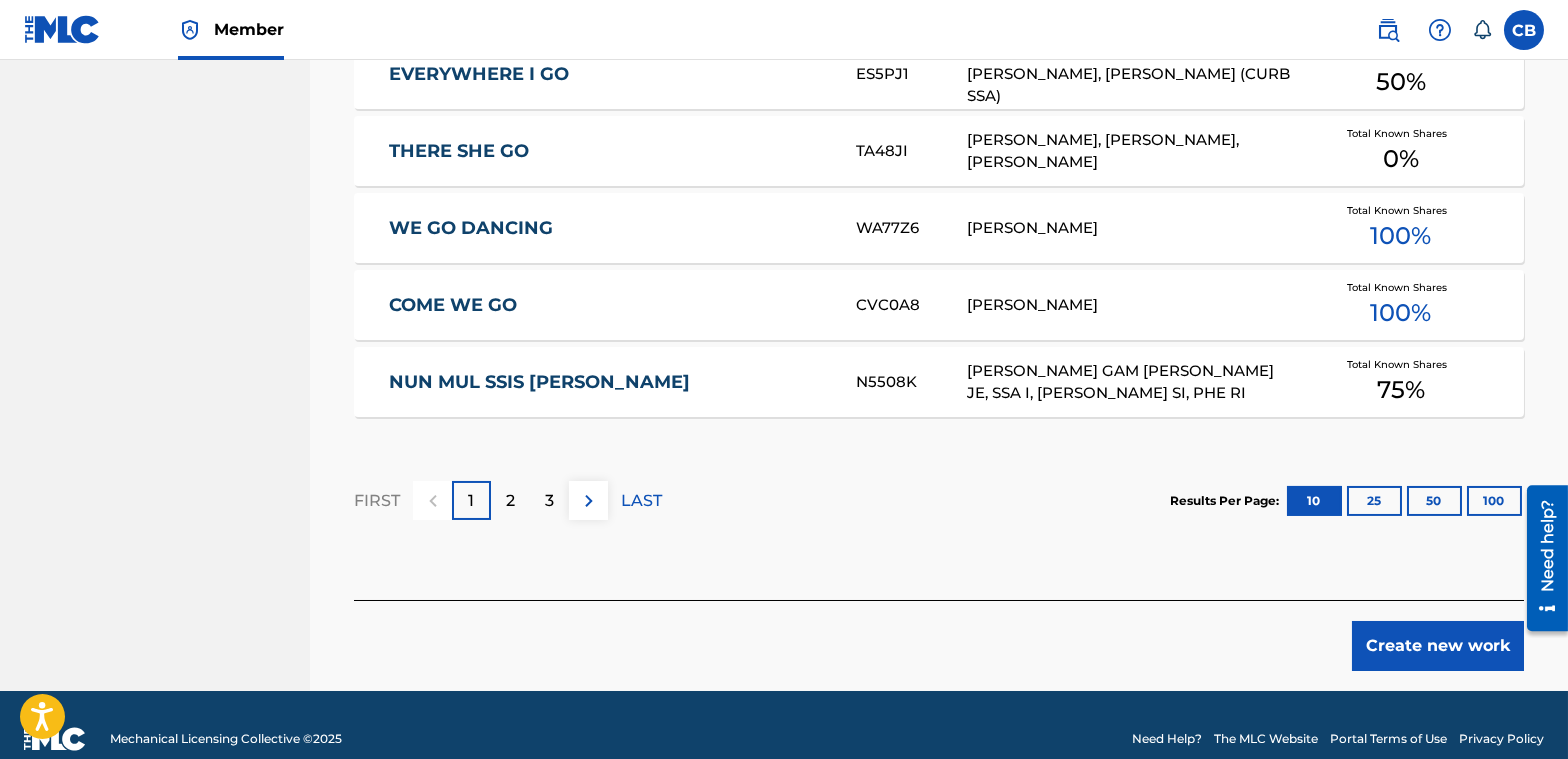 click on "Create new work" at bounding box center (1438, 646) 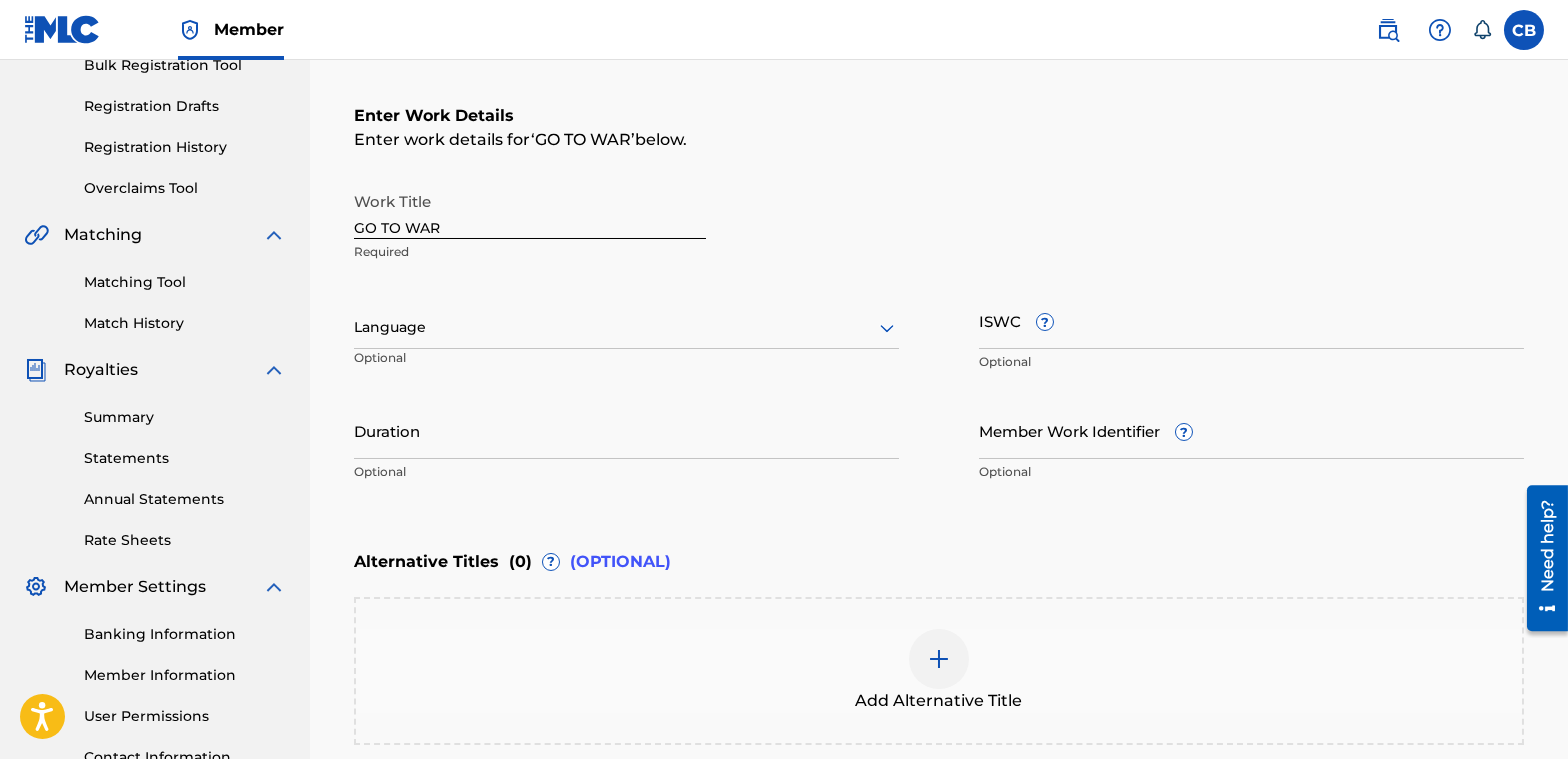 scroll, scrollTop: 431, scrollLeft: 0, axis: vertical 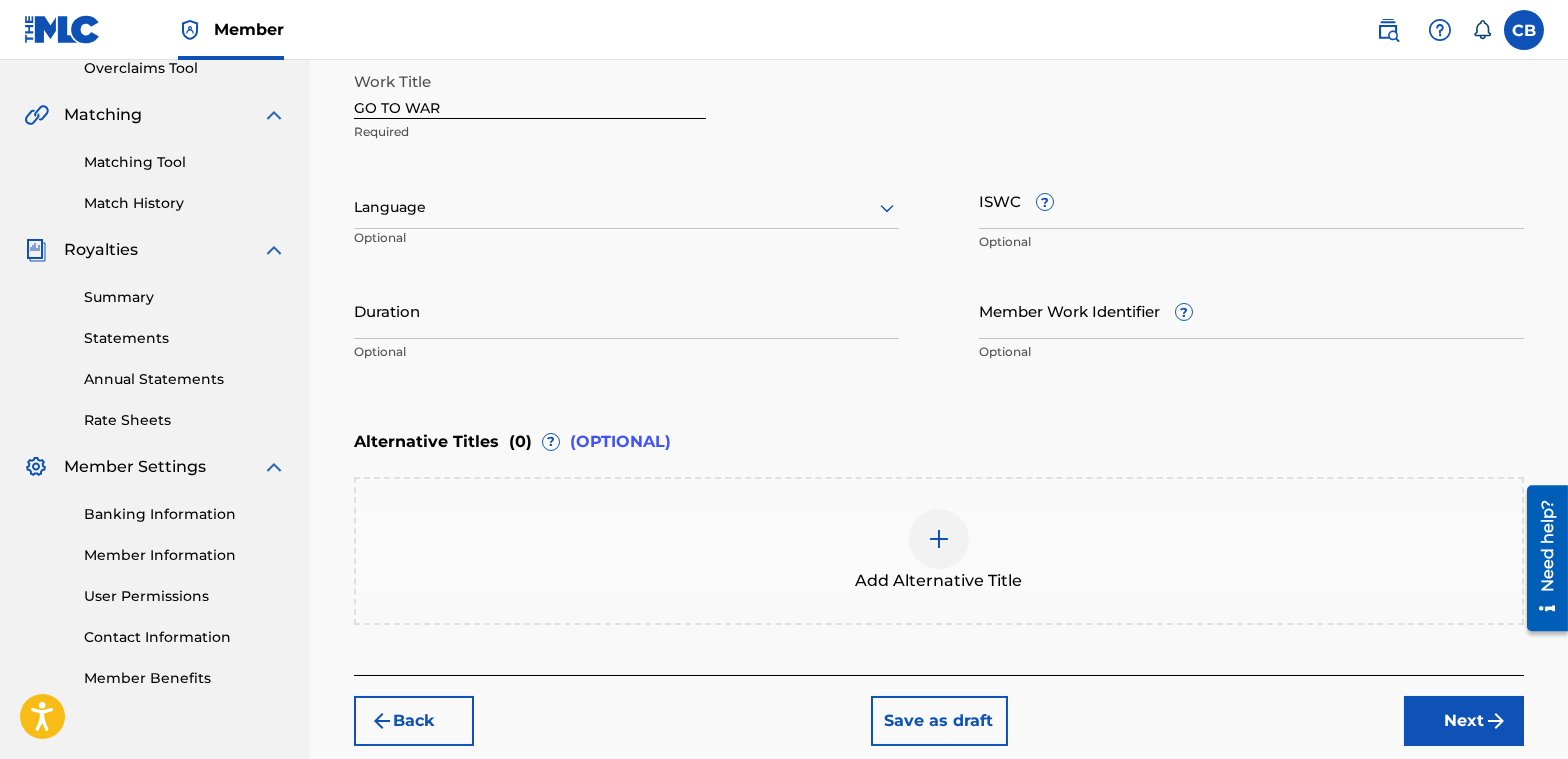 click on "Next" at bounding box center [1464, 721] 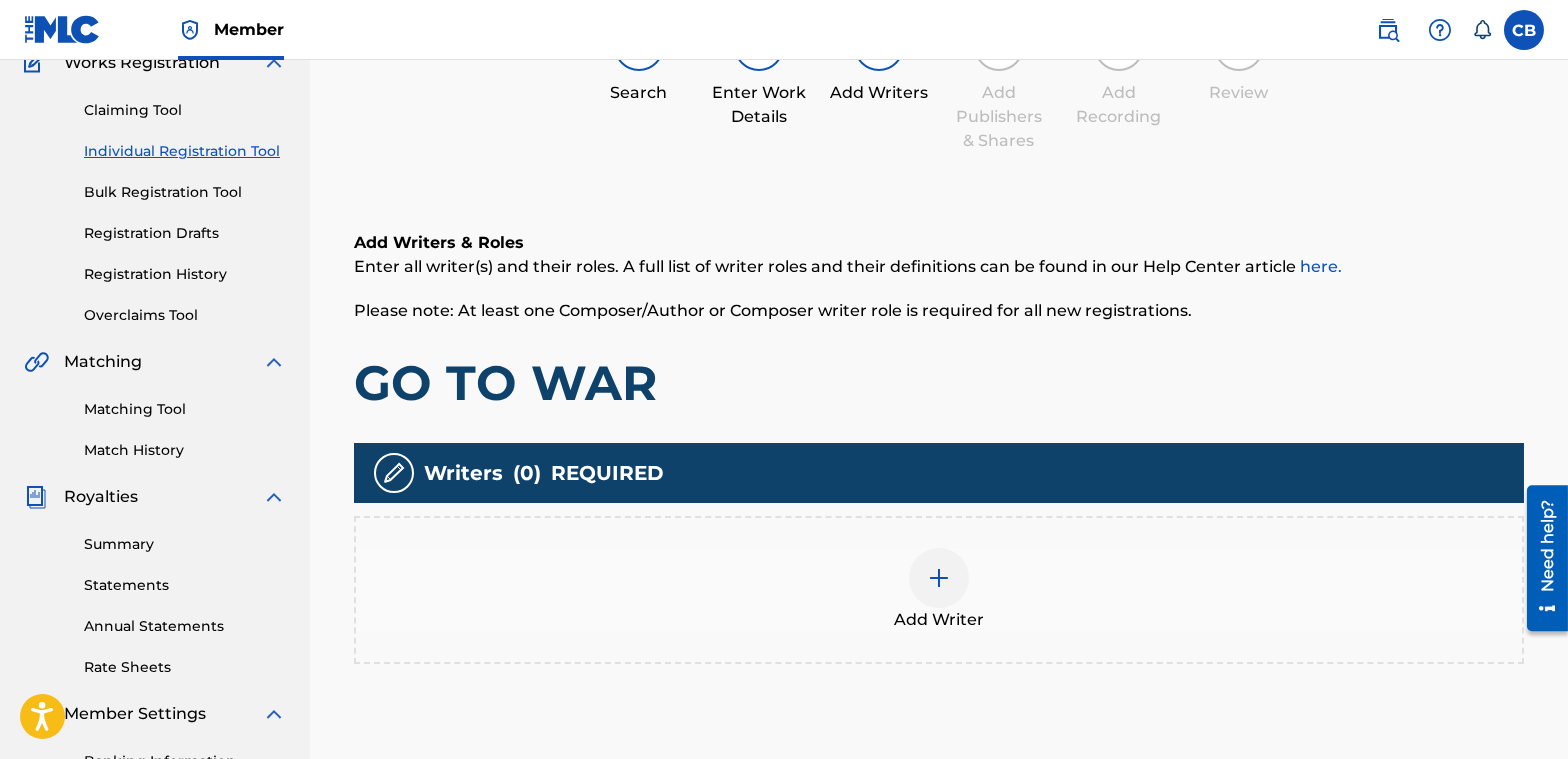 scroll, scrollTop: 290, scrollLeft: 0, axis: vertical 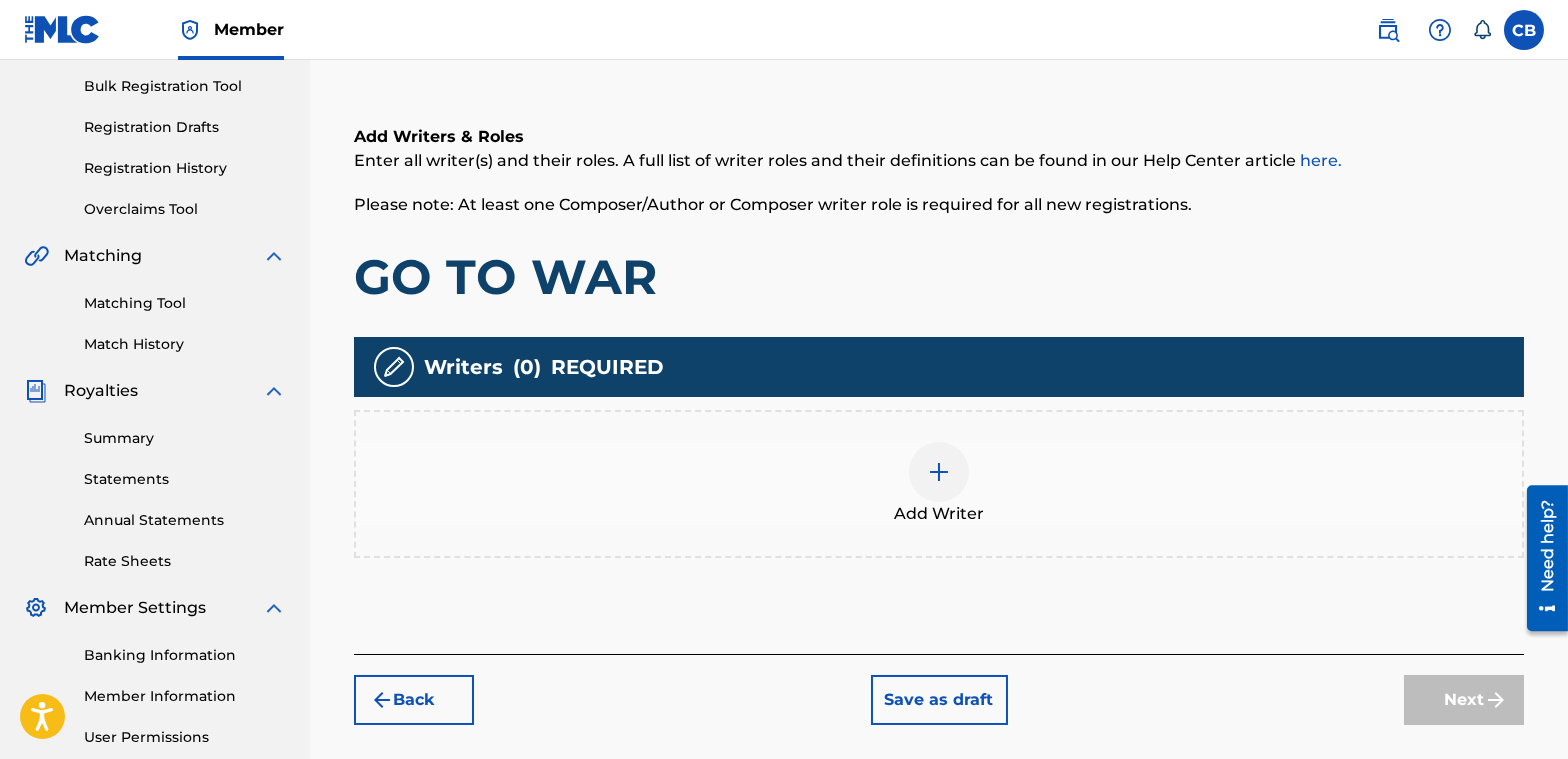 click at bounding box center [939, 472] 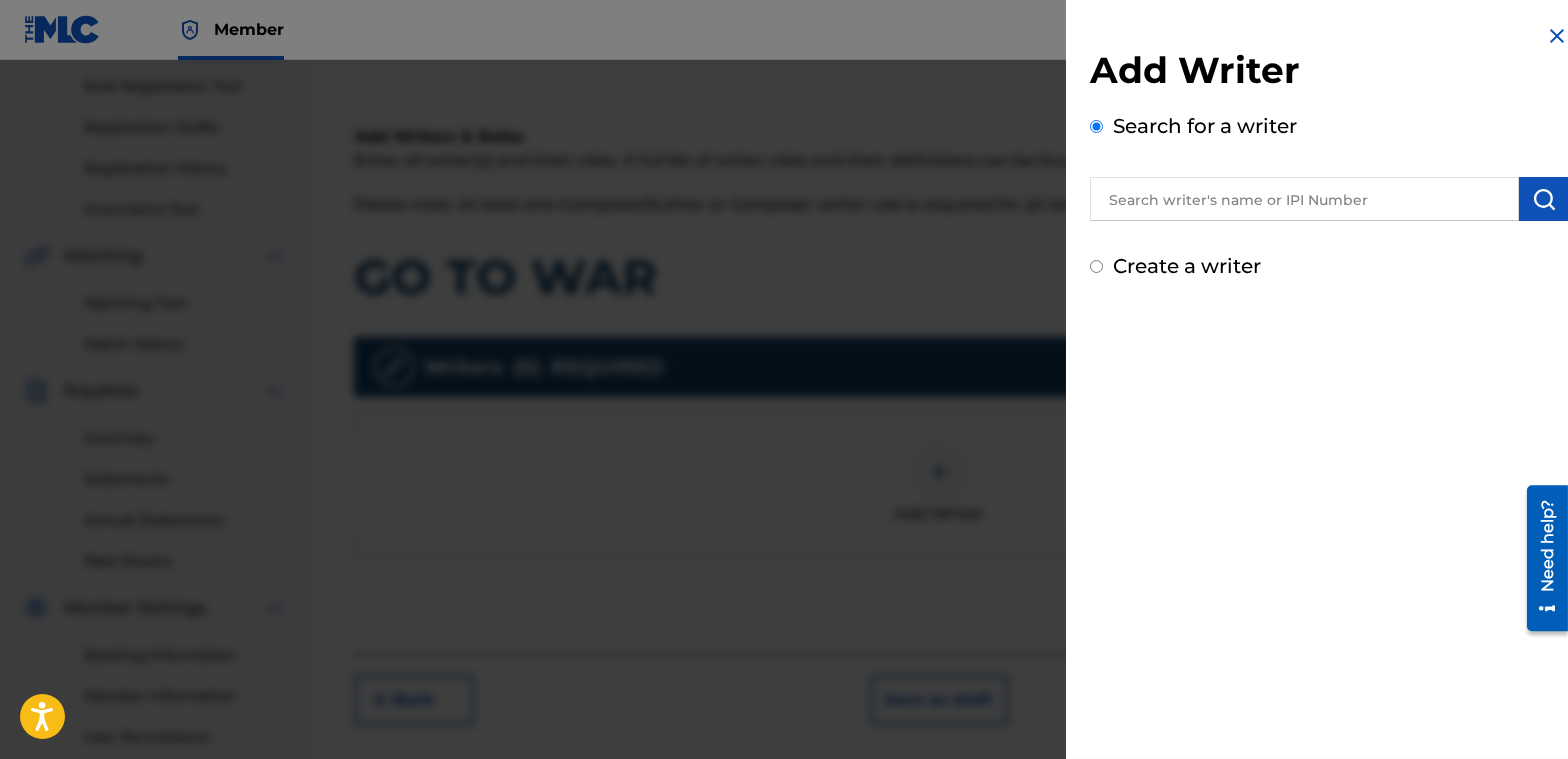 click at bounding box center [1304, 199] 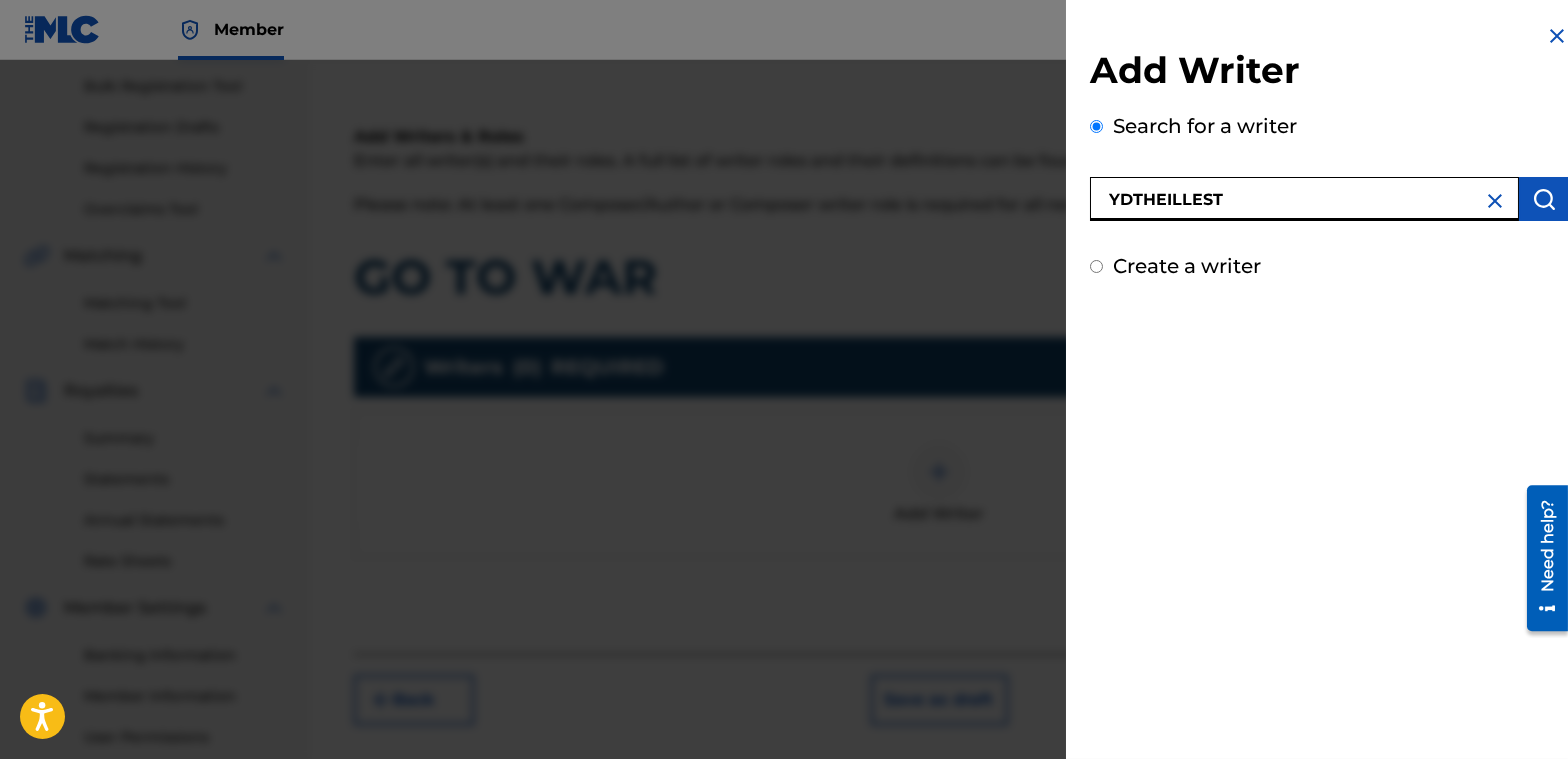 type on "YDTHEILLEST" 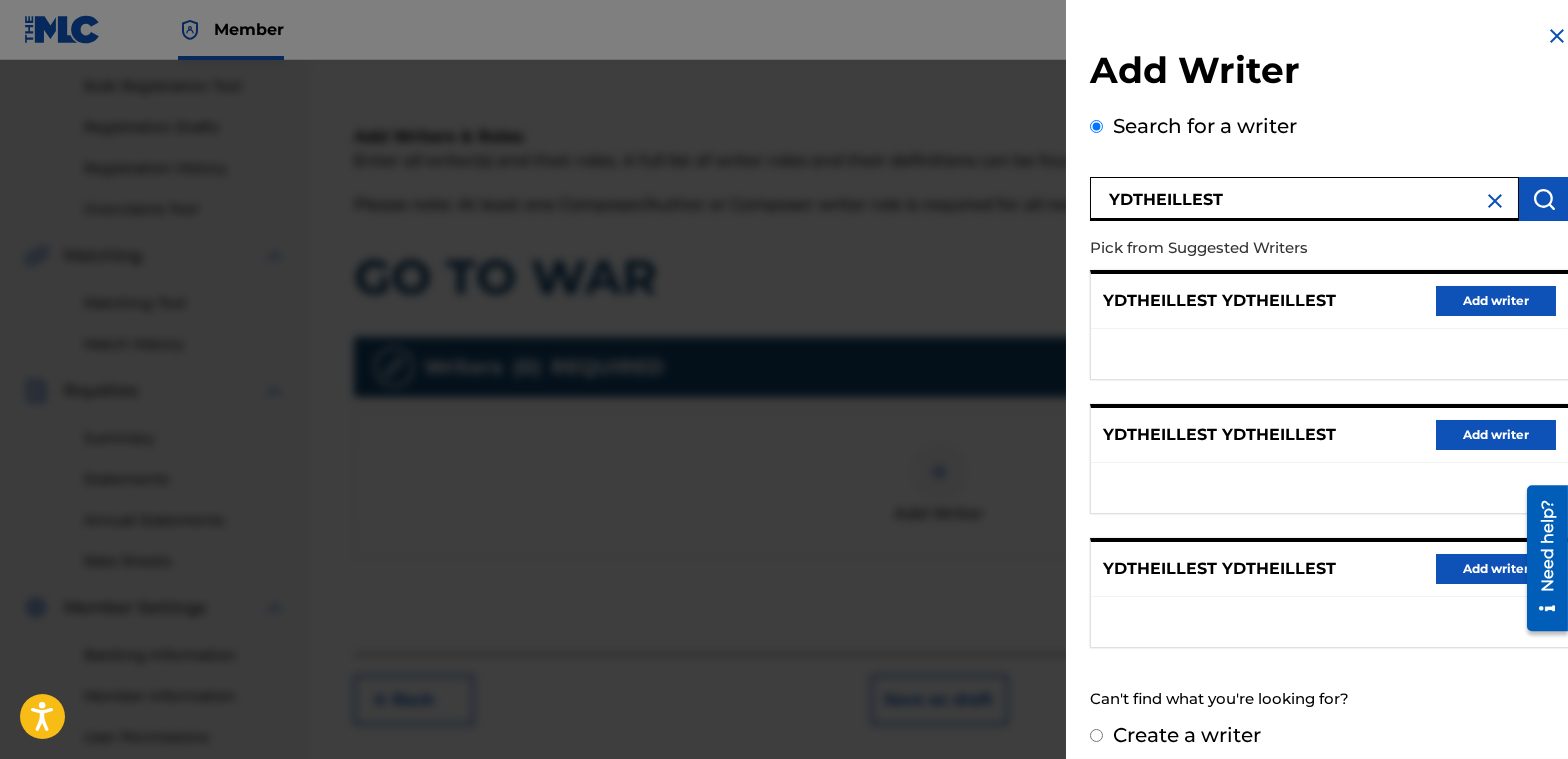 click at bounding box center (1495, 201) 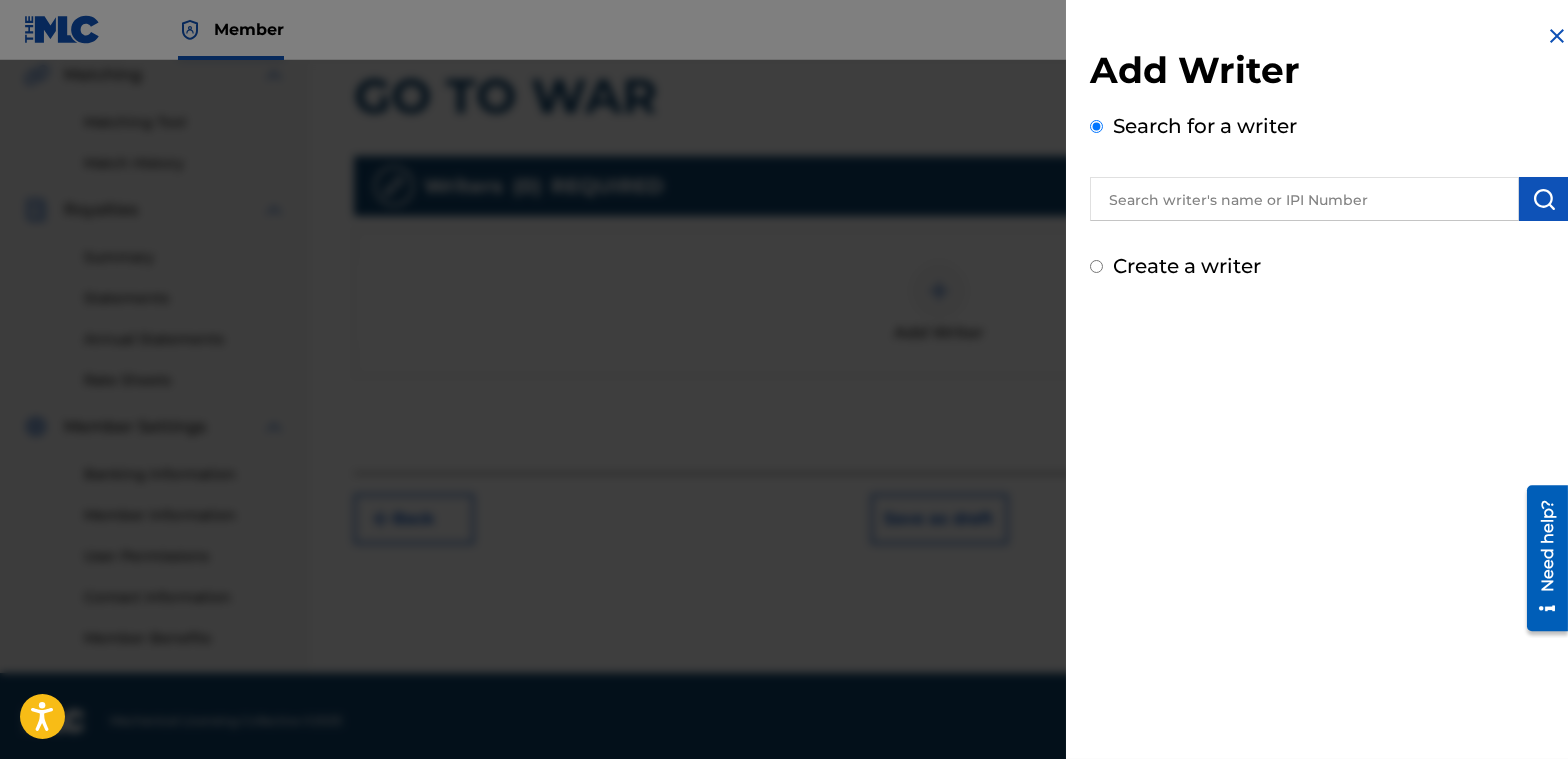 scroll, scrollTop: 480, scrollLeft: 0, axis: vertical 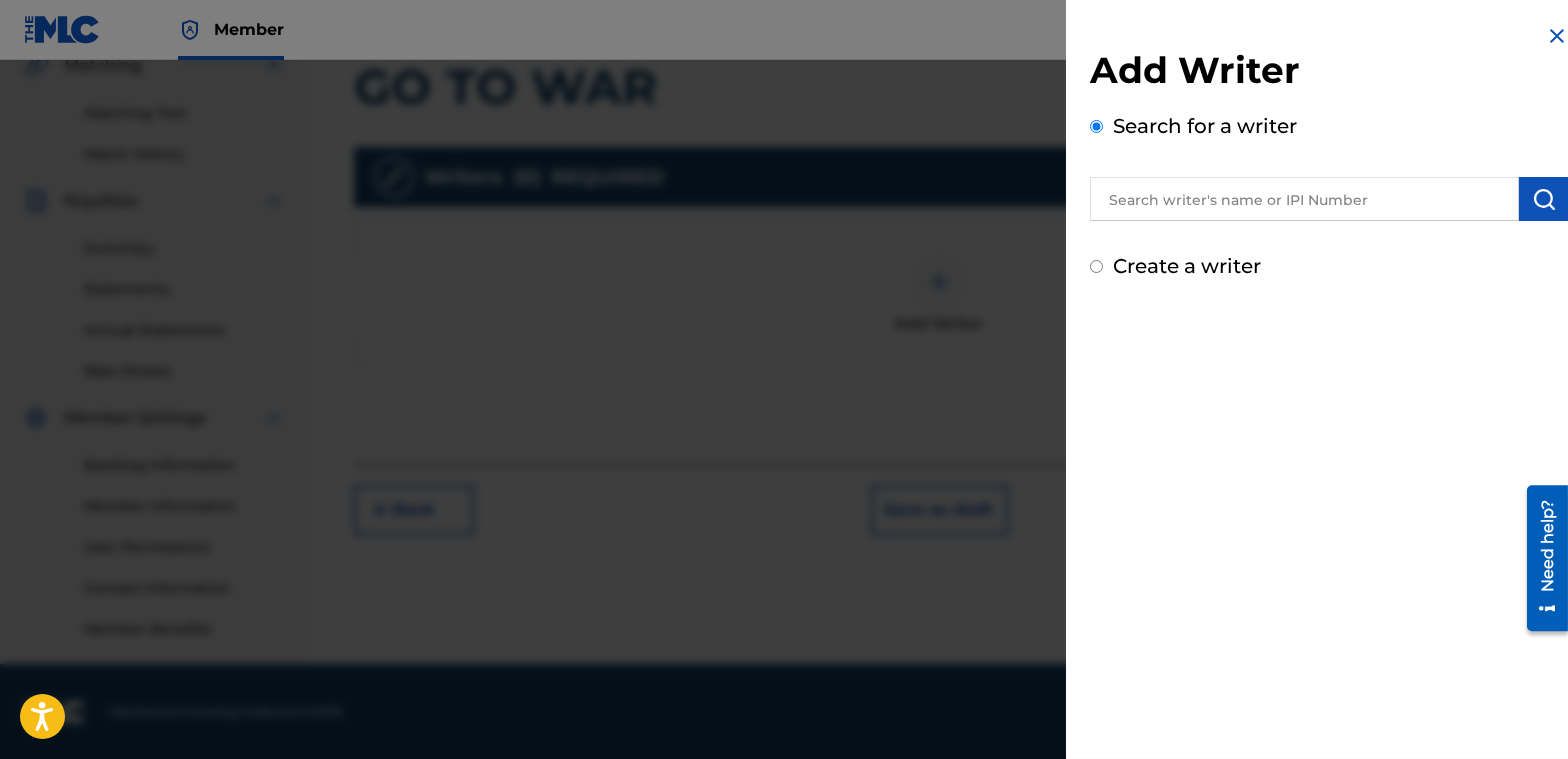 click at bounding box center (1304, 199) 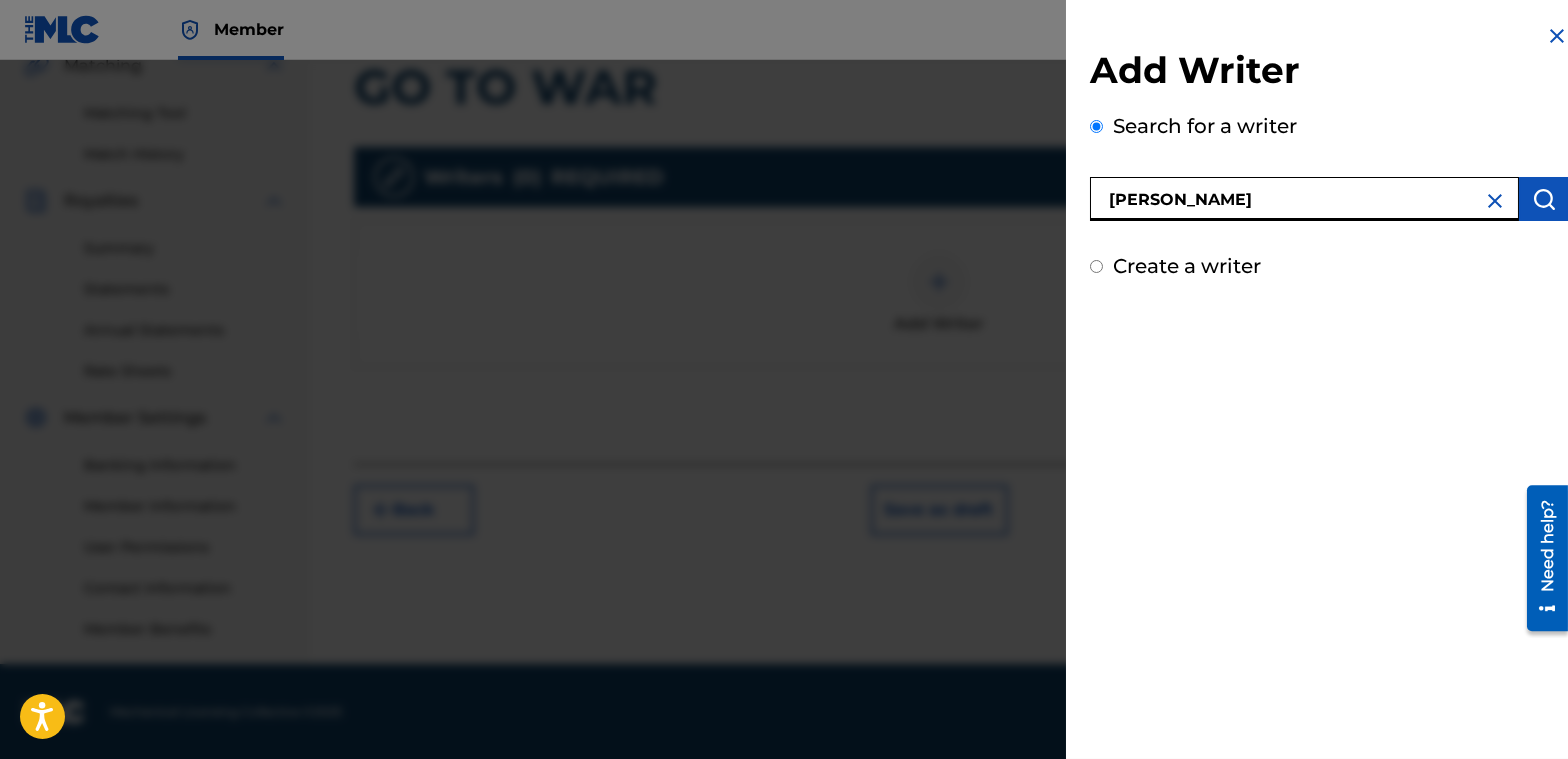type on "[PERSON_NAME]" 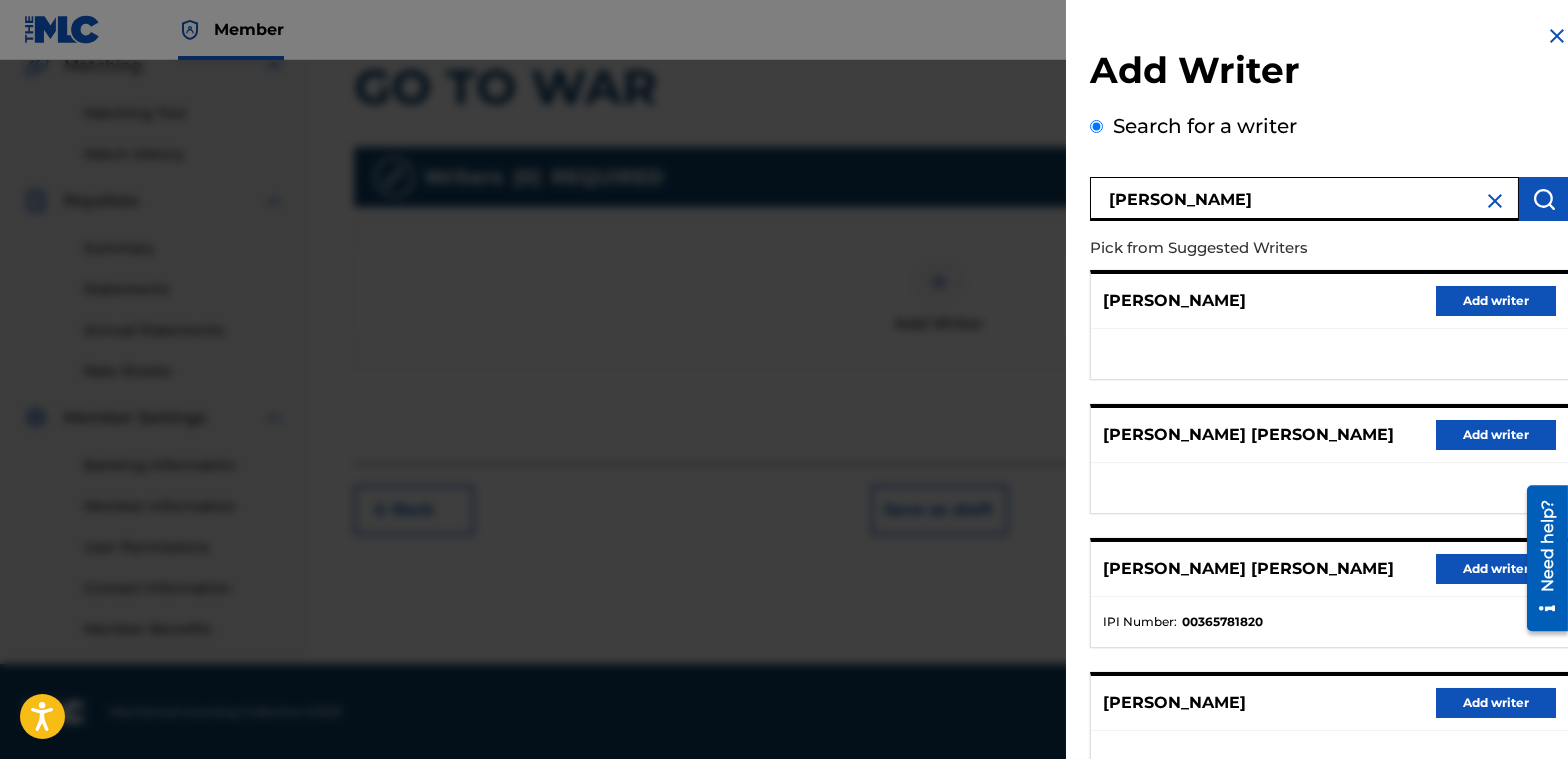 click on "Add writer" at bounding box center [1496, 569] 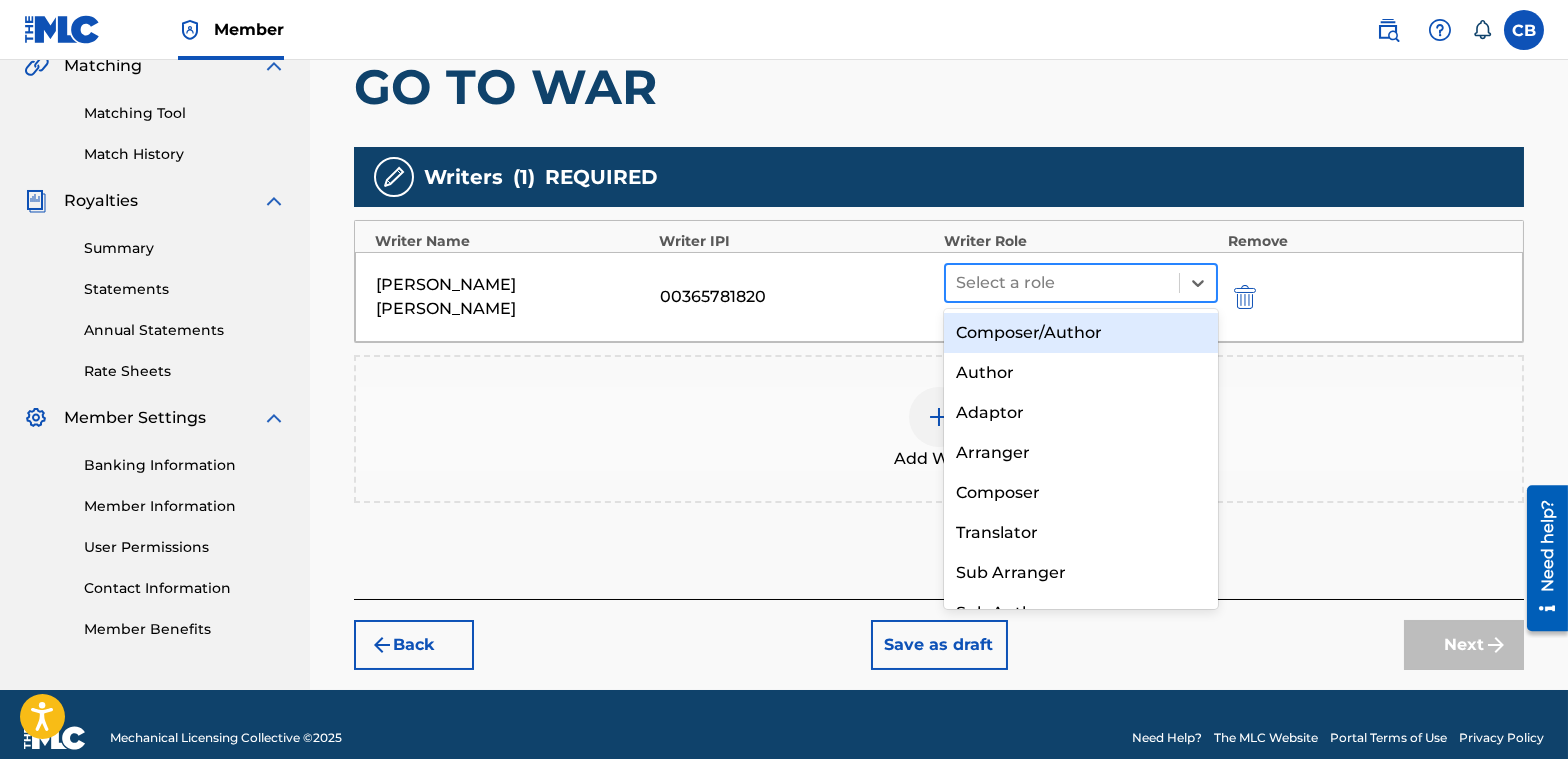 click on "Select a role" at bounding box center (1062, 283) 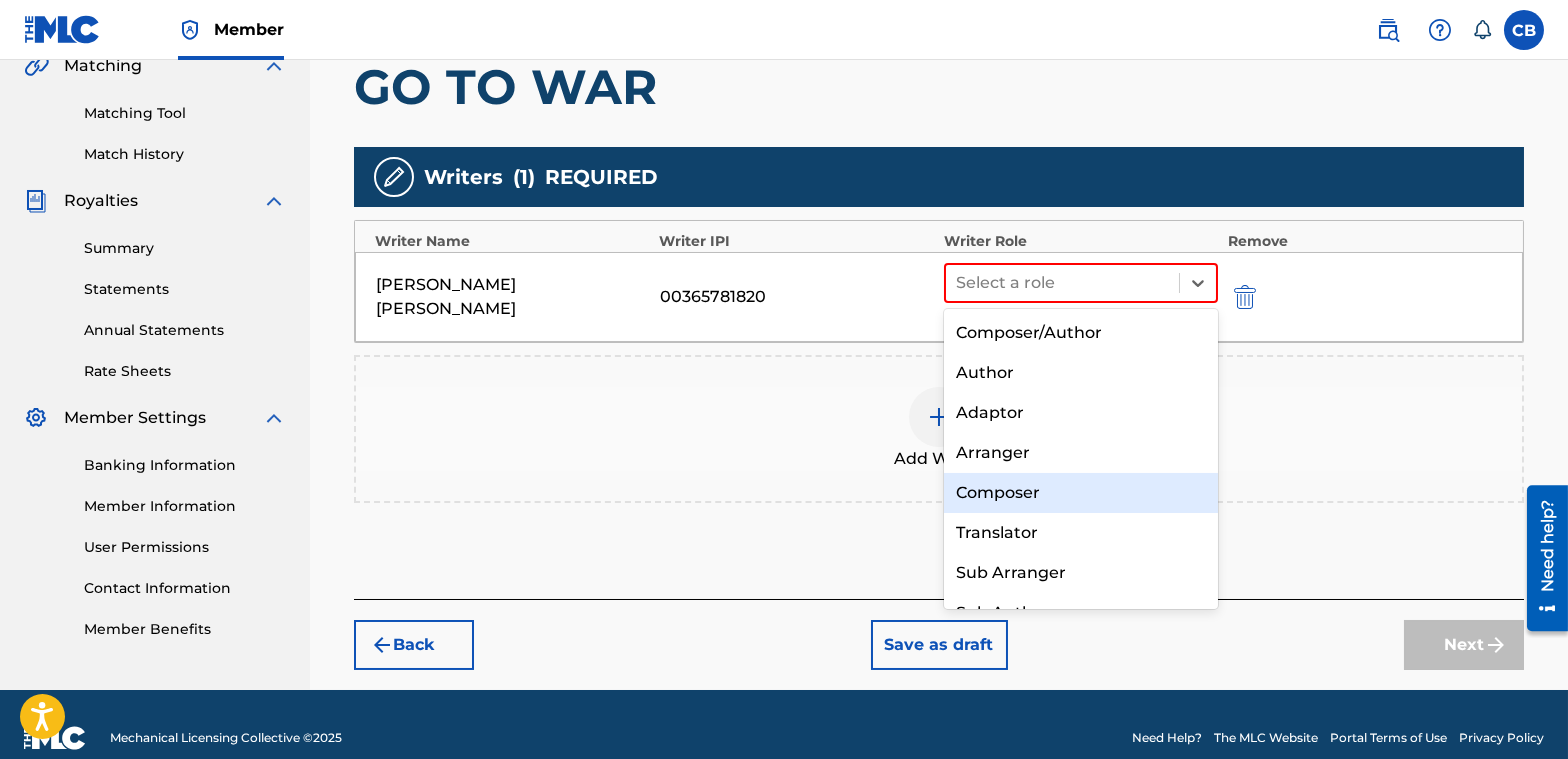 click on "Composer" at bounding box center [1081, 493] 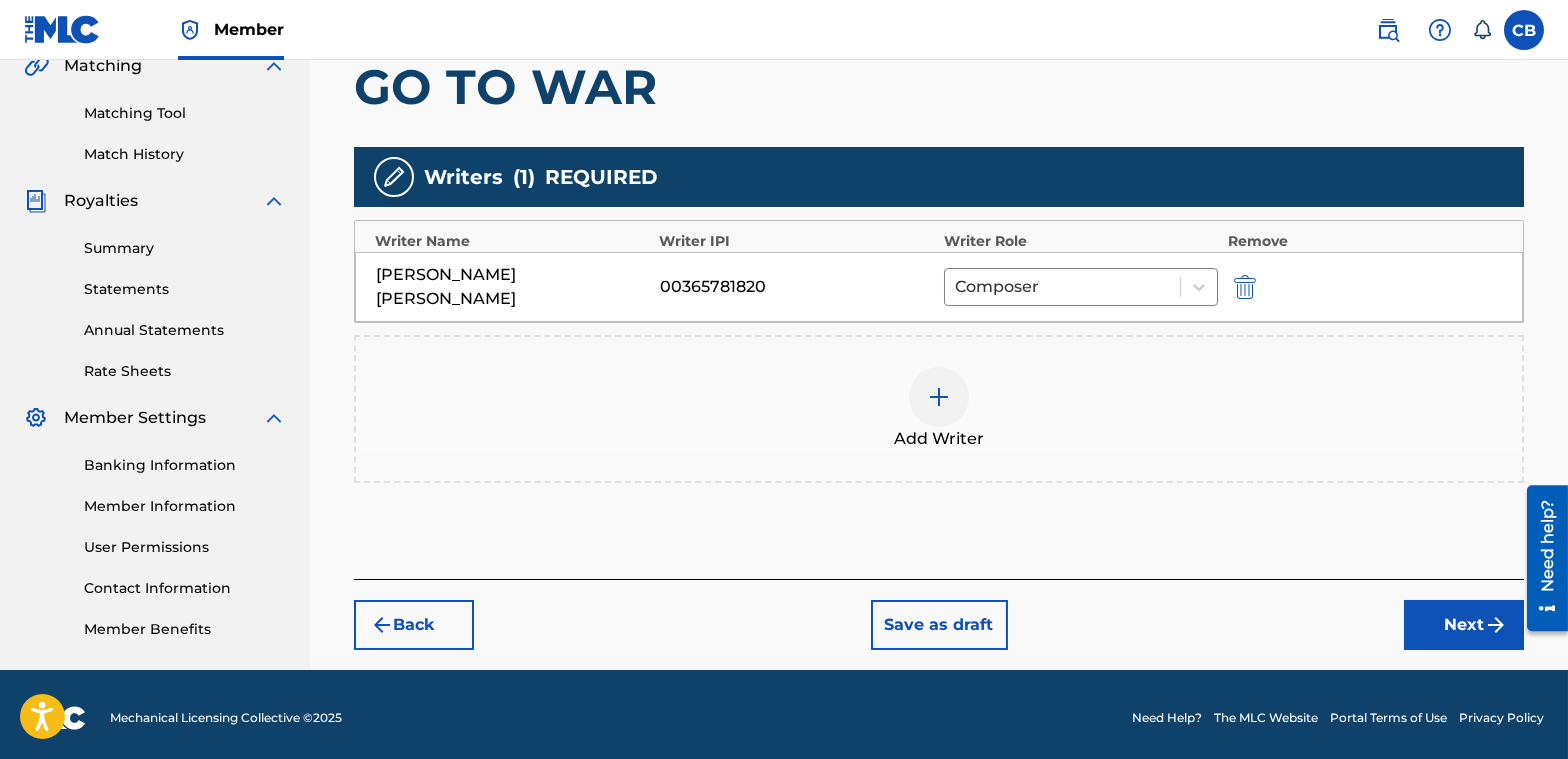 click at bounding box center (939, 397) 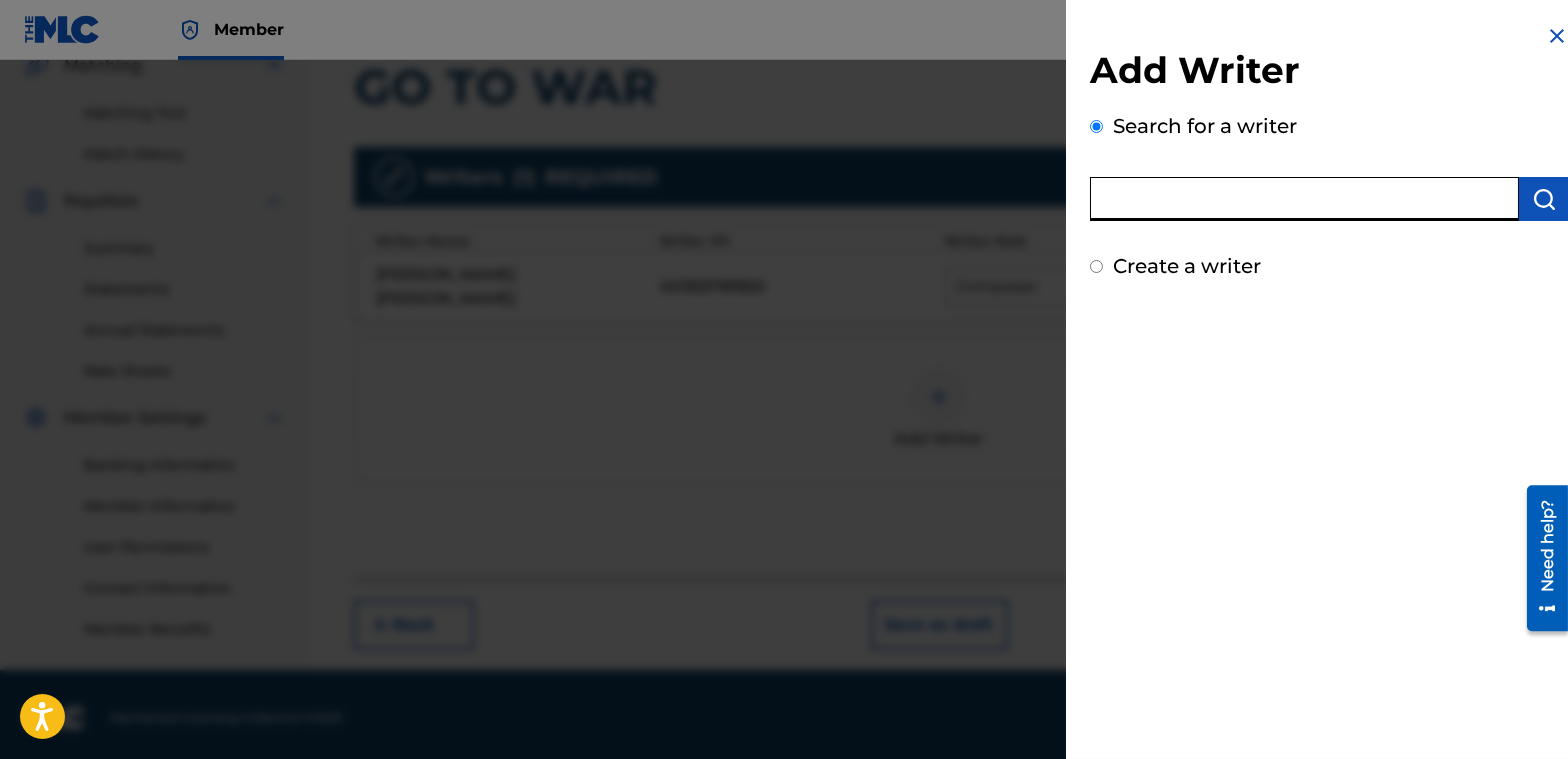 click at bounding box center (1304, 199) 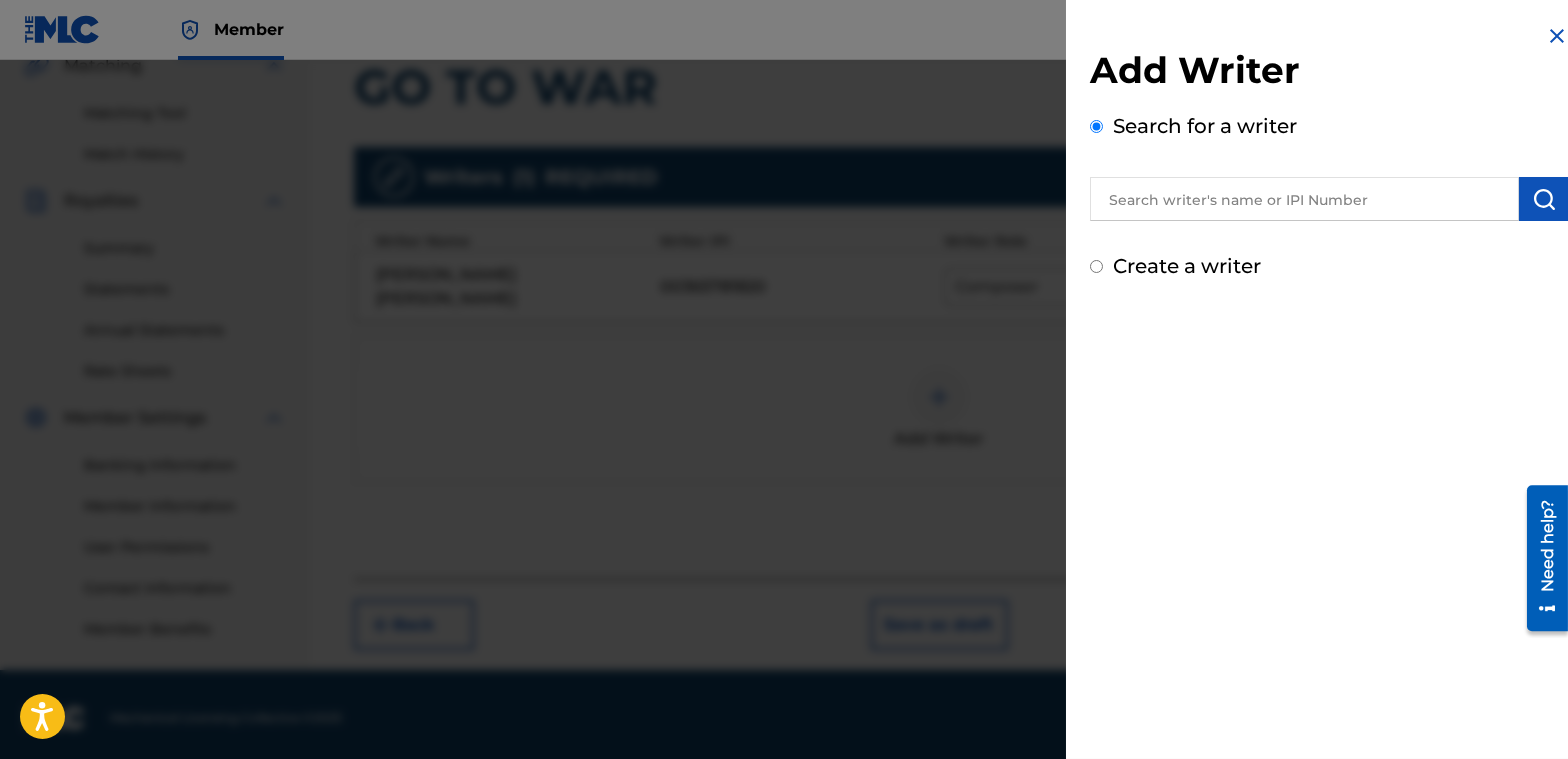 click on "Create a writer" at bounding box center (1096, 266) 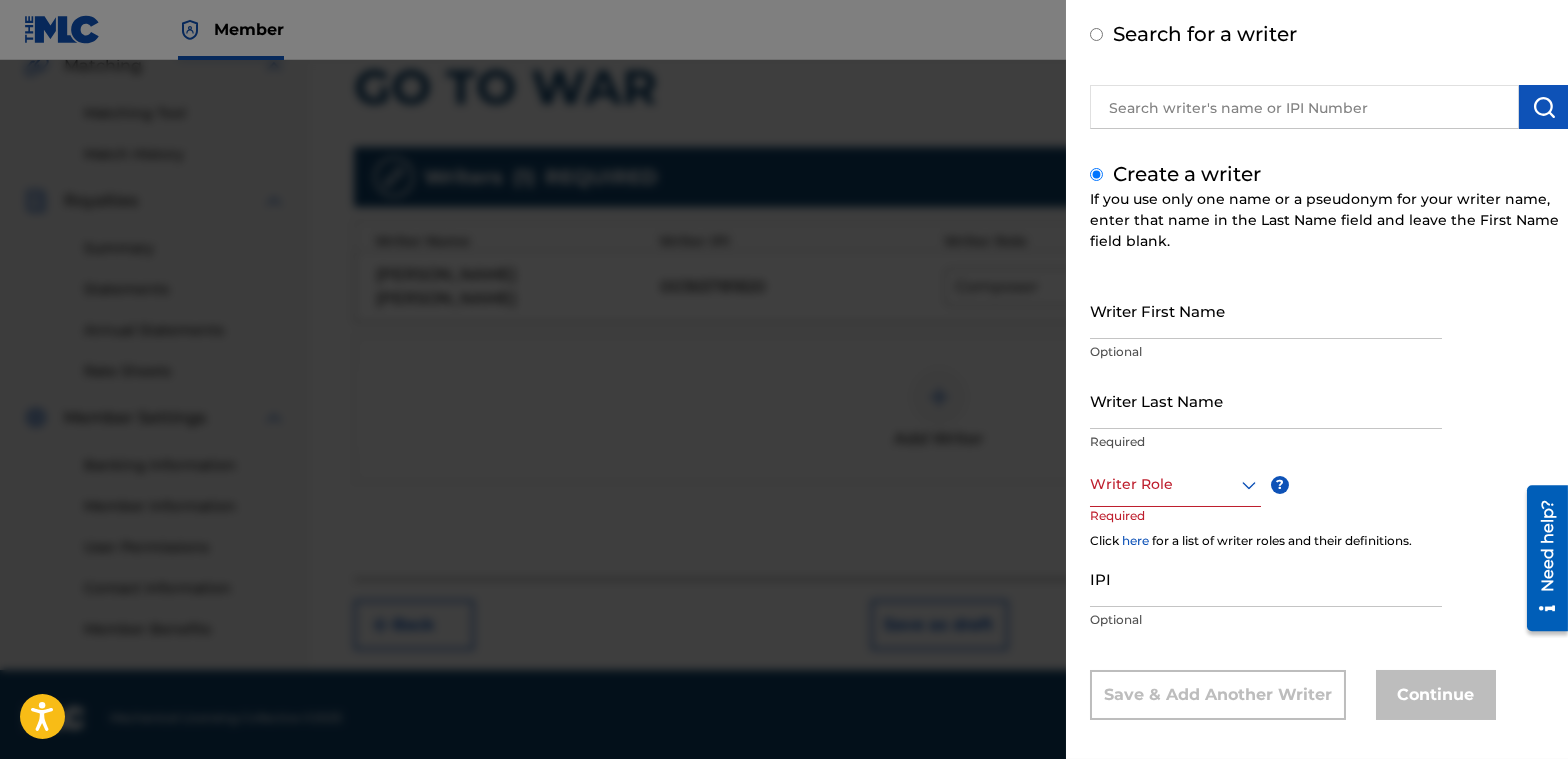 click at bounding box center (1175, 484) 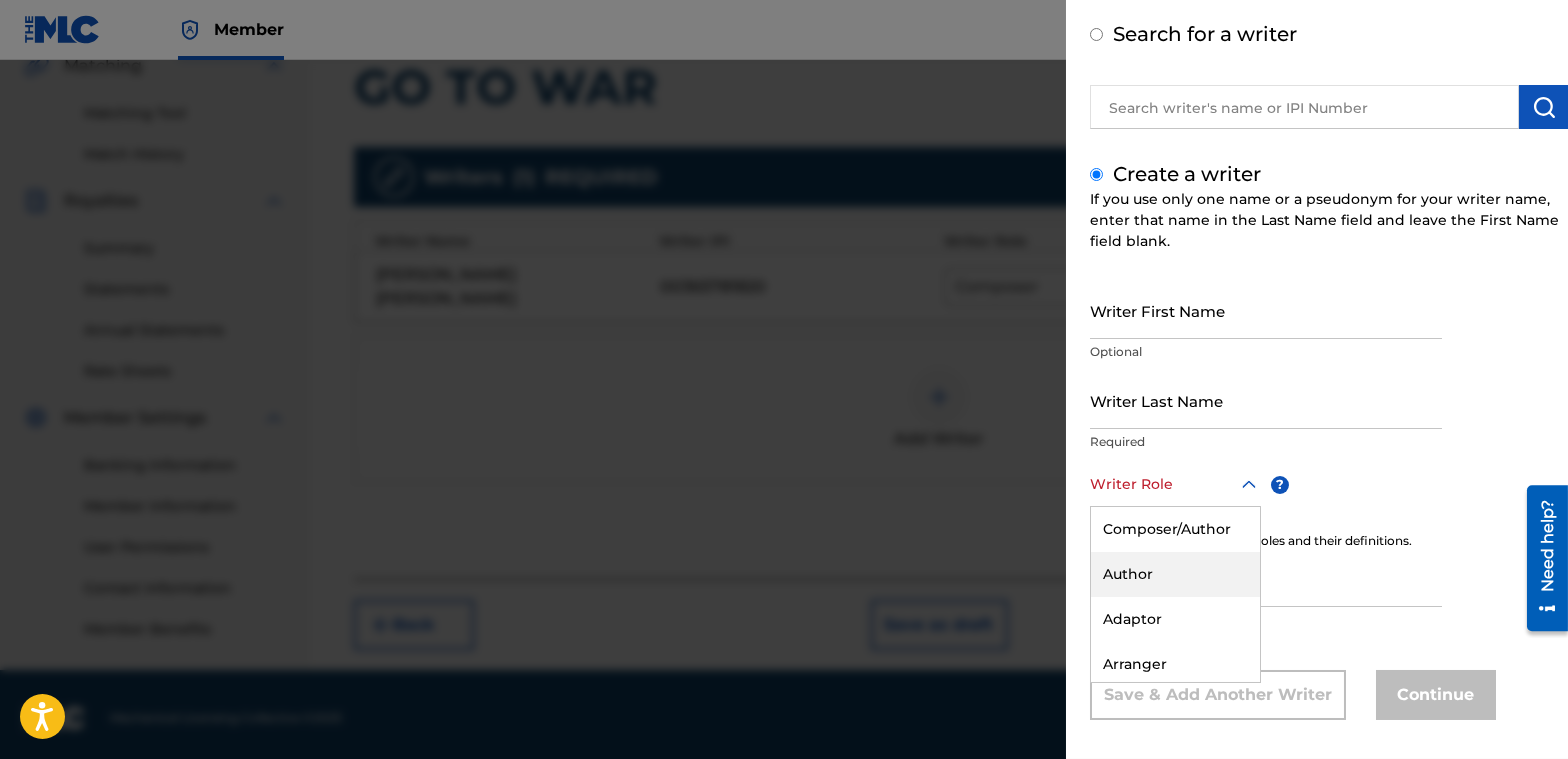 click on "Author" at bounding box center [1175, 574] 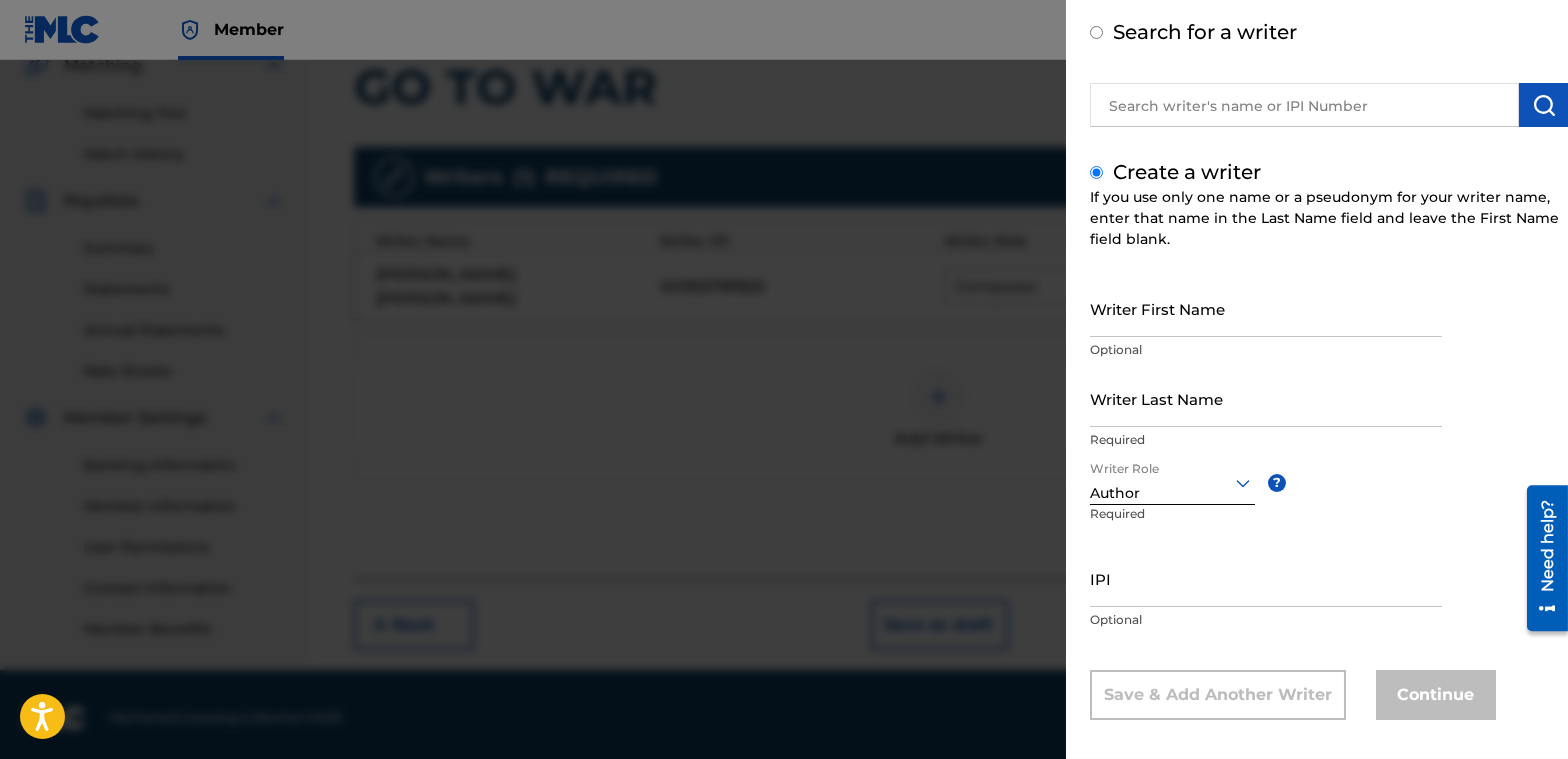 scroll, scrollTop: 109, scrollLeft: 0, axis: vertical 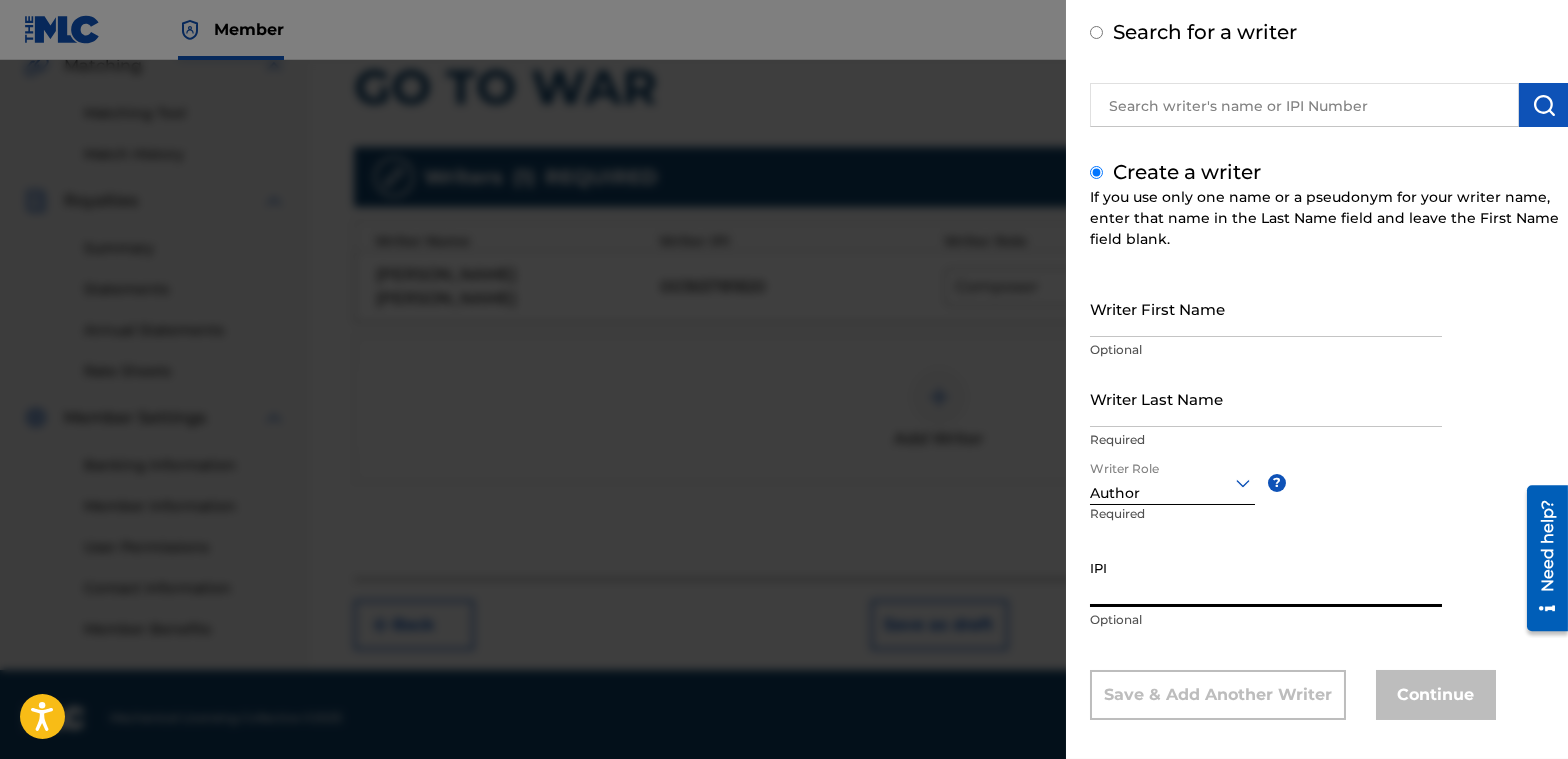 click on "IPI" at bounding box center (1266, 578) 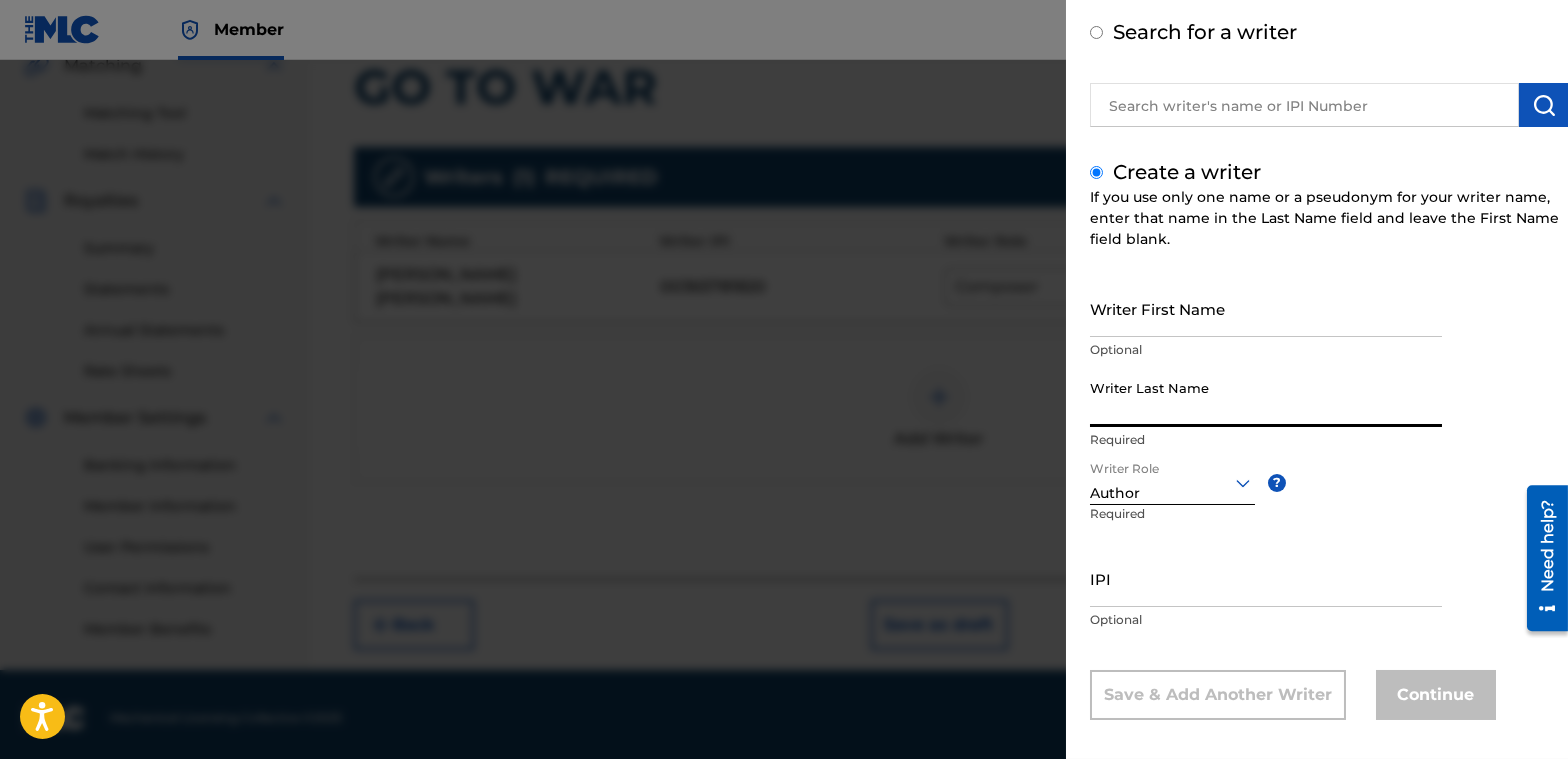 click on "Writer Last Name" at bounding box center (1266, 398) 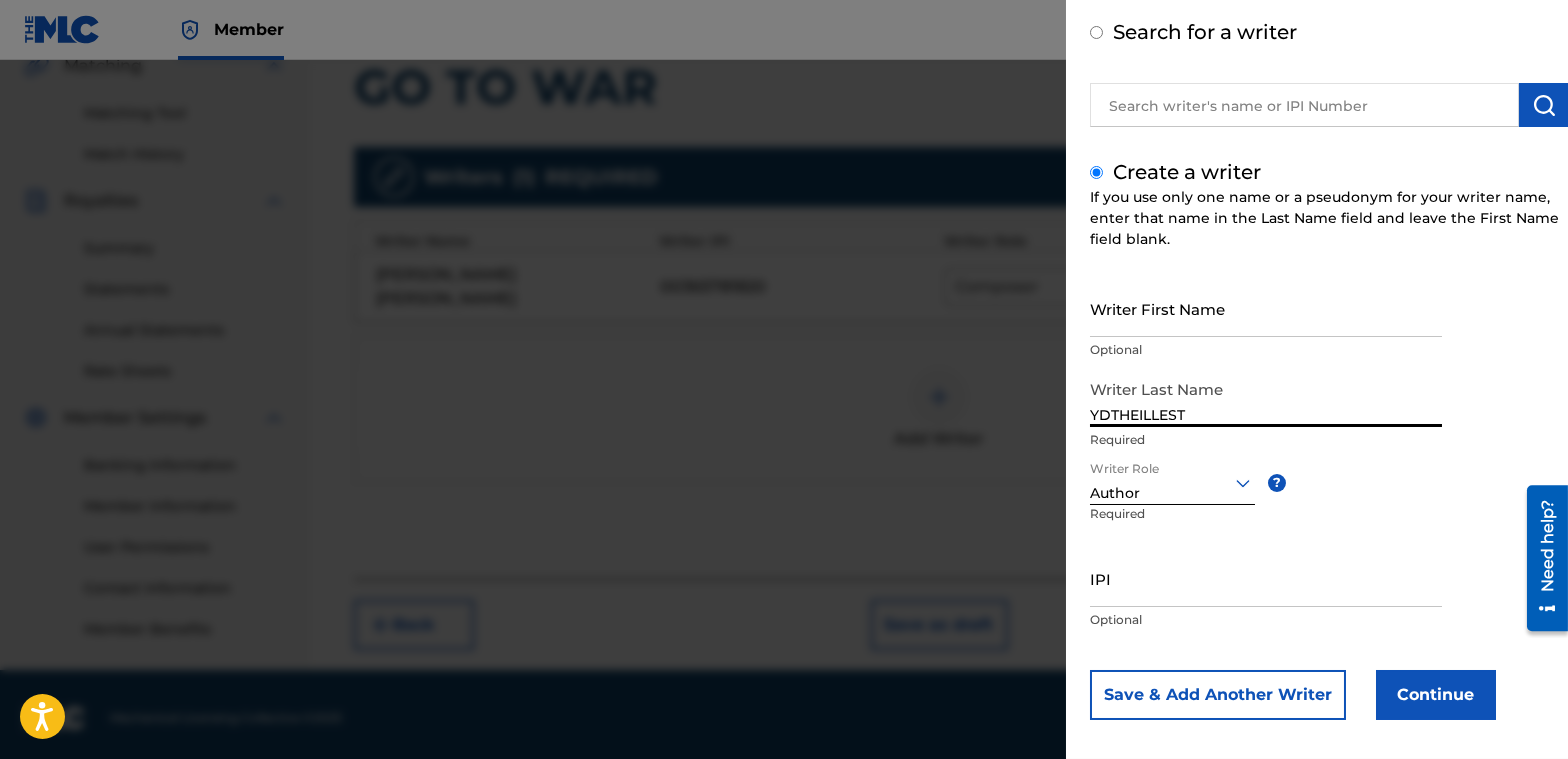 type on "YDTHEILLEST" 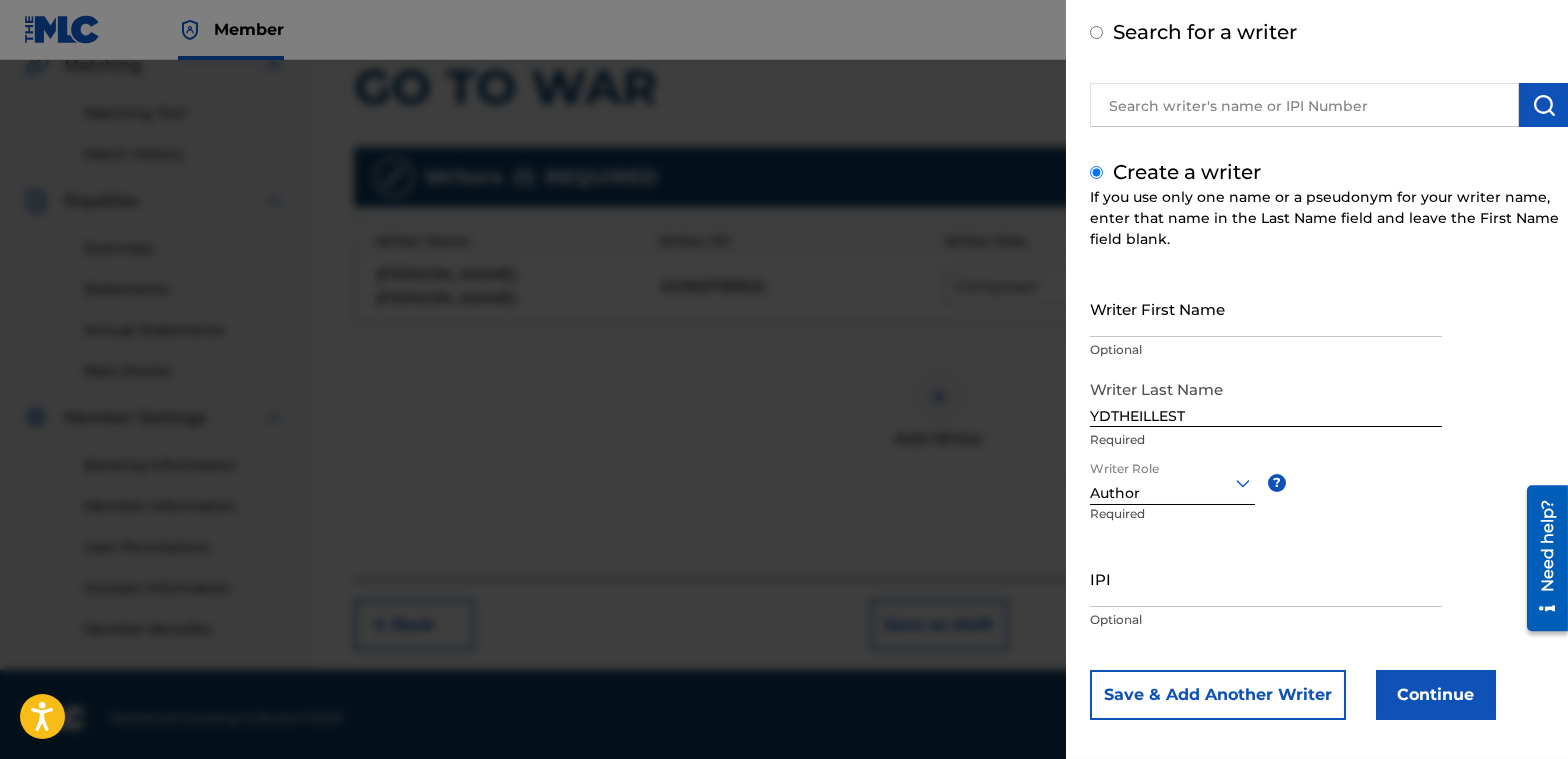 click on "Continue" at bounding box center [1436, 695] 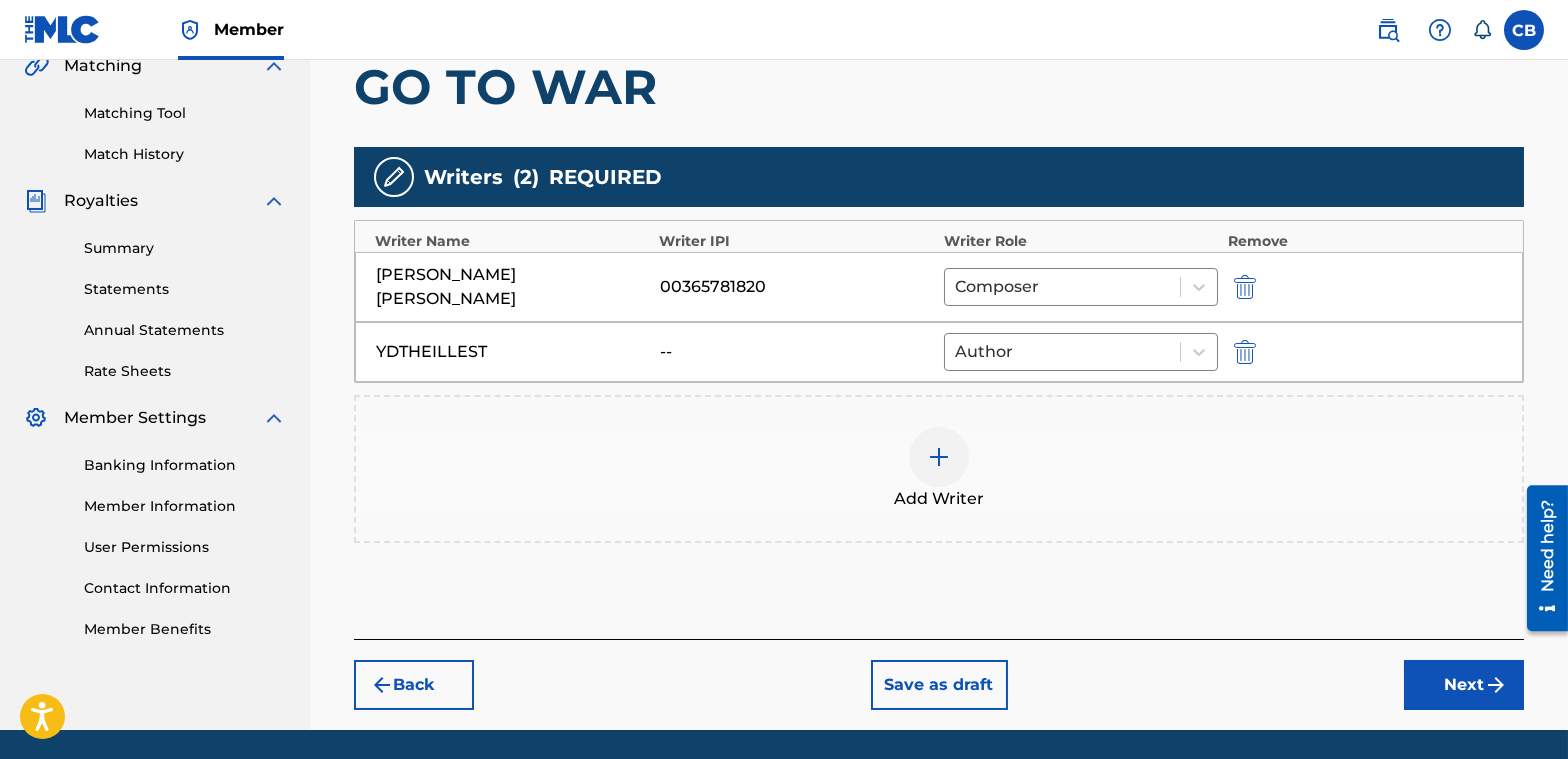 click on "Next" at bounding box center [1464, 685] 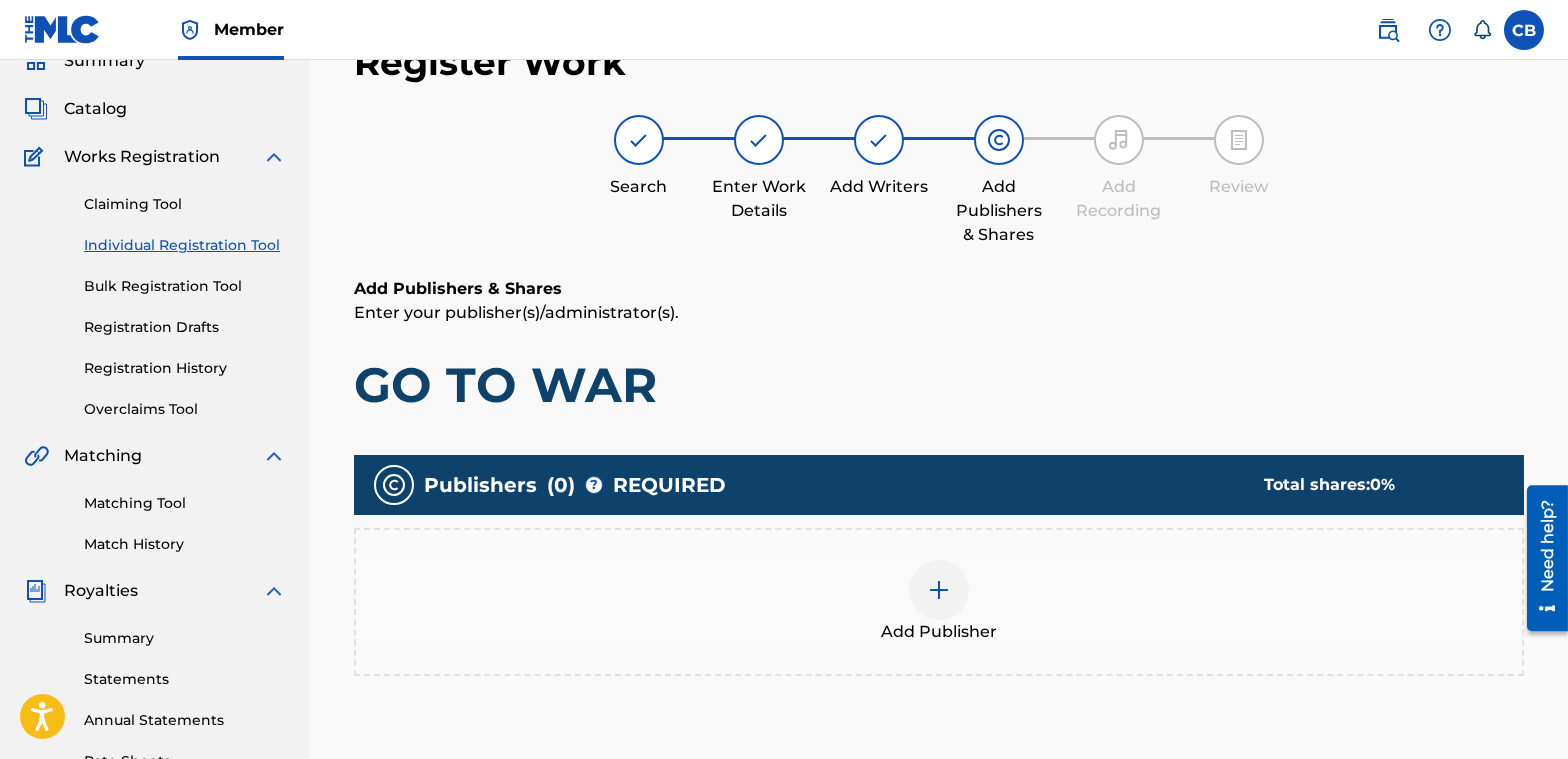 scroll, scrollTop: 90, scrollLeft: 0, axis: vertical 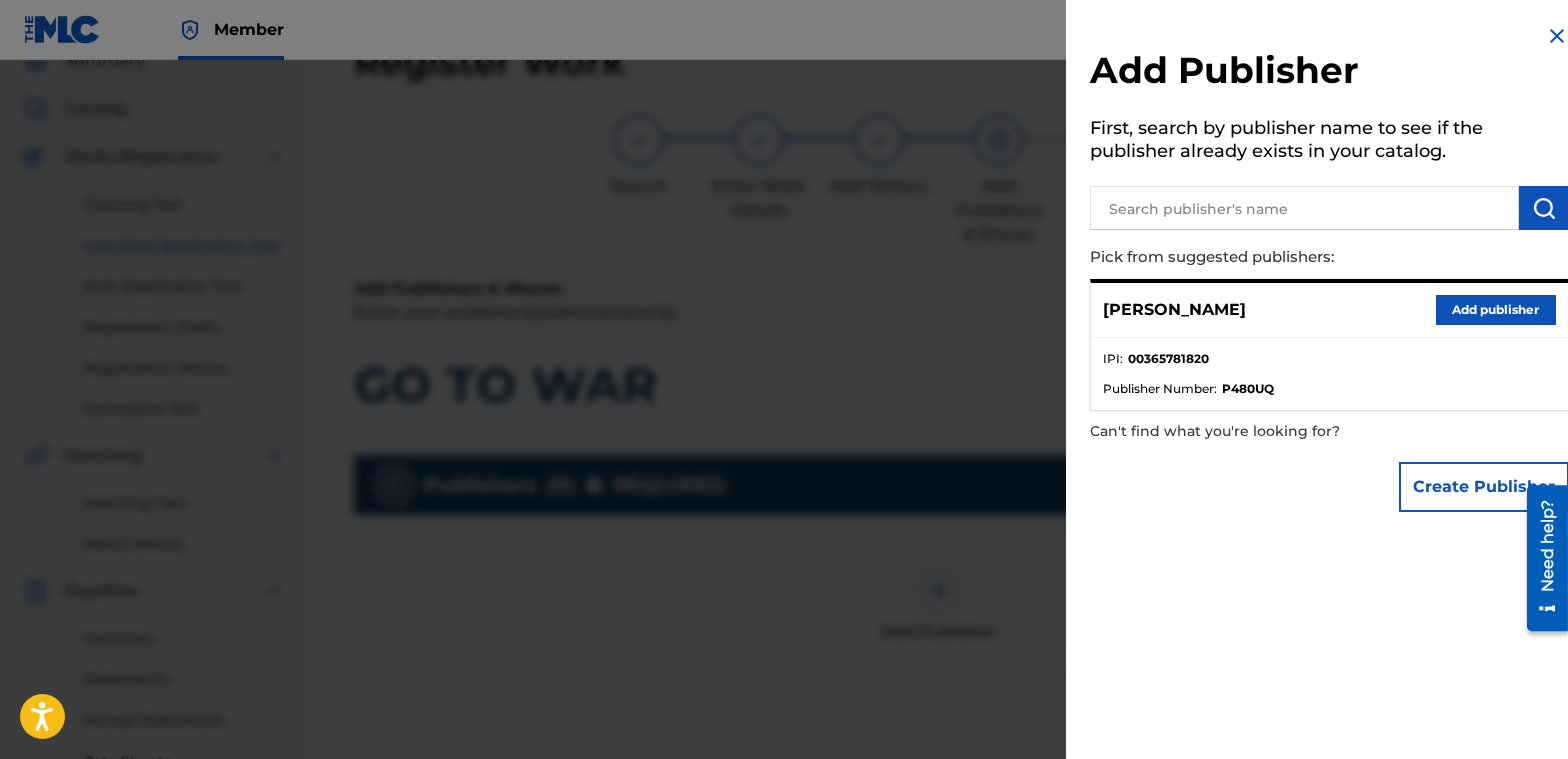 click on "Add publisher" at bounding box center [1496, 310] 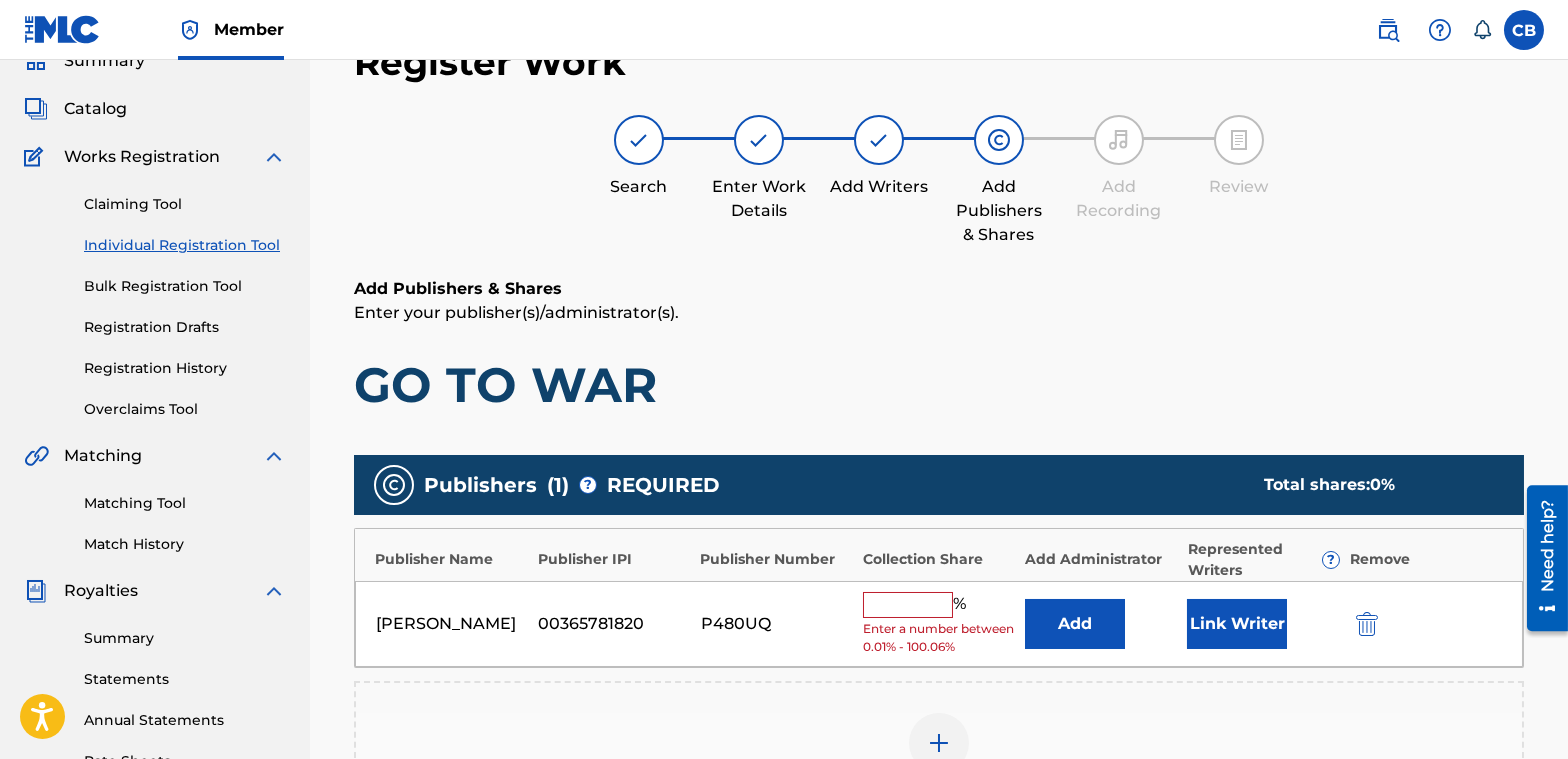click at bounding box center [908, 605] 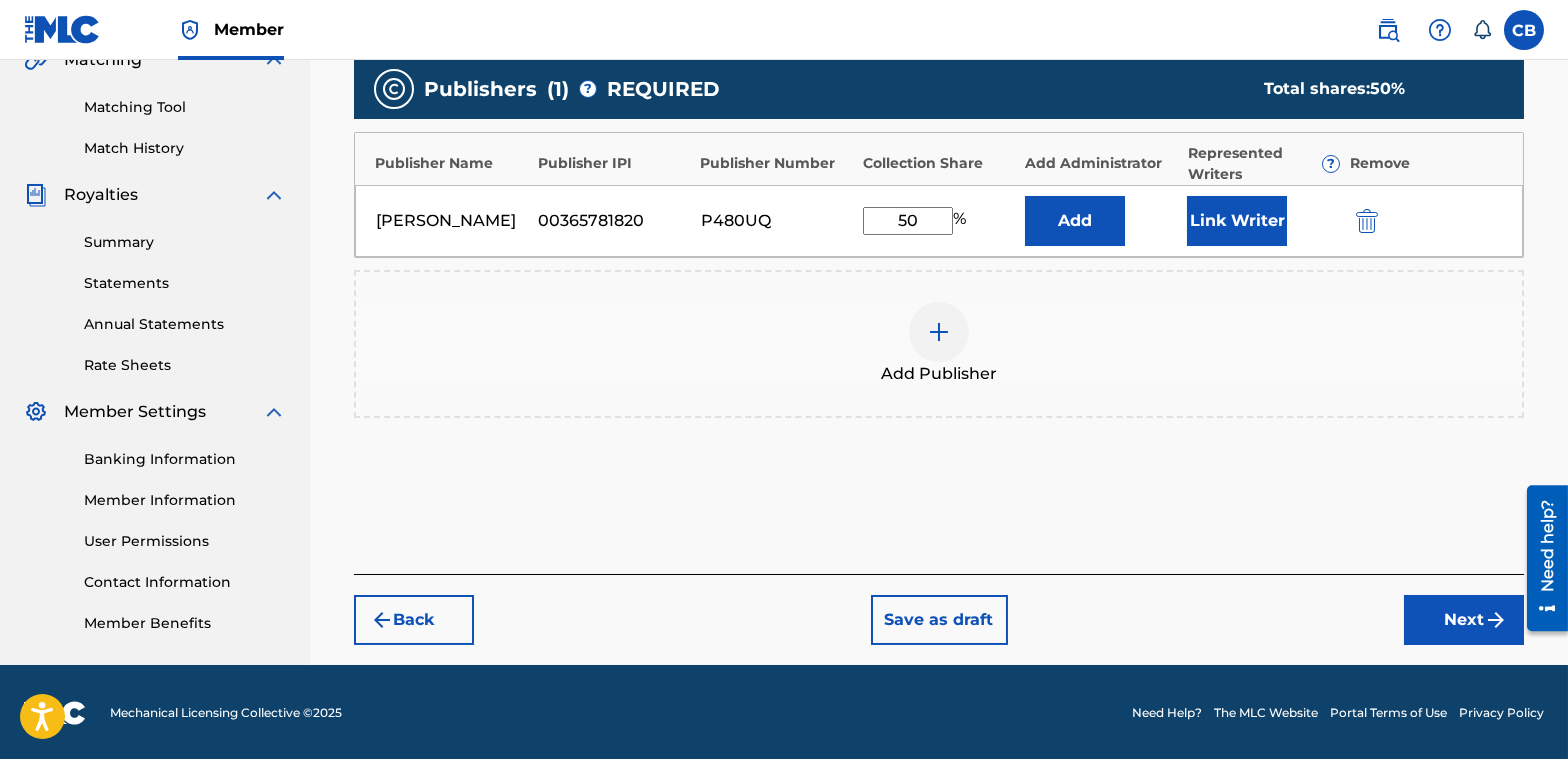 click on "Next" at bounding box center (1464, 620) 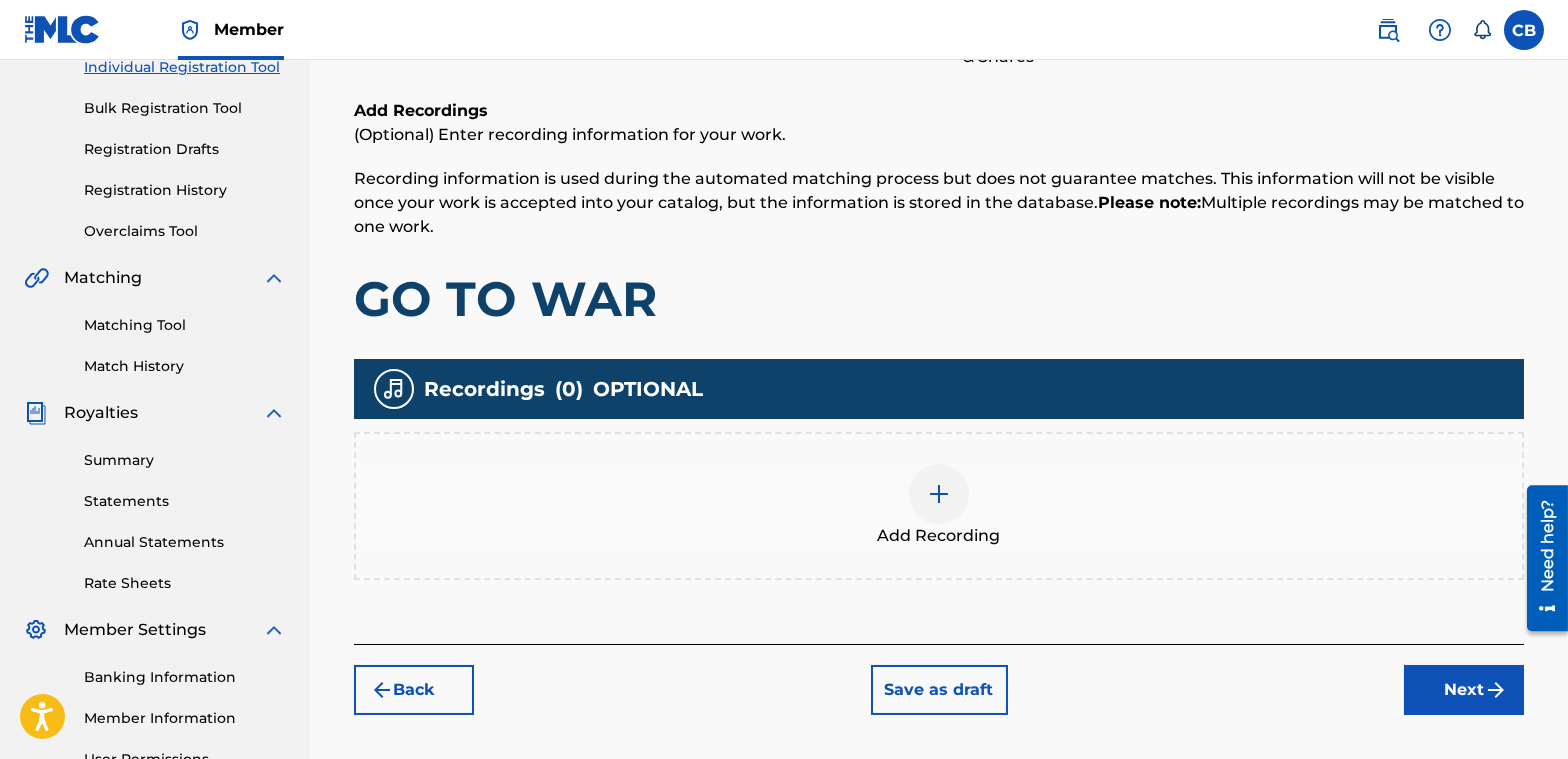scroll, scrollTop: 290, scrollLeft: 0, axis: vertical 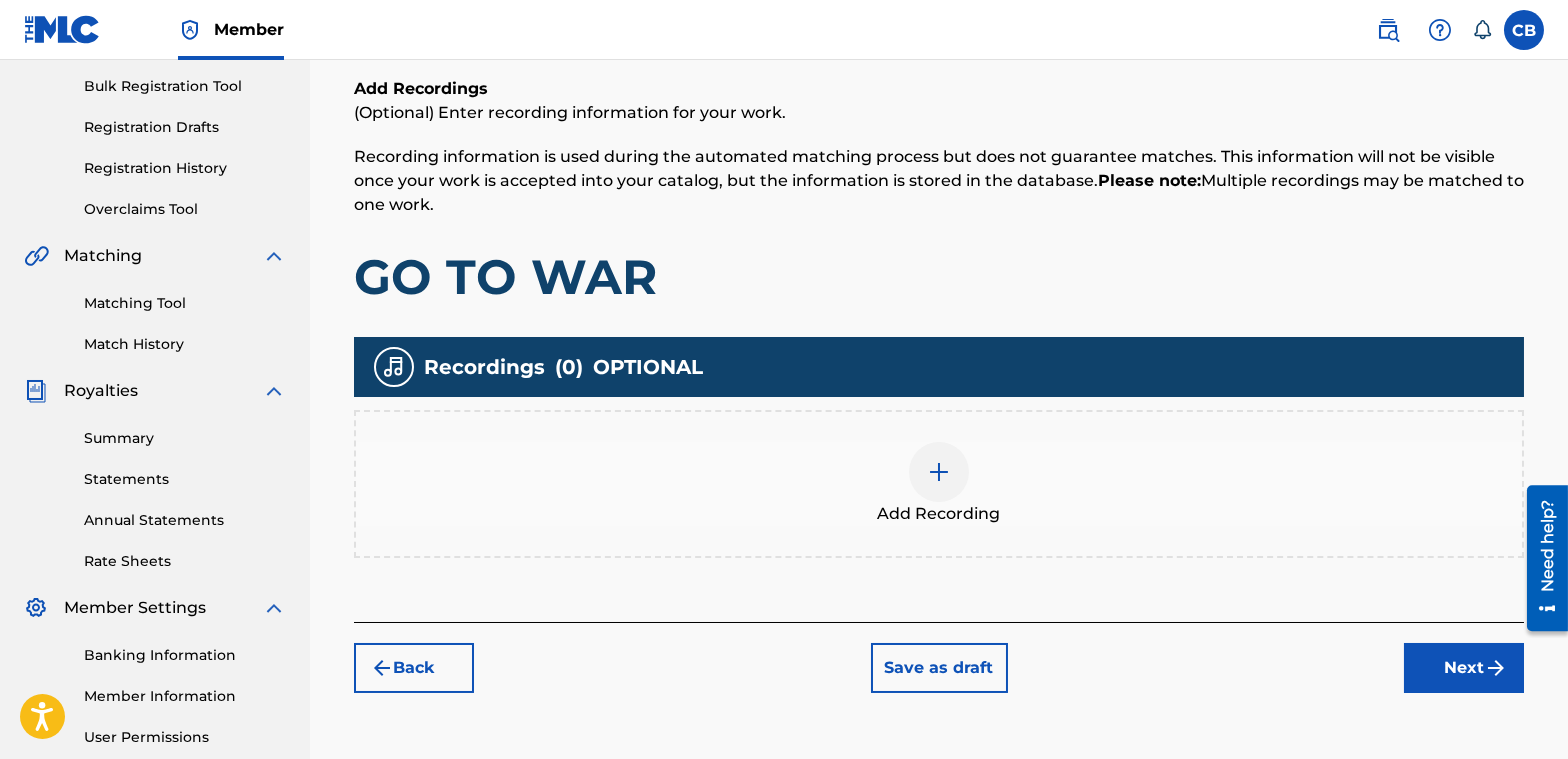click at bounding box center [939, 472] 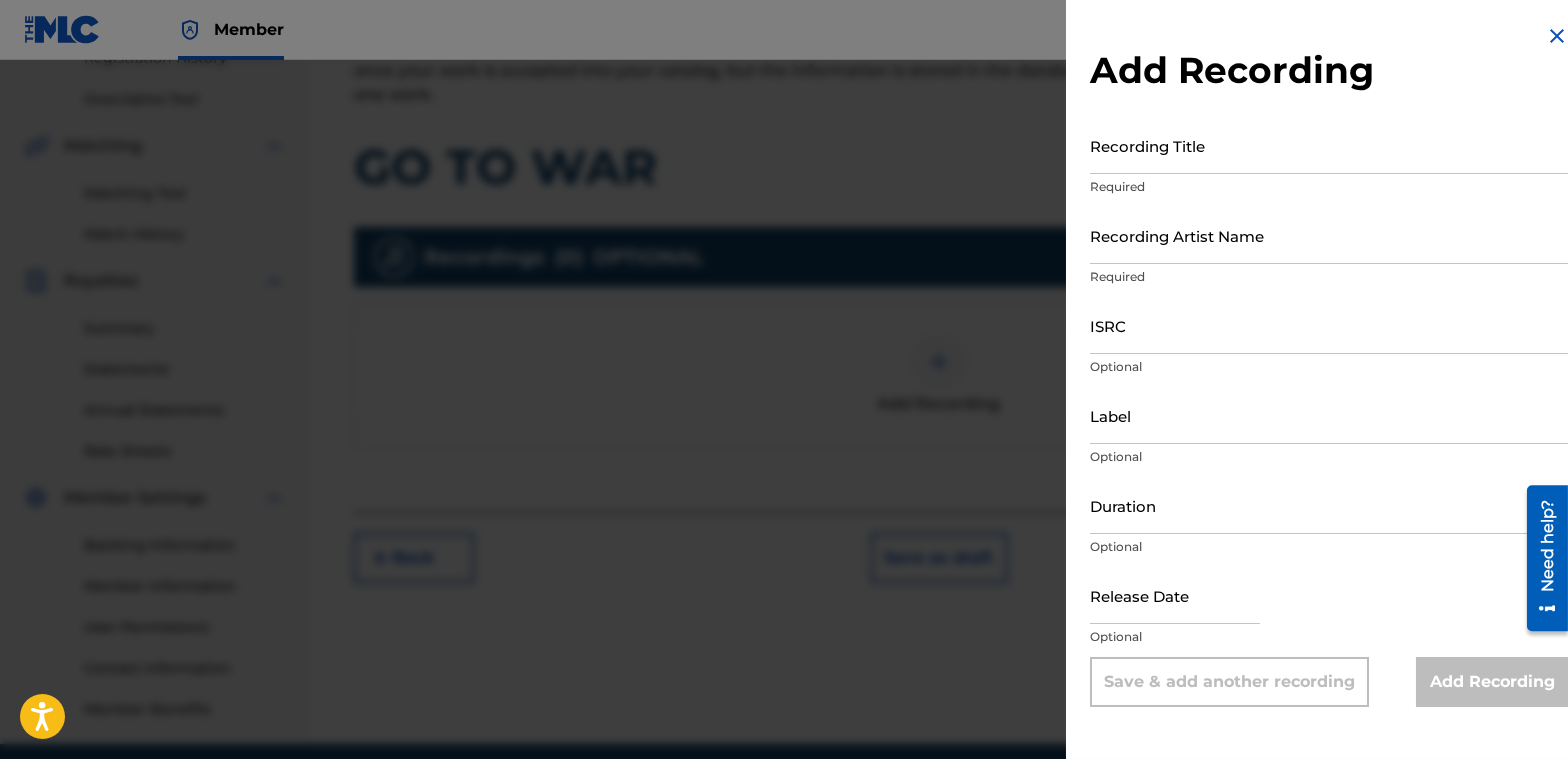 scroll, scrollTop: 280, scrollLeft: 0, axis: vertical 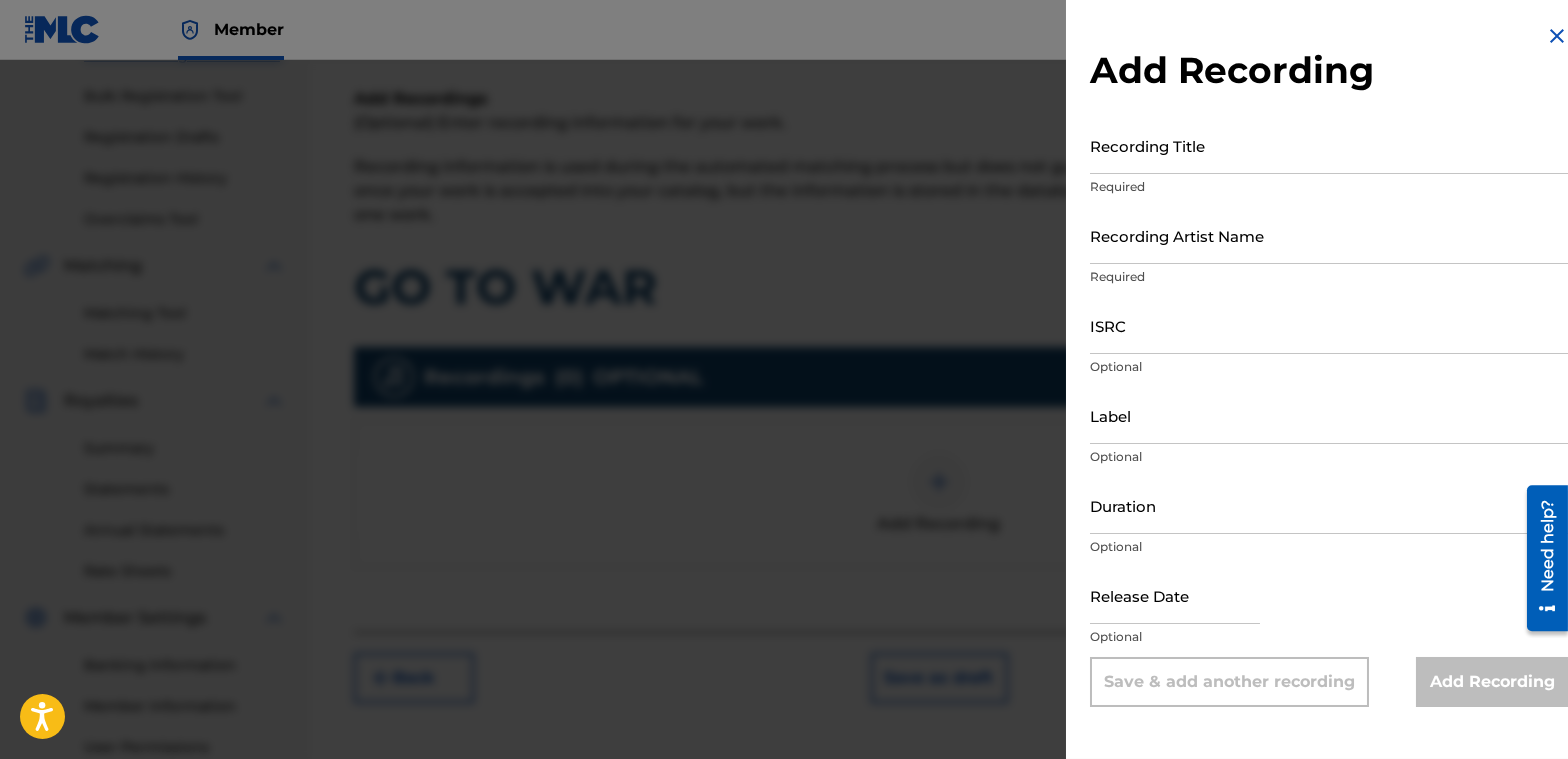 click on "Recording Title" at bounding box center (1329, 145) 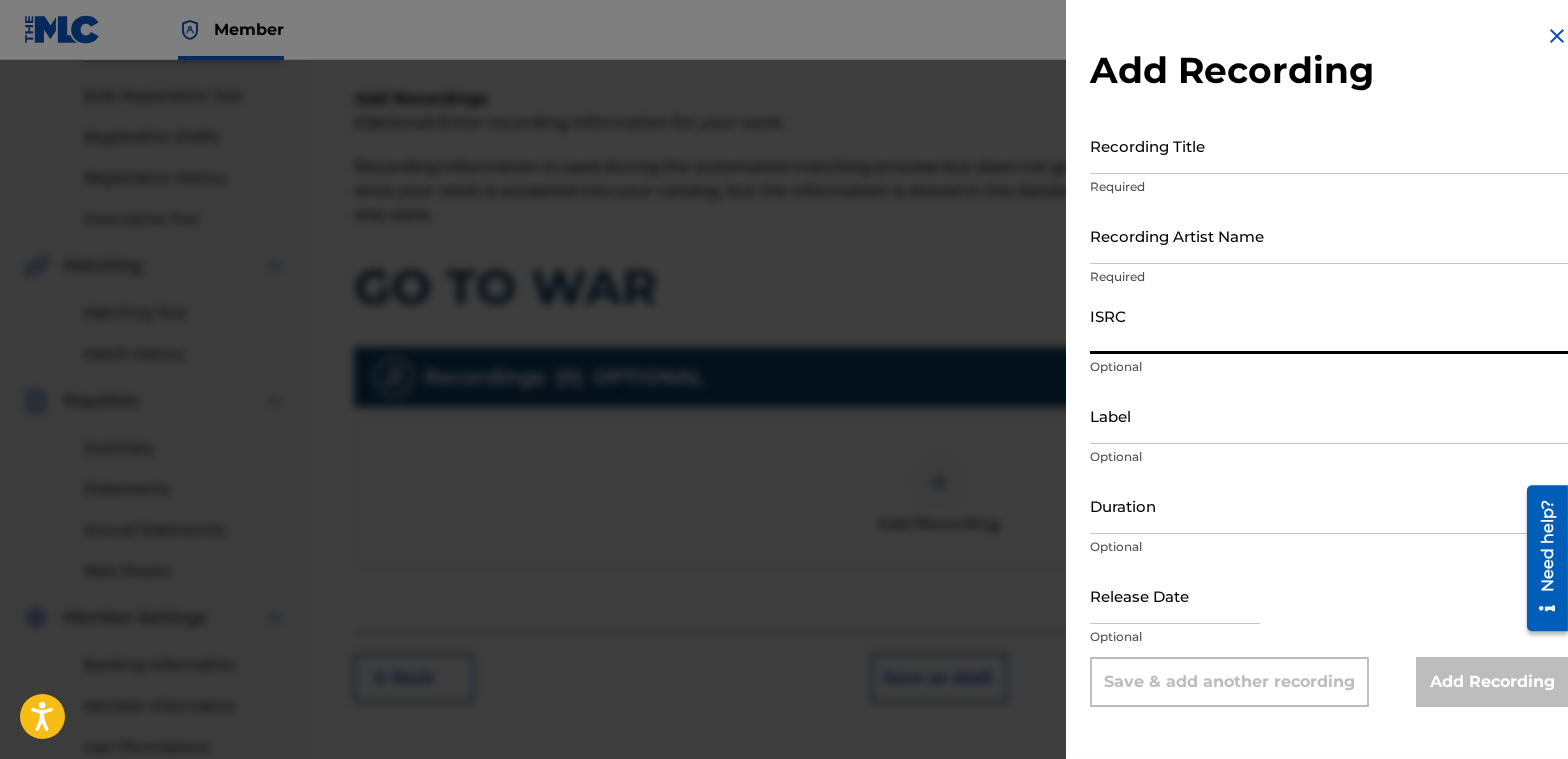 click on "ISRC" at bounding box center [1329, 325] 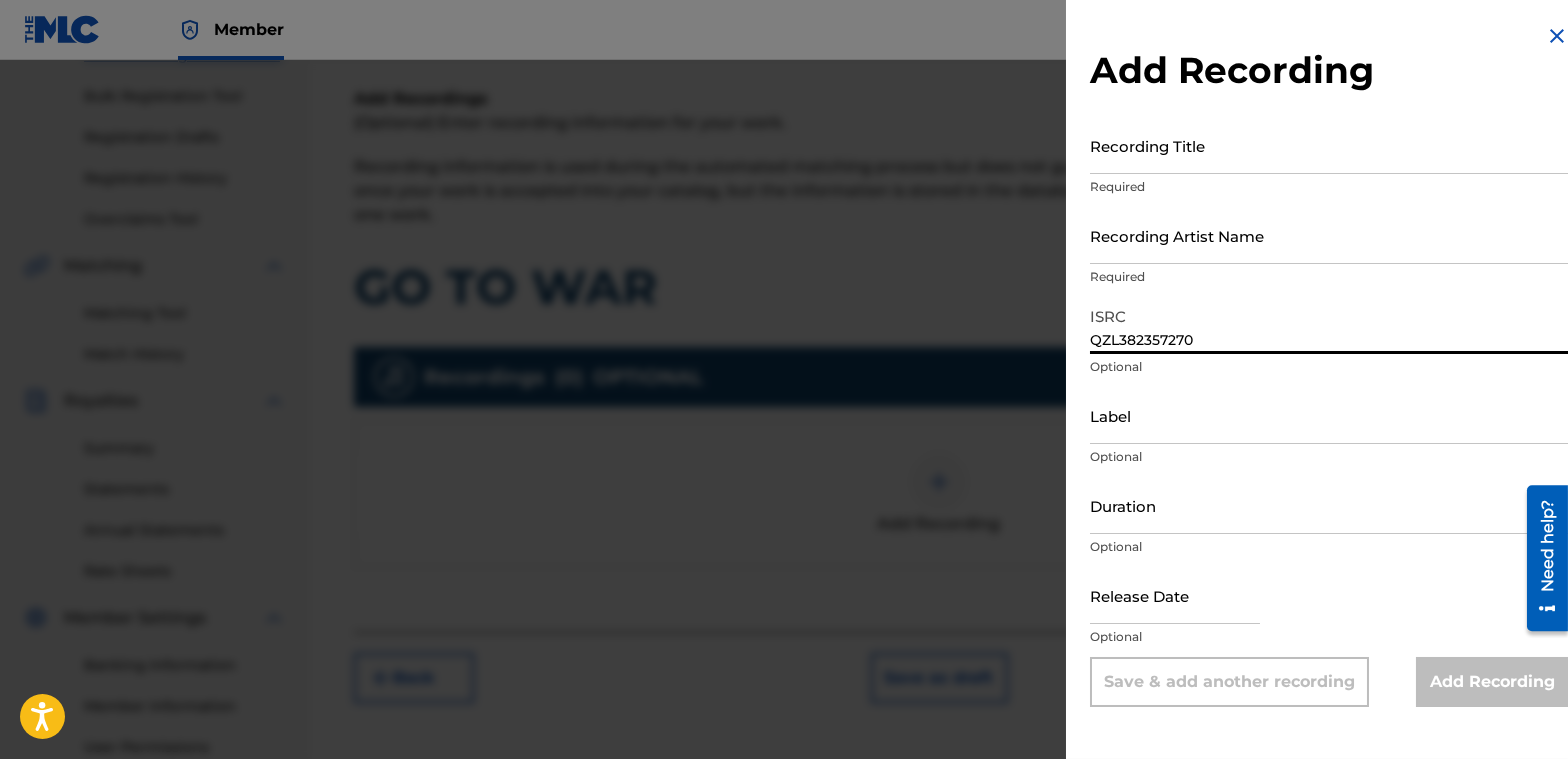 type on "QZL382357270" 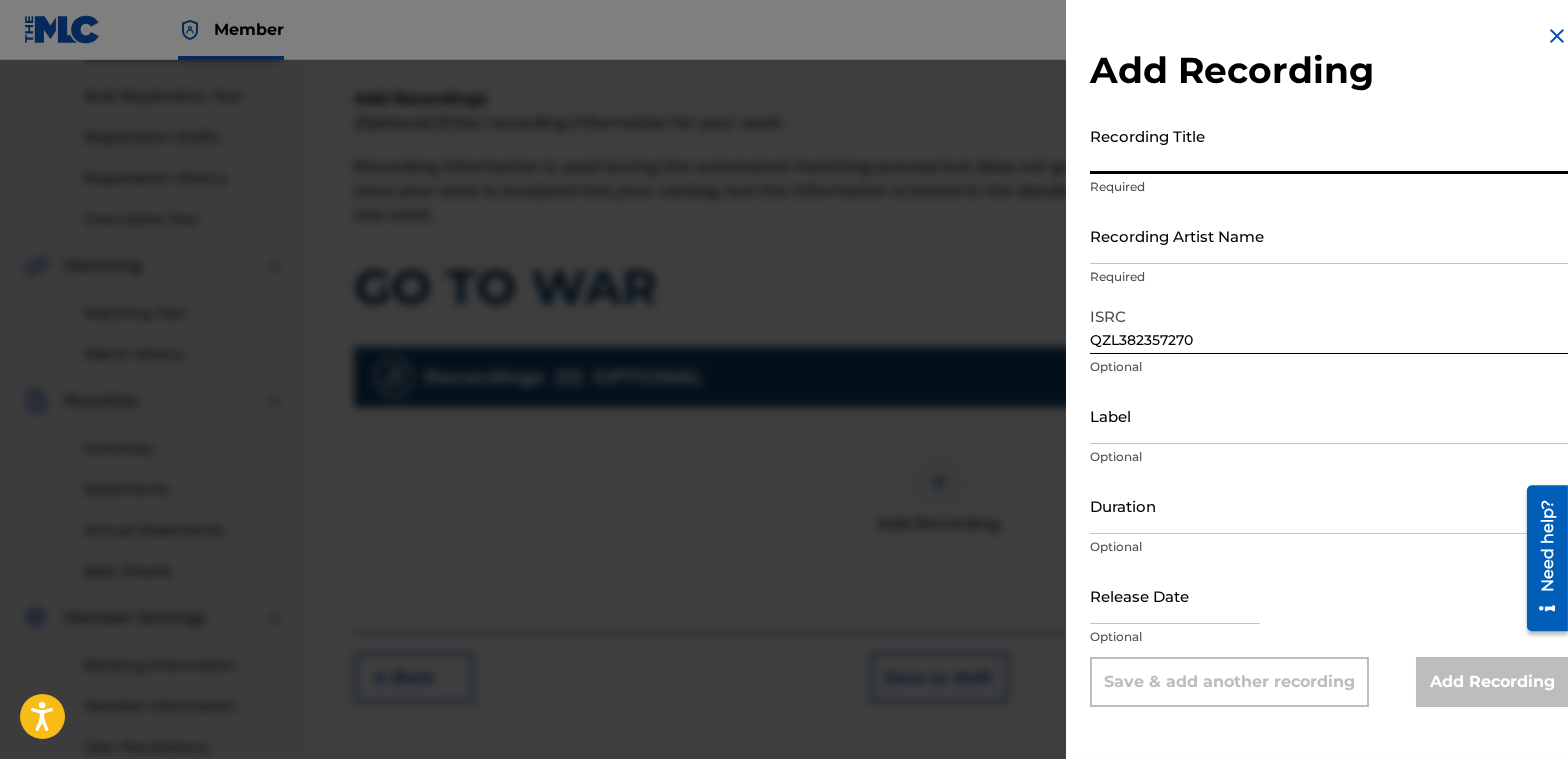 click on "Recording Title" at bounding box center (1329, 145) 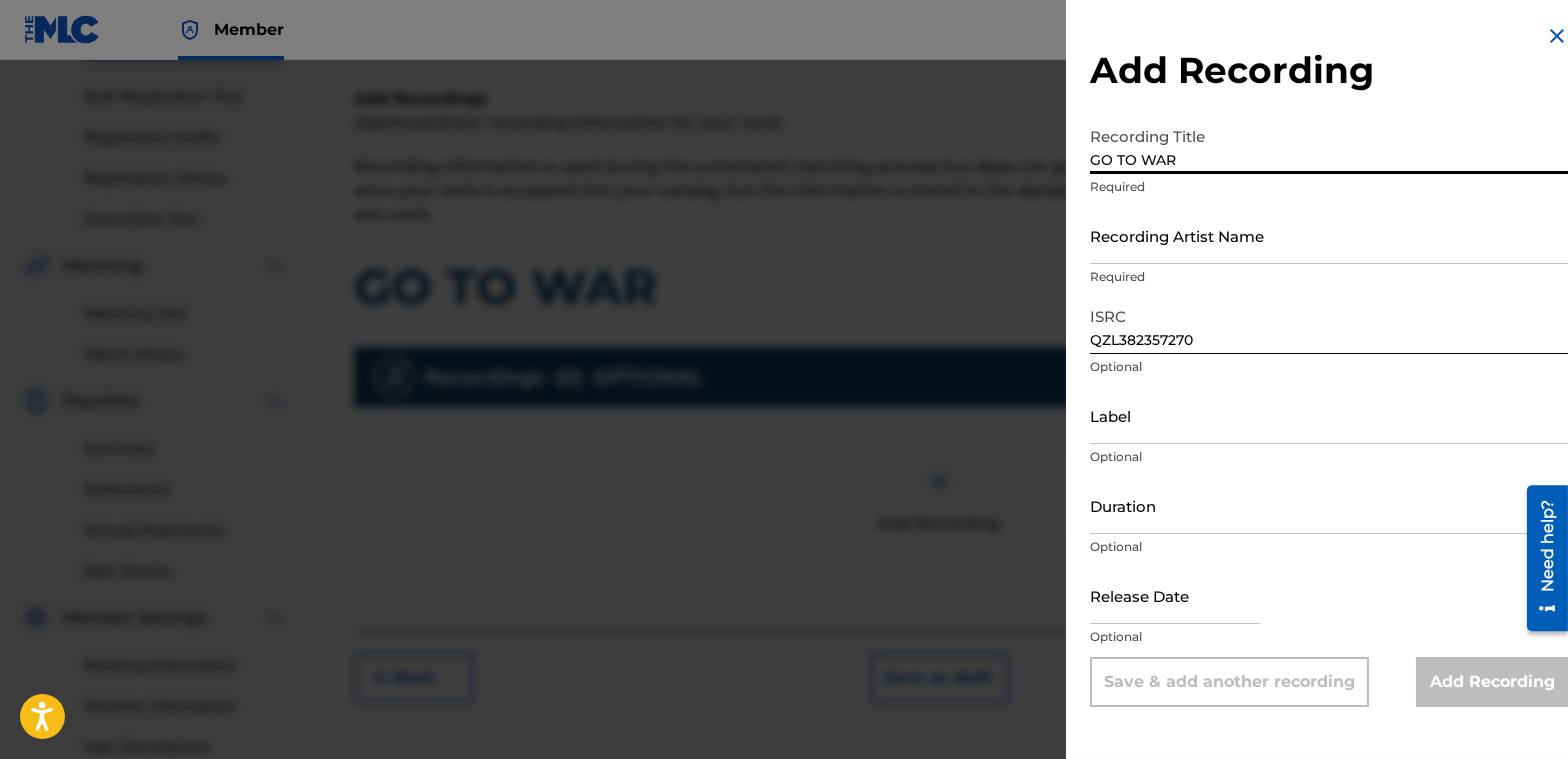 type on "GO TO WAR" 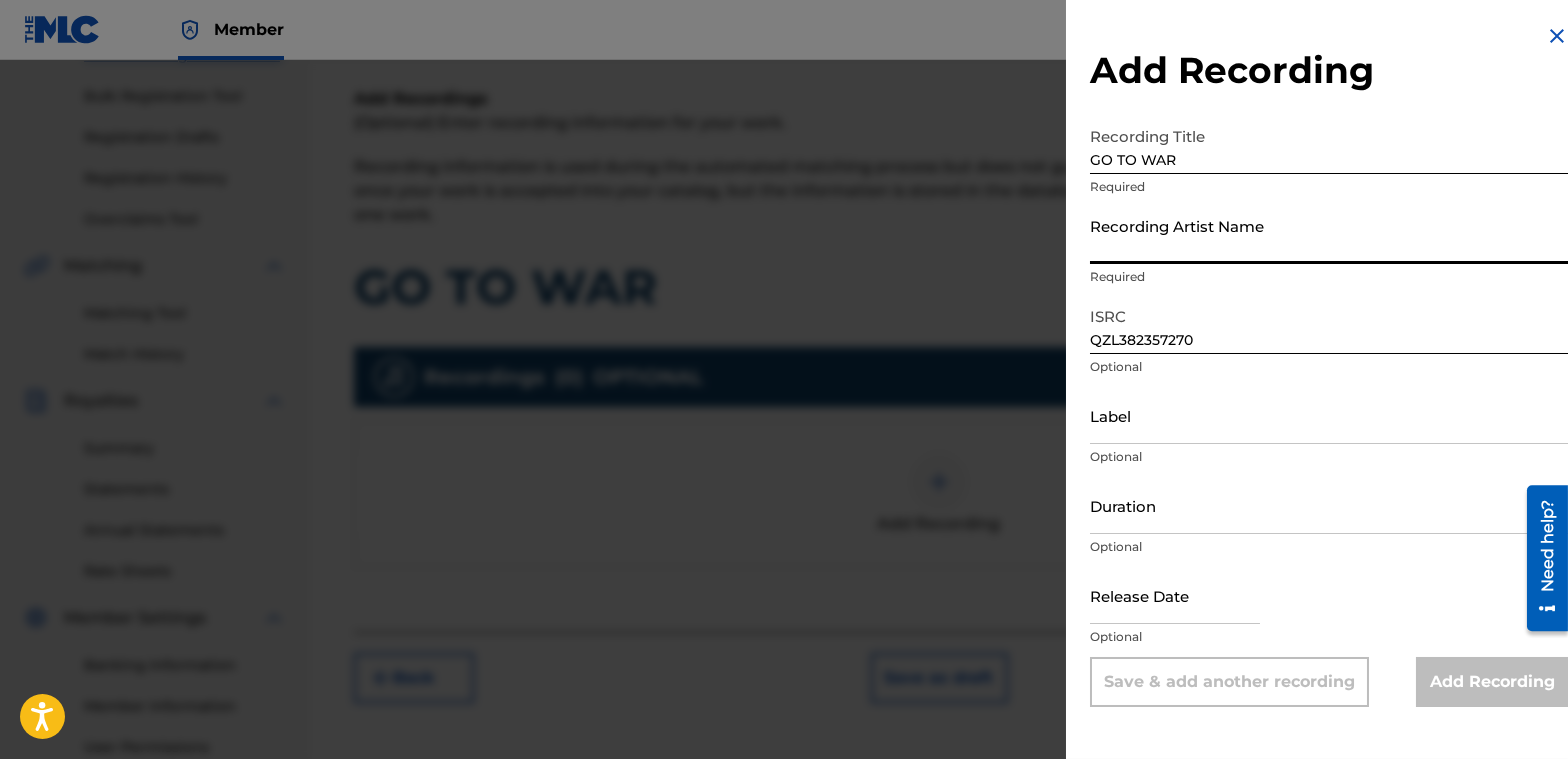 click on "Recording Artist Name" at bounding box center [1329, 235] 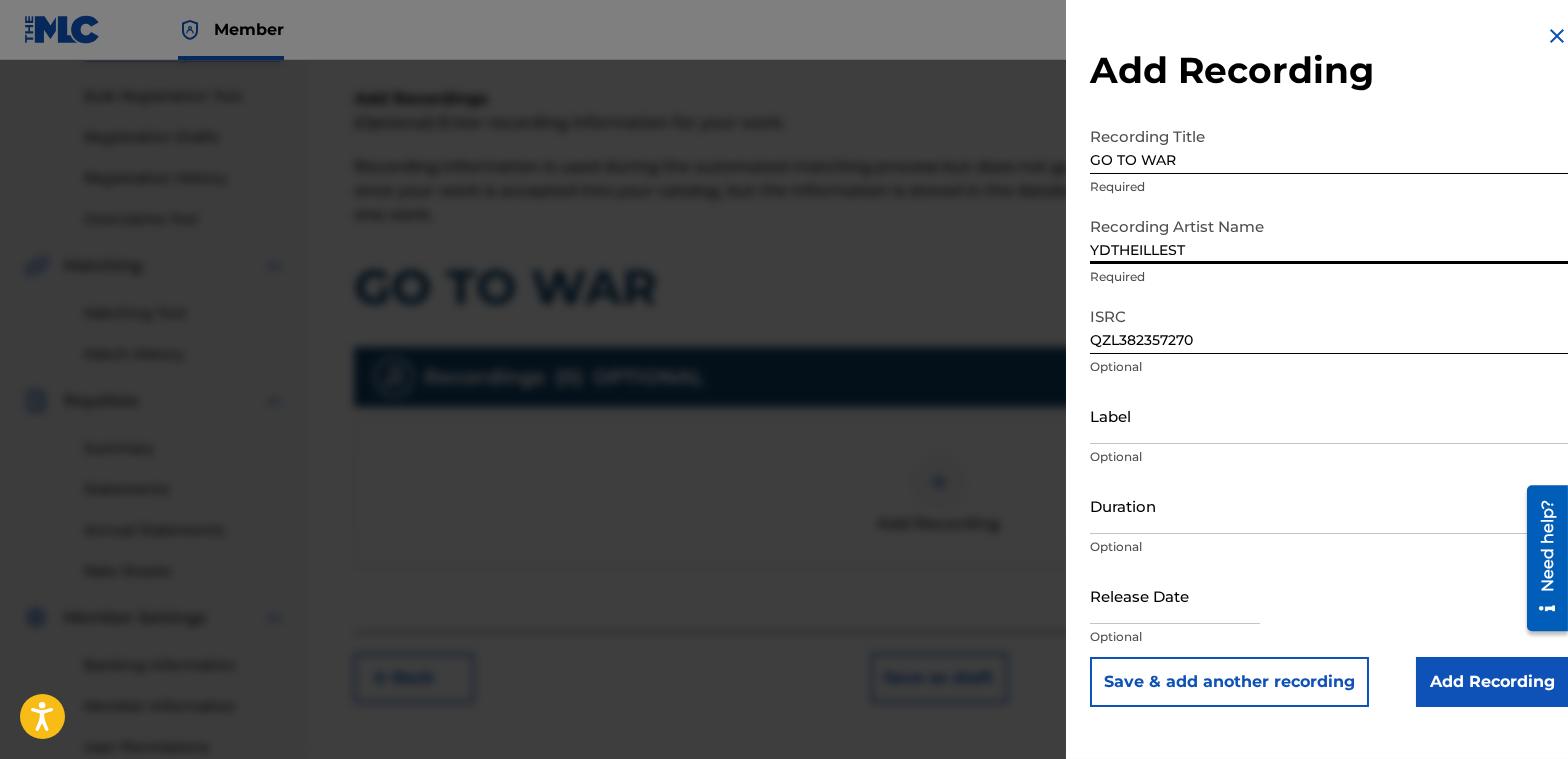 type on "YDTHEILLEST" 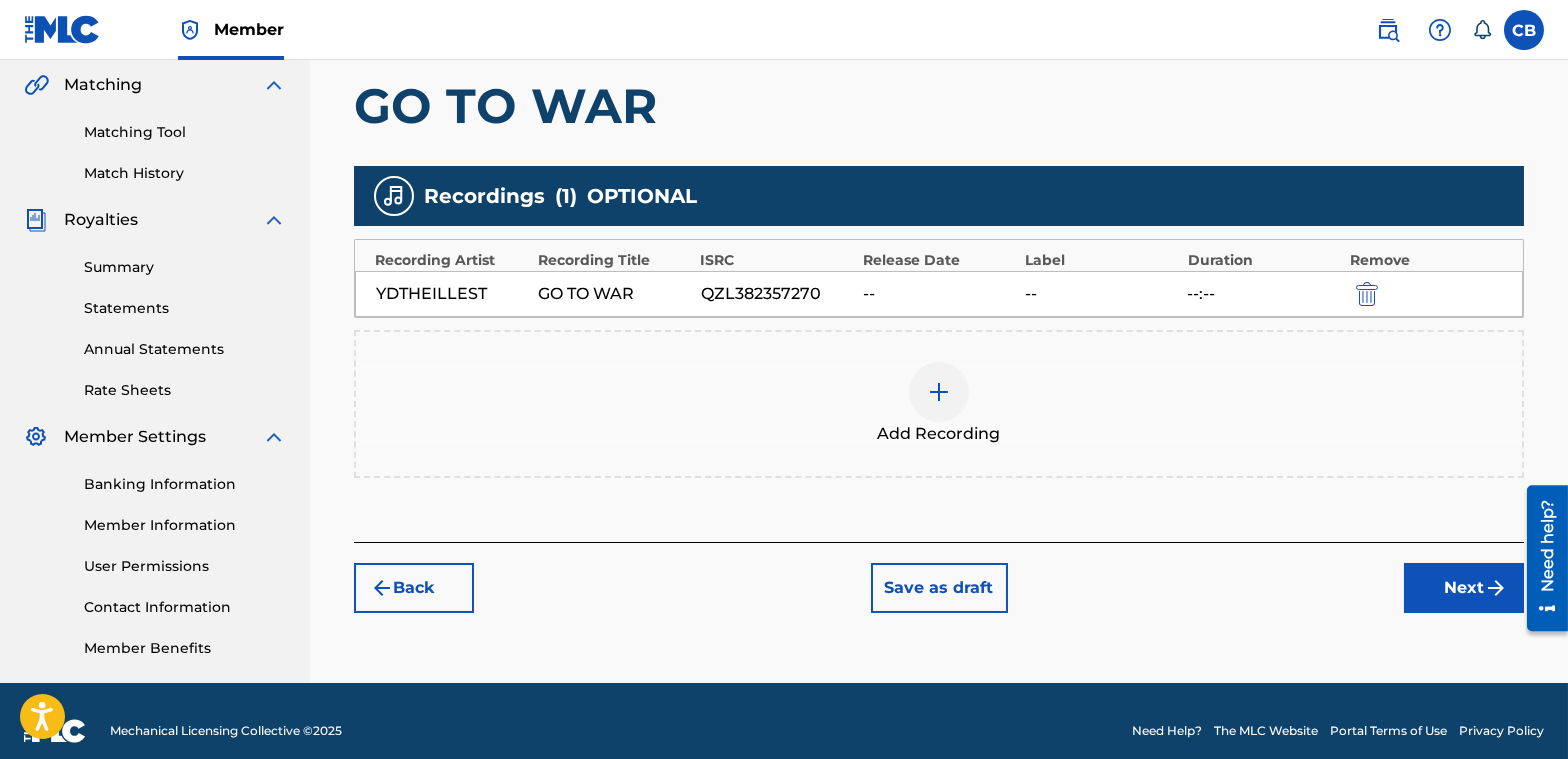 scroll, scrollTop: 480, scrollLeft: 0, axis: vertical 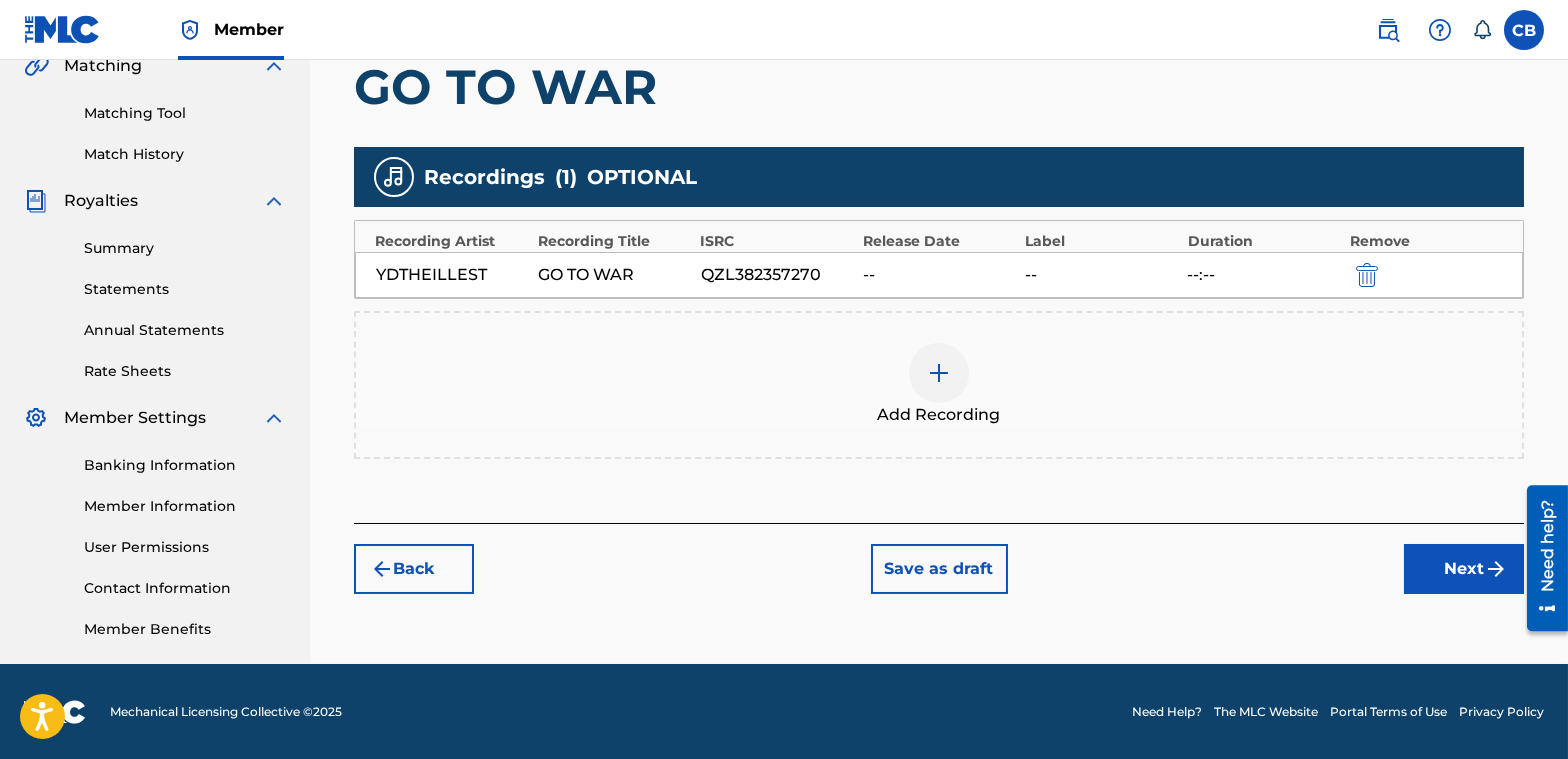 click on "Next" at bounding box center [1464, 569] 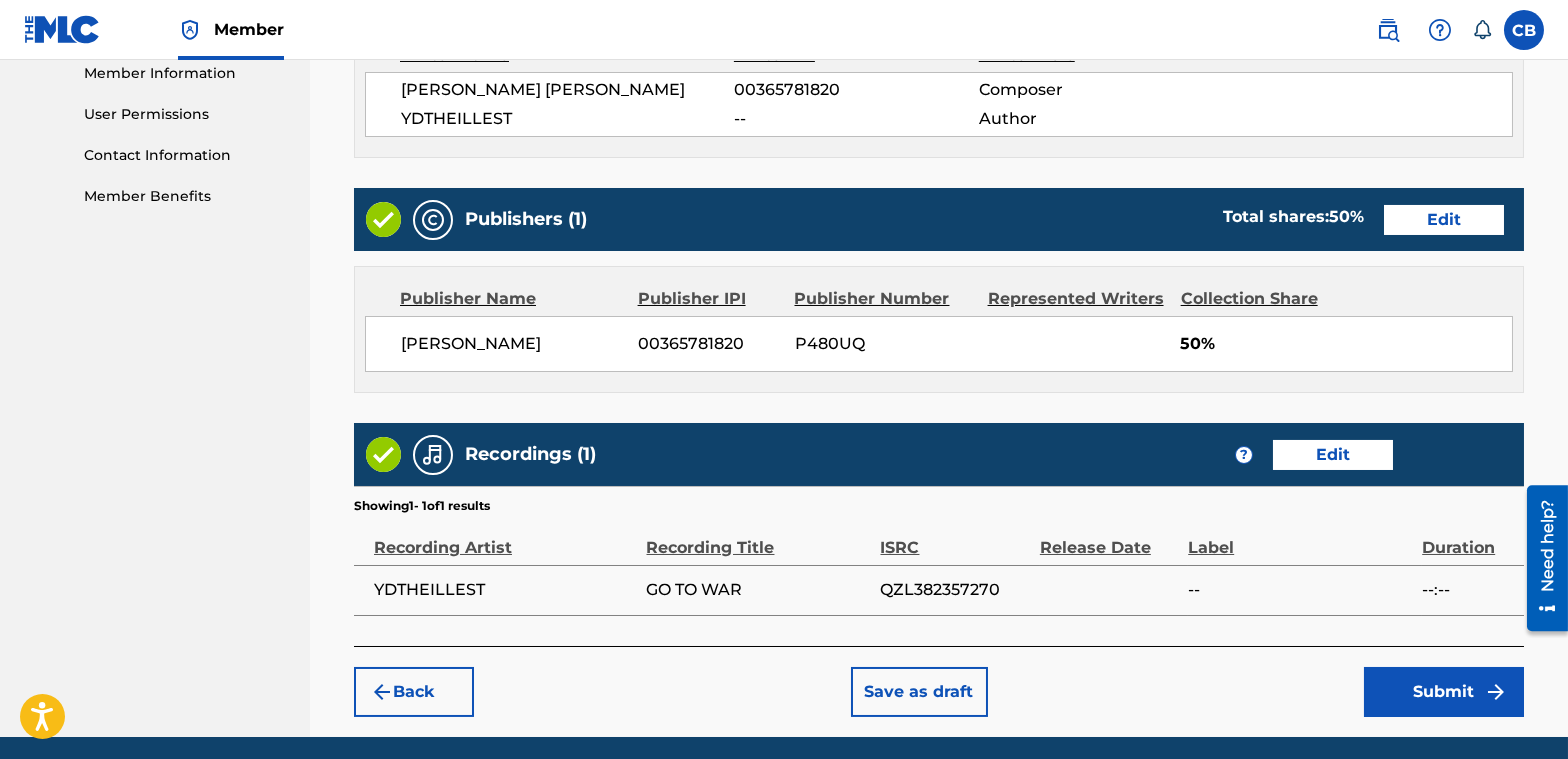 scroll, scrollTop: 983, scrollLeft: 0, axis: vertical 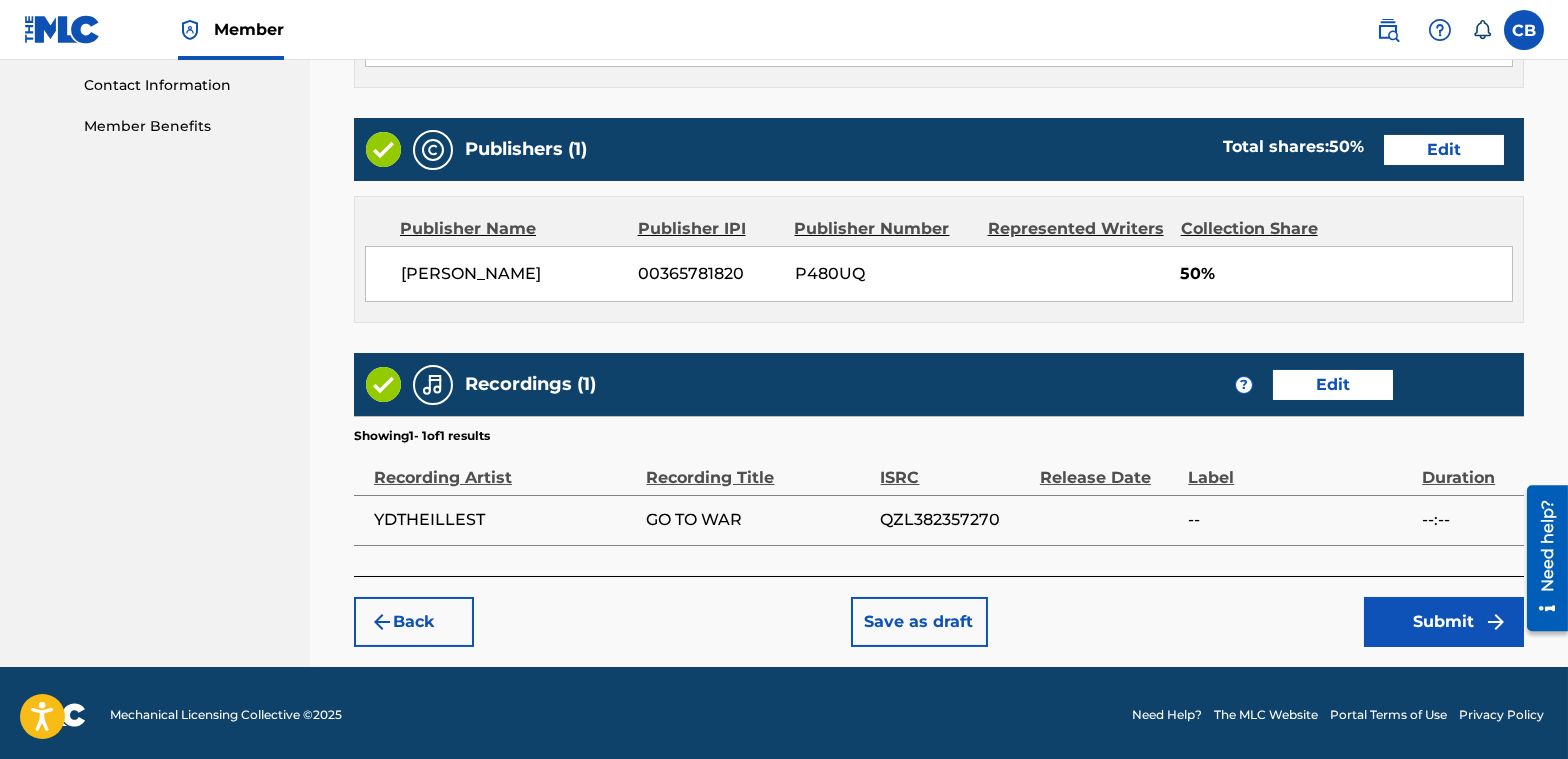 click on "Submit" at bounding box center [1444, 622] 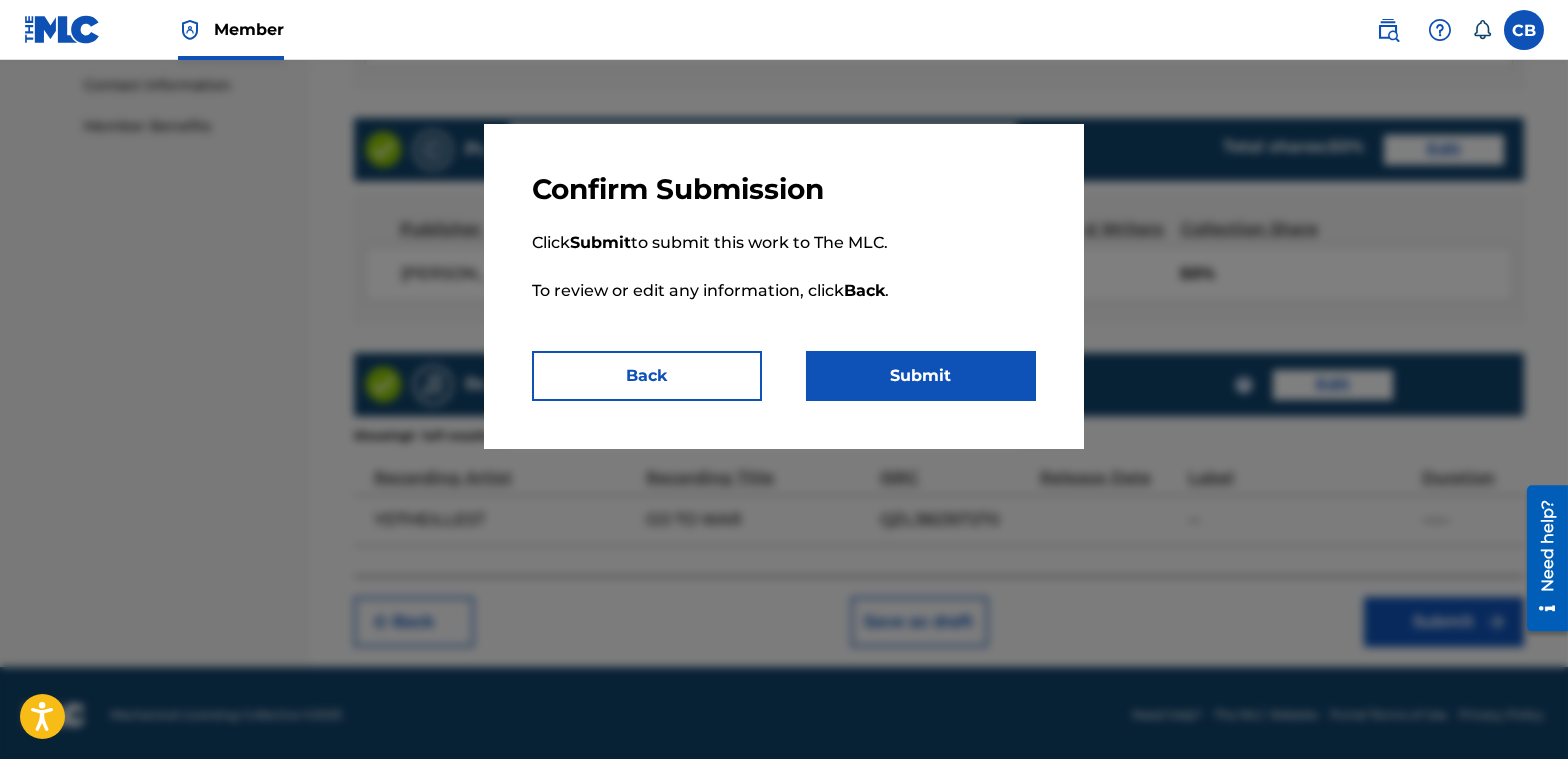 click on "Submit" at bounding box center (921, 376) 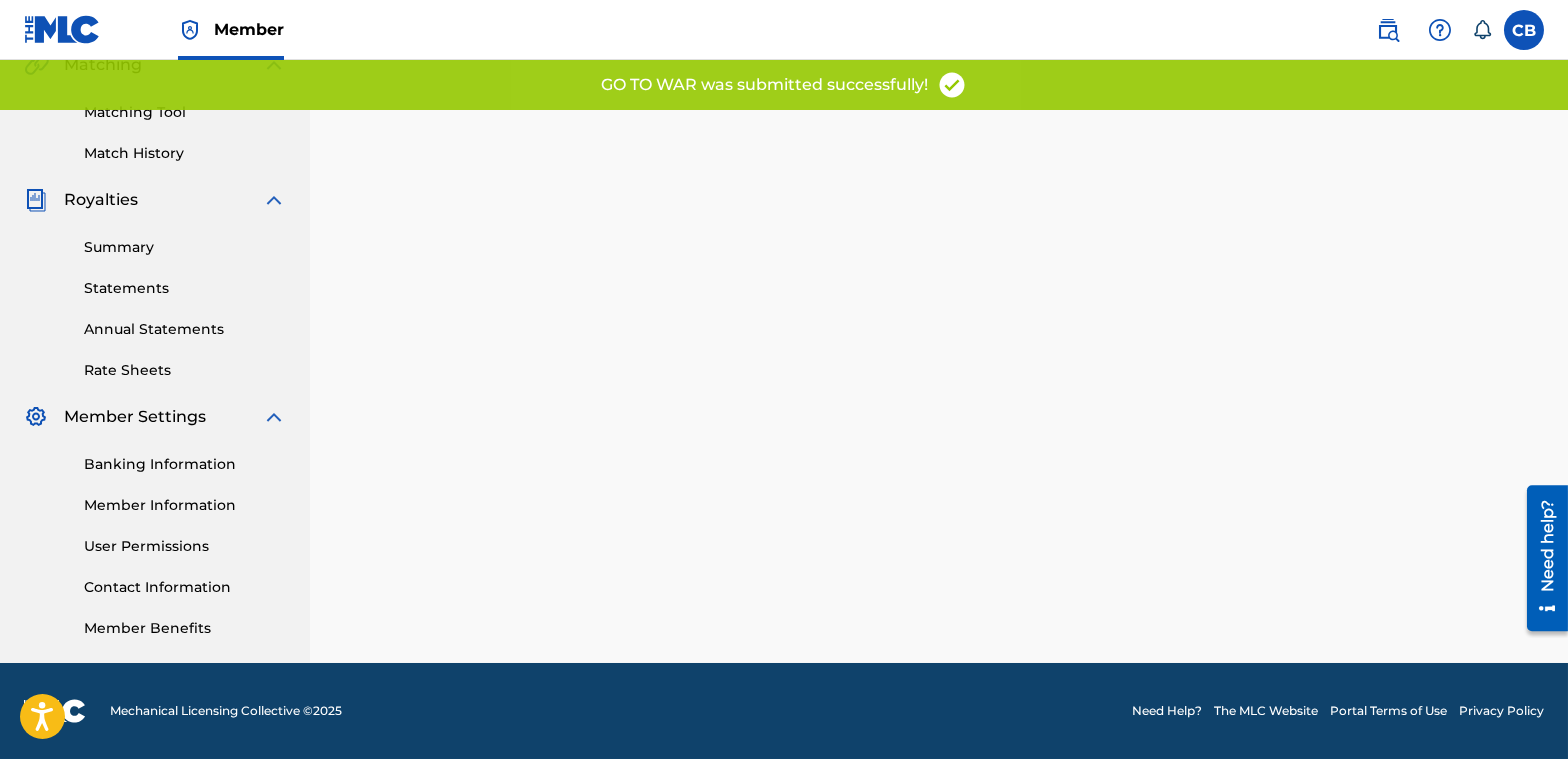 scroll, scrollTop: 0, scrollLeft: 0, axis: both 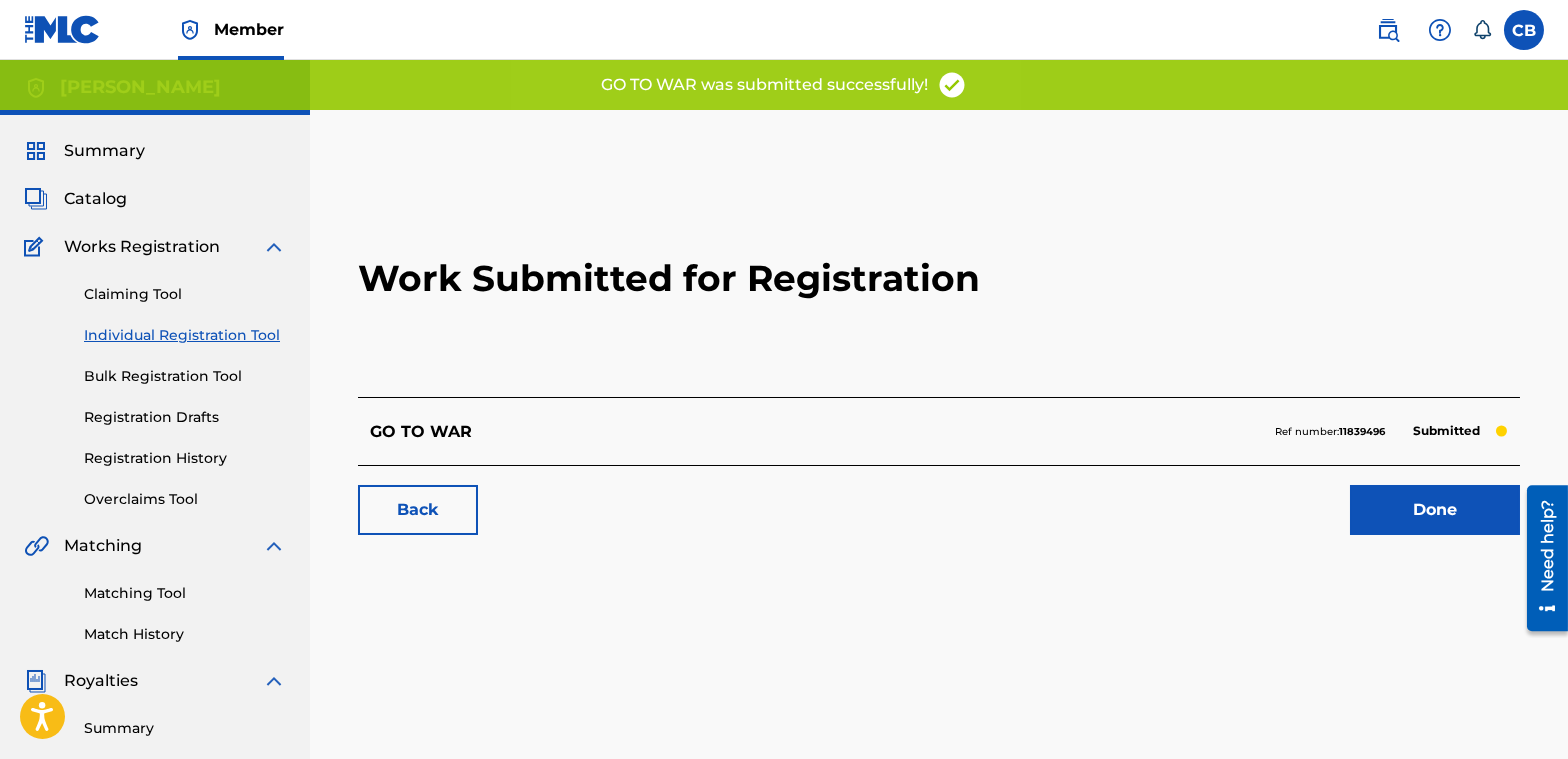 click on "Catalog" at bounding box center [95, 199] 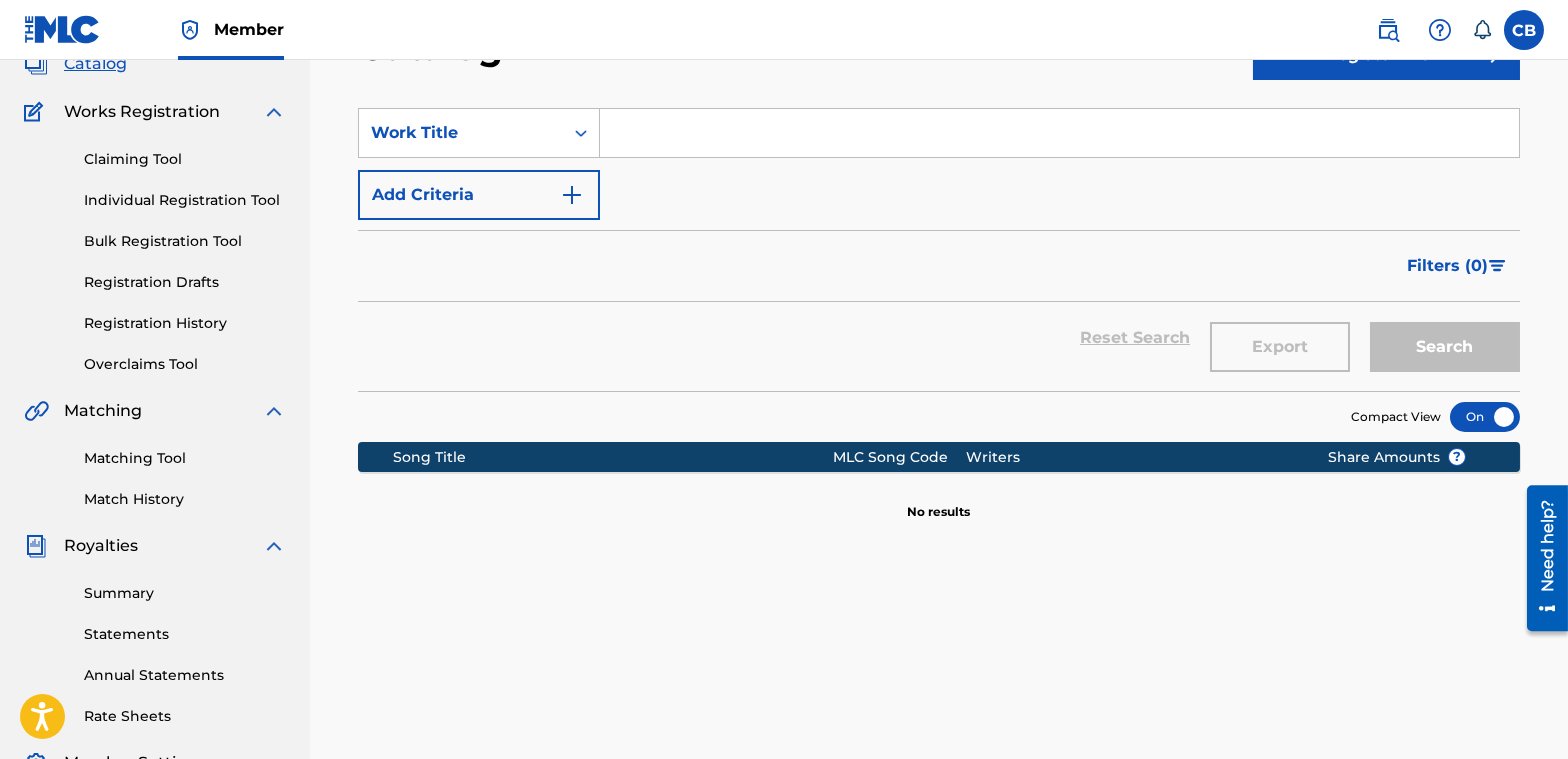 scroll, scrollTop: 100, scrollLeft: 0, axis: vertical 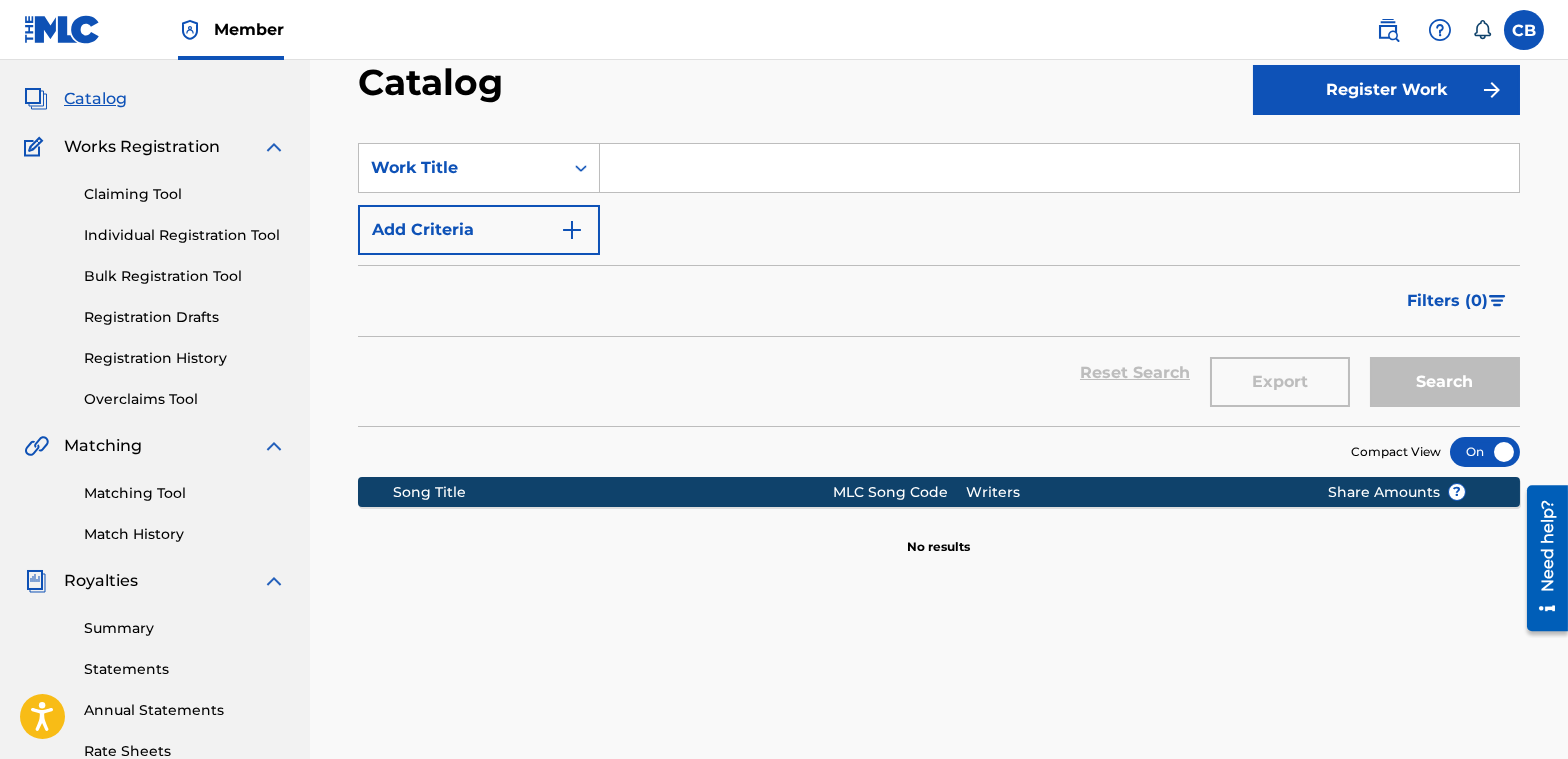 click on "Claiming Tool Individual Registration Tool Bulk Registration Tool Registration Drafts Registration History Overclaims Tool" at bounding box center [155, 284] 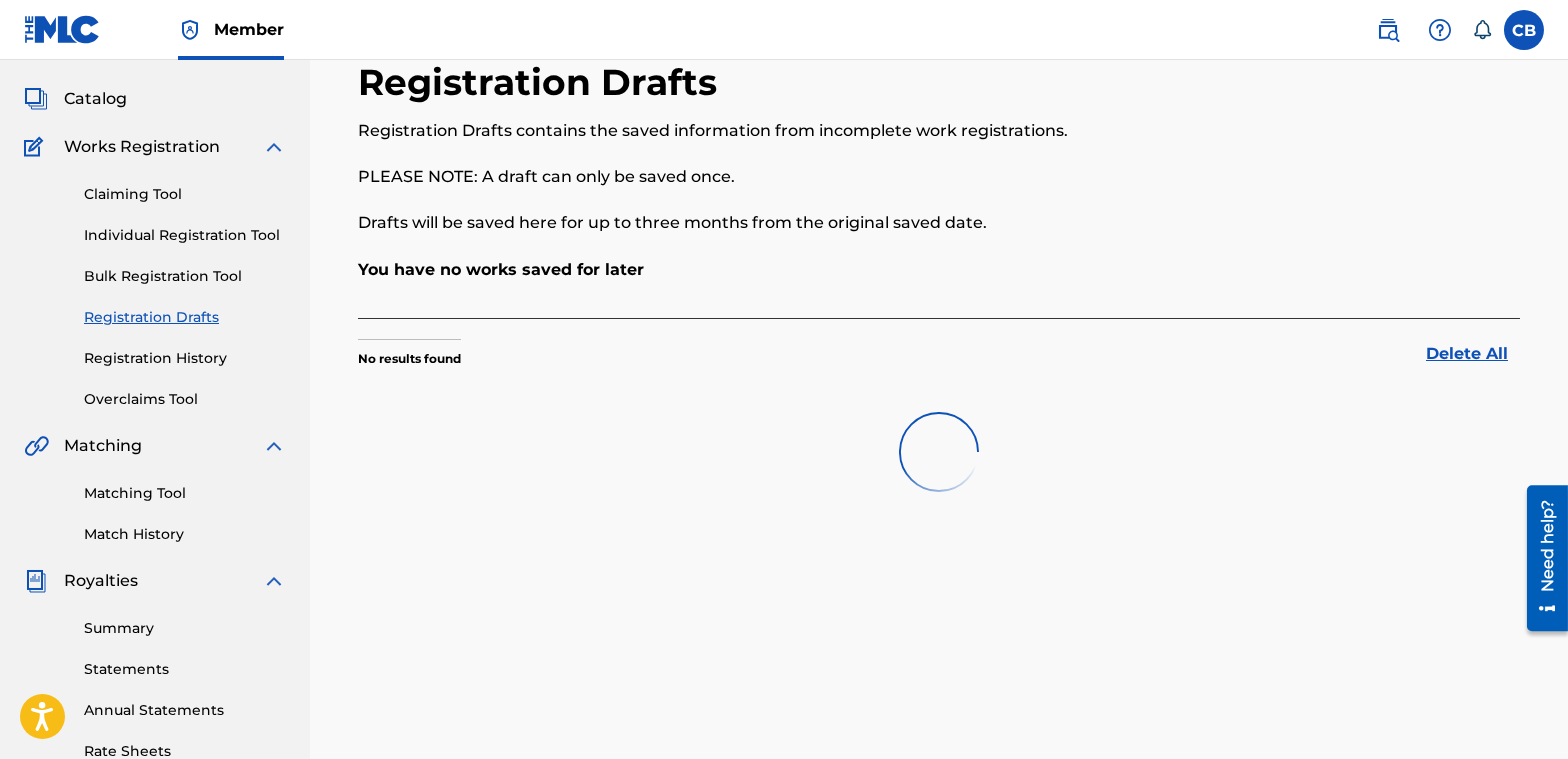 scroll, scrollTop: 0, scrollLeft: 0, axis: both 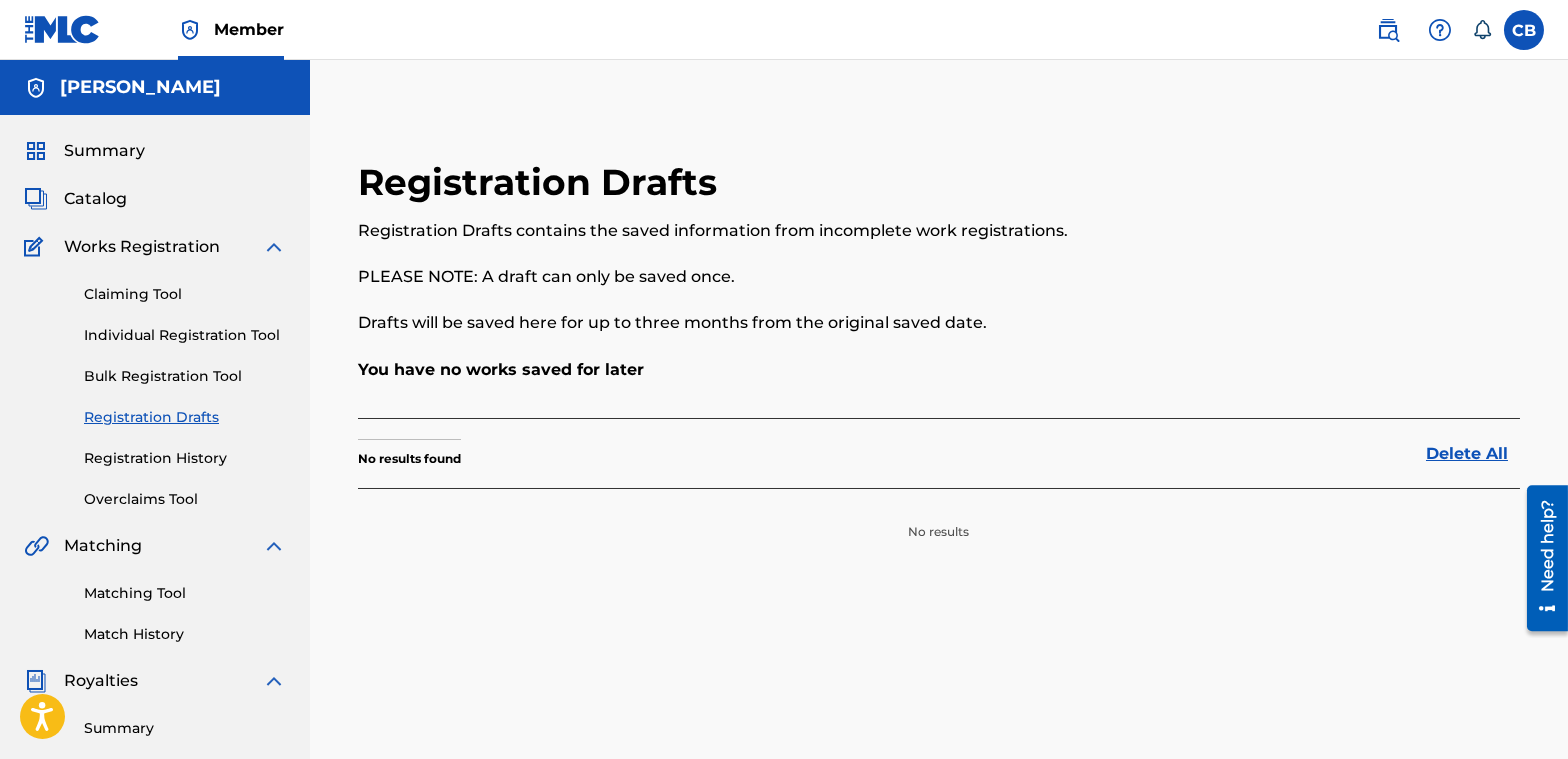 click on "Registration History" at bounding box center (185, 458) 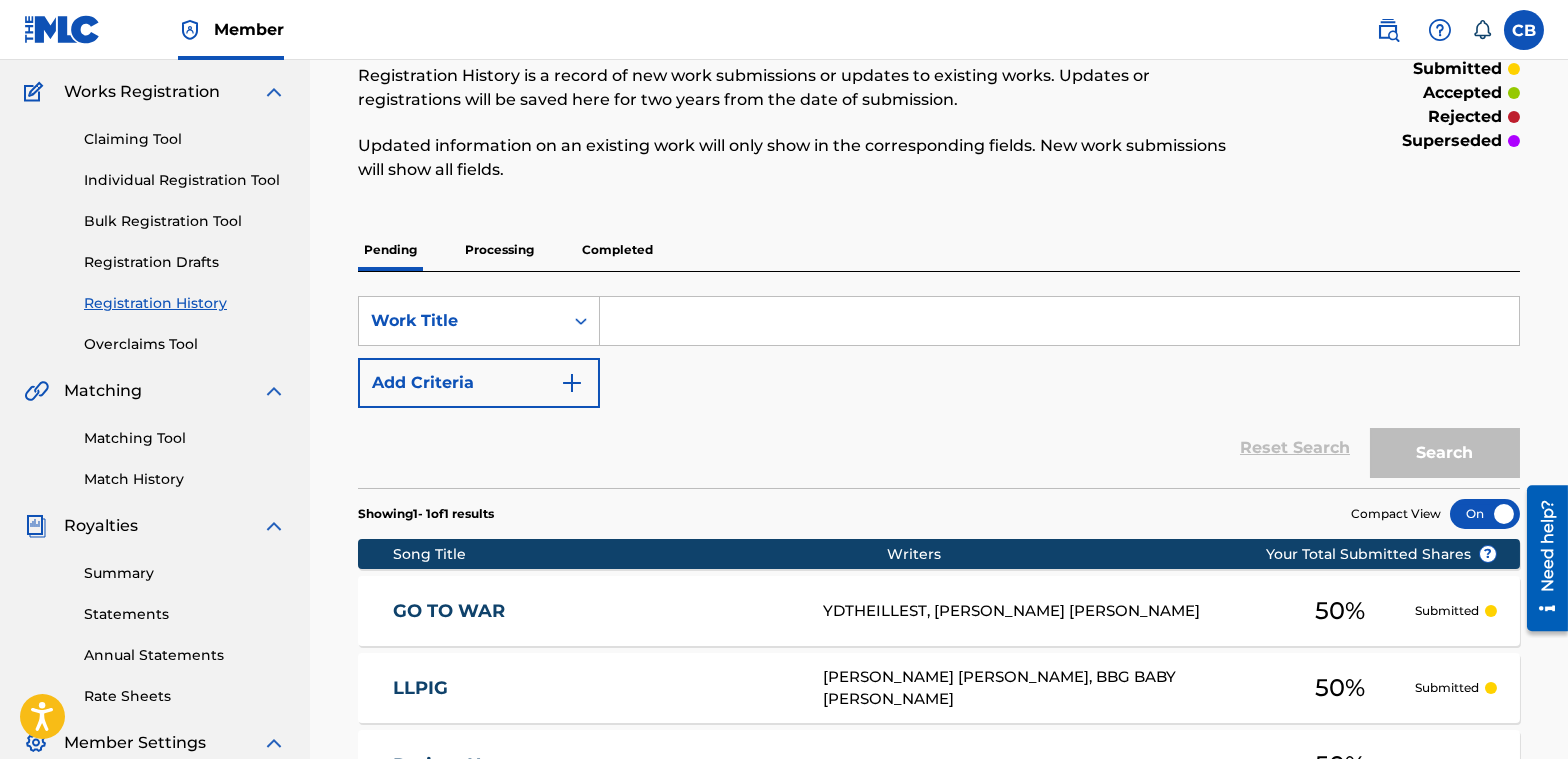 scroll, scrollTop: 300, scrollLeft: 0, axis: vertical 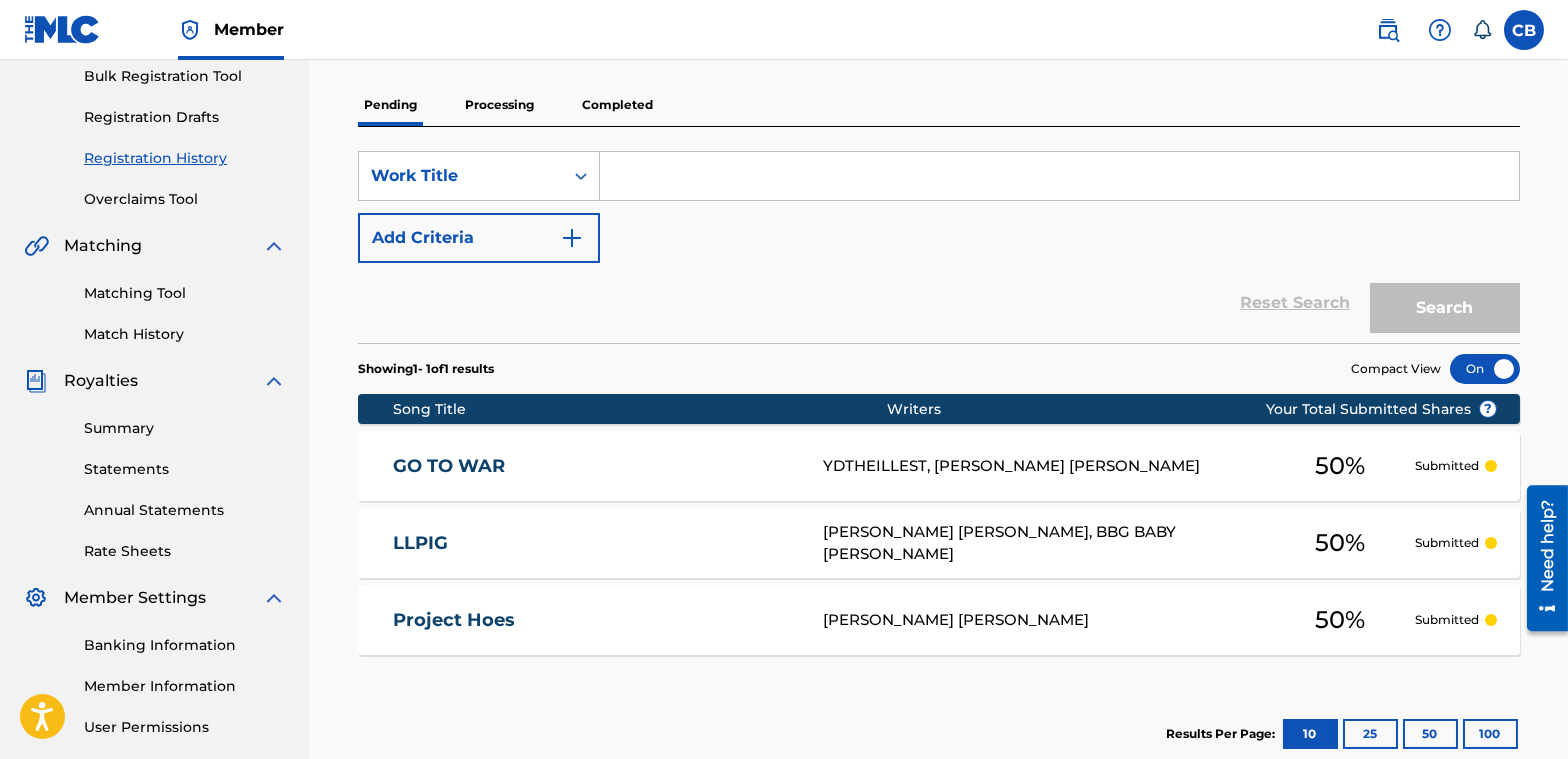 click on "LLPIG [PERSON_NAME] [PERSON_NAME], BBG BABY [PERSON_NAME] 50 %   Submitted" at bounding box center [939, 543] 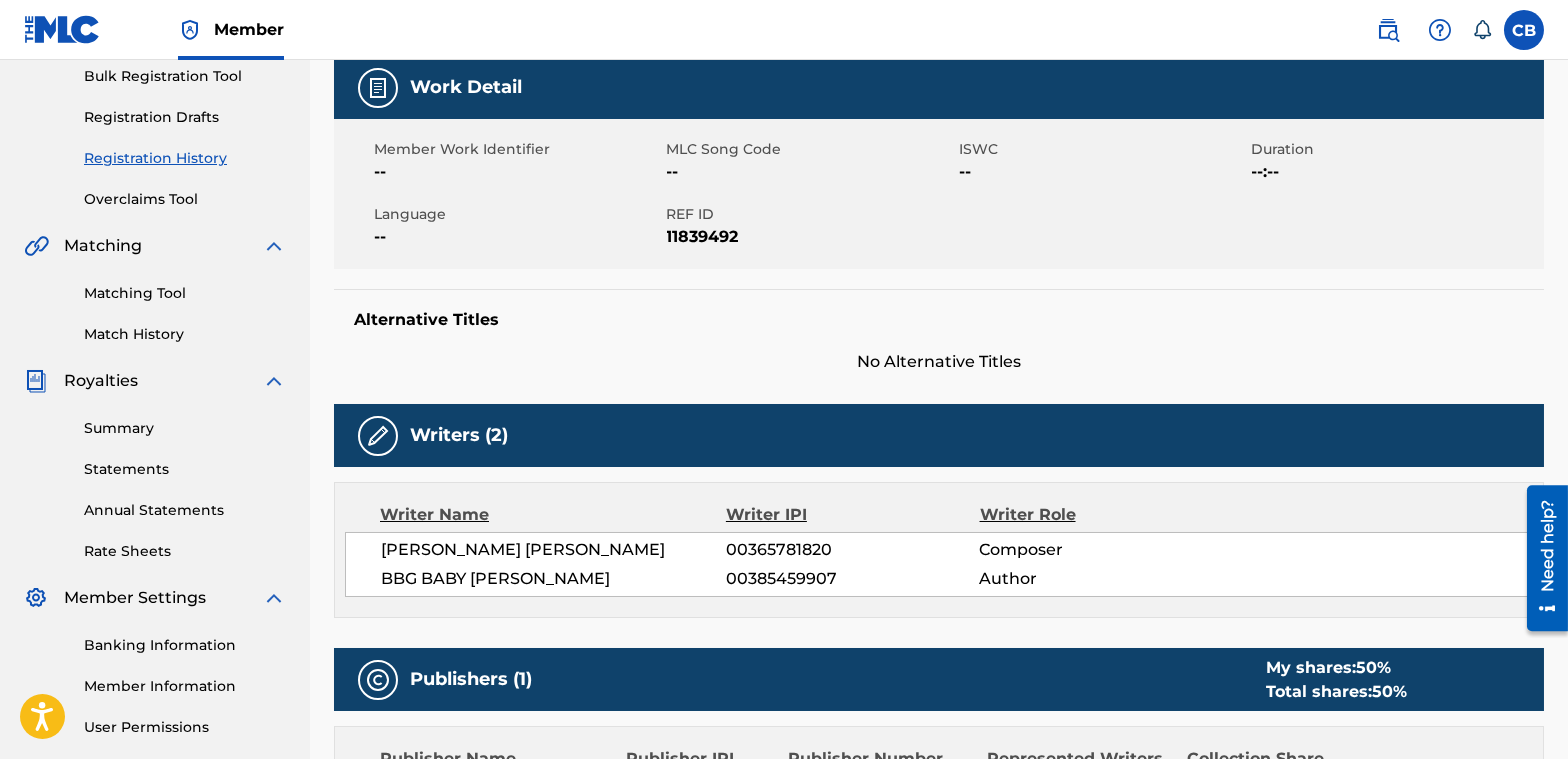 scroll, scrollTop: 0, scrollLeft: 0, axis: both 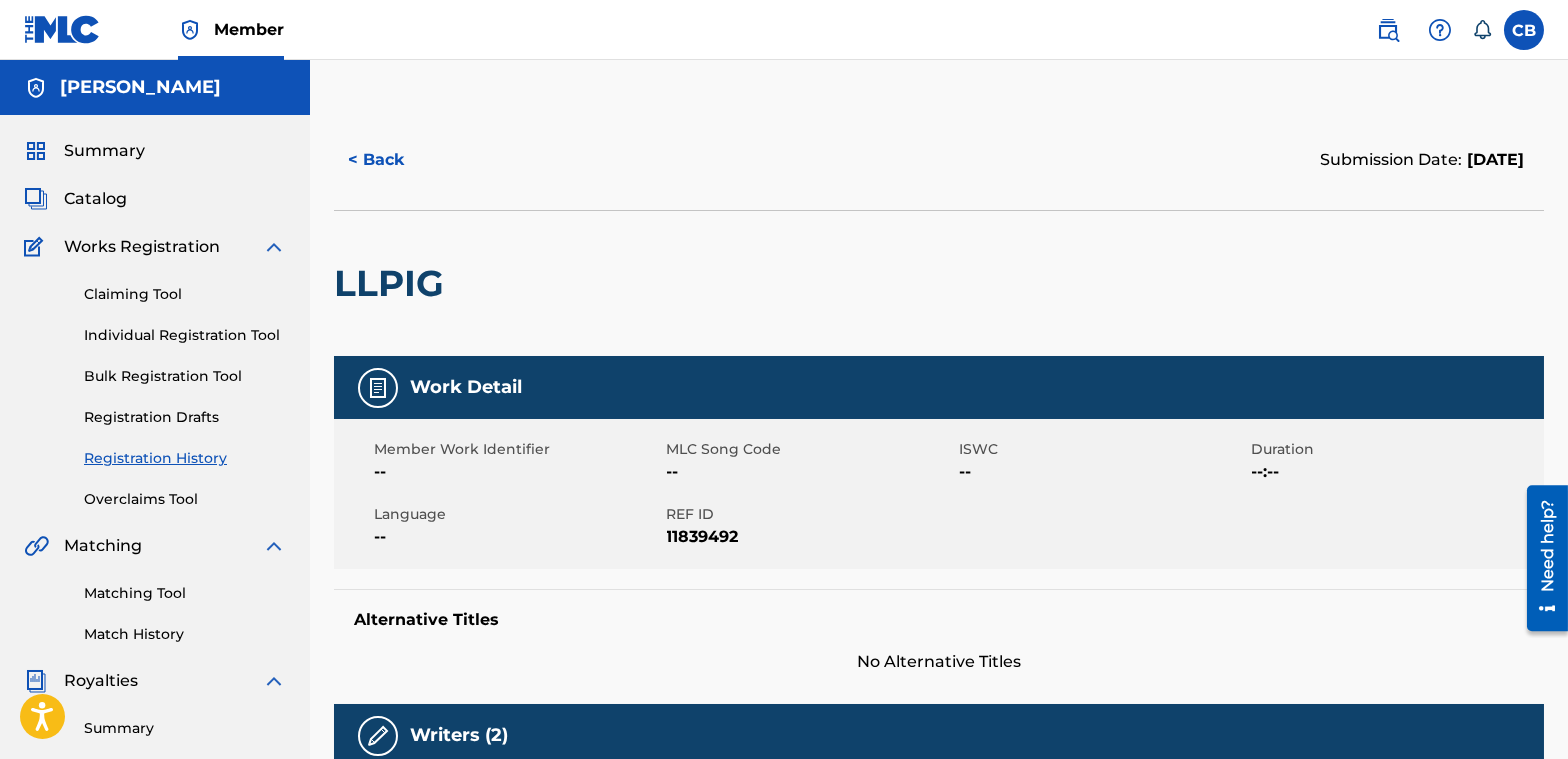 click on "< Back" at bounding box center (394, 160) 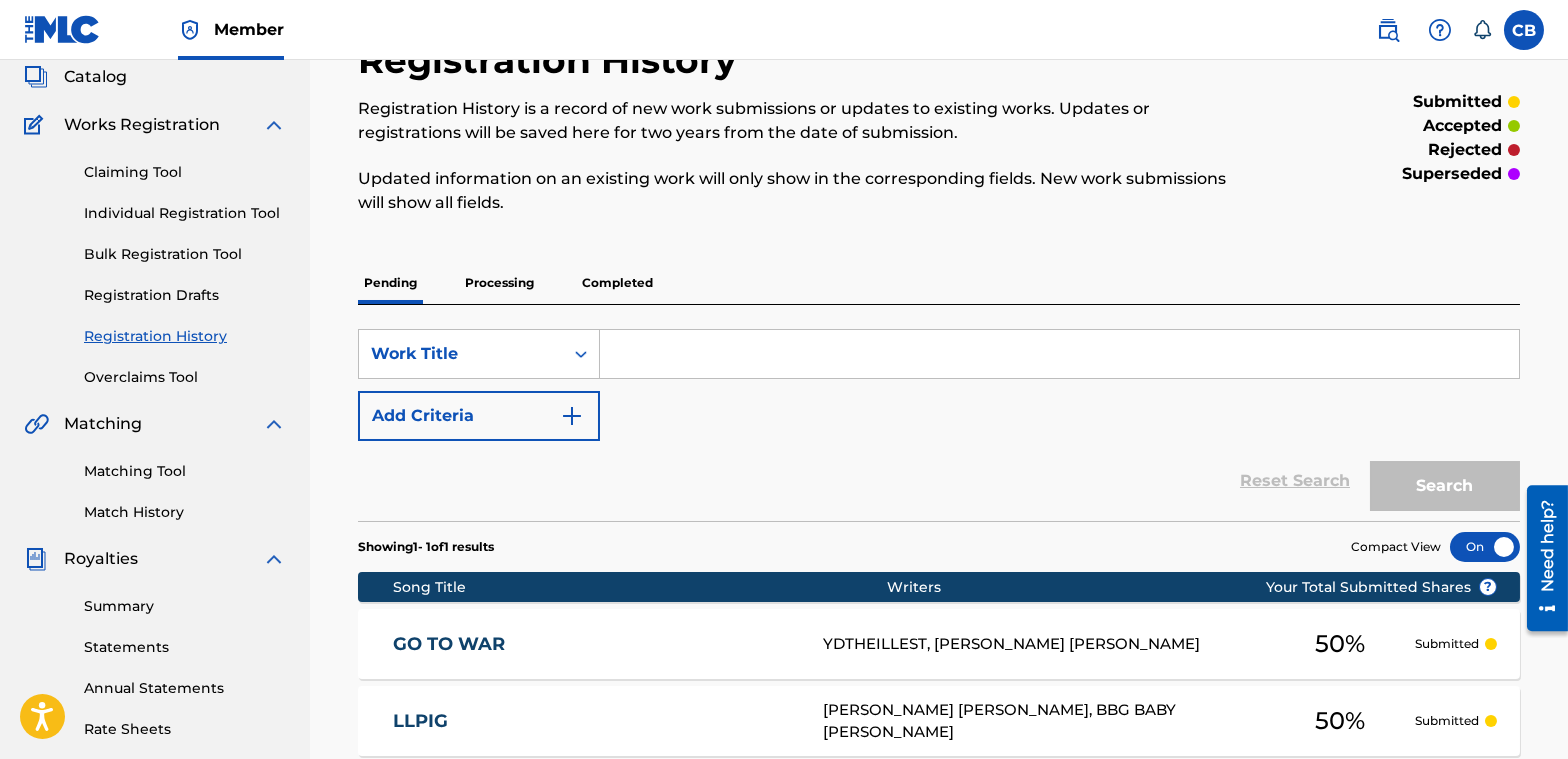 scroll, scrollTop: 0, scrollLeft: 0, axis: both 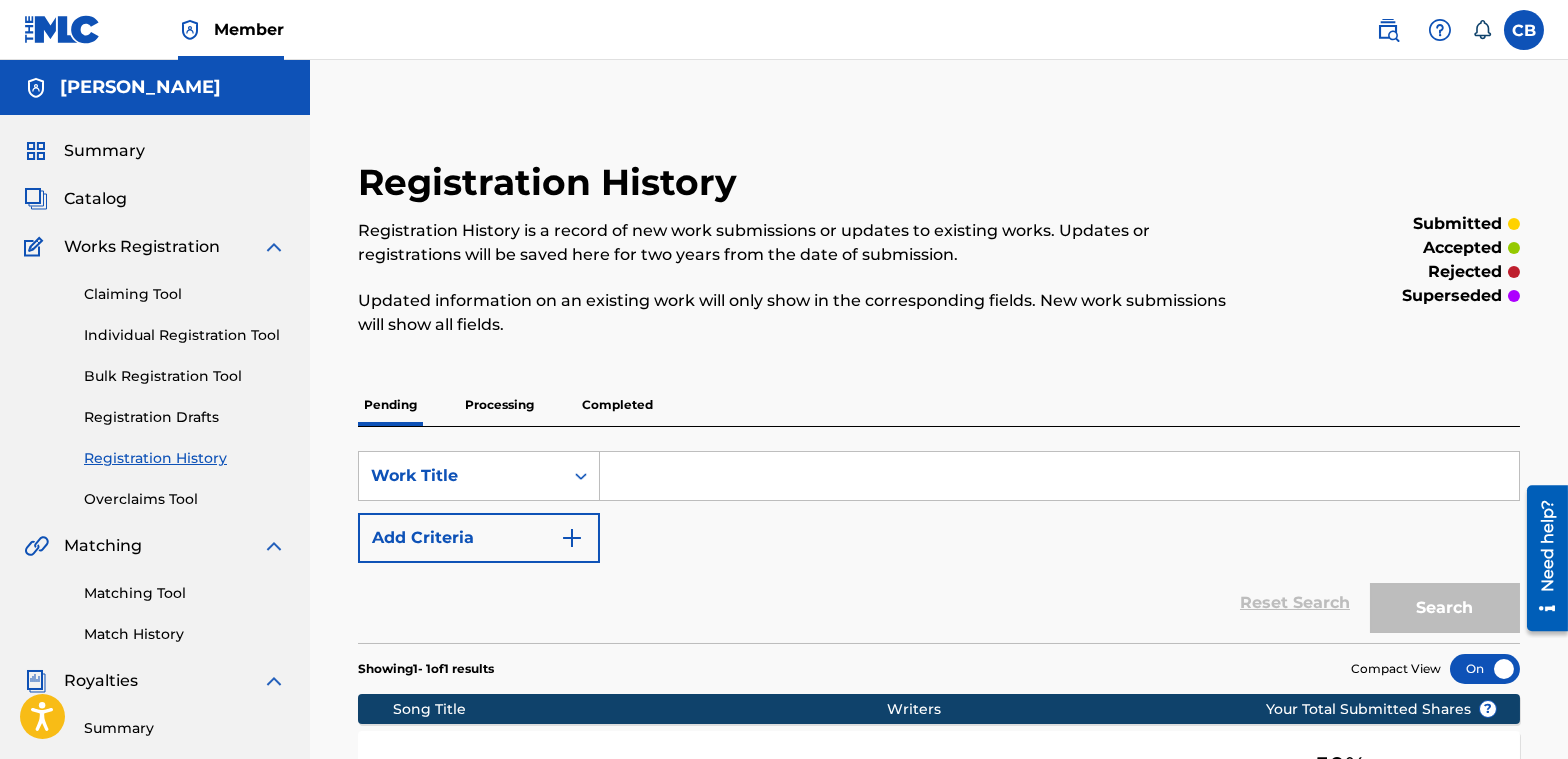 click on "Summary" at bounding box center [104, 151] 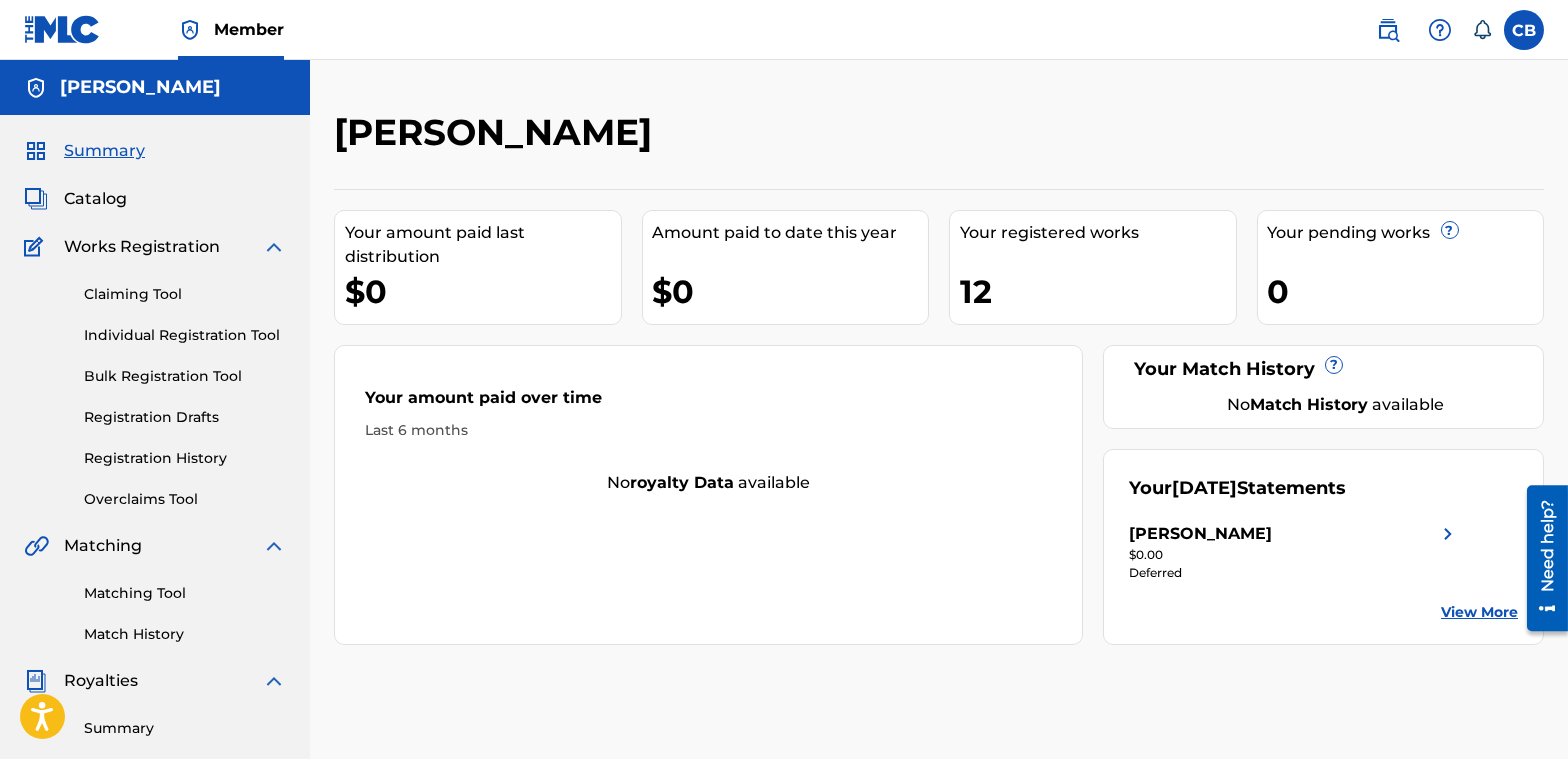 click on "[PERSON_NAME]" at bounding box center (1200, 534) 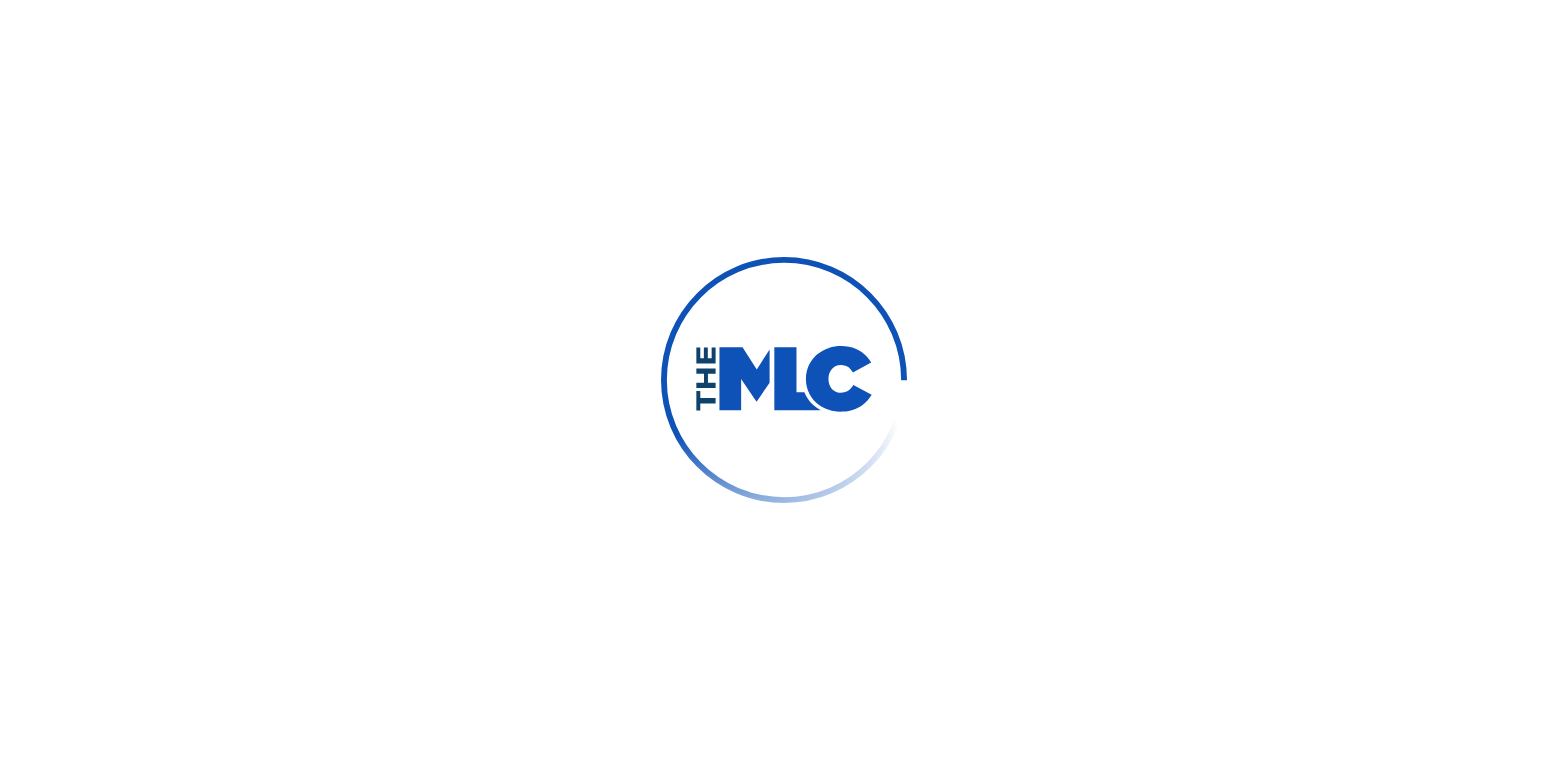 scroll, scrollTop: 0, scrollLeft: 0, axis: both 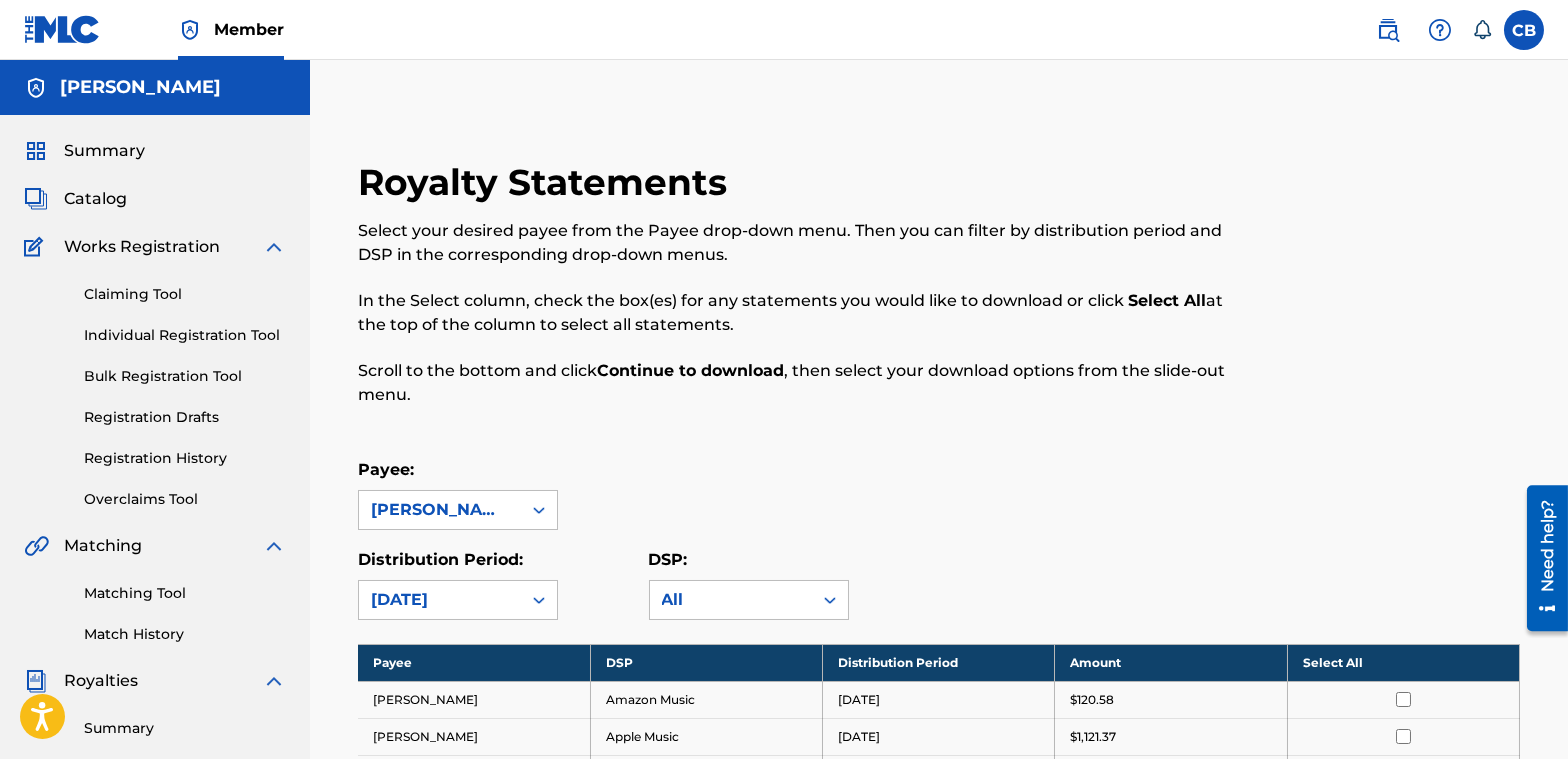 click on "Claiming Tool Individual Registration Tool Bulk Registration Tool Registration Drafts Registration History Overclaims Tool" at bounding box center [155, 384] 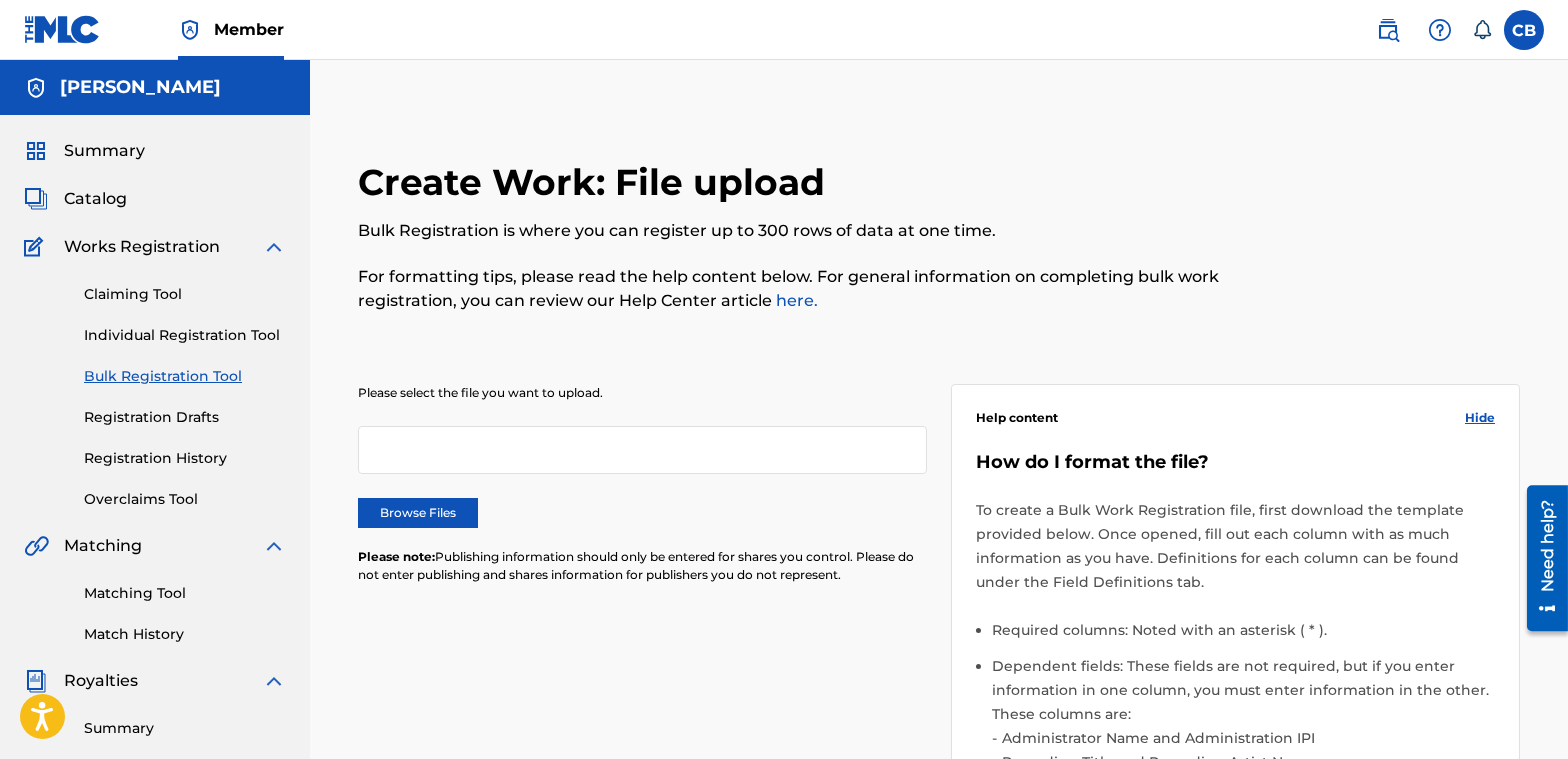 click on "Browse Files" at bounding box center [418, 513] 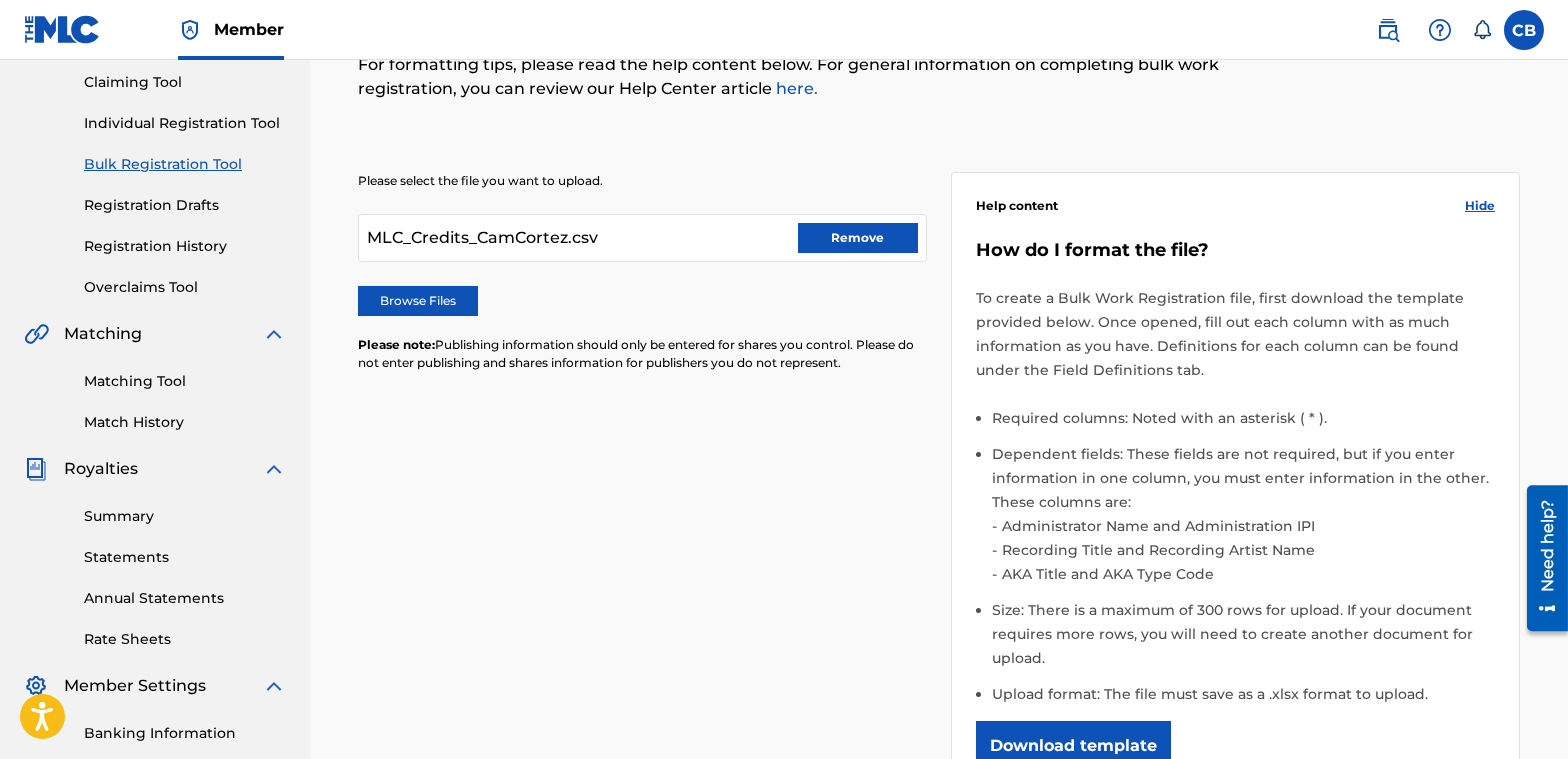 scroll, scrollTop: 200, scrollLeft: 0, axis: vertical 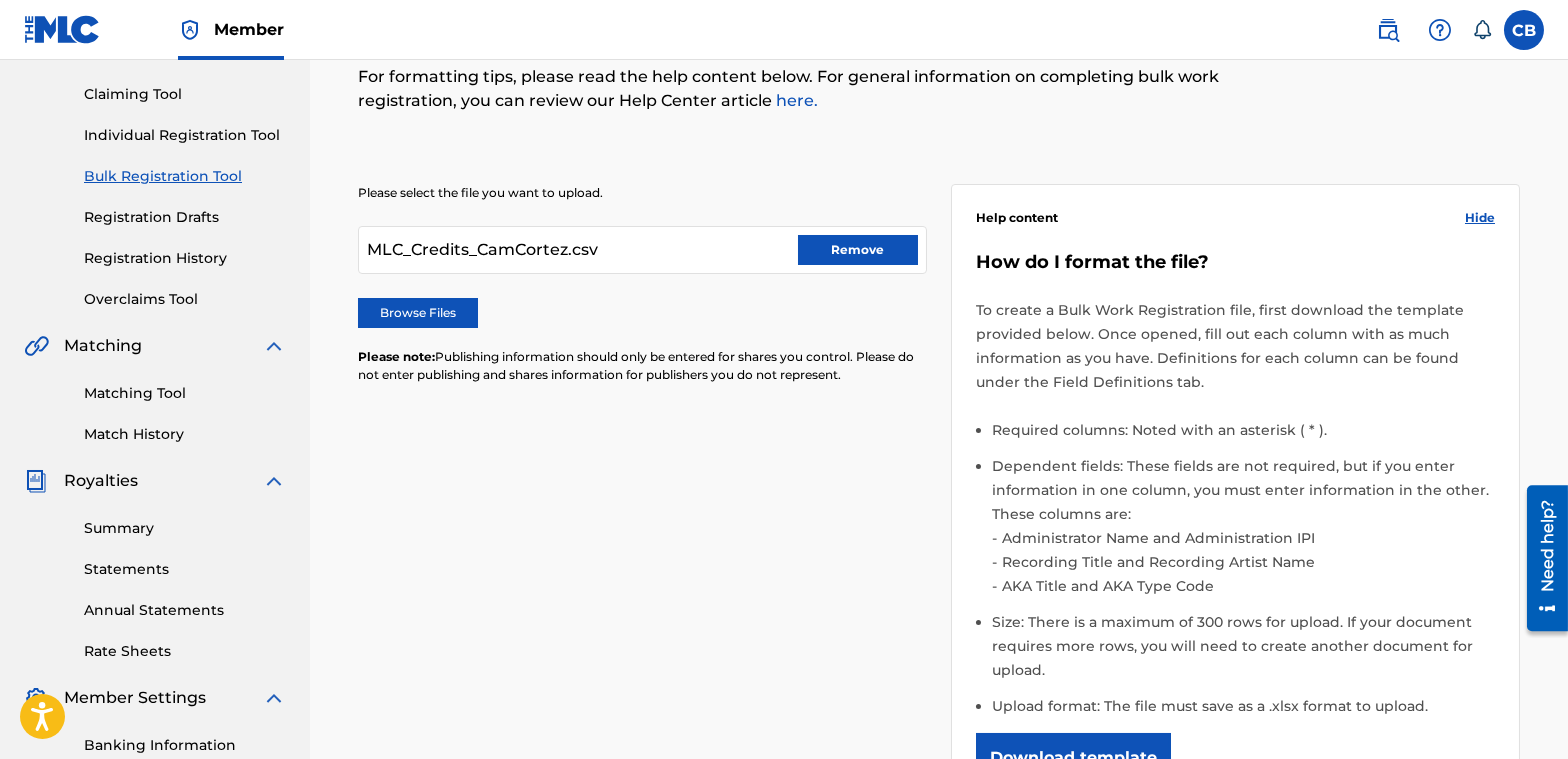 click on "Browse Files" at bounding box center (418, 313) 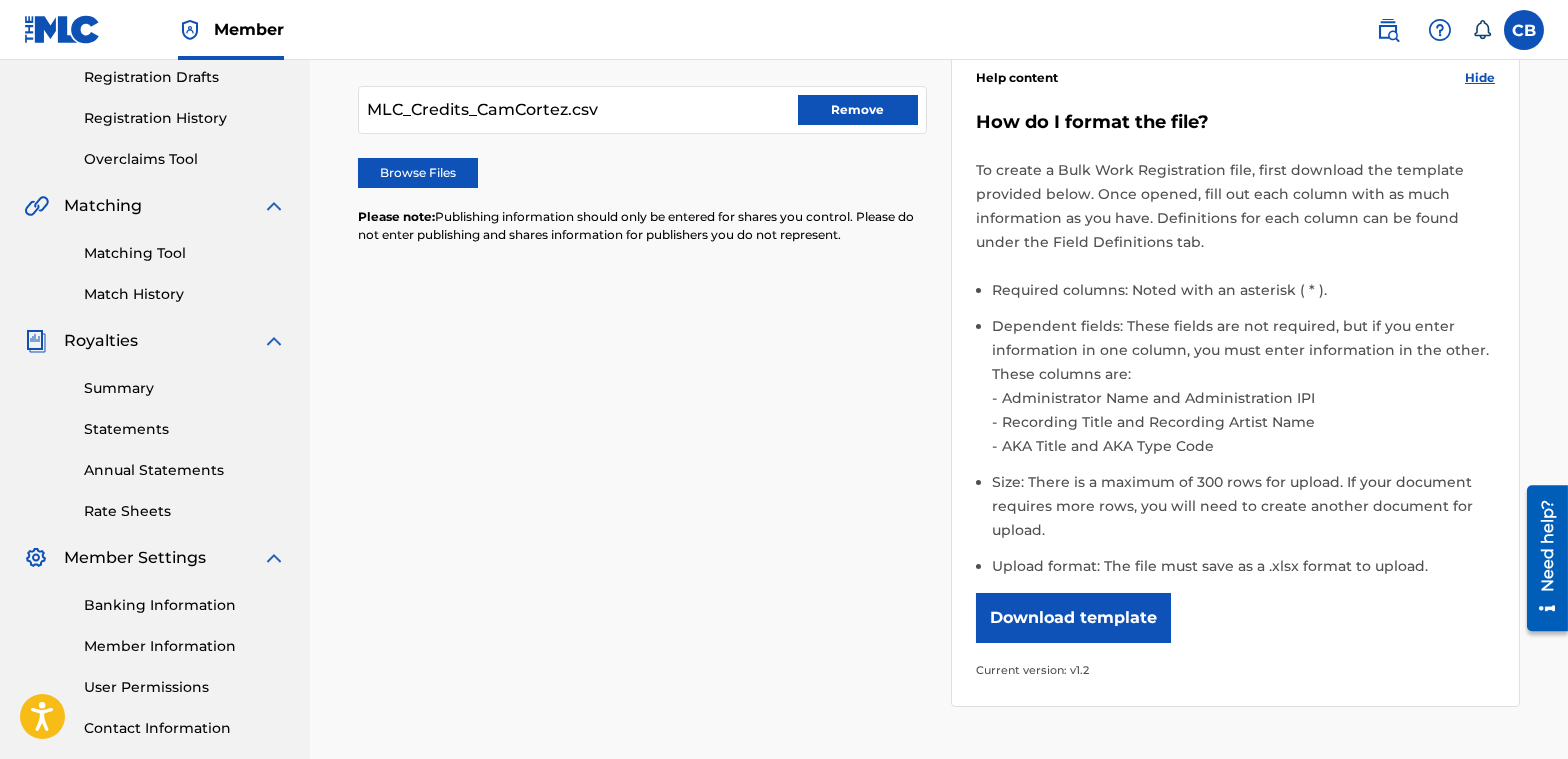 scroll, scrollTop: 500, scrollLeft: 0, axis: vertical 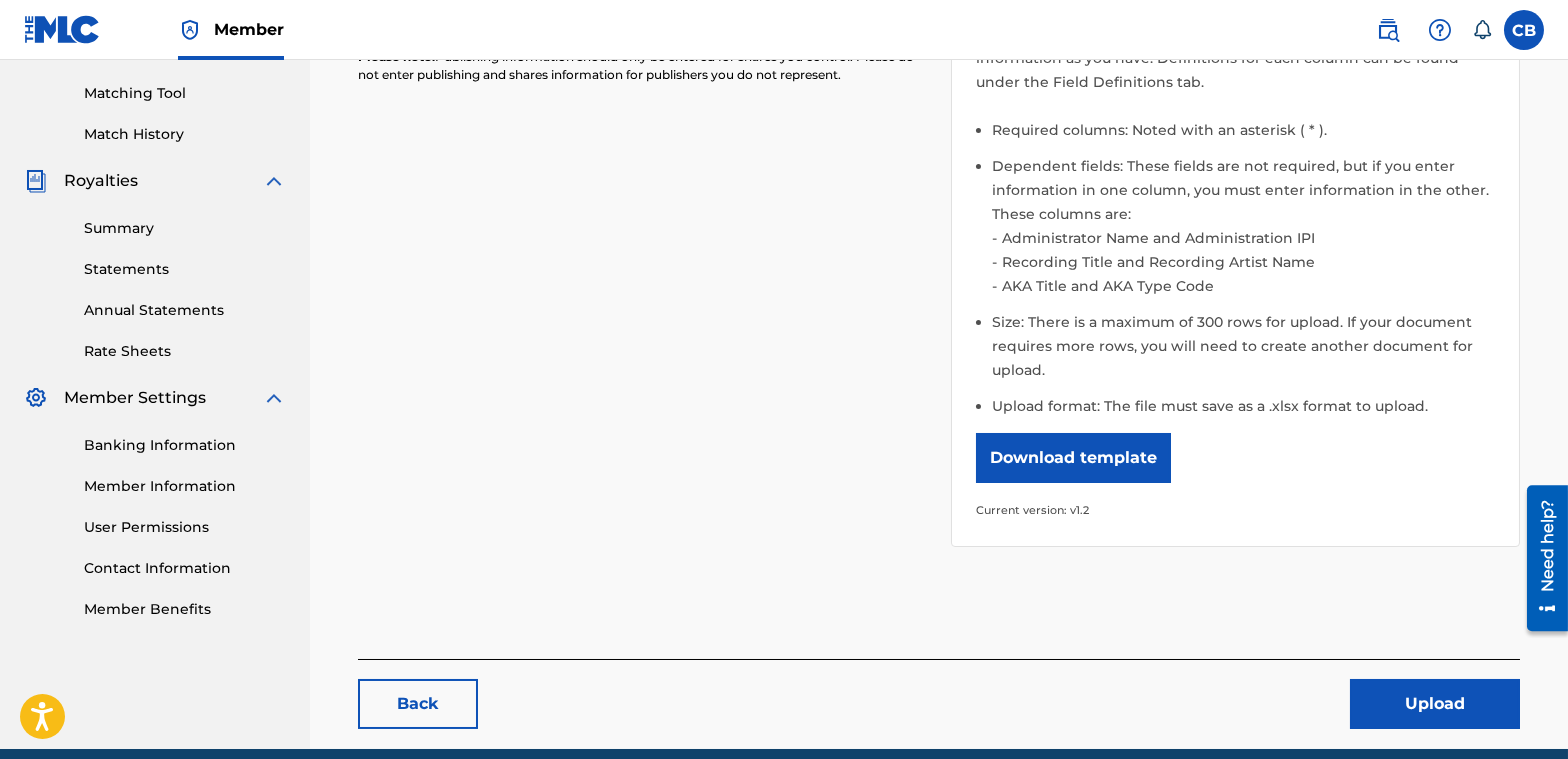 click on "Upload" at bounding box center (1435, 704) 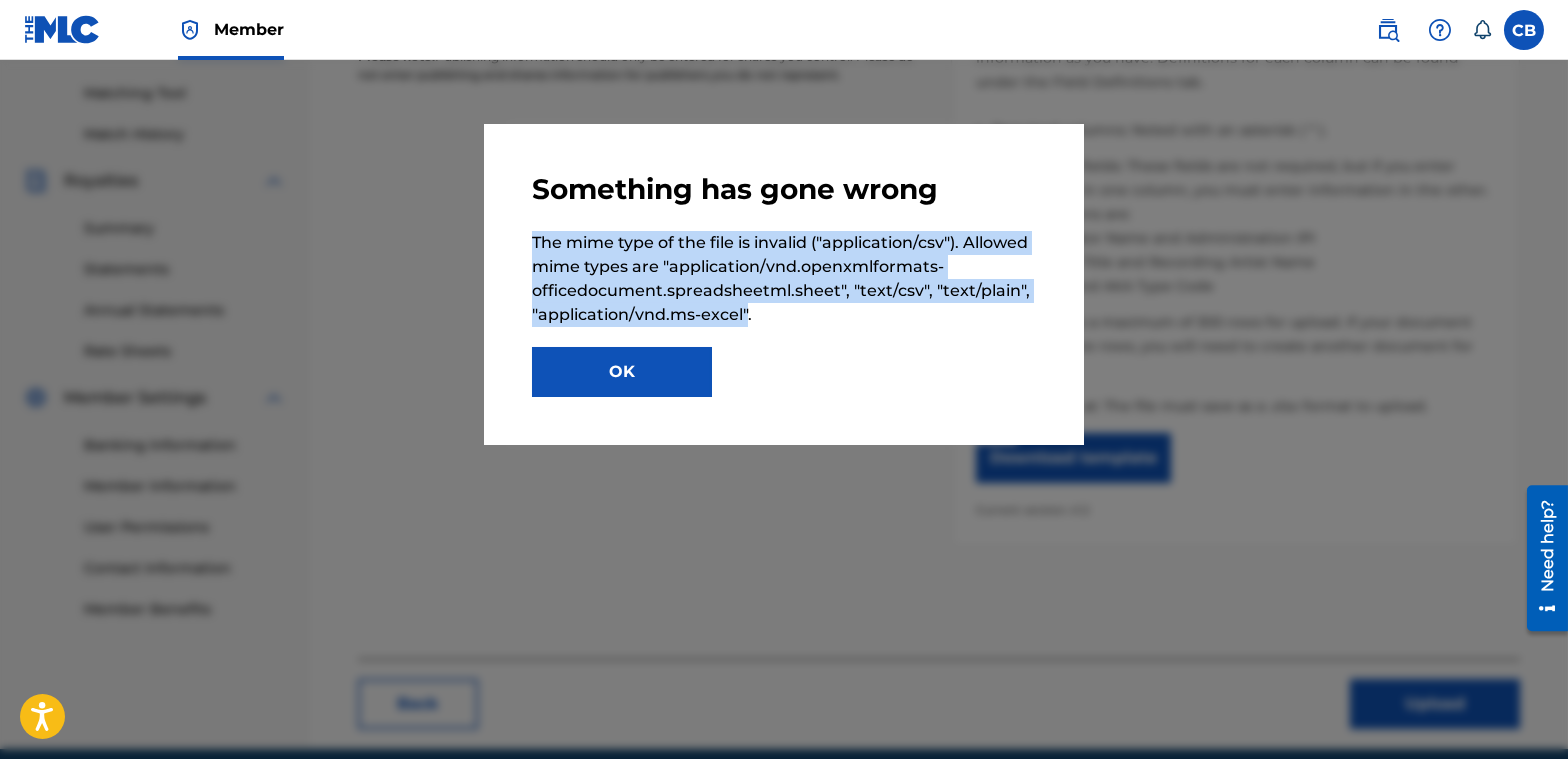 drag, startPoint x: 531, startPoint y: 240, endPoint x: 748, endPoint y: 308, distance: 227.40492 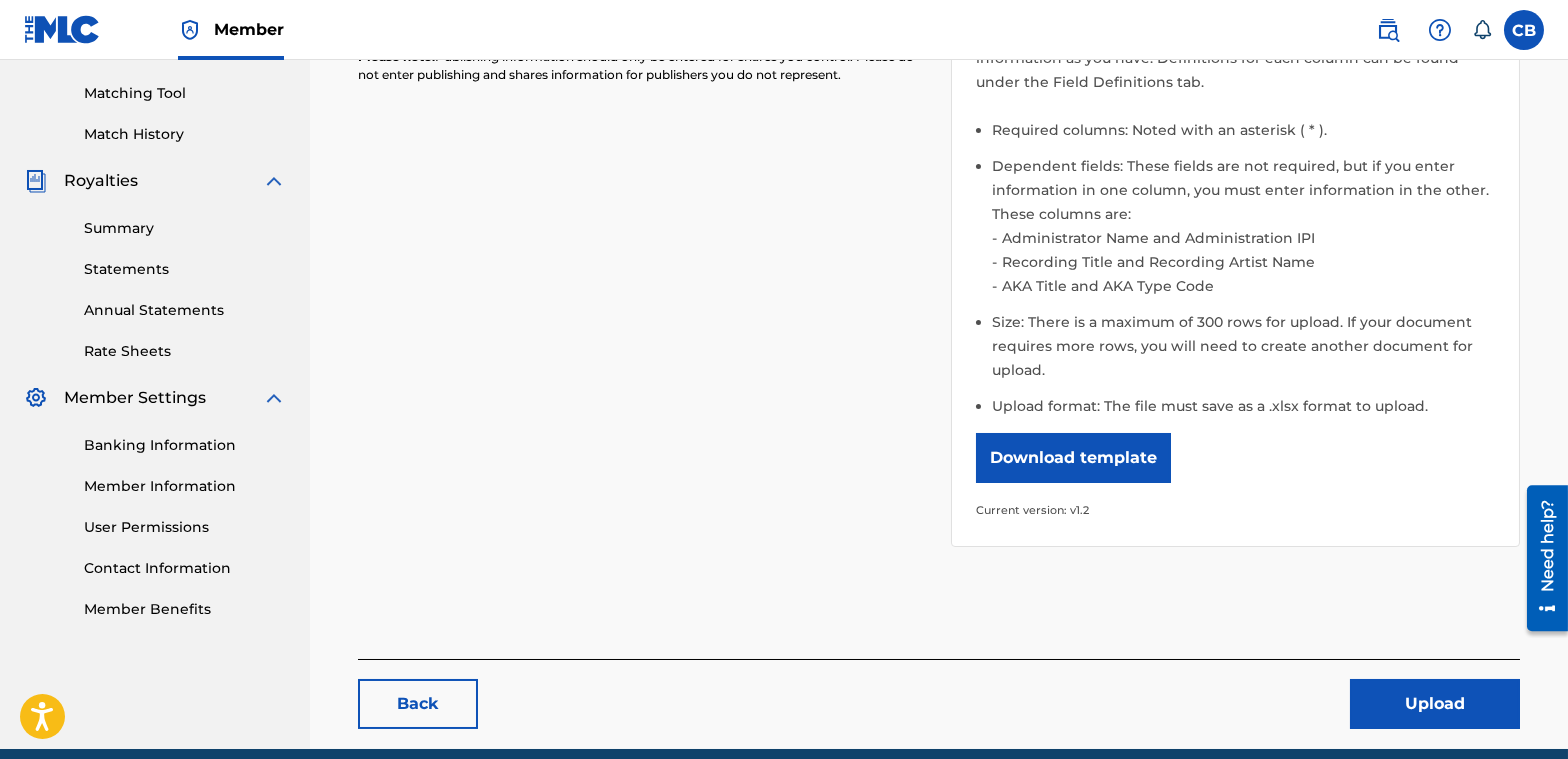 scroll, scrollTop: 100, scrollLeft: 0, axis: vertical 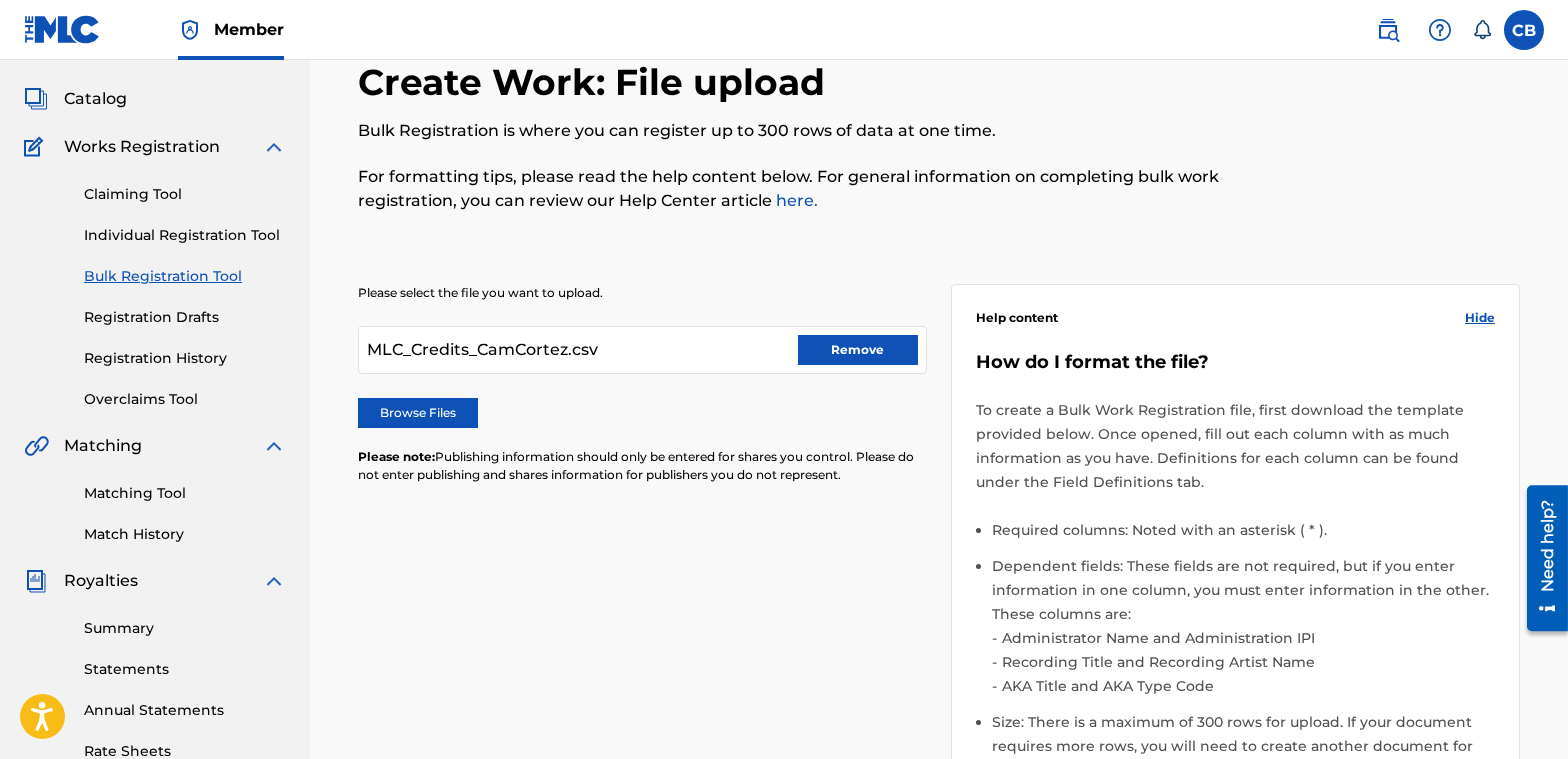 click on "Browse Files" at bounding box center (418, 413) 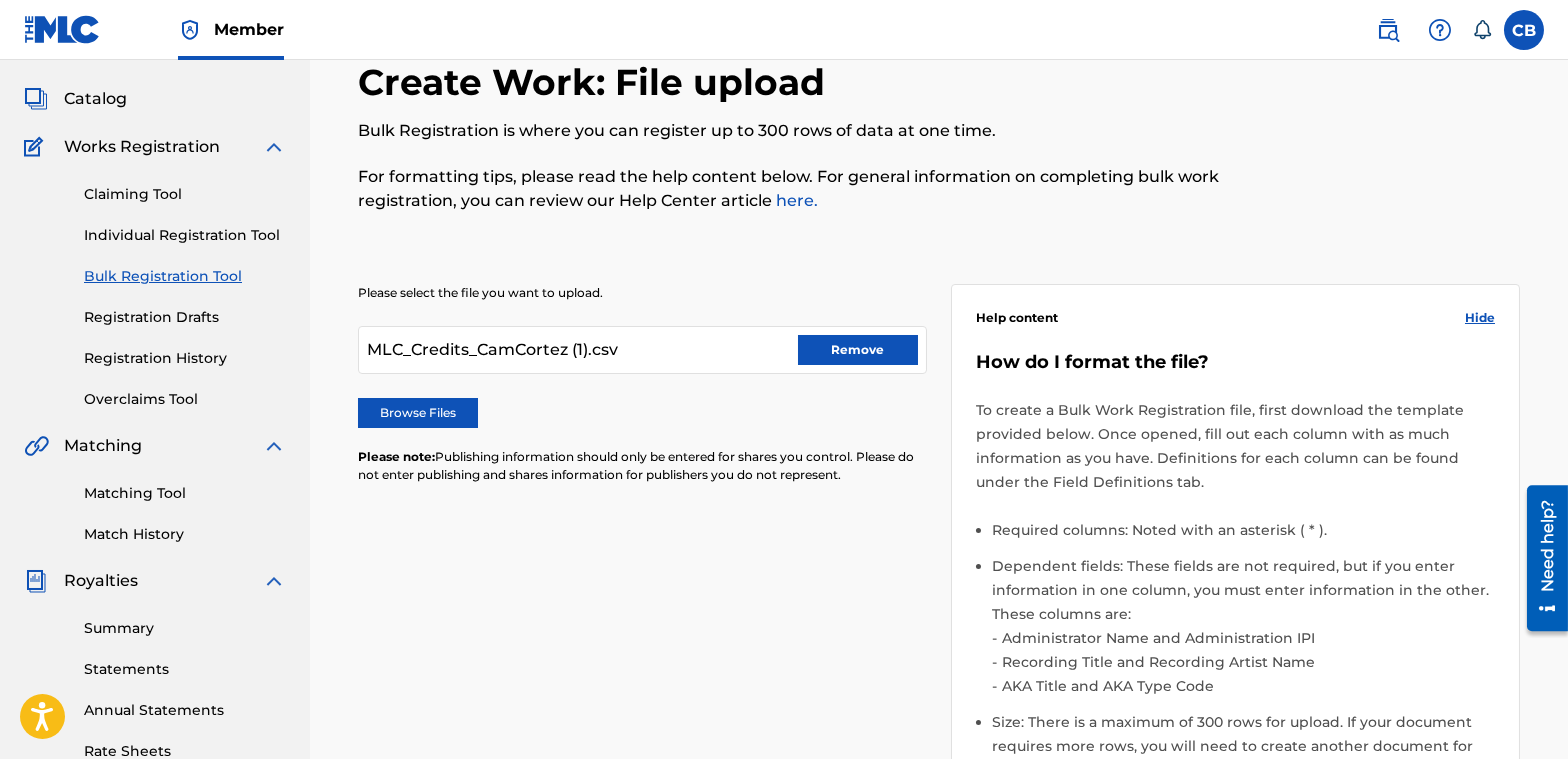 scroll, scrollTop: 585, scrollLeft: 0, axis: vertical 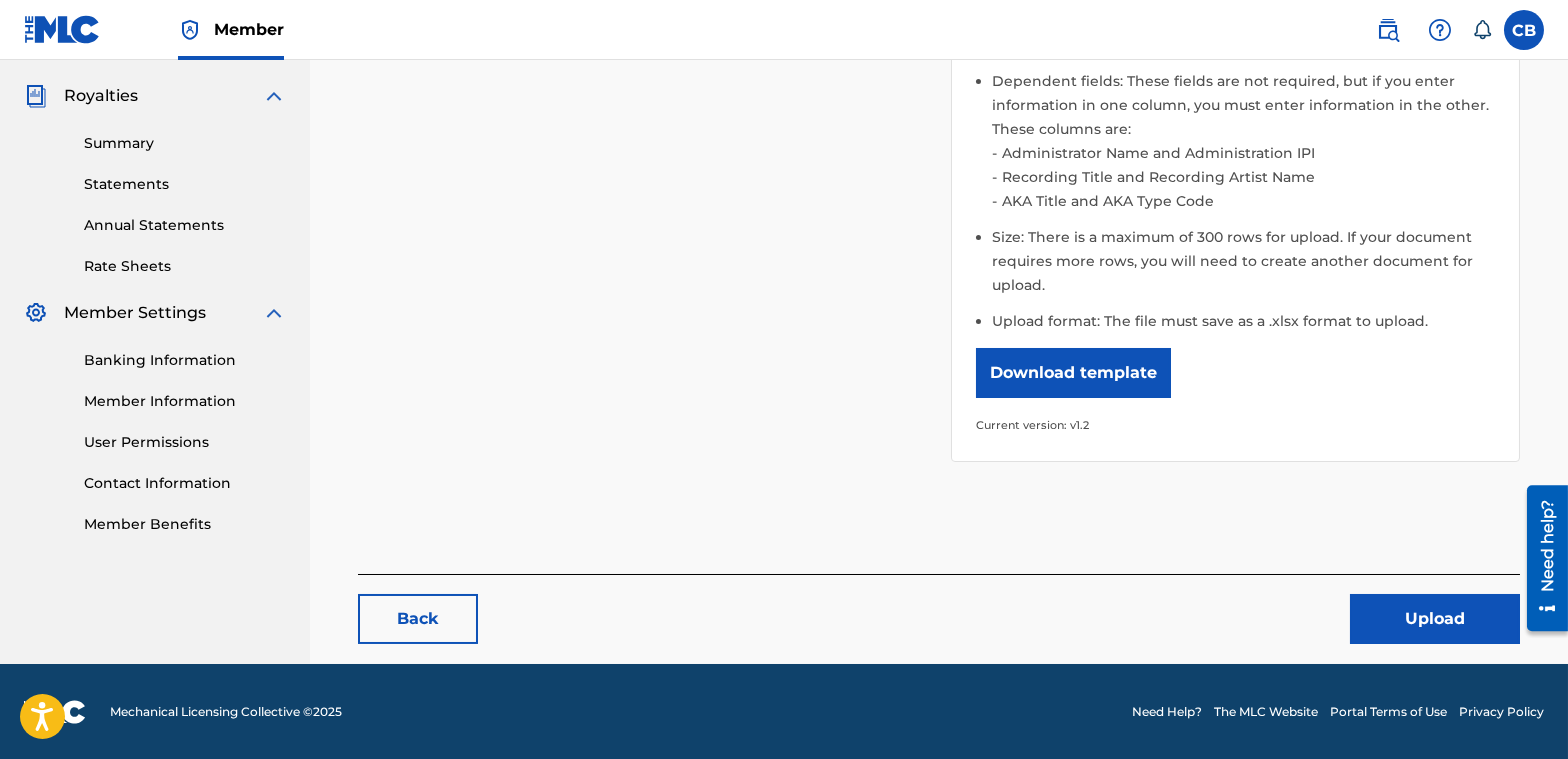 click on "Upload" at bounding box center [1435, 619] 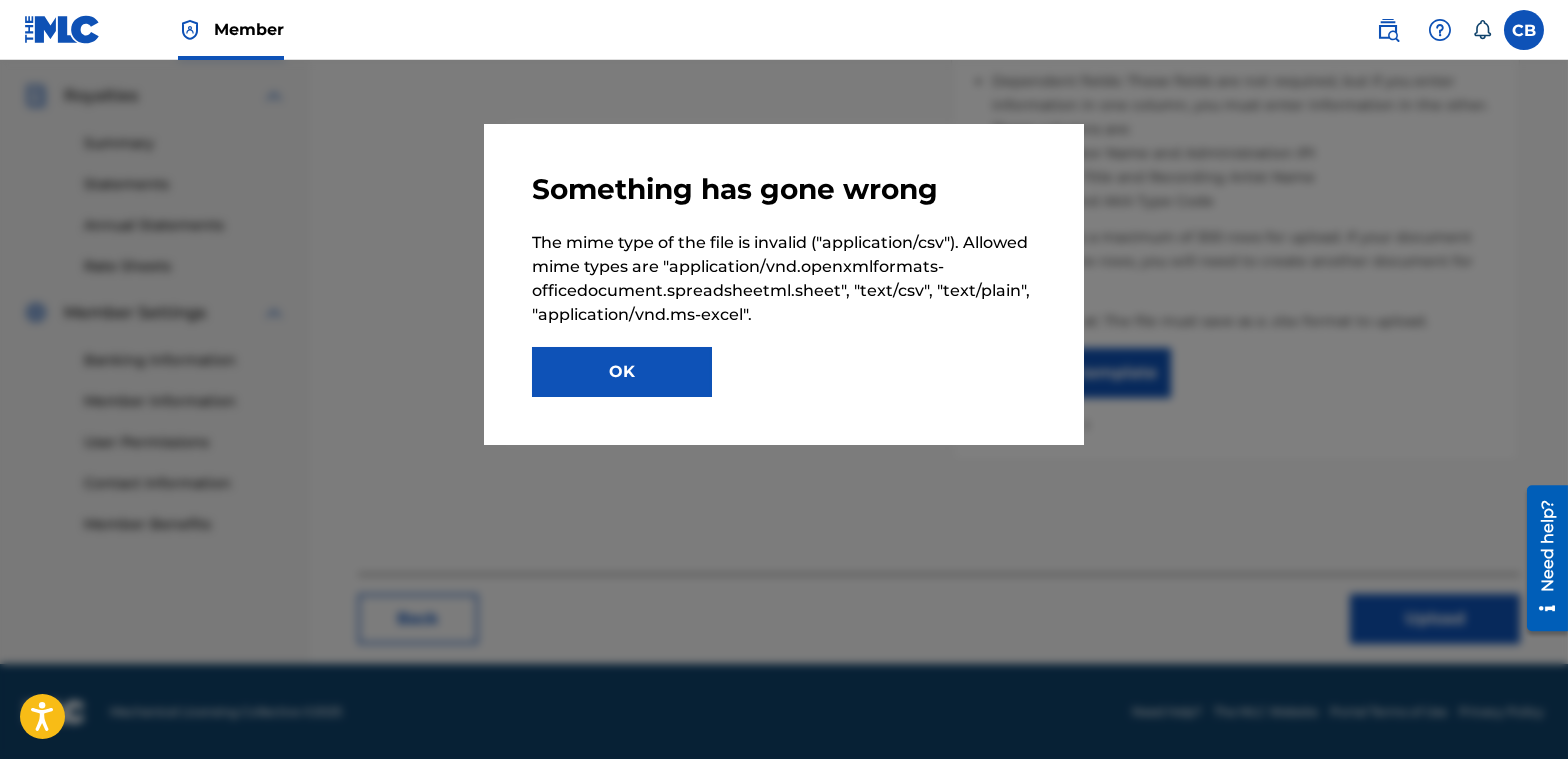 click on "OK" at bounding box center (622, 372) 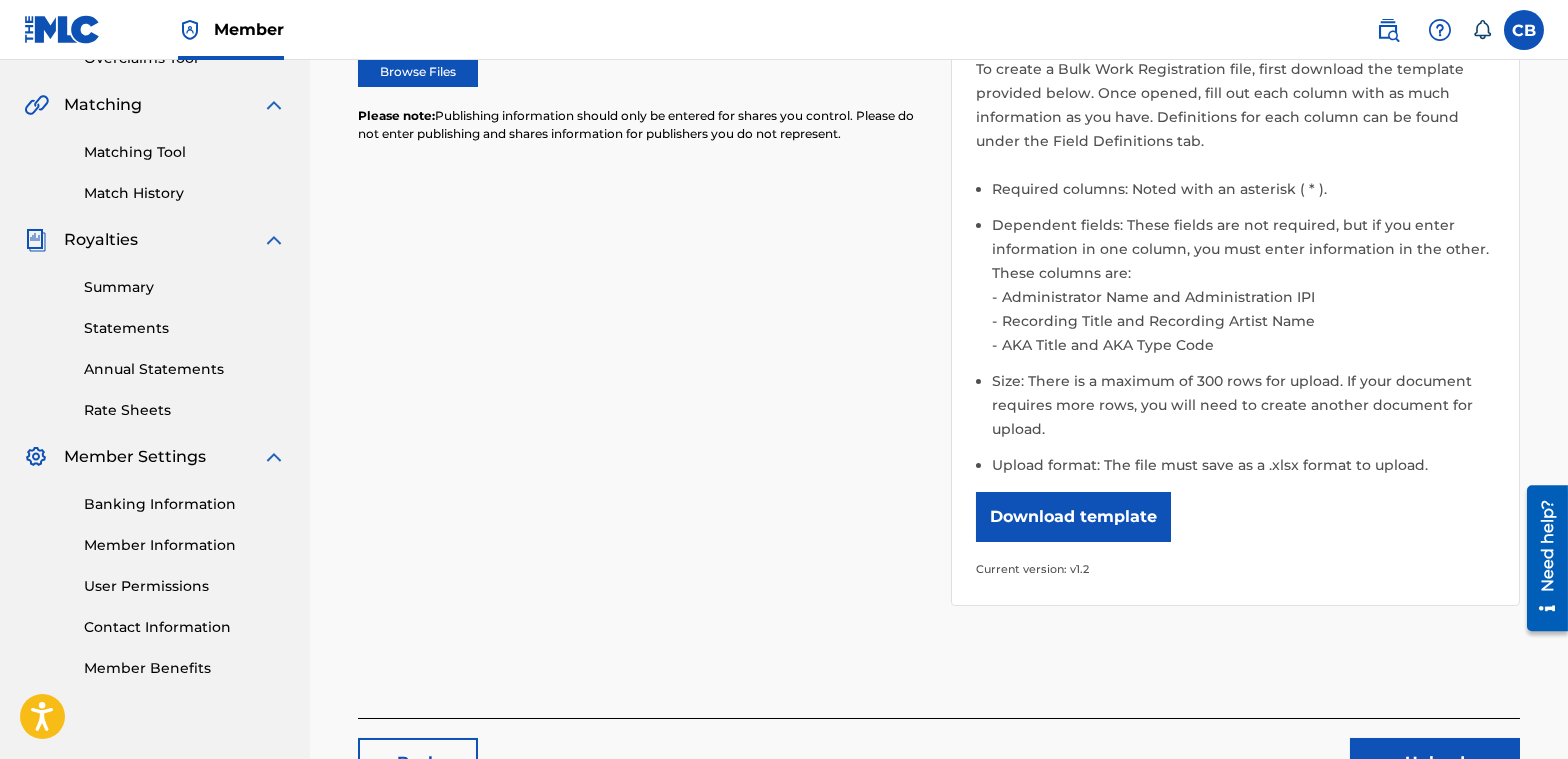 scroll, scrollTop: 285, scrollLeft: 0, axis: vertical 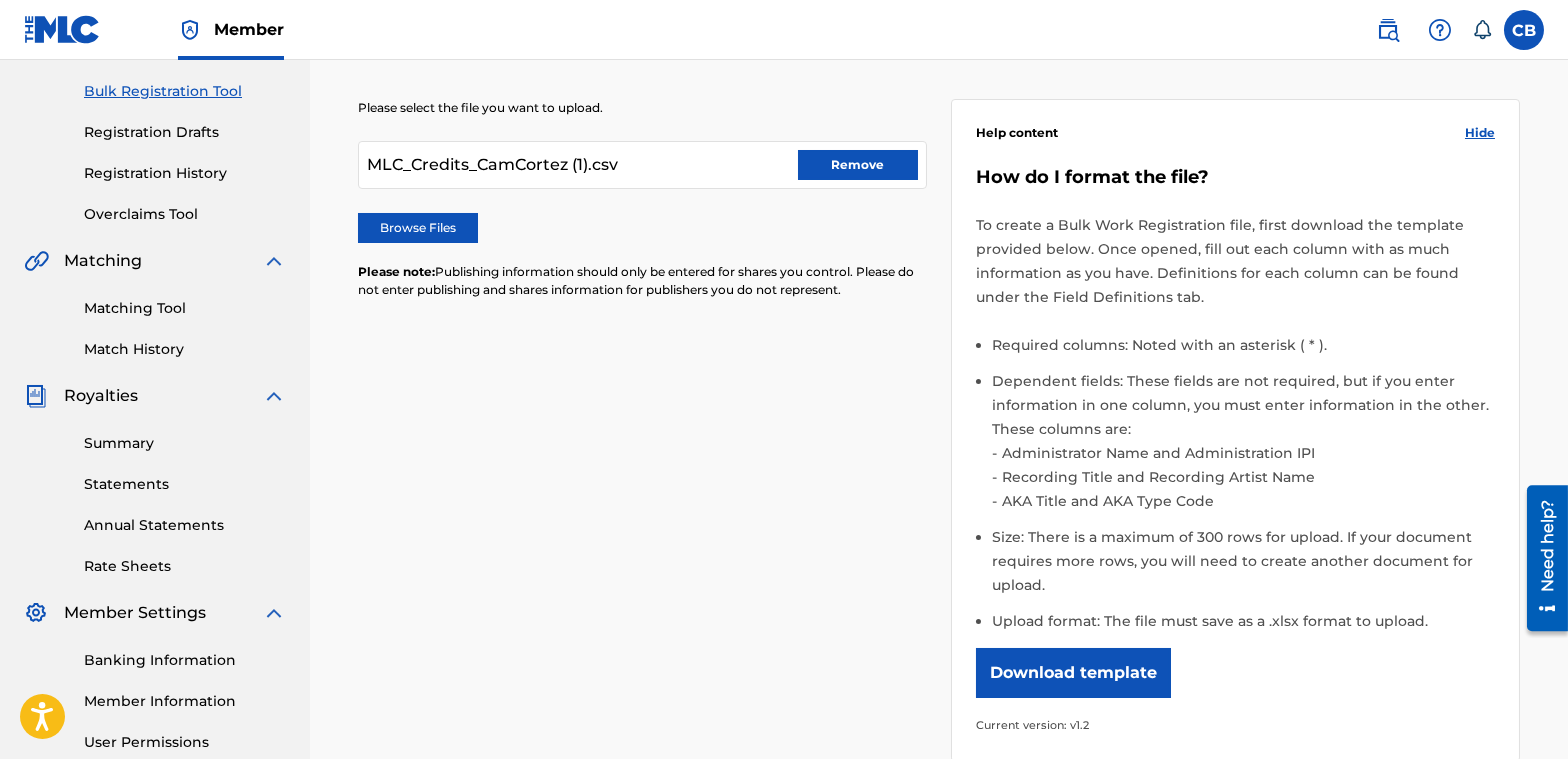click on "Download template" at bounding box center [1073, 673] 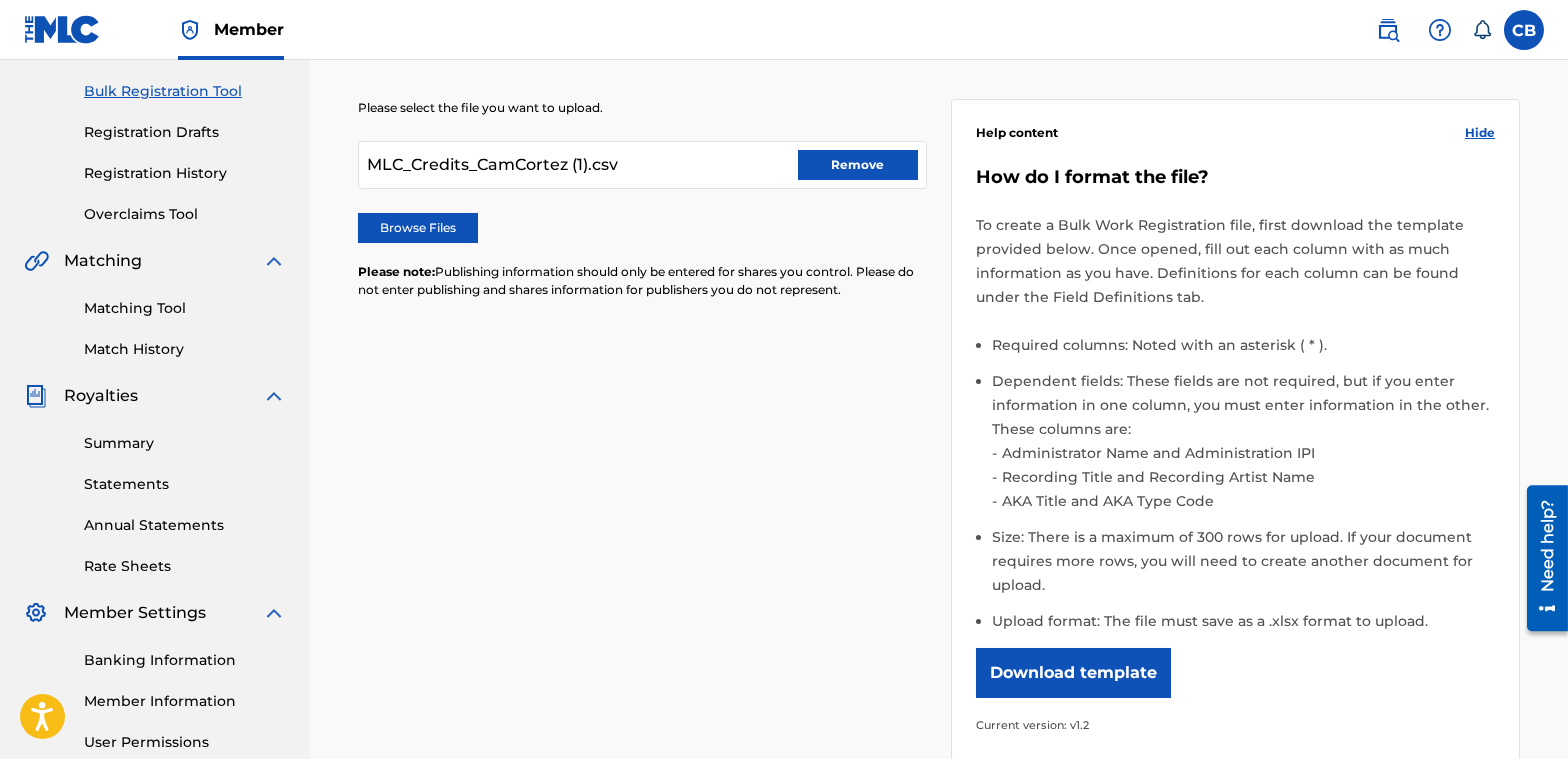 click on "Required columns: Noted with an asterisk ( * )." at bounding box center (1243, 351) 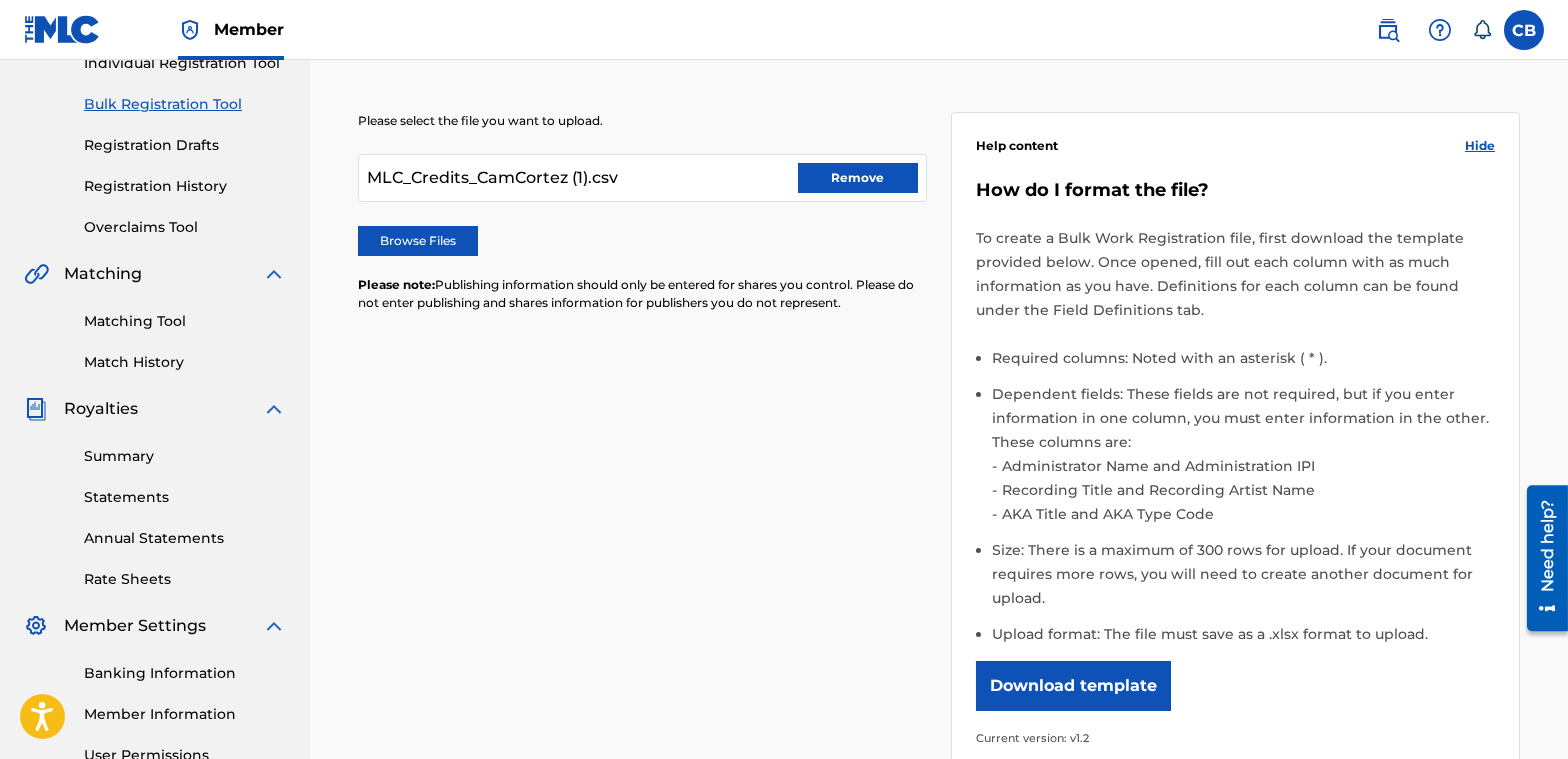 scroll, scrollTop: 185, scrollLeft: 0, axis: vertical 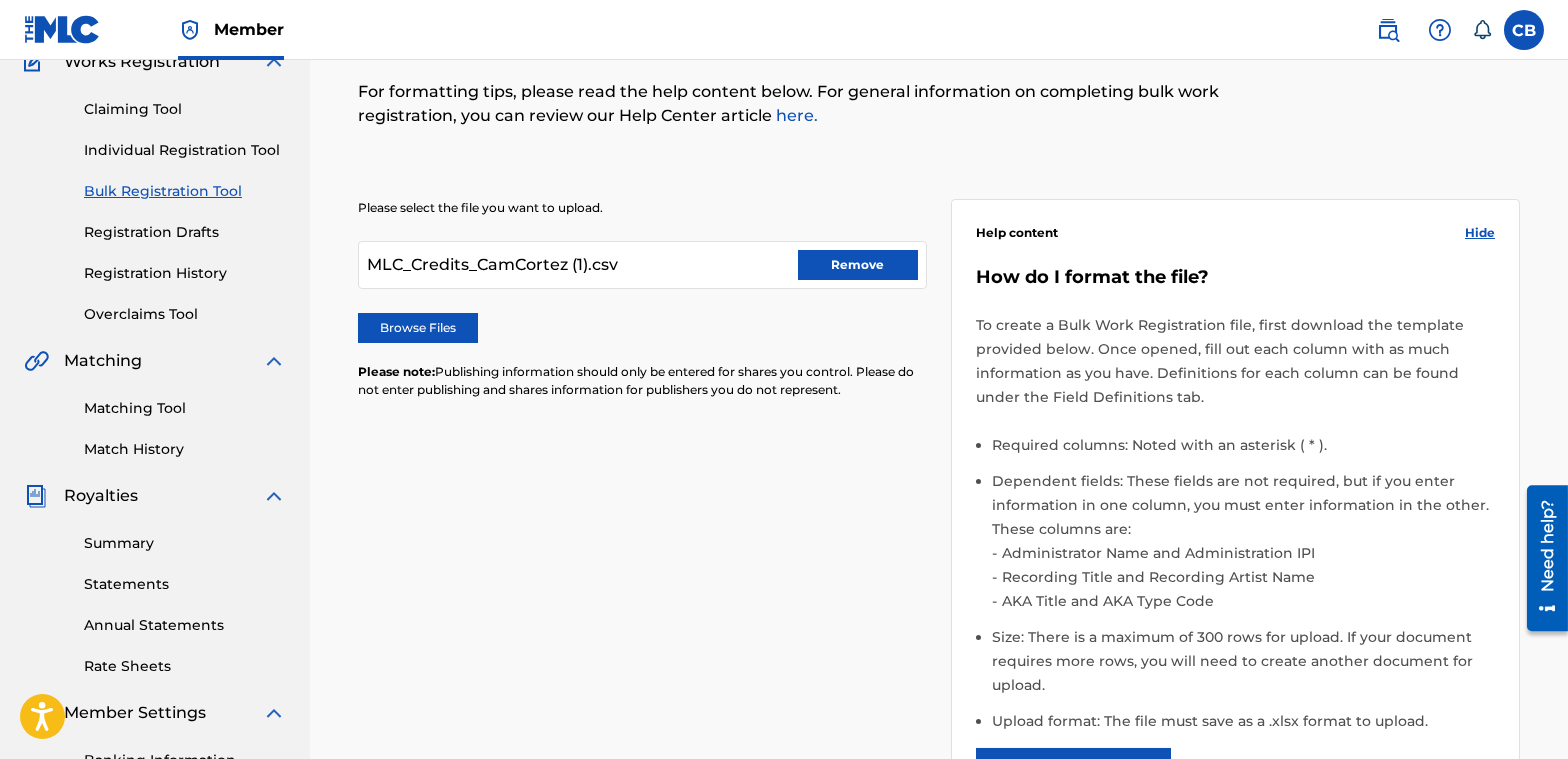 click on "Remove" at bounding box center (858, 265) 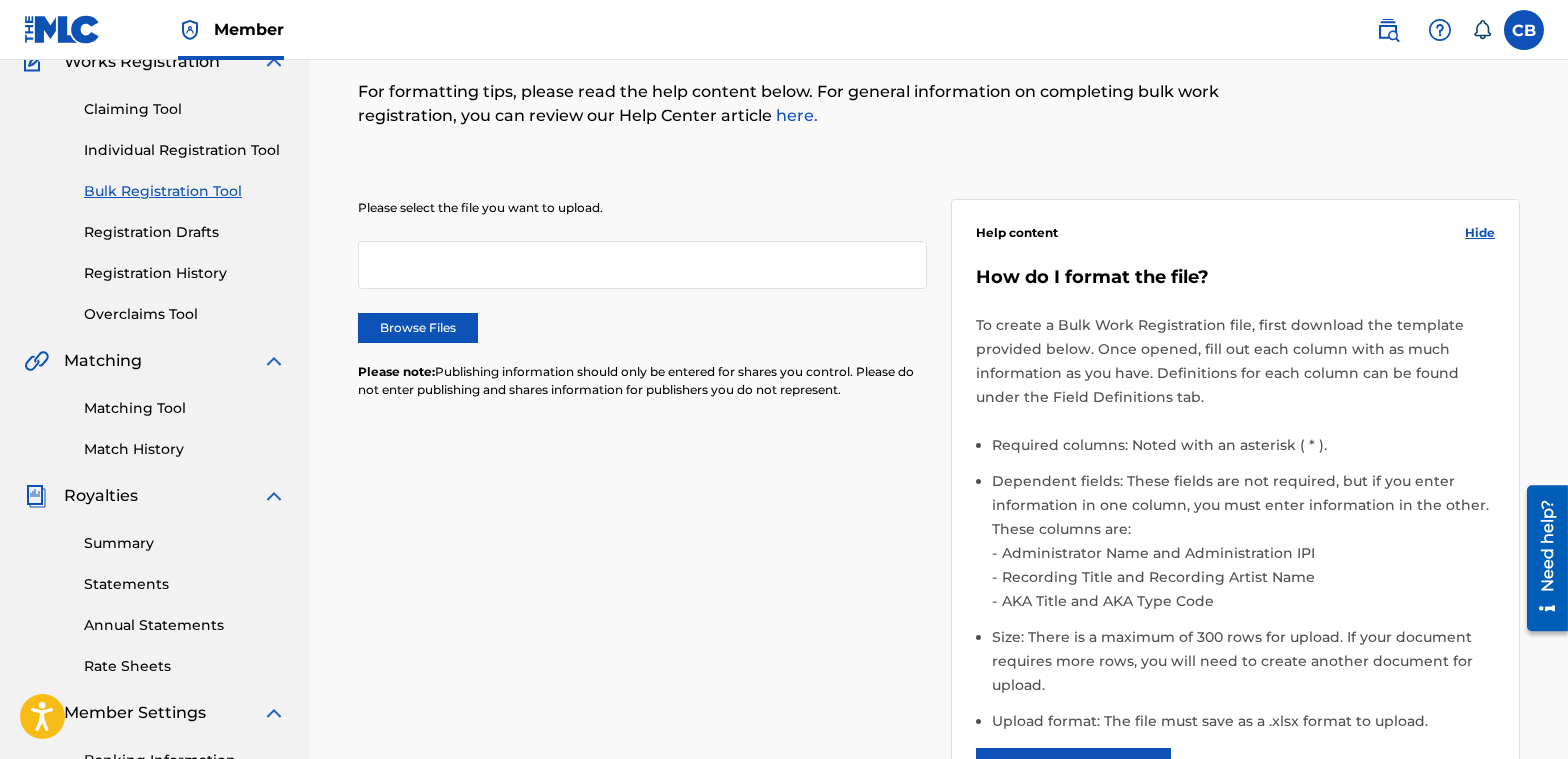click on "Browse Files" at bounding box center [418, 328] 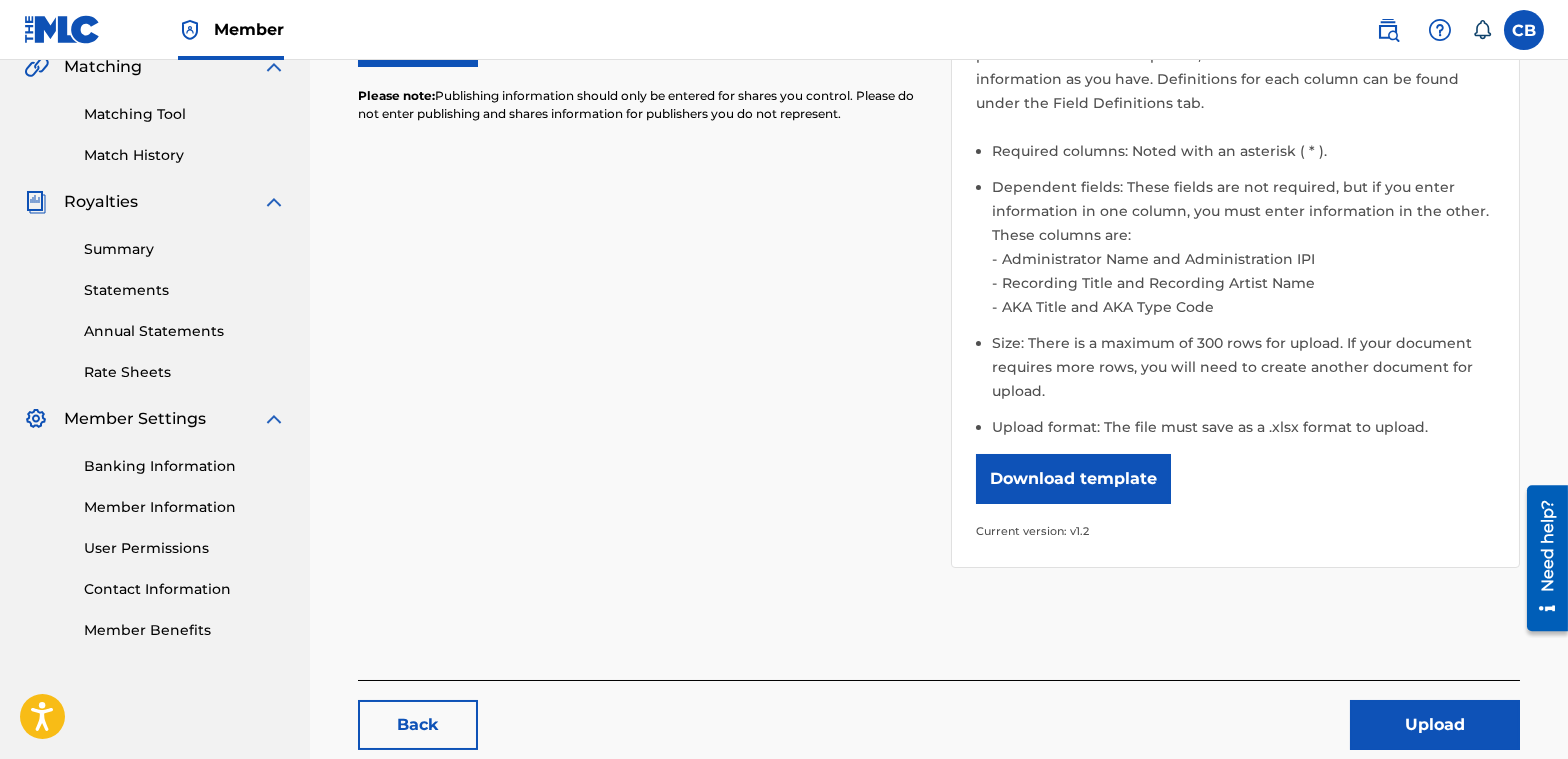 scroll, scrollTop: 585, scrollLeft: 0, axis: vertical 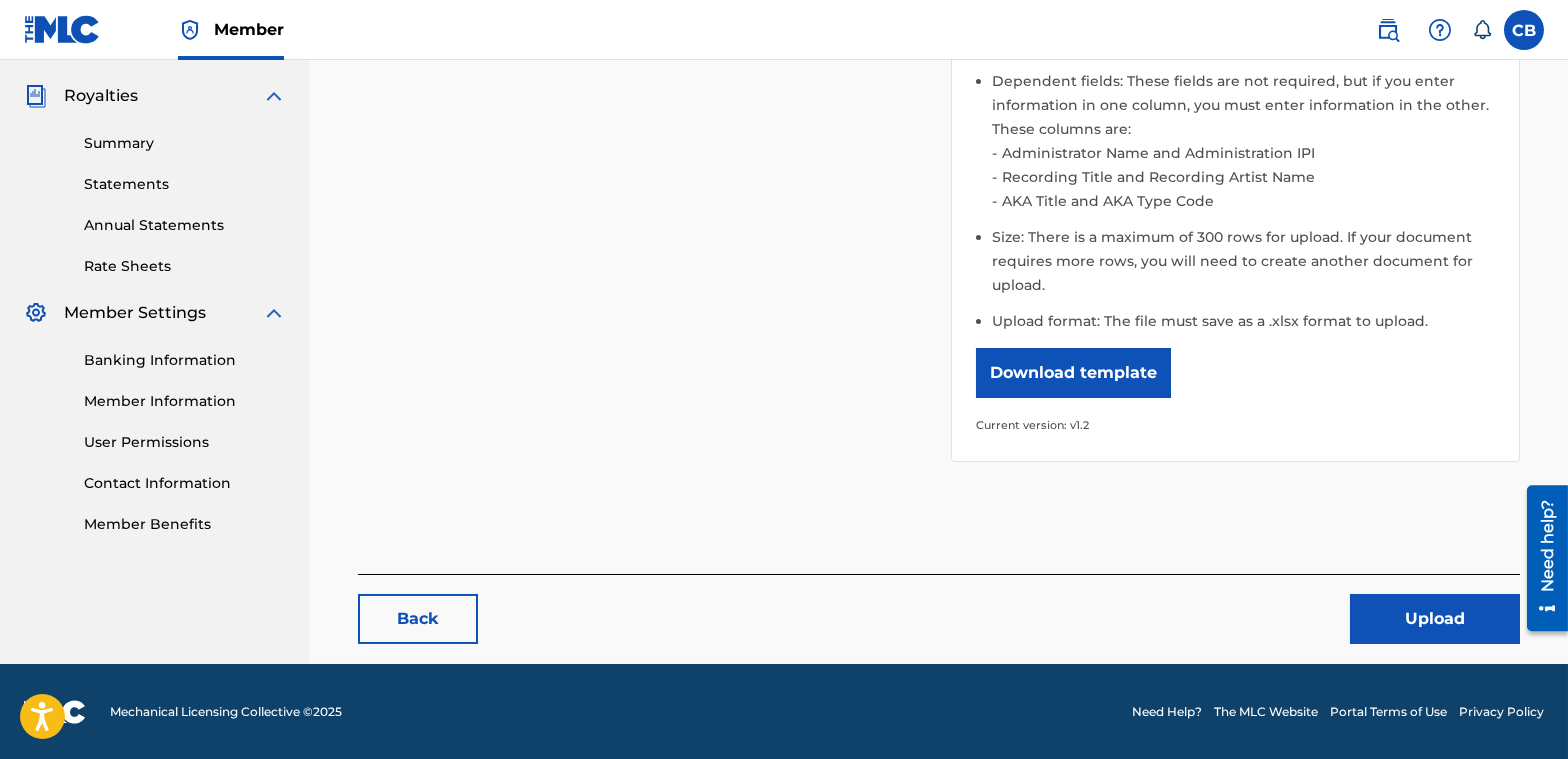 click on "Upload" at bounding box center (1435, 619) 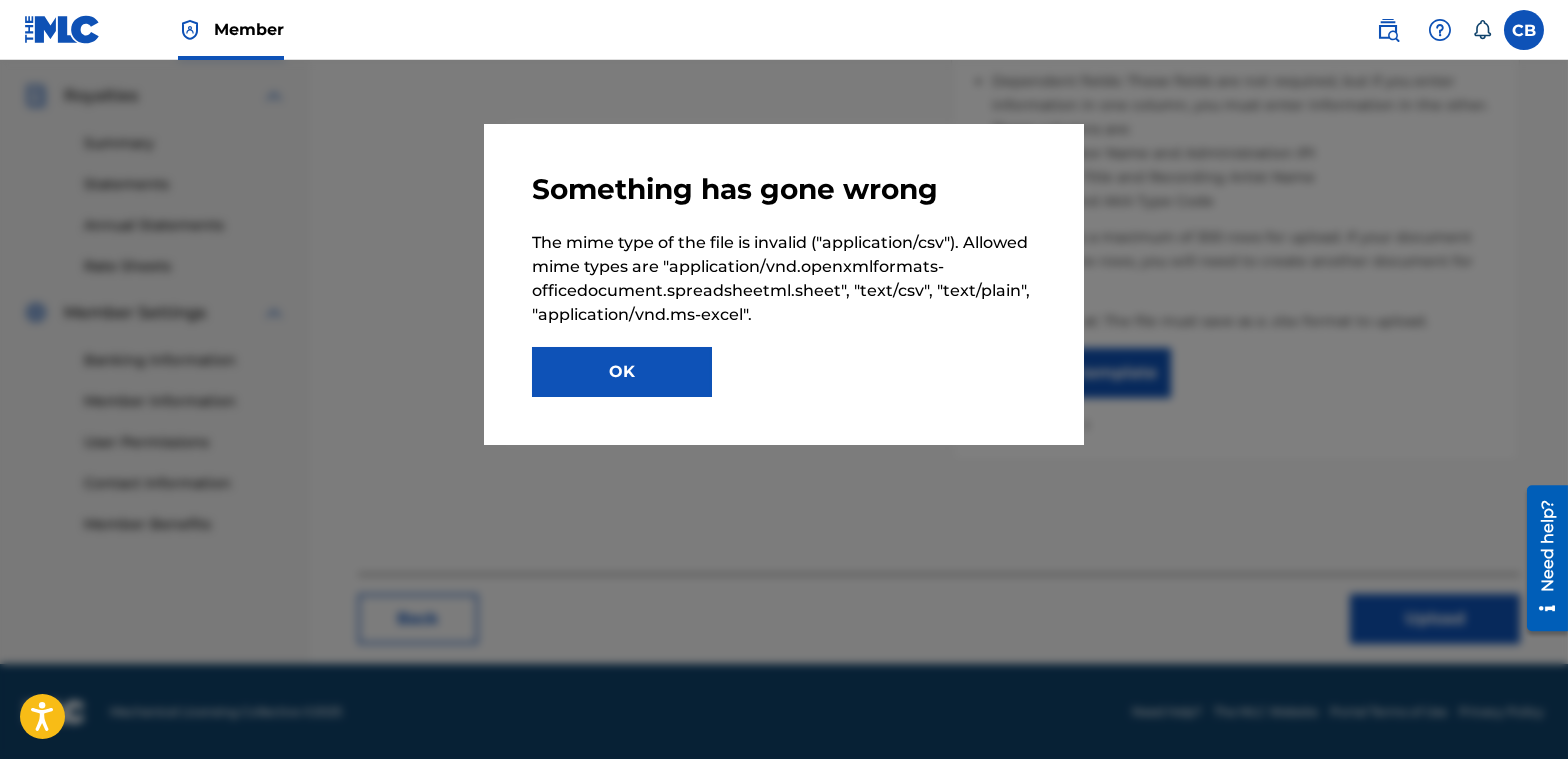 click on "OK" at bounding box center [622, 372] 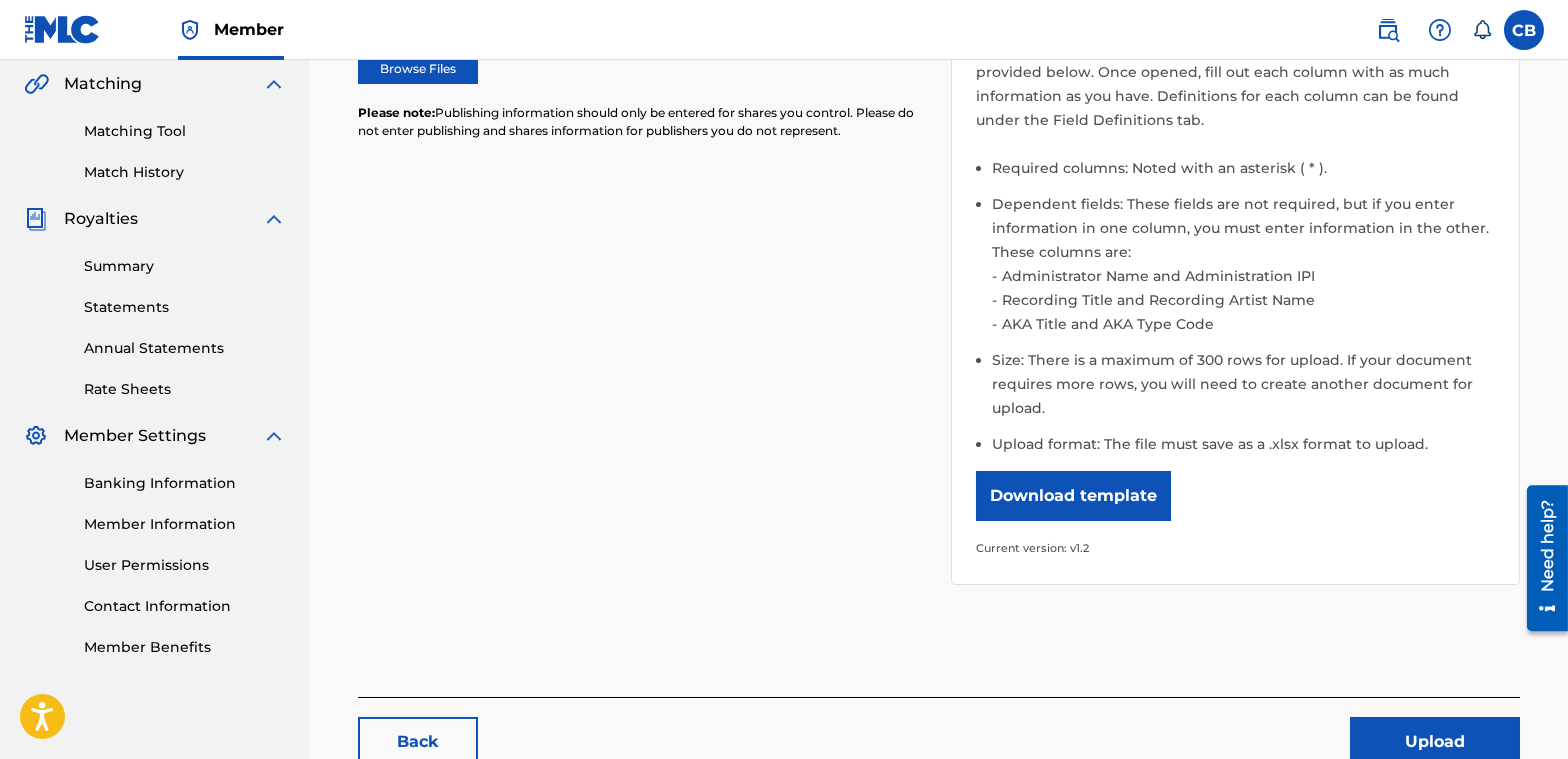 scroll, scrollTop: 385, scrollLeft: 0, axis: vertical 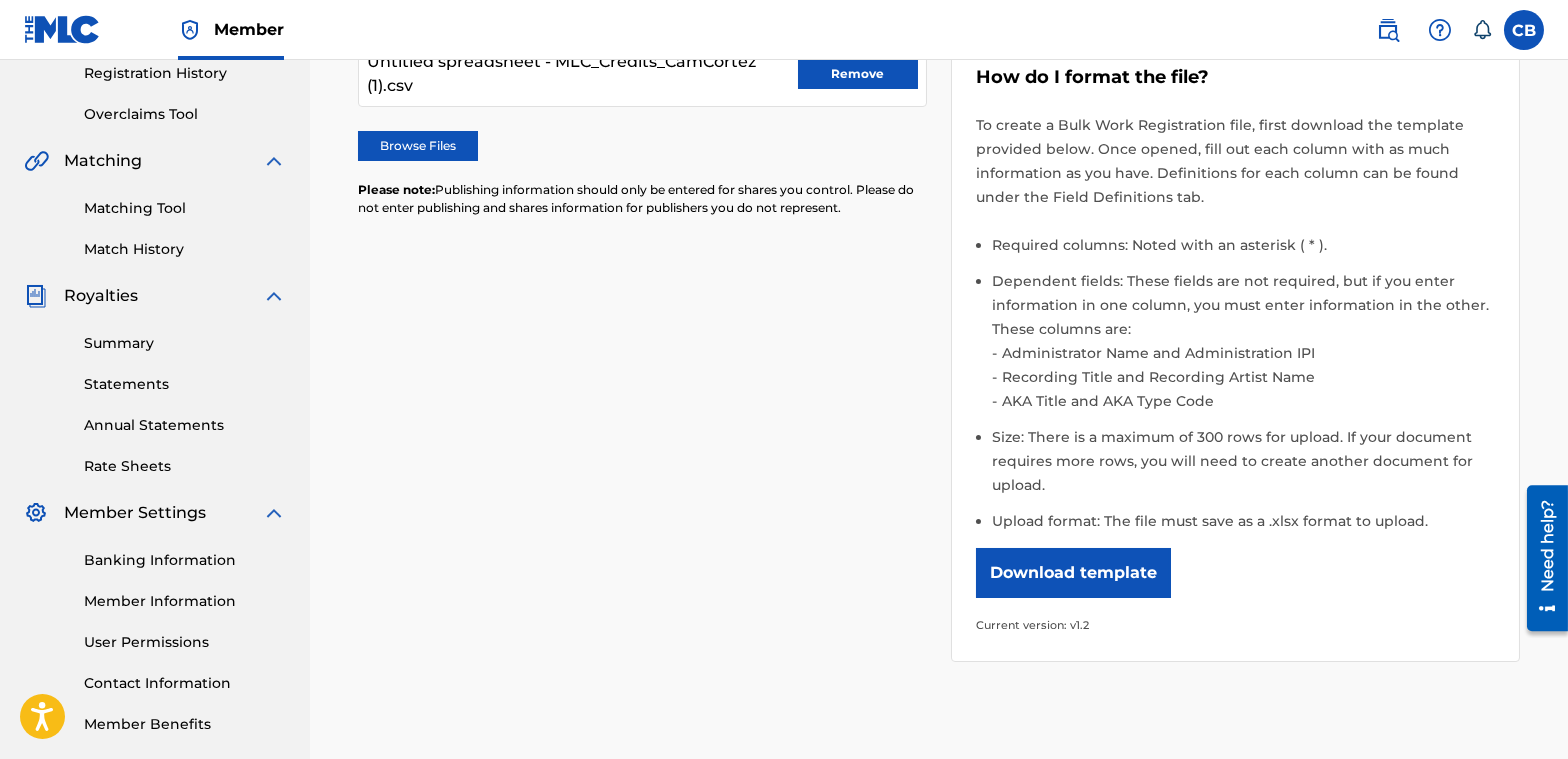 click on "Browse Files" at bounding box center (418, 146) 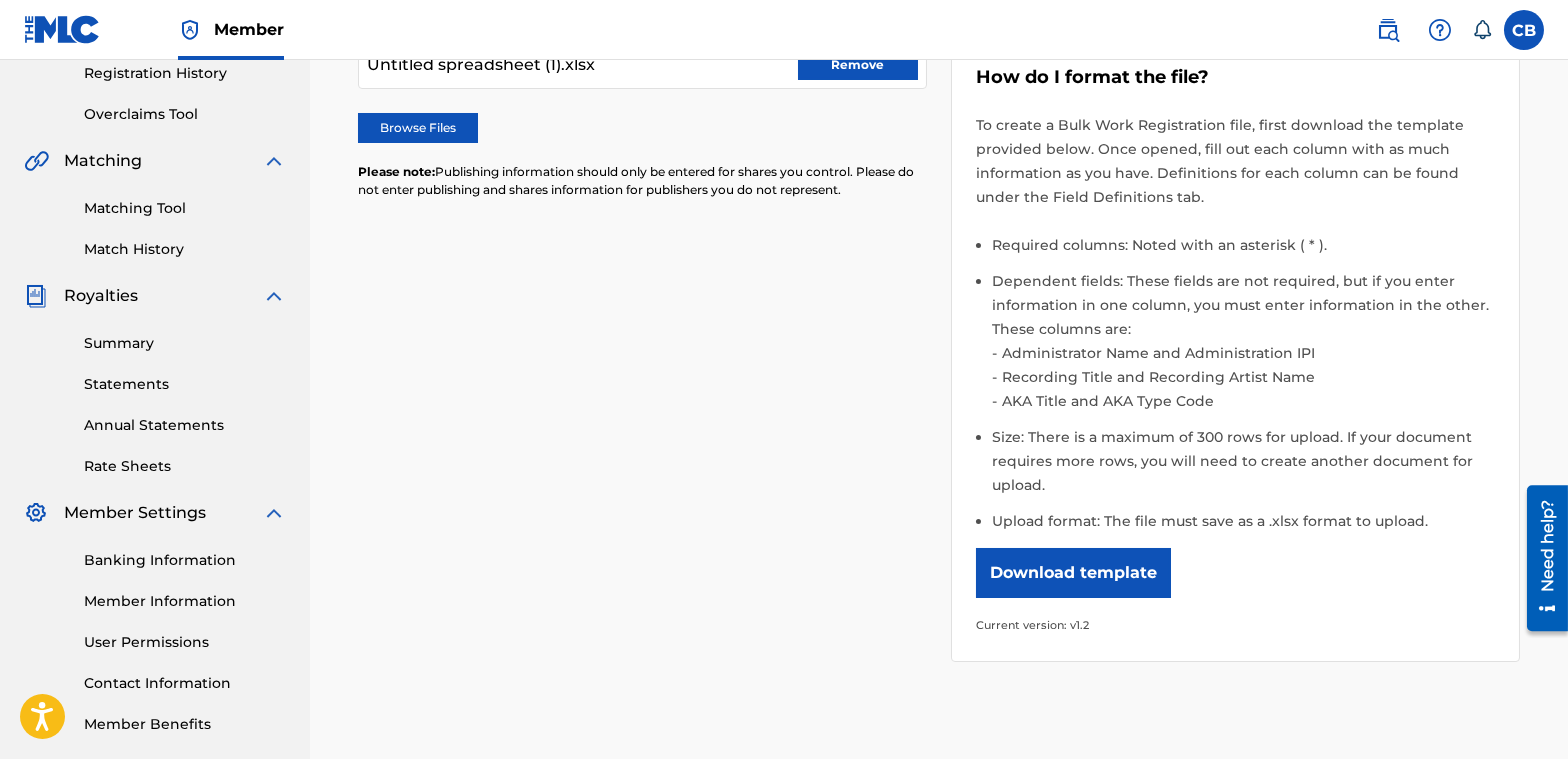 click on "Download template" at bounding box center (1073, 573) 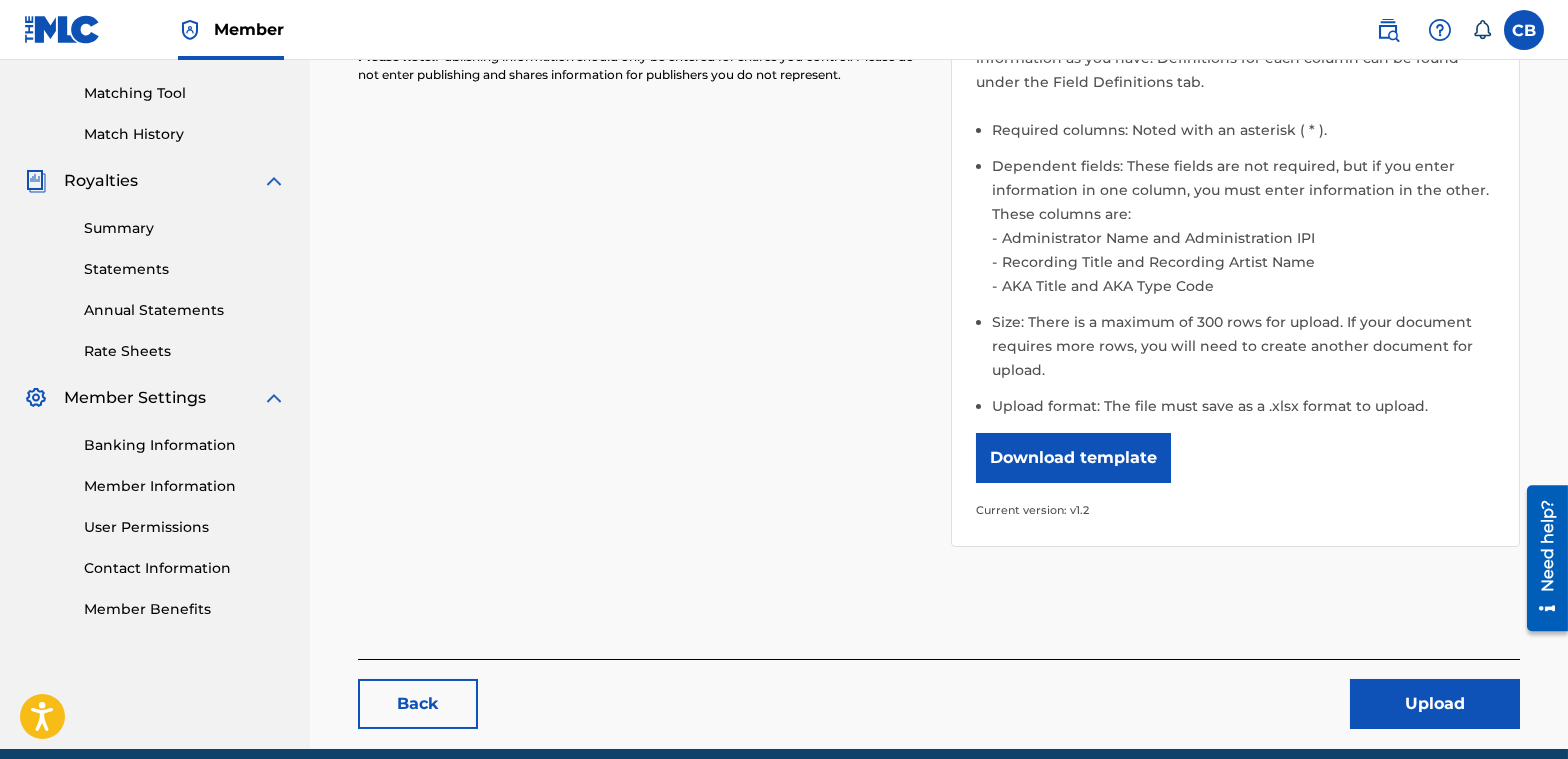 scroll, scrollTop: 585, scrollLeft: 0, axis: vertical 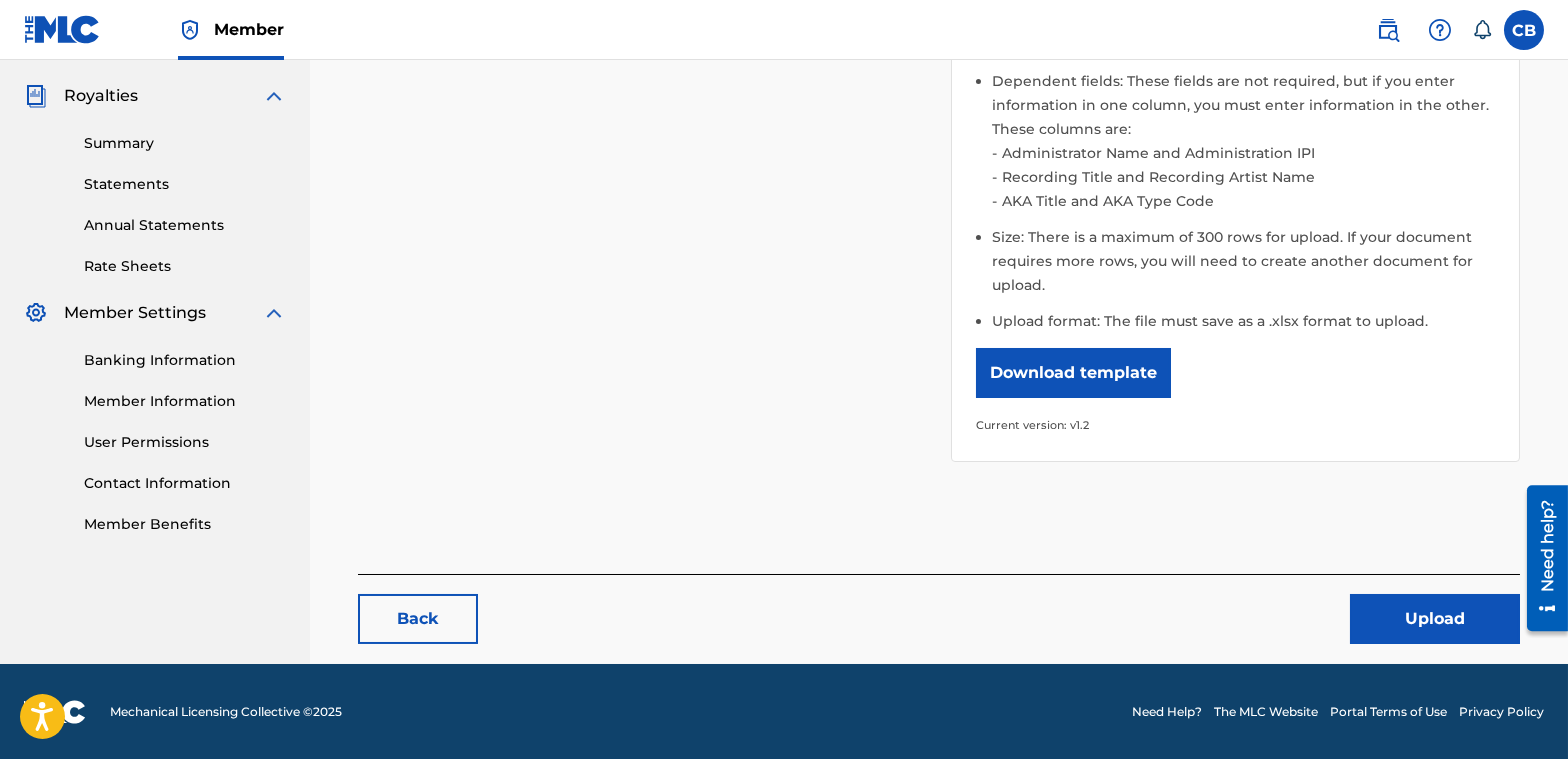 click on "Upload" at bounding box center (1435, 619) 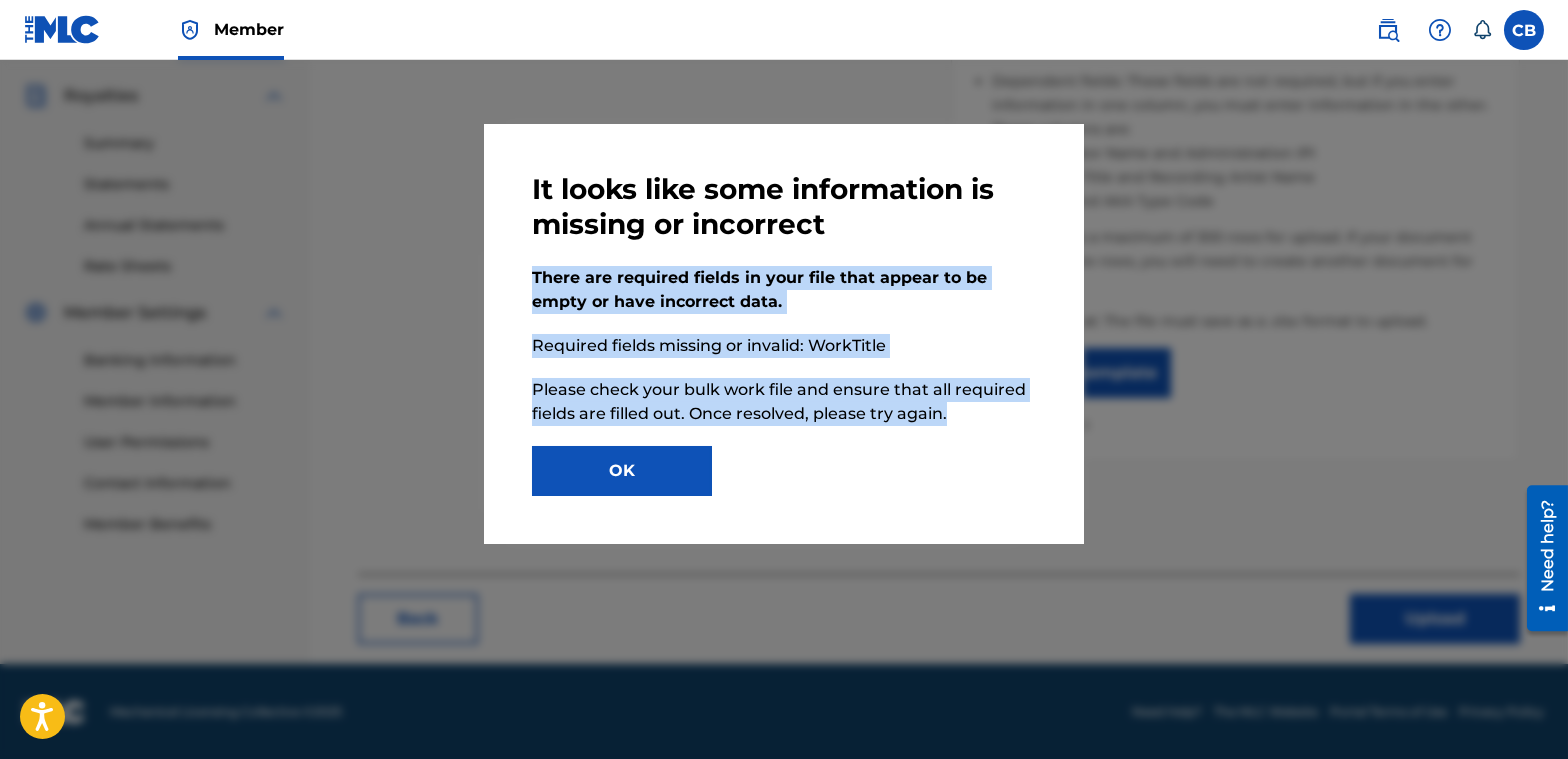 drag, startPoint x: 527, startPoint y: 267, endPoint x: 987, endPoint y: 421, distance: 485.0938 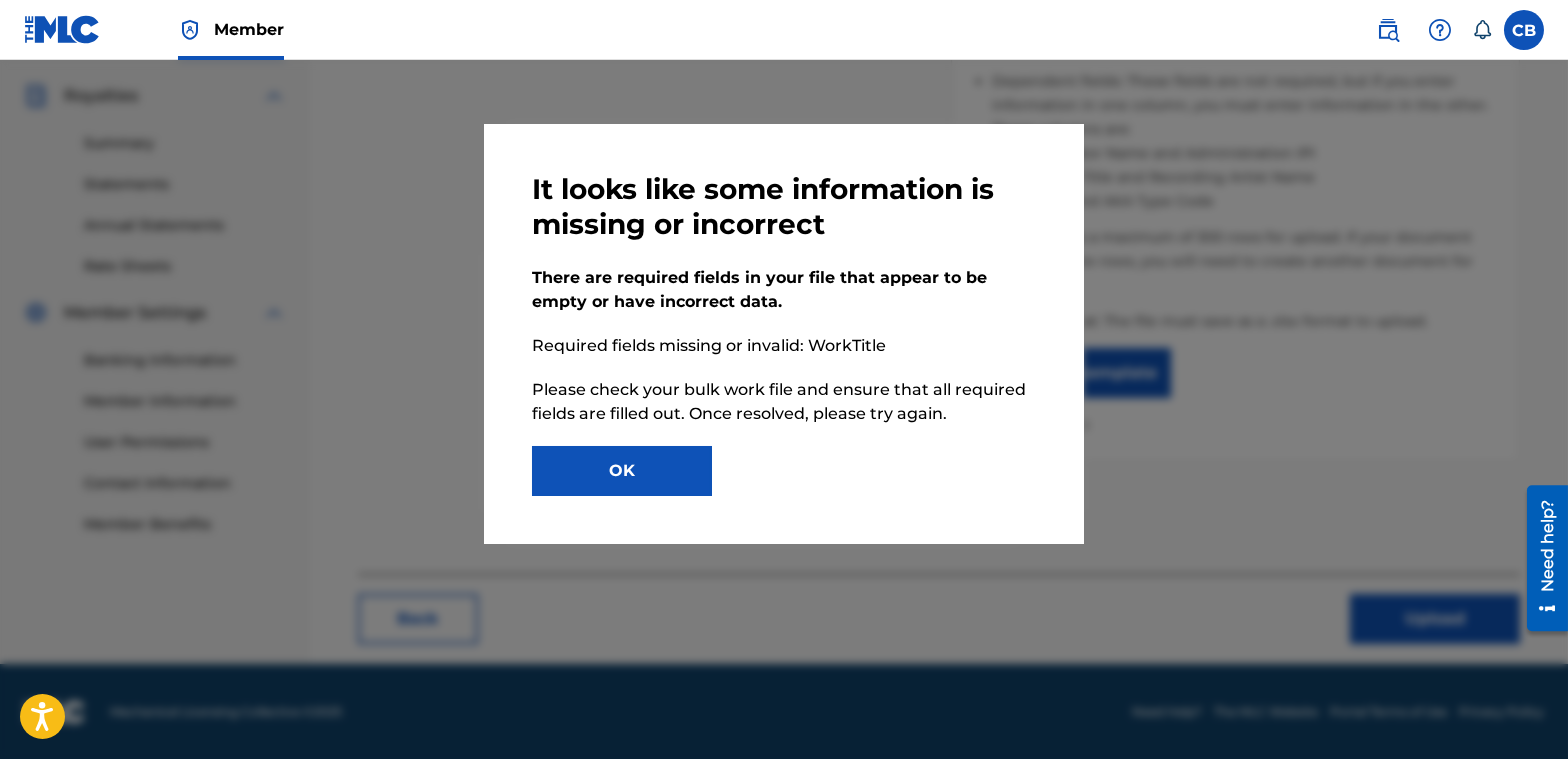 click on "OK" at bounding box center [784, 471] 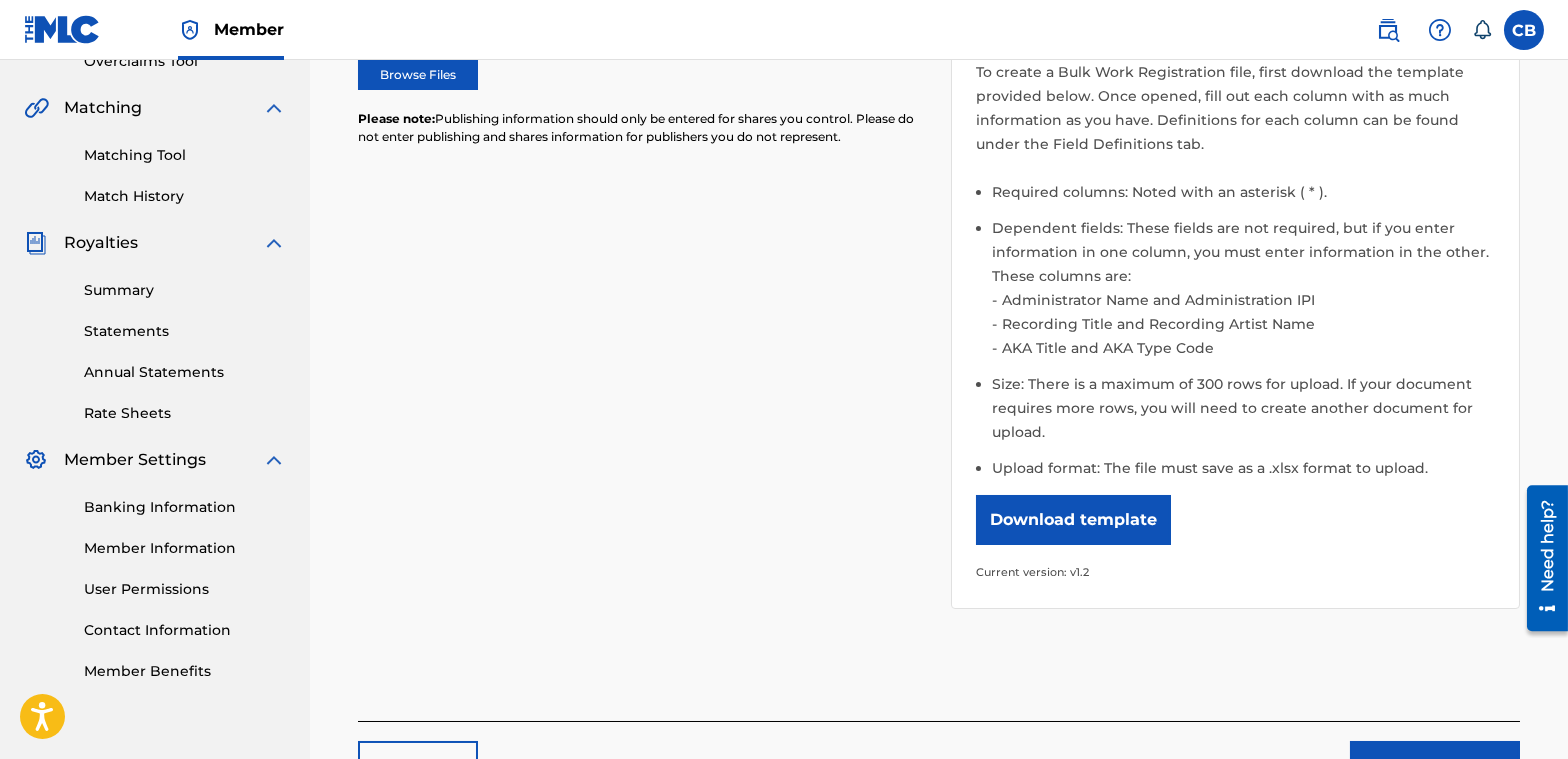 scroll, scrollTop: 185, scrollLeft: 0, axis: vertical 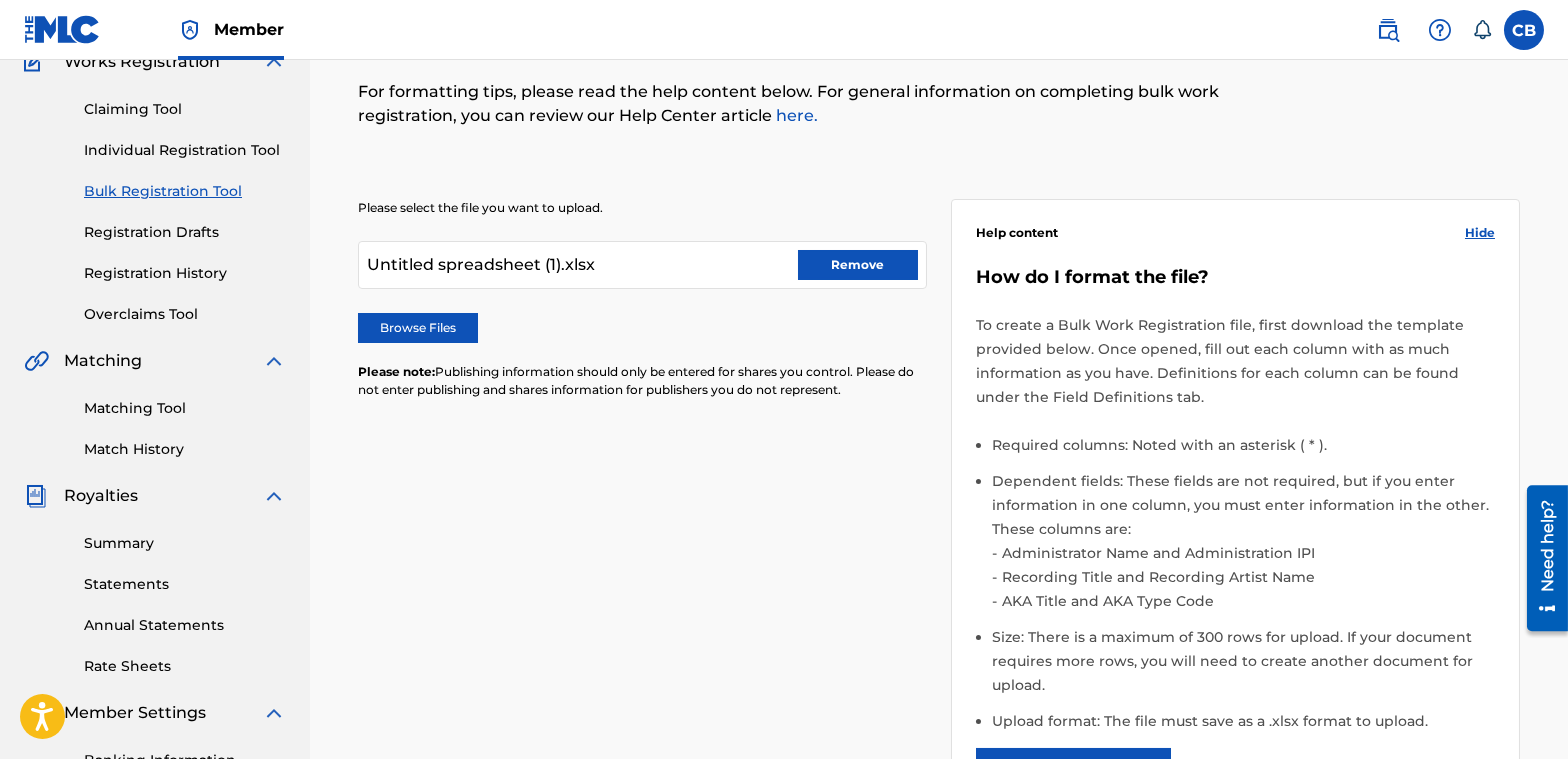 click on "Browse Files" at bounding box center [418, 328] 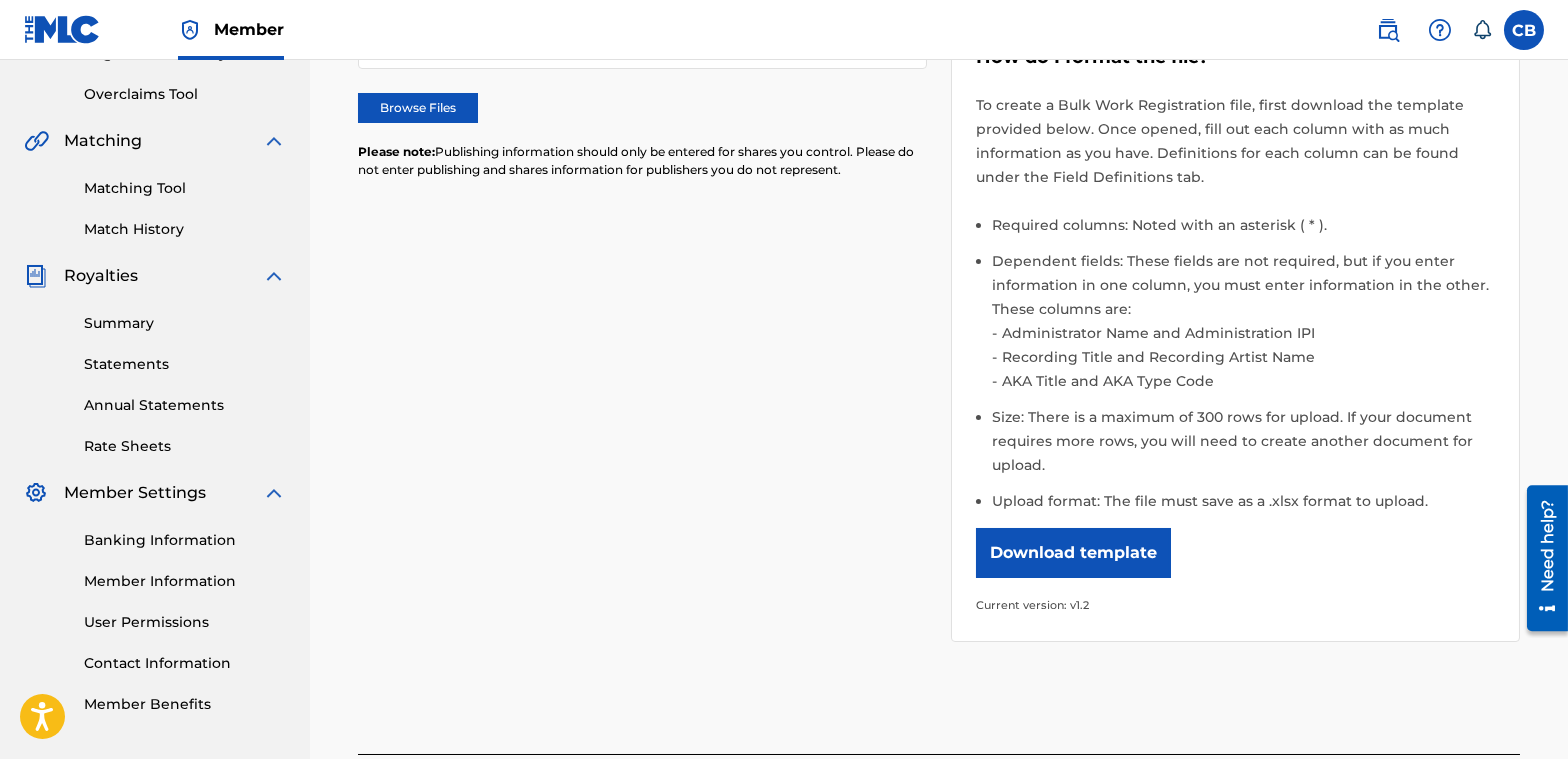 scroll, scrollTop: 585, scrollLeft: 0, axis: vertical 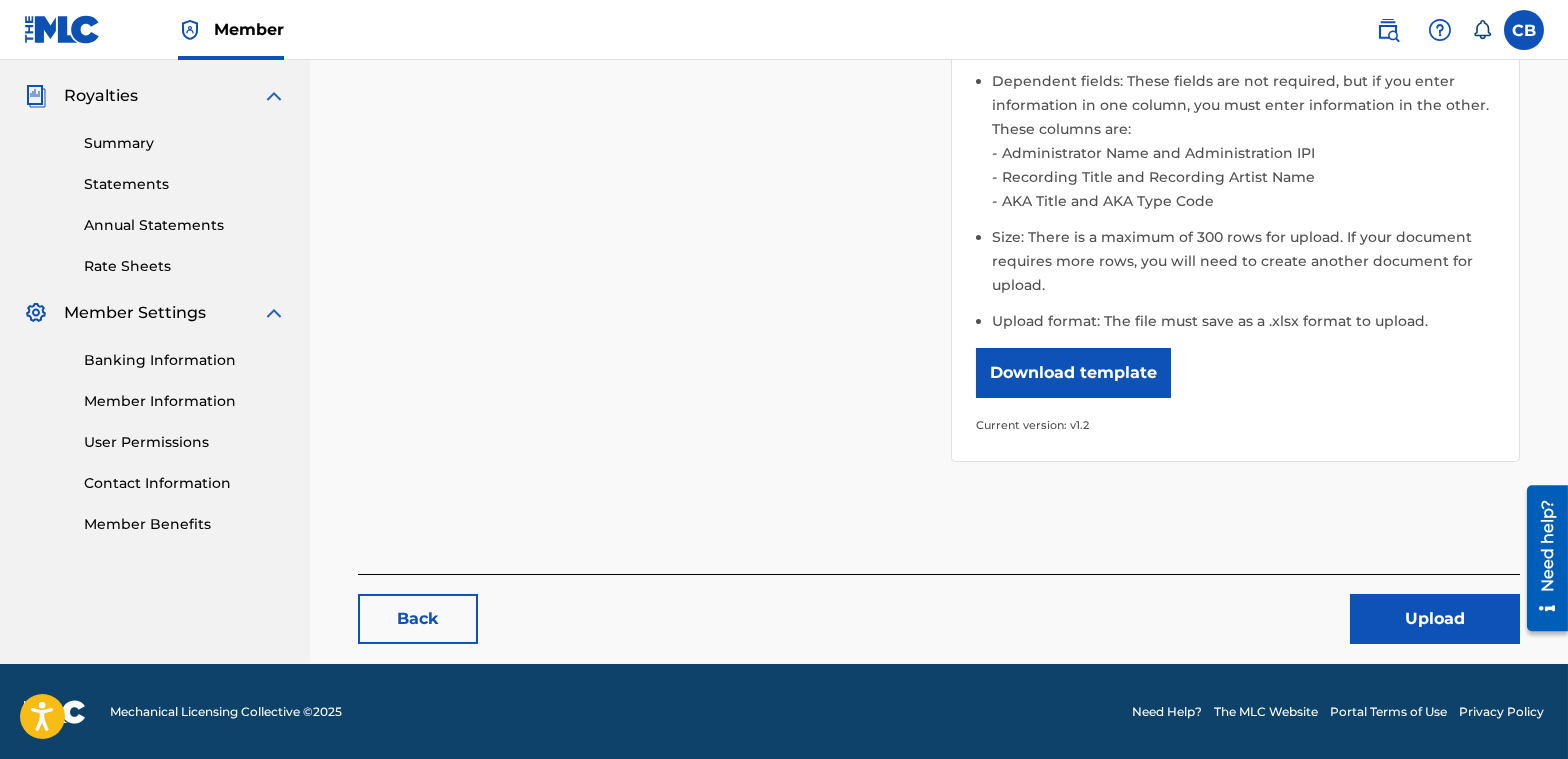click on "Upload" at bounding box center (1435, 619) 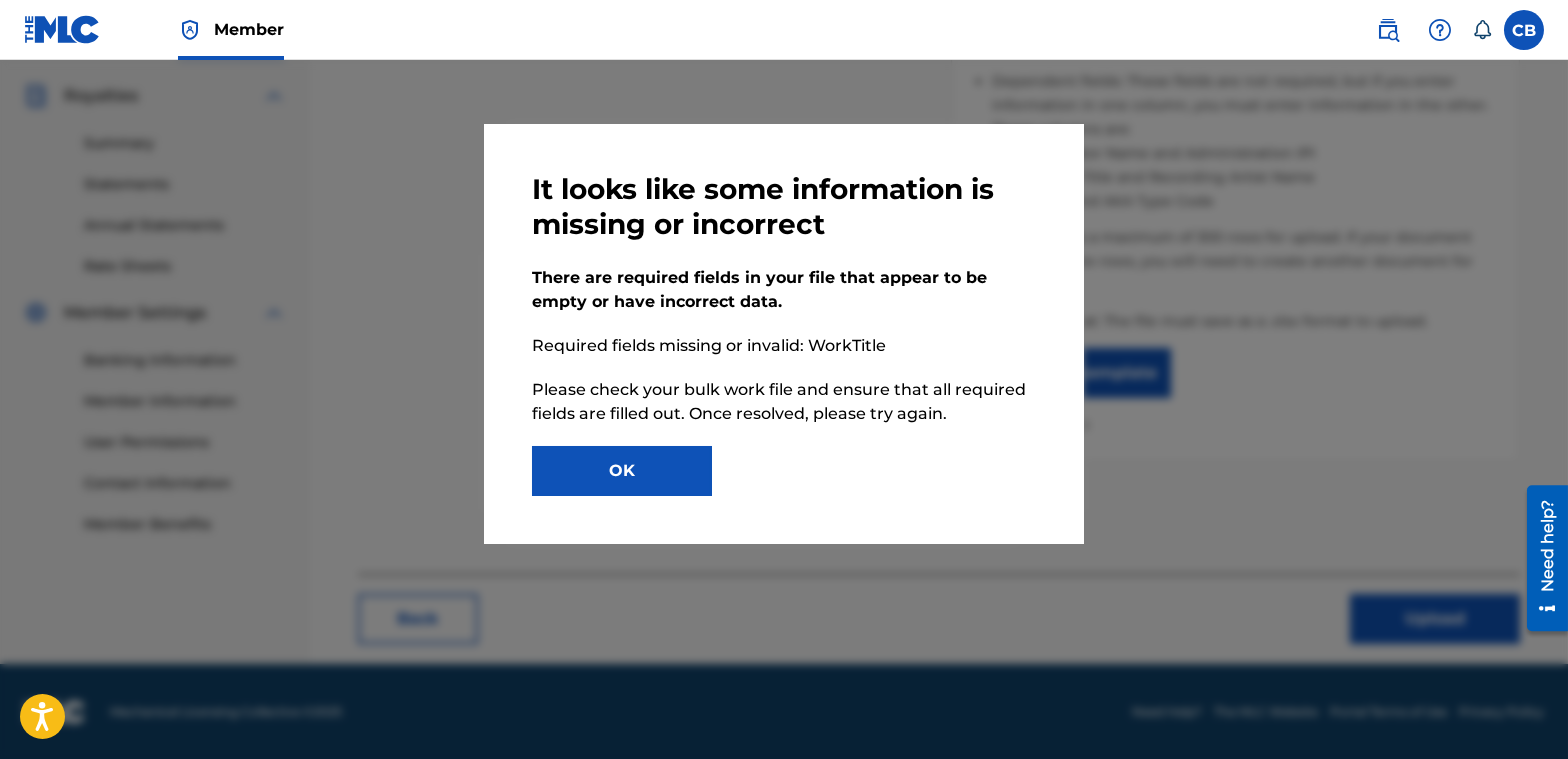 click at bounding box center [784, 439] 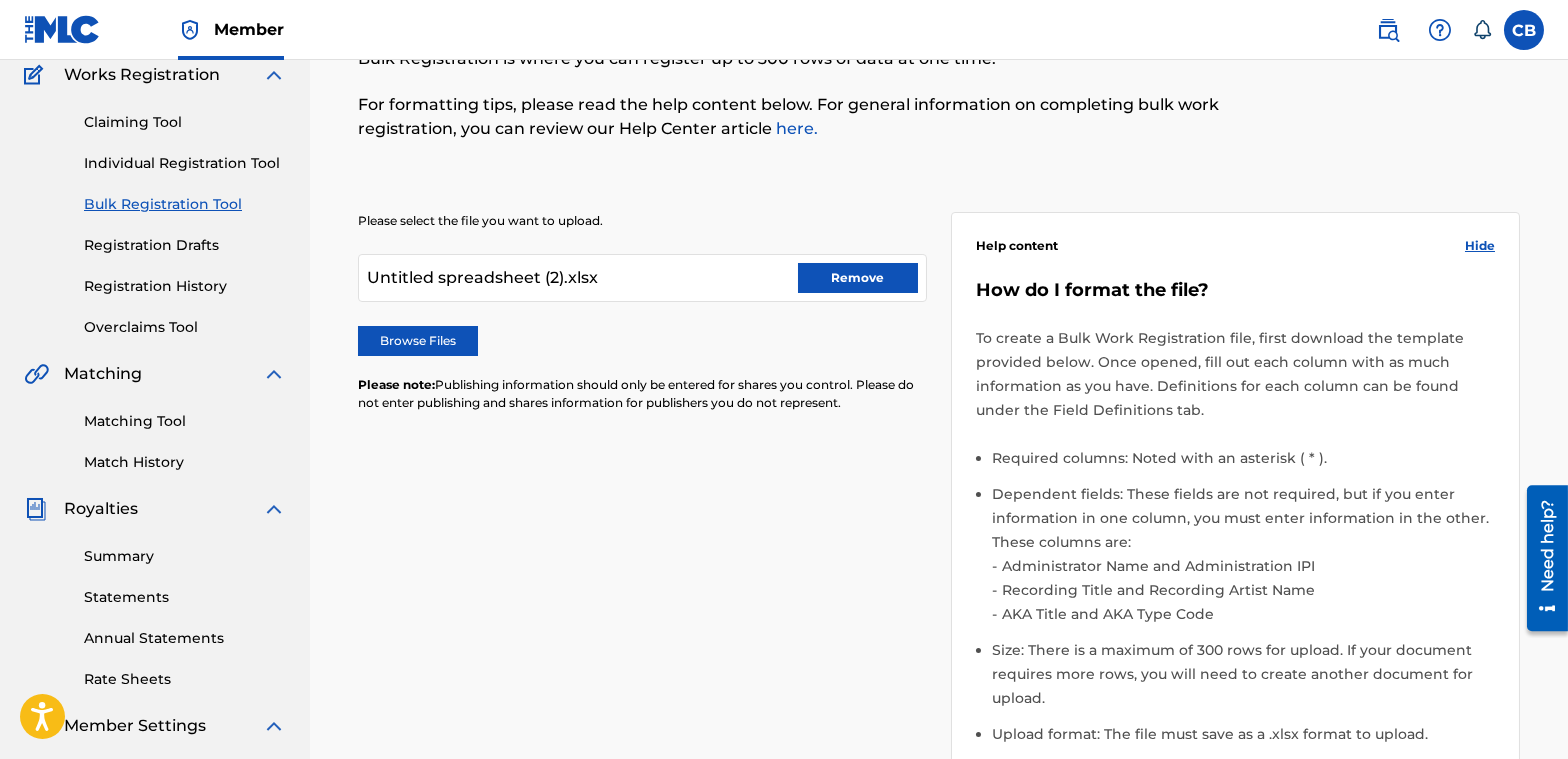 scroll, scrollTop: 0, scrollLeft: 0, axis: both 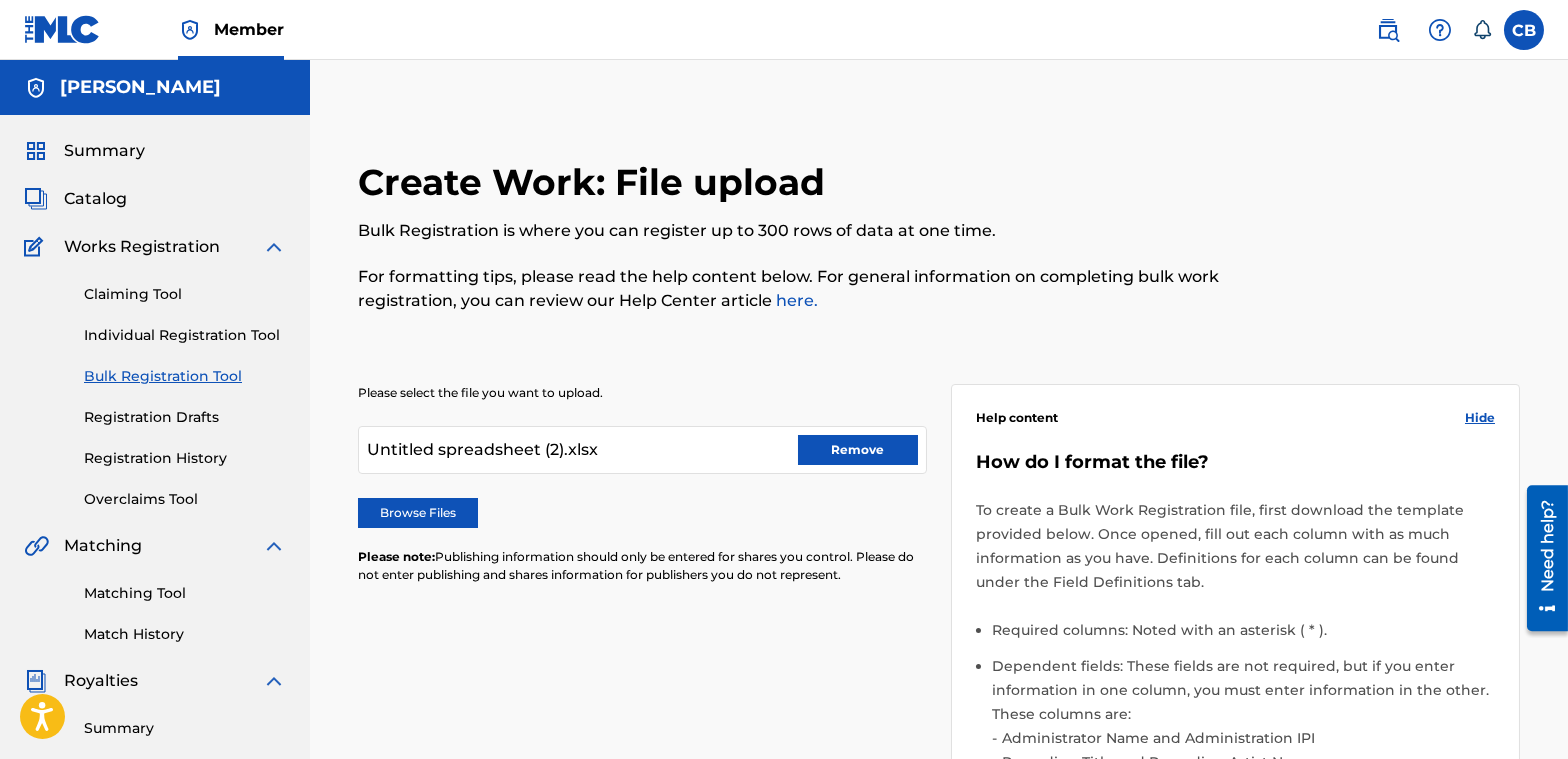 click on "Remove" at bounding box center (858, 450) 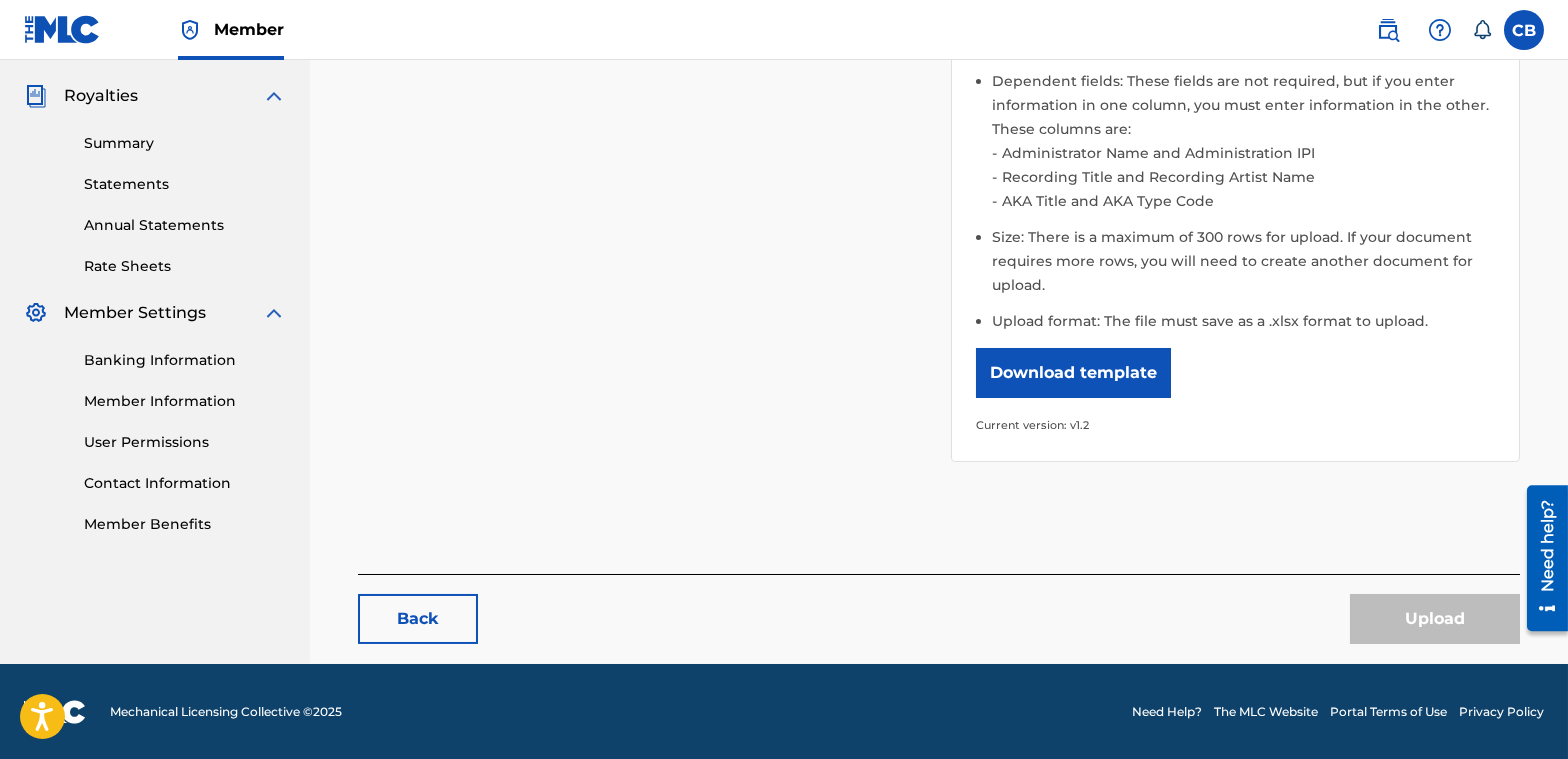 scroll, scrollTop: 85, scrollLeft: 0, axis: vertical 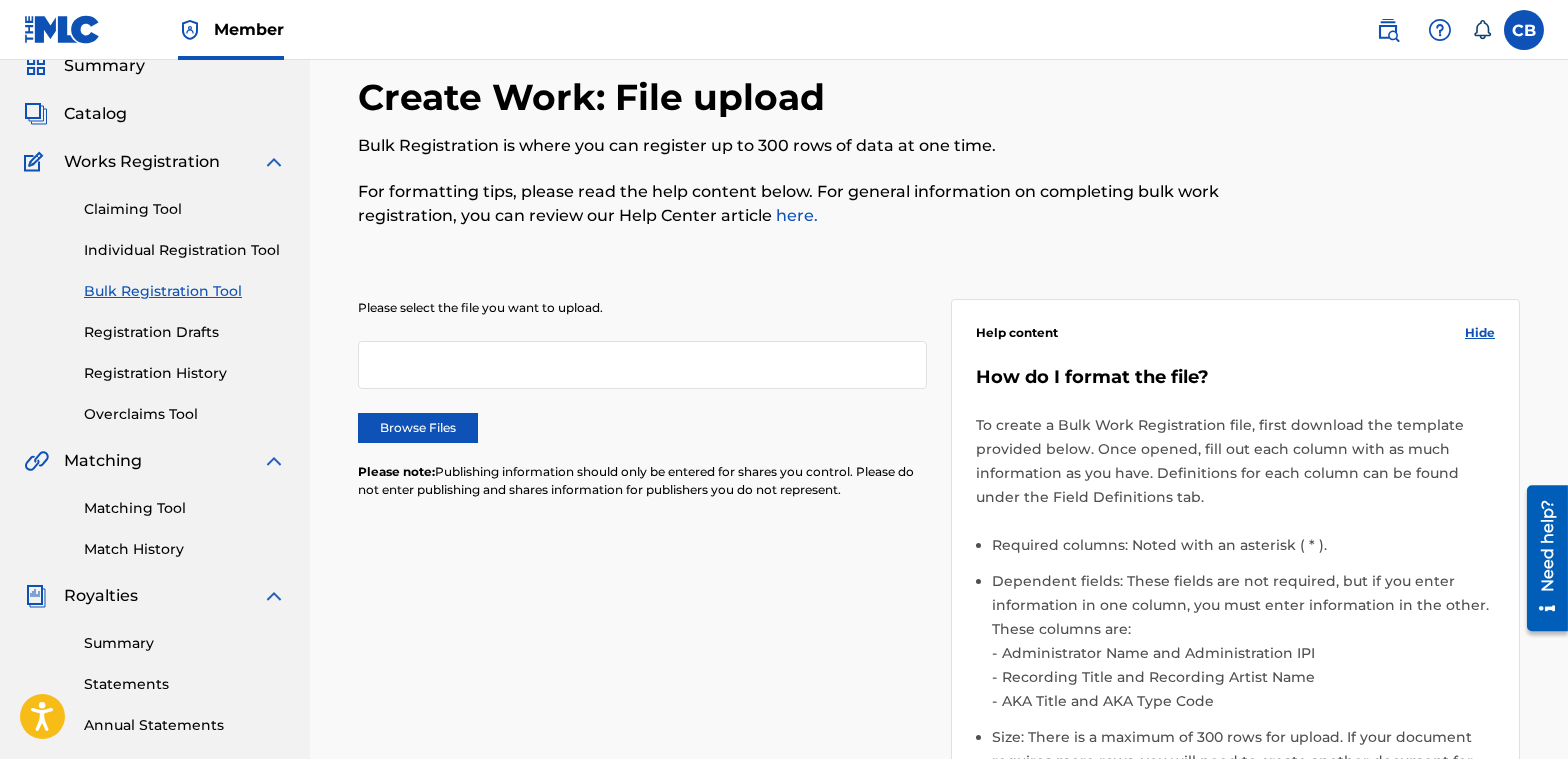 click on "Browse Files" at bounding box center [418, 428] 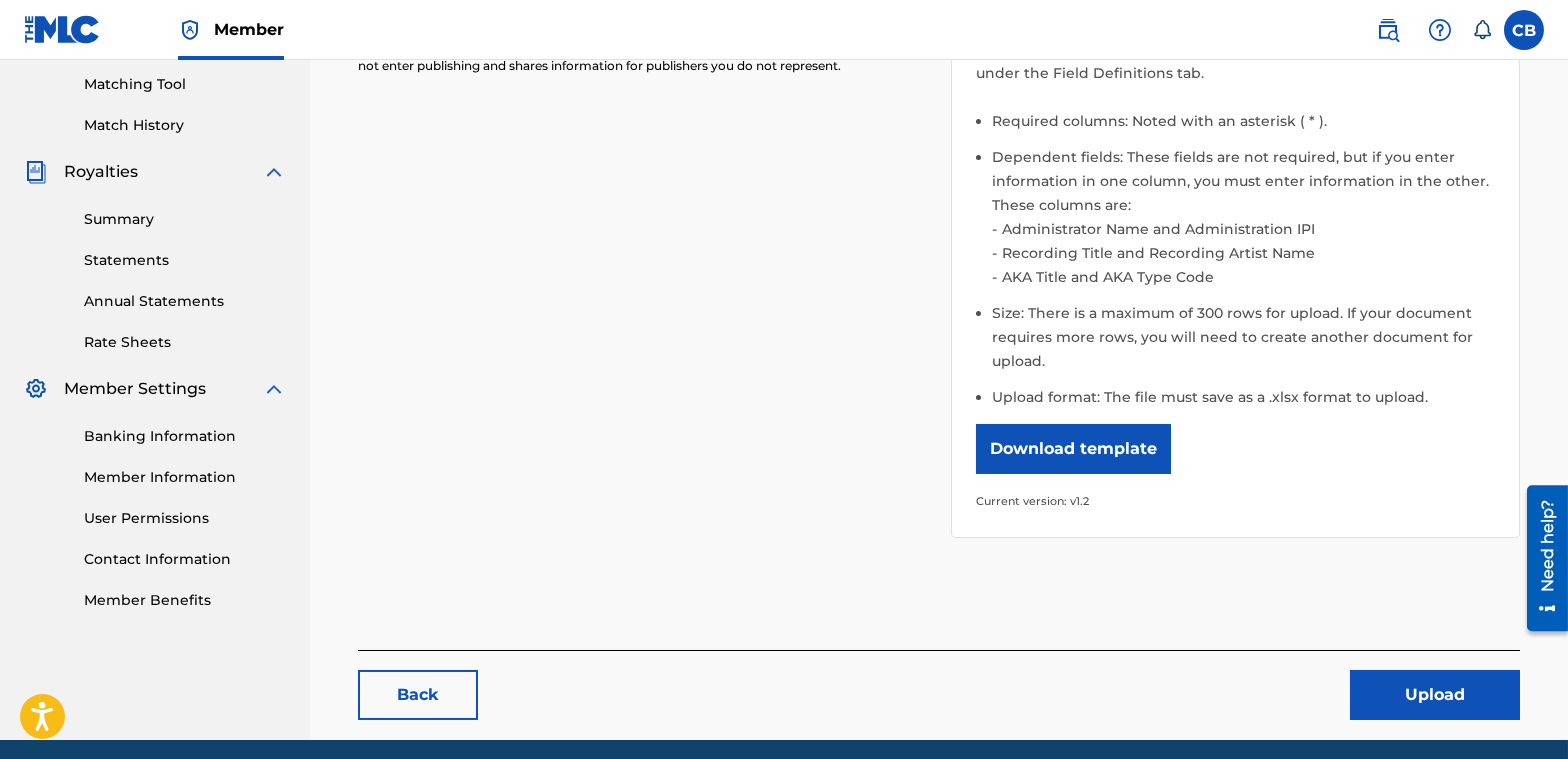 scroll, scrollTop: 585, scrollLeft: 0, axis: vertical 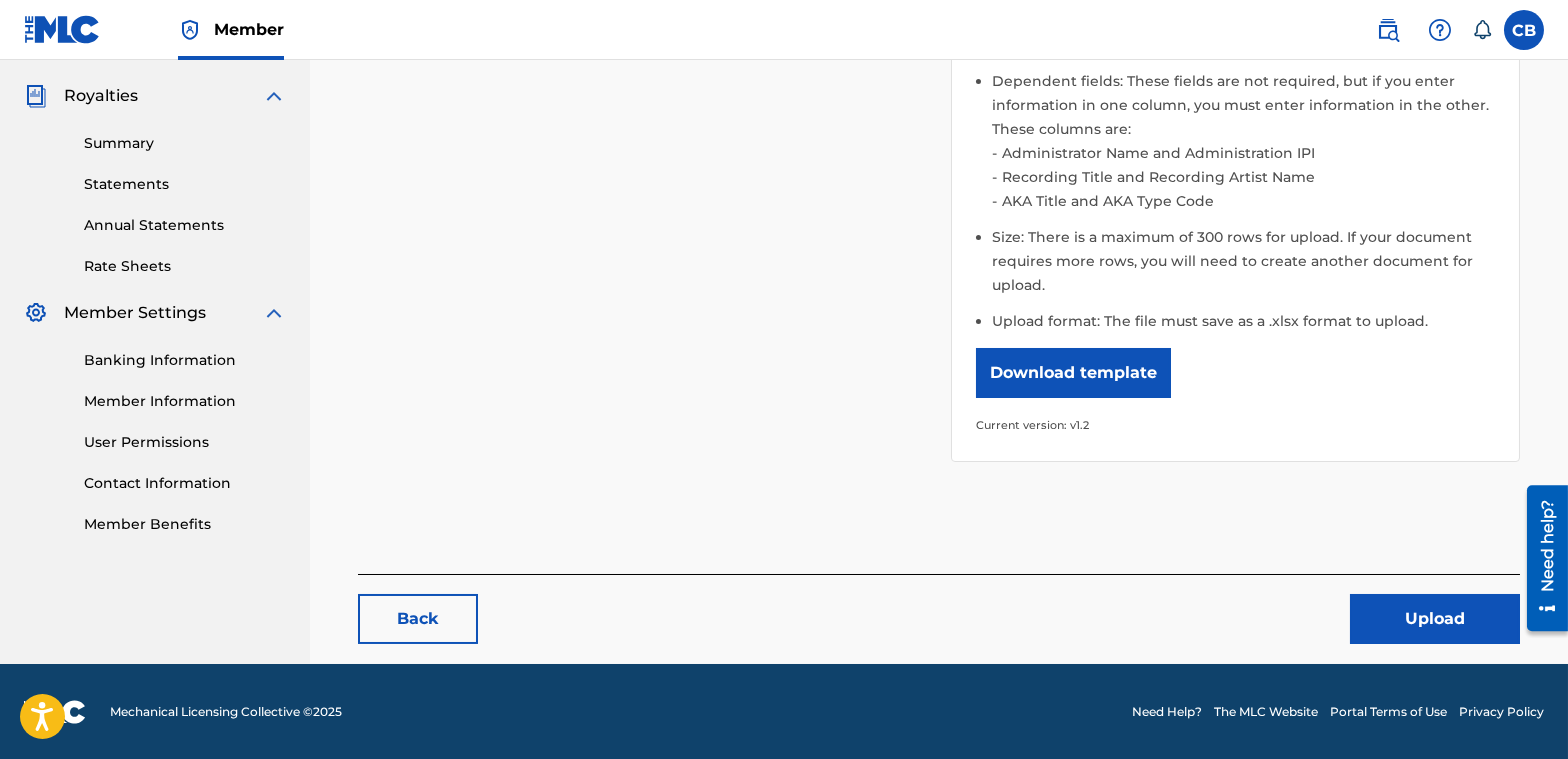 click on "Upload" at bounding box center [1435, 619] 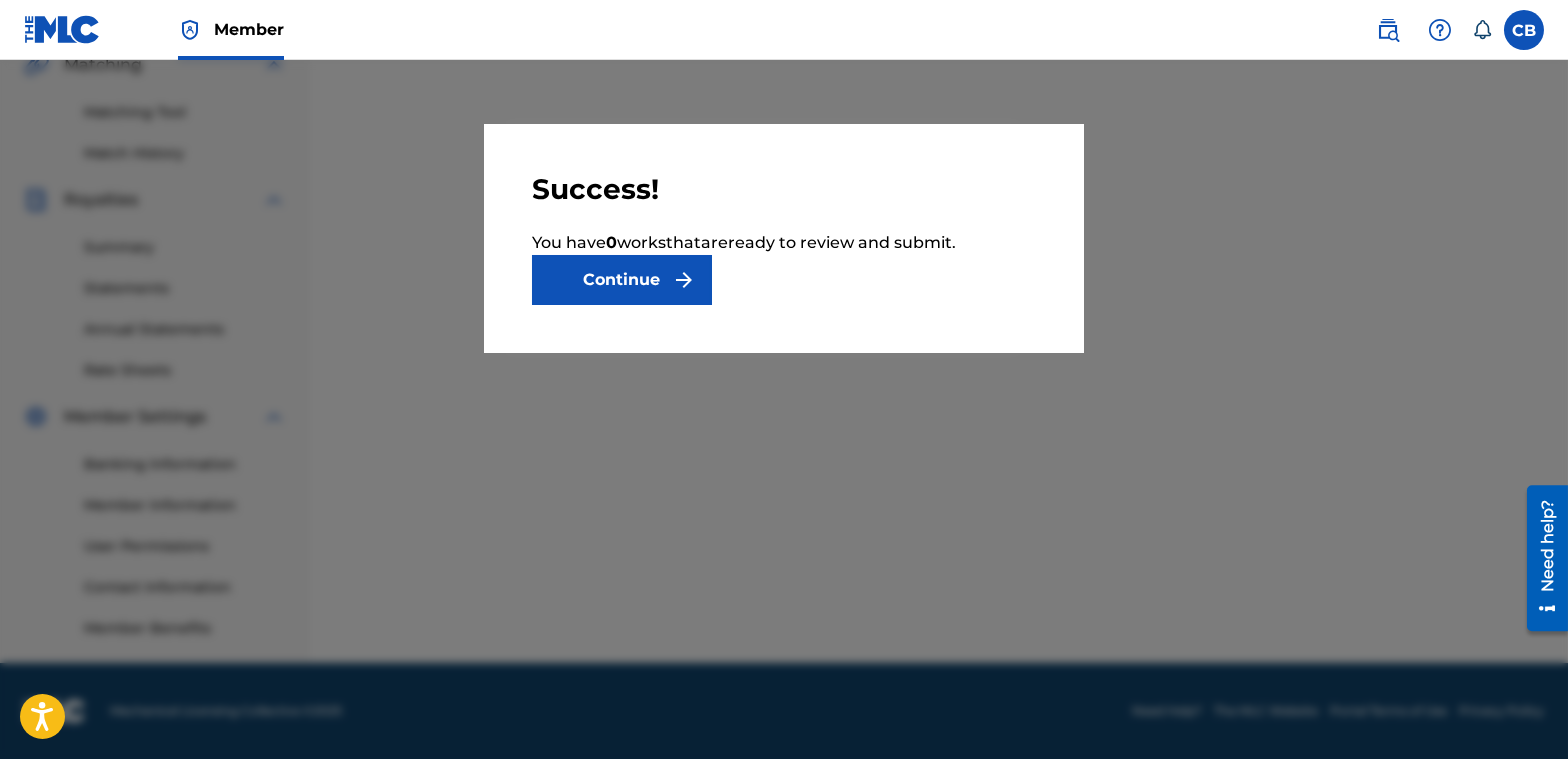 scroll, scrollTop: 0, scrollLeft: 0, axis: both 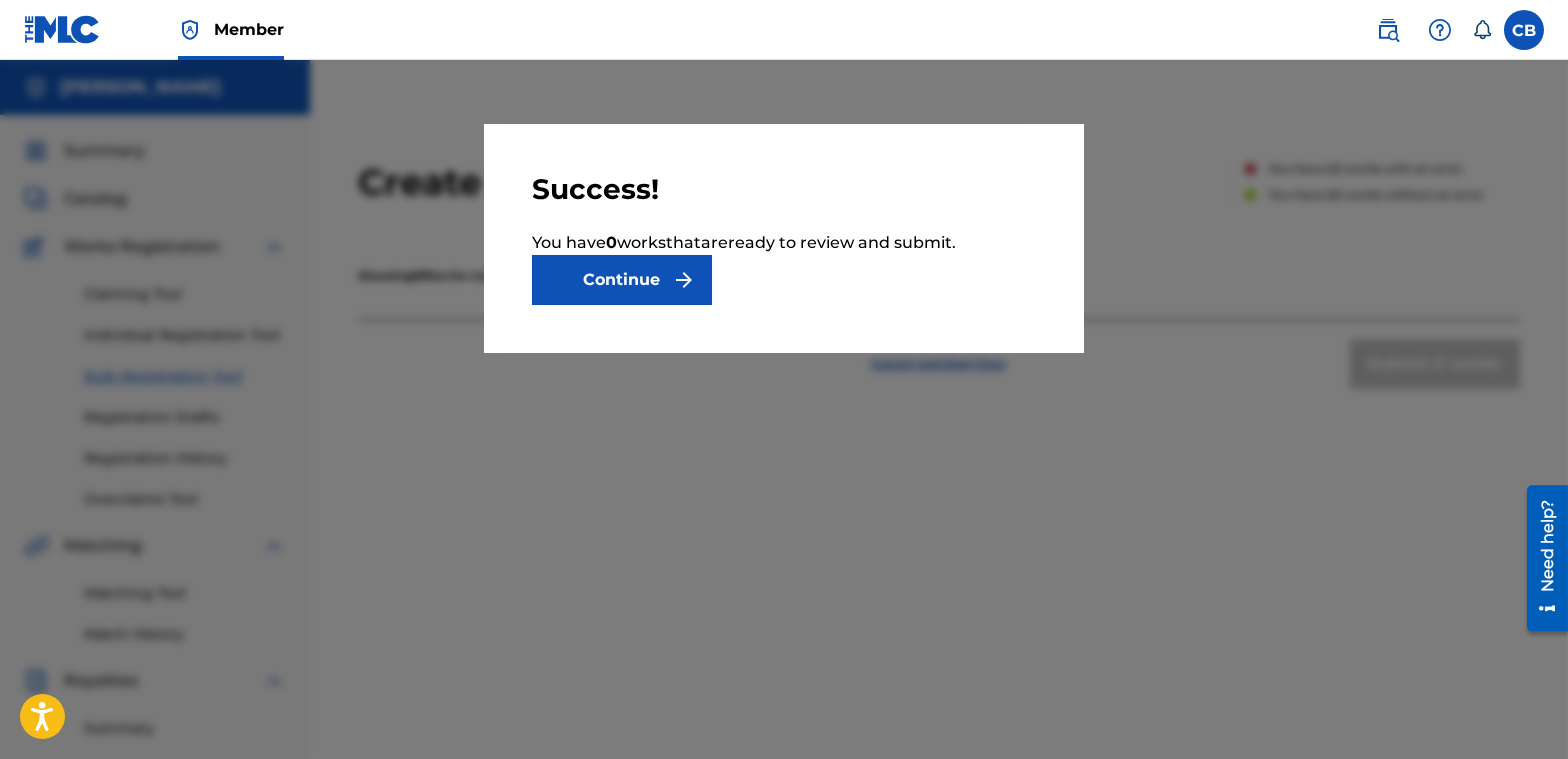 click on "Continue" at bounding box center [622, 280] 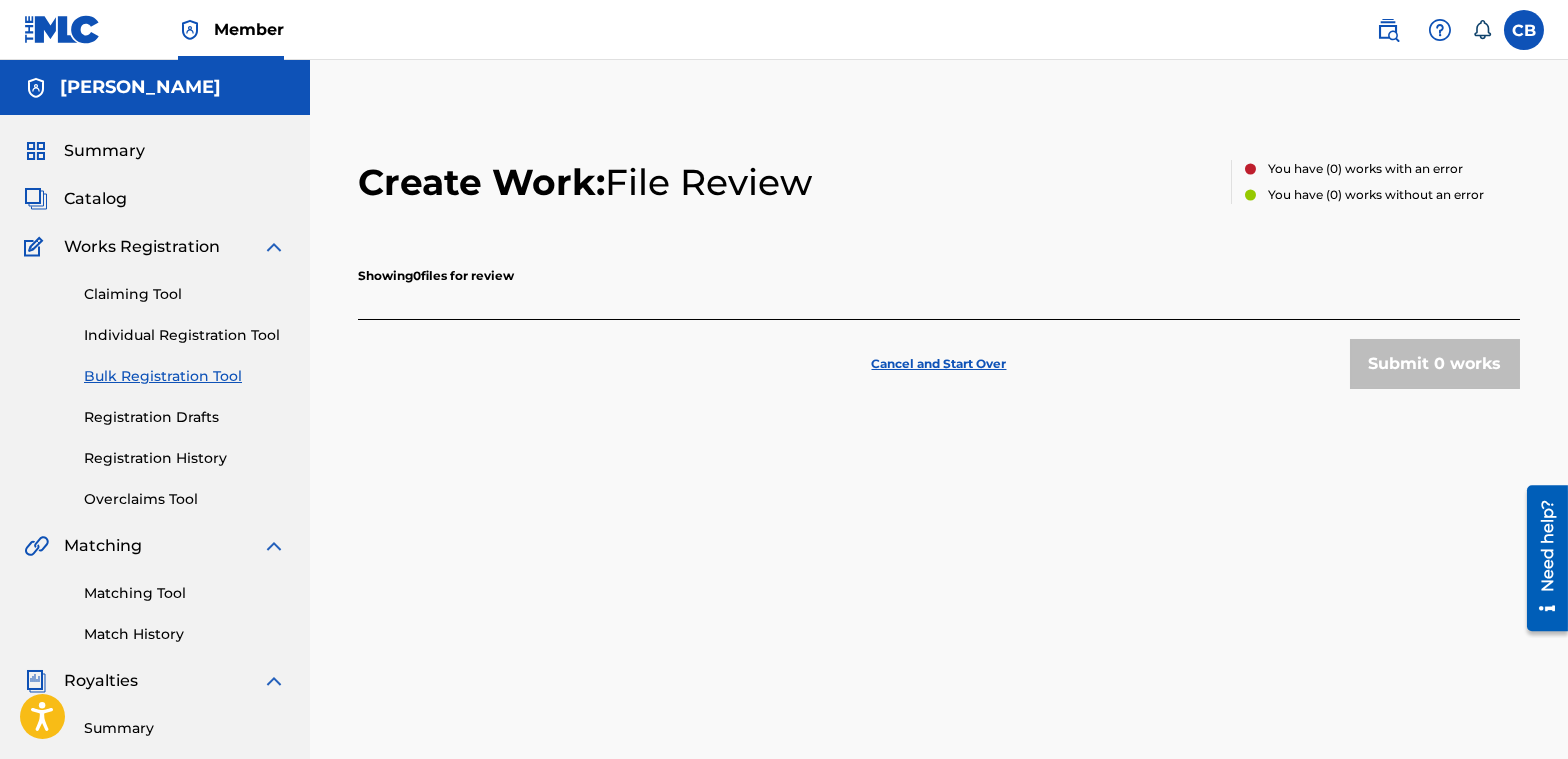 click on "Cancel and Start Over" at bounding box center (939, 364) 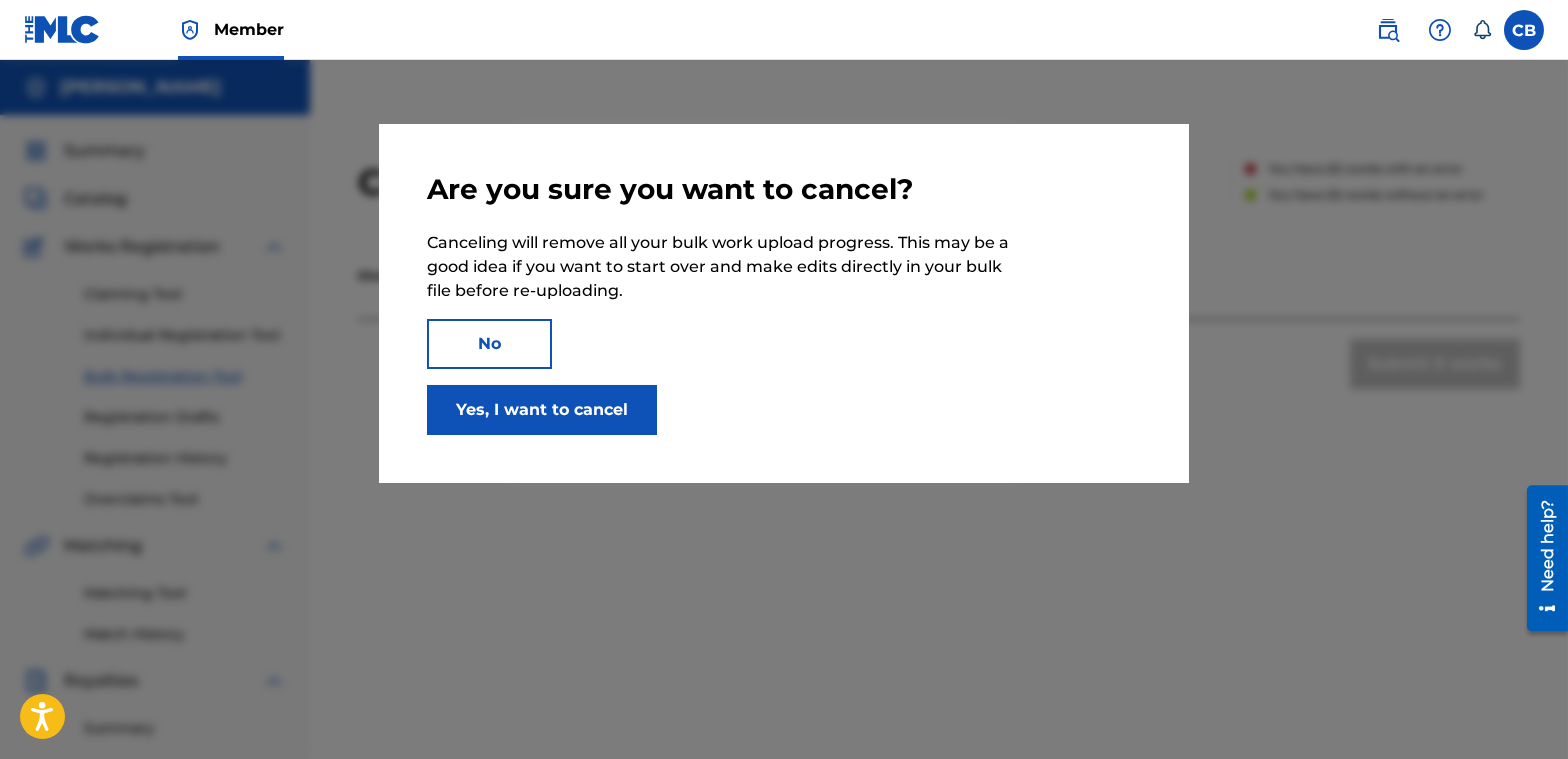 click on "Yes, I want to cancel" at bounding box center (542, 410) 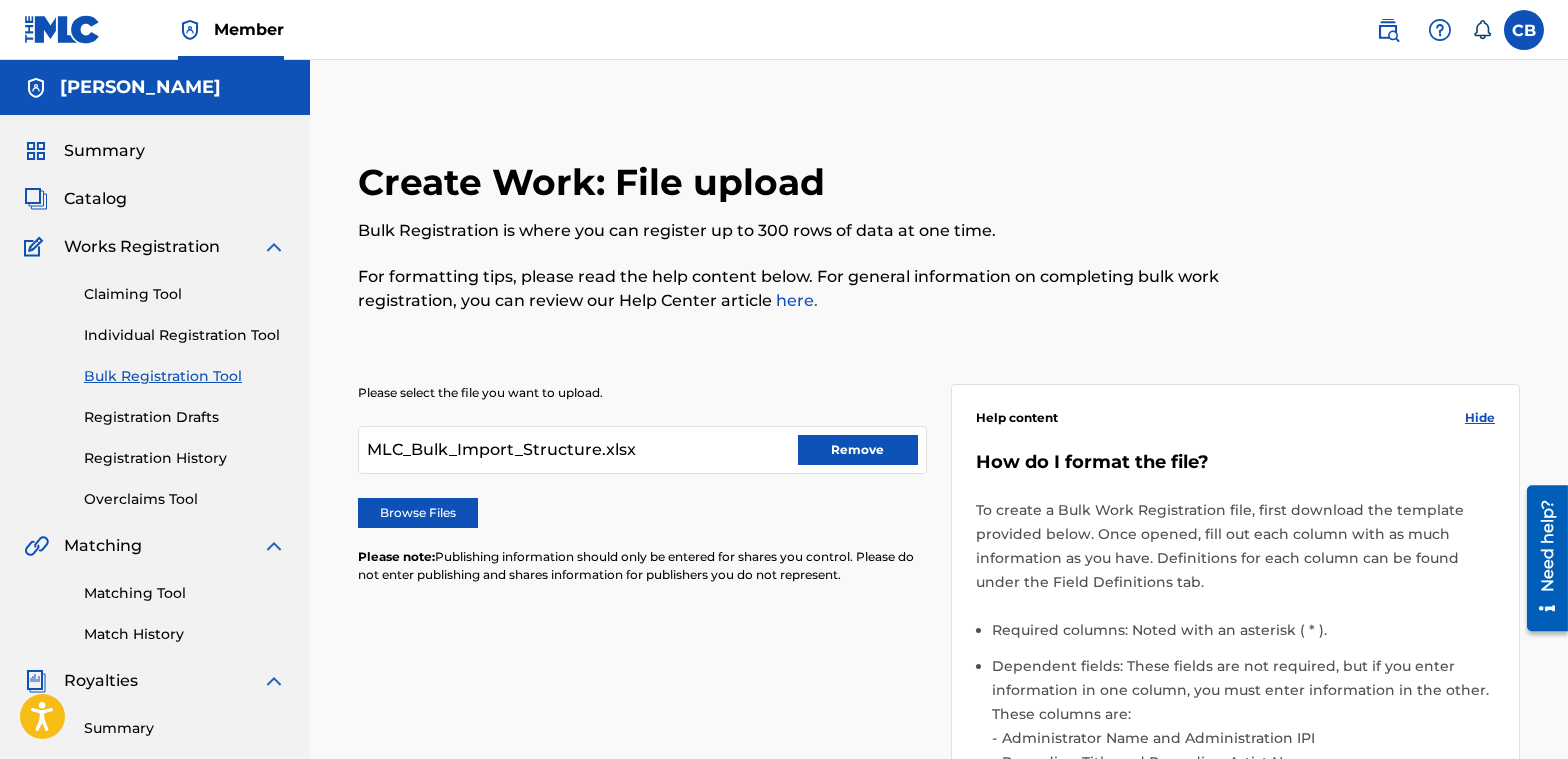 click on "Remove" at bounding box center [858, 450] 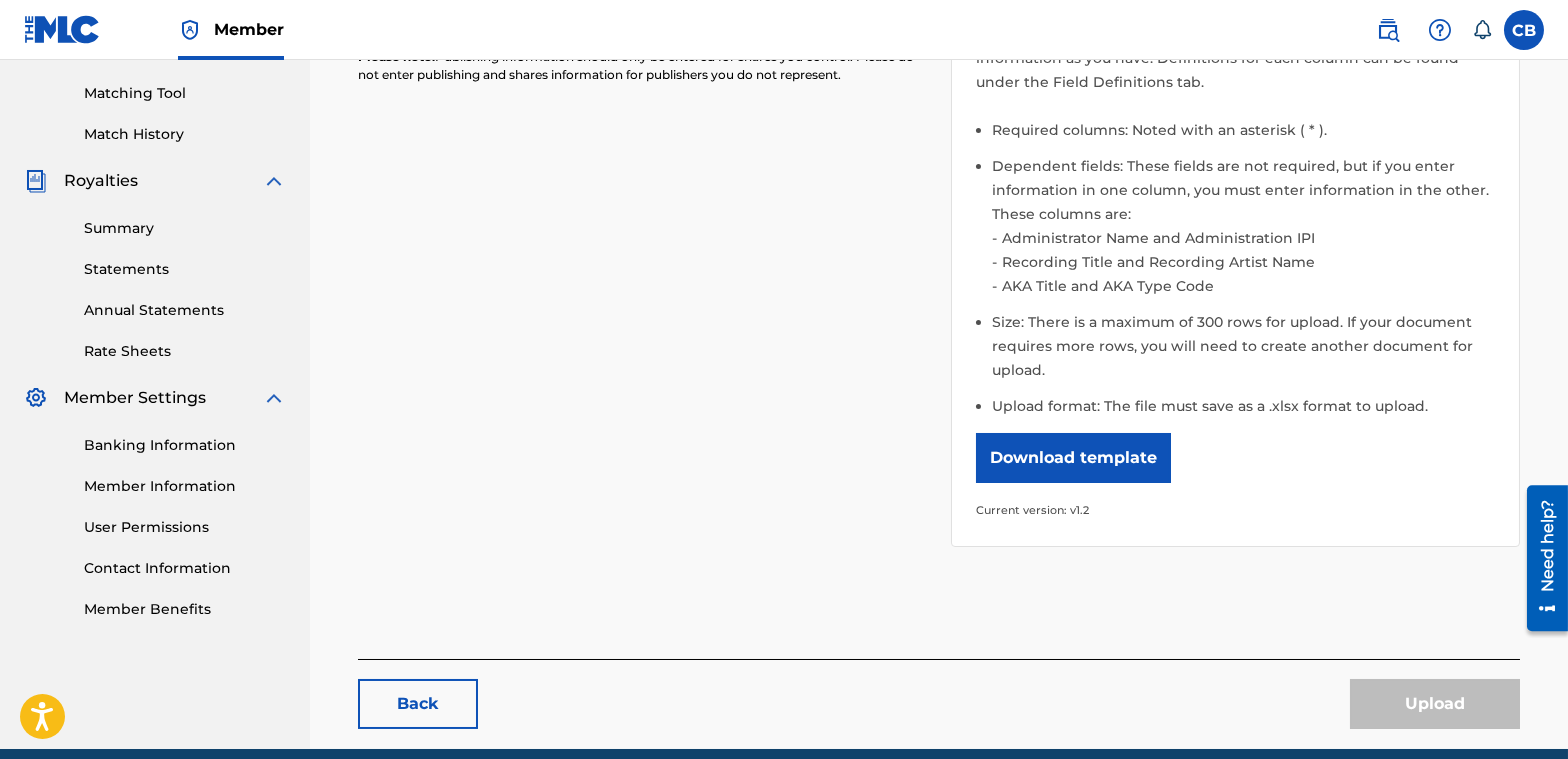 scroll, scrollTop: 0, scrollLeft: 0, axis: both 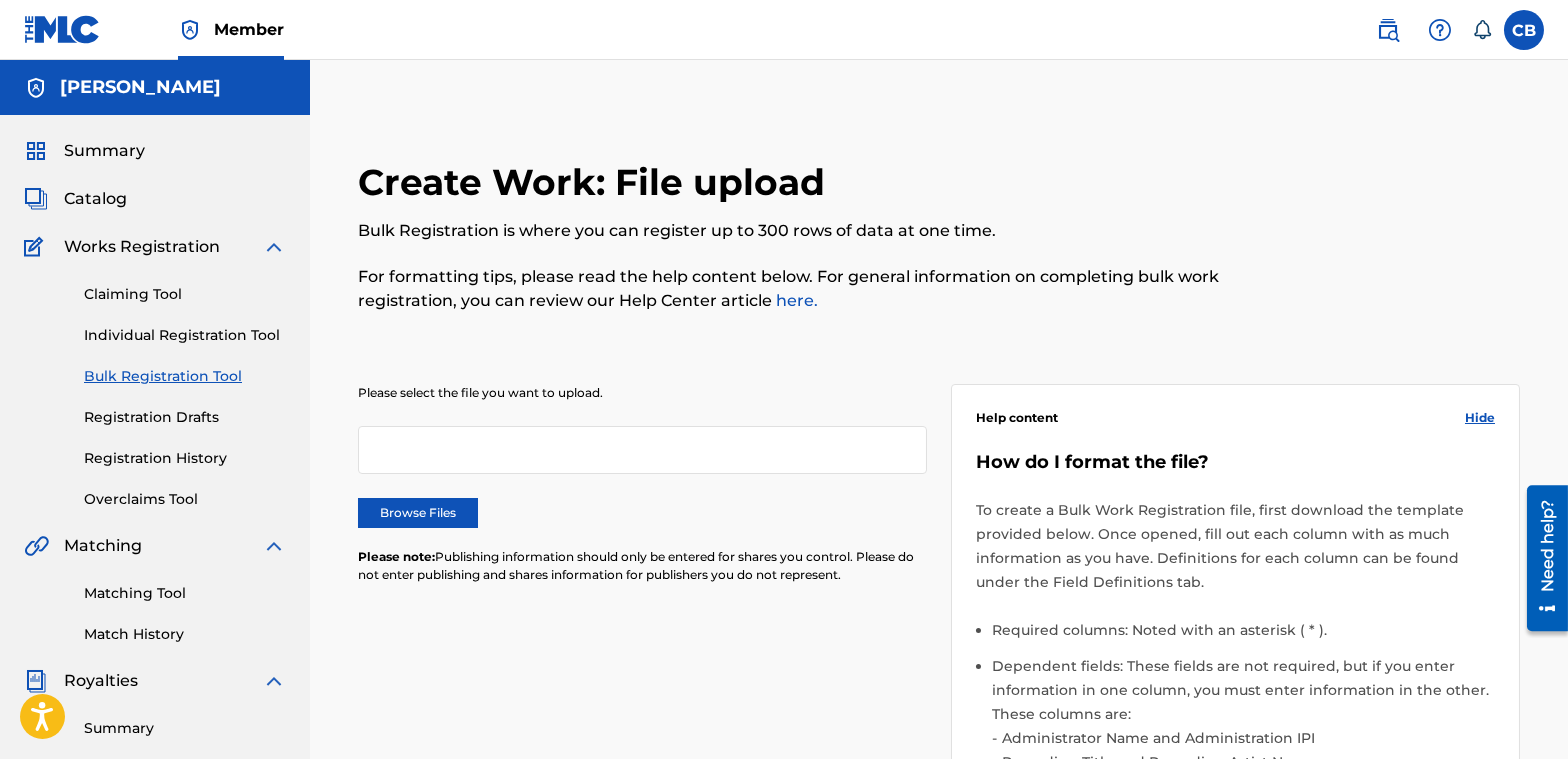 click on "Browse Files" at bounding box center (418, 513) 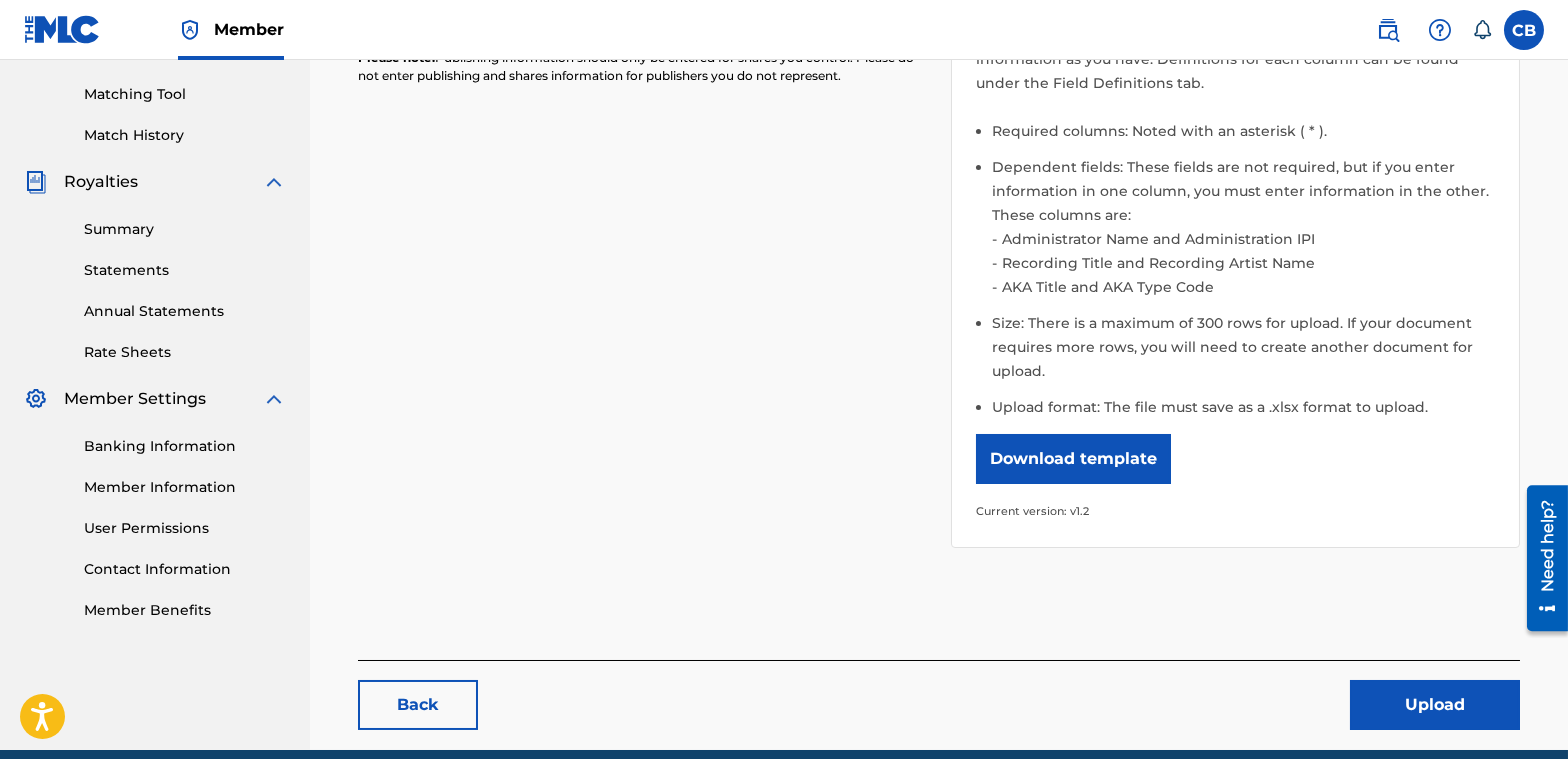 scroll, scrollTop: 500, scrollLeft: 0, axis: vertical 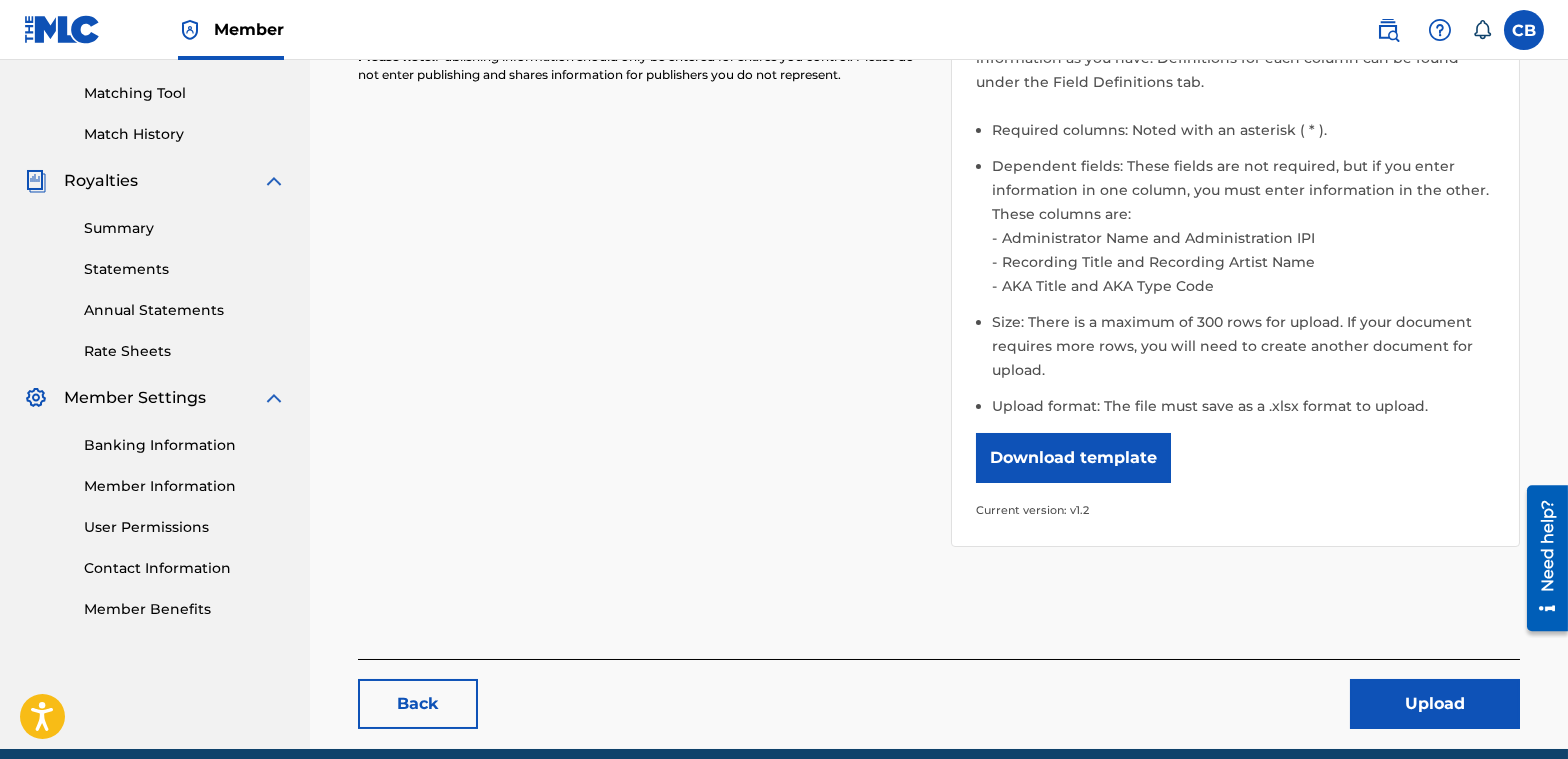 click on "Upload" at bounding box center [1435, 704] 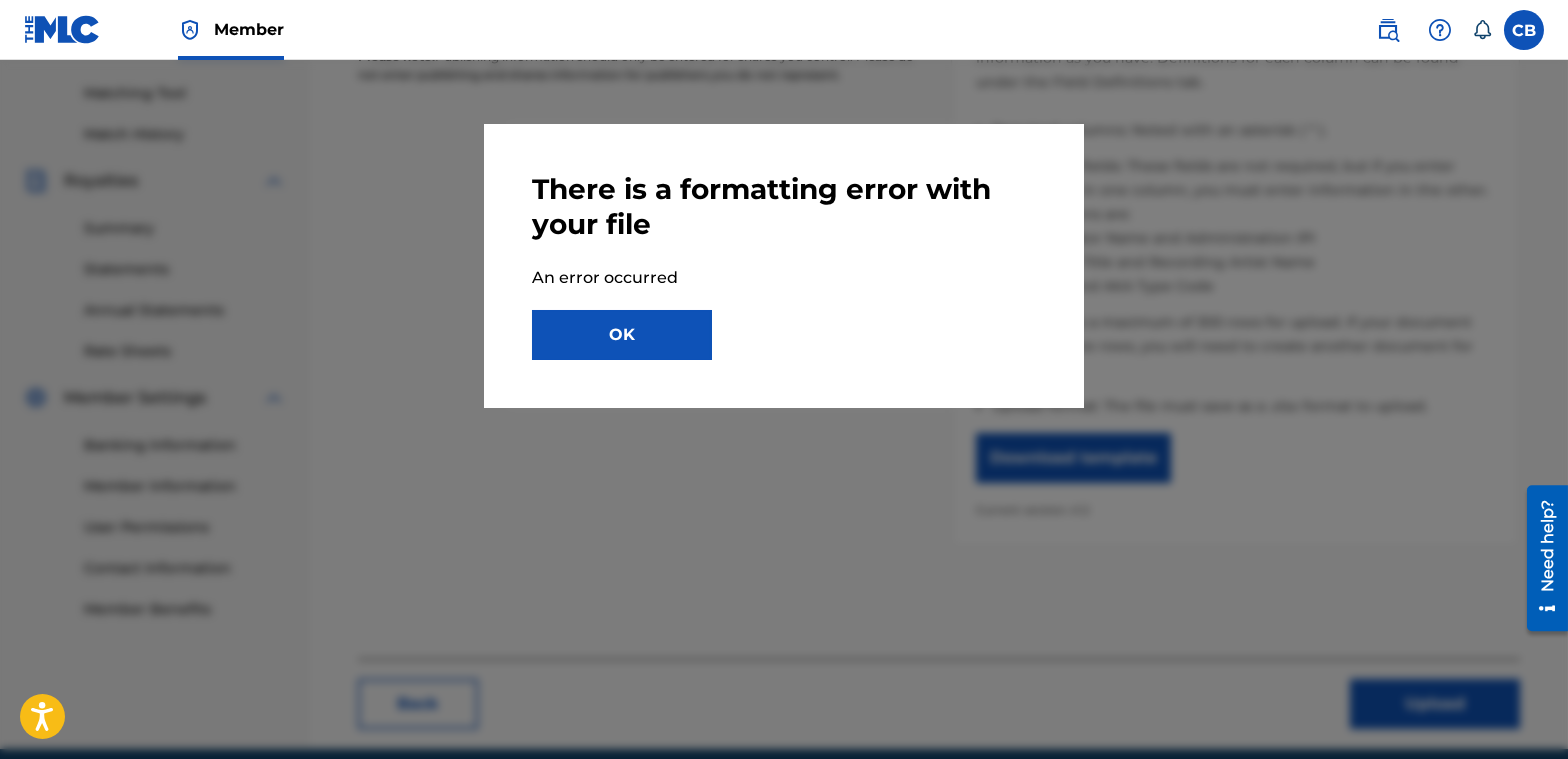 click on "OK" at bounding box center [622, 335] 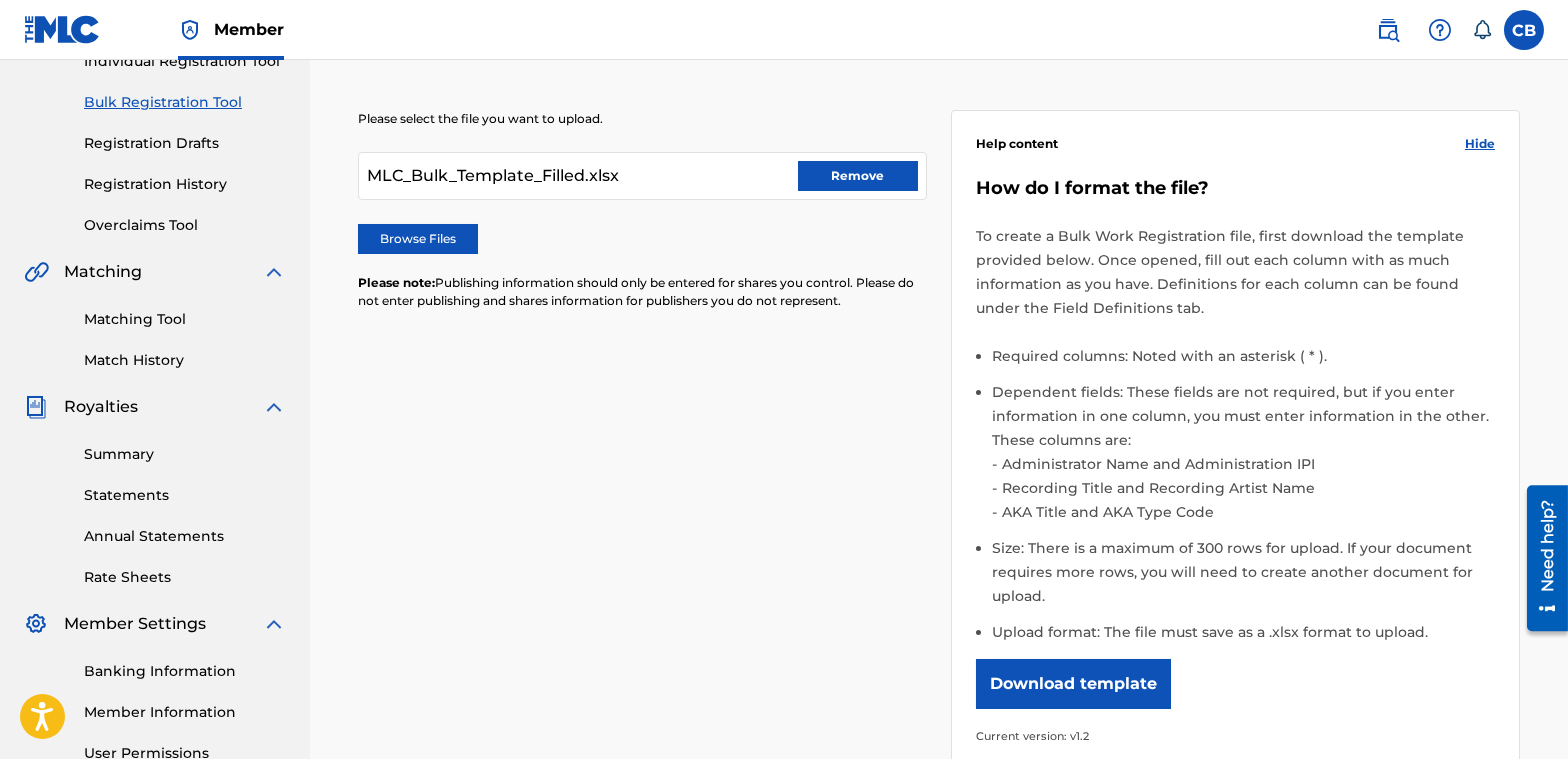 scroll, scrollTop: 100, scrollLeft: 0, axis: vertical 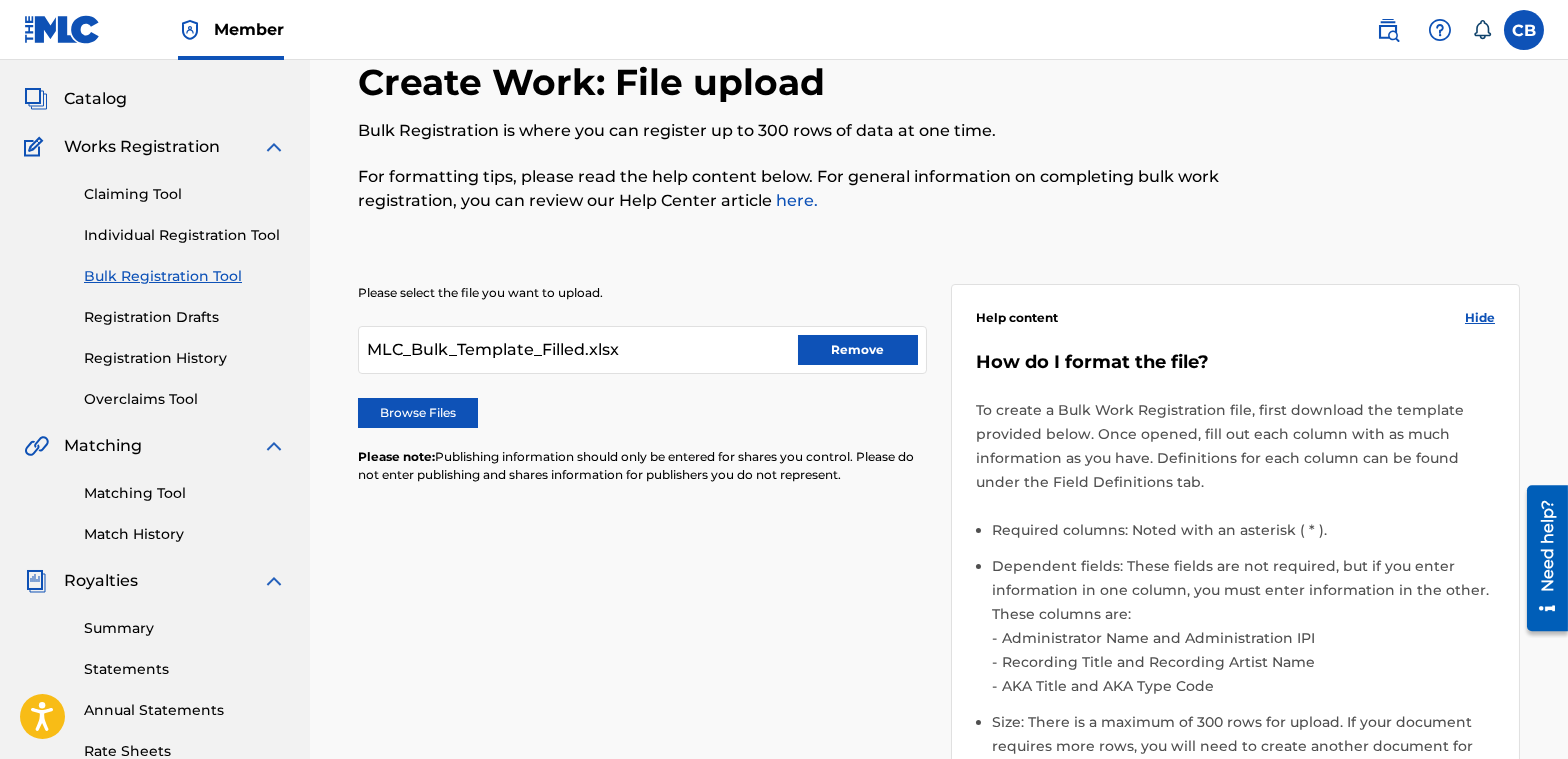 click on "Remove" at bounding box center (858, 350) 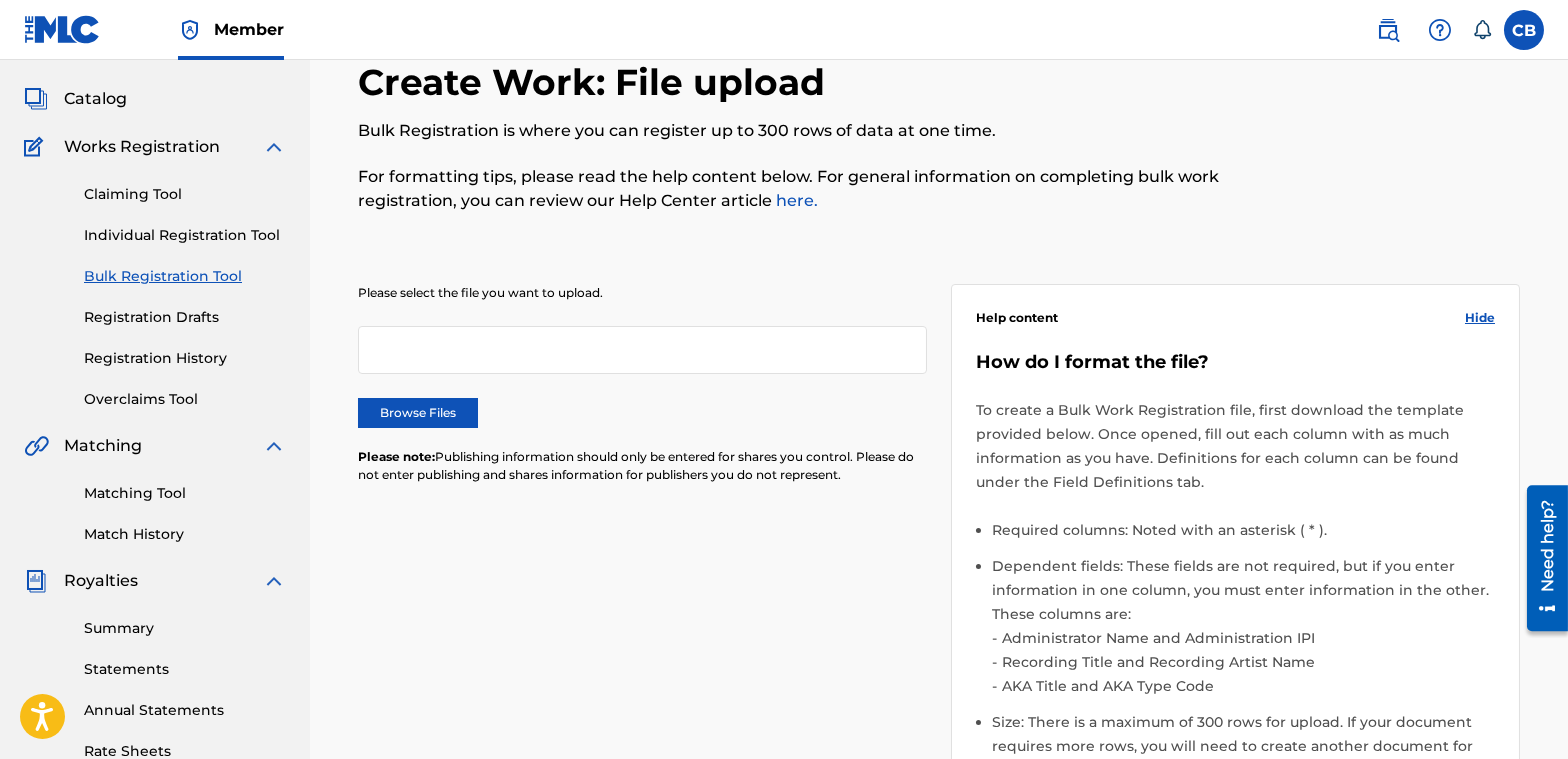click on "Browse Files" at bounding box center [418, 413] 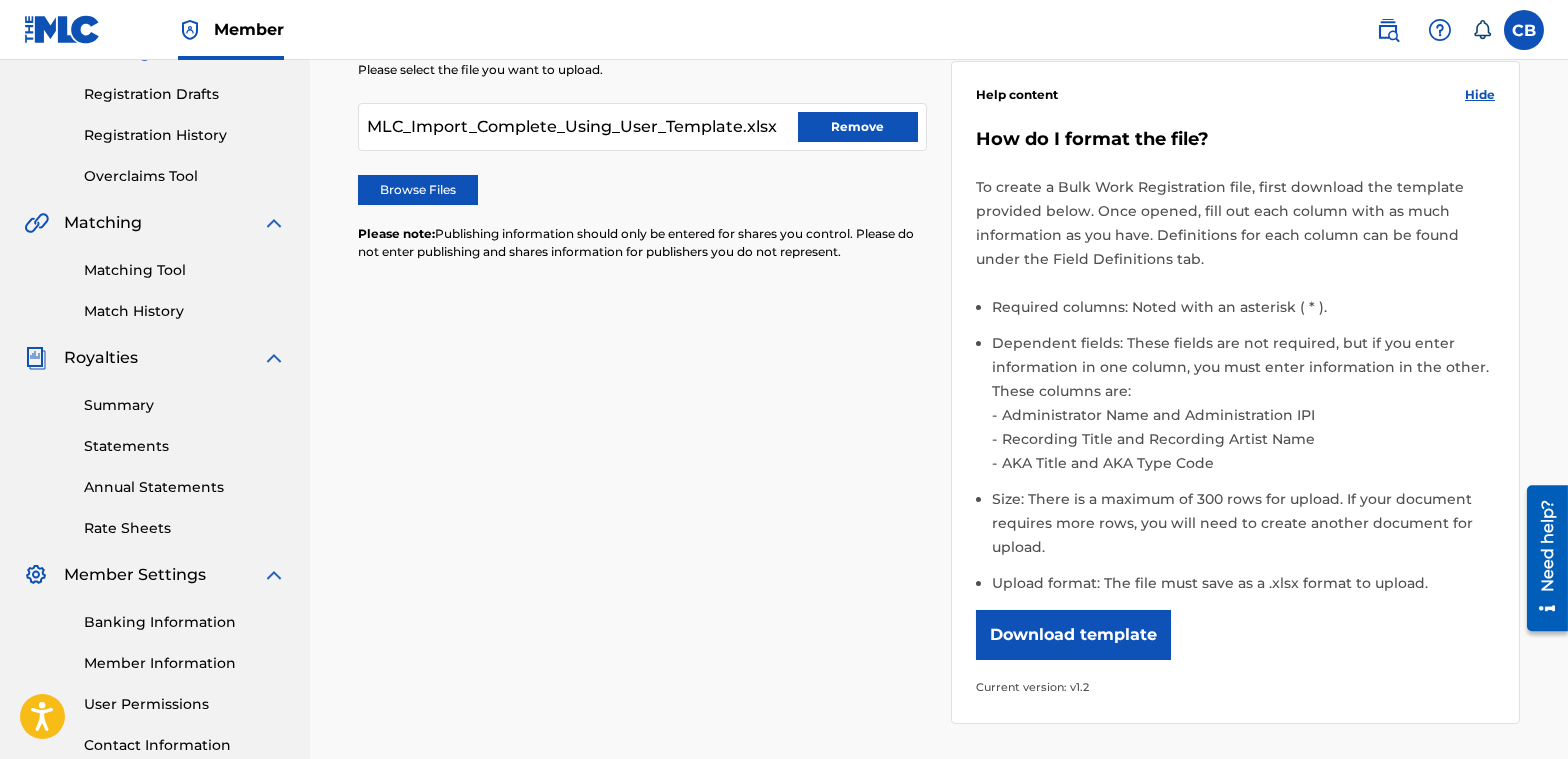 scroll, scrollTop: 500, scrollLeft: 0, axis: vertical 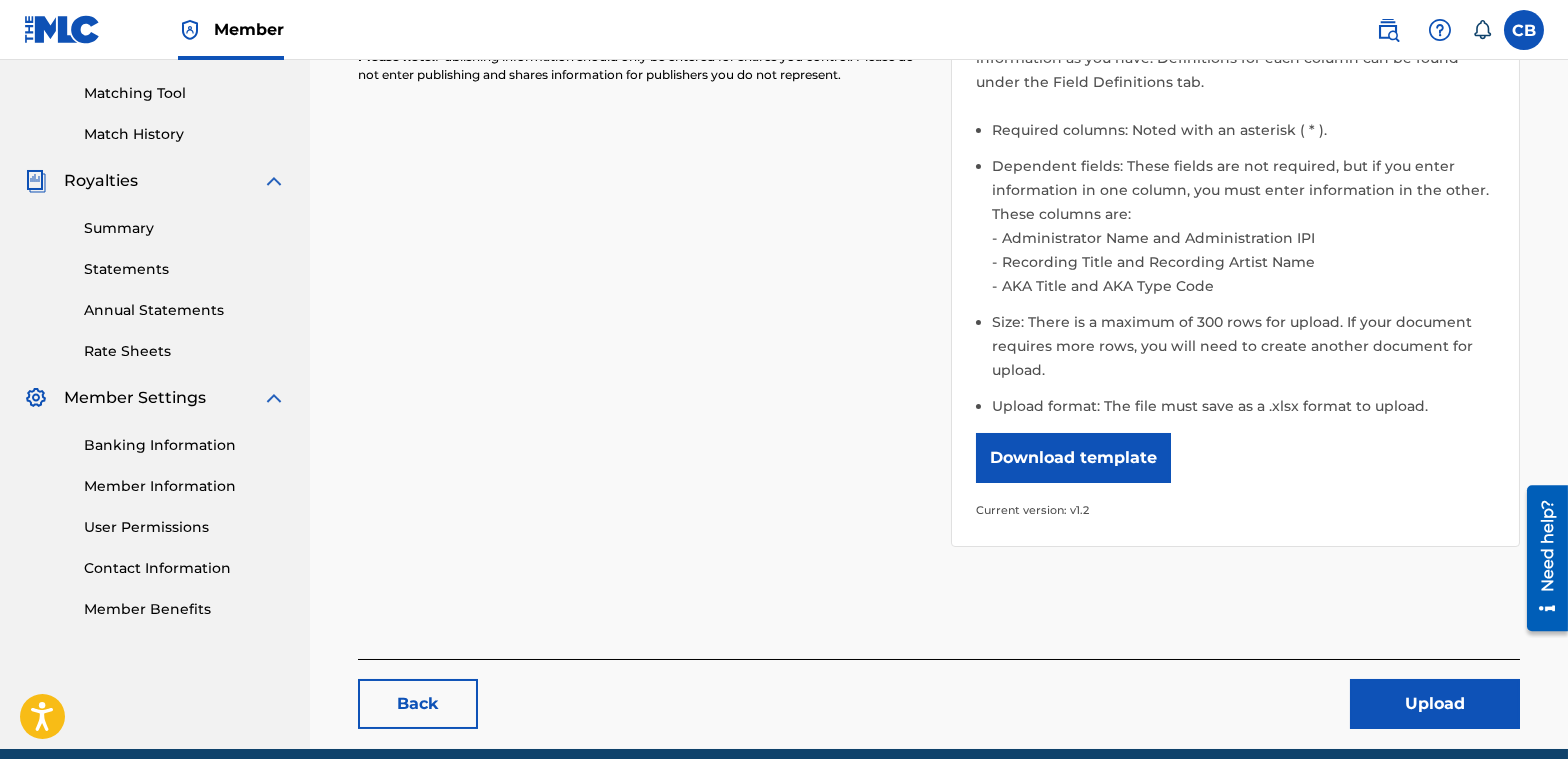 click on "Upload" at bounding box center (1435, 704) 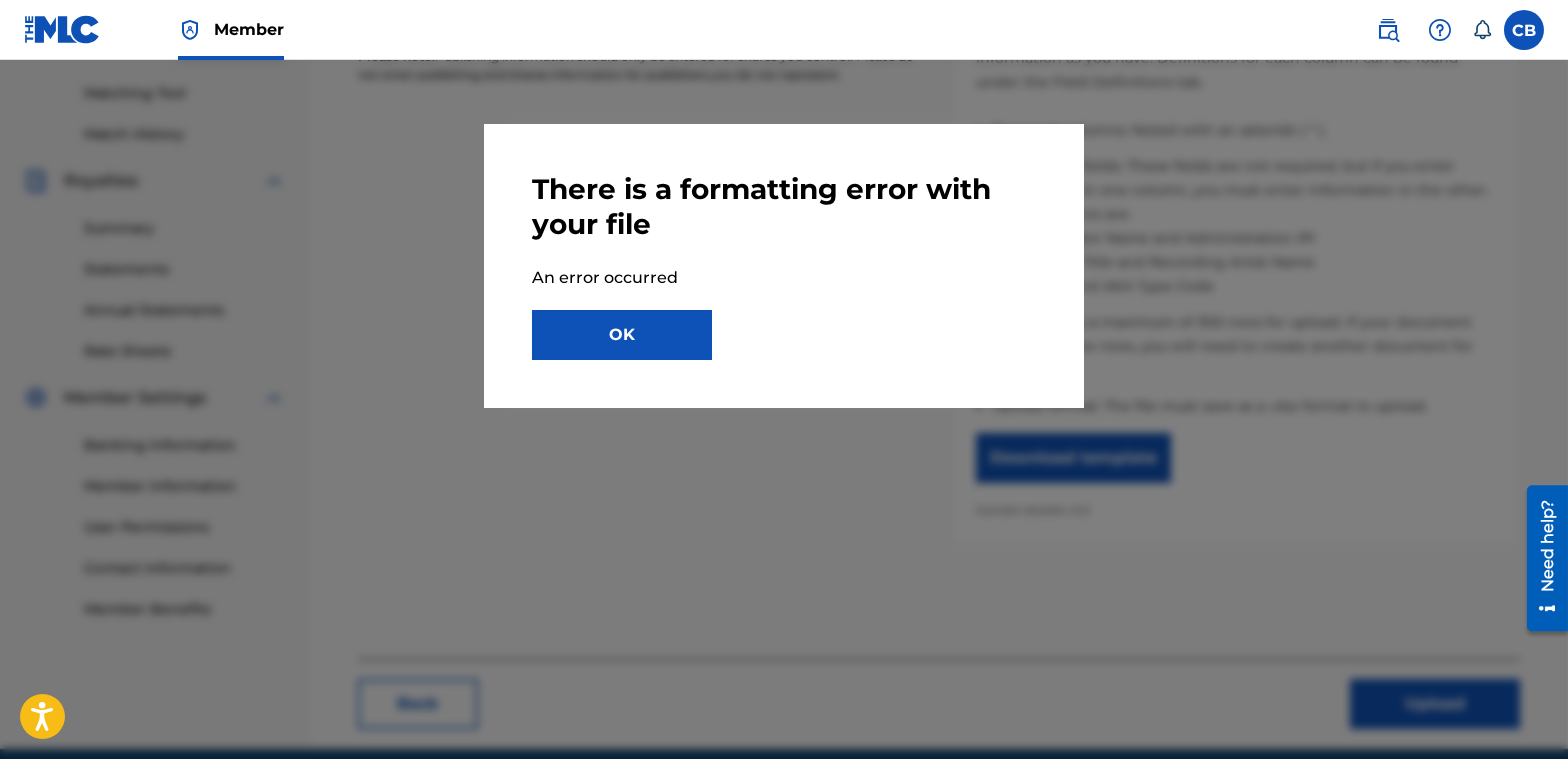 click on "OK" at bounding box center [622, 335] 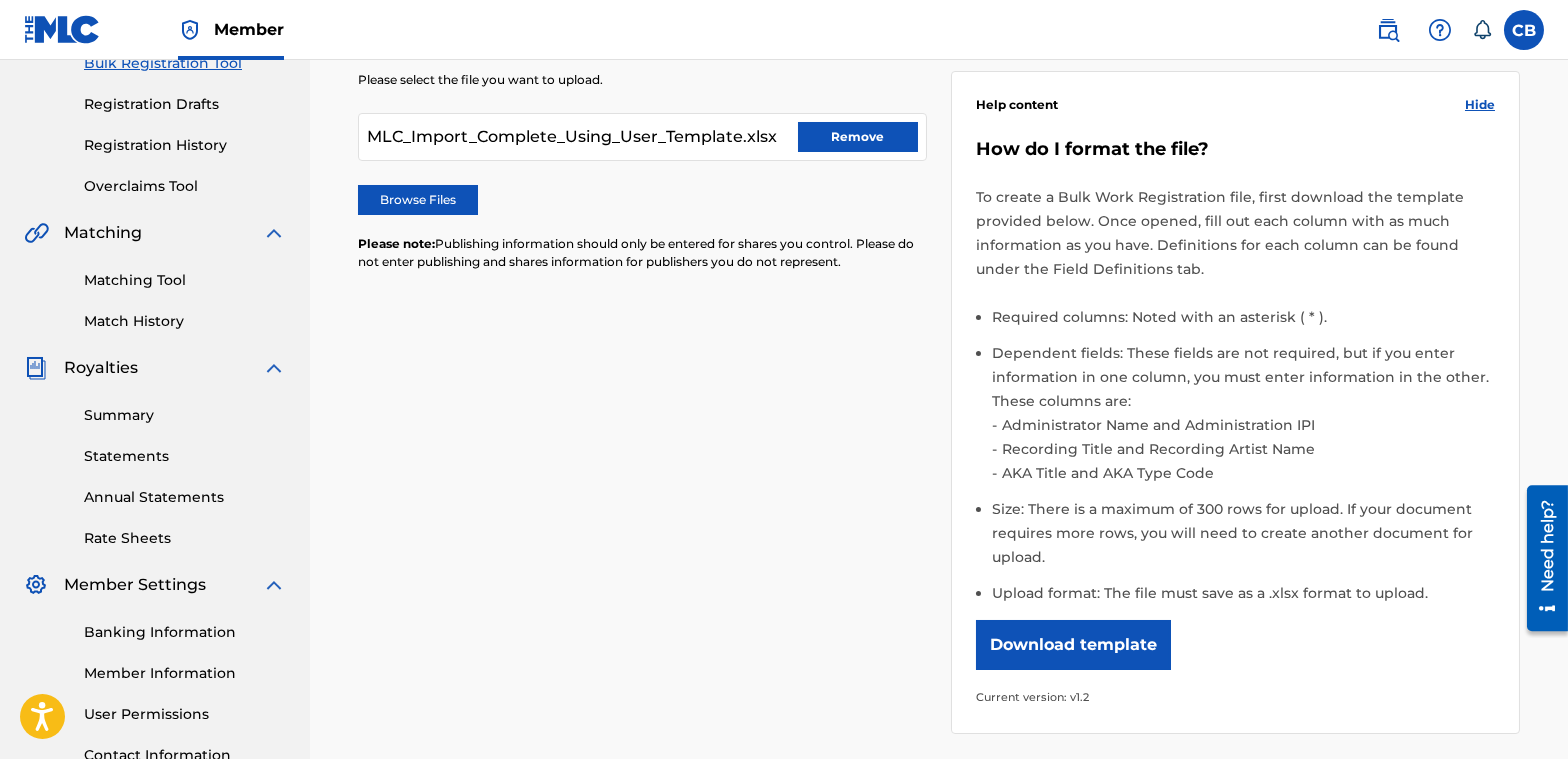 scroll, scrollTop: 300, scrollLeft: 0, axis: vertical 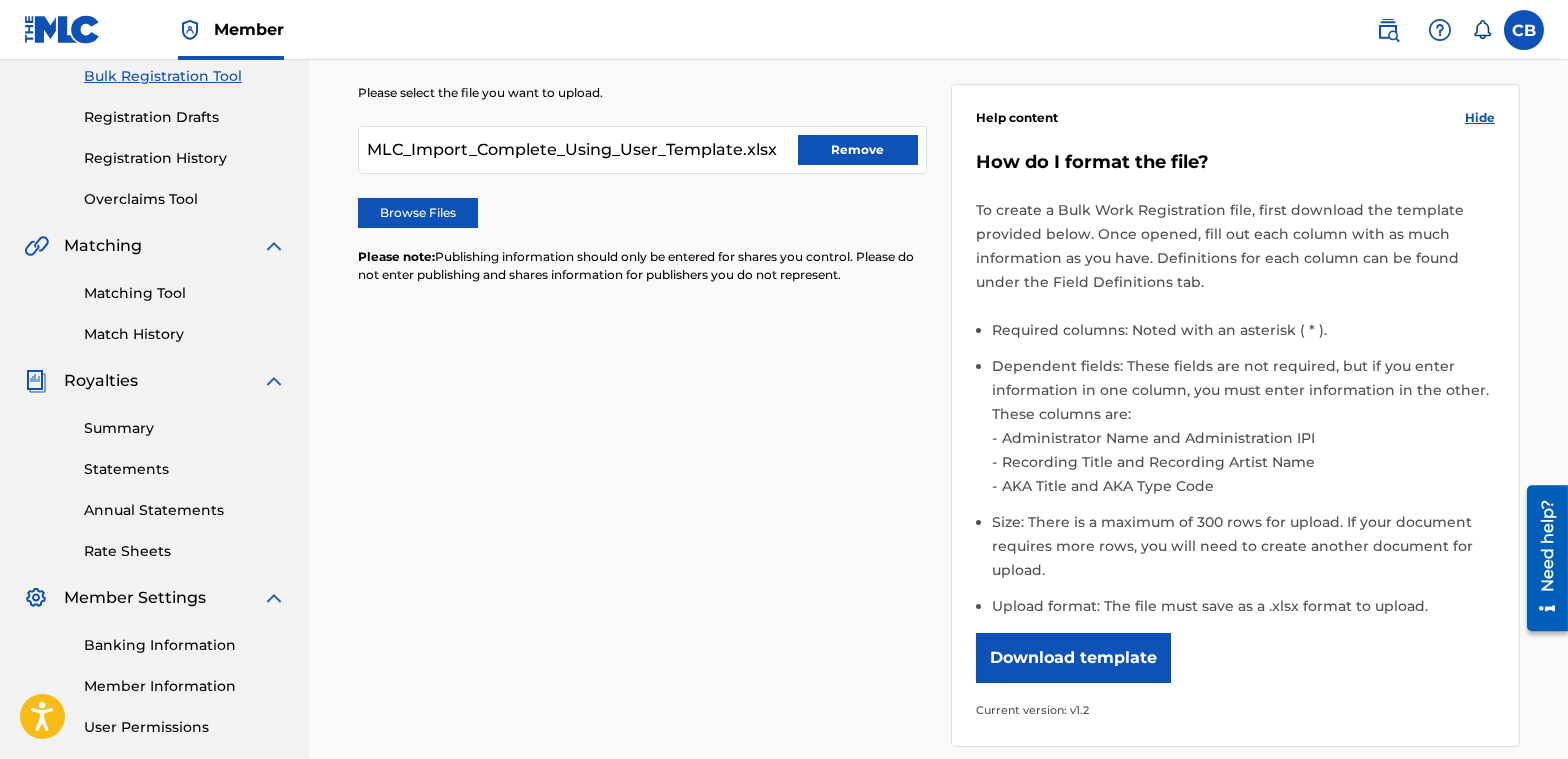 click on "Remove" at bounding box center (858, 150) 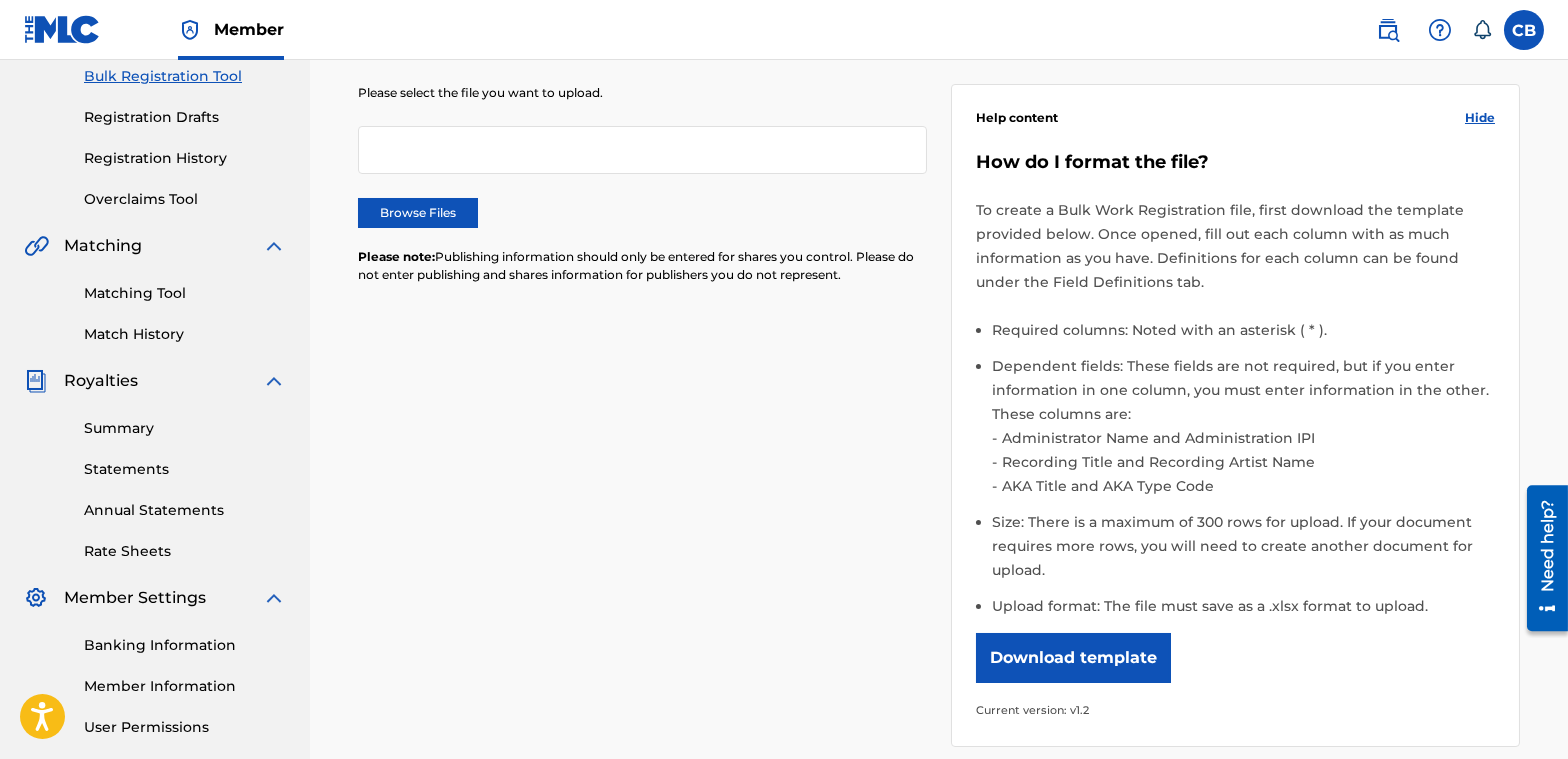 click on "Browse Files" at bounding box center [418, 213] 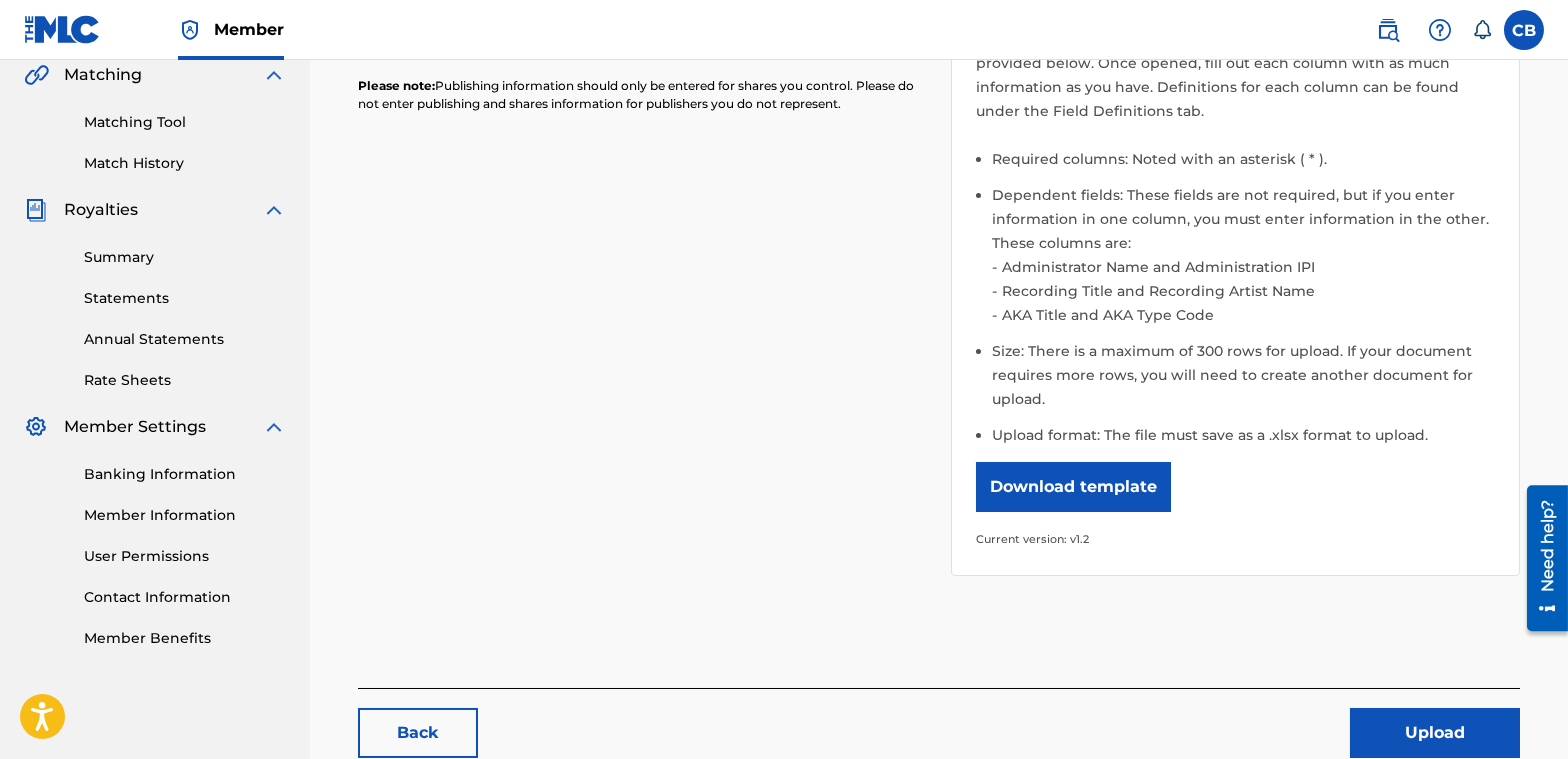 scroll, scrollTop: 585, scrollLeft: 0, axis: vertical 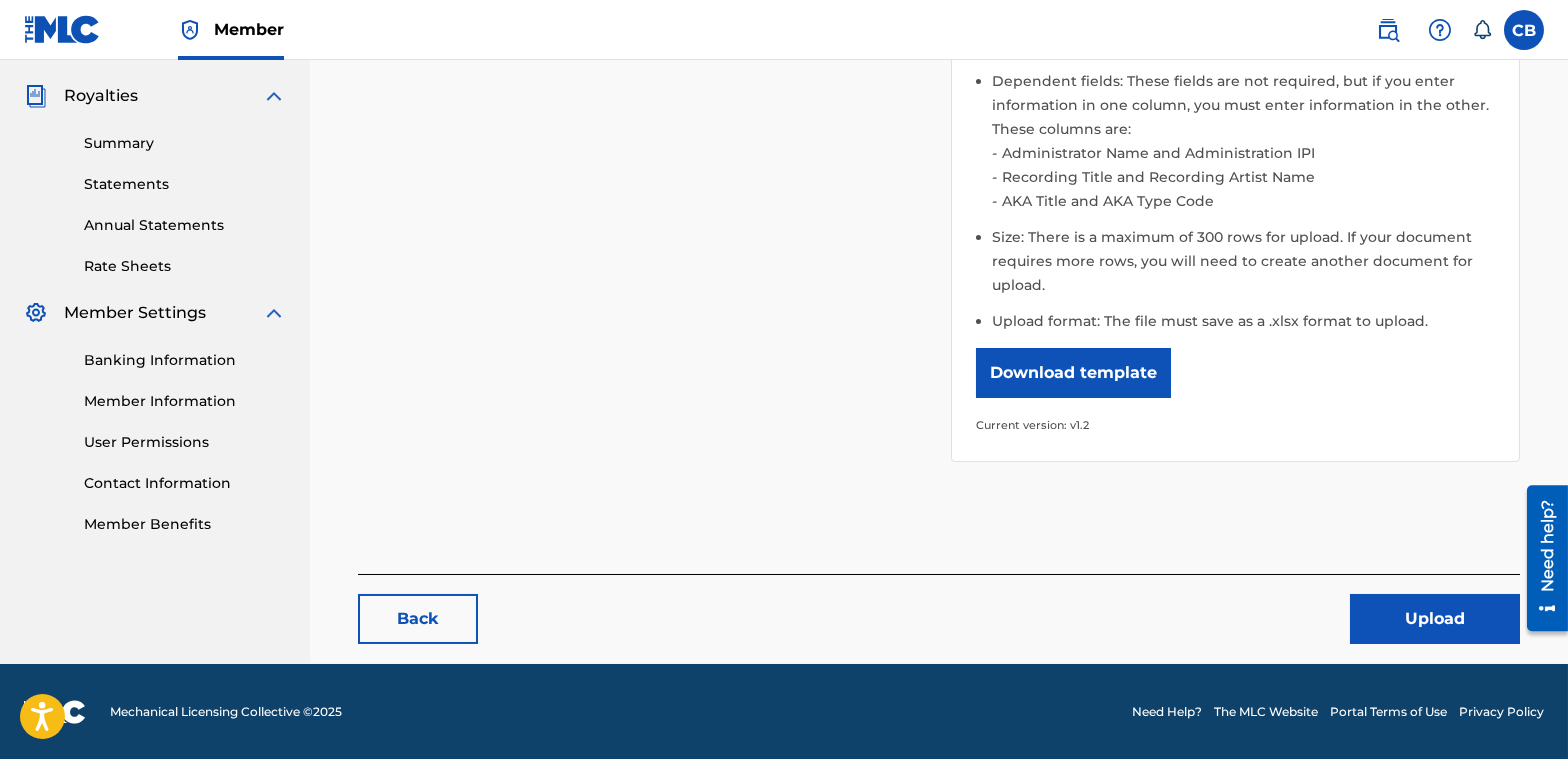 click on "Upload" at bounding box center [1435, 619] 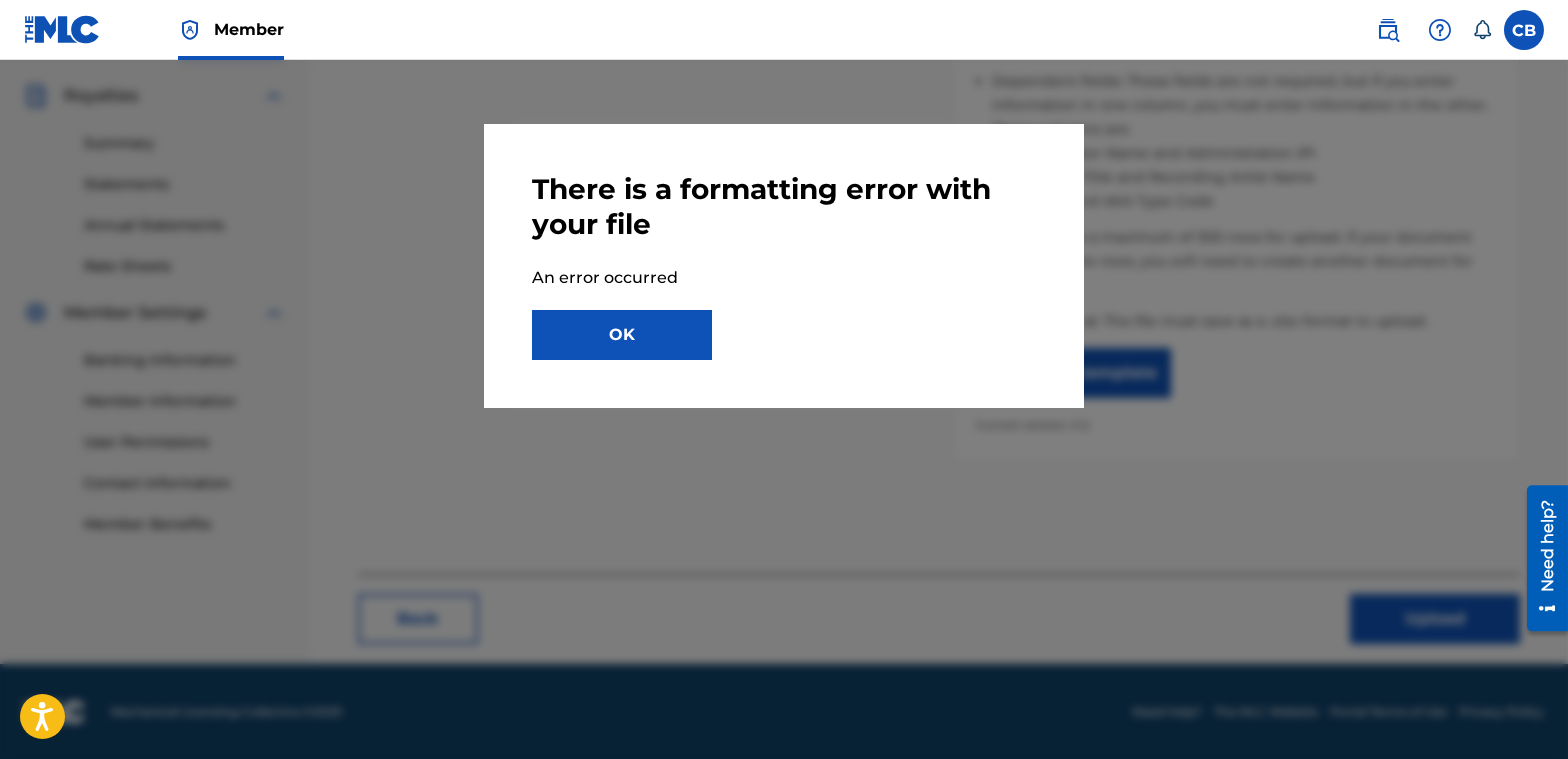 click on "OK" at bounding box center (622, 335) 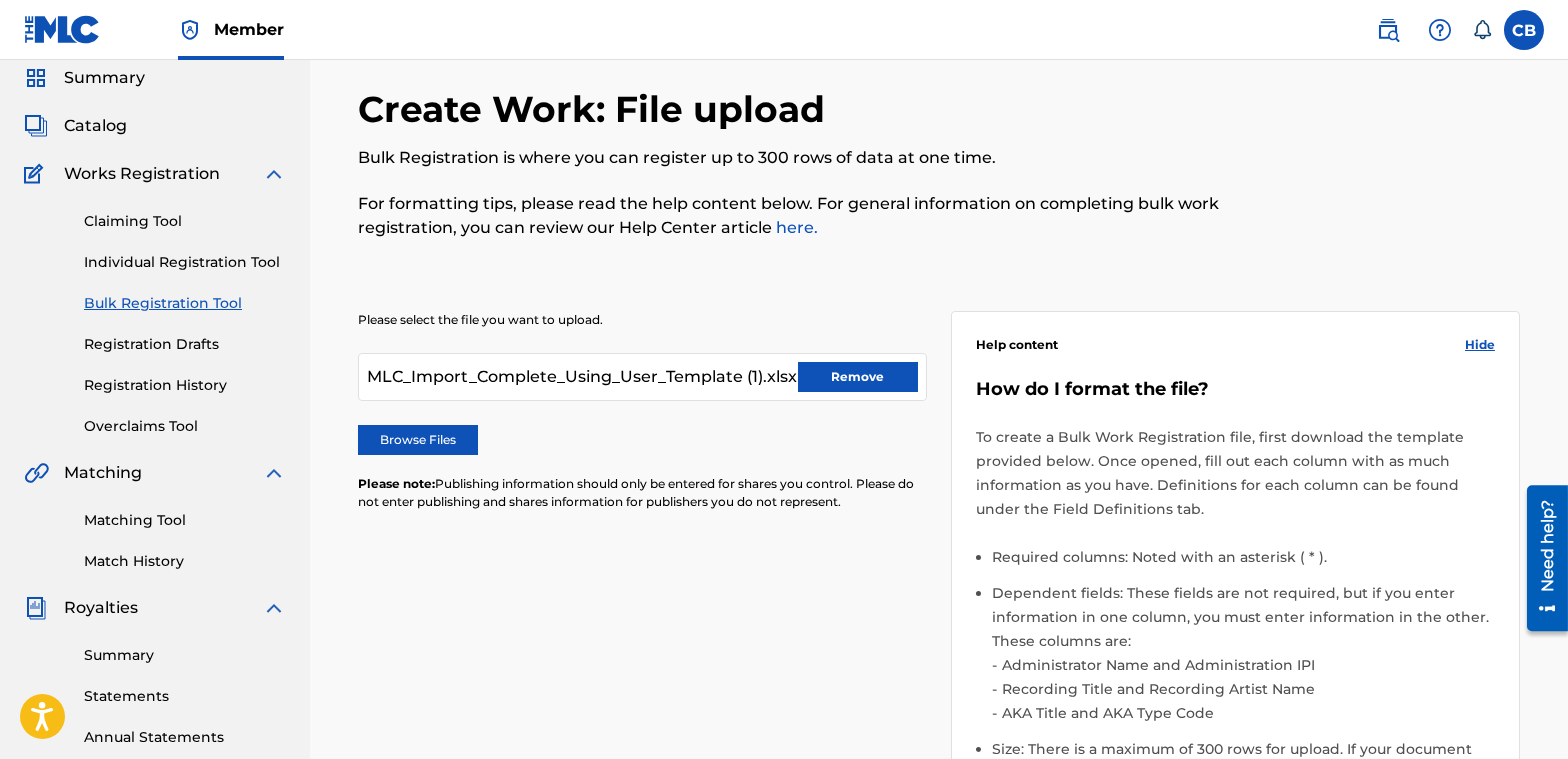 scroll, scrollTop: 0, scrollLeft: 0, axis: both 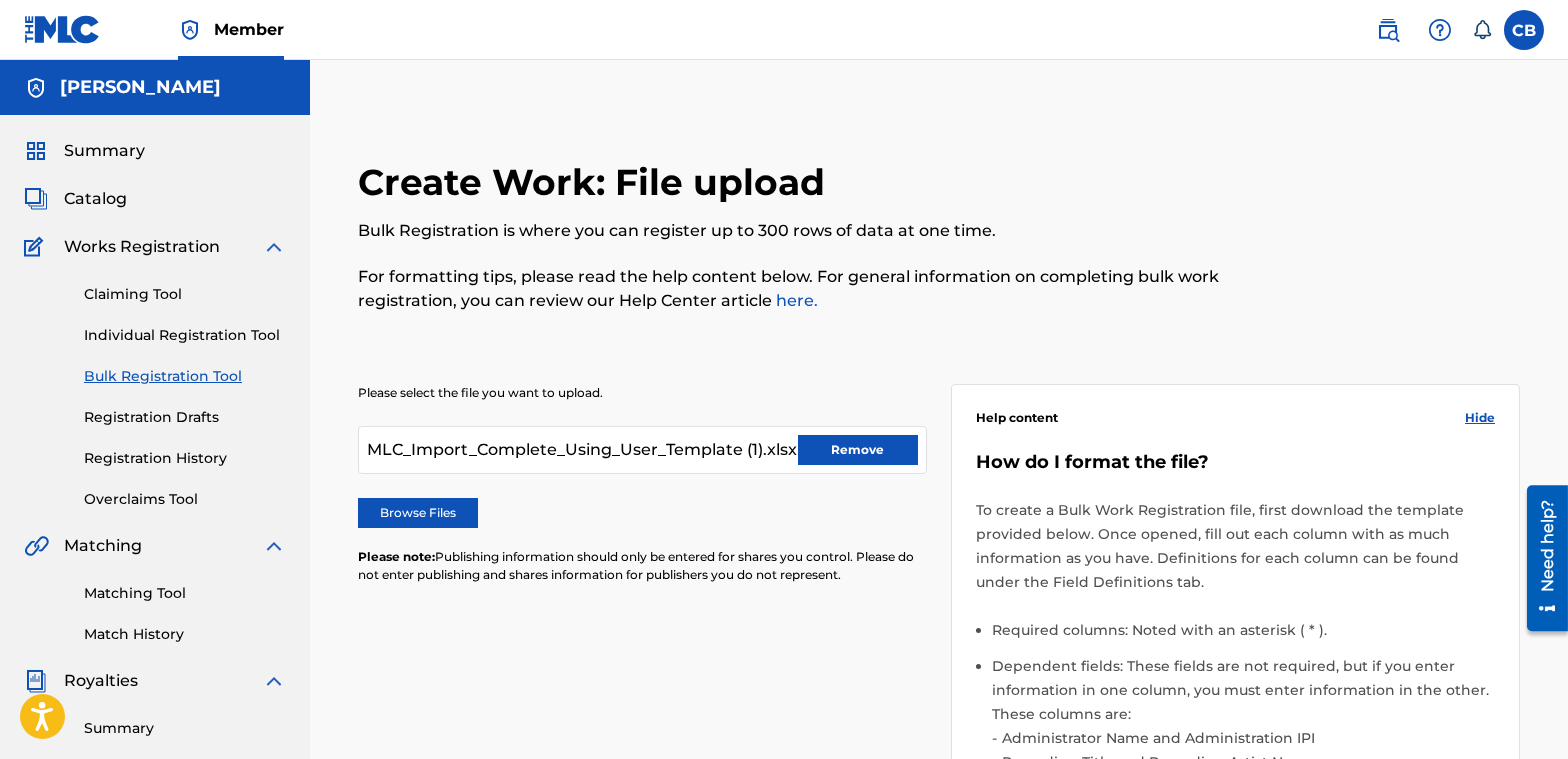 click on "Remove" at bounding box center (858, 450) 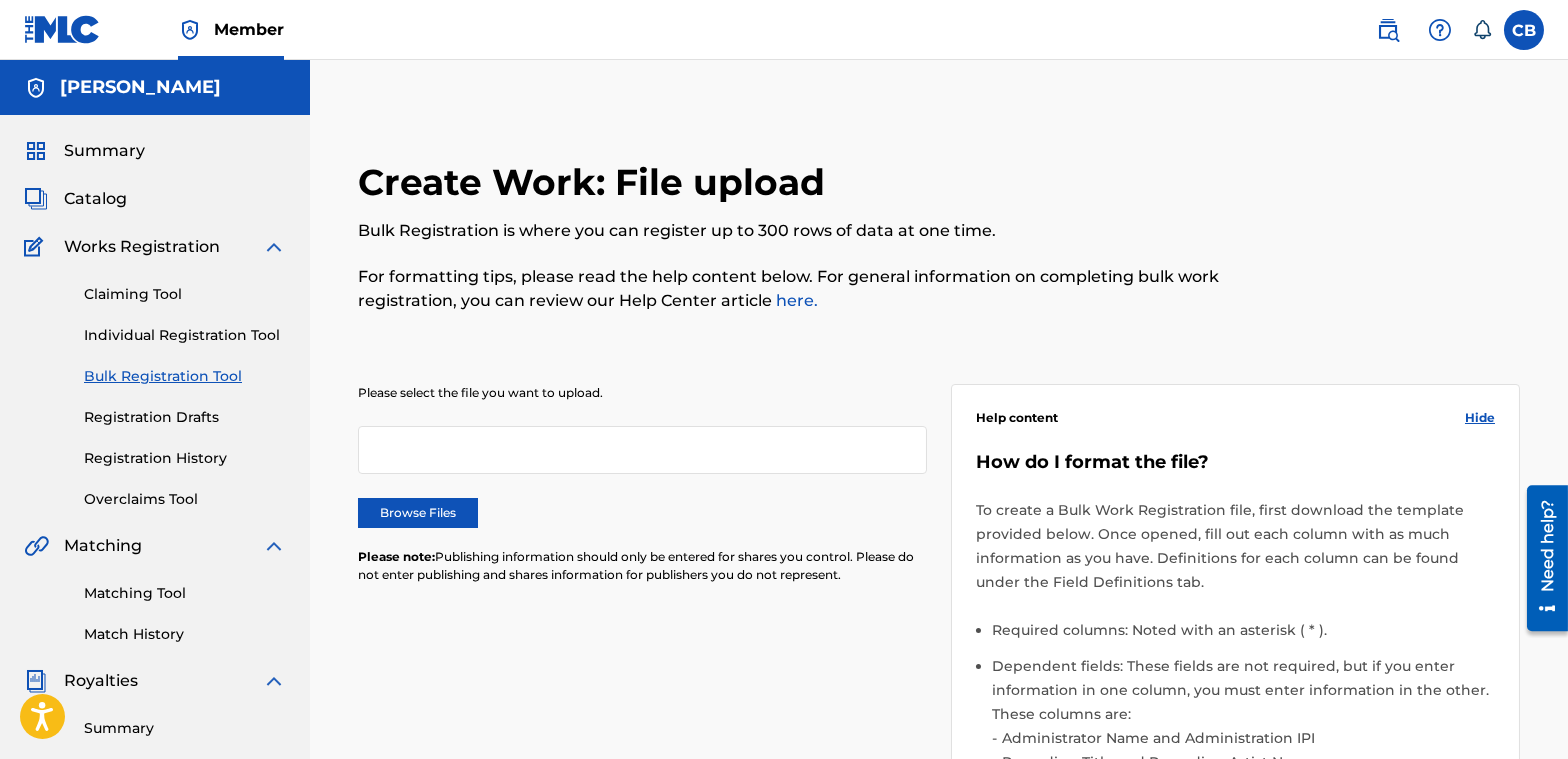 click on "Browse Files" at bounding box center [418, 513] 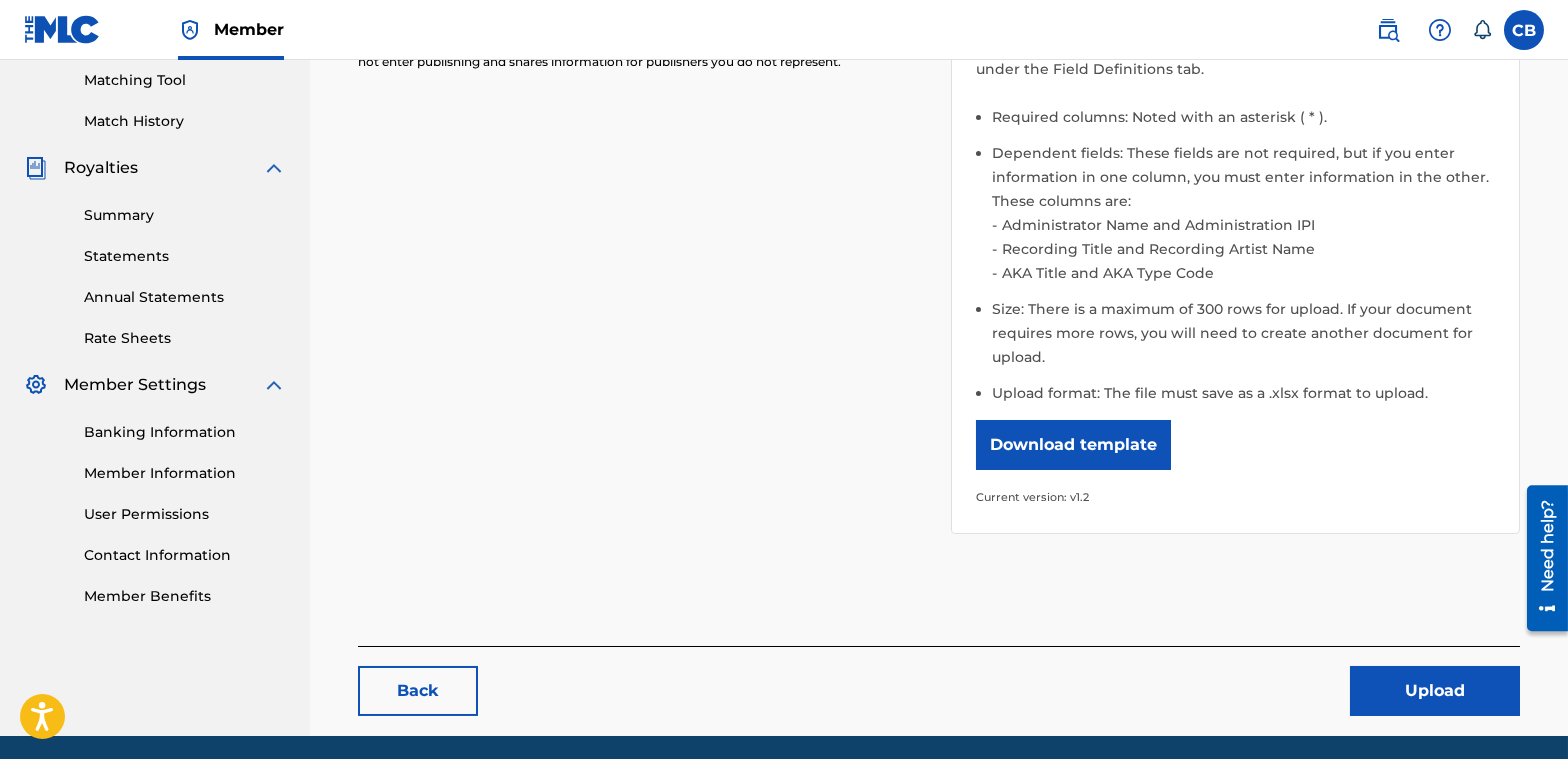 scroll, scrollTop: 585, scrollLeft: 0, axis: vertical 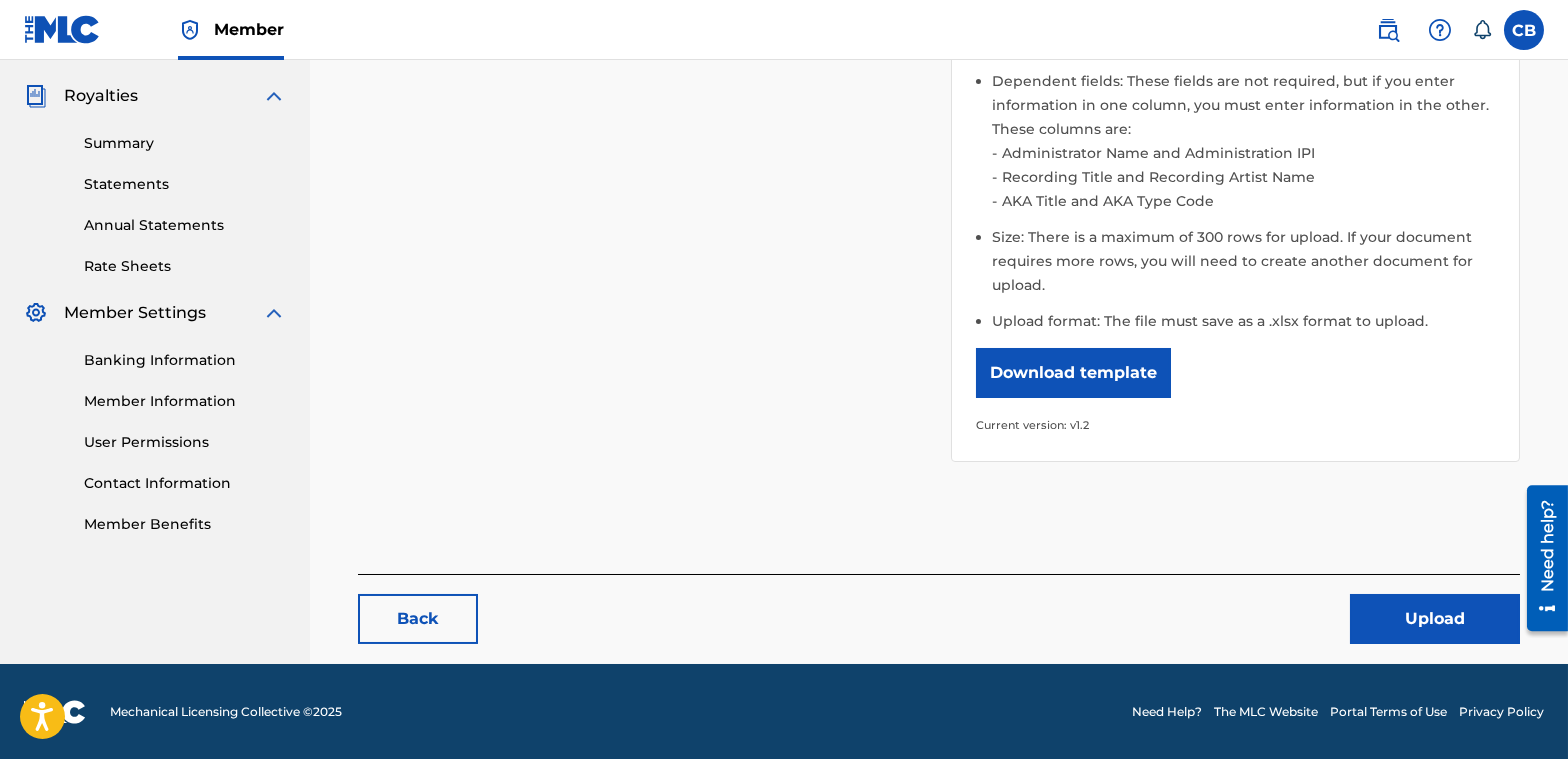click on "Upload" at bounding box center (1435, 619) 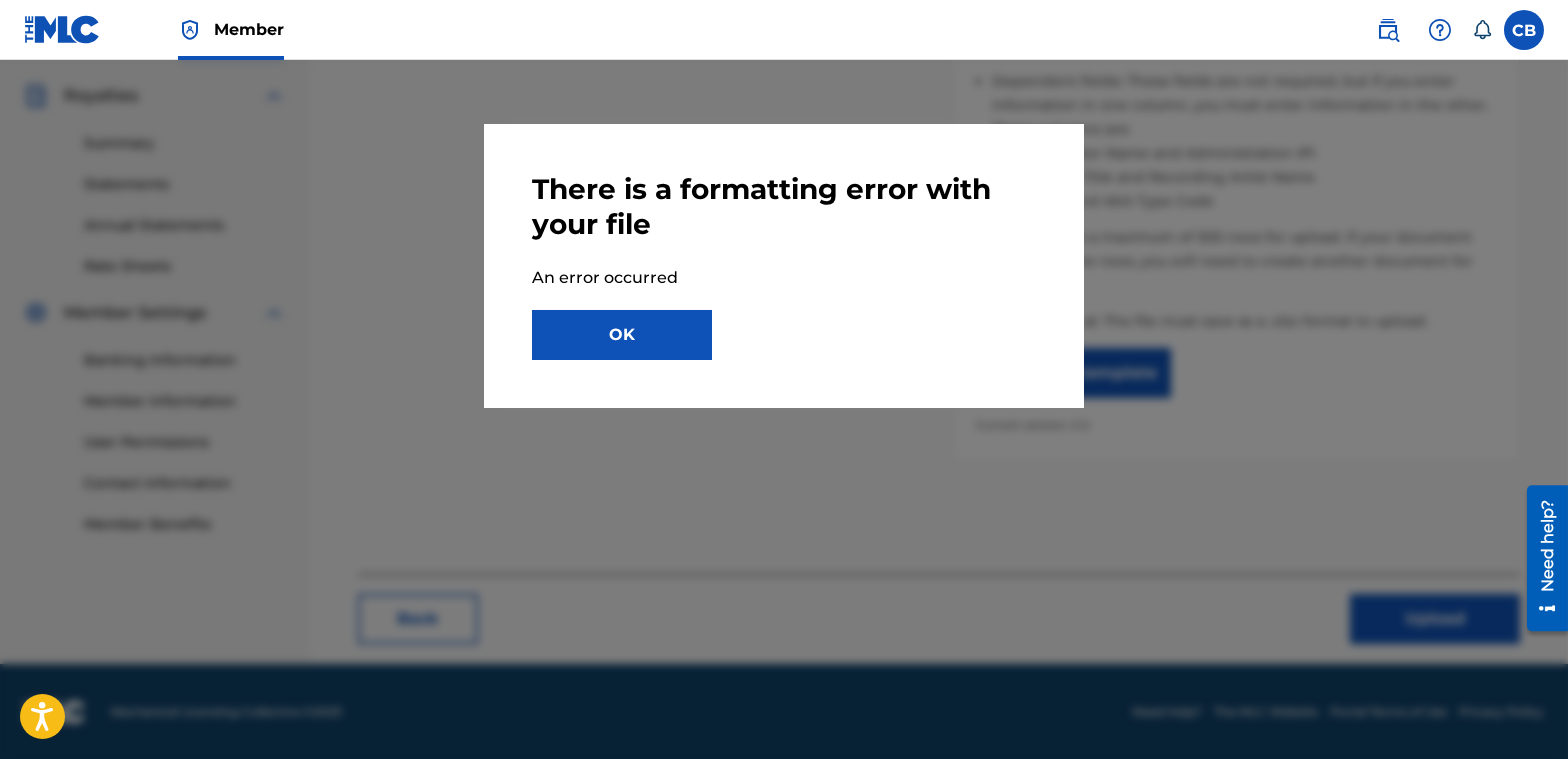 click on "OK" at bounding box center (622, 335) 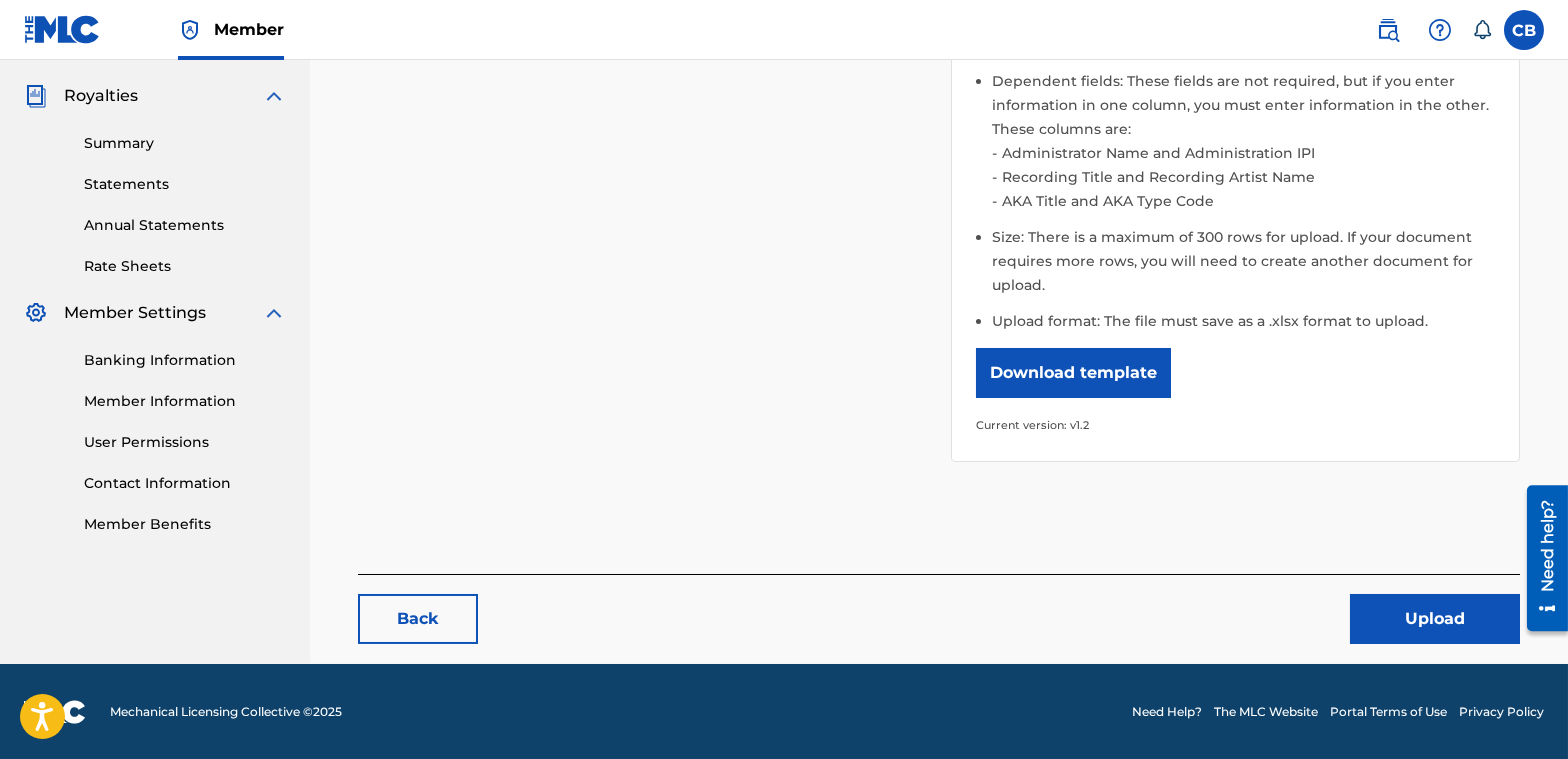 click on "Help content Hide   How do I format the file? To create a Bulk Work Registration file, first download the template provided below. Once opened, fill out each column with as much information as you have. Definitions for each column can be found under the Field Definitions tab. Required columns: Noted with an asterisk ( * ). Dependent fields: These fields are not required, but if you enter information in one column, you must enter information in the other. These columns are: Administrator Name and Administration IPI Recording Title and Recording Artist Name AKA Title and AKA Type Code Size: There is a maximum of 300 rows for upload. If your document requires more rows, you will need to create another document for upload. Upload format: The file must save as a .xlsx format to upload. Download template Current version: v1.2" at bounding box center [1235, 130] 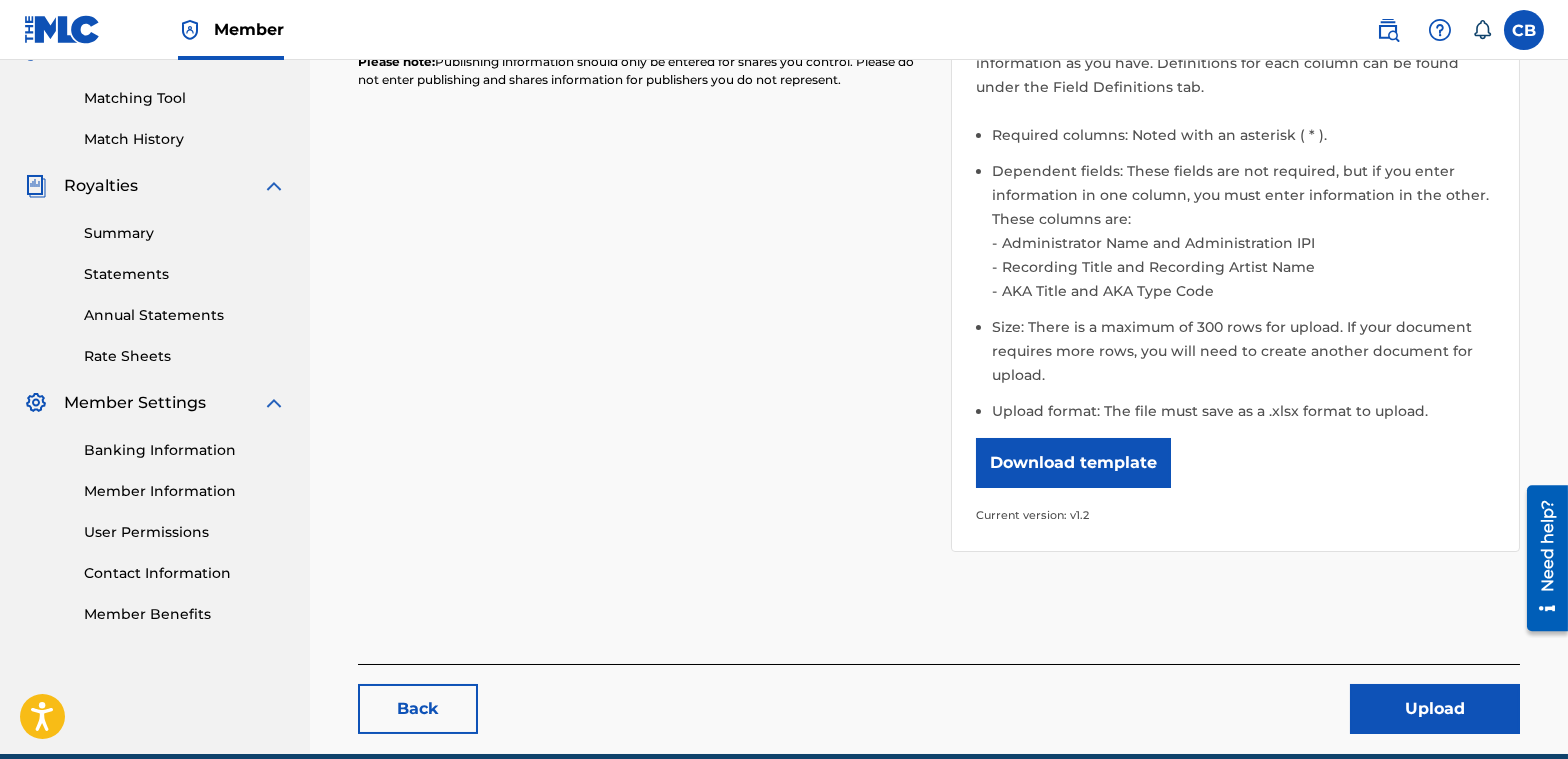 scroll, scrollTop: 85, scrollLeft: 0, axis: vertical 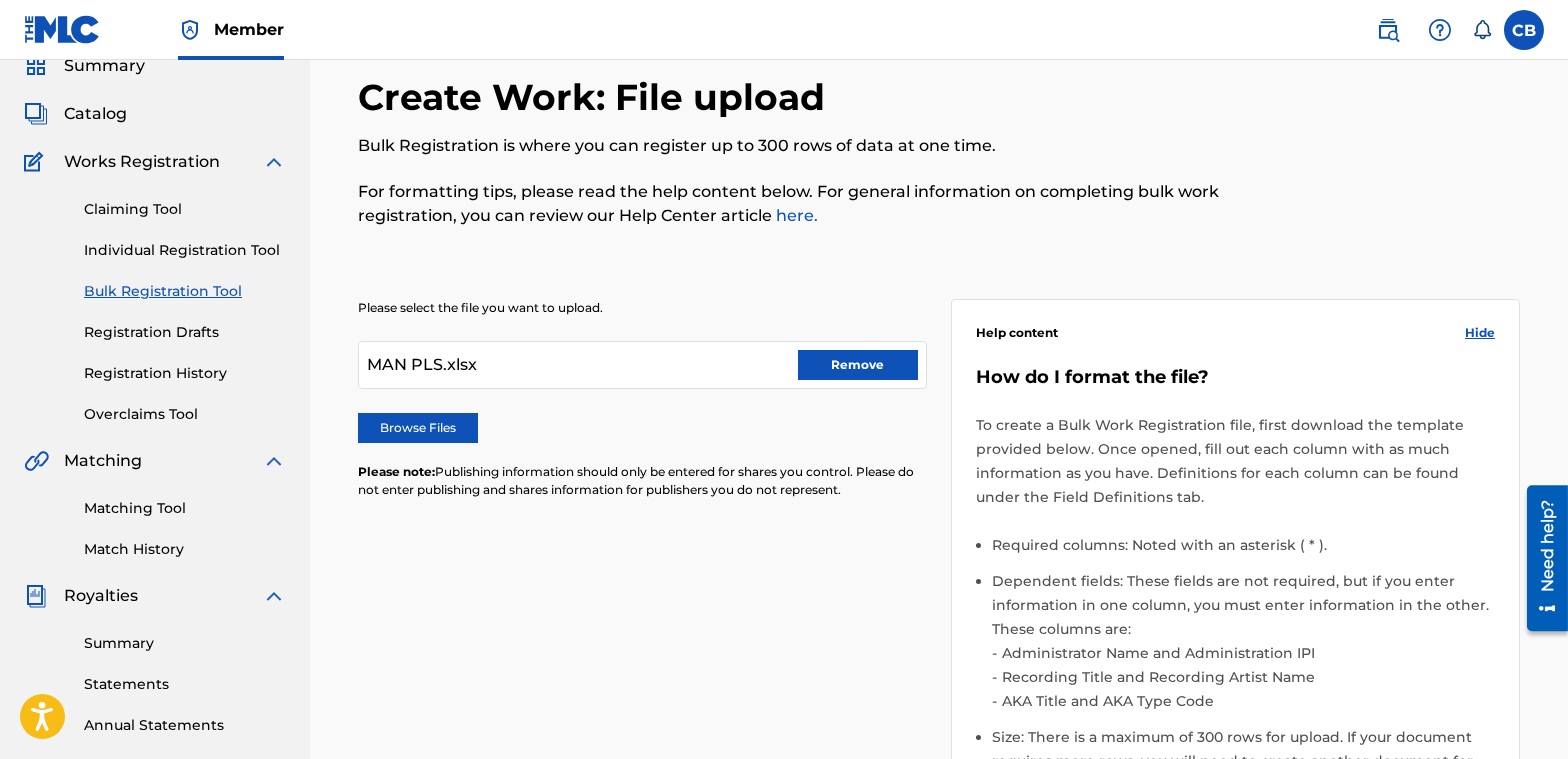 click on "Remove" at bounding box center (858, 365) 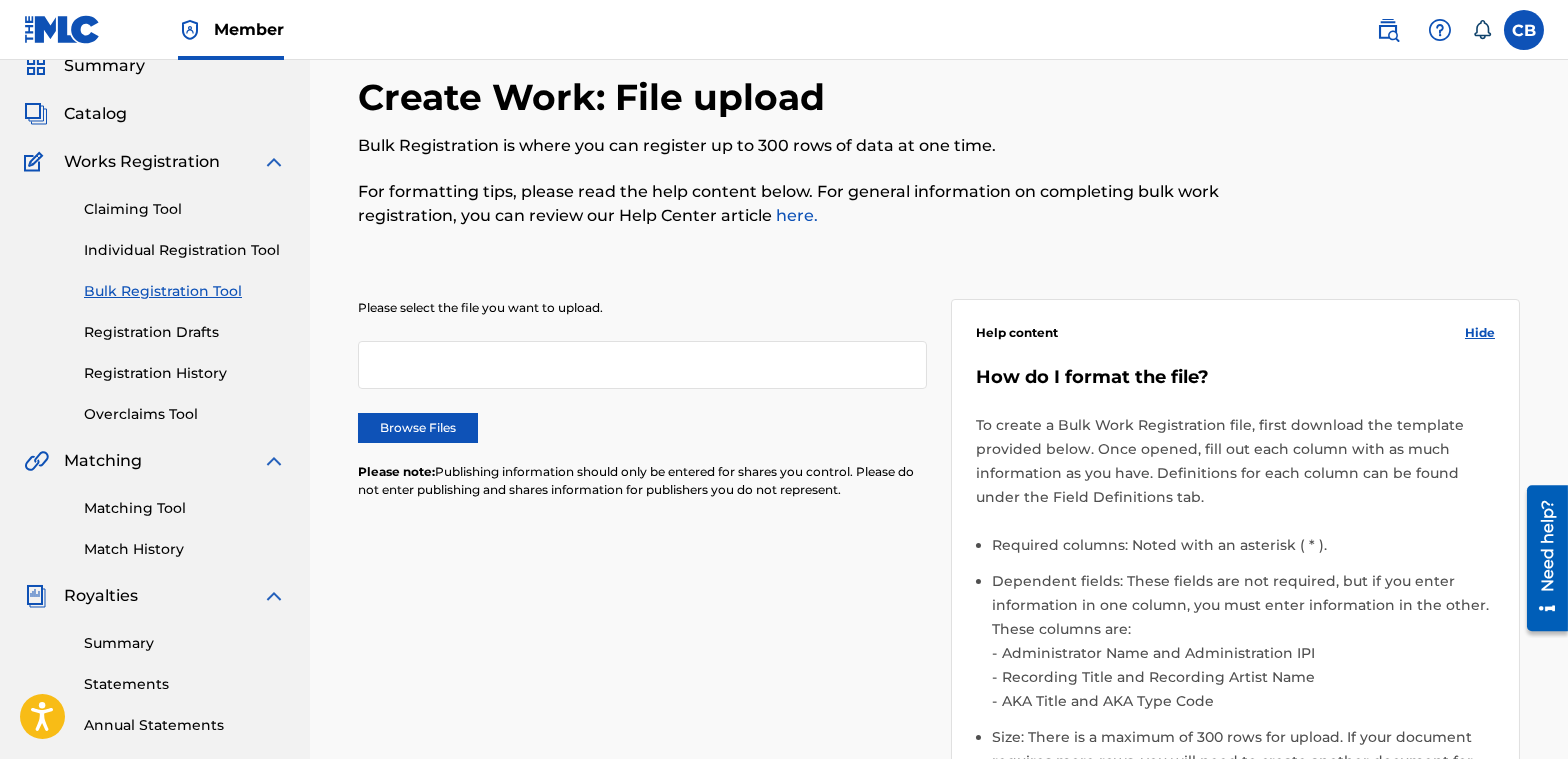 click on "Browse Files" at bounding box center [418, 428] 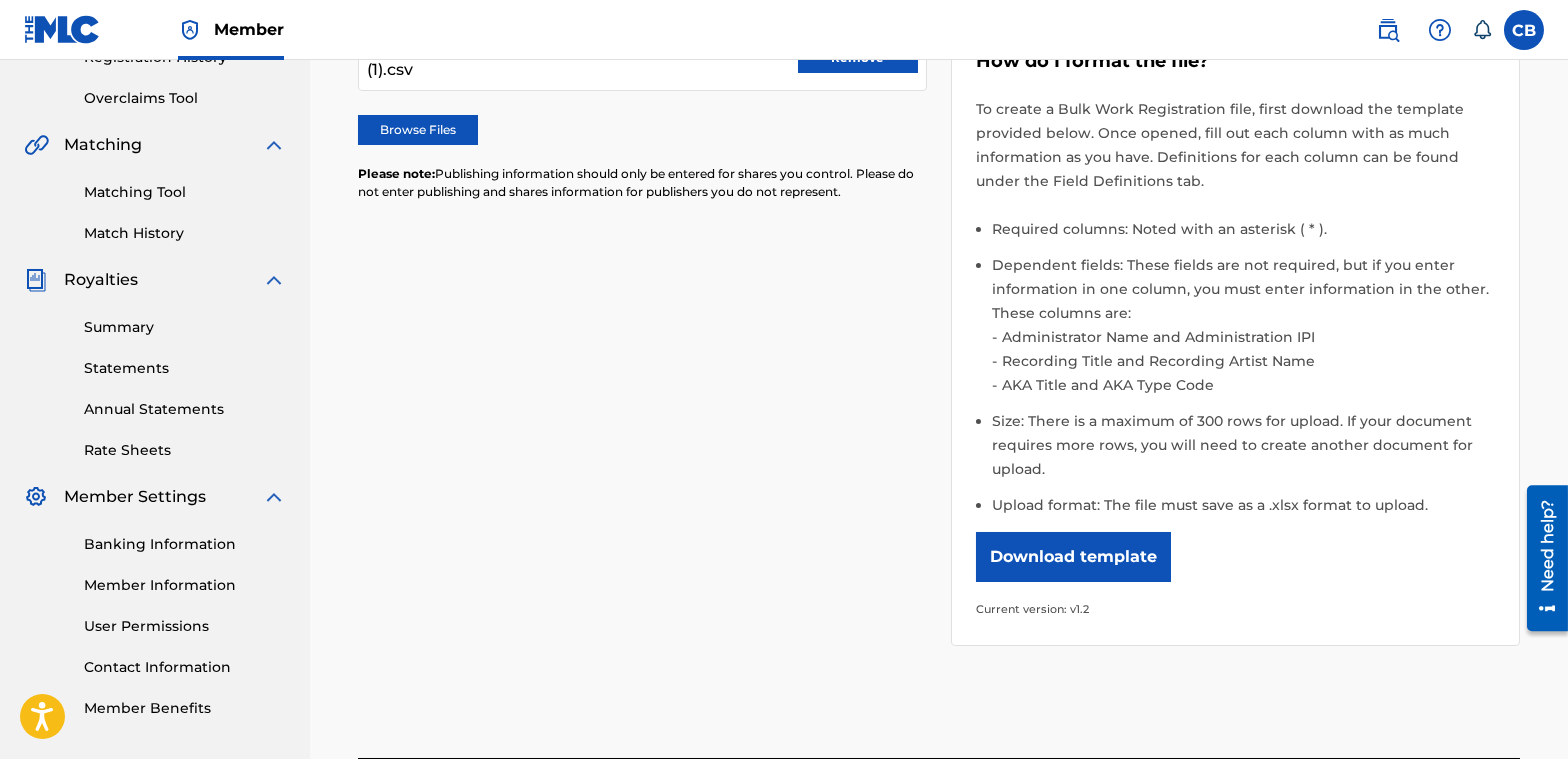 scroll, scrollTop: 485, scrollLeft: 0, axis: vertical 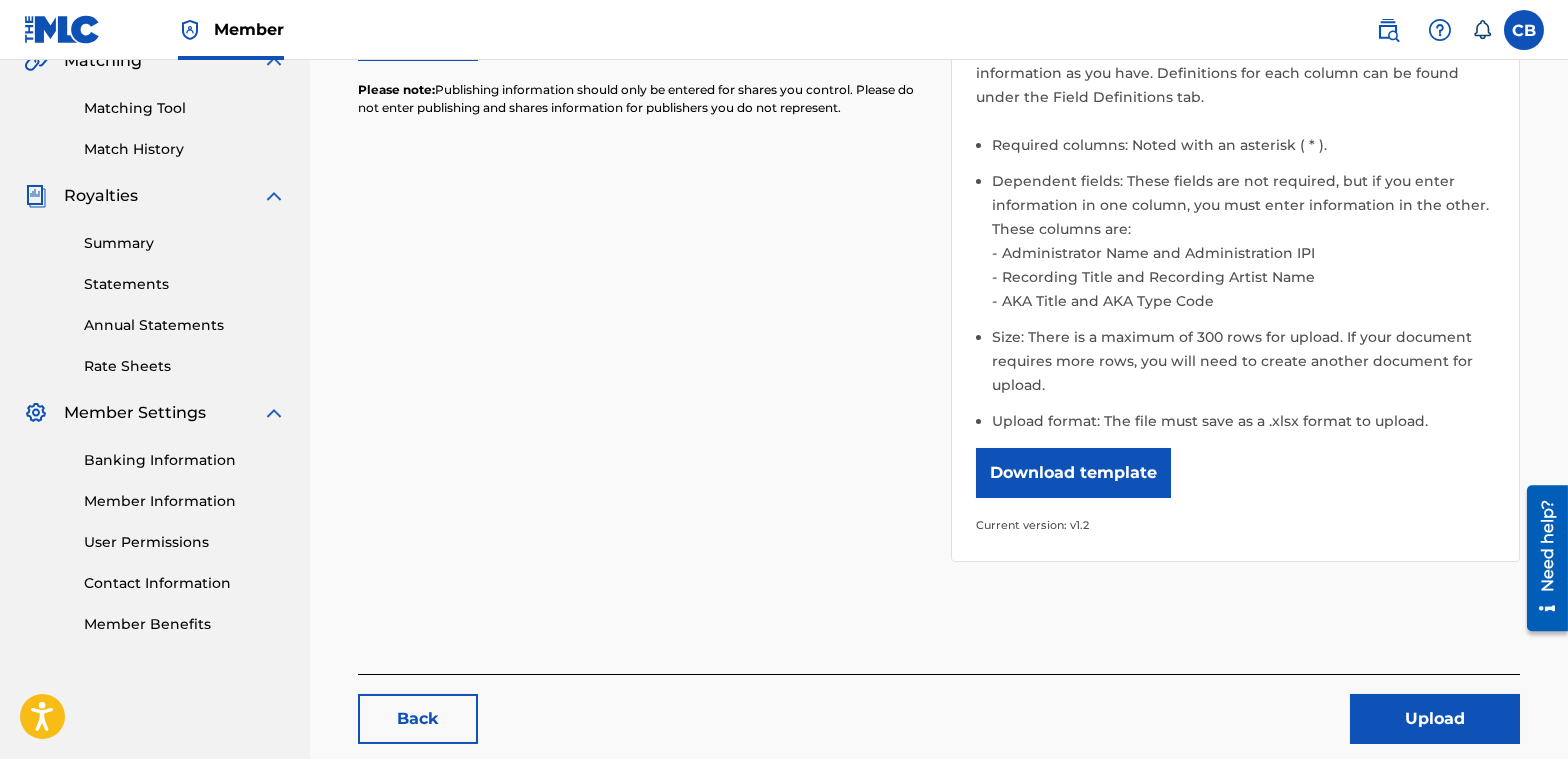 click on "Upload" at bounding box center [1435, 719] 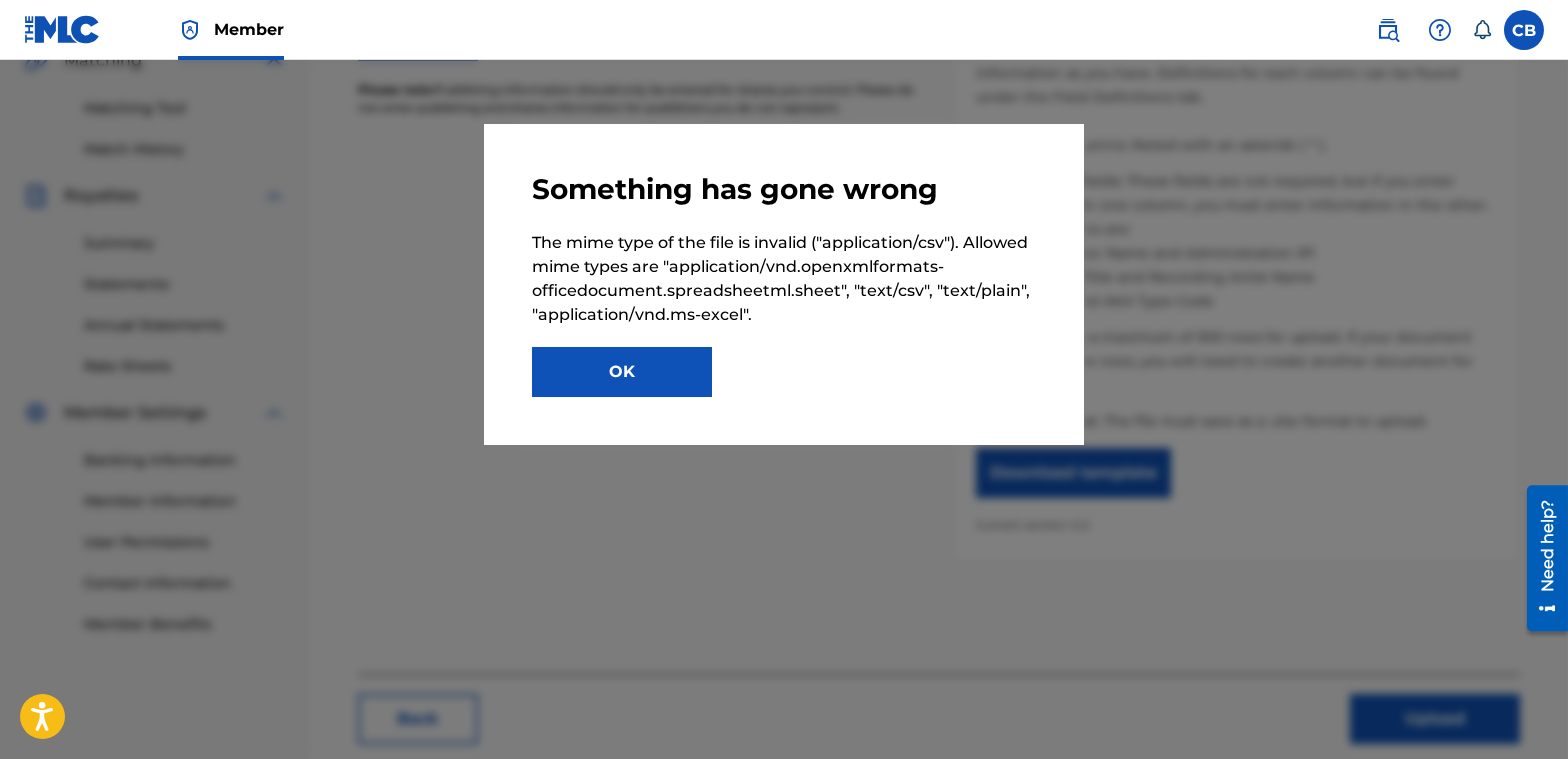 click on "OK" at bounding box center (622, 372) 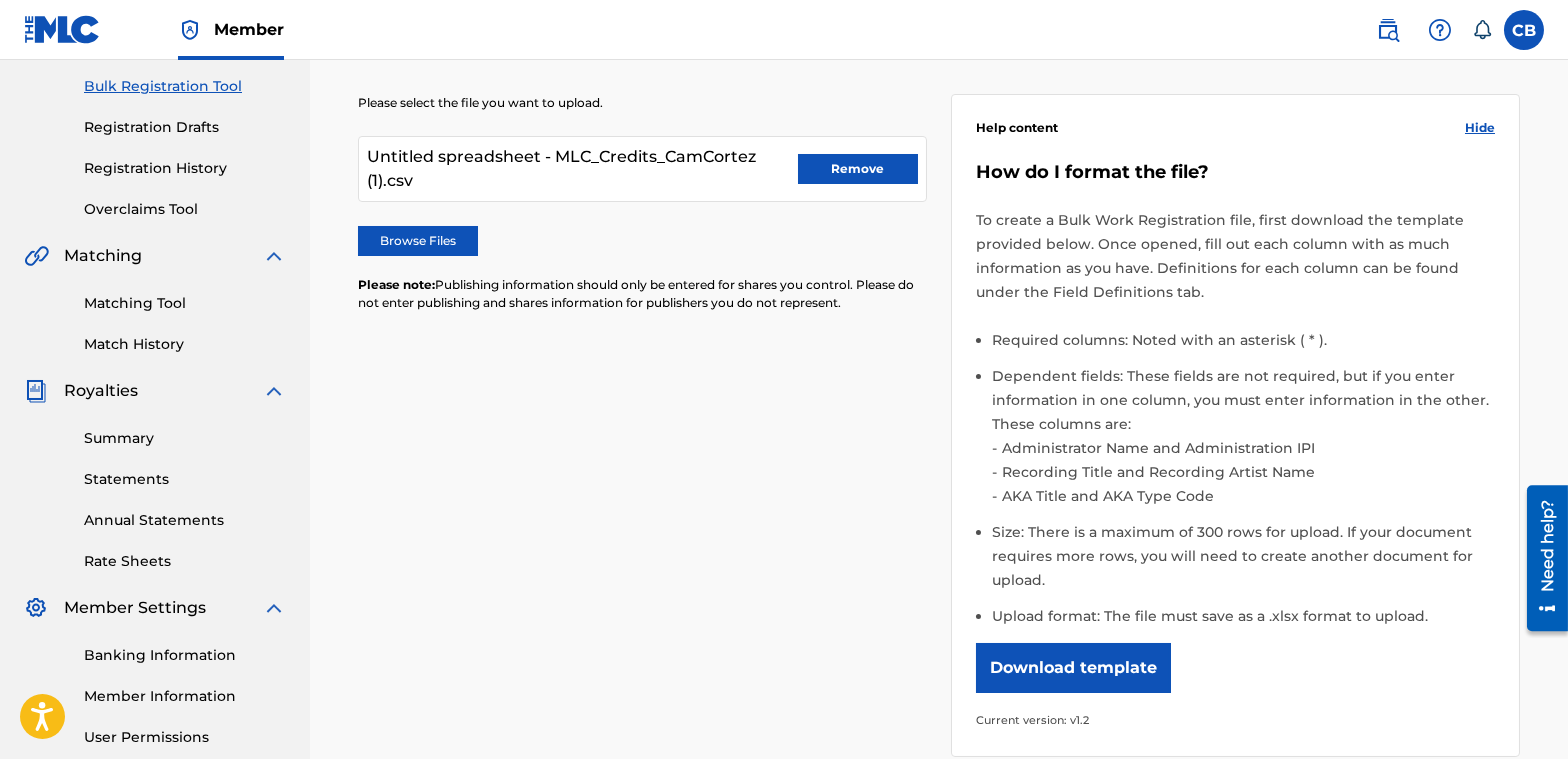 scroll, scrollTop: 285, scrollLeft: 0, axis: vertical 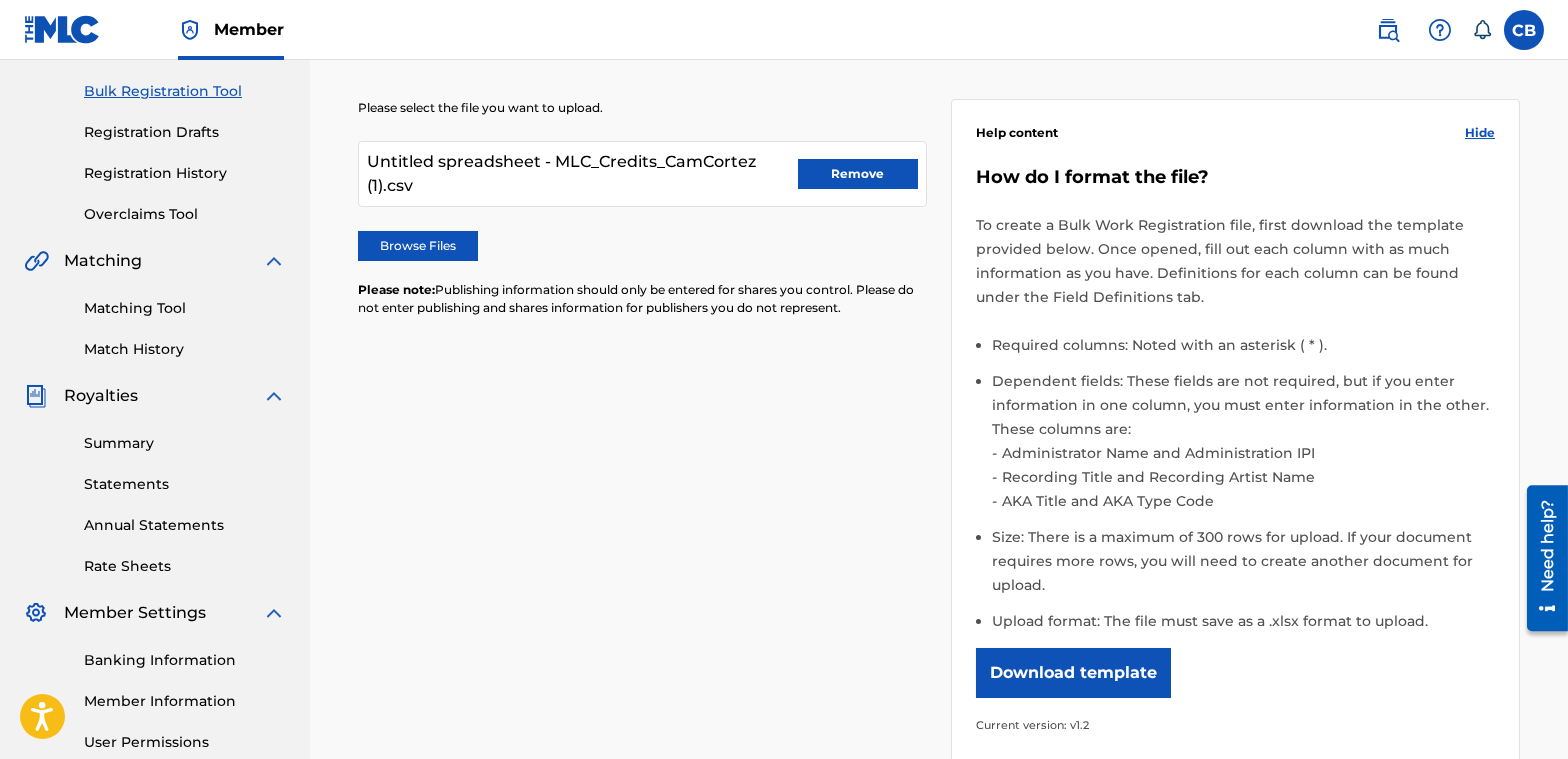 click on "Remove" at bounding box center [858, 174] 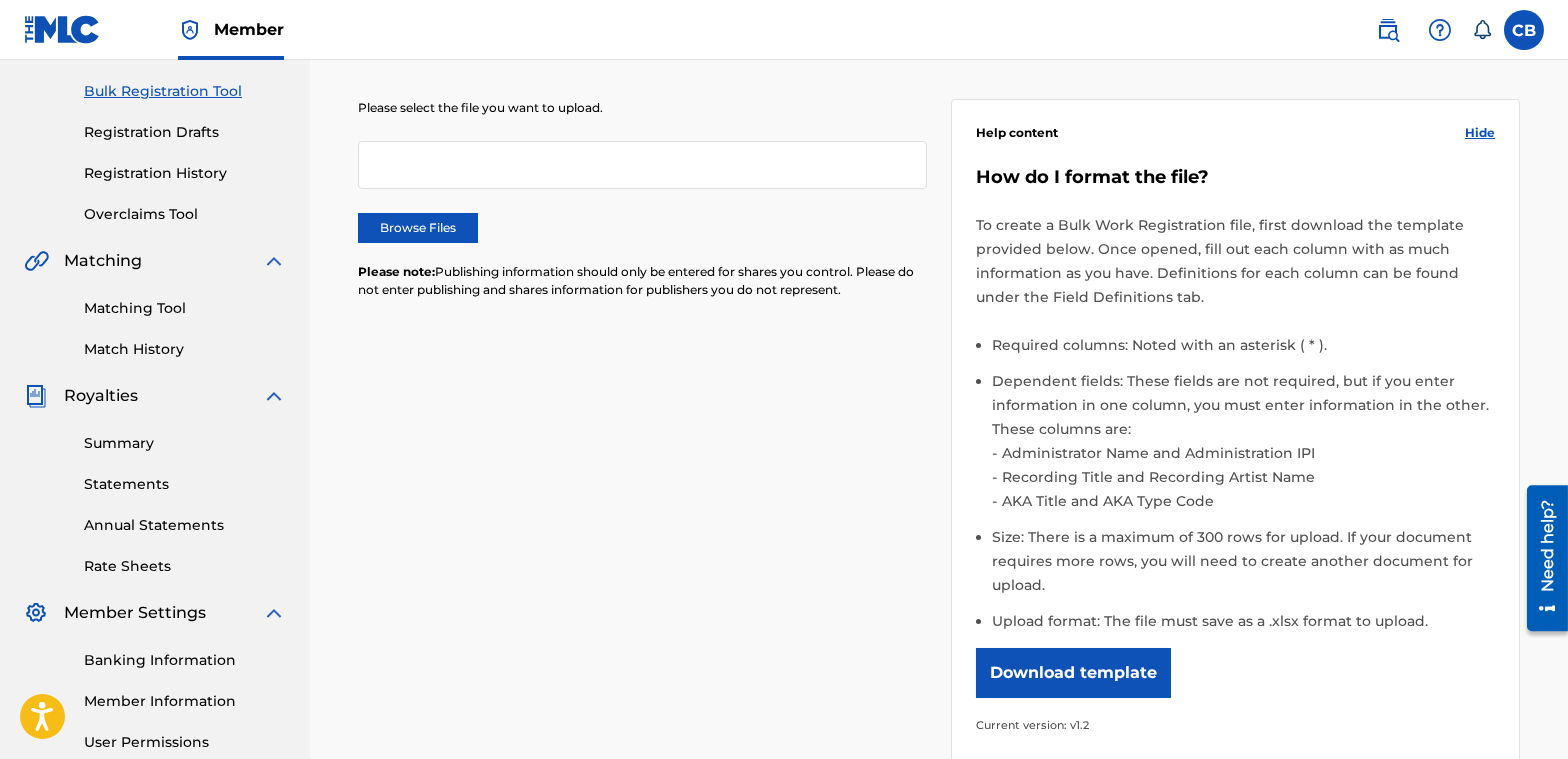 click on "Download template" at bounding box center [1073, 673] 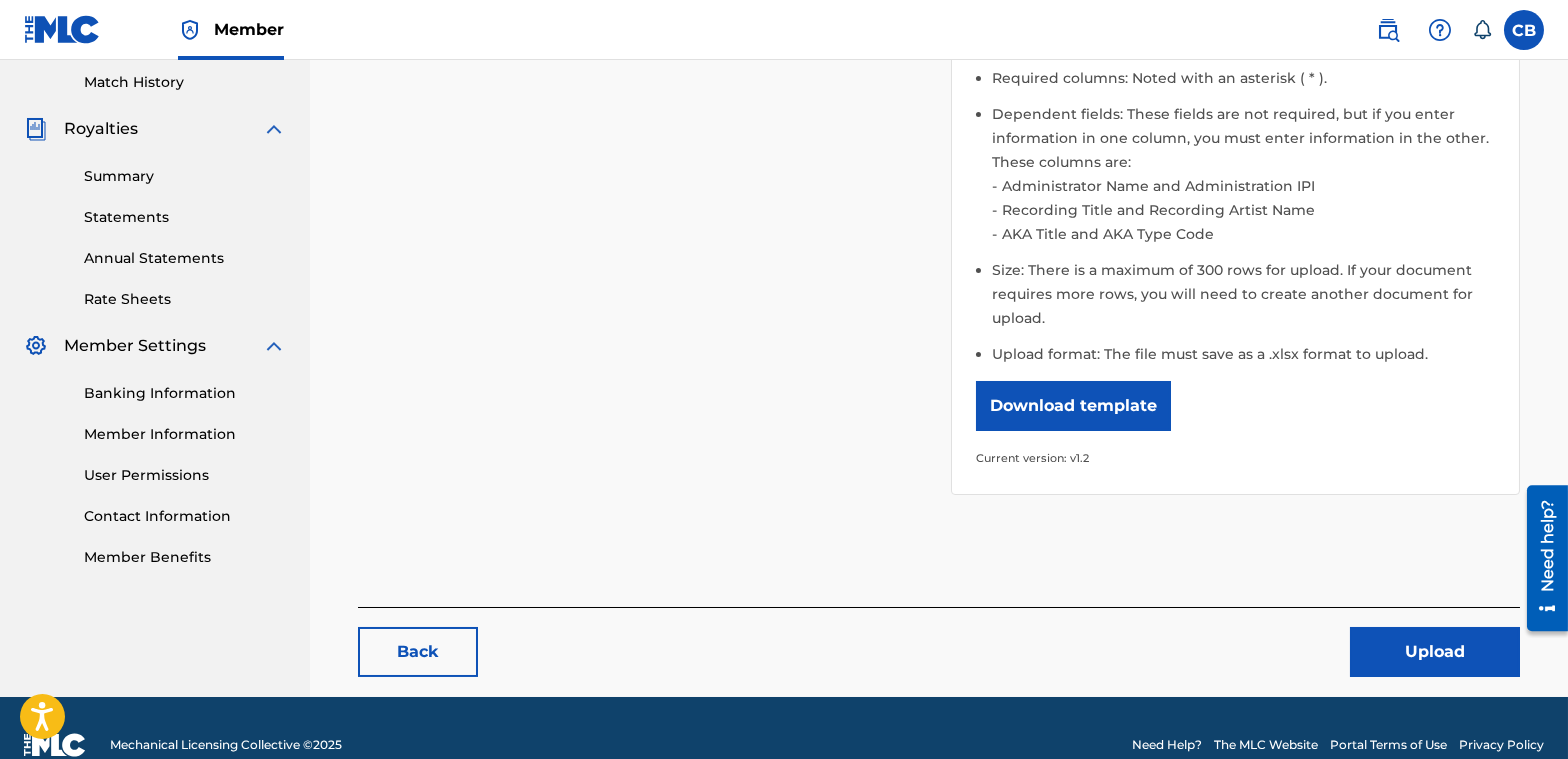 scroll, scrollTop: 585, scrollLeft: 0, axis: vertical 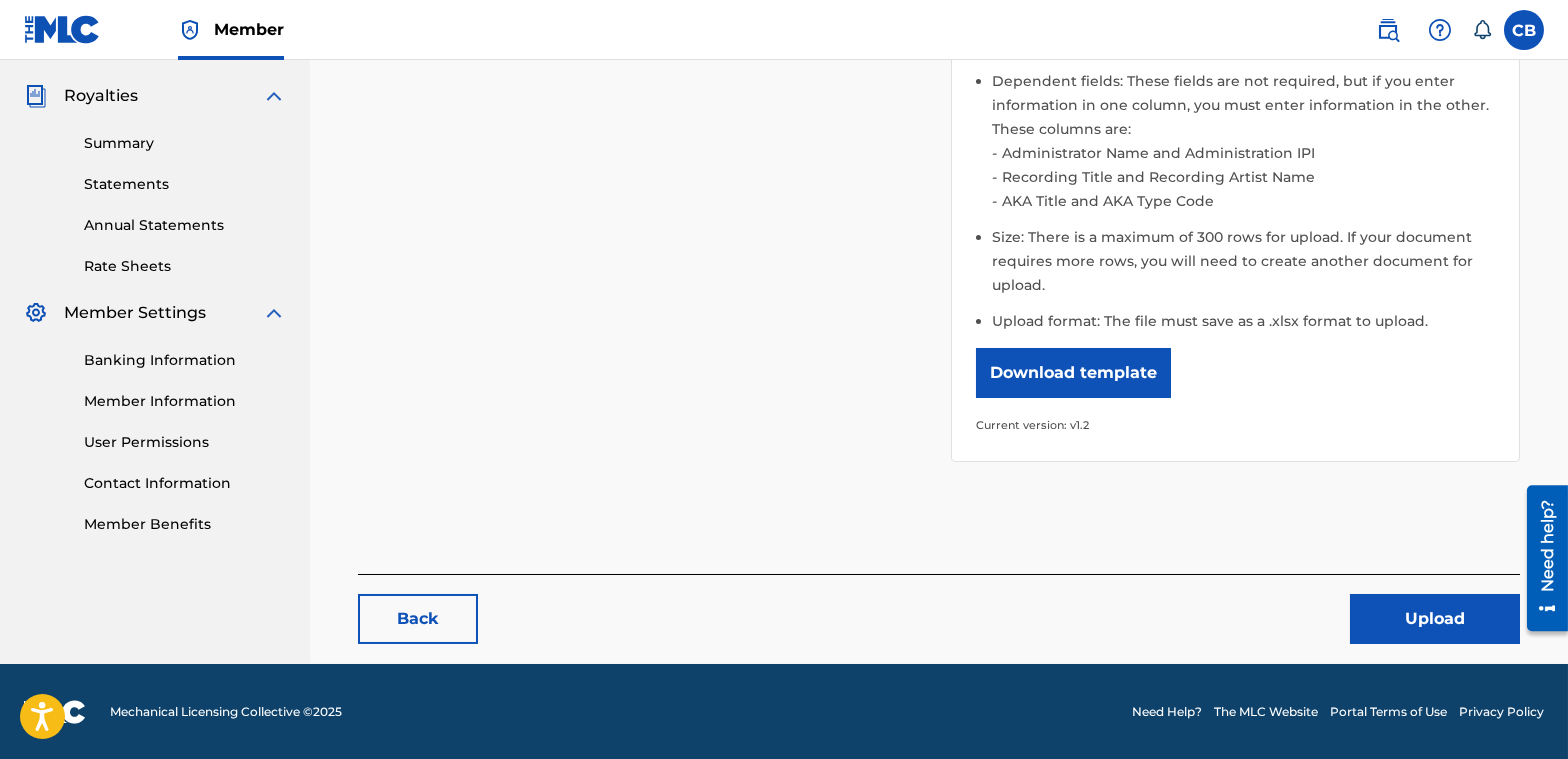 click on "Upload" at bounding box center [1435, 619] 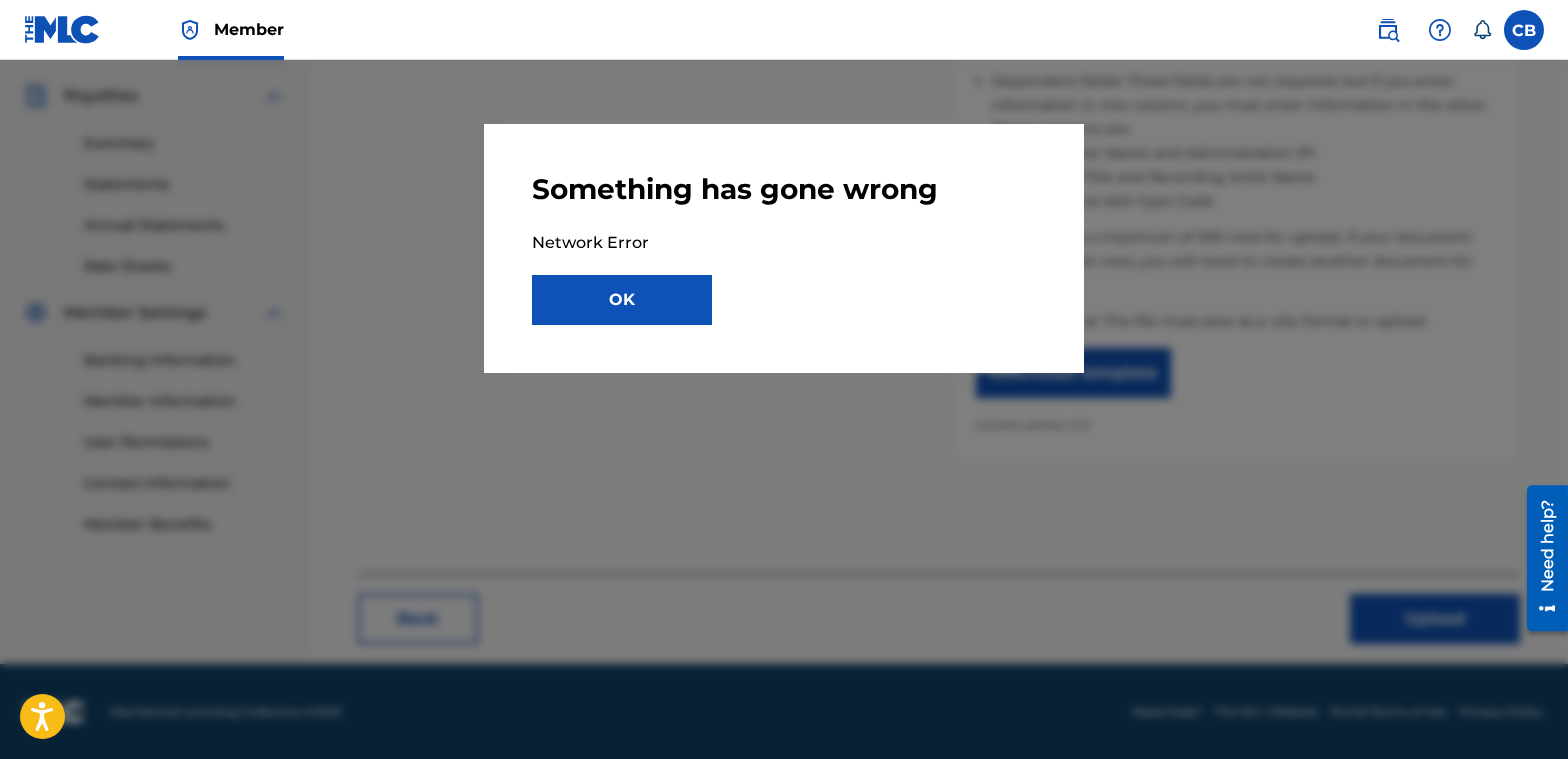 click on "OK" at bounding box center (622, 300) 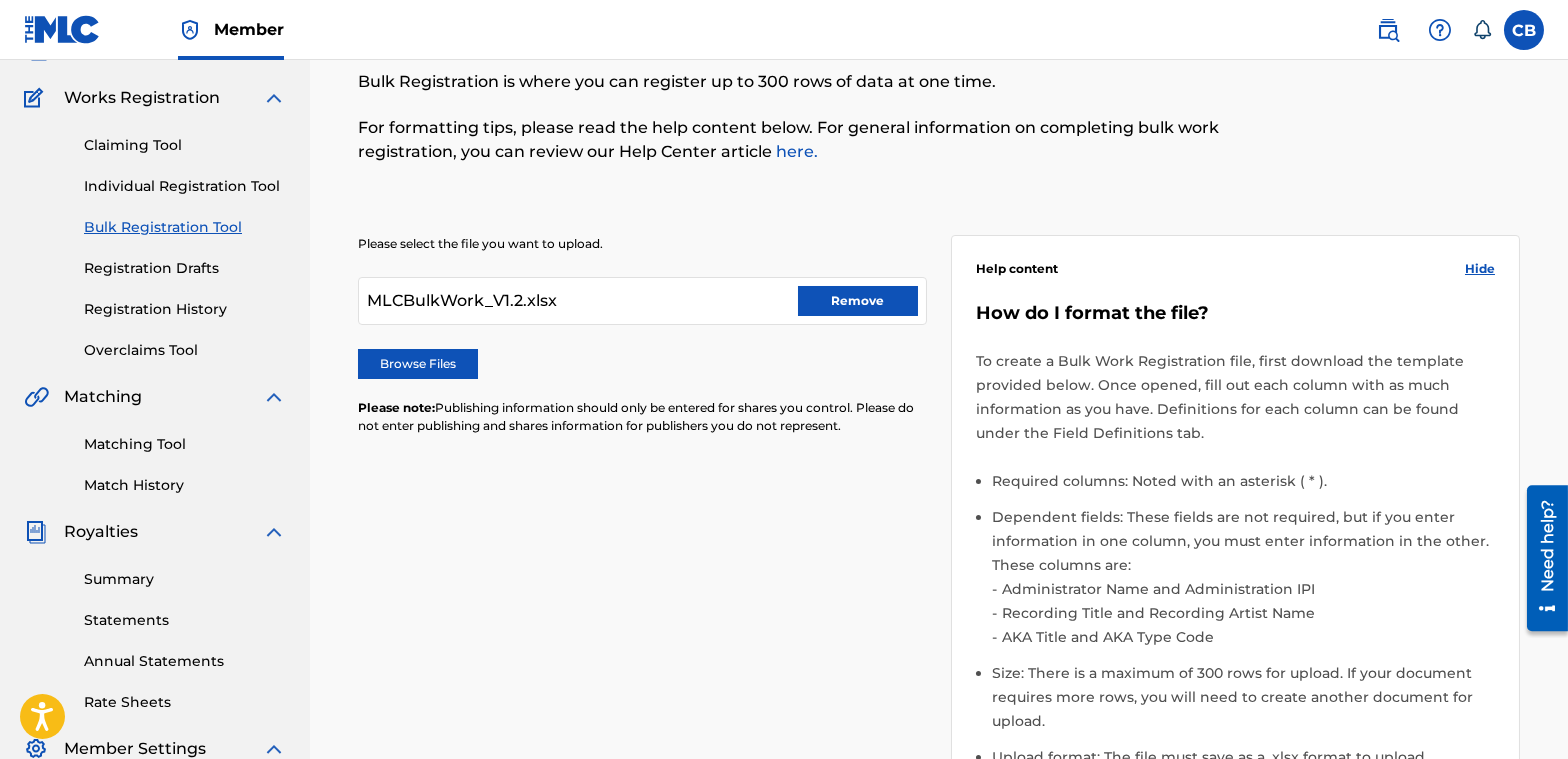scroll, scrollTop: 0, scrollLeft: 0, axis: both 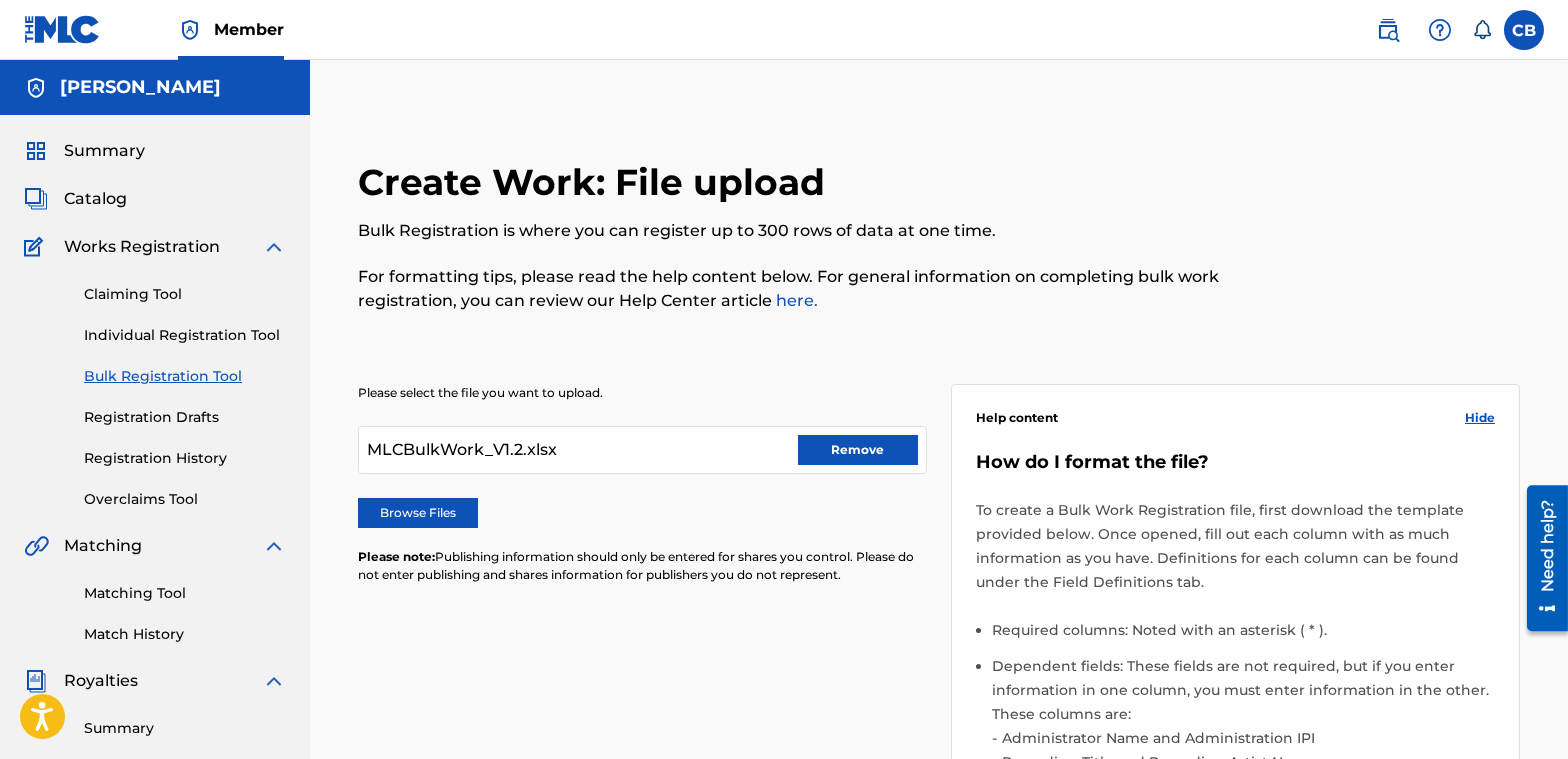 click on "Summary" at bounding box center [104, 151] 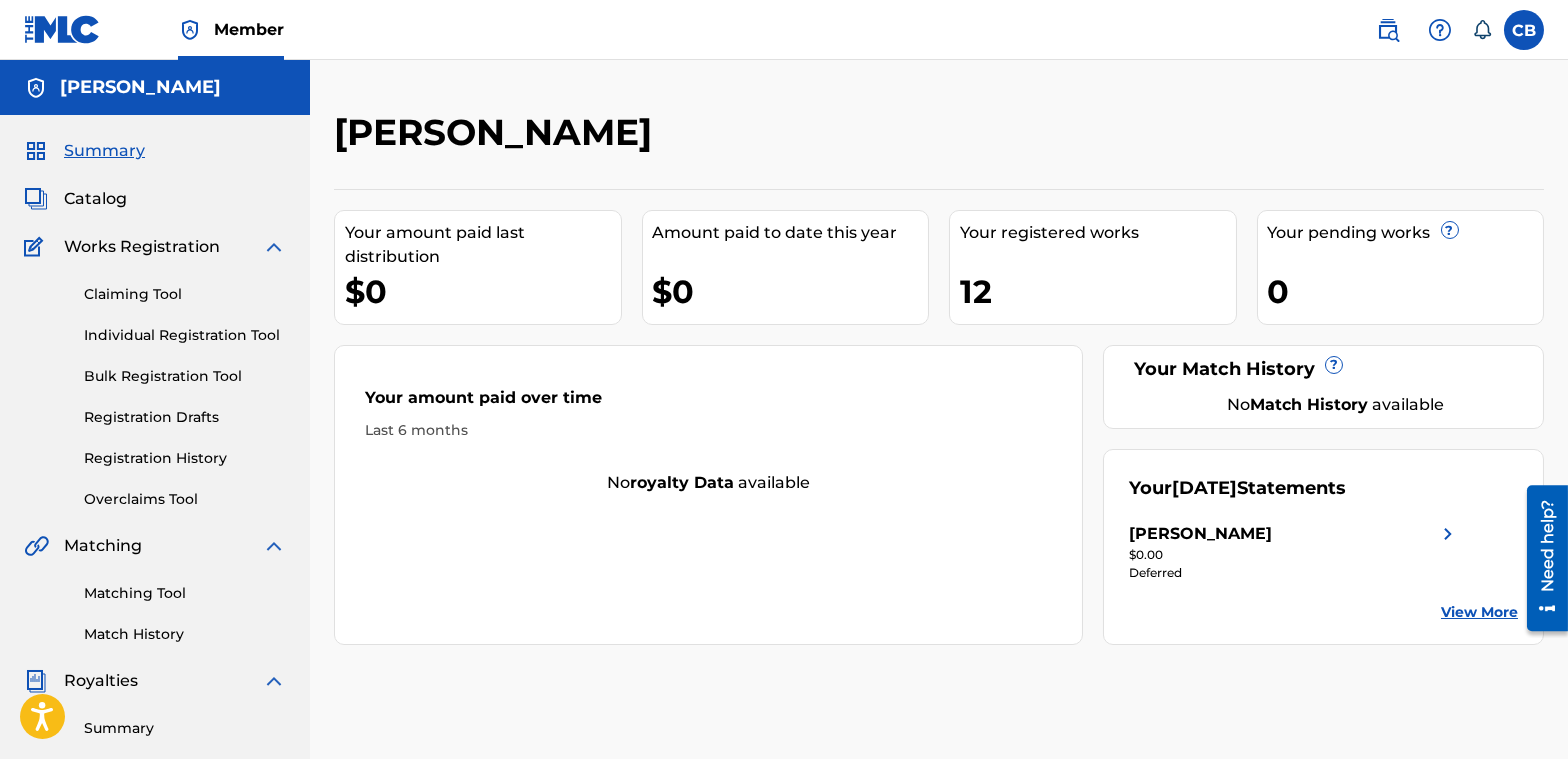 click on "Catalog" at bounding box center (95, 199) 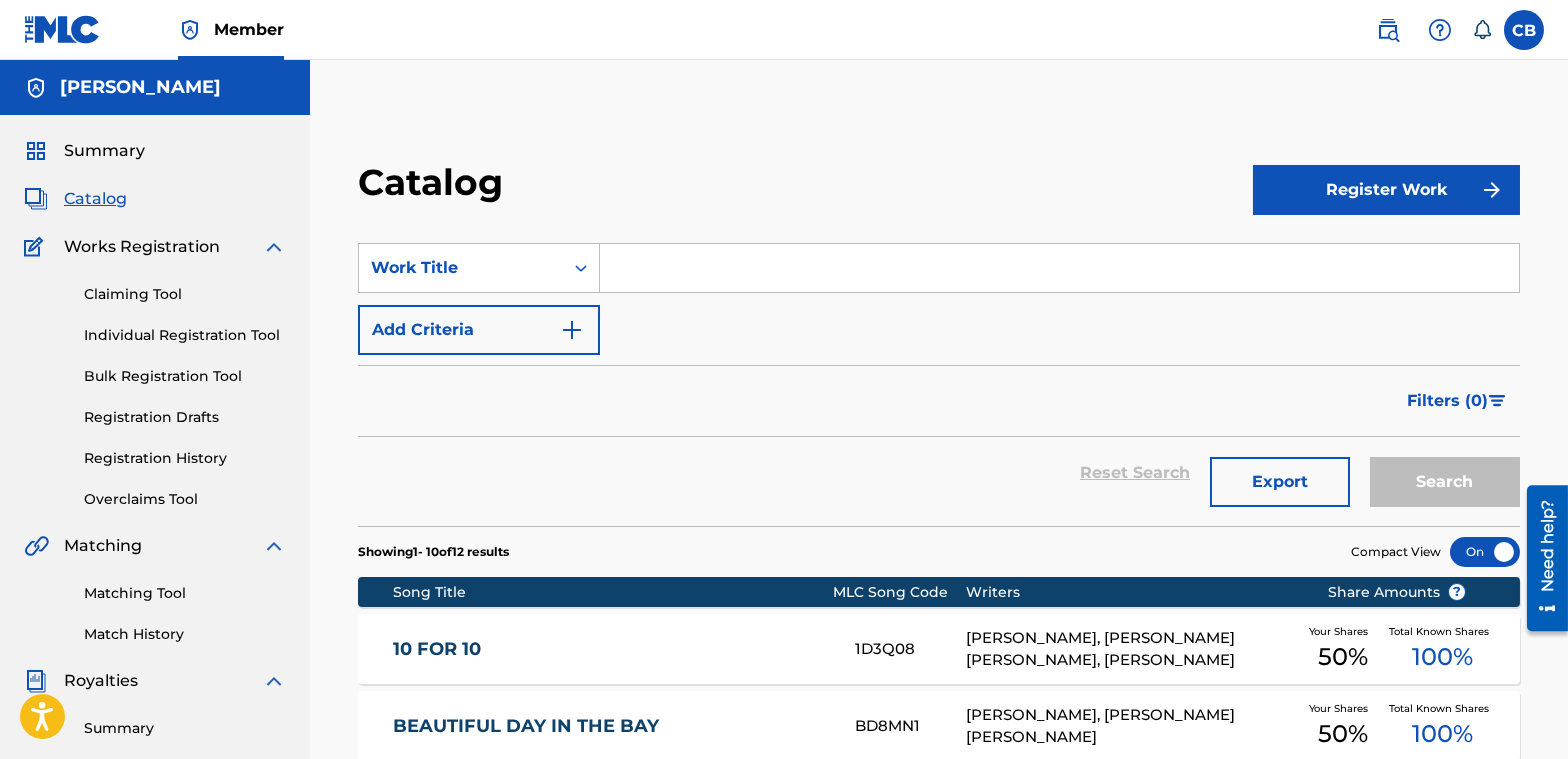 scroll, scrollTop: 300, scrollLeft: 0, axis: vertical 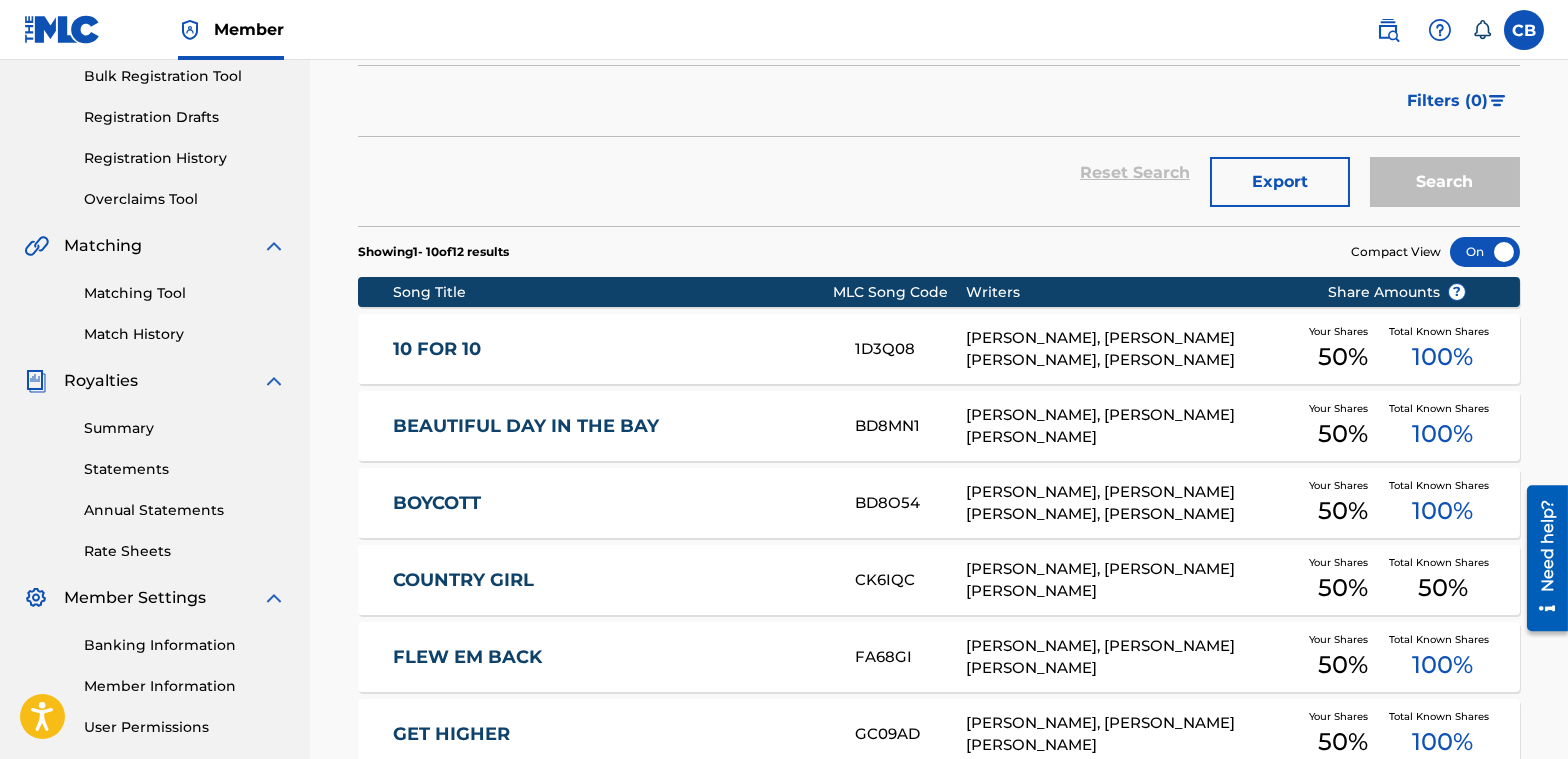 click on "BD8MN1" at bounding box center (910, 426) 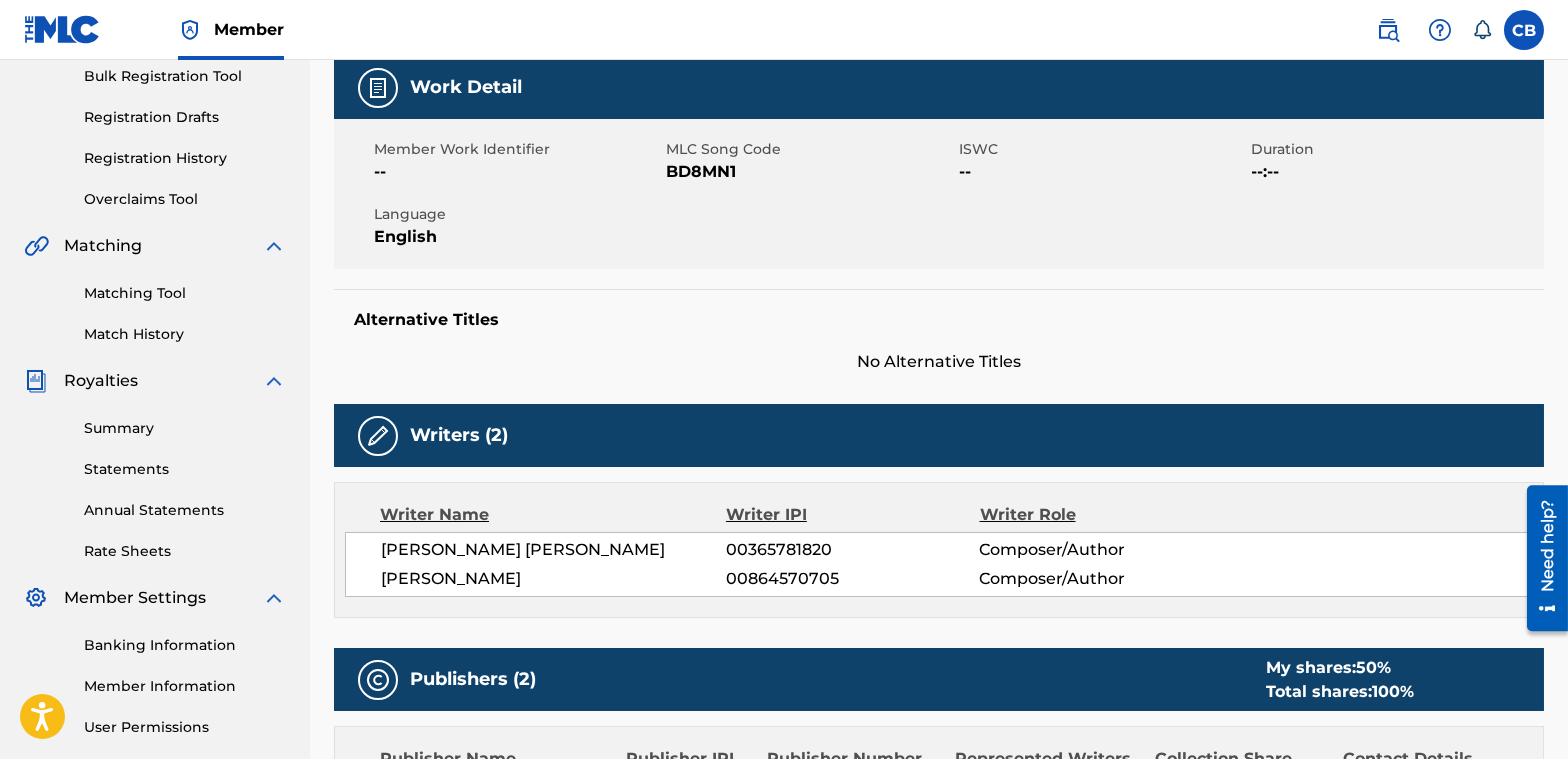 scroll, scrollTop: 400, scrollLeft: 0, axis: vertical 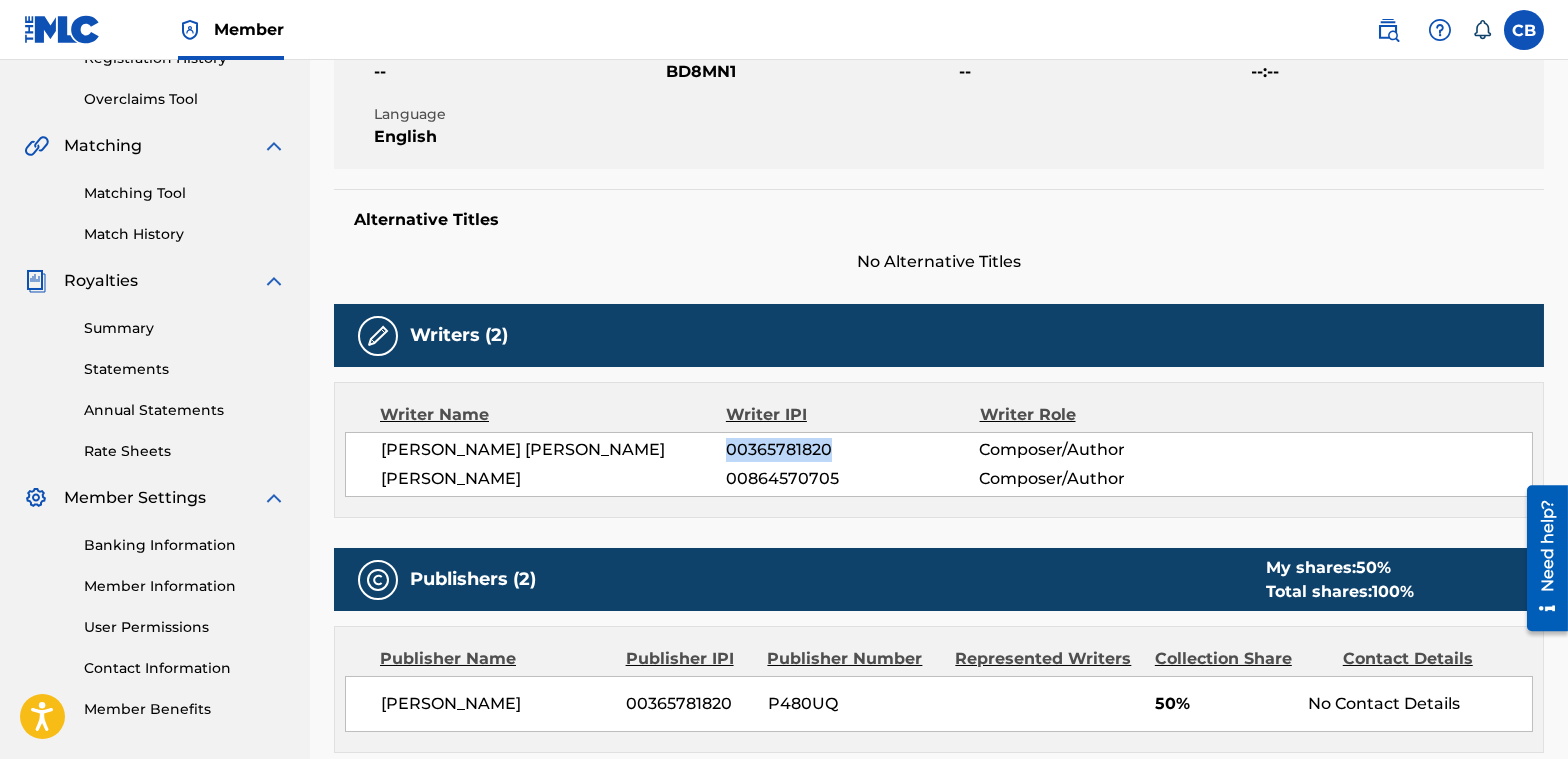 drag, startPoint x: 829, startPoint y: 452, endPoint x: 727, endPoint y: 452, distance: 102 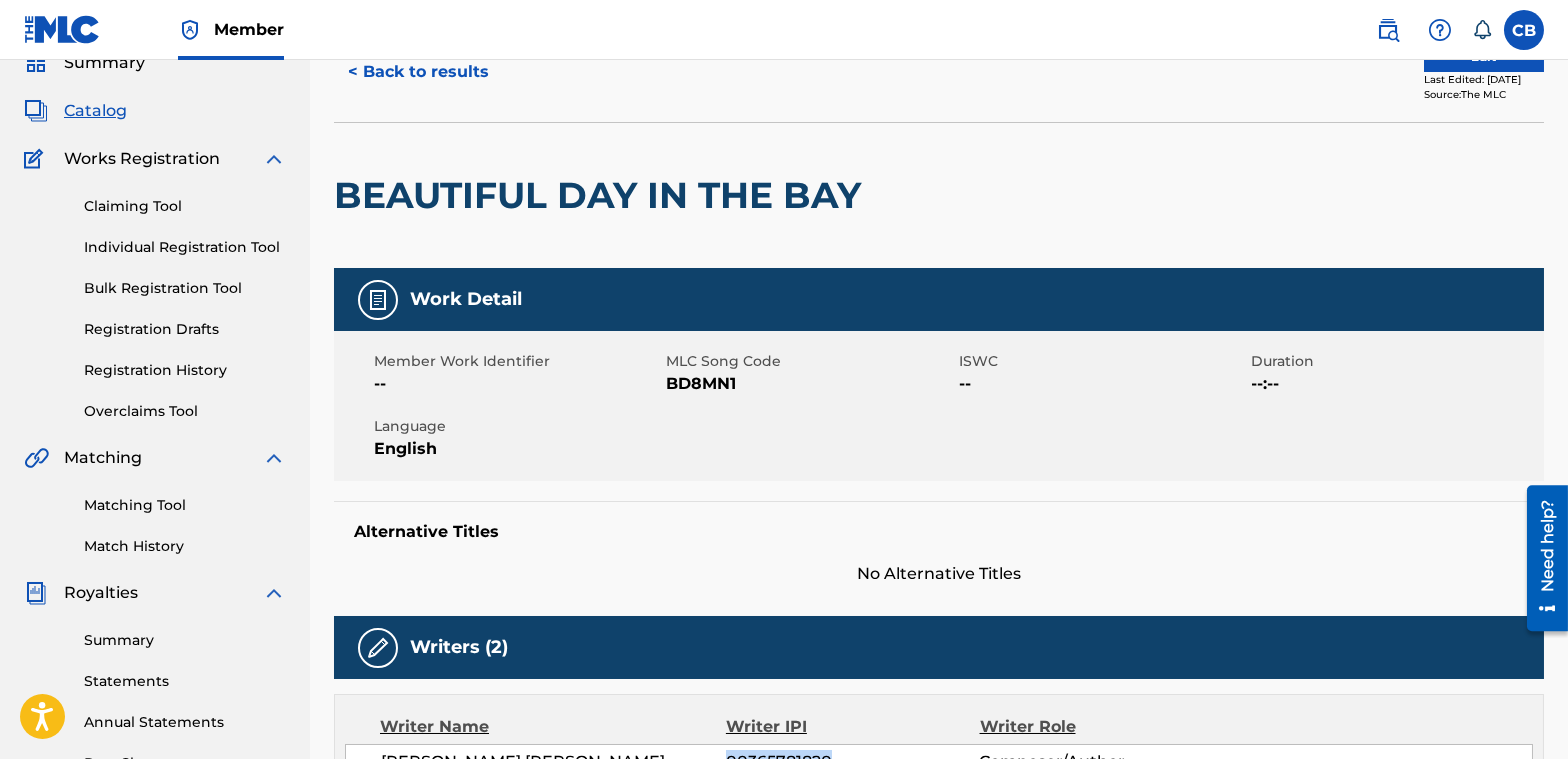 scroll, scrollTop: 0, scrollLeft: 0, axis: both 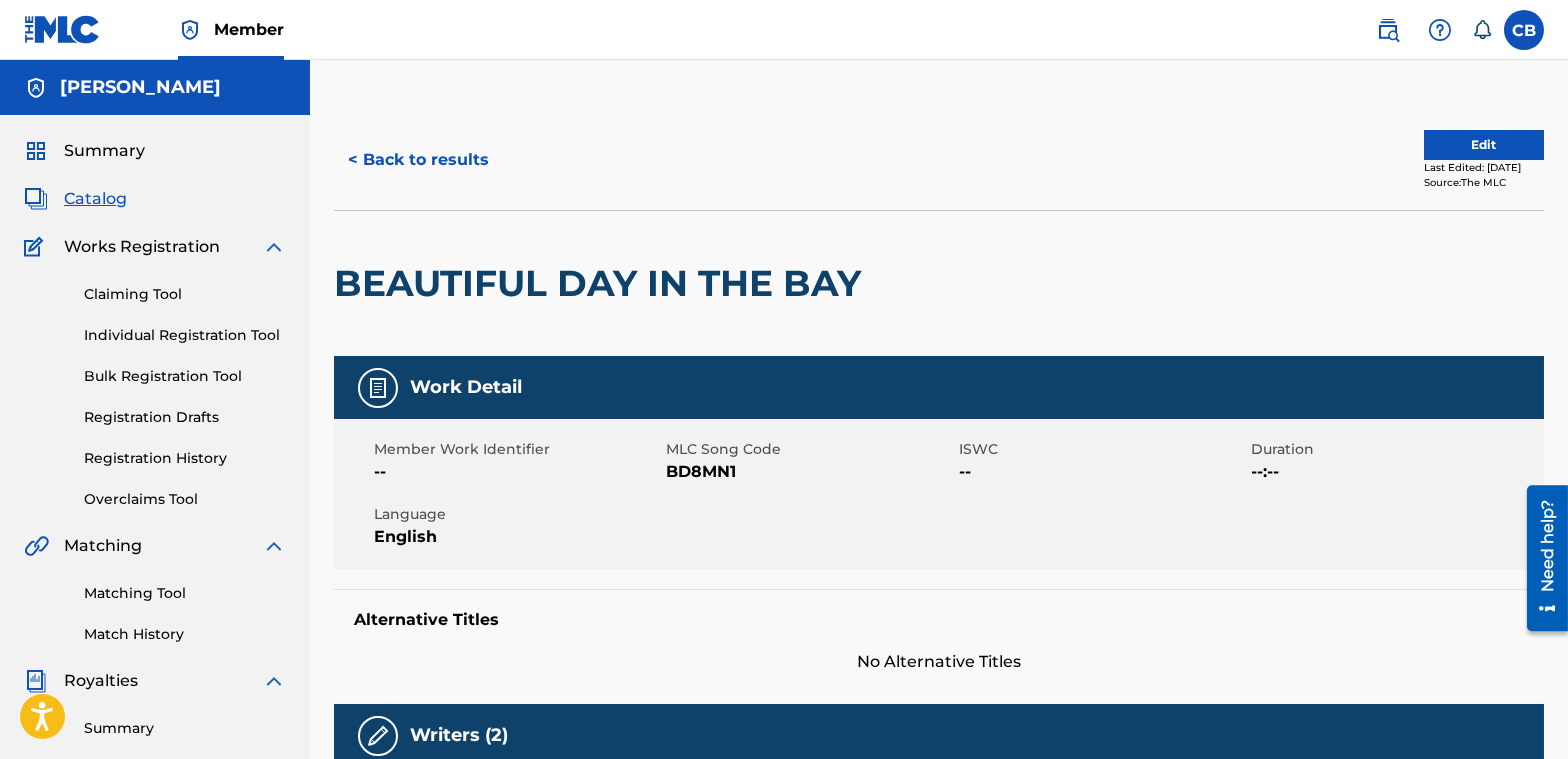 click on "Bulk Registration Tool" at bounding box center (185, 376) 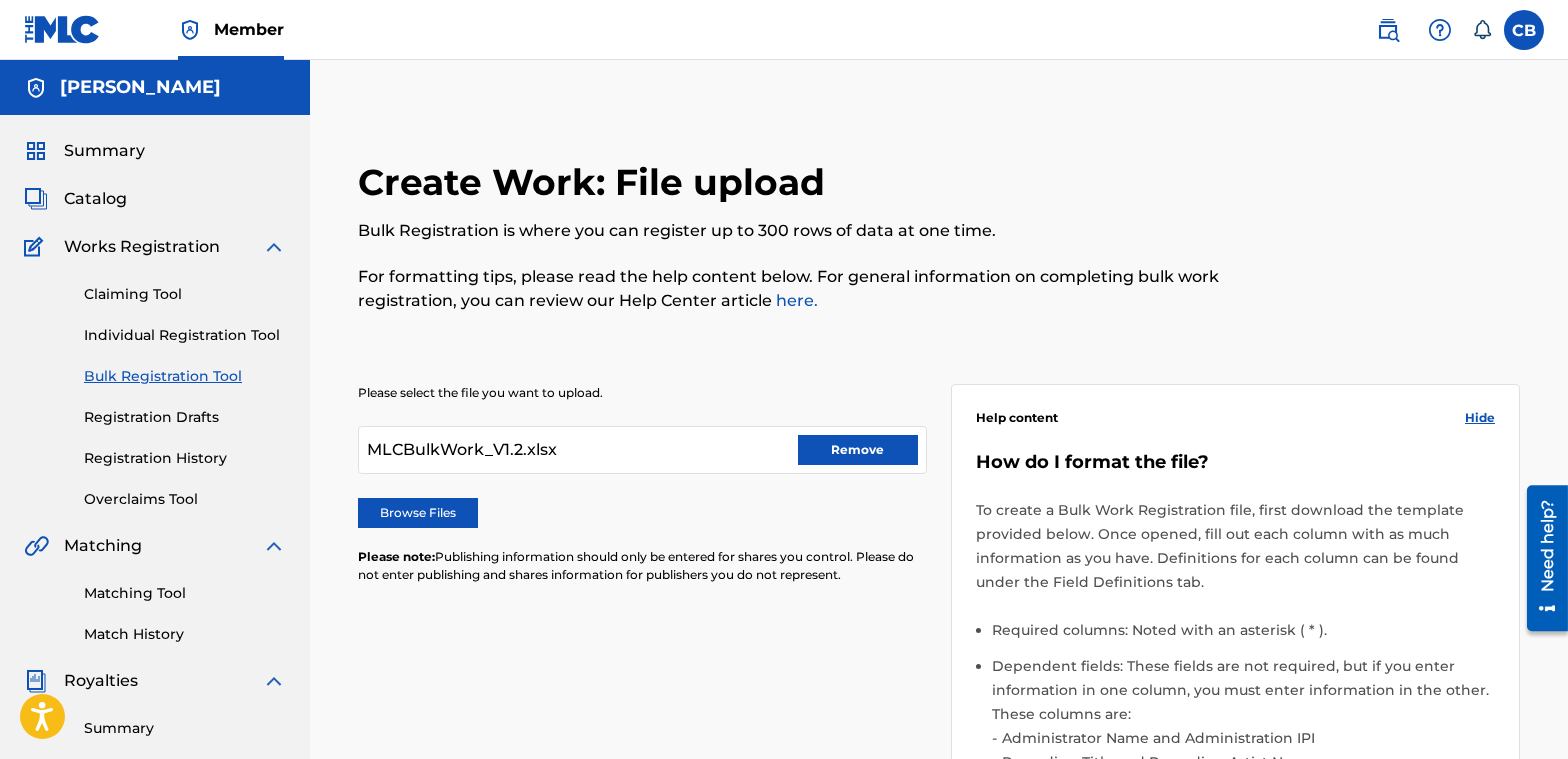 click on "Remove" at bounding box center (858, 450) 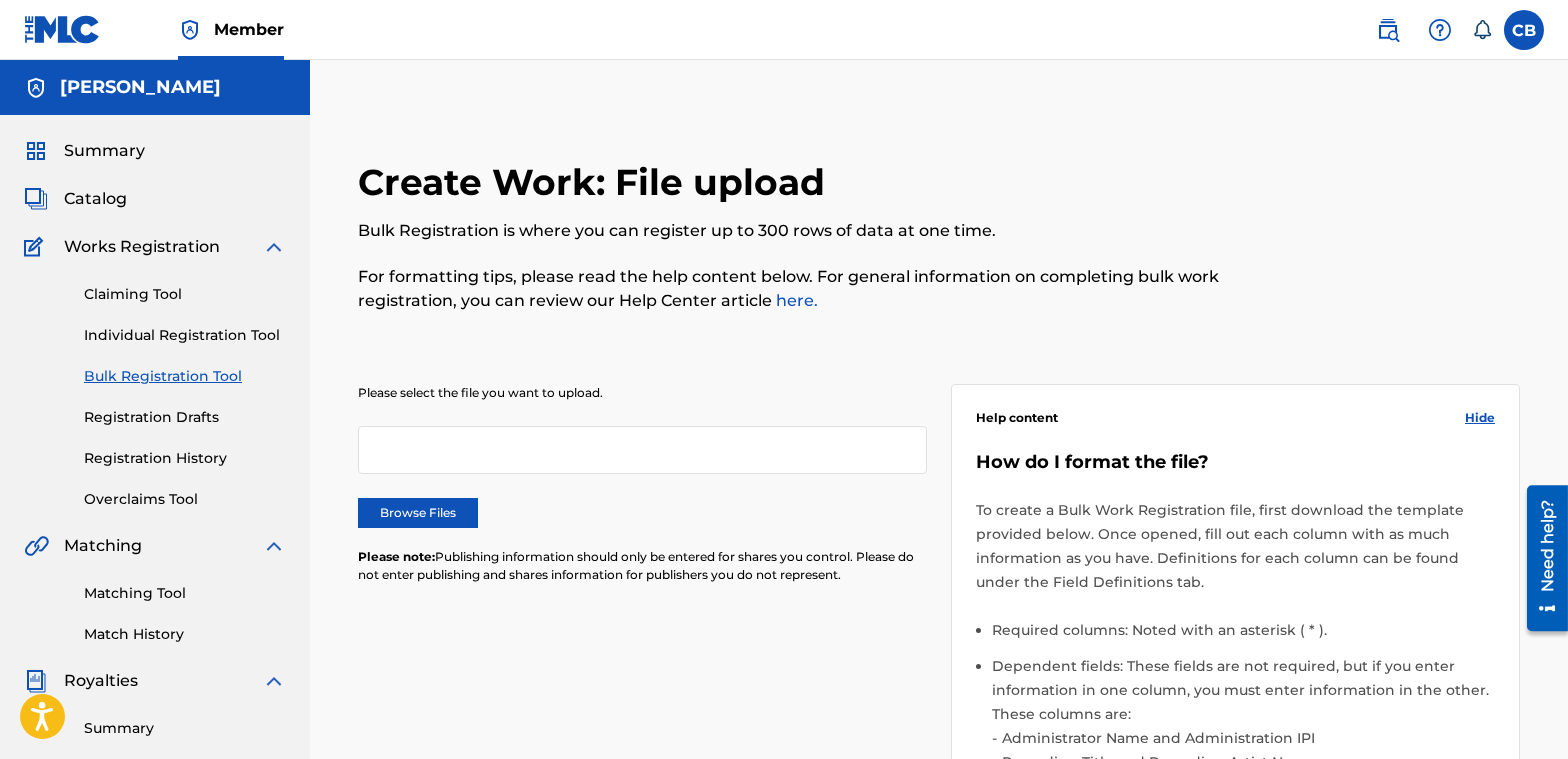 click on "Browse Files" at bounding box center (418, 513) 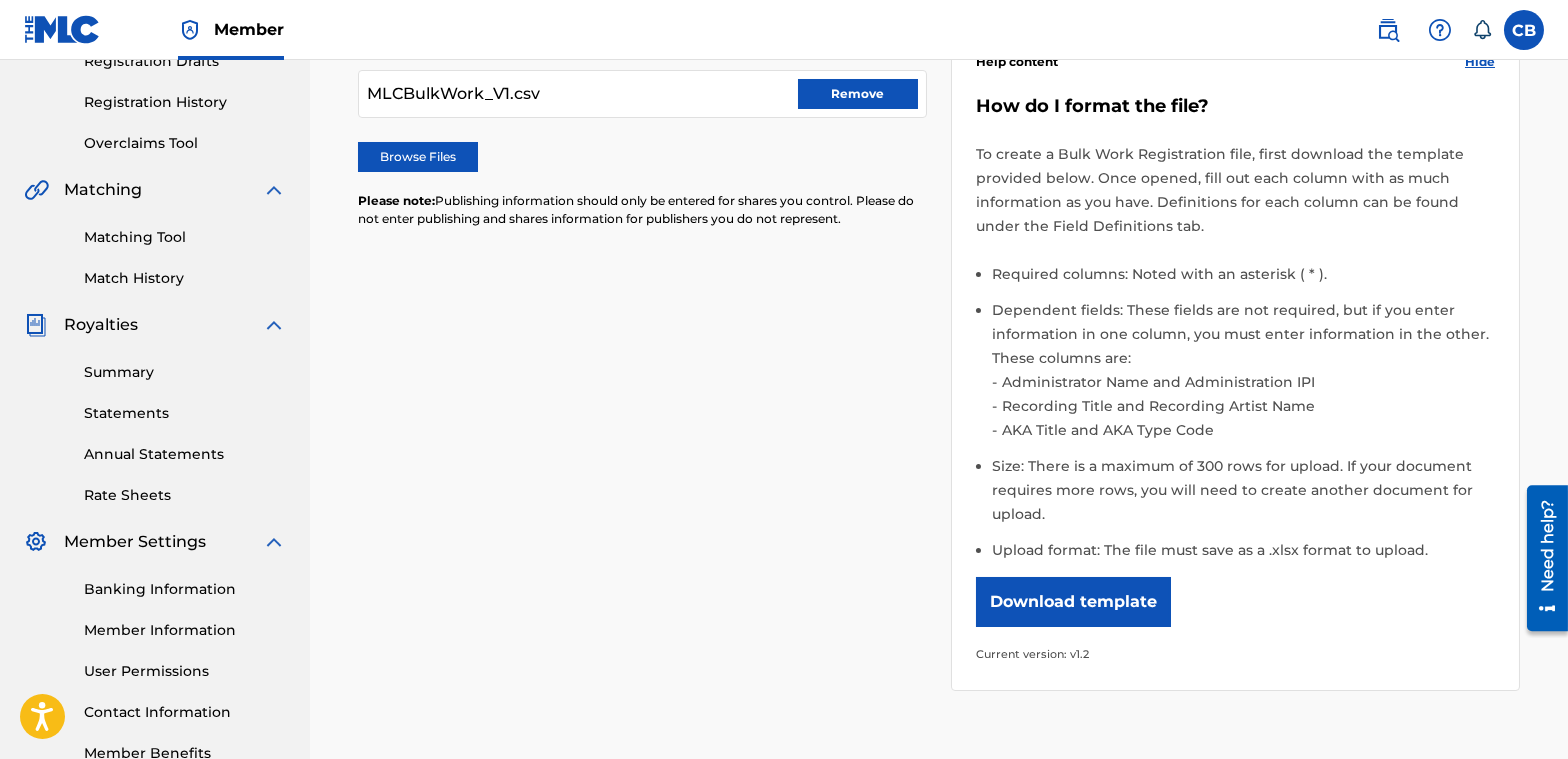 scroll, scrollTop: 500, scrollLeft: 0, axis: vertical 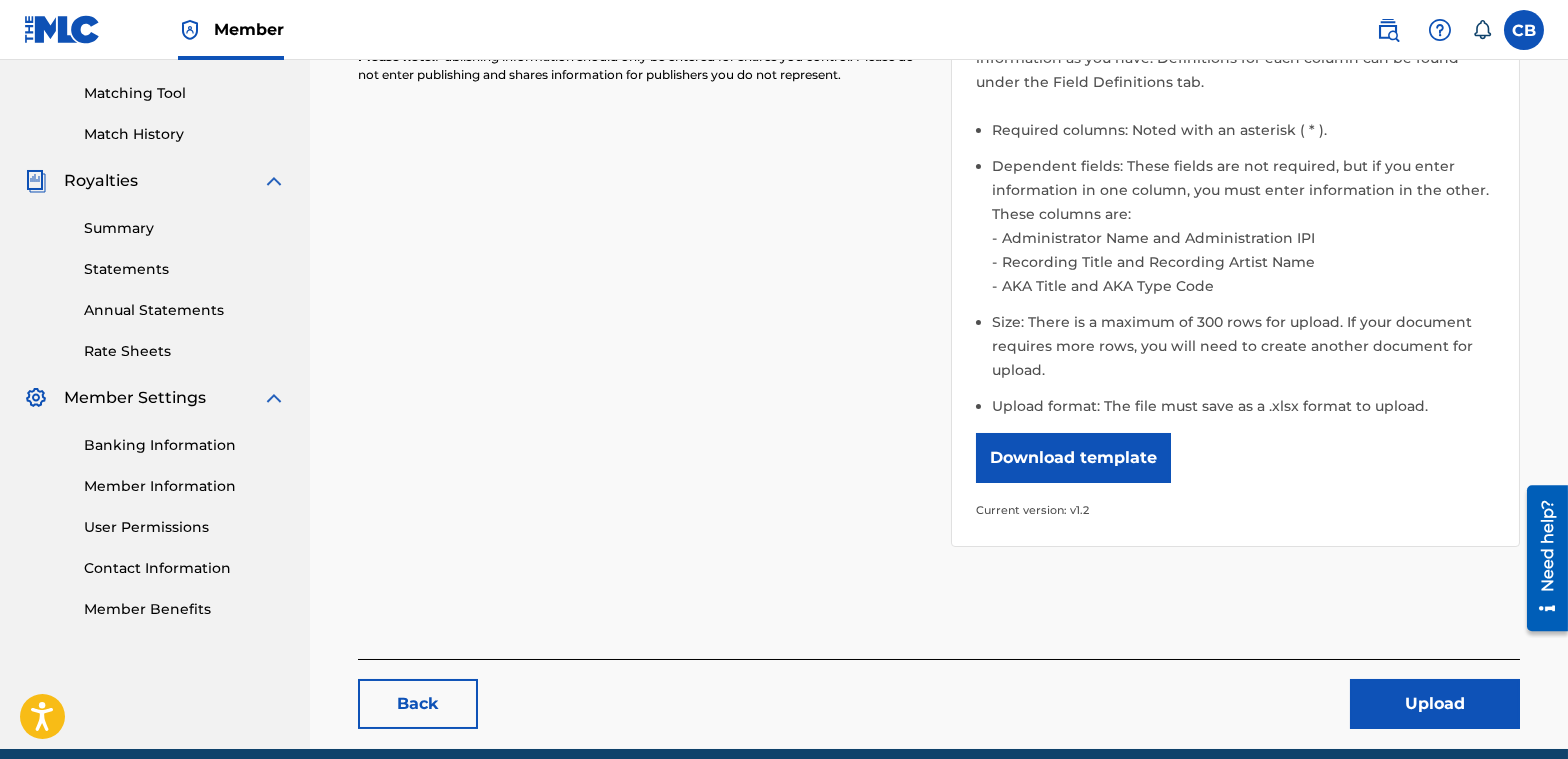 click on "Upload" at bounding box center [1435, 704] 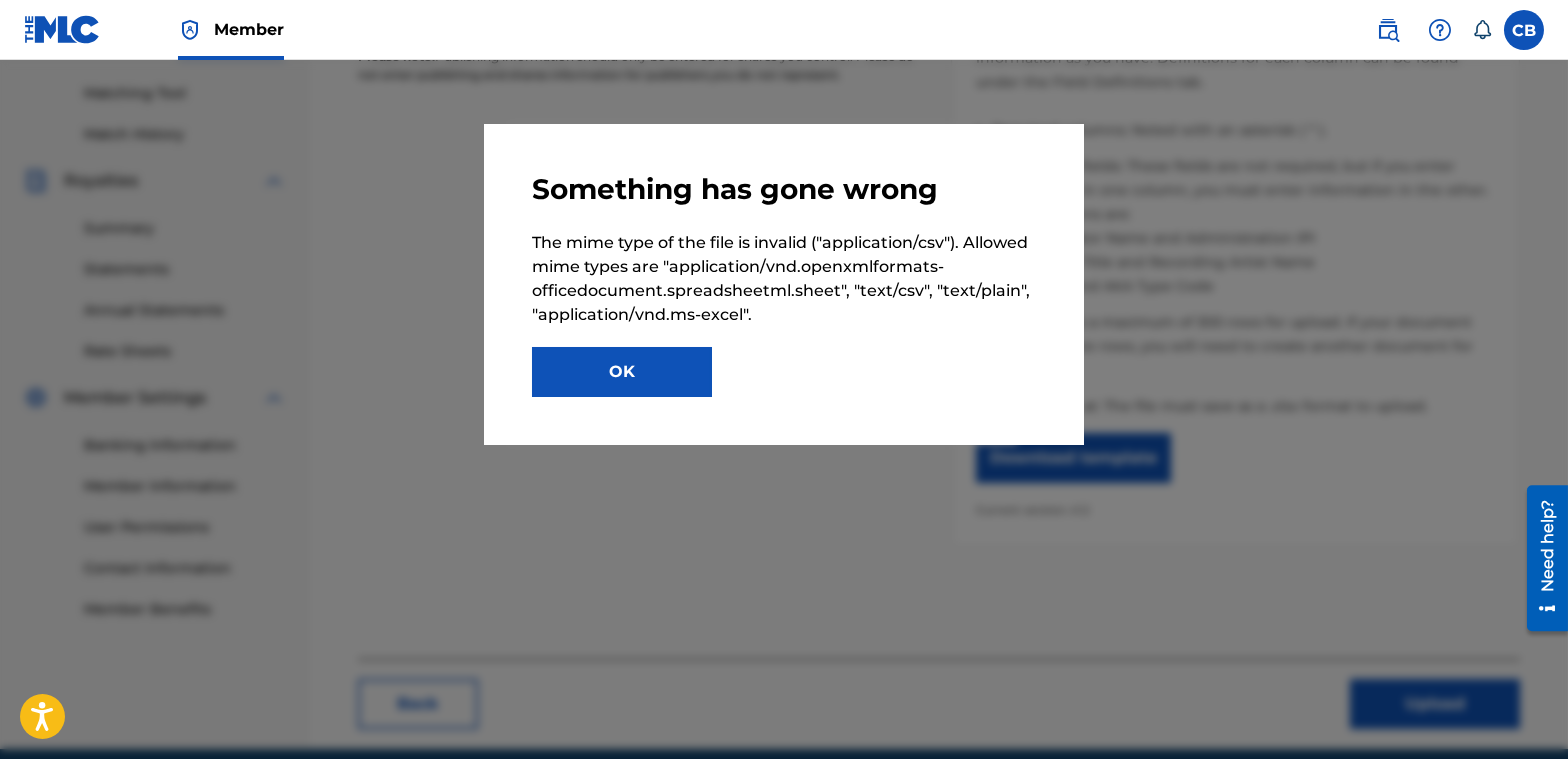 click on "OK" at bounding box center [622, 372] 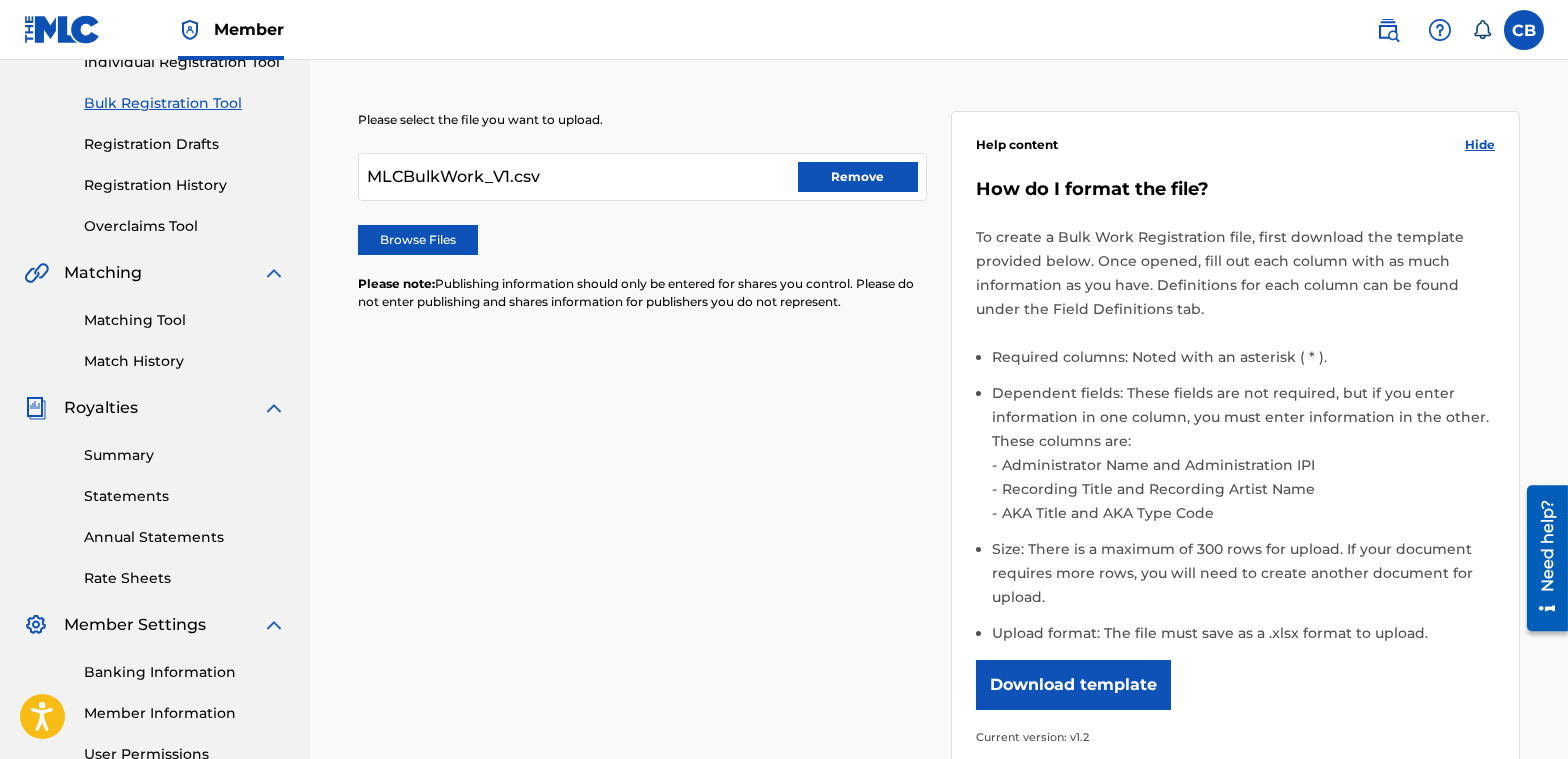 scroll, scrollTop: 100, scrollLeft: 0, axis: vertical 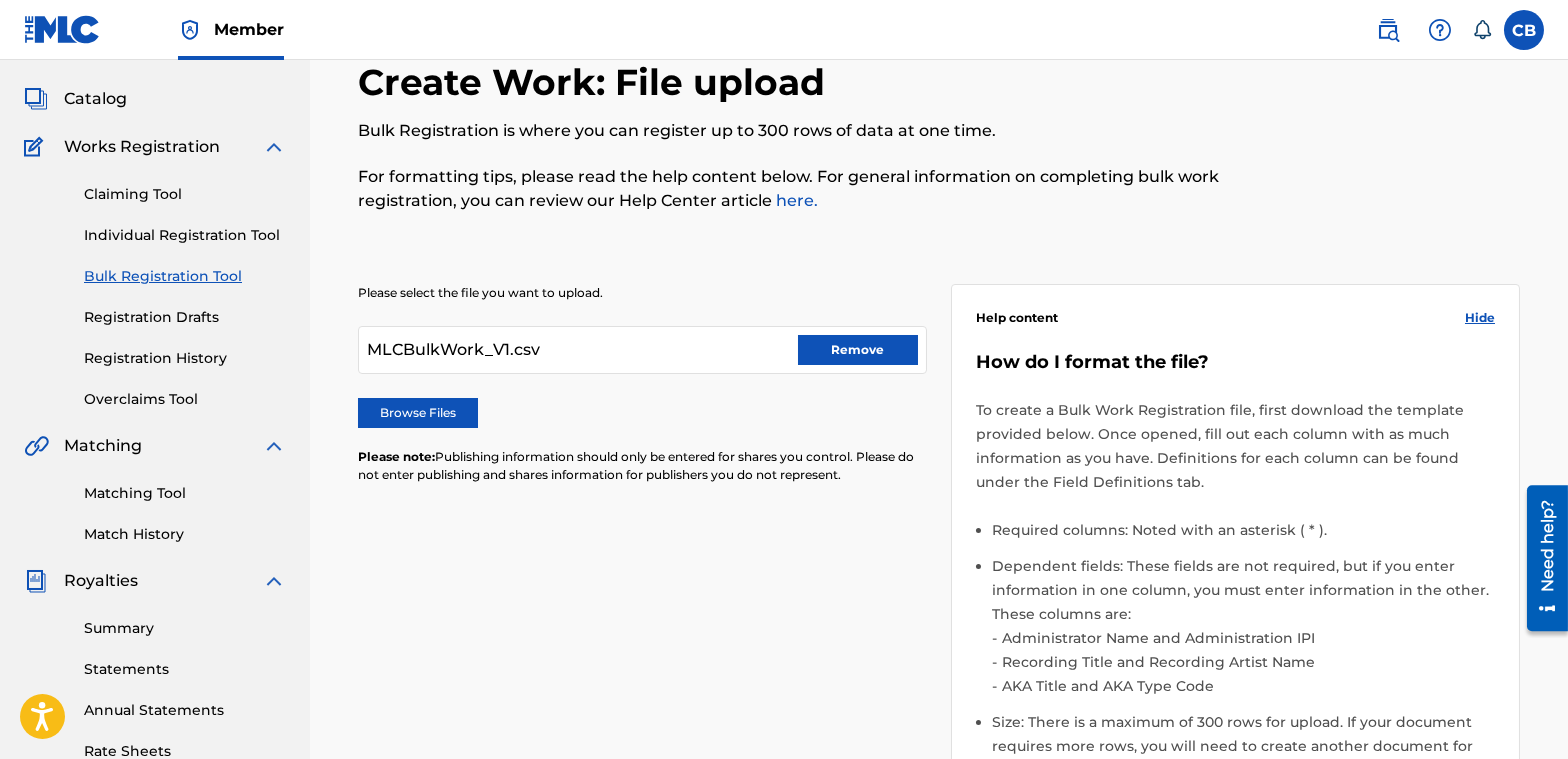 click on "Remove" at bounding box center (858, 350) 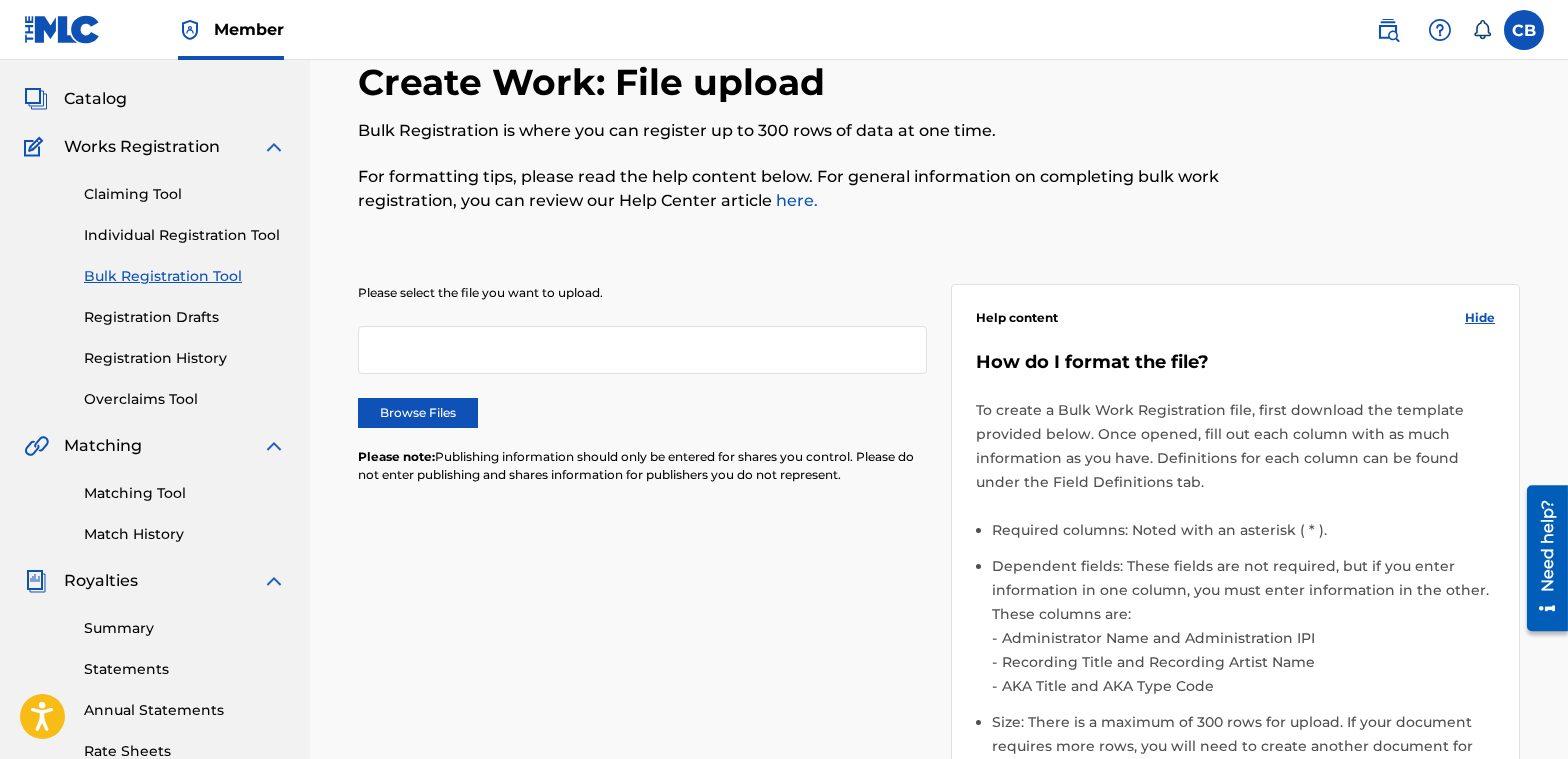 click on "Browse Files" at bounding box center [418, 413] 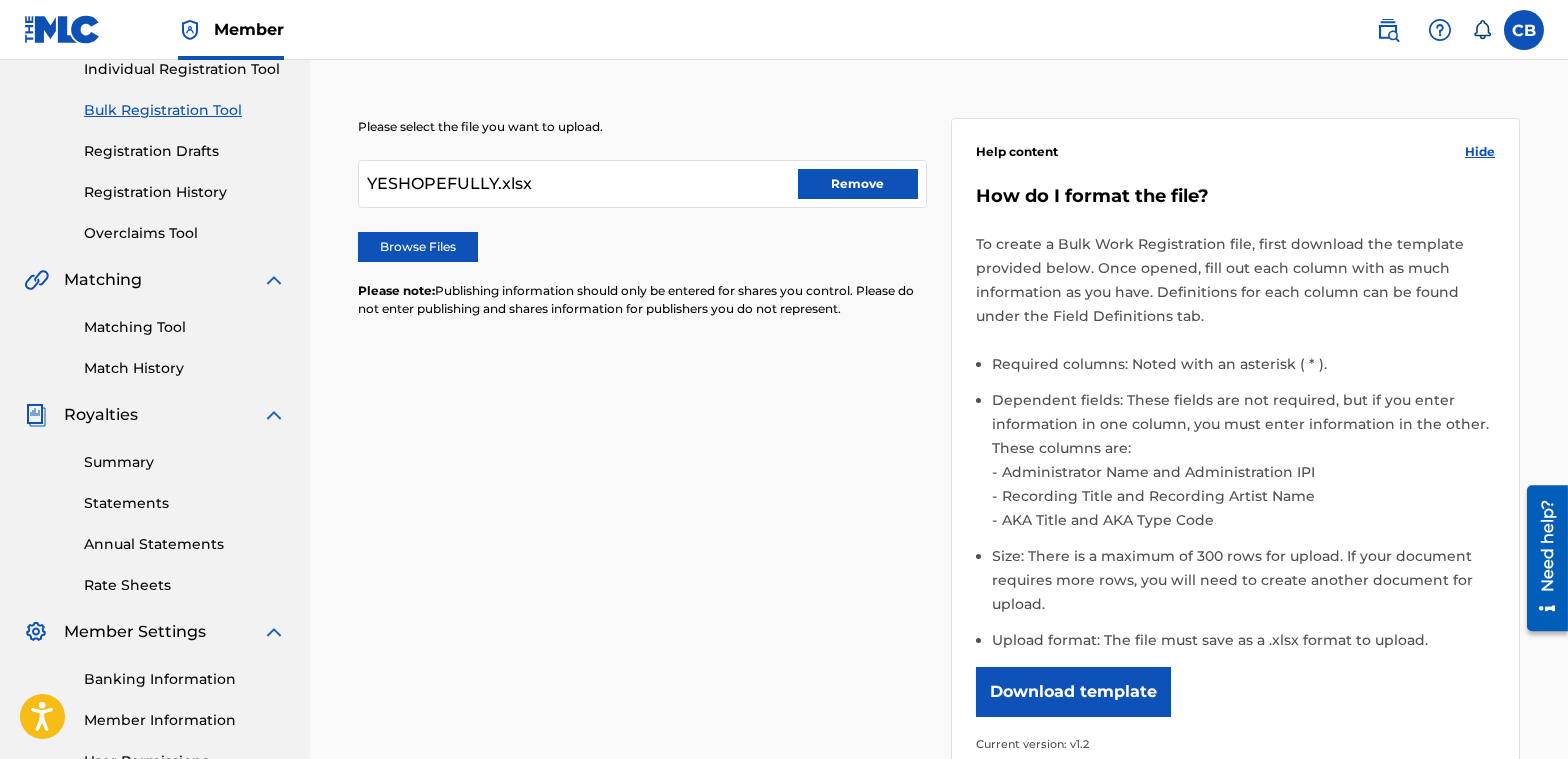 scroll, scrollTop: 400, scrollLeft: 0, axis: vertical 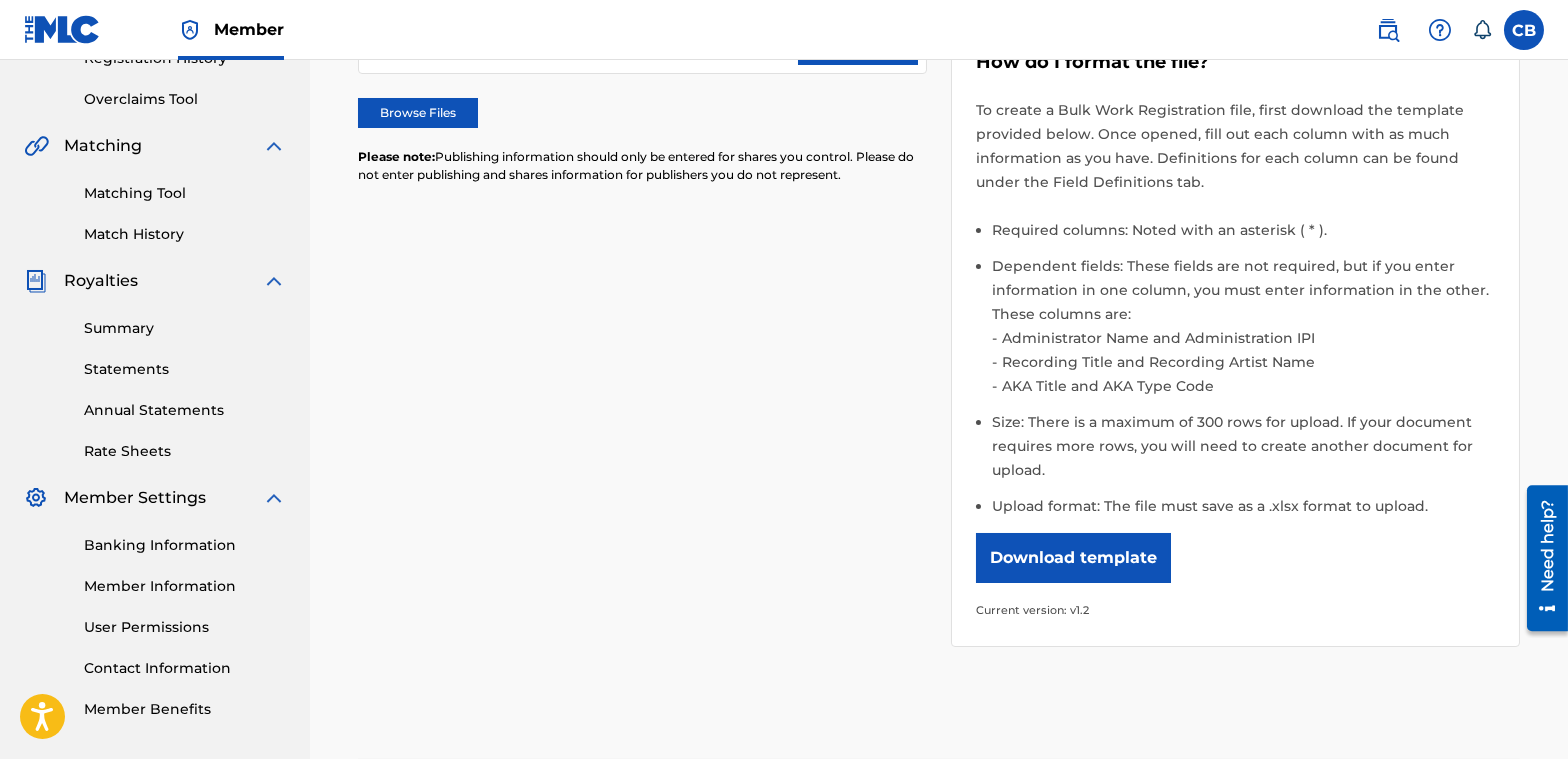 click on "Download template" at bounding box center (1073, 558) 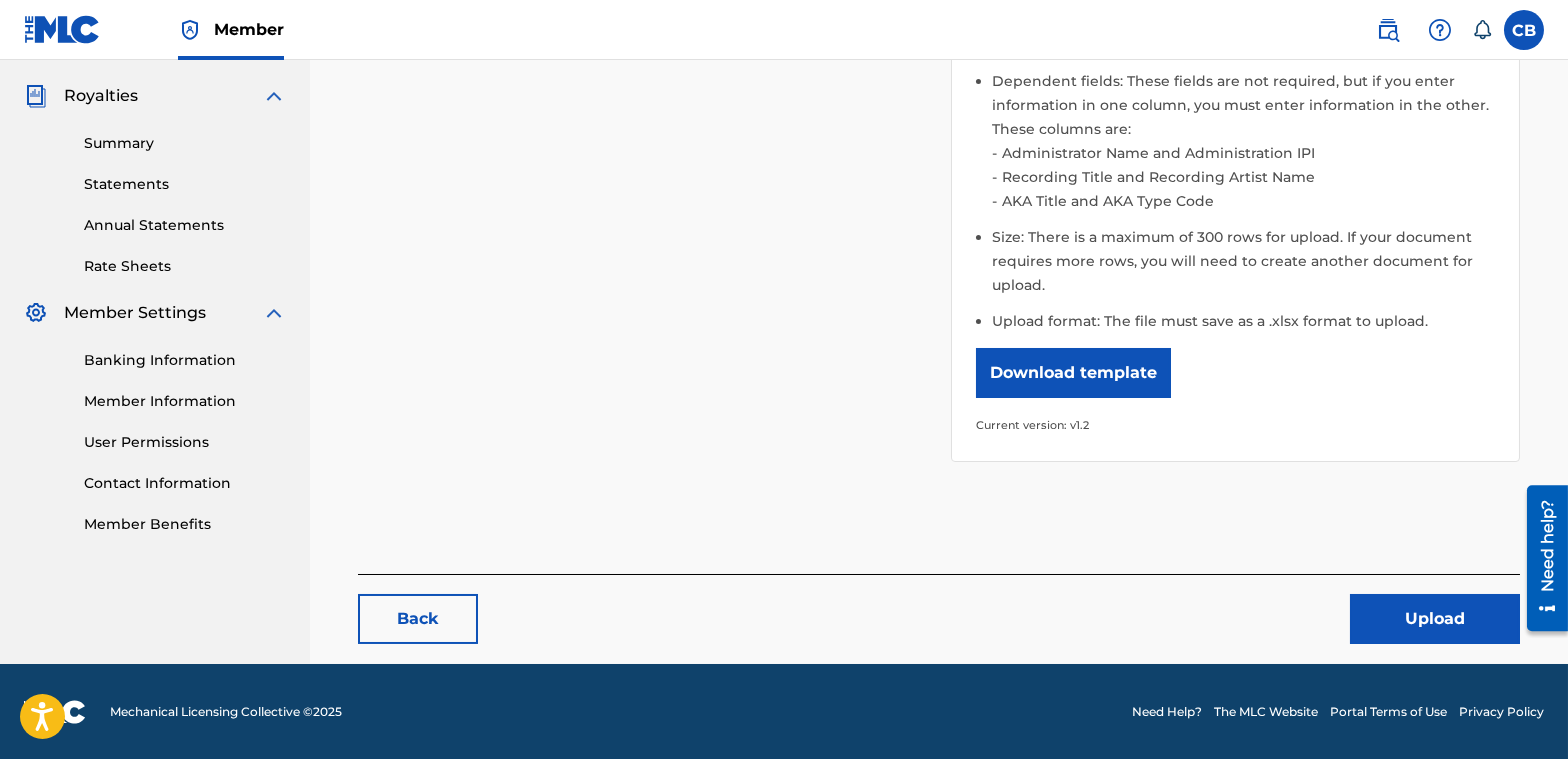 click on "Upload" at bounding box center [1435, 619] 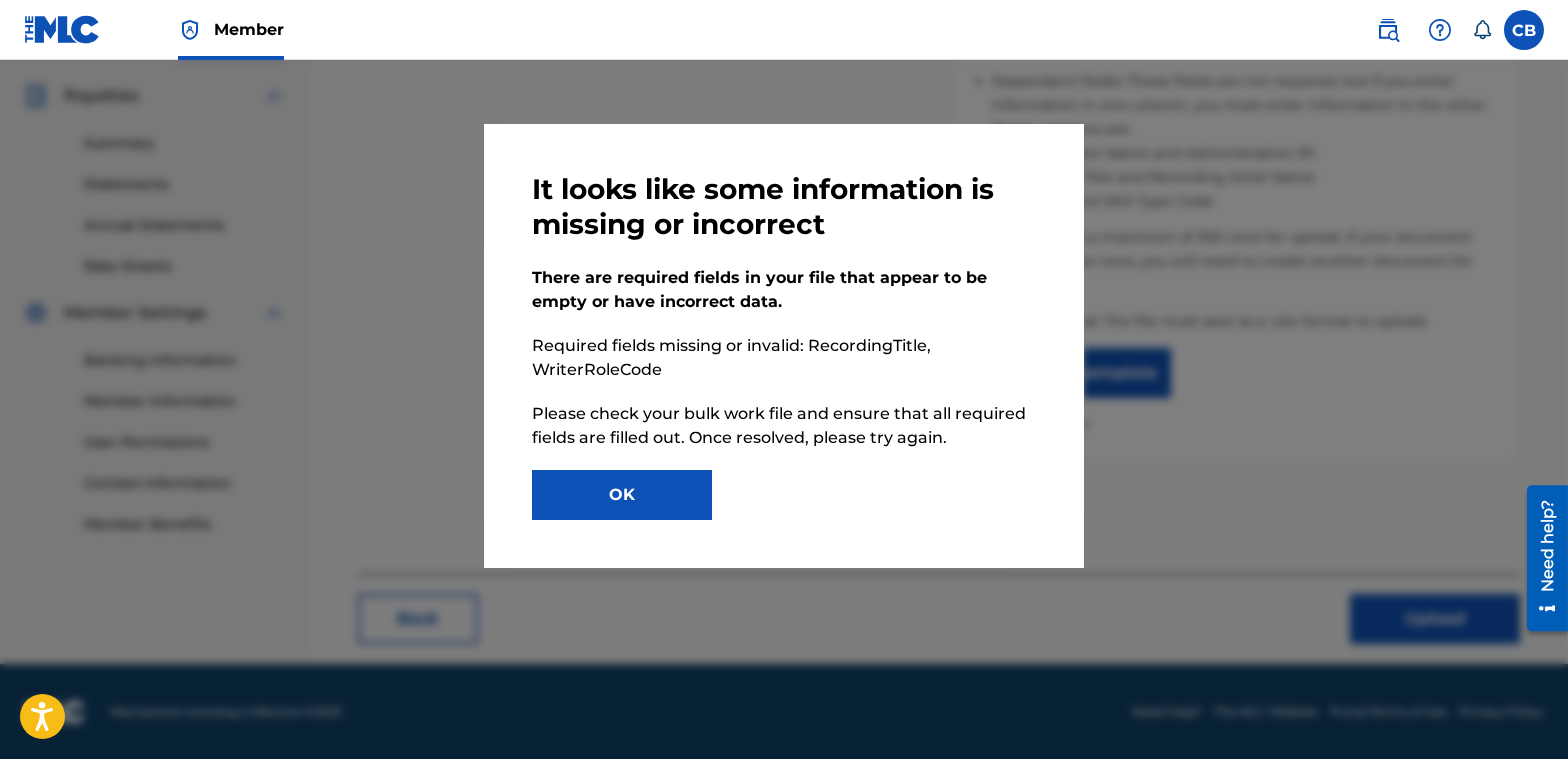 click at bounding box center [784, 439] 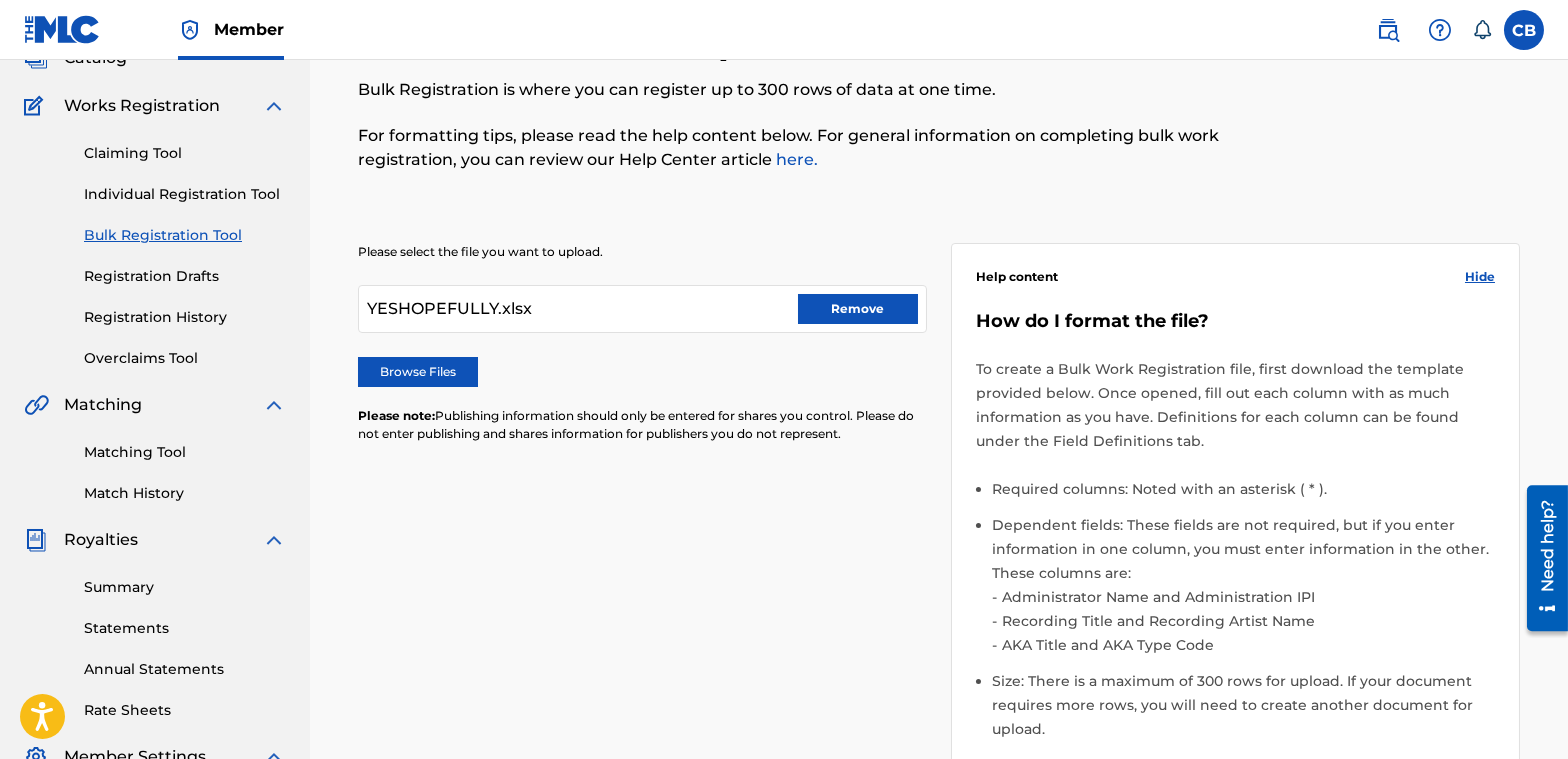 scroll, scrollTop: 85, scrollLeft: 0, axis: vertical 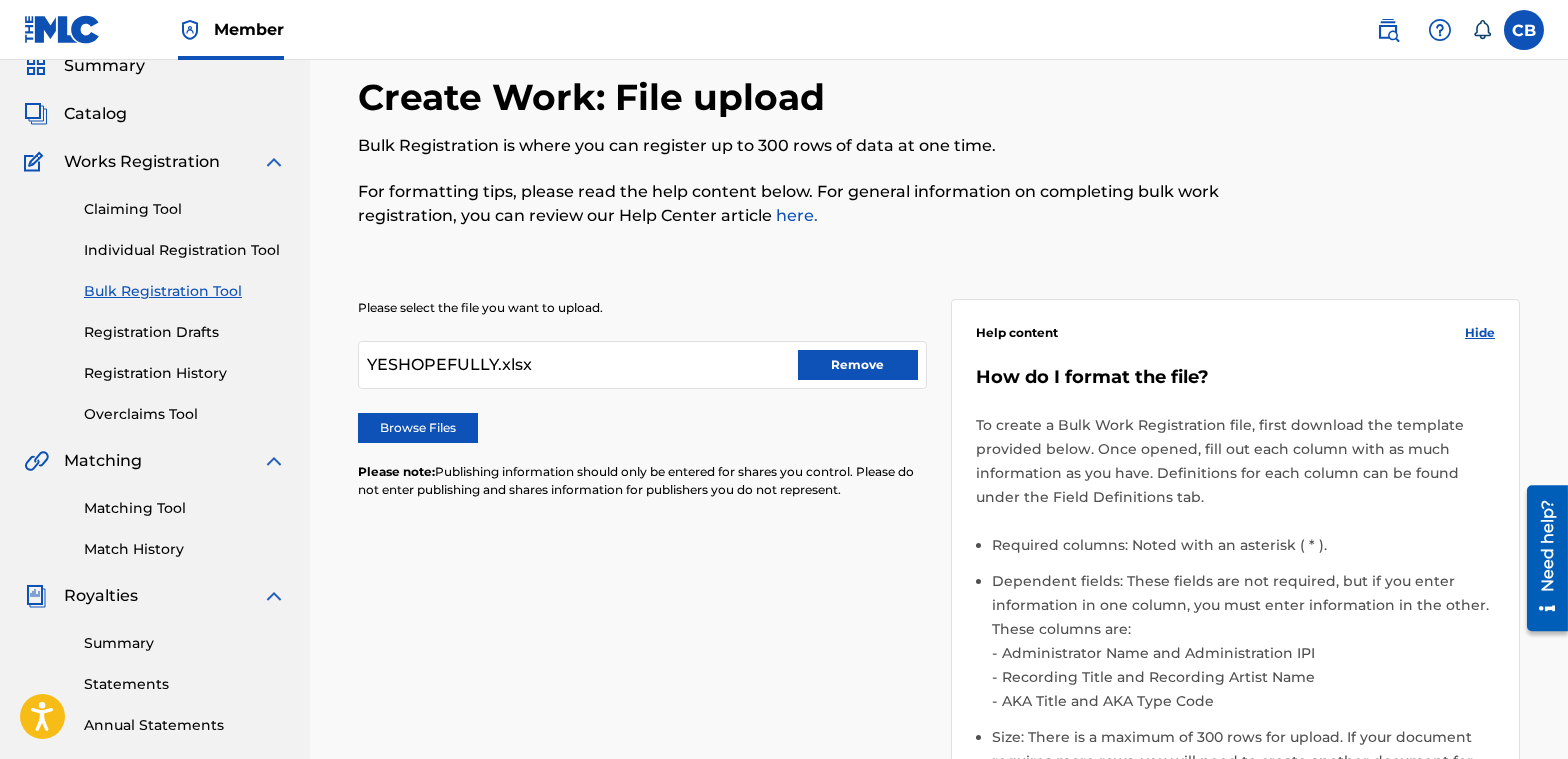 click on "Remove" at bounding box center [858, 365] 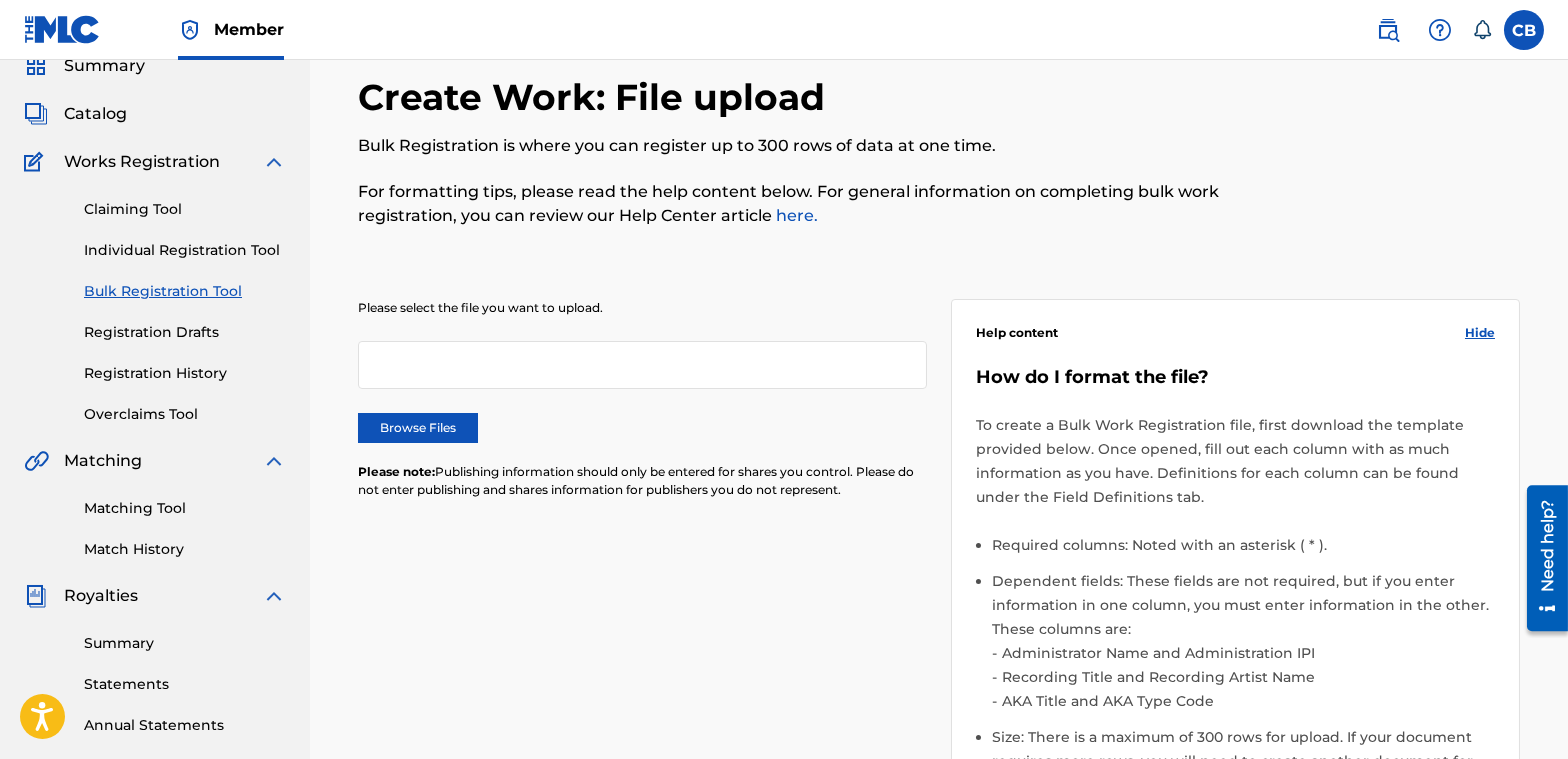 click on "Browse Files" at bounding box center (418, 428) 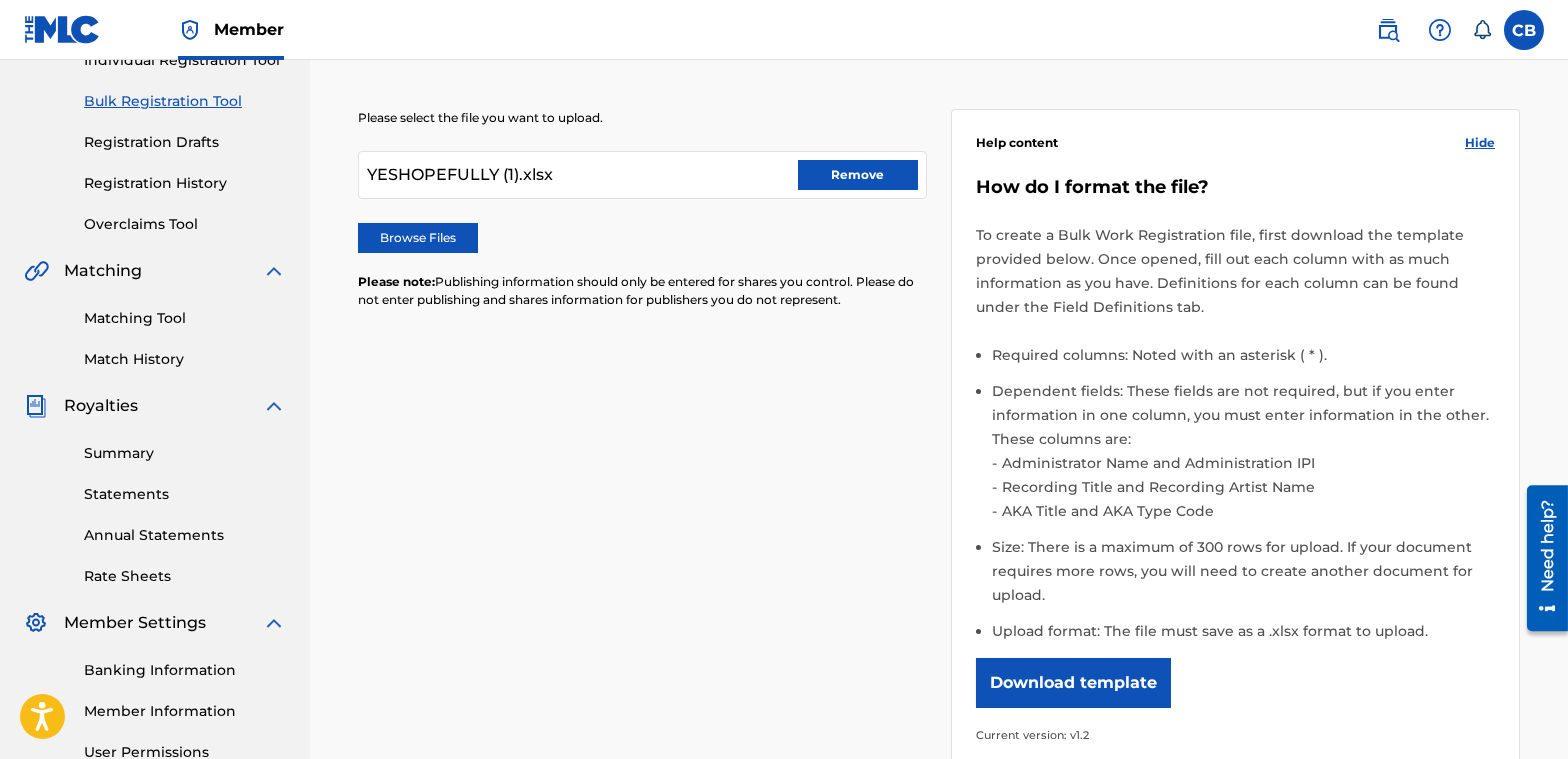 scroll, scrollTop: 485, scrollLeft: 0, axis: vertical 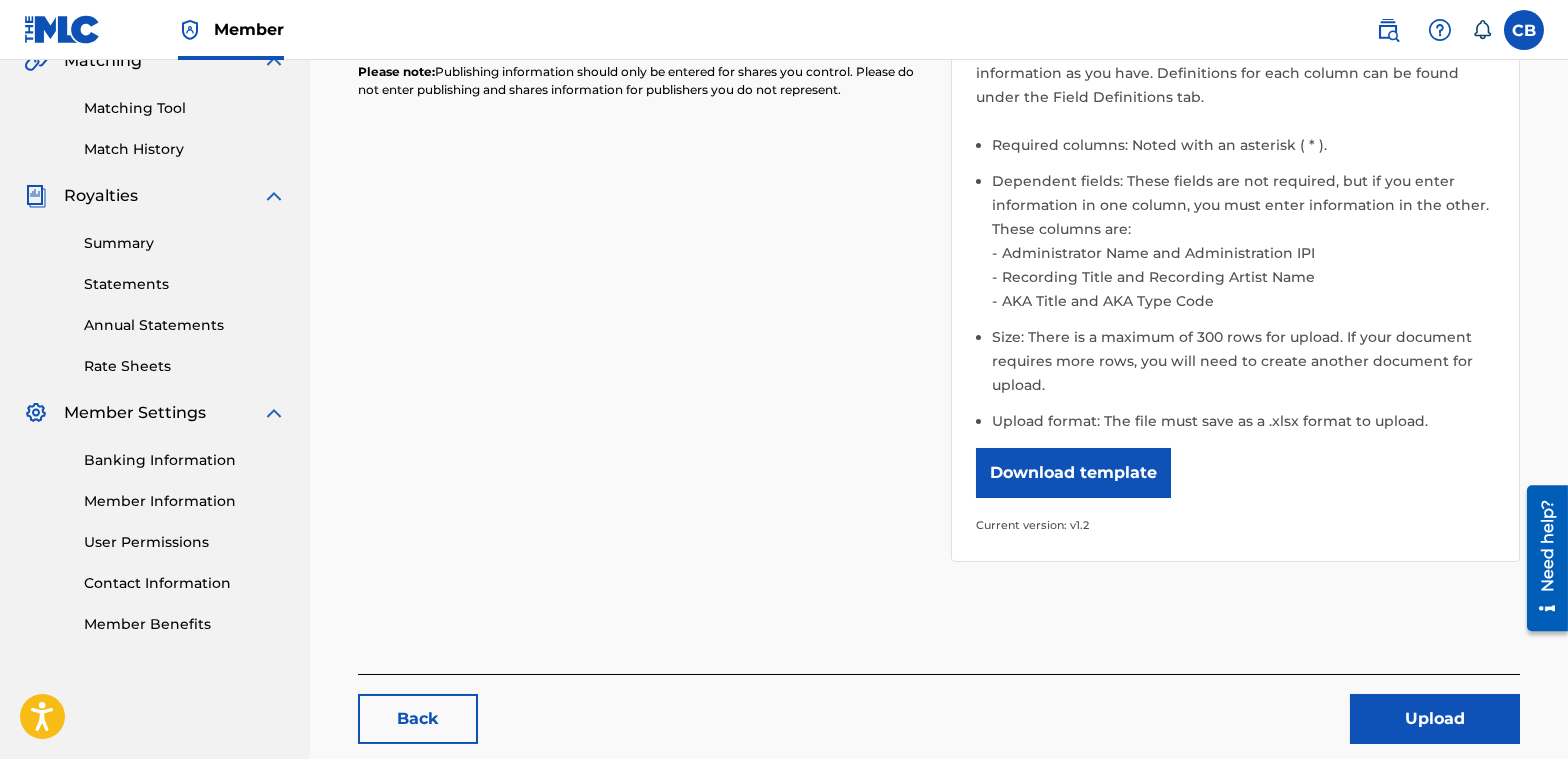 click on "Upload" at bounding box center (1435, 719) 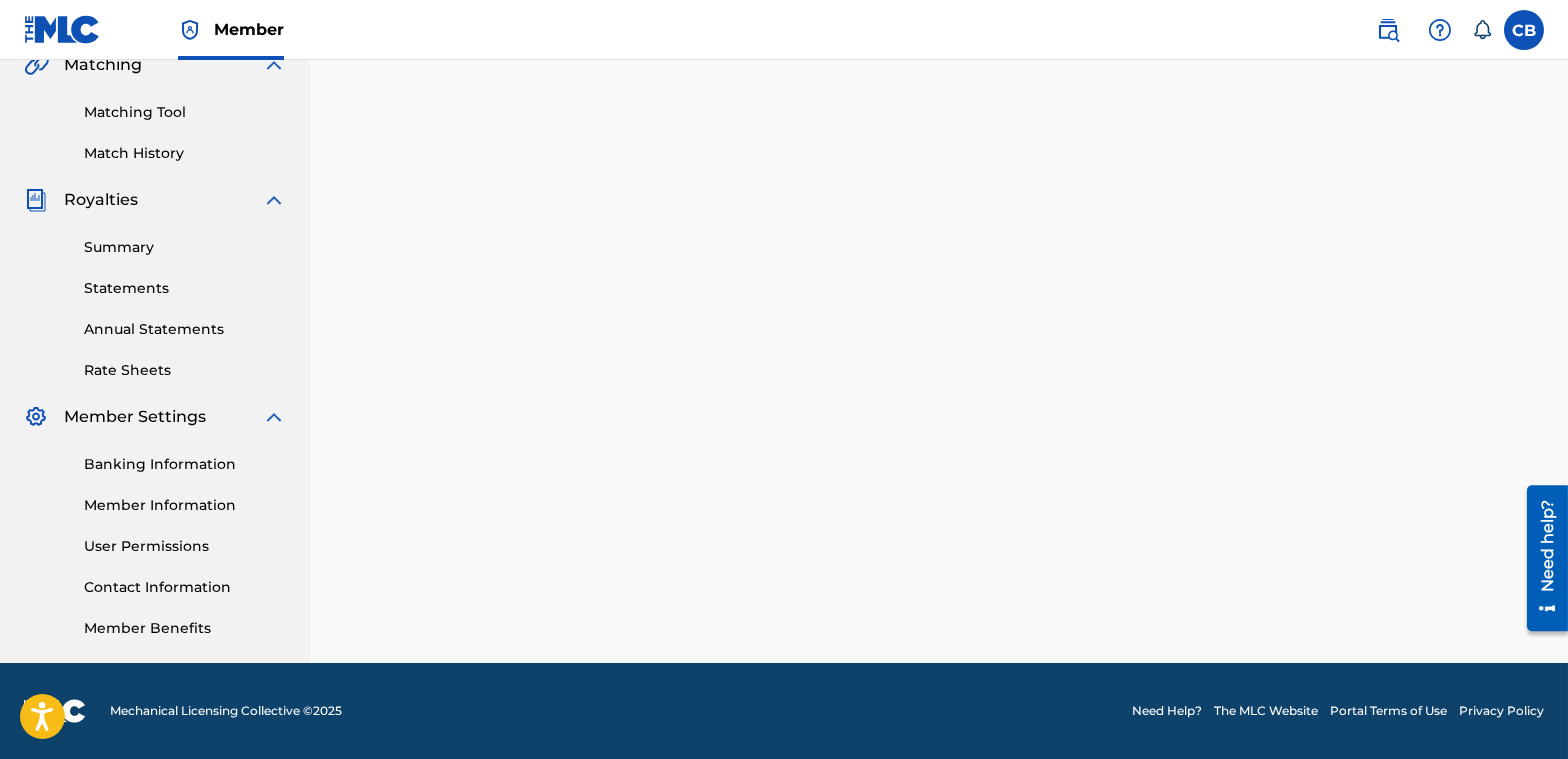 scroll, scrollTop: 0, scrollLeft: 0, axis: both 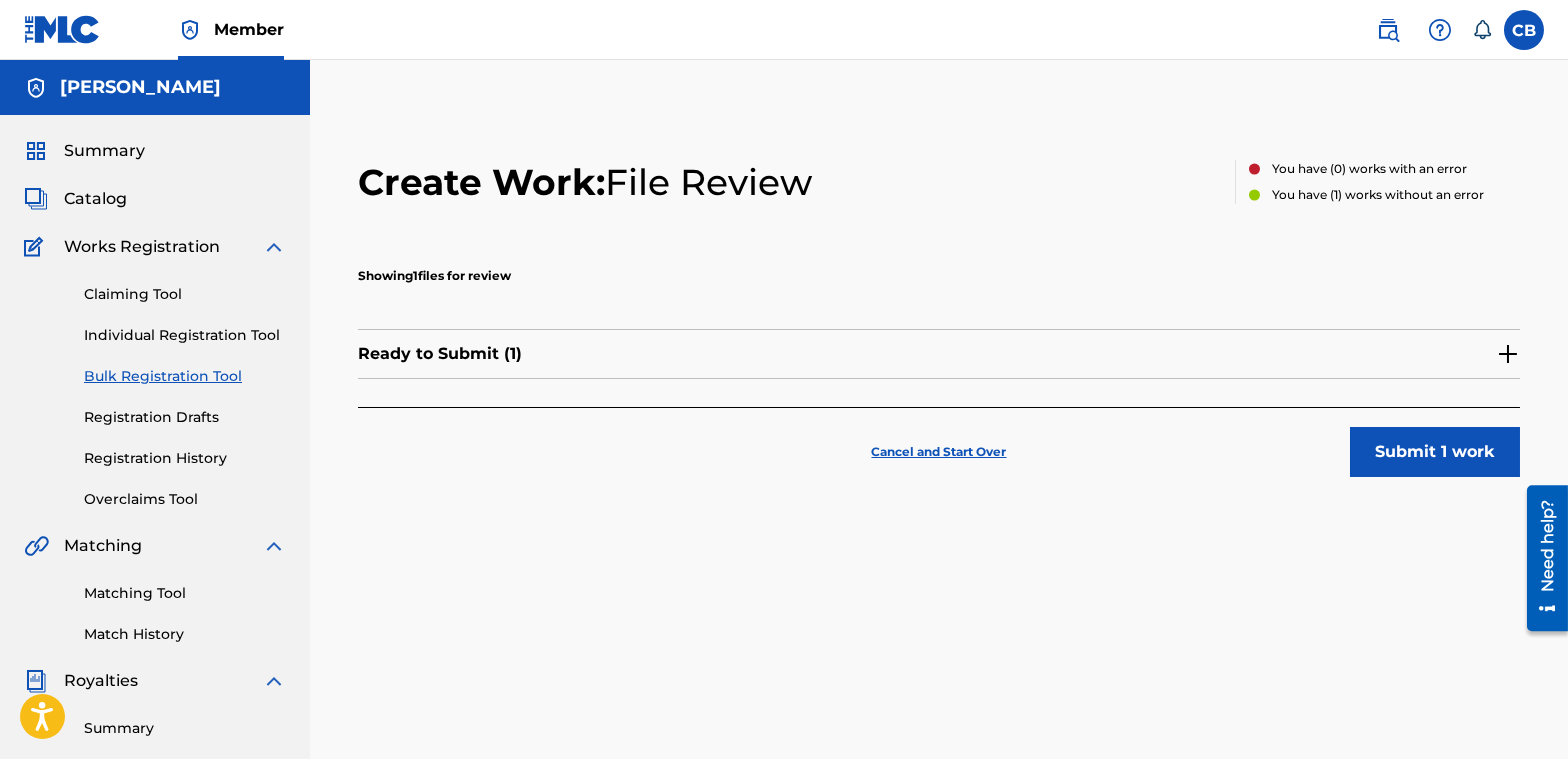 click on "Ready to Submit (  1  )" at bounding box center (440, 354) 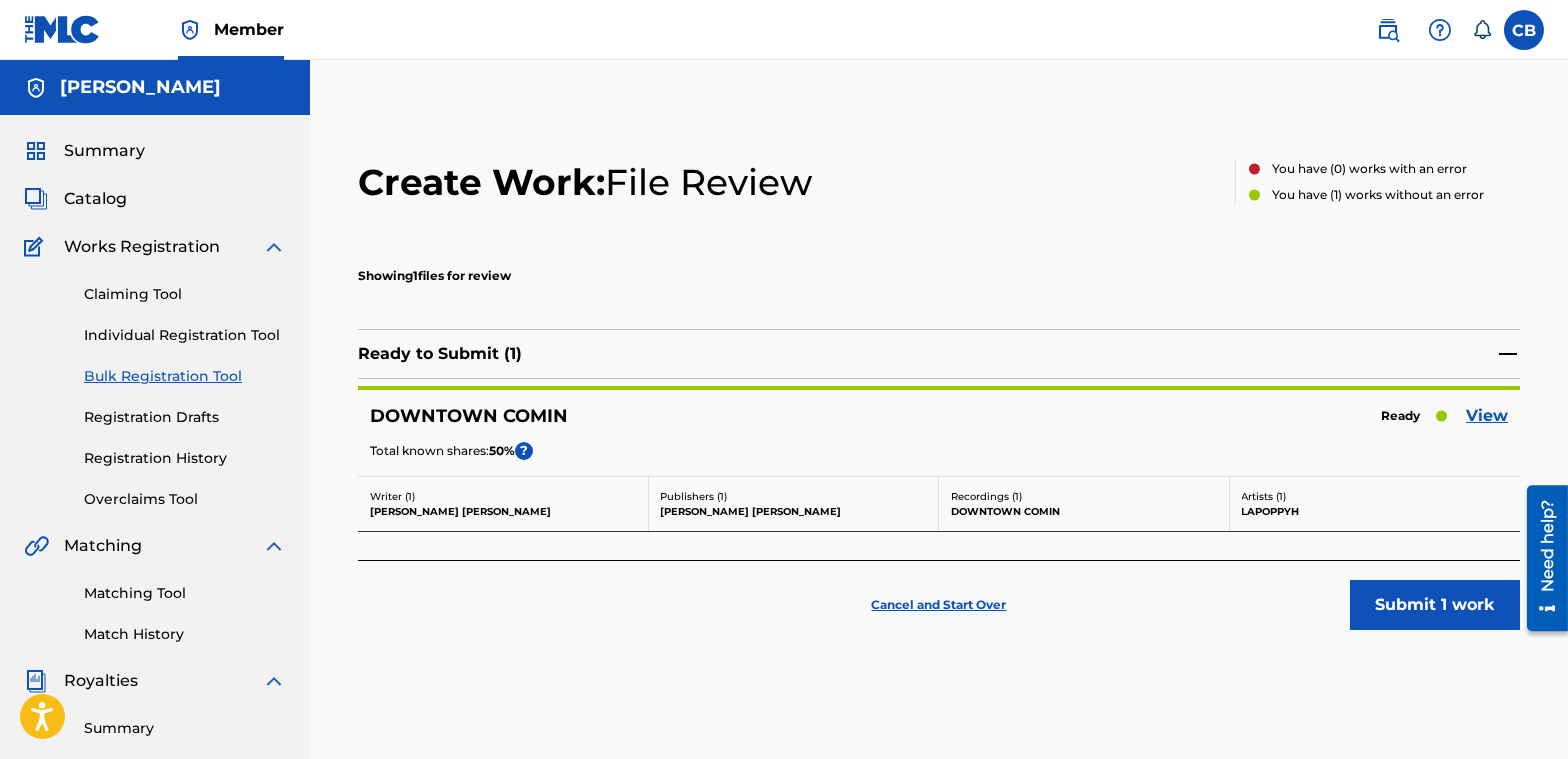 click on "CAMERON   BERNARD" at bounding box center (503, 511) 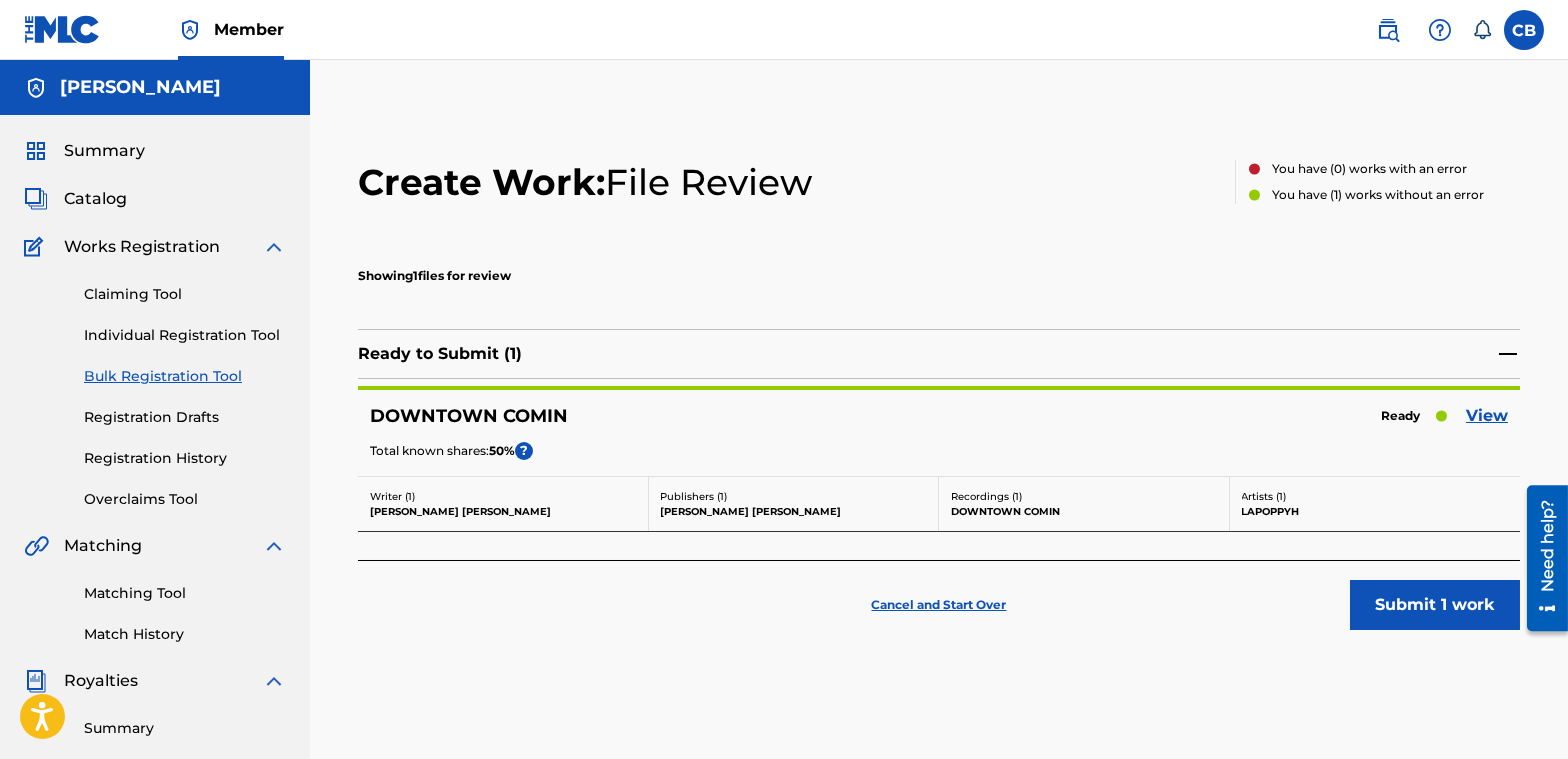 click on "Catalog" at bounding box center [95, 199] 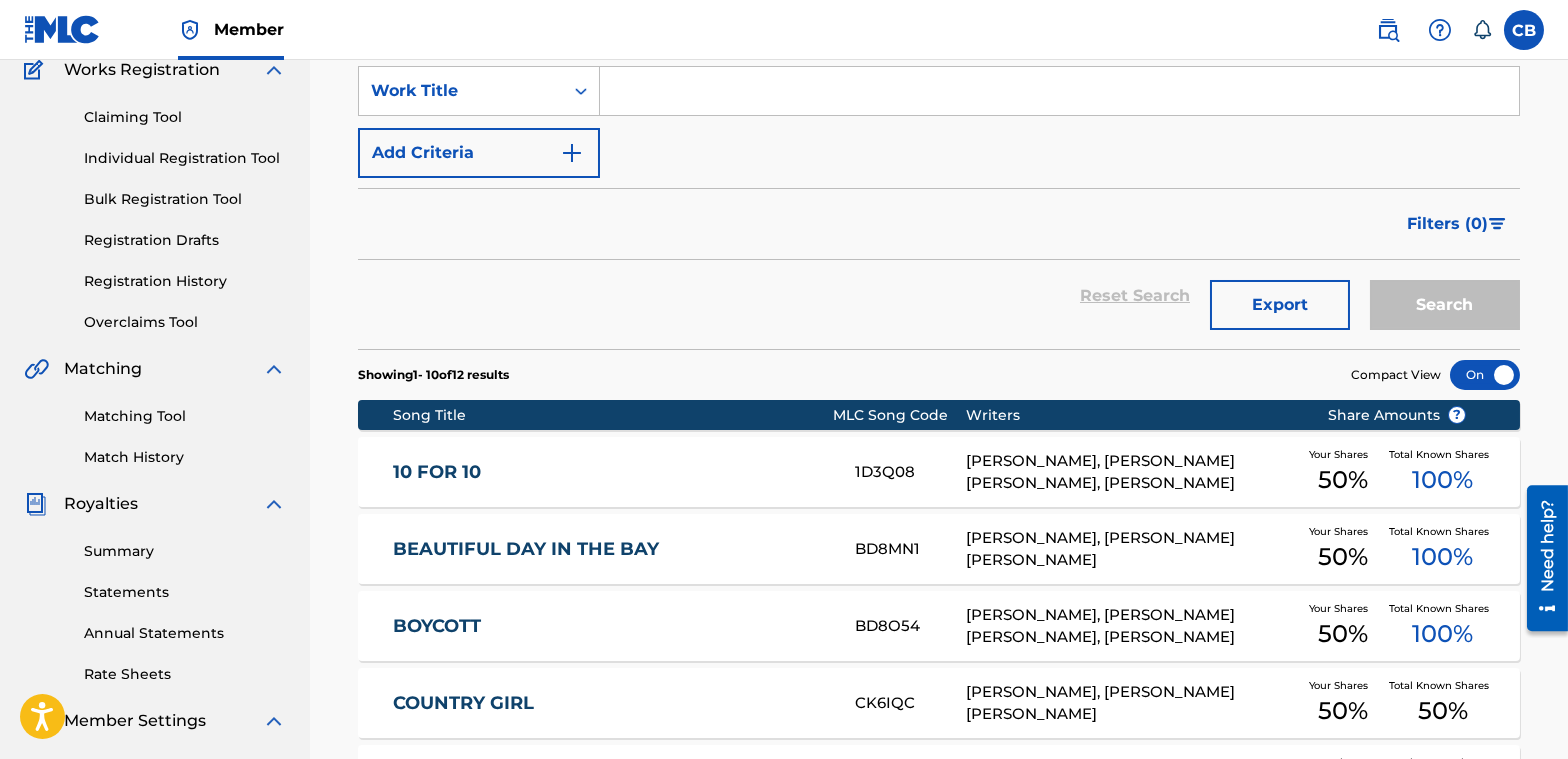 scroll, scrollTop: 200, scrollLeft: 0, axis: vertical 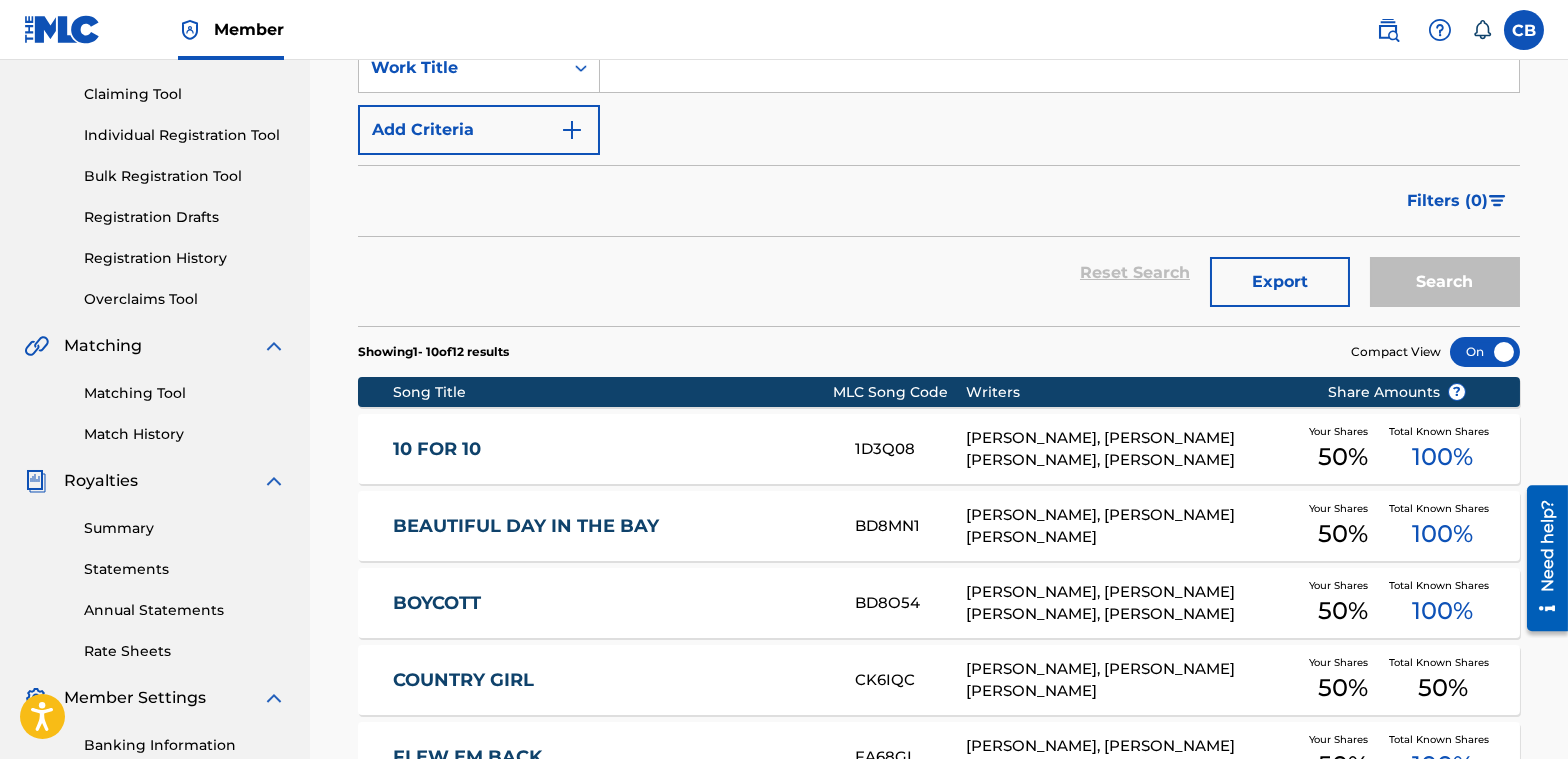 click on "BEAUTIFUL DAY IN THE BAY BD8MN1 LARUSSELL THOMAS, CAMERON CORTEZ BERNARD Your Shares 50 % Total Known Shares 100 %" at bounding box center [939, 526] 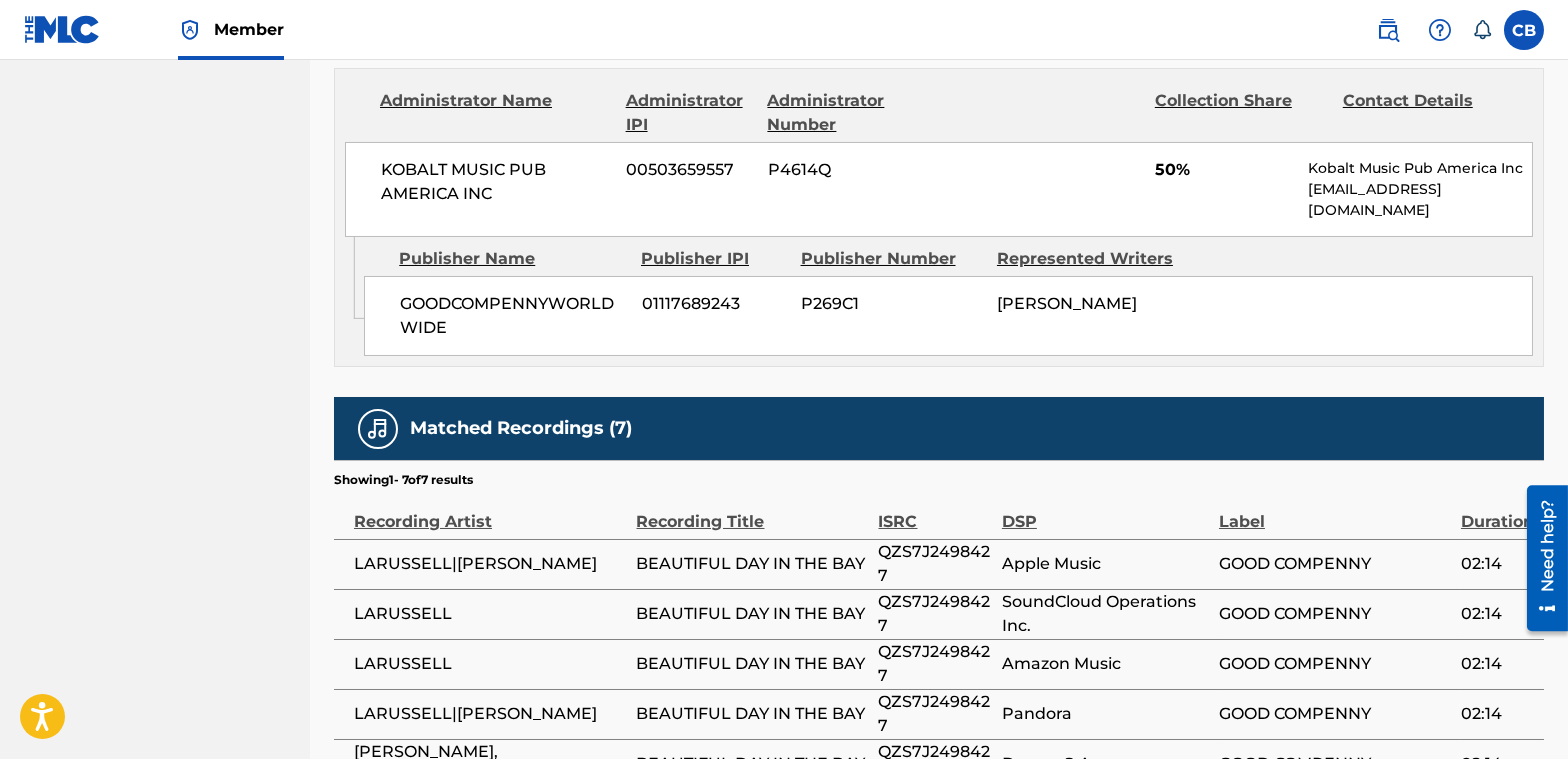 scroll, scrollTop: 900, scrollLeft: 0, axis: vertical 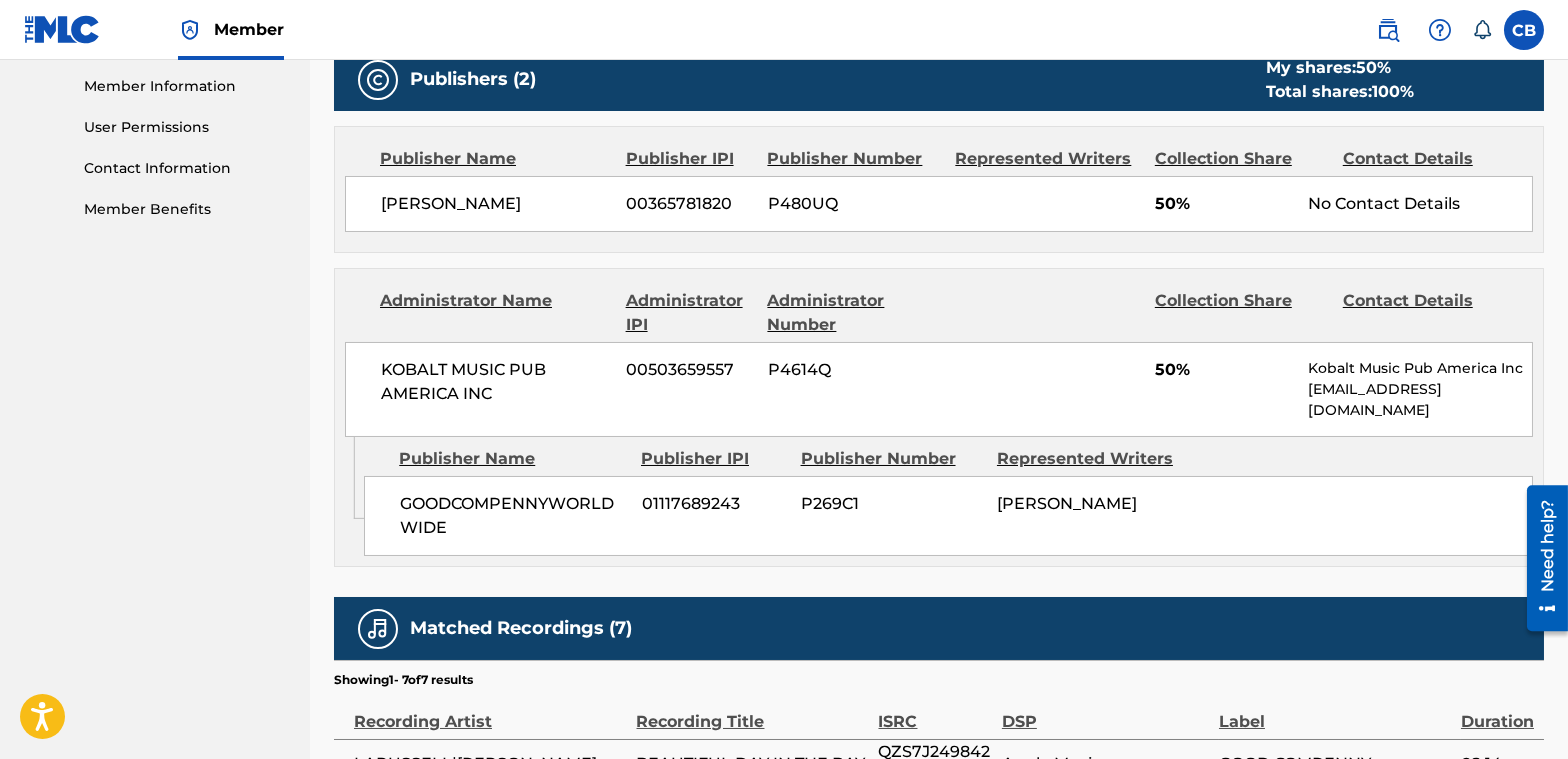 drag, startPoint x: 732, startPoint y: 198, endPoint x: 618, endPoint y: 203, distance: 114.1096 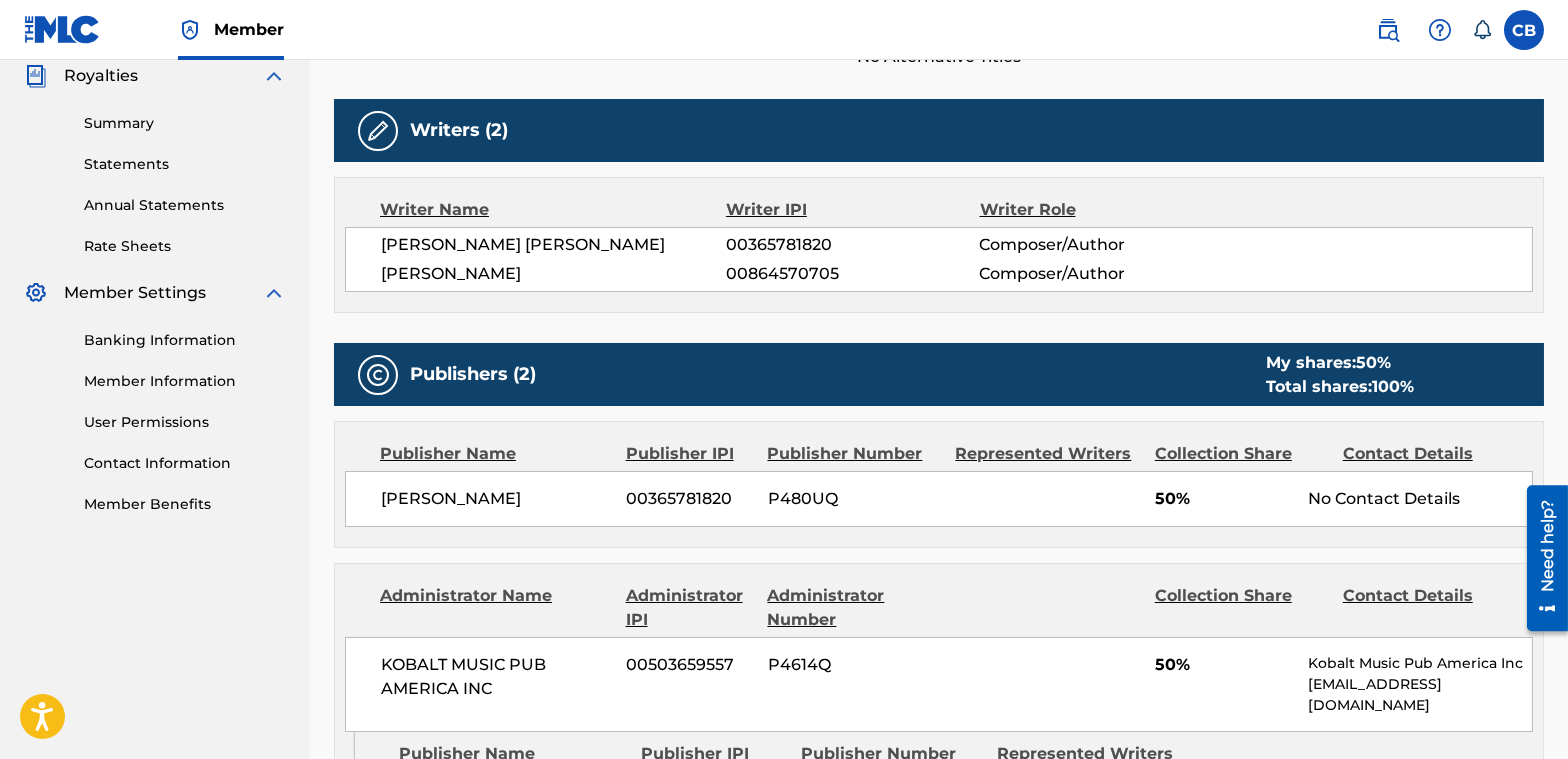 scroll, scrollTop: 600, scrollLeft: 0, axis: vertical 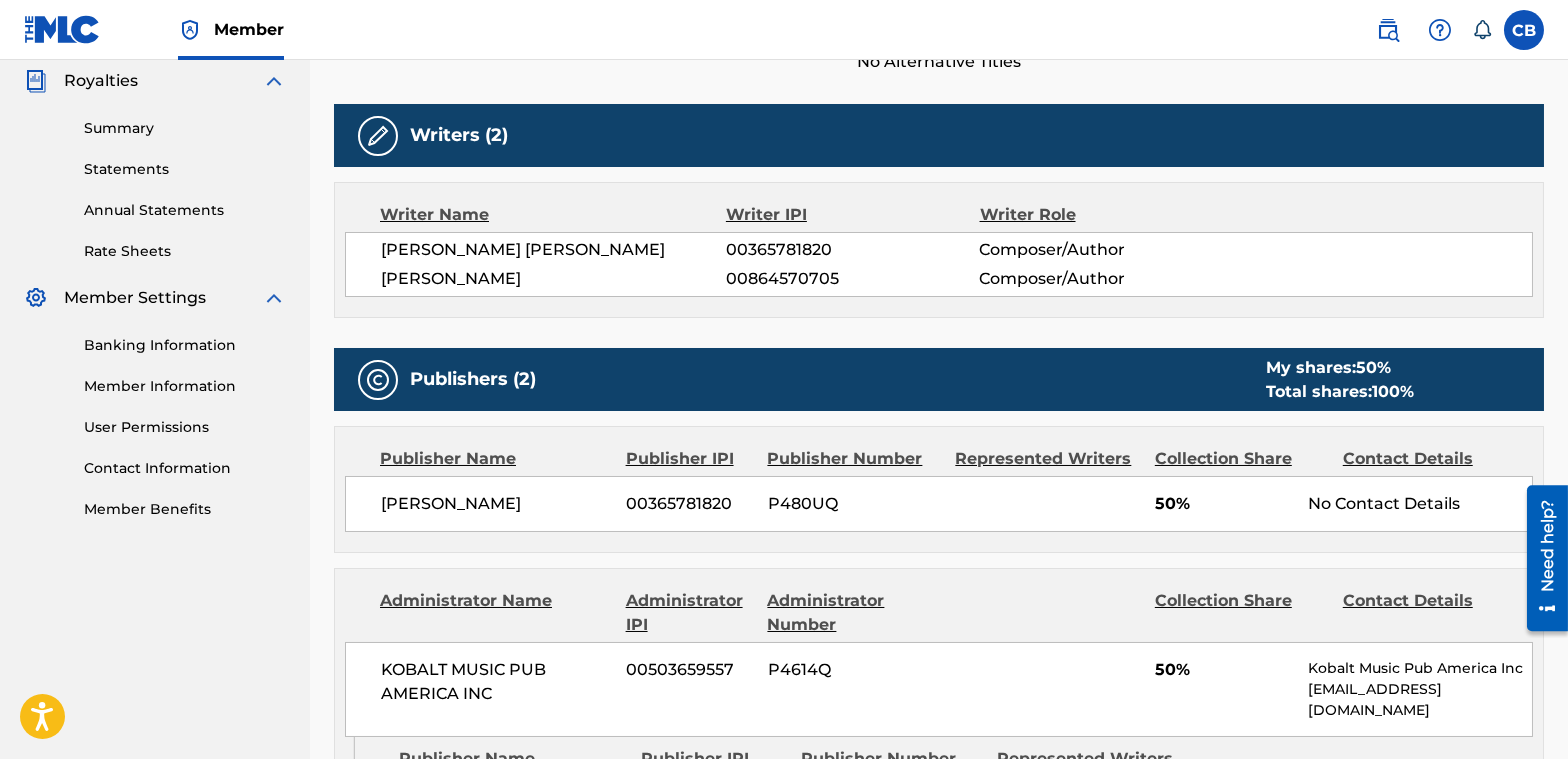 click on "Cameron Bernard 00365781820 P480UQ 50% No Contact Details" at bounding box center [939, 504] 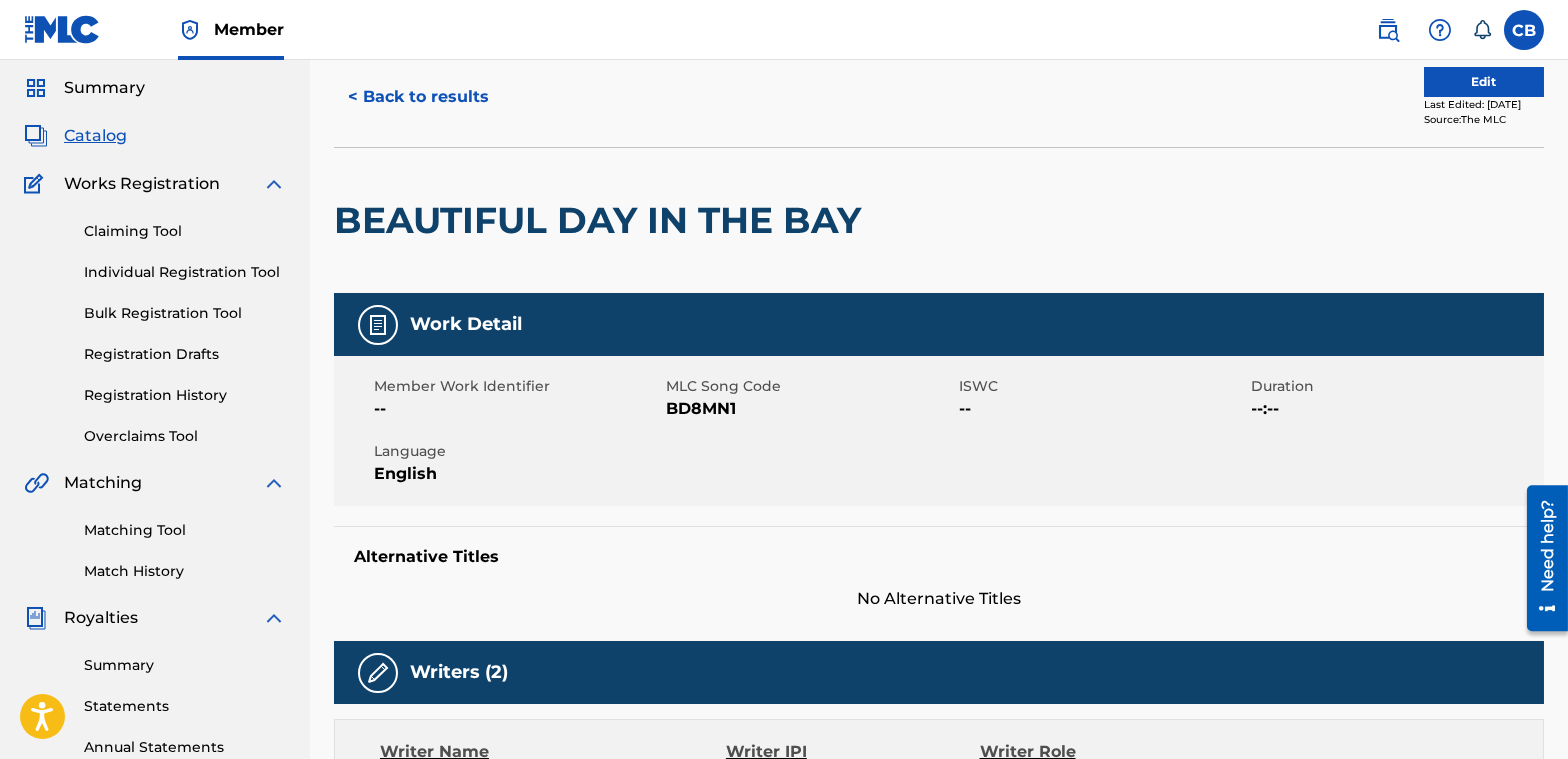 scroll, scrollTop: 0, scrollLeft: 0, axis: both 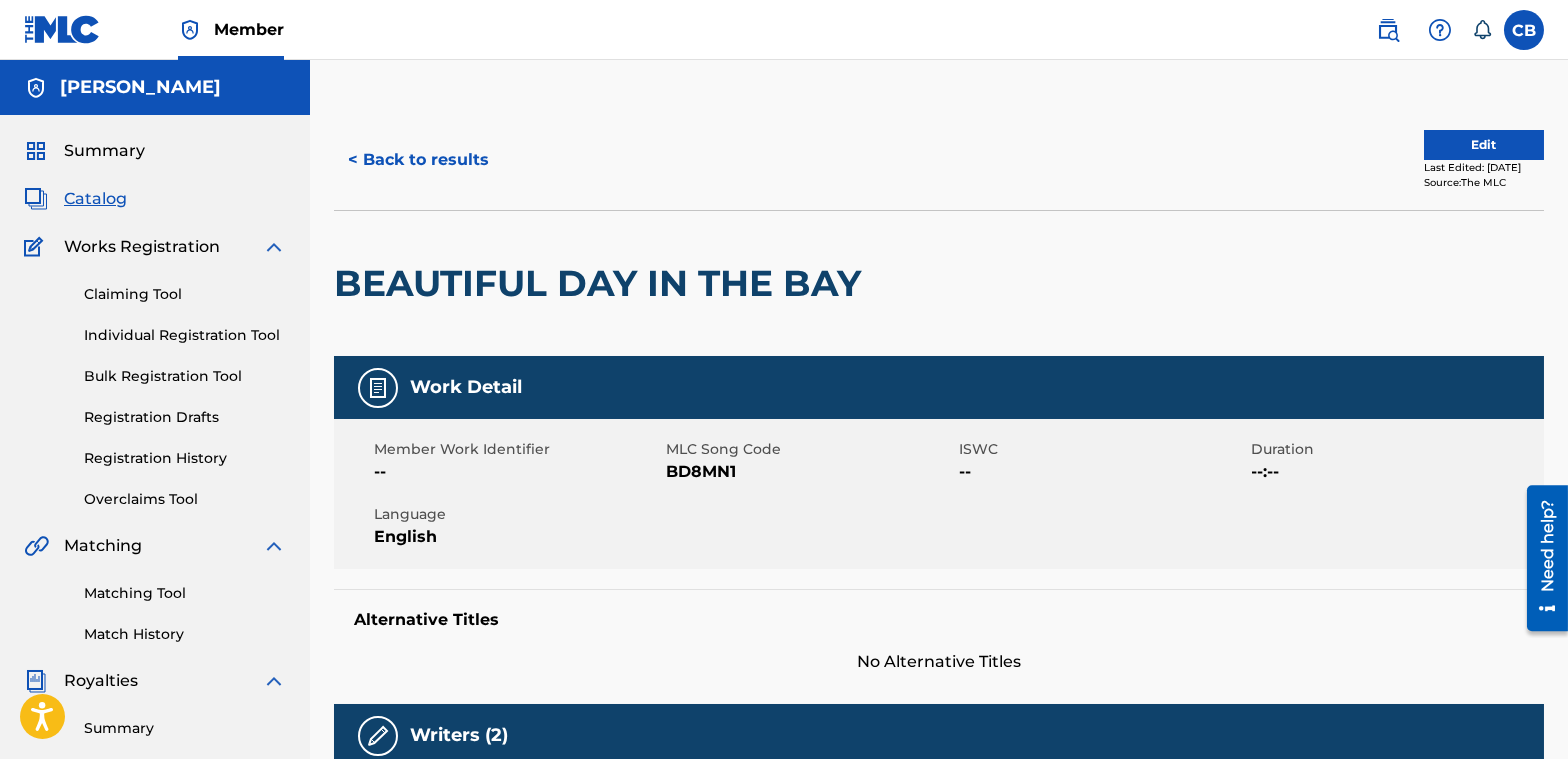 click on "Summary" at bounding box center (104, 151) 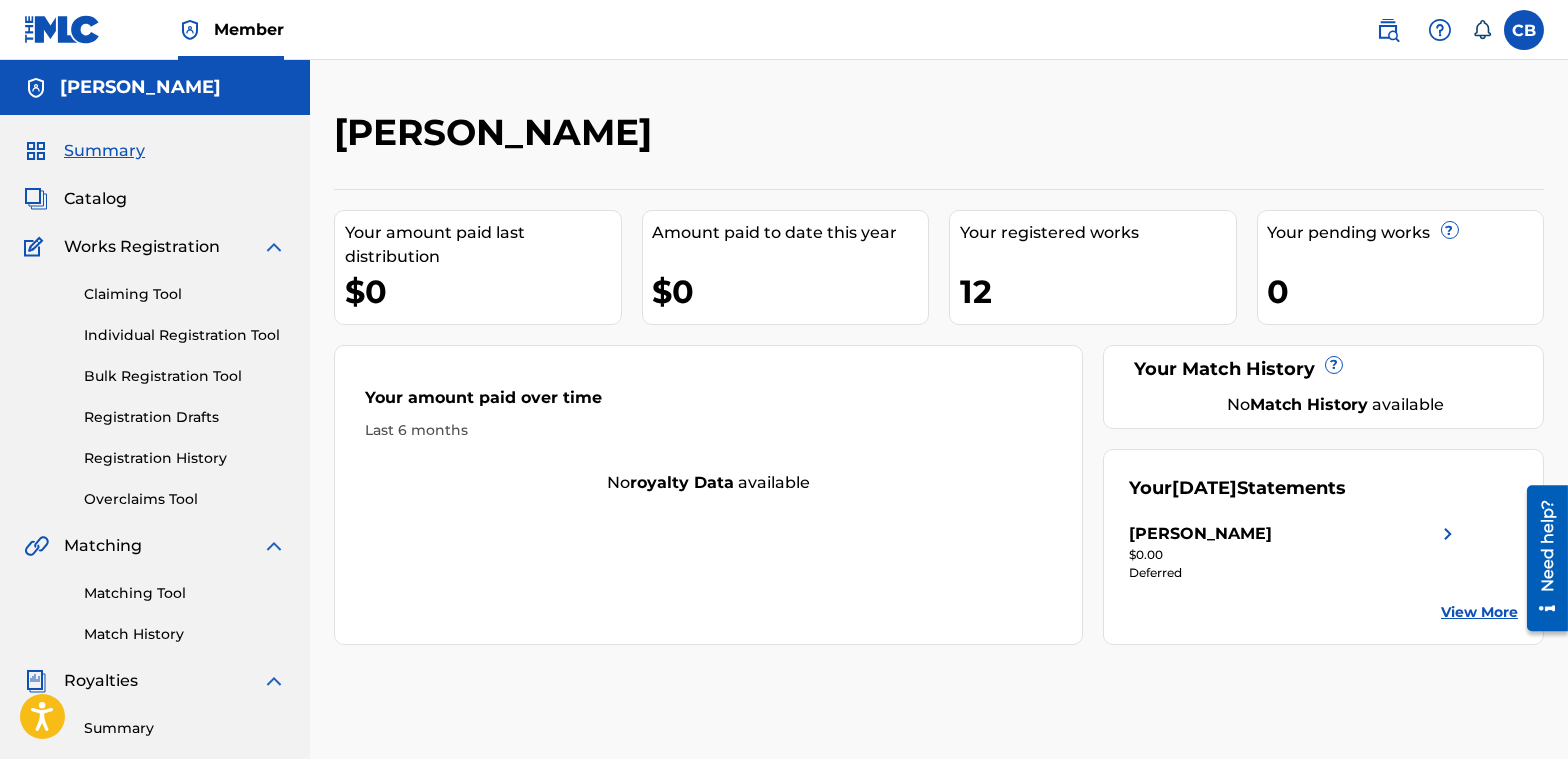 click on "Catalog" at bounding box center (95, 199) 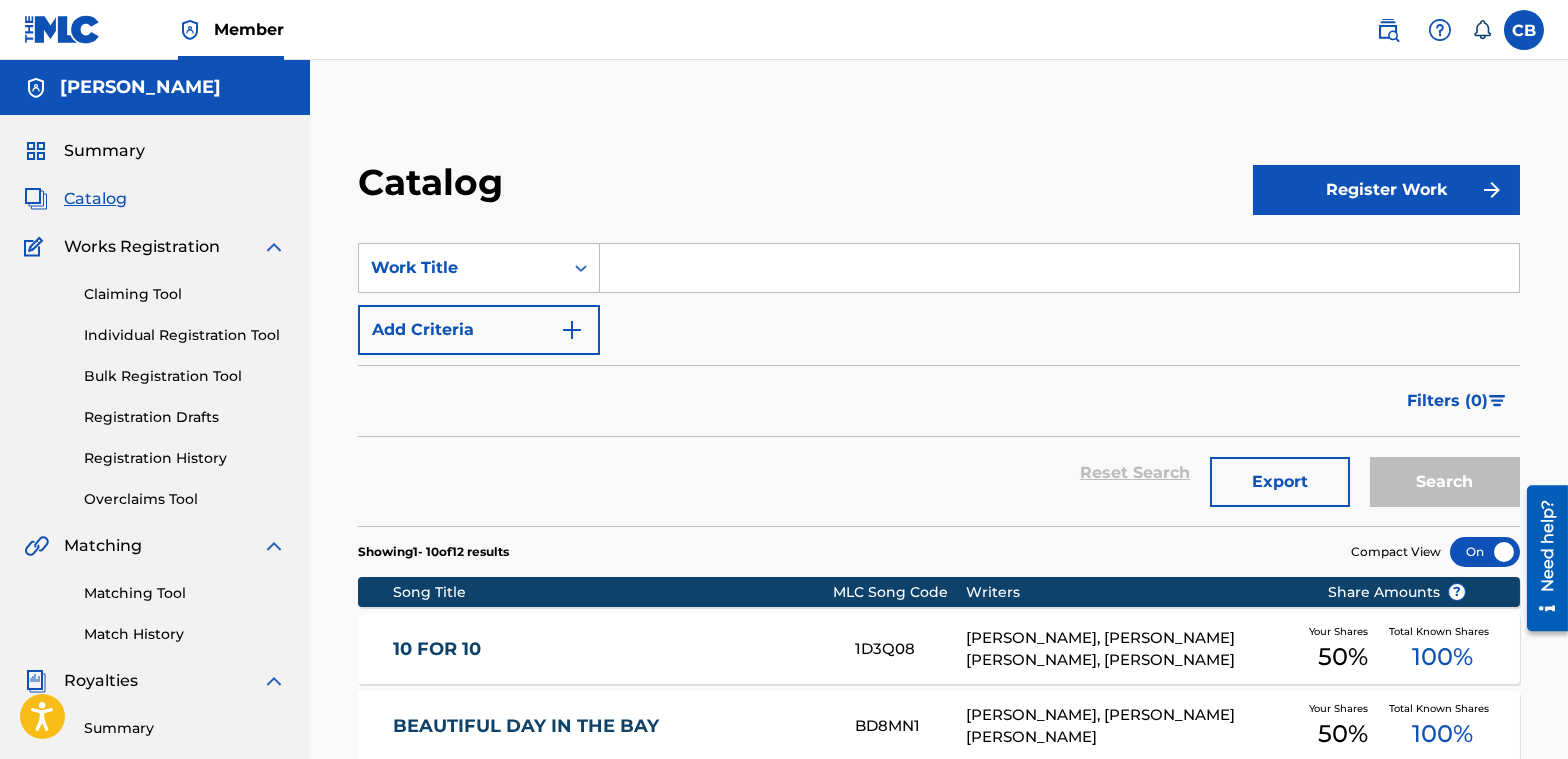 click on "Bulk Registration Tool" at bounding box center [185, 376] 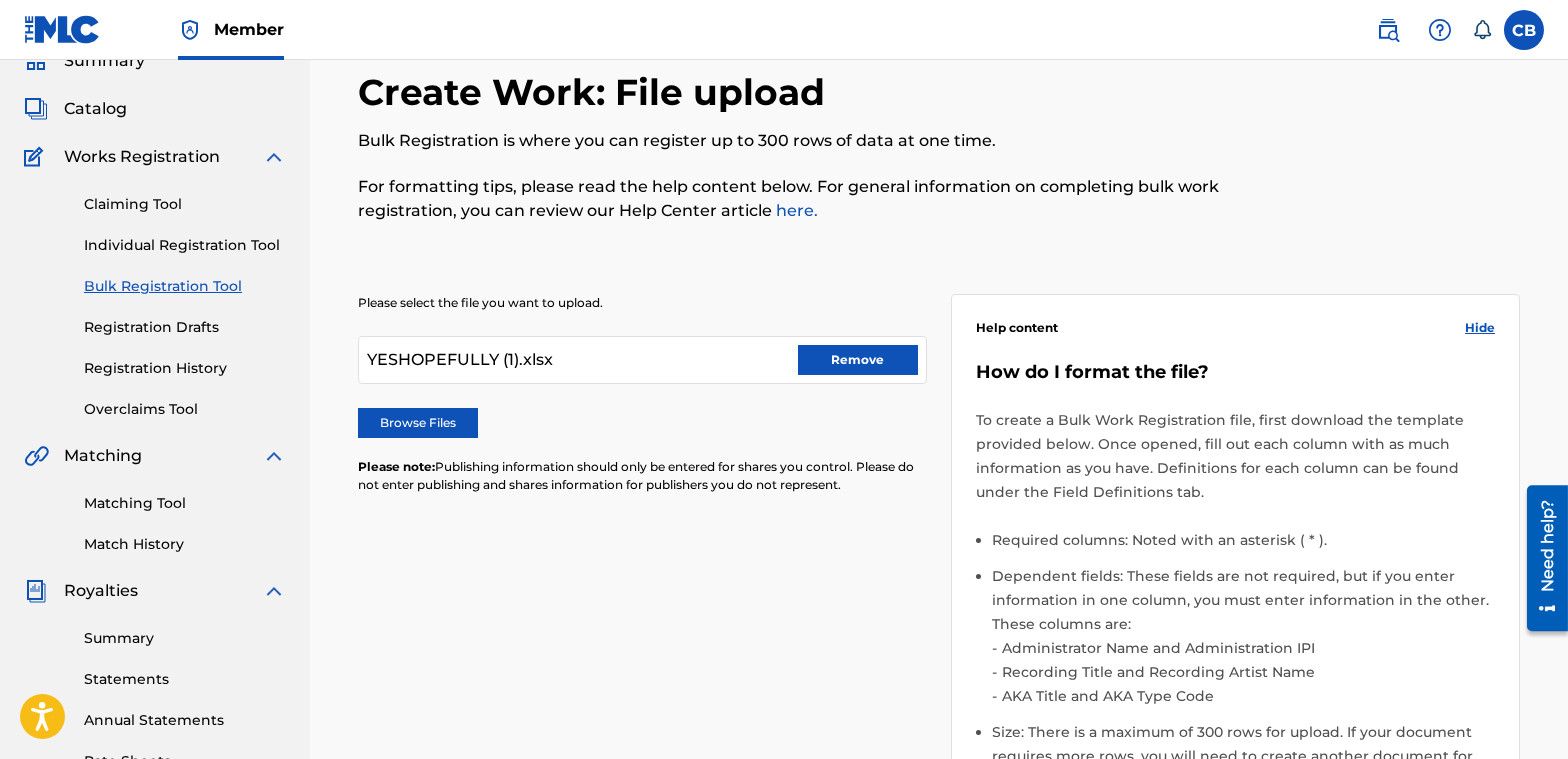 scroll, scrollTop: 0, scrollLeft: 0, axis: both 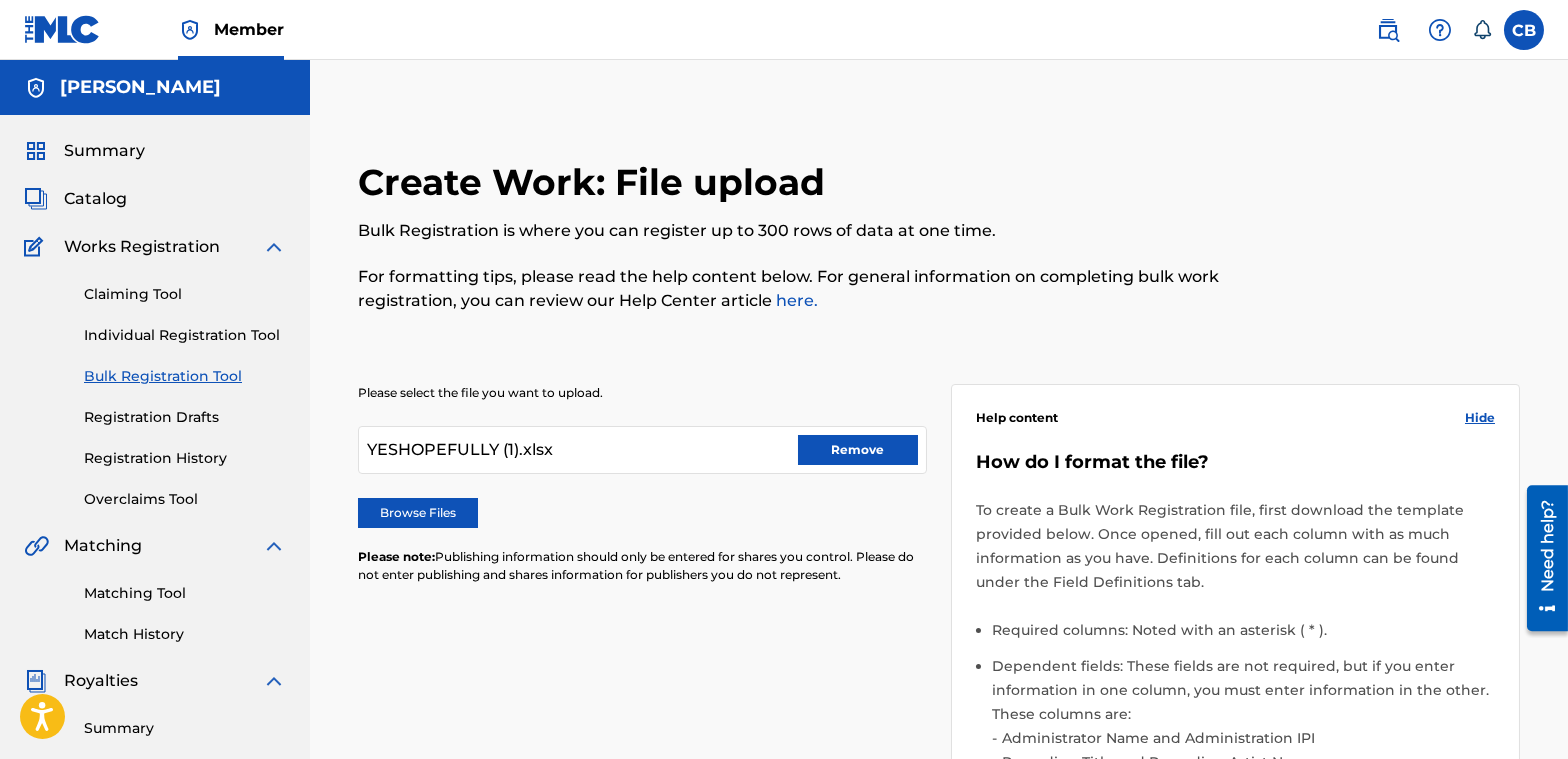 click on "Registration History" at bounding box center [185, 458] 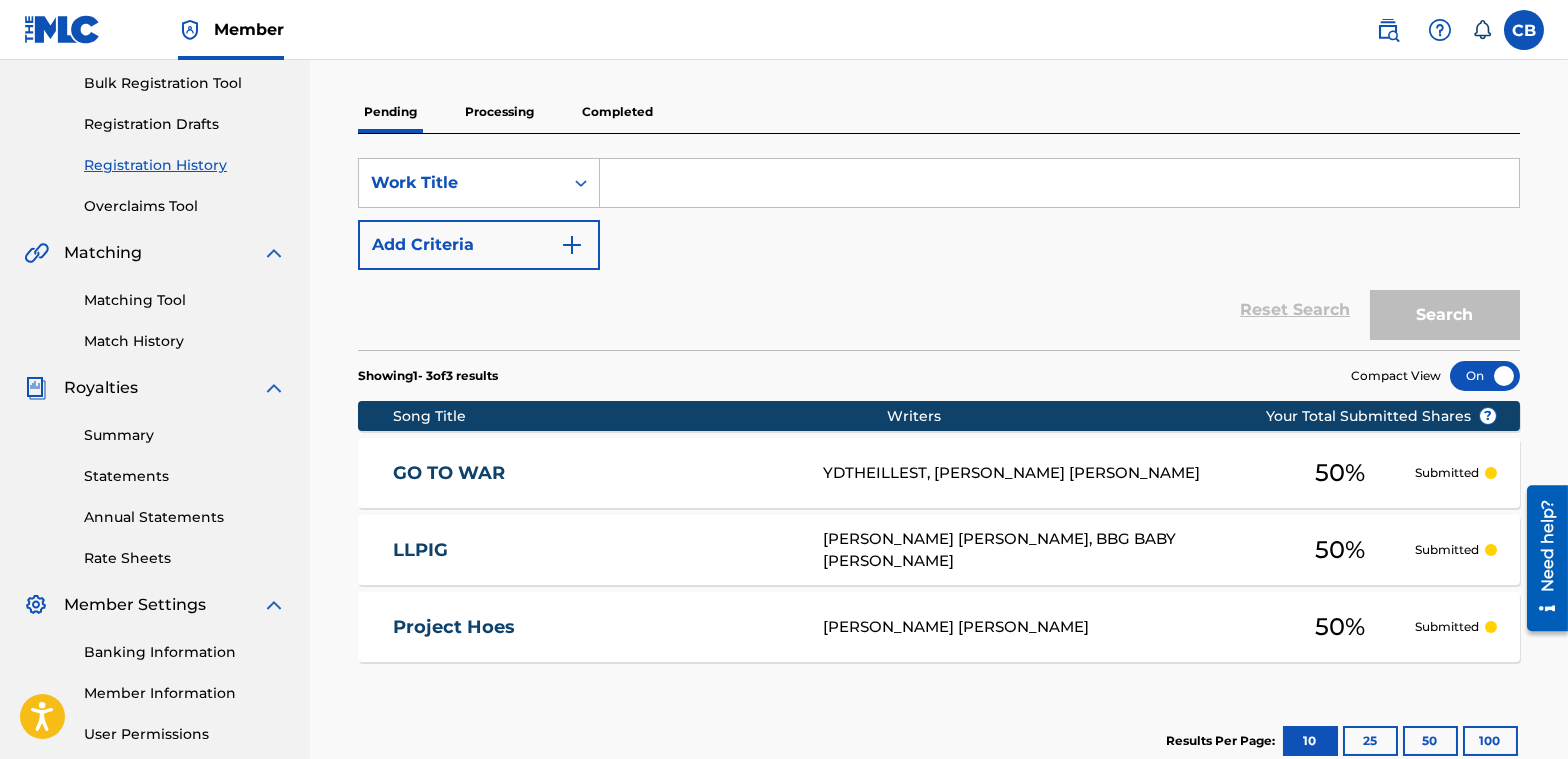 scroll, scrollTop: 280, scrollLeft: 0, axis: vertical 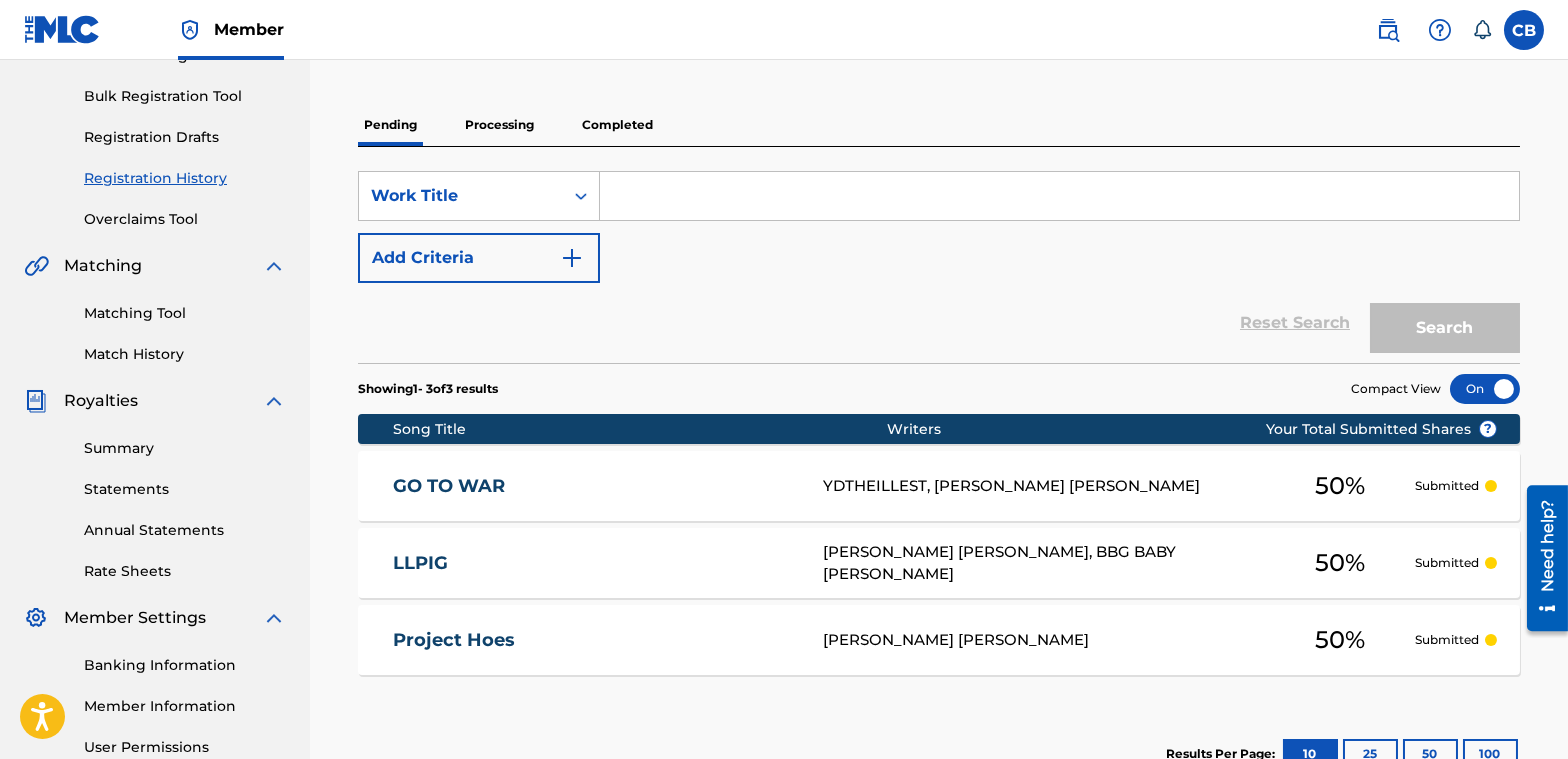 click on "Completed" at bounding box center [617, 125] 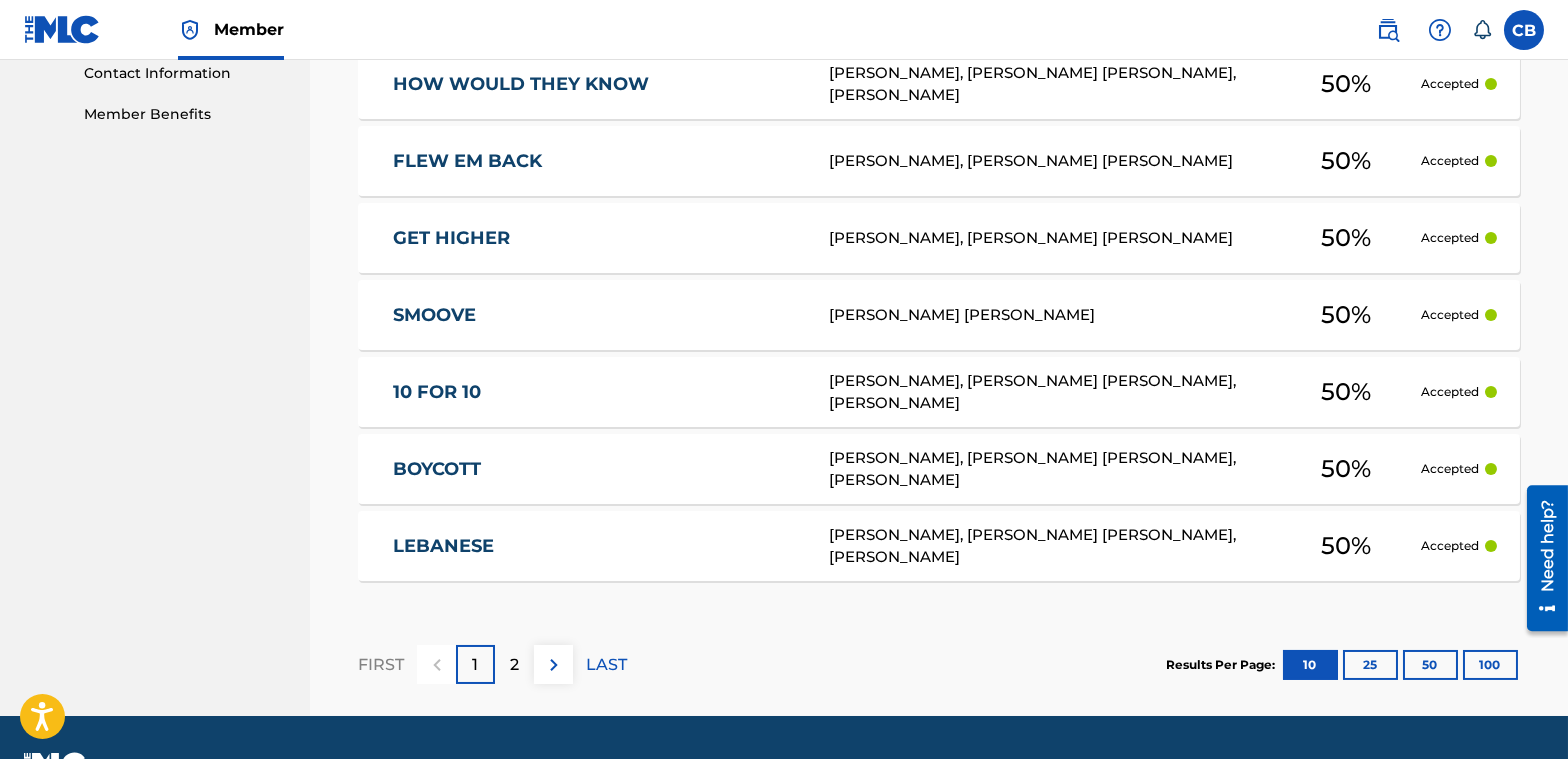 scroll, scrollTop: 1000, scrollLeft: 0, axis: vertical 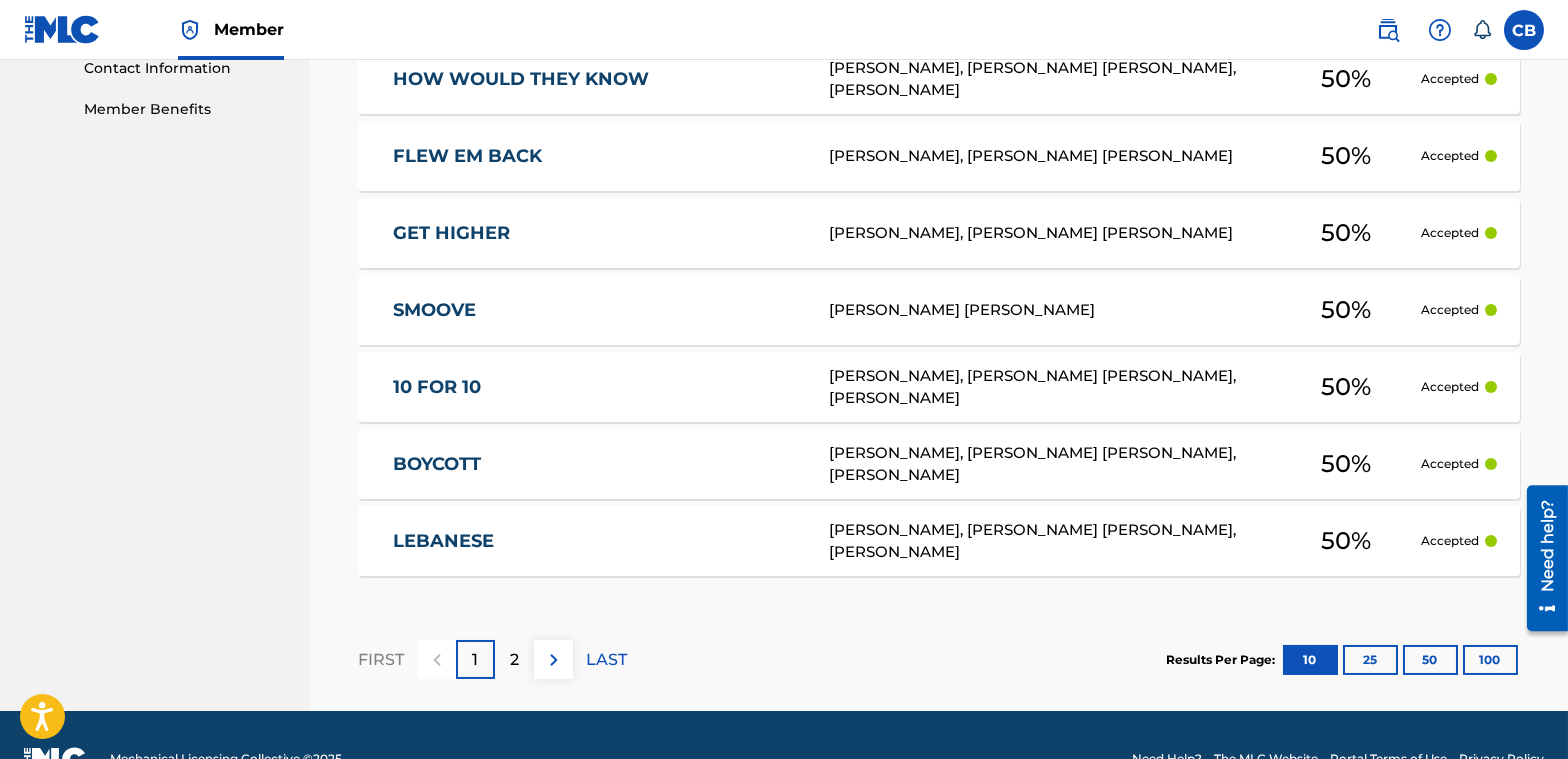 click on "2" at bounding box center [514, 659] 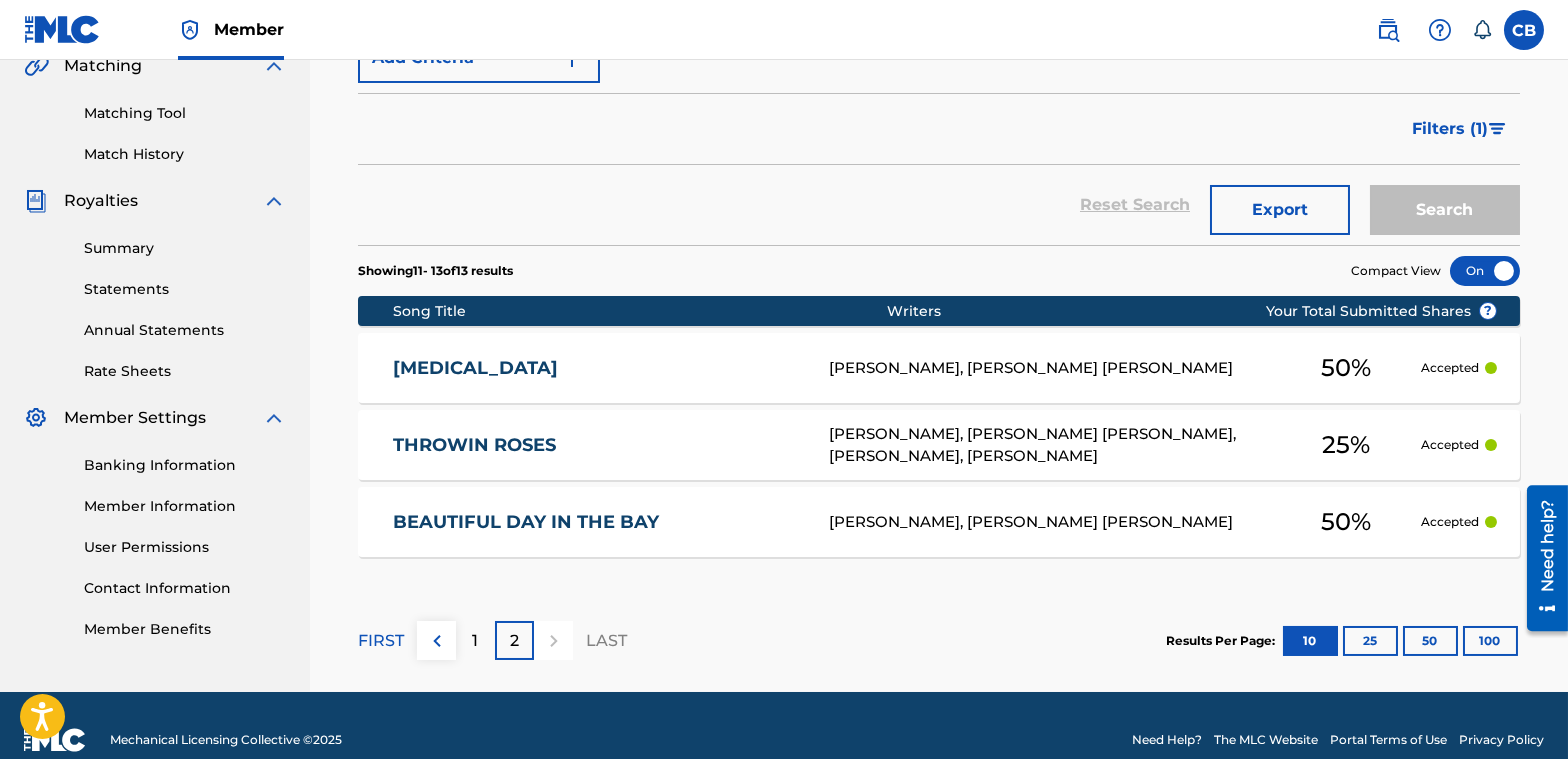 scroll, scrollTop: 508, scrollLeft: 0, axis: vertical 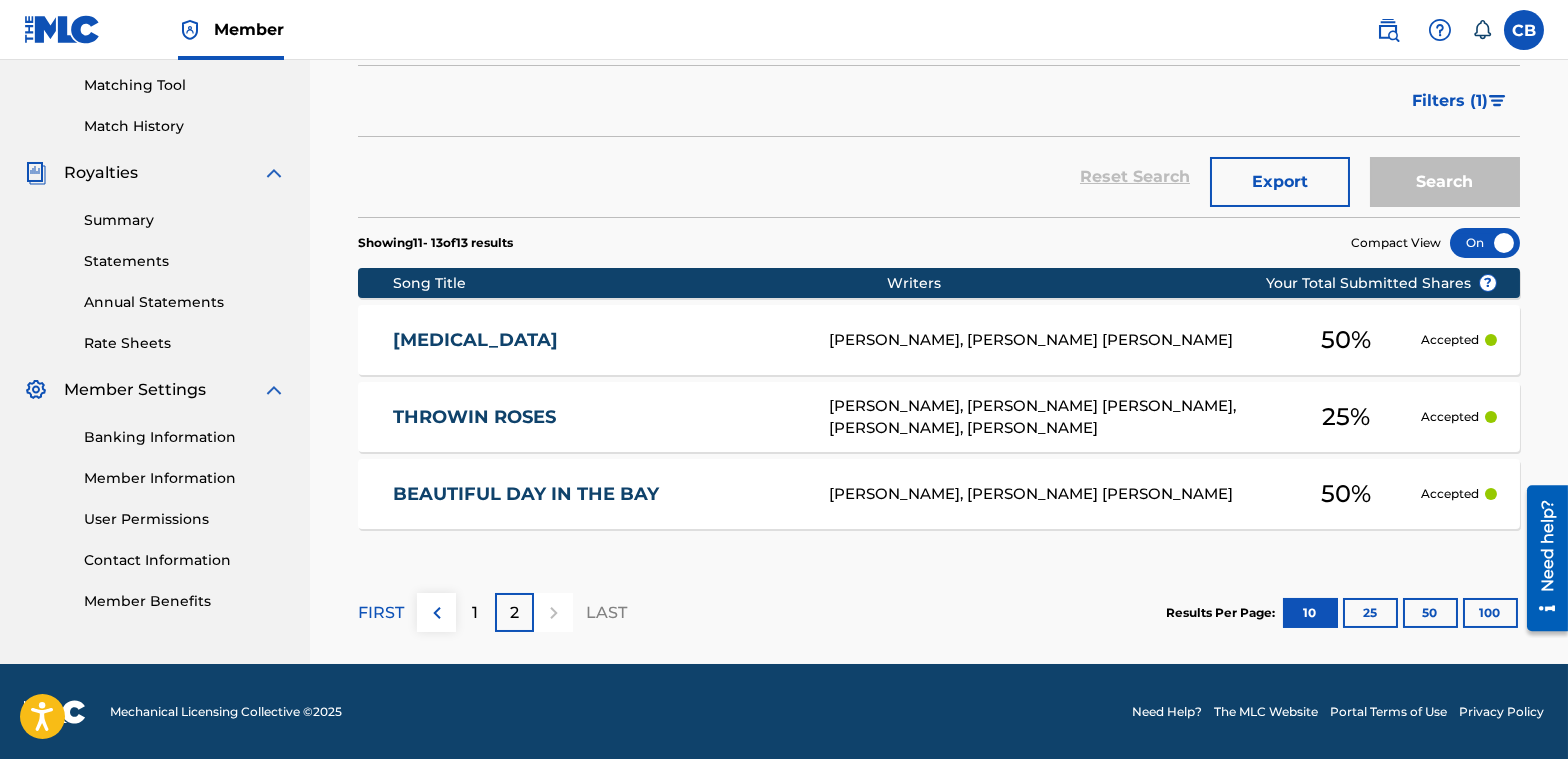 click on "1" at bounding box center [475, 612] 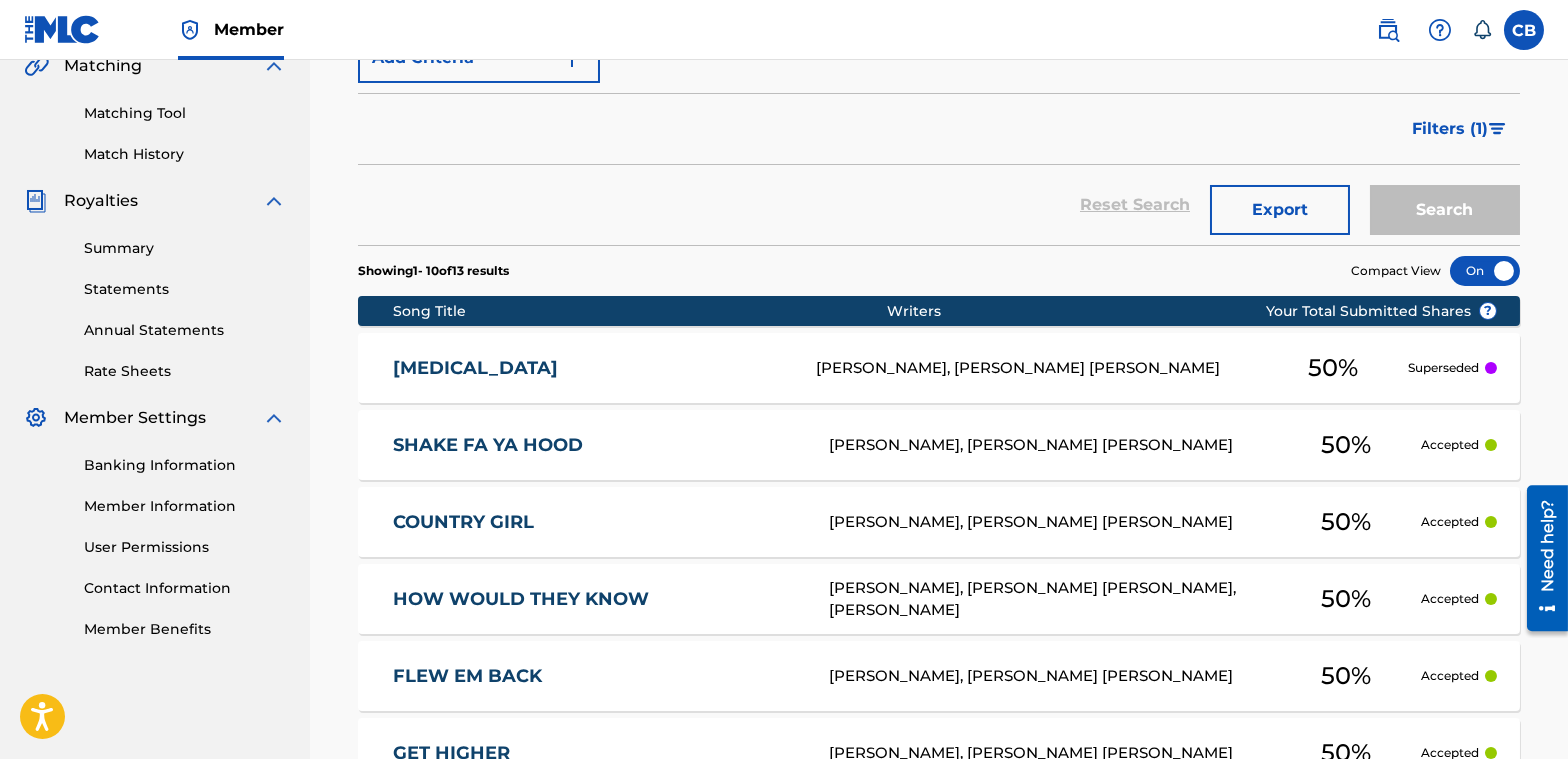 scroll, scrollTop: 1000, scrollLeft: 0, axis: vertical 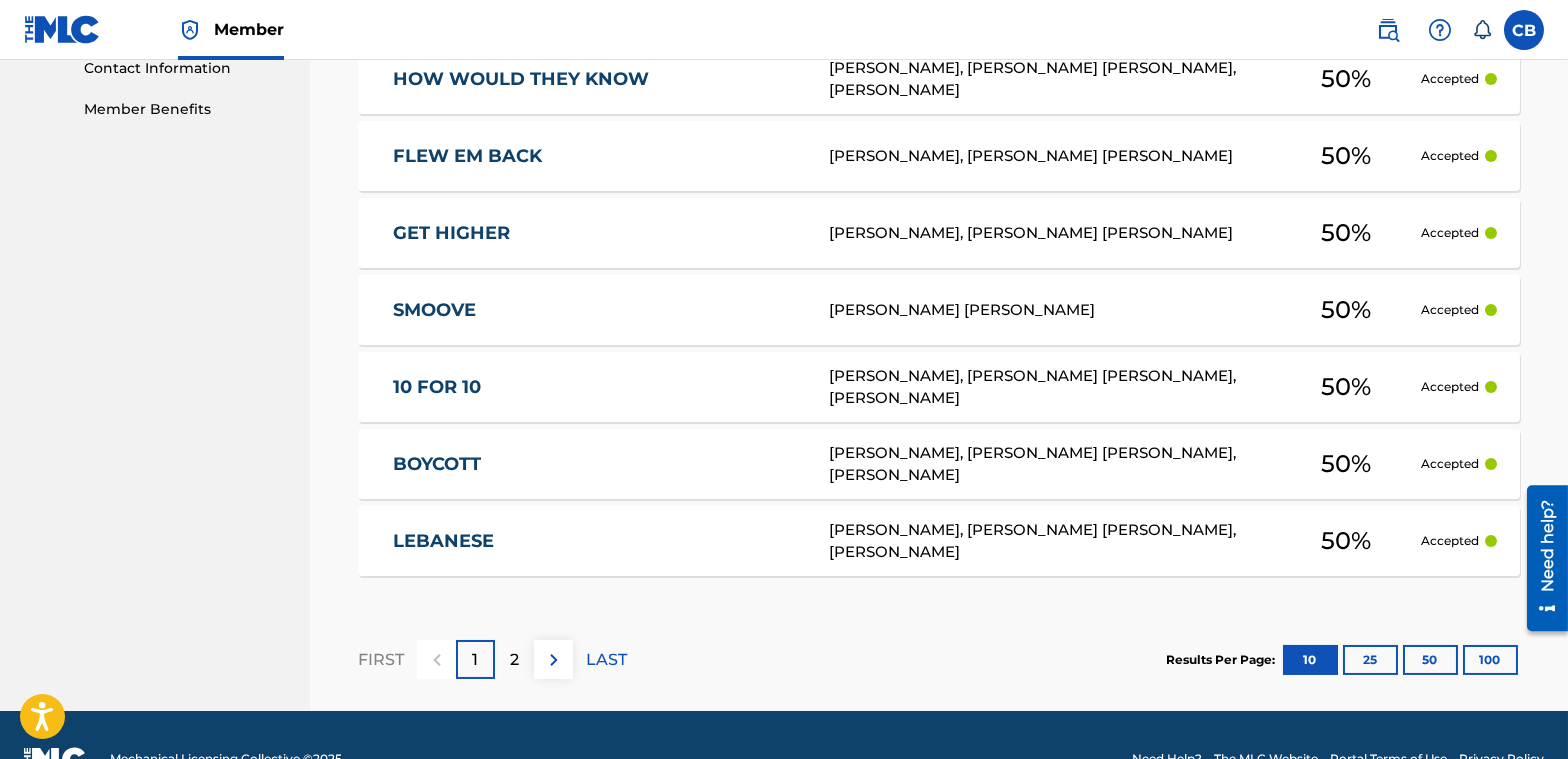click on "1" at bounding box center (475, 659) 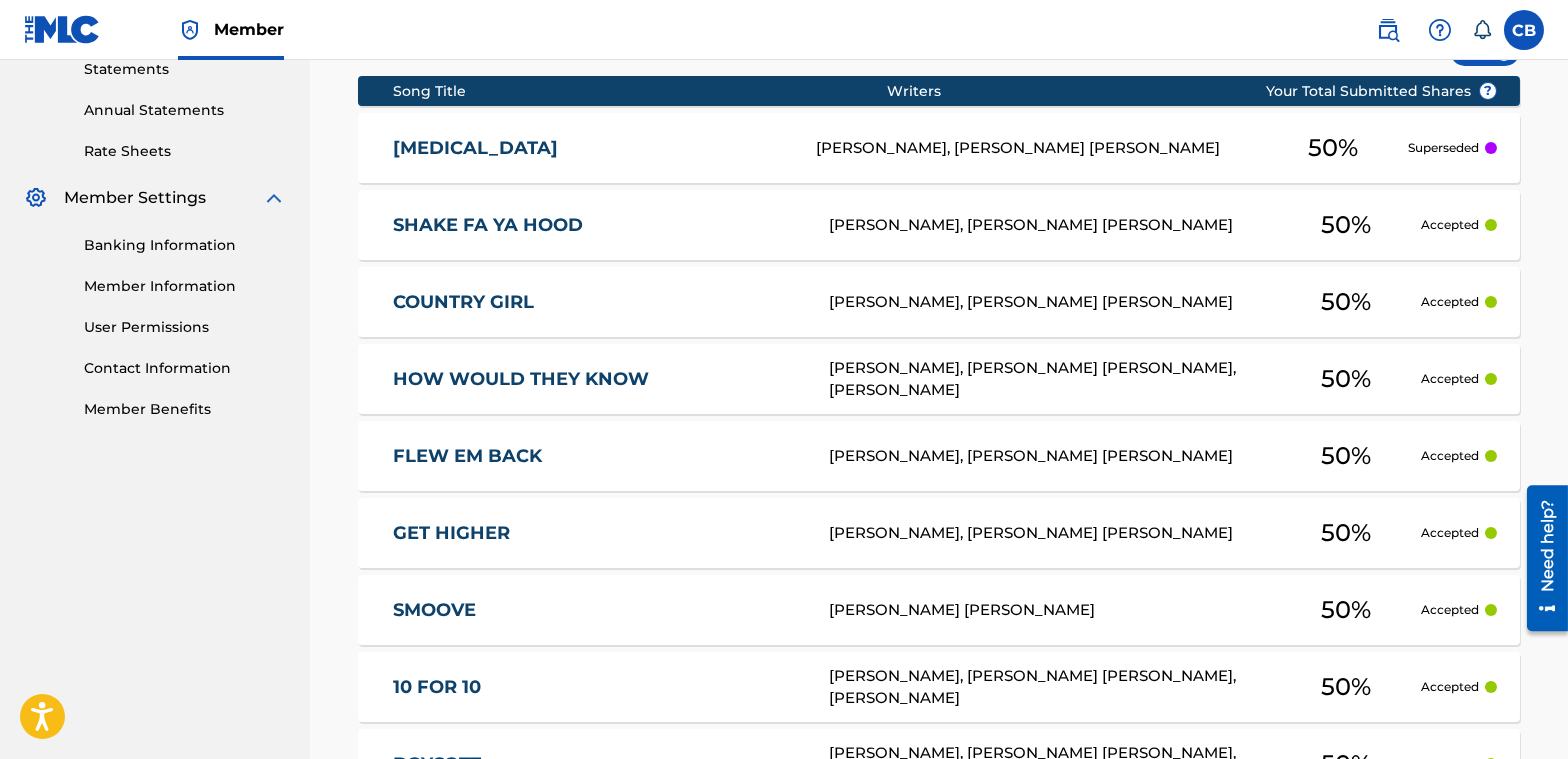 click on "[MEDICAL_DATA]" at bounding box center (591, 148) 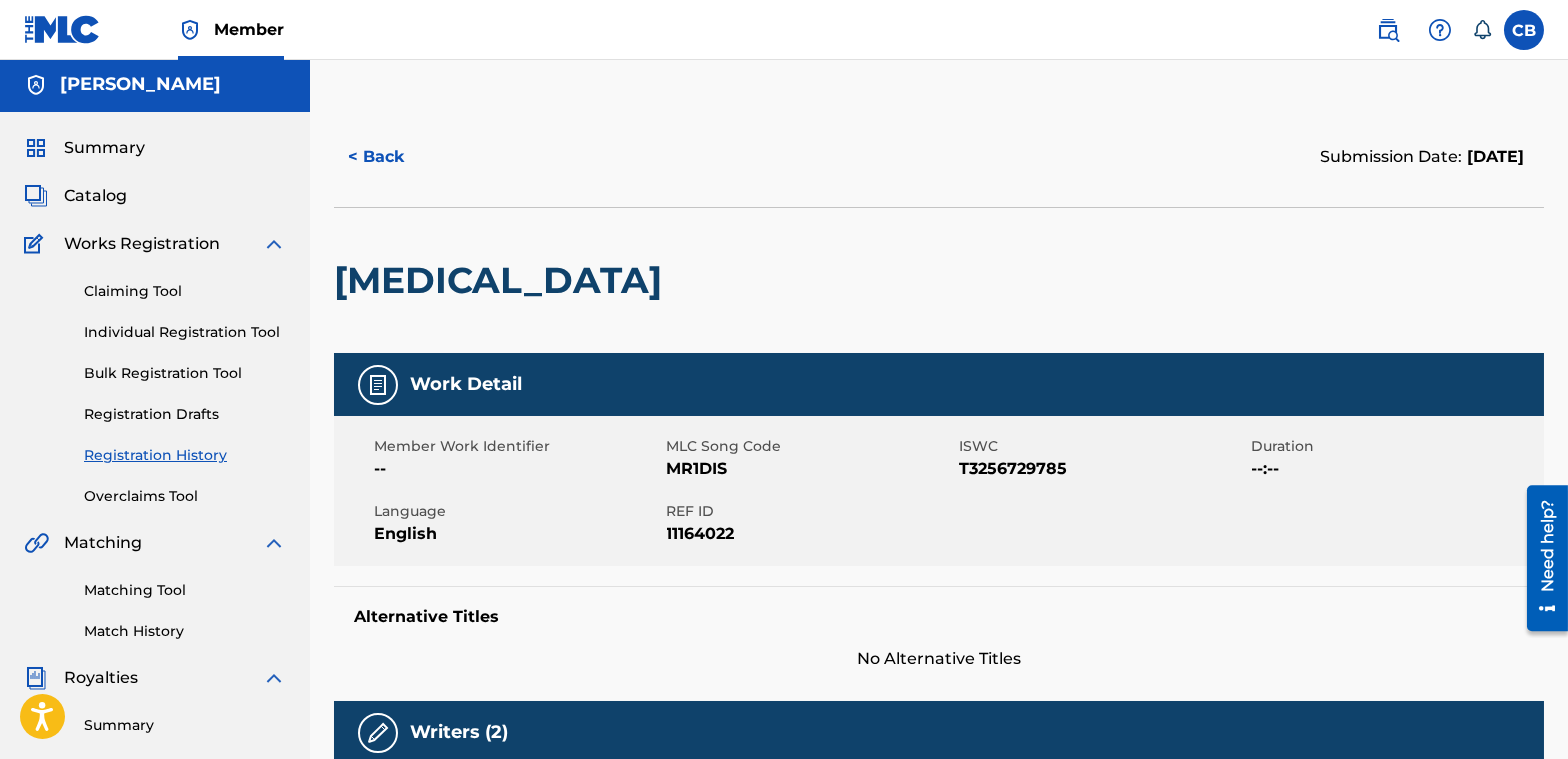 scroll, scrollTop: 0, scrollLeft: 0, axis: both 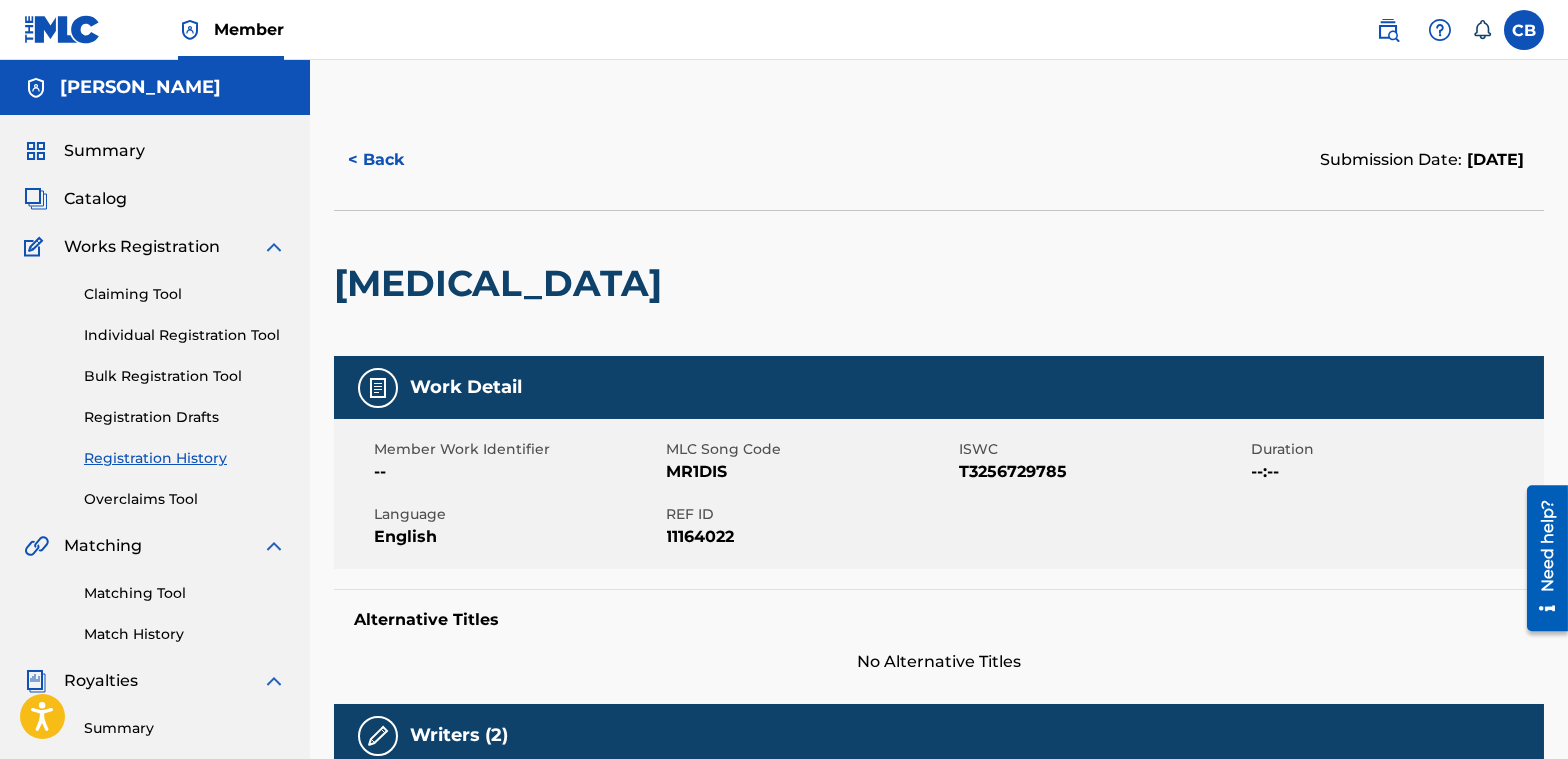 click on "< Back" at bounding box center [394, 160] 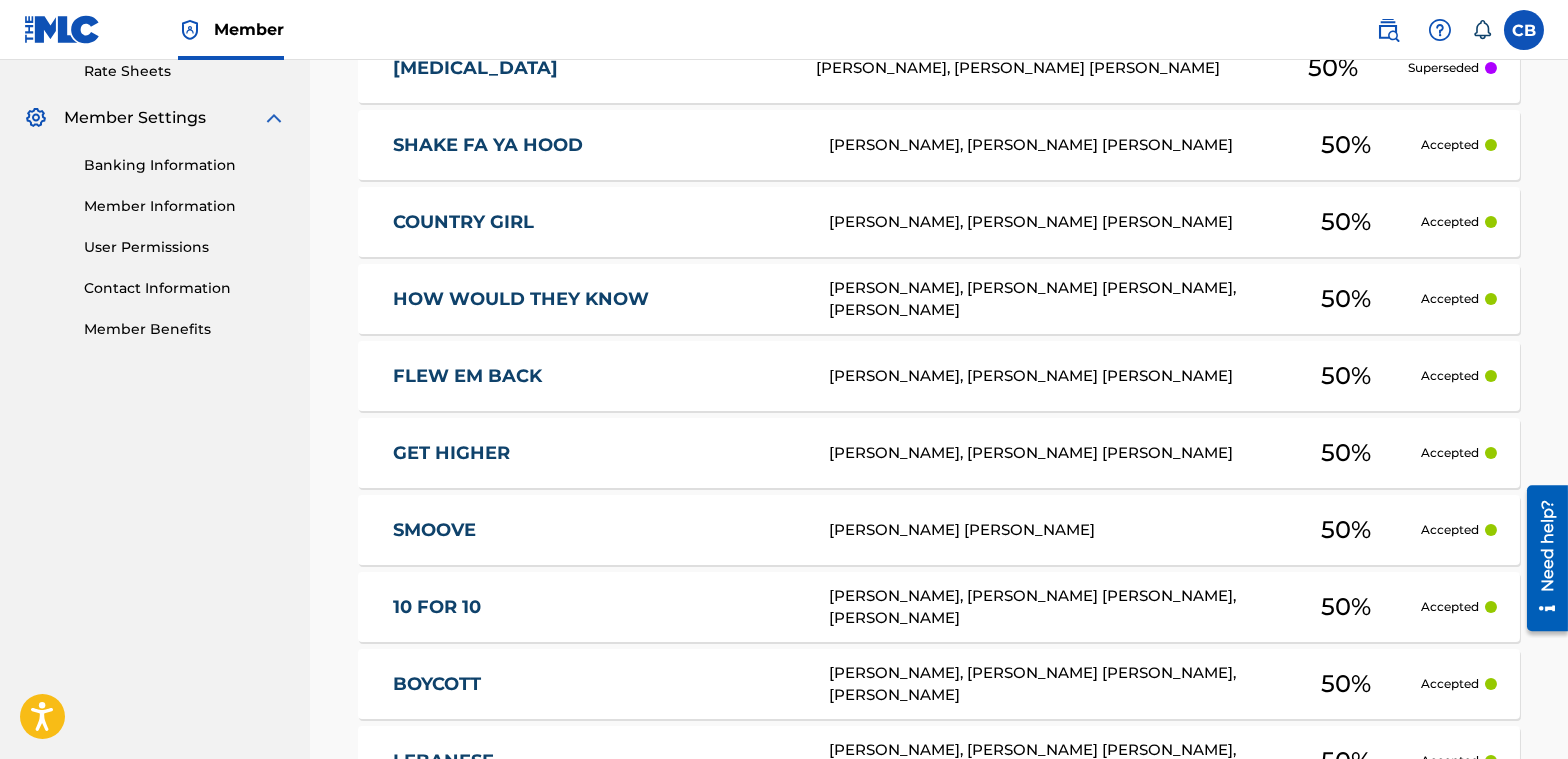 scroll, scrollTop: 1046, scrollLeft: 0, axis: vertical 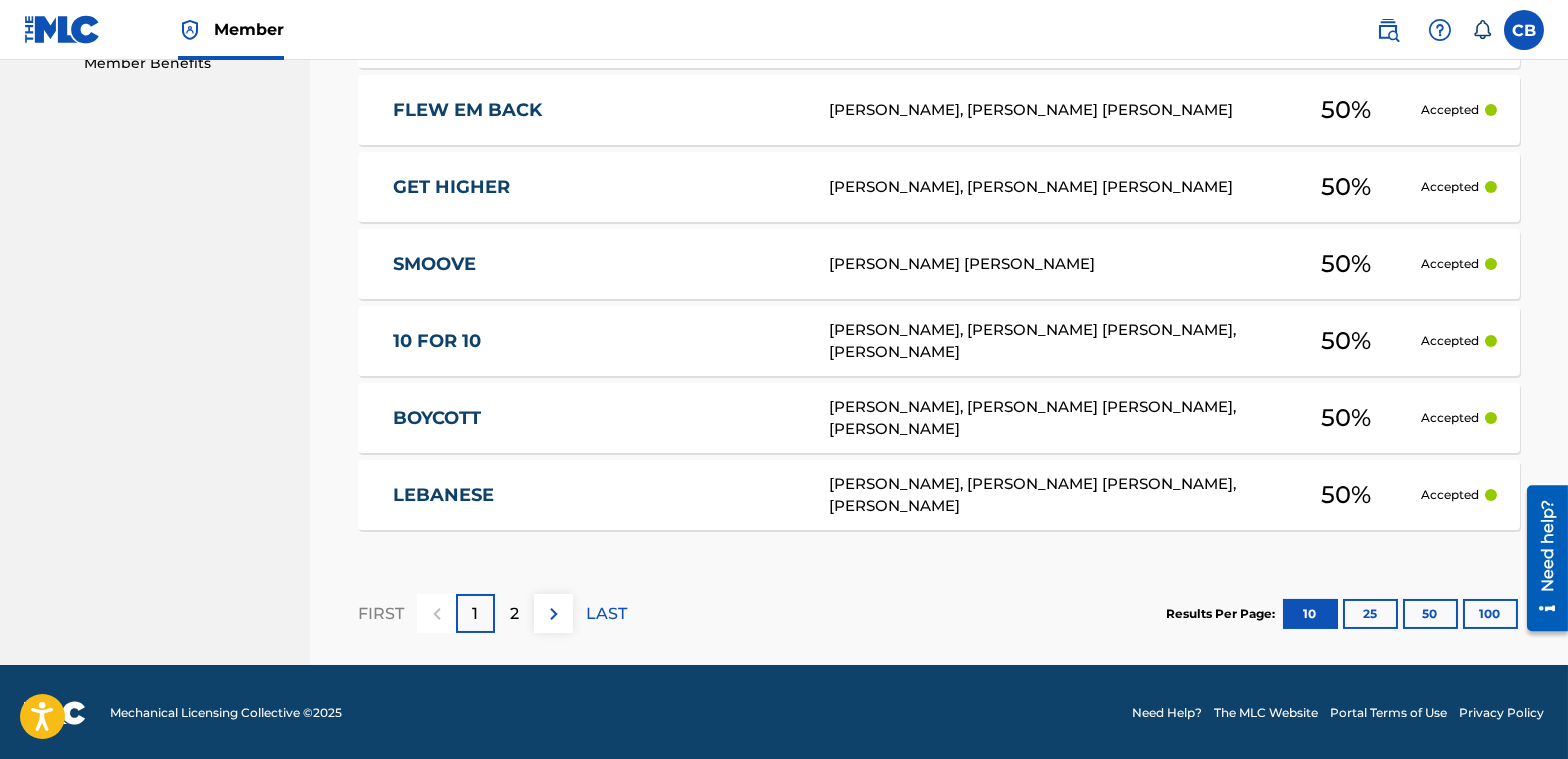 click on "1" at bounding box center [475, 613] 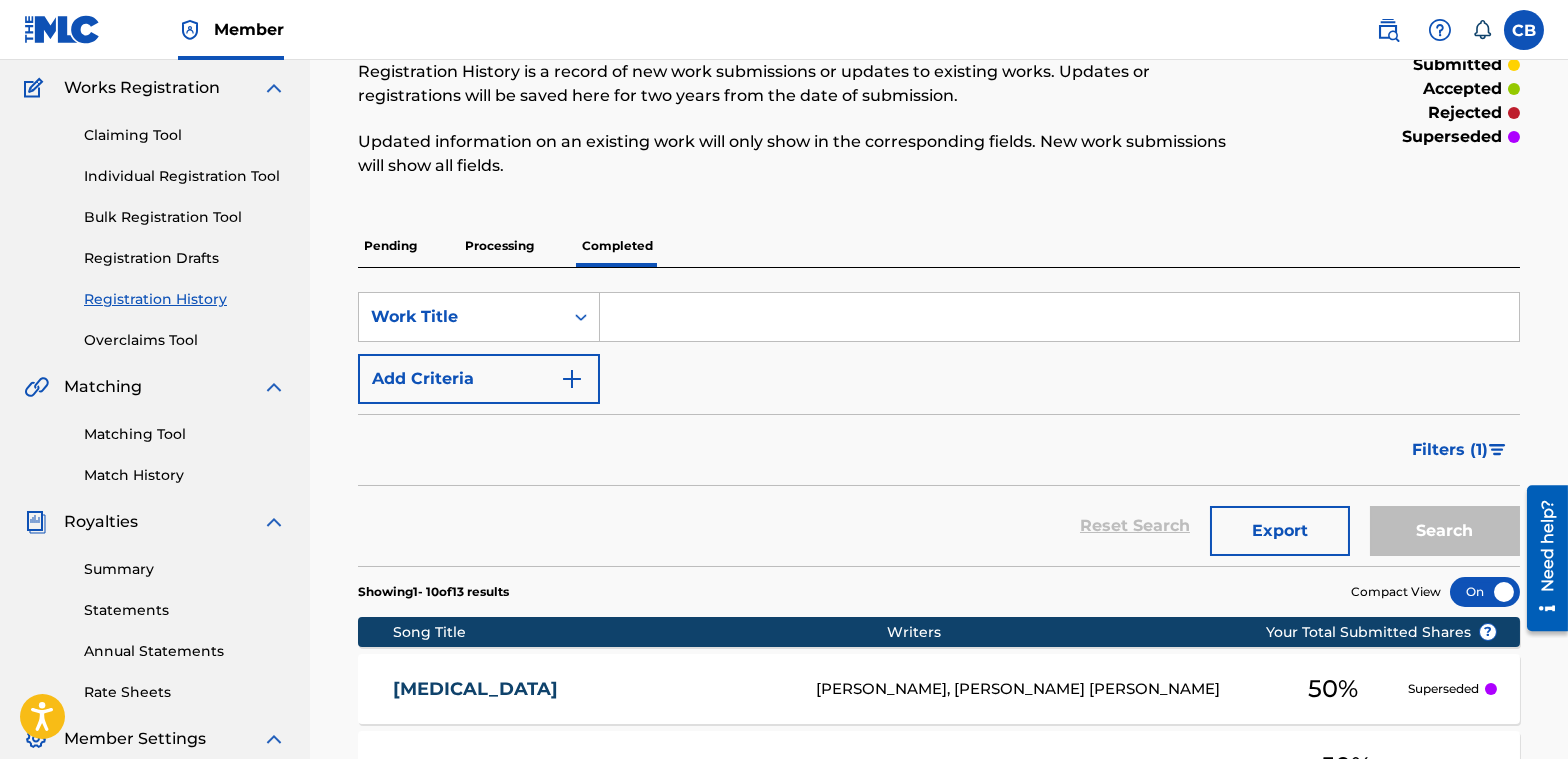 scroll, scrollTop: 146, scrollLeft: 0, axis: vertical 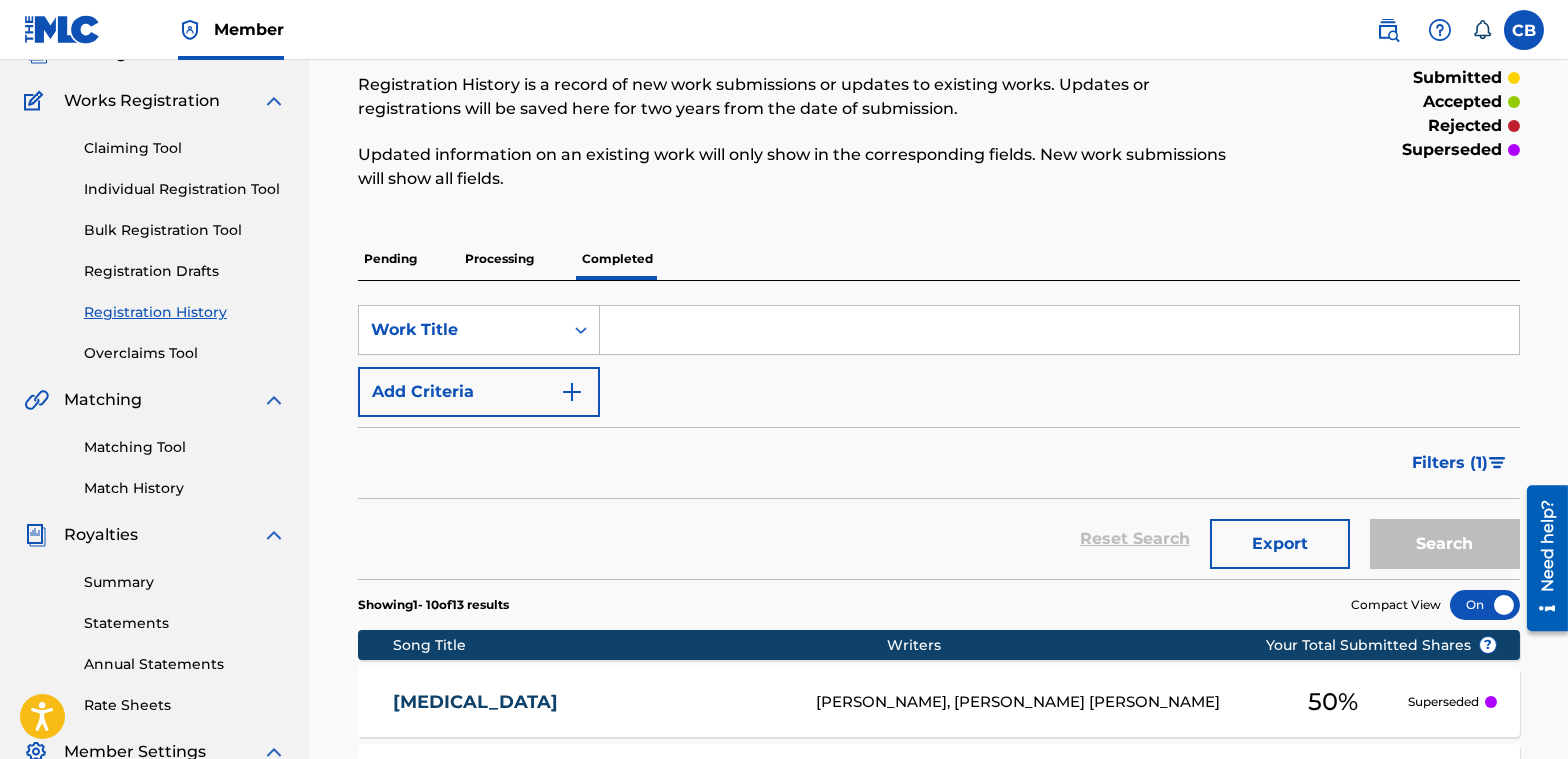 click on "Overclaims Tool" at bounding box center [185, 353] 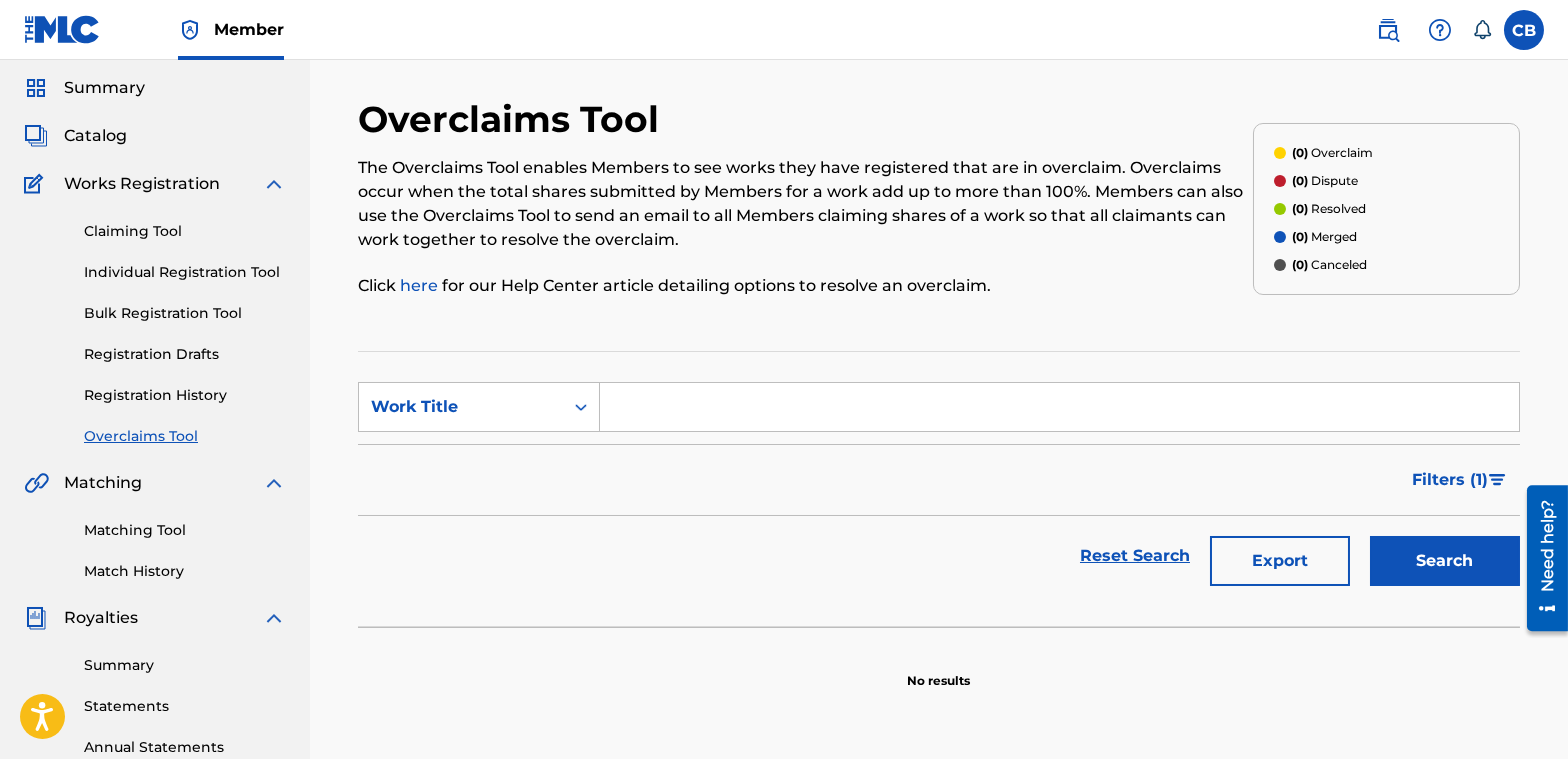 scroll, scrollTop: 200, scrollLeft: 0, axis: vertical 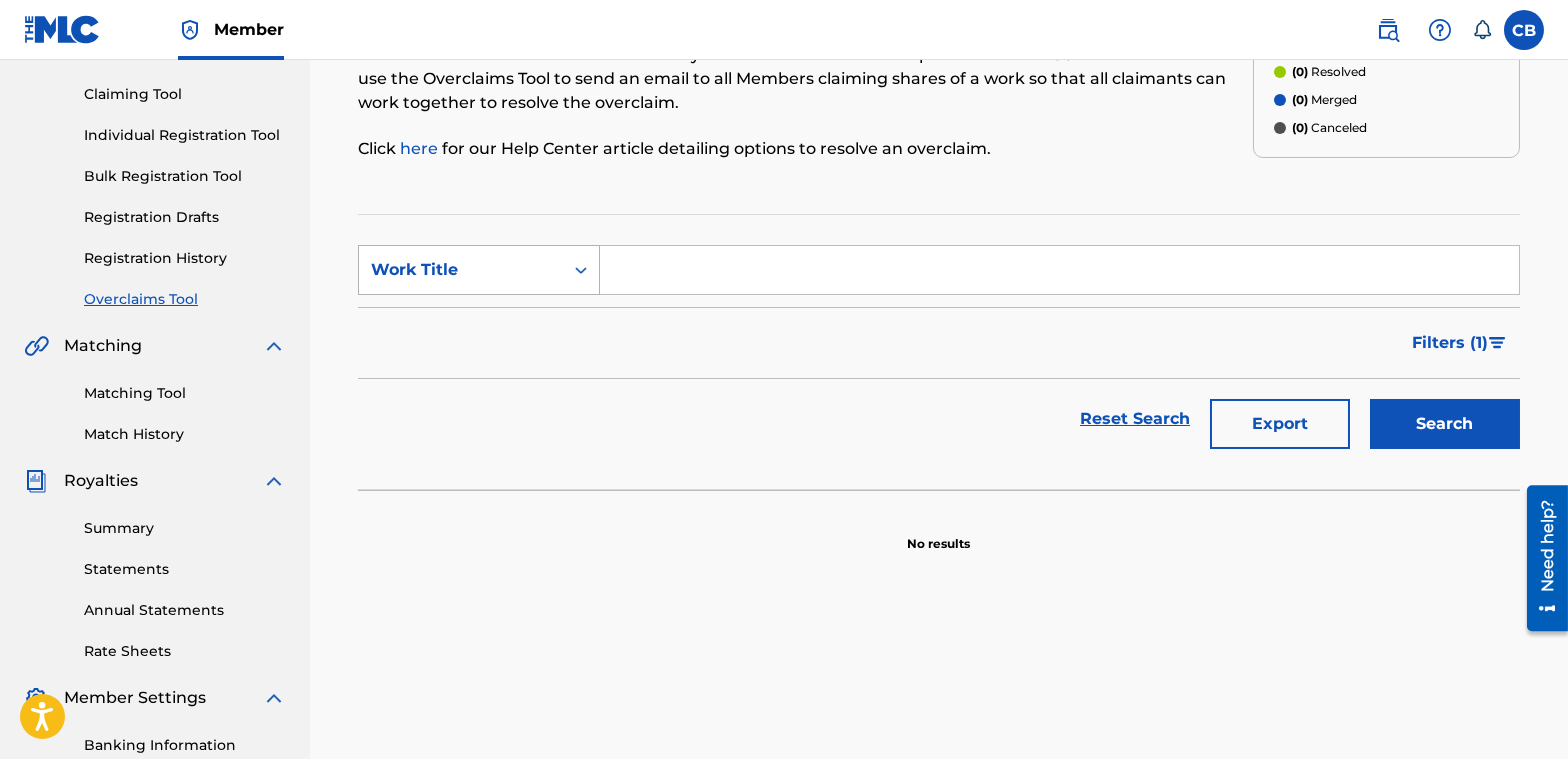 click on "Work Title" at bounding box center (461, 270) 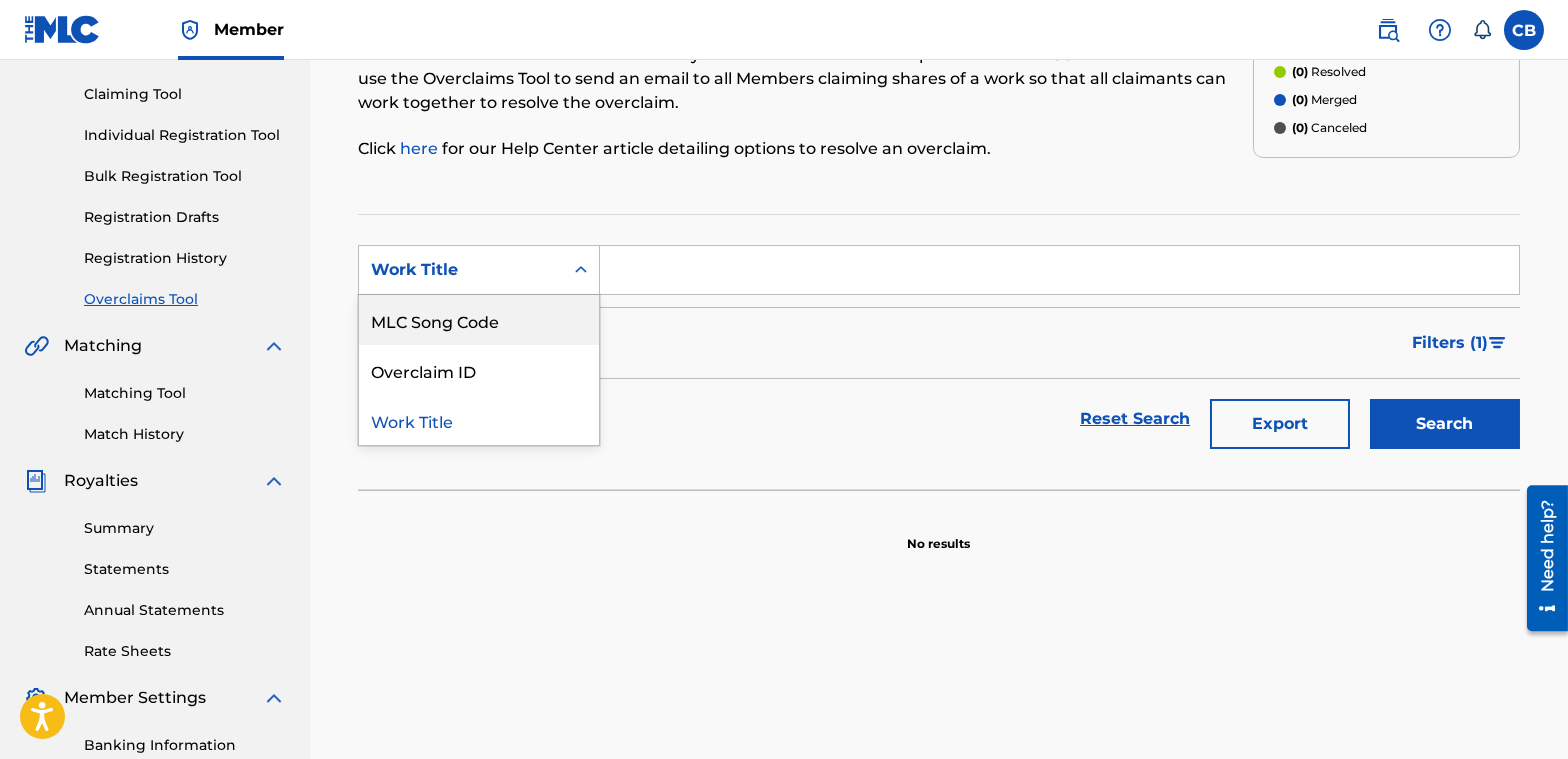 click at bounding box center [1059, 270] 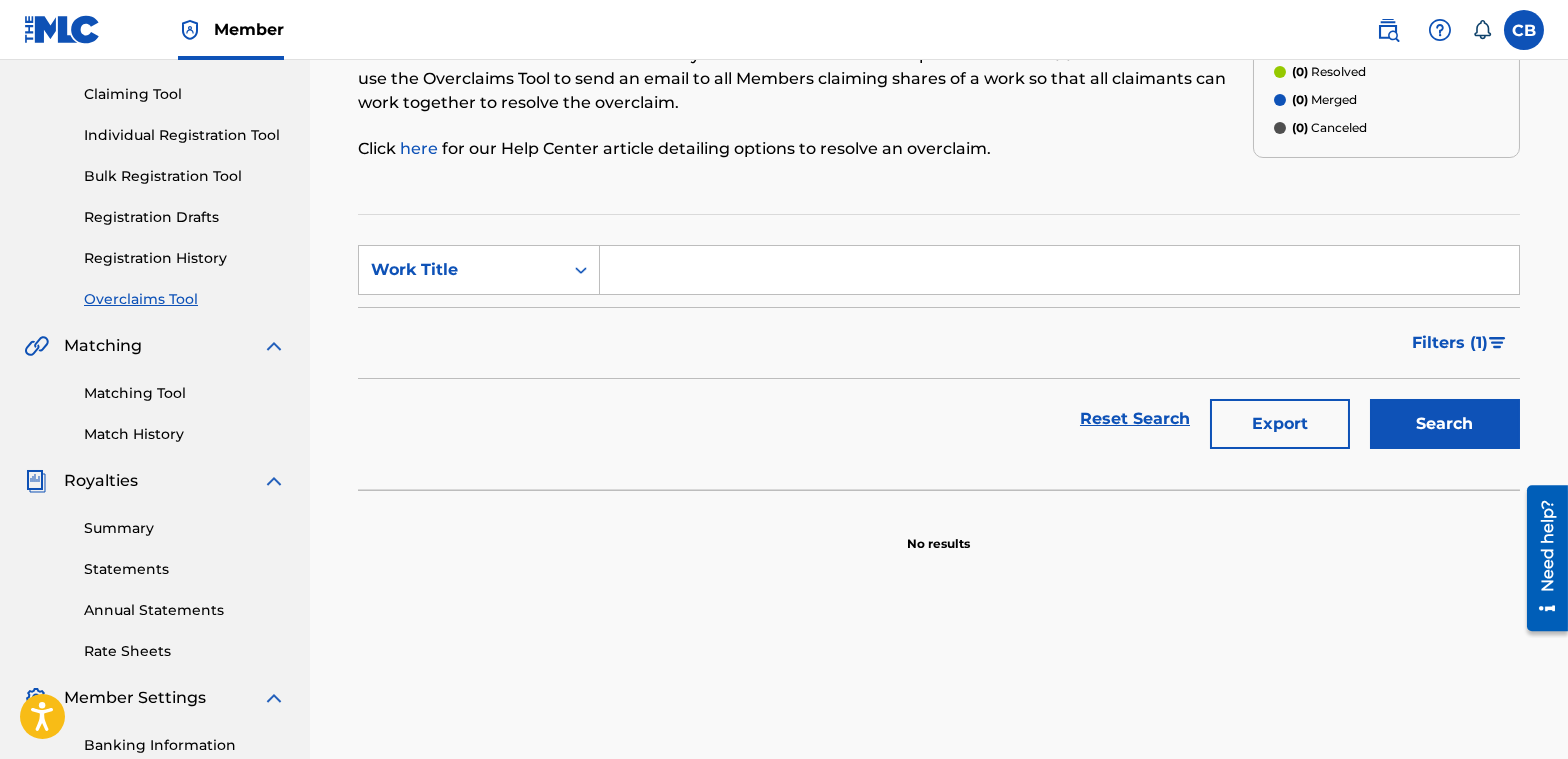 scroll, scrollTop: 100, scrollLeft: 0, axis: vertical 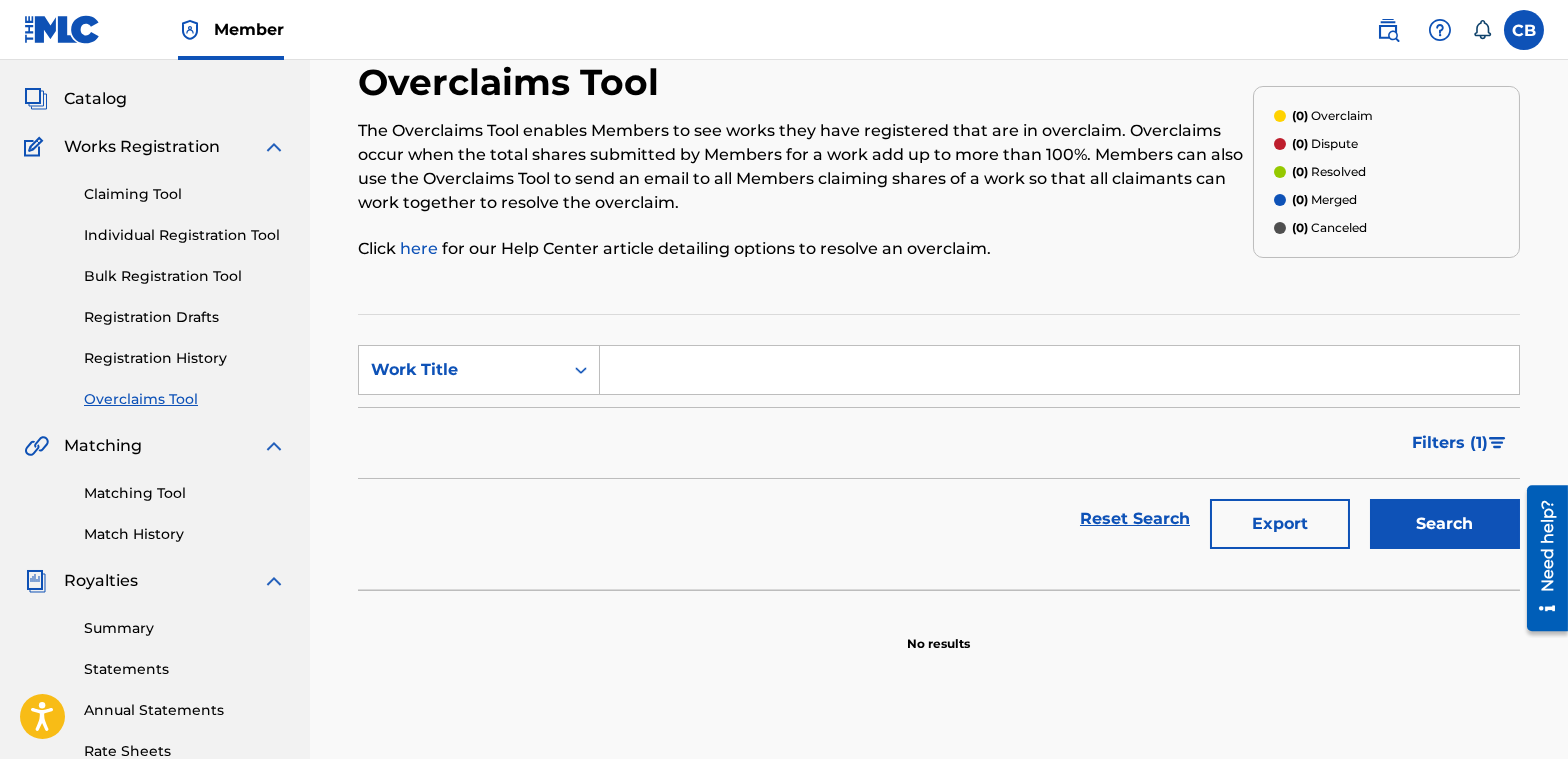 click on "Registration Drafts" at bounding box center [185, 317] 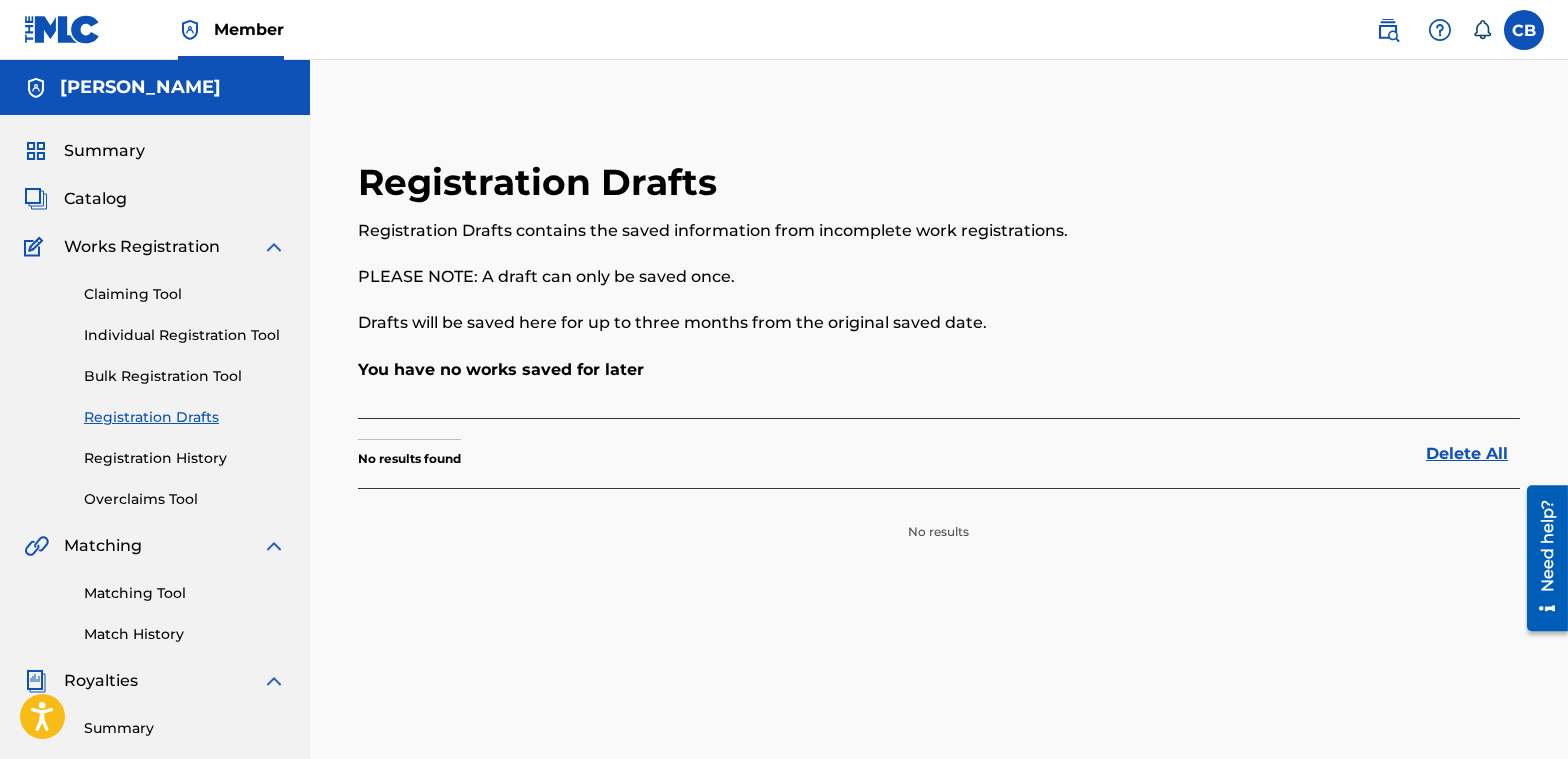 click on "Individual Registration Tool" at bounding box center (185, 335) 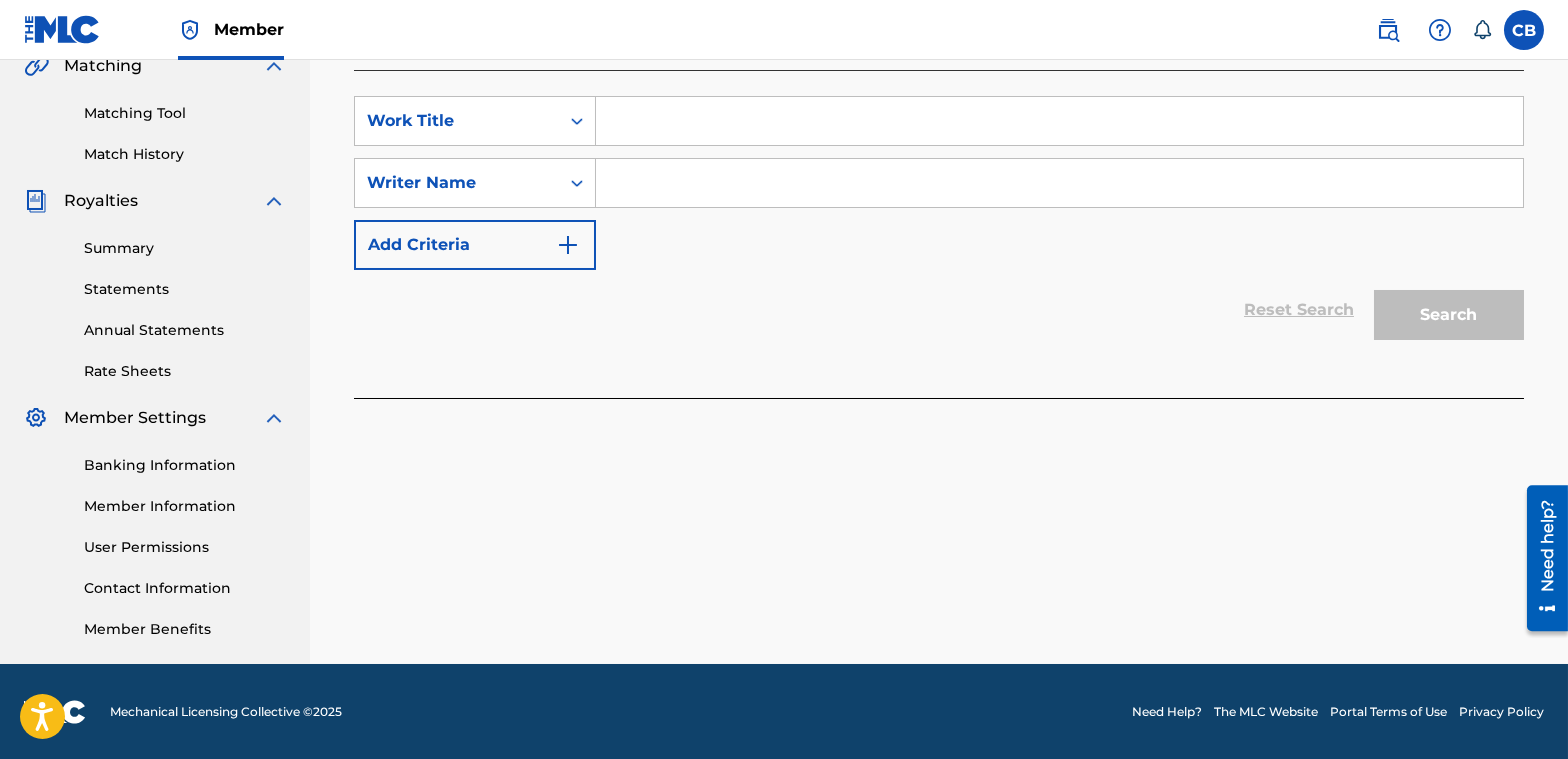 scroll, scrollTop: 0, scrollLeft: 0, axis: both 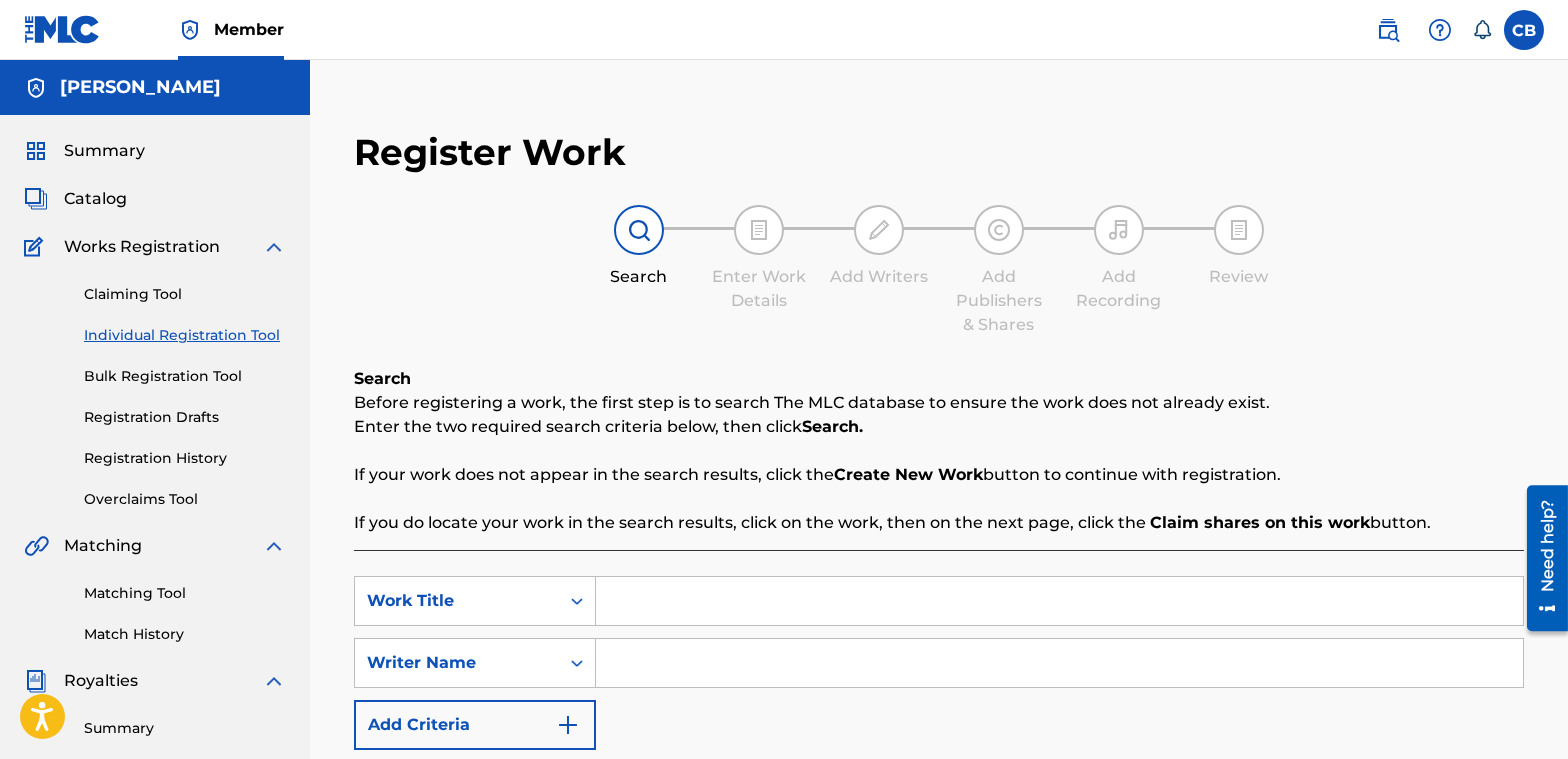 click on "Claiming Tool" at bounding box center [185, 294] 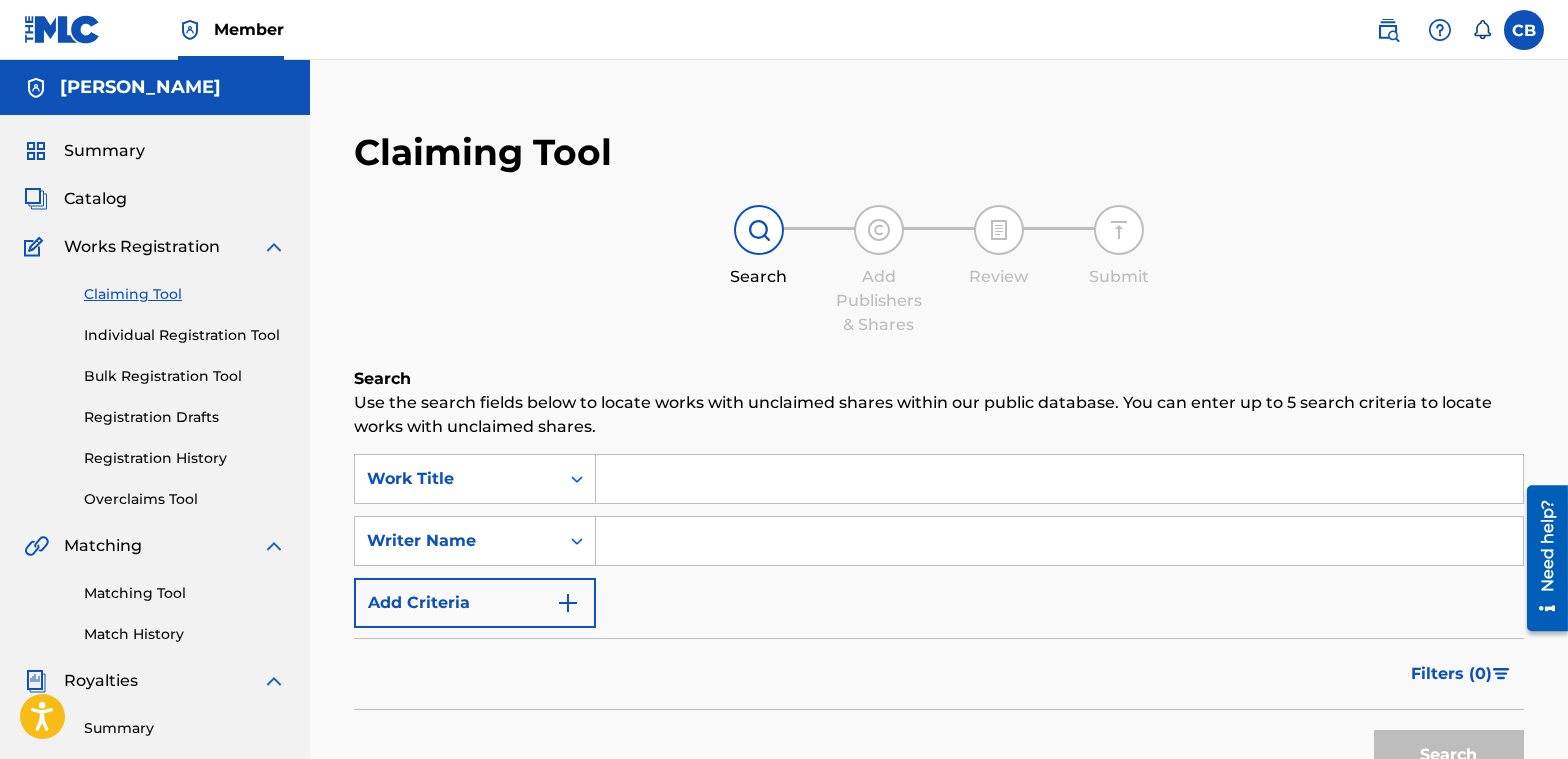 click on "Individual Registration Tool" at bounding box center (185, 335) 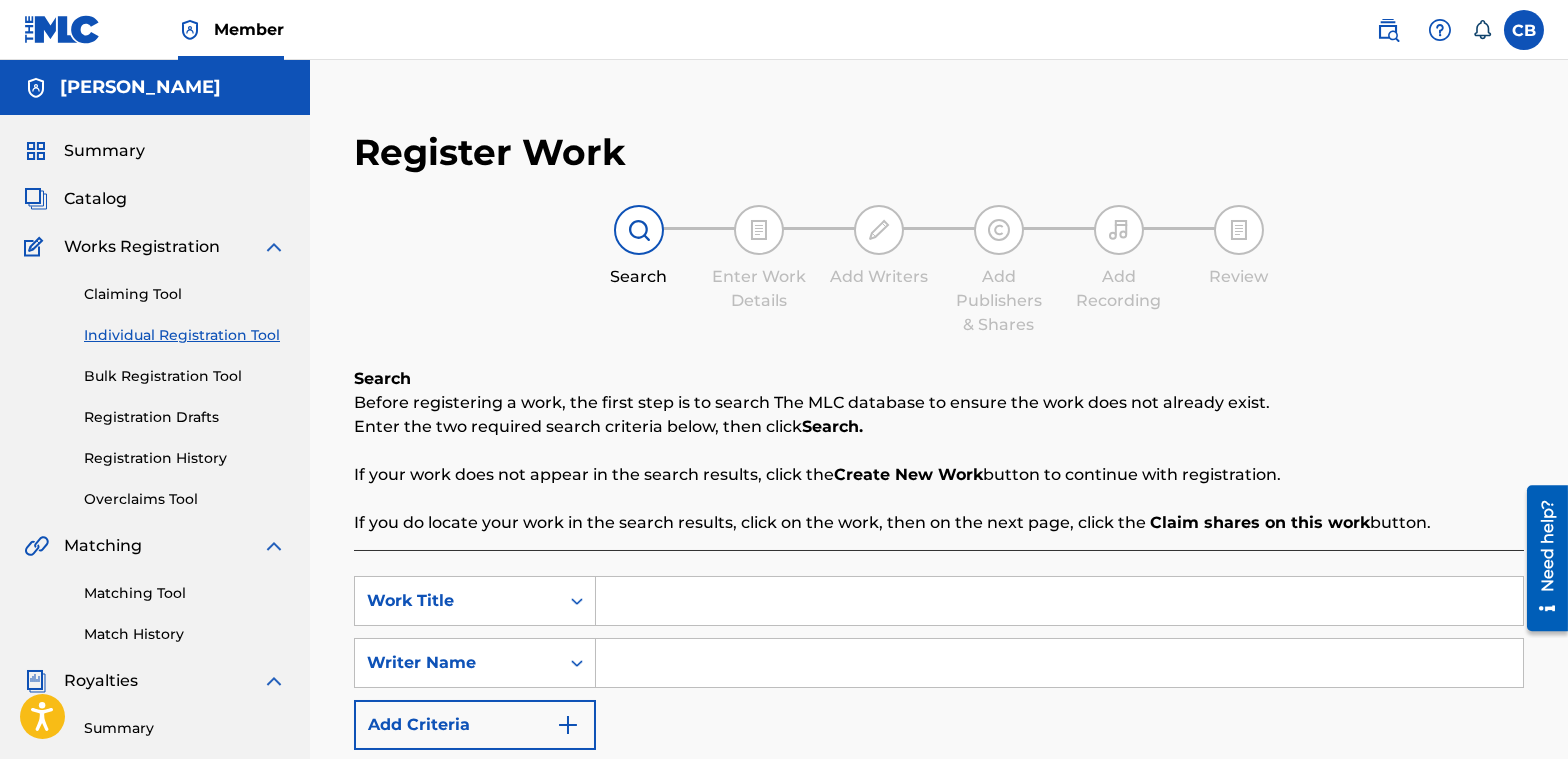click on "Bulk Registration Tool" at bounding box center [185, 376] 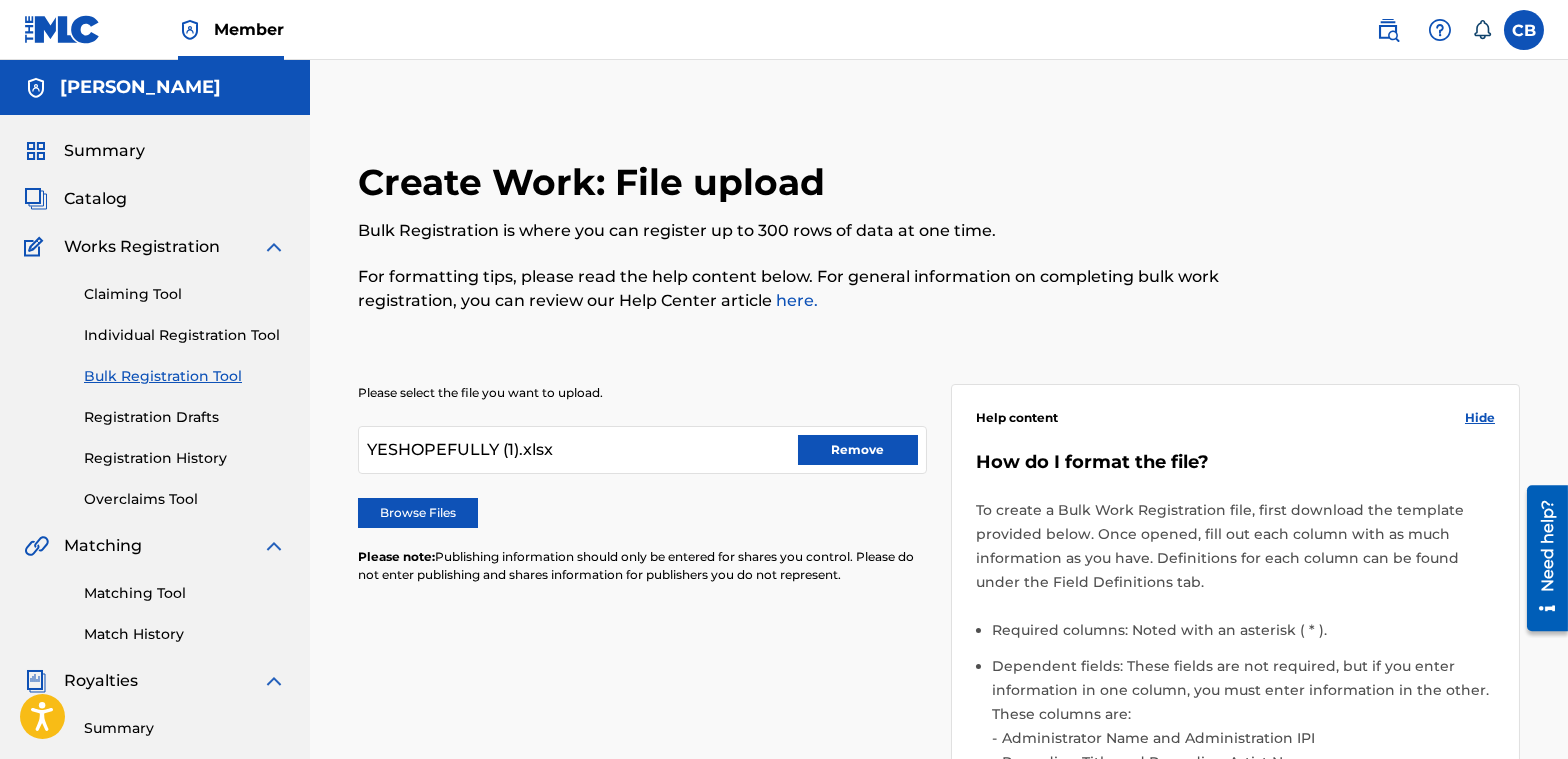 click on "Catalog" at bounding box center (155, 199) 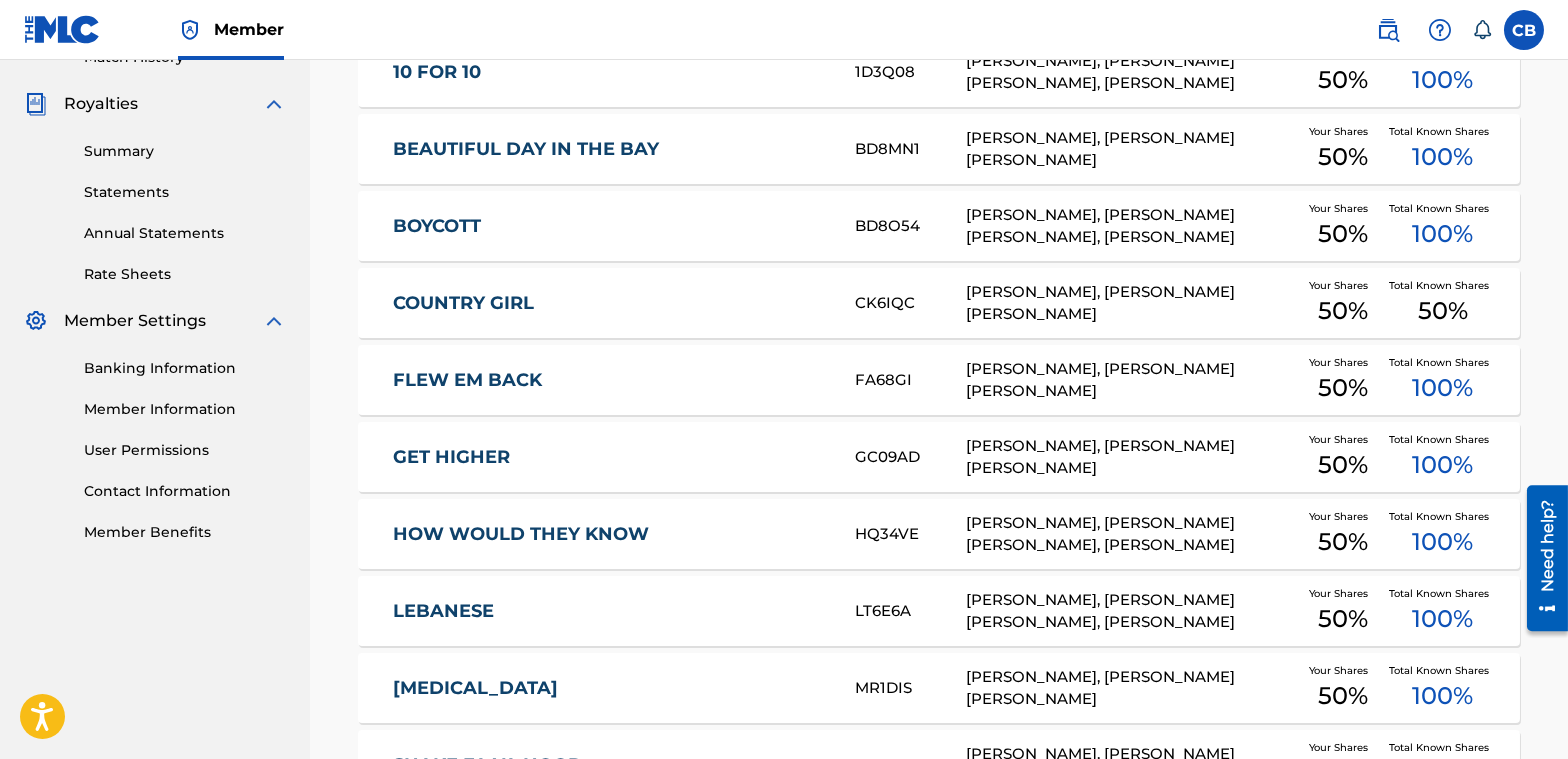 scroll, scrollTop: 800, scrollLeft: 0, axis: vertical 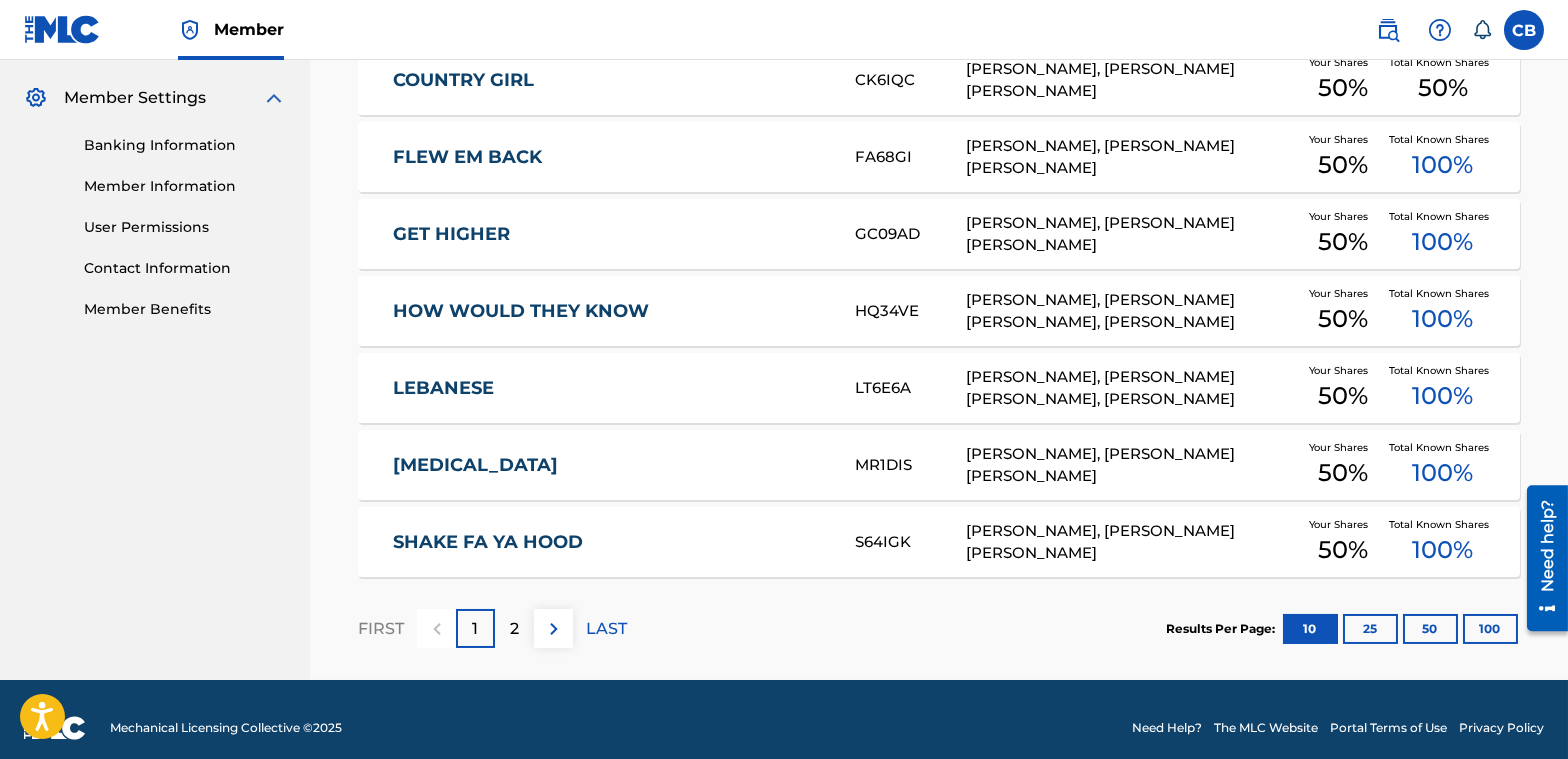 click on "2" at bounding box center [514, 629] 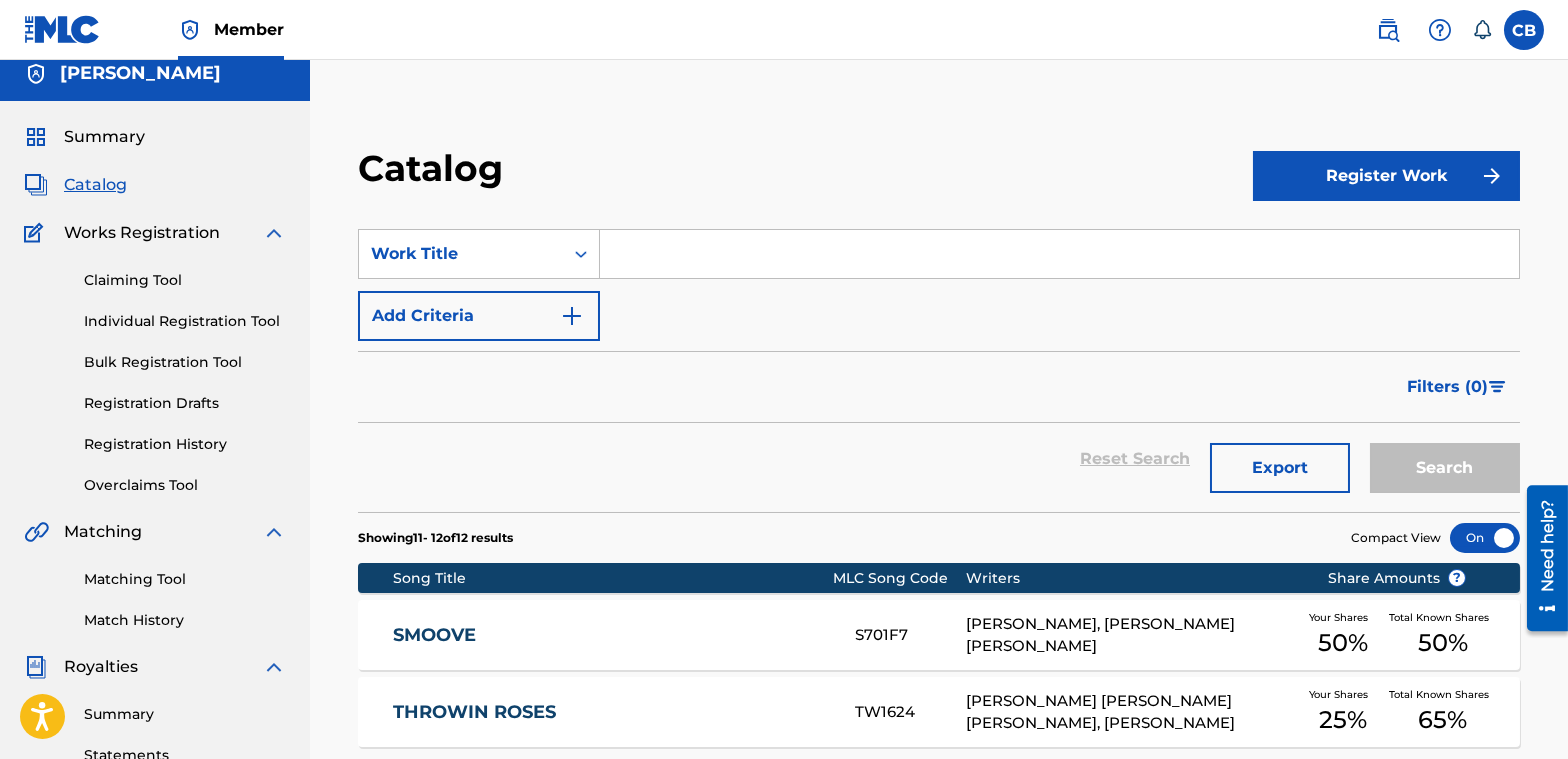 scroll, scrollTop: 0, scrollLeft: 0, axis: both 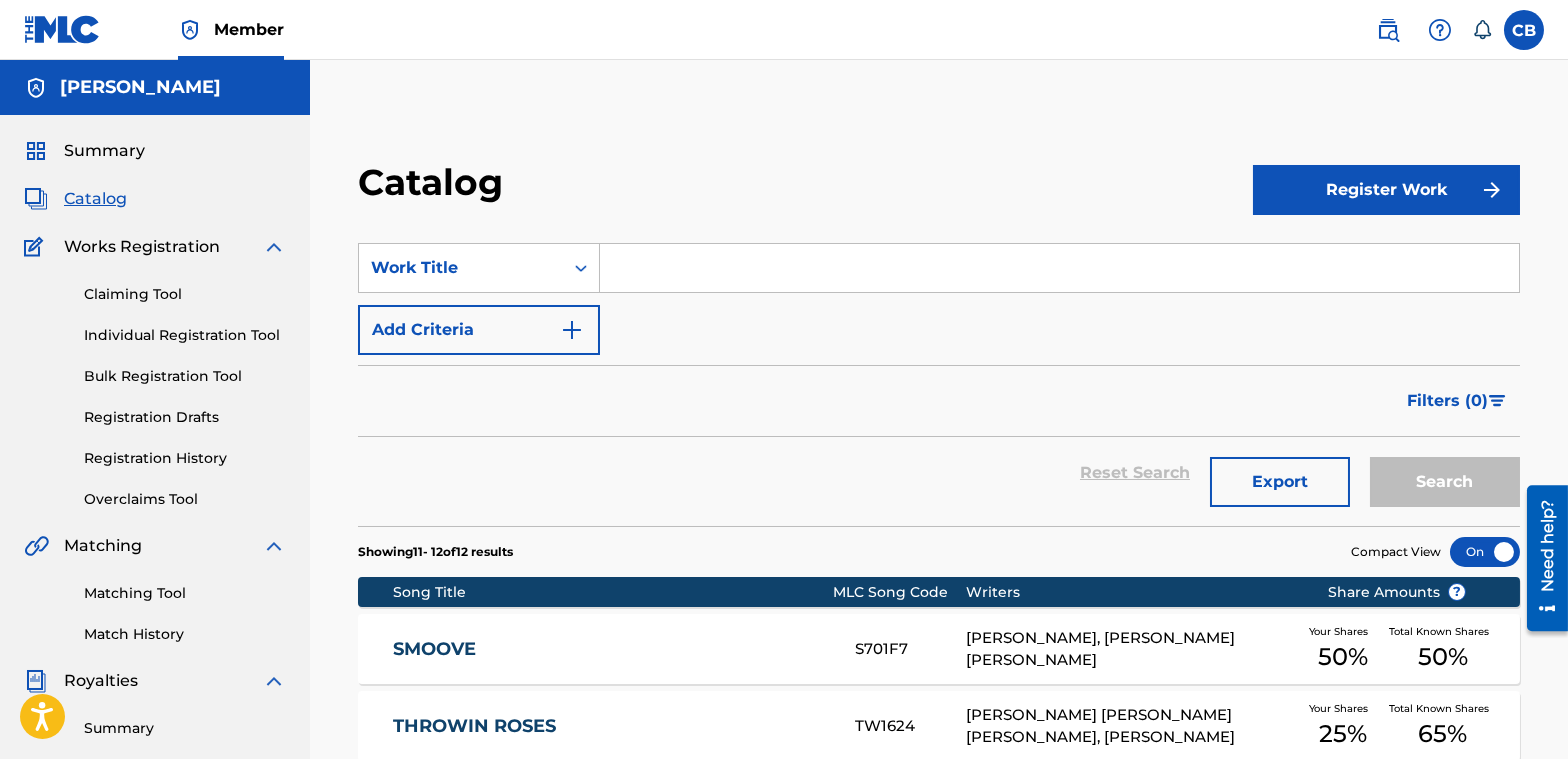 click on "Summary" at bounding box center [104, 151] 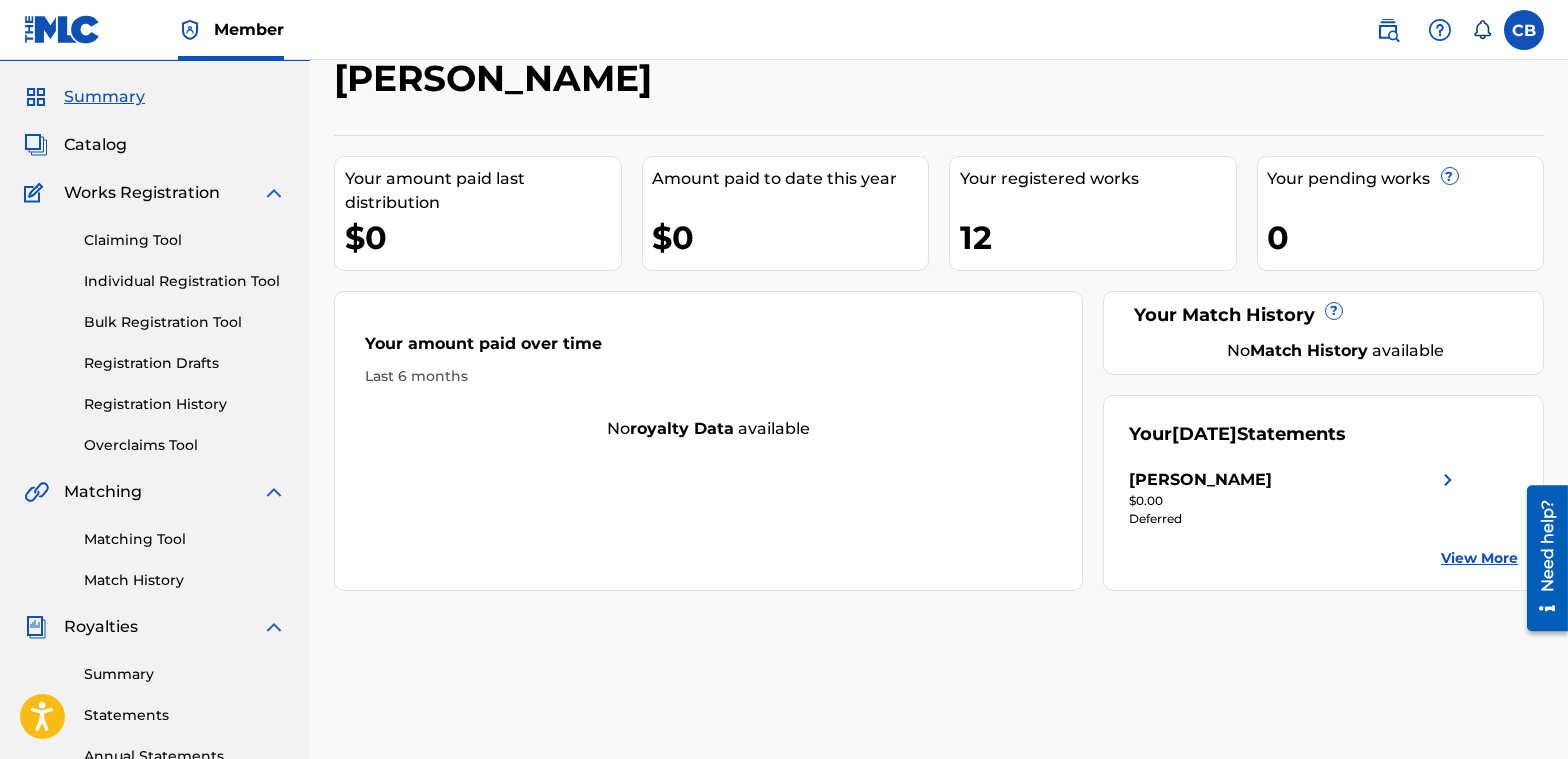 scroll, scrollTop: 100, scrollLeft: 0, axis: vertical 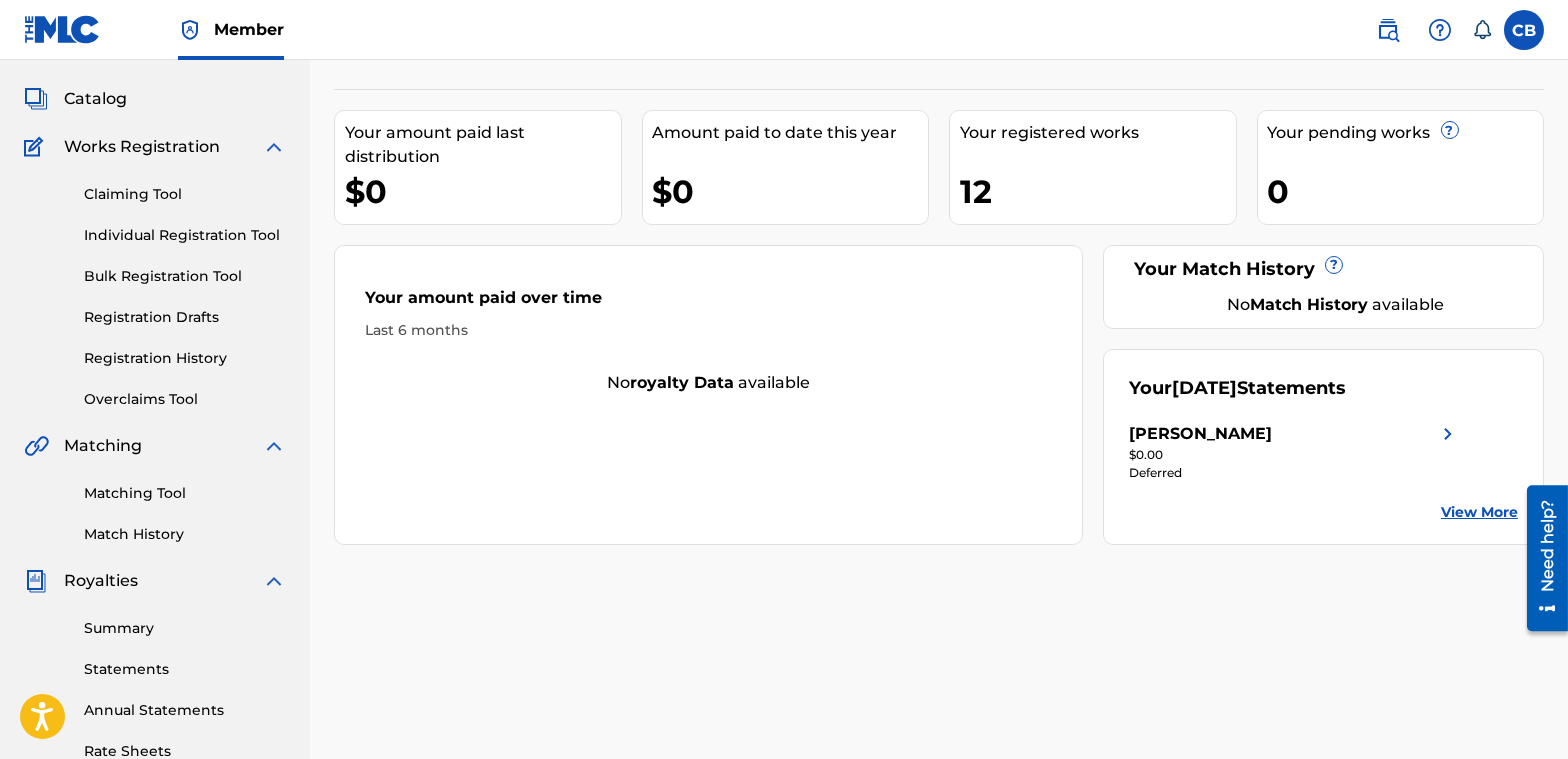 click on "Matching Tool" at bounding box center (185, 493) 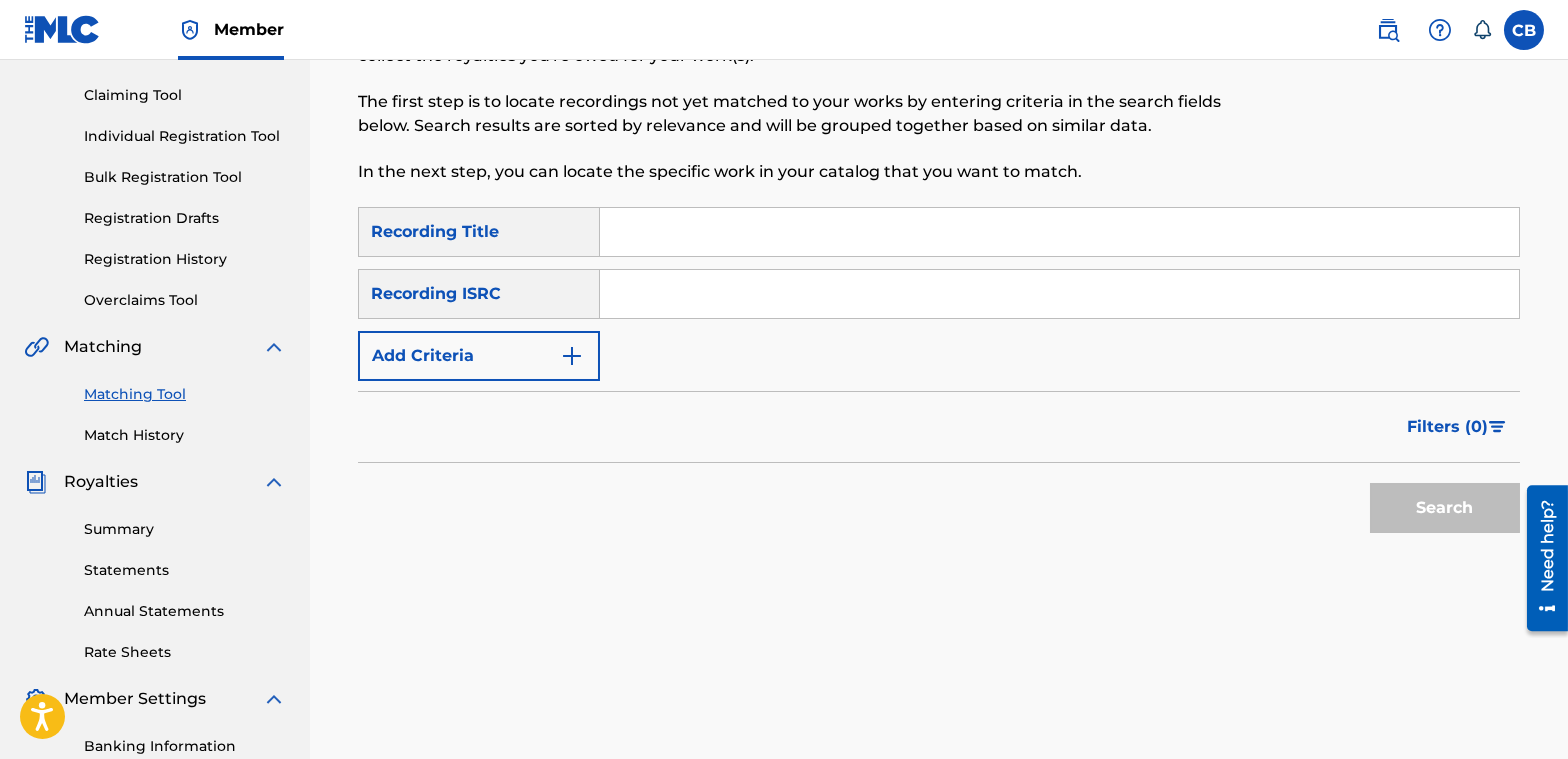 scroll, scrollTop: 200, scrollLeft: 0, axis: vertical 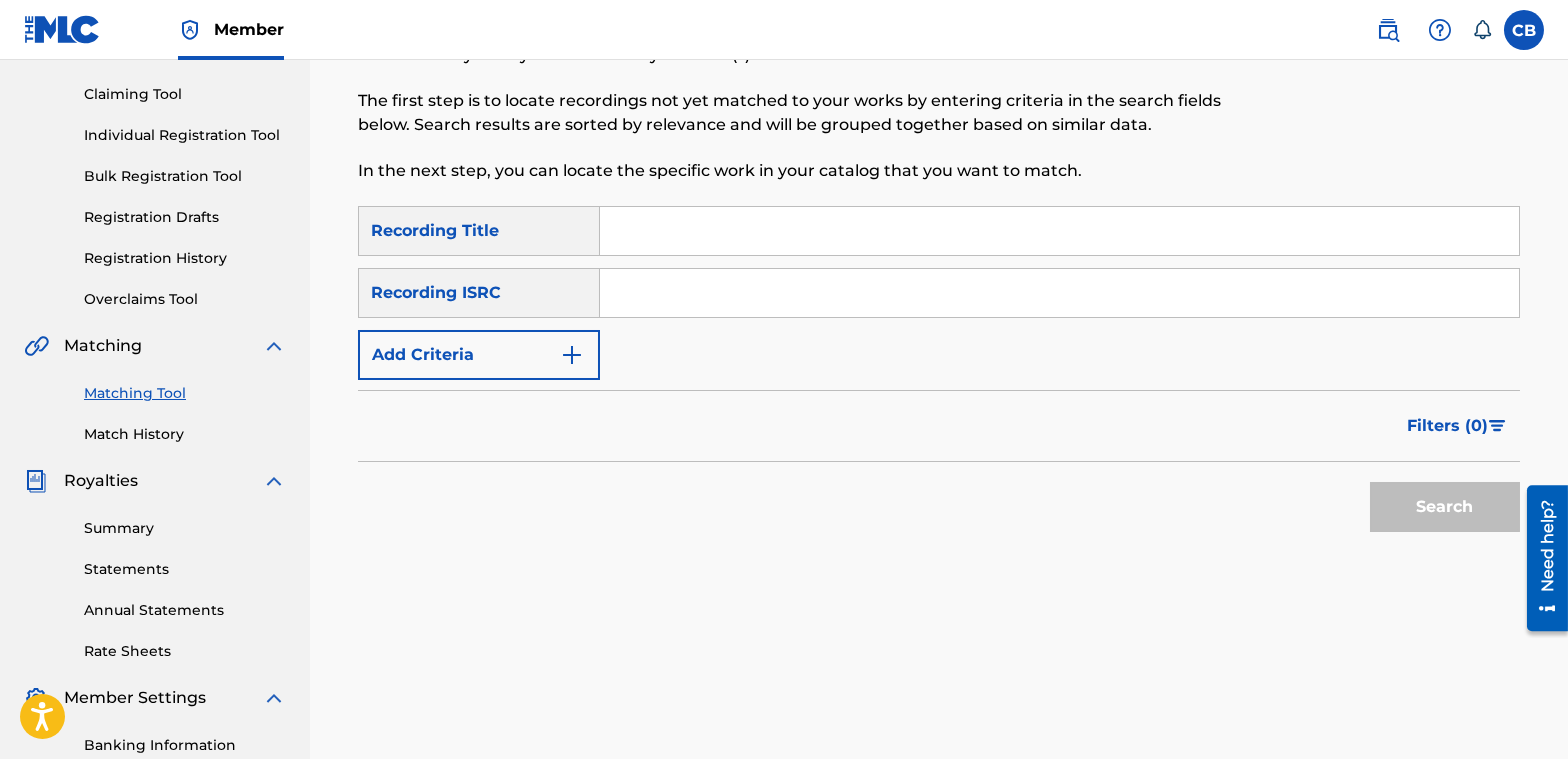 click on "Match History" at bounding box center (185, 434) 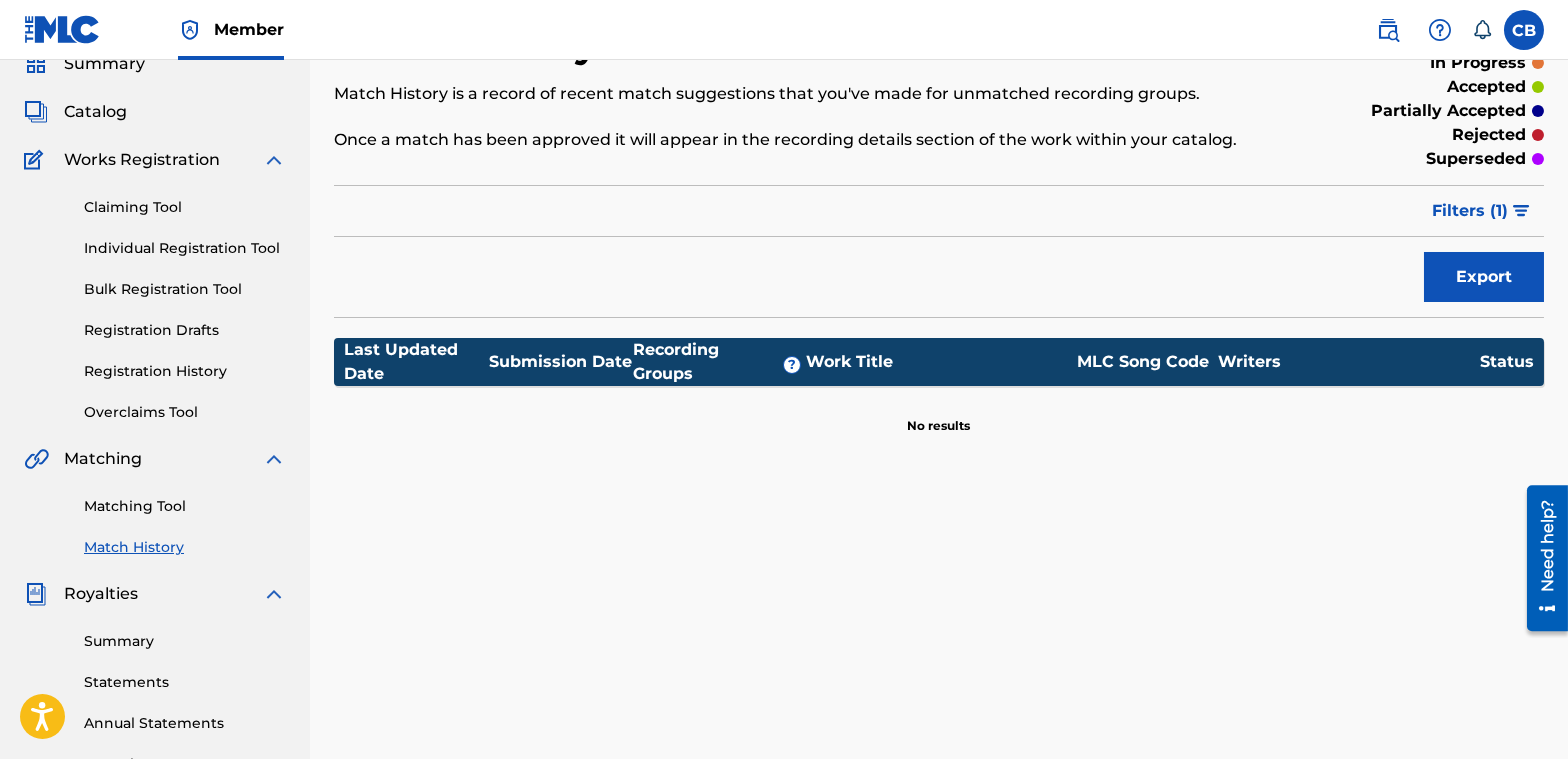 scroll, scrollTop: 0, scrollLeft: 0, axis: both 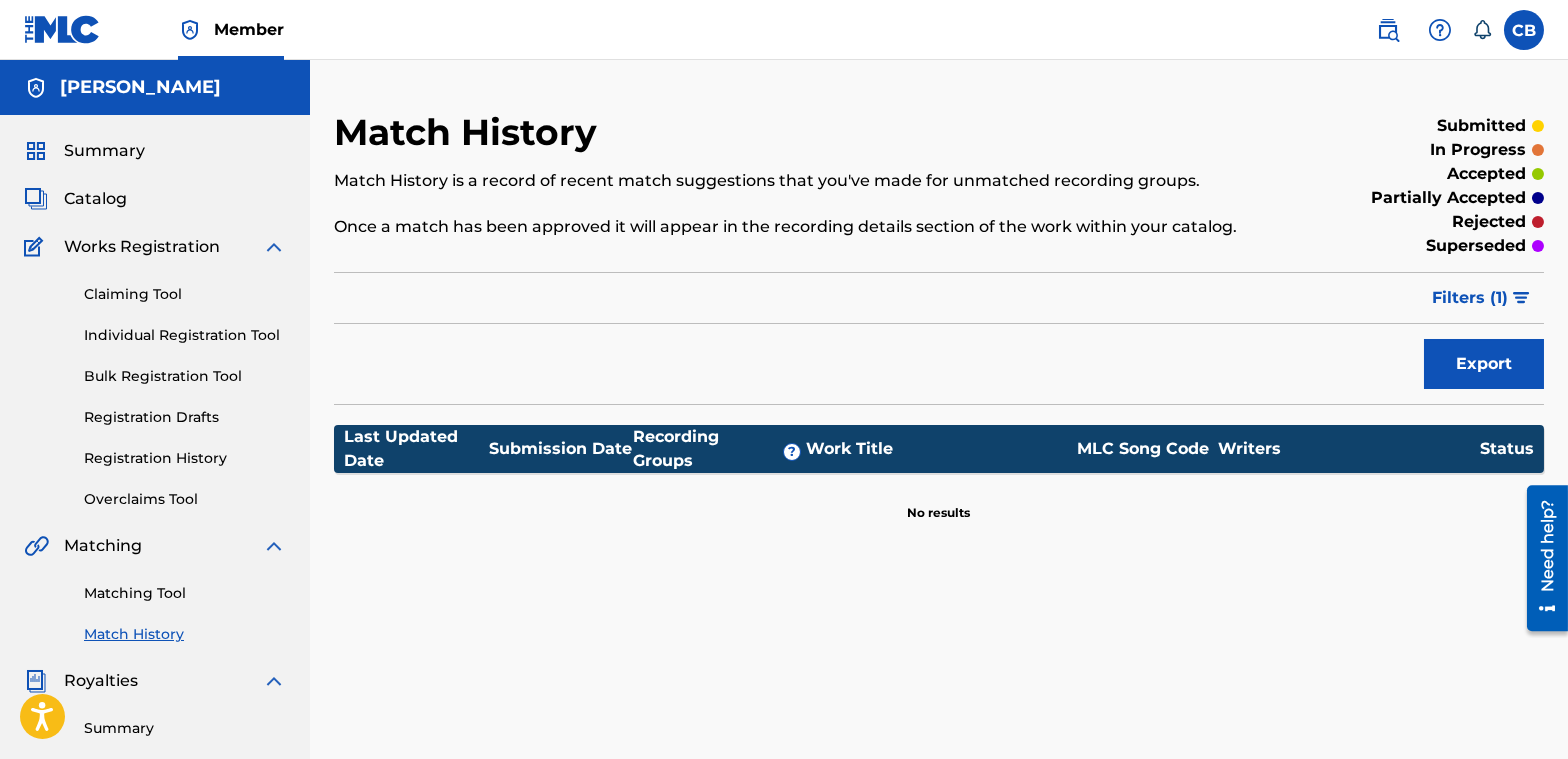click on "Matching Tool" at bounding box center (185, 593) 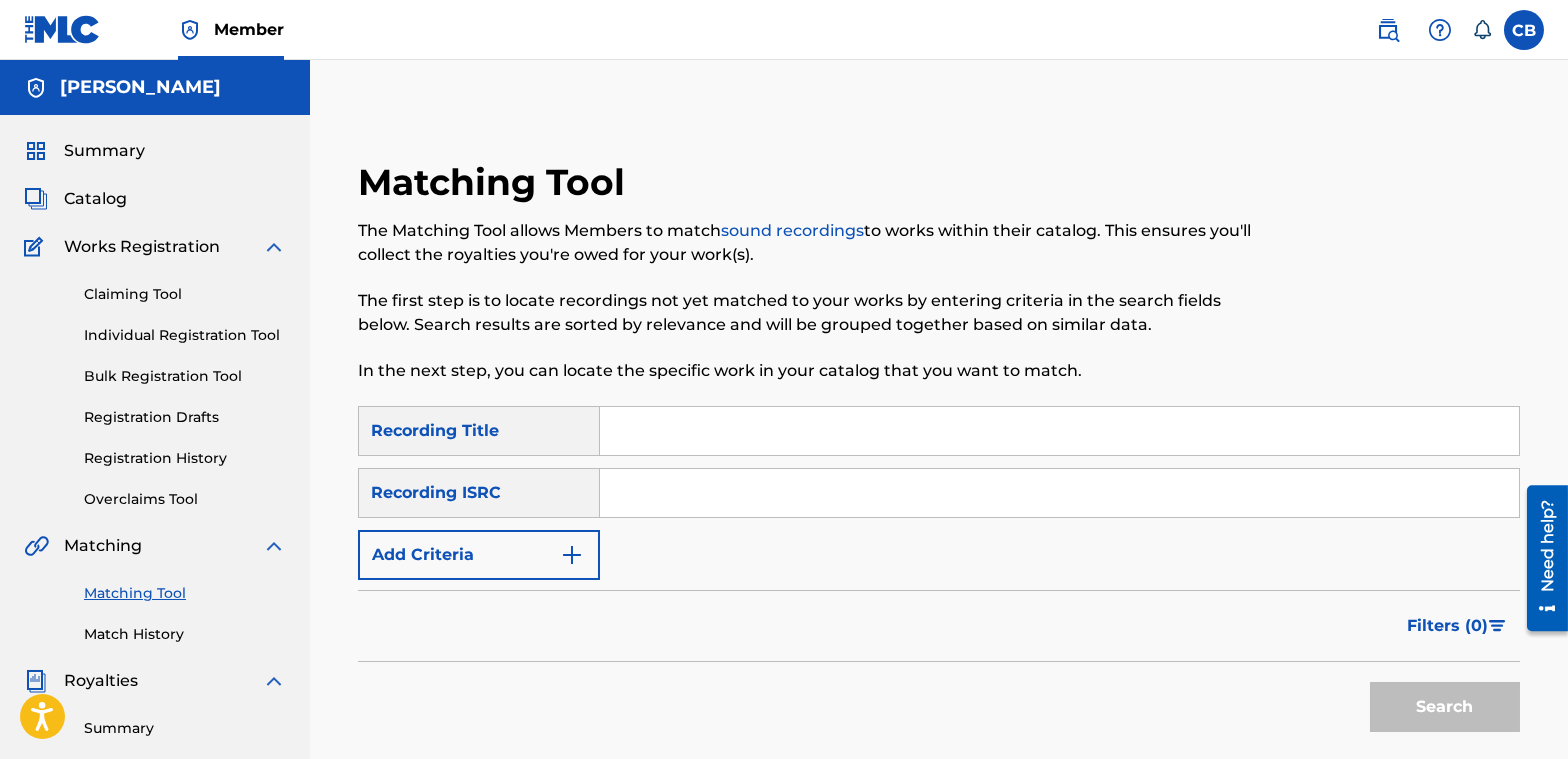 click on "Recording Title" at bounding box center (479, 431) 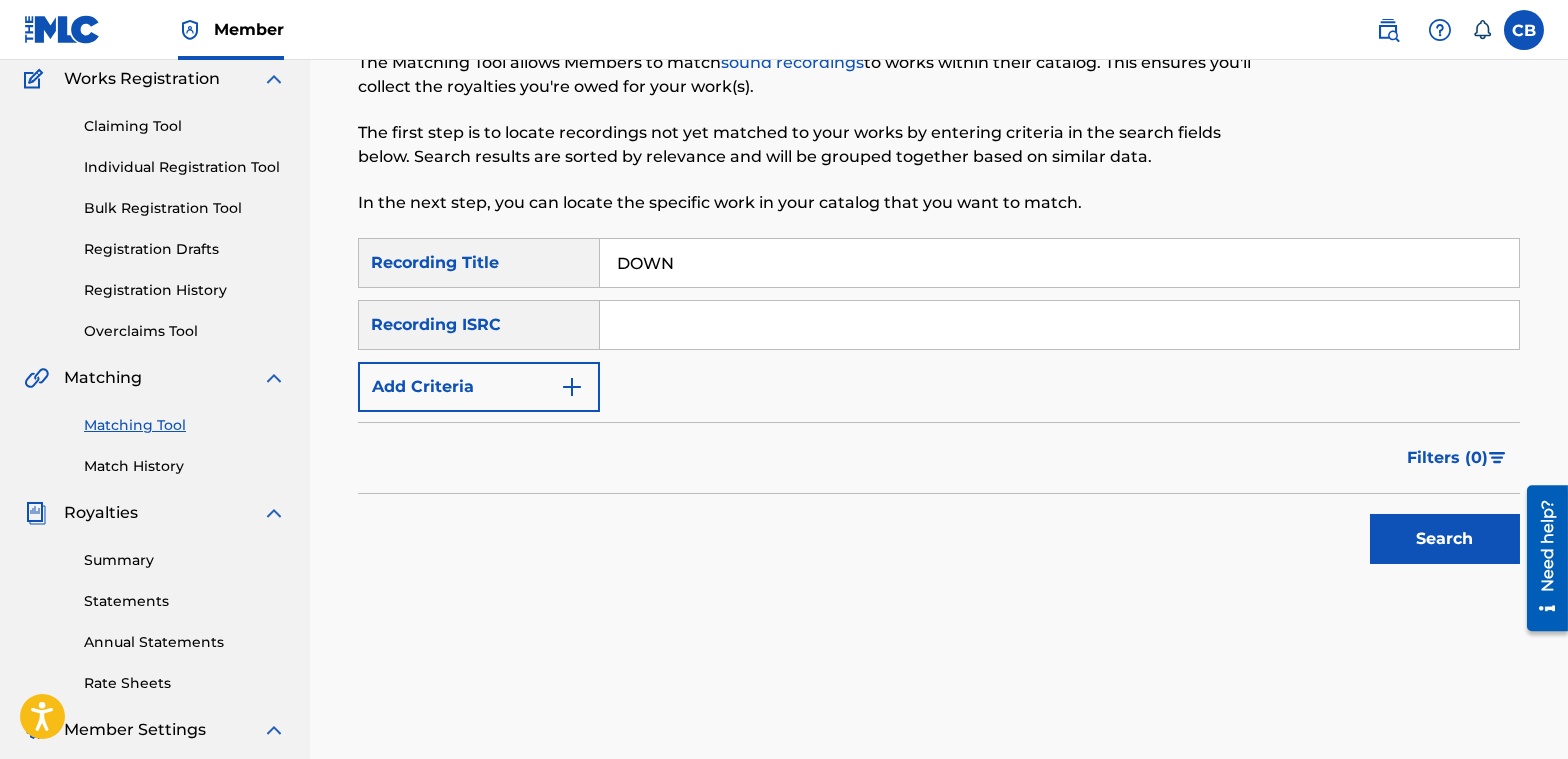 scroll, scrollTop: 300, scrollLeft: 0, axis: vertical 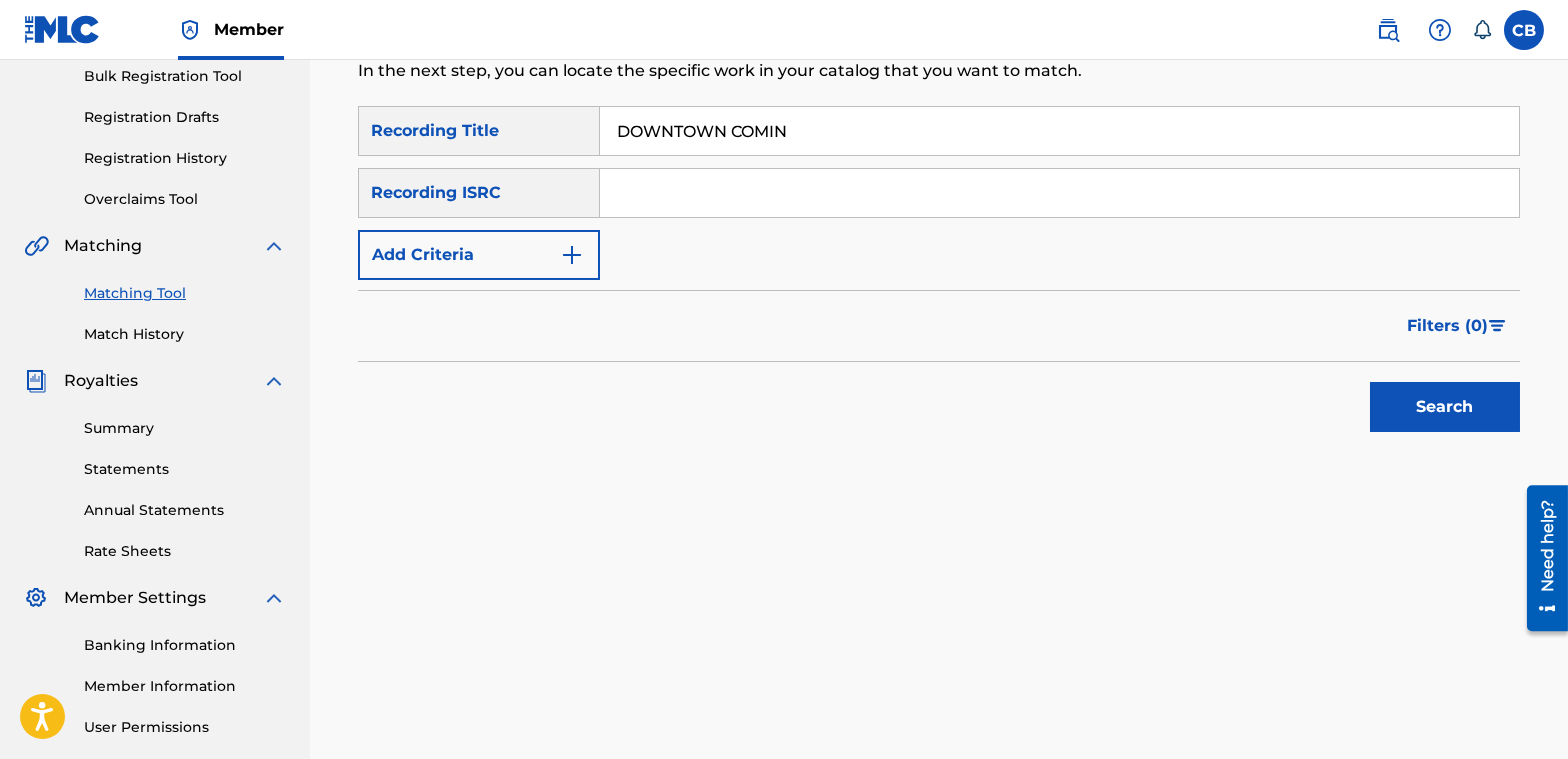 type on "DOWNTOWN COMIN" 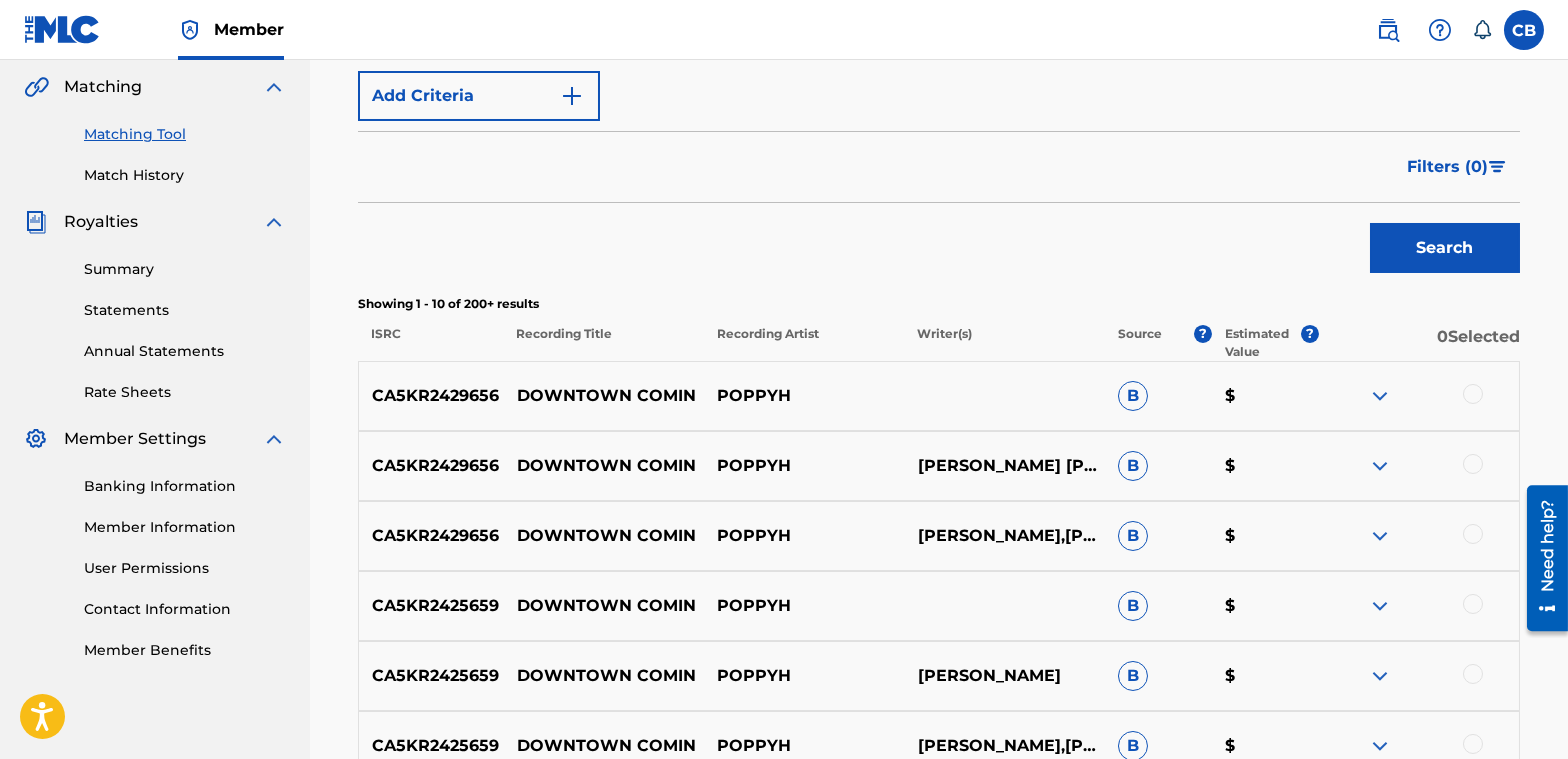 scroll, scrollTop: 500, scrollLeft: 0, axis: vertical 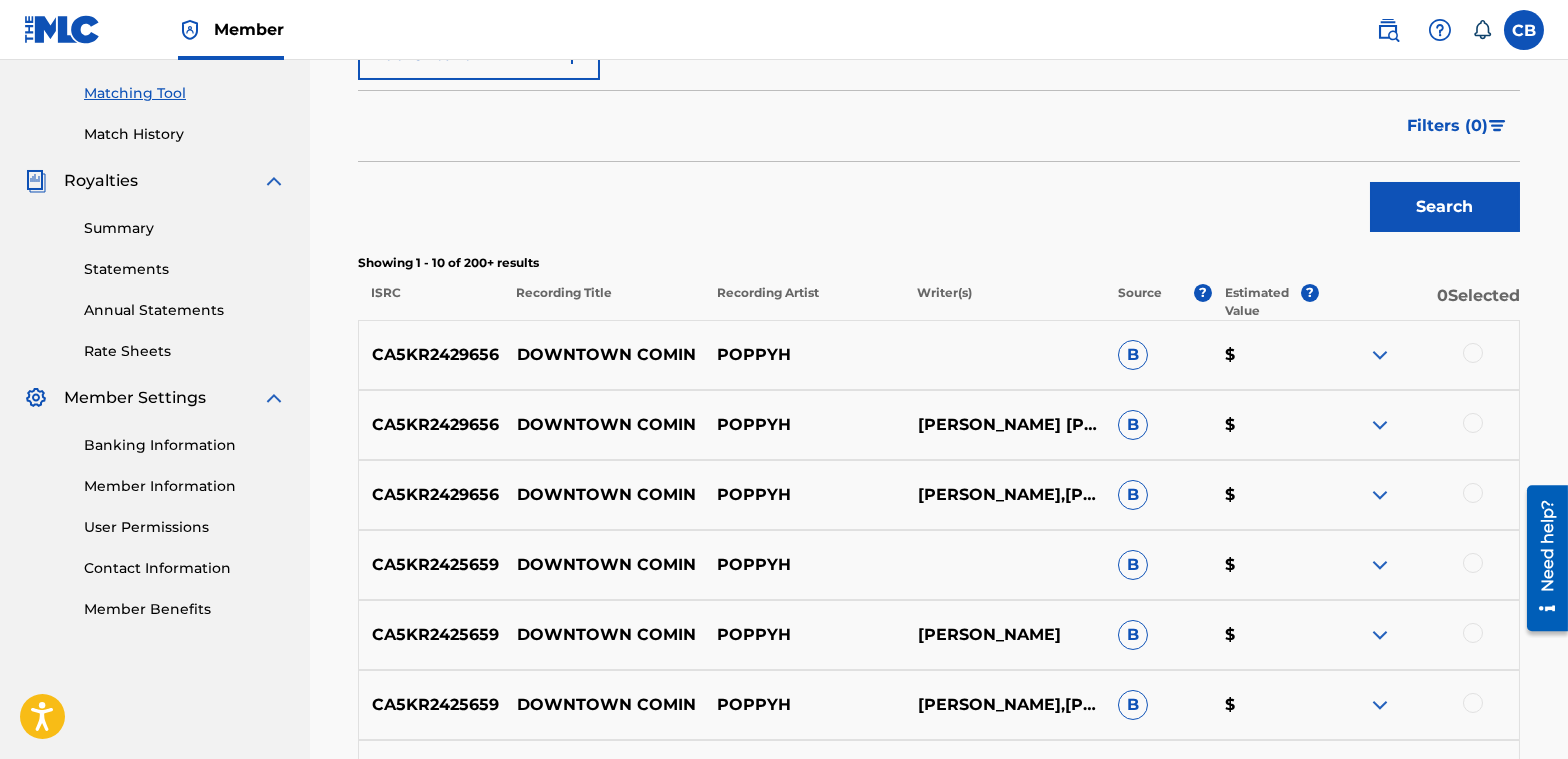 click at bounding box center (1380, 425) 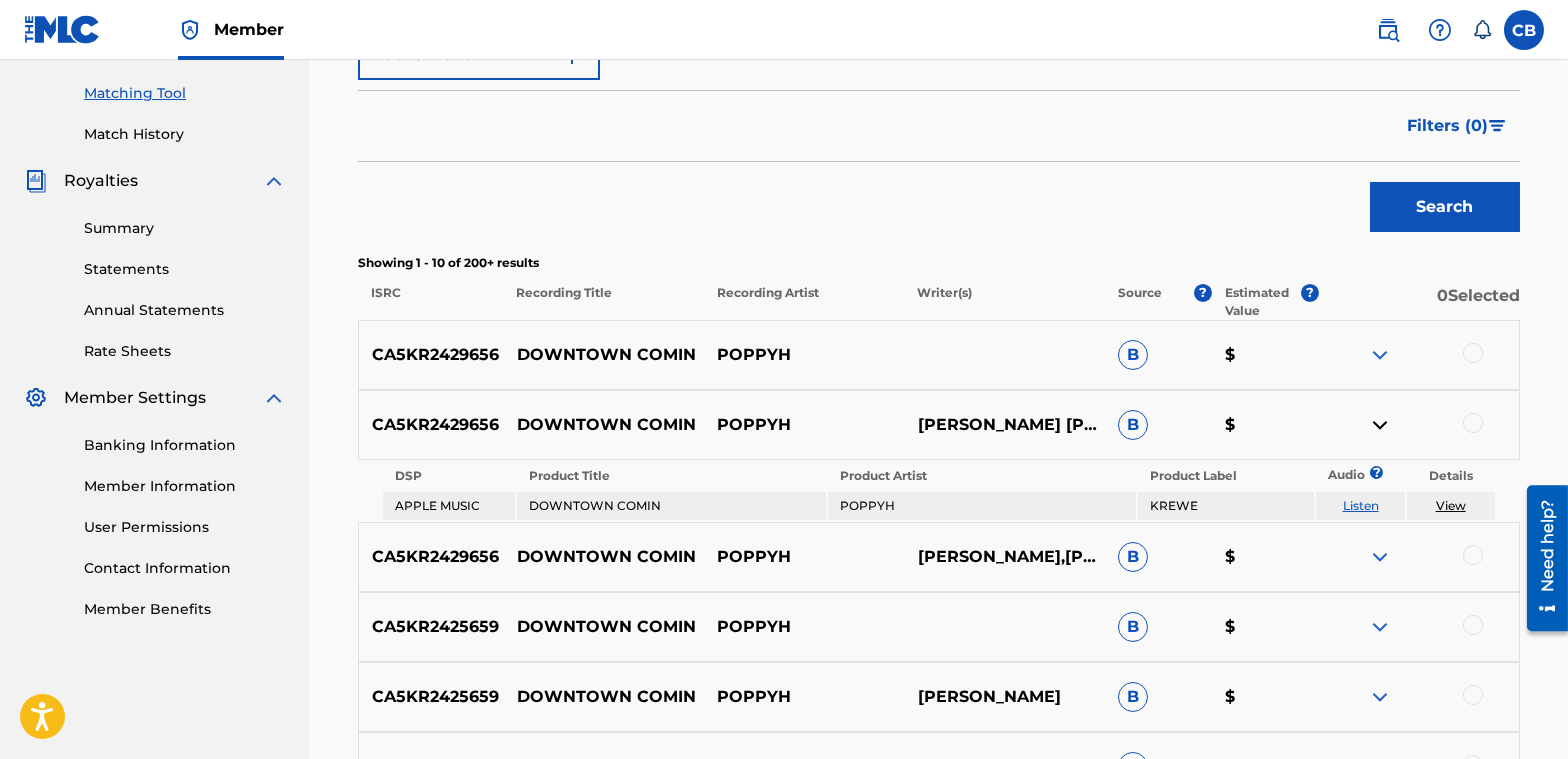 click at bounding box center (1473, 423) 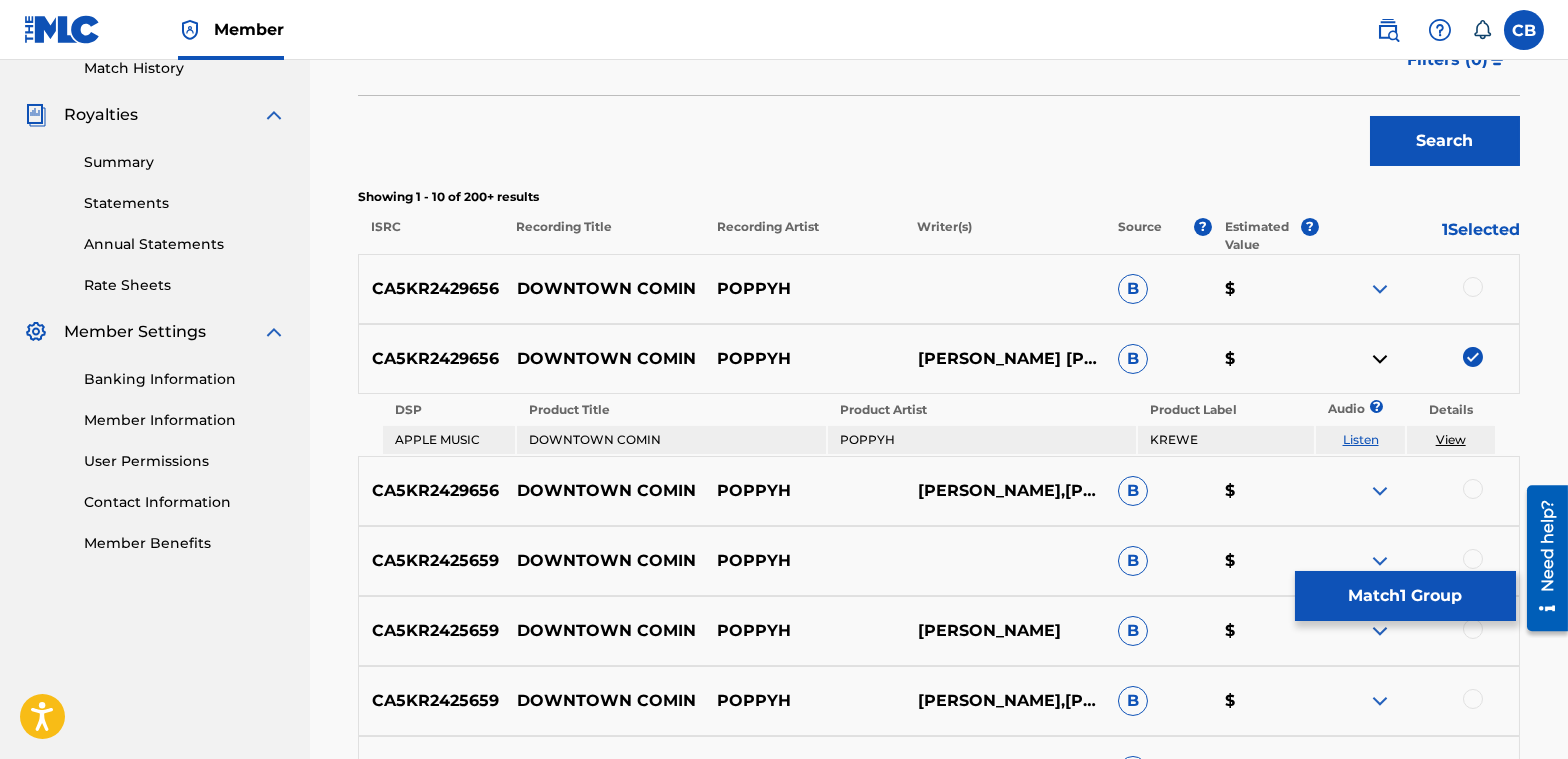 scroll, scrollTop: 600, scrollLeft: 0, axis: vertical 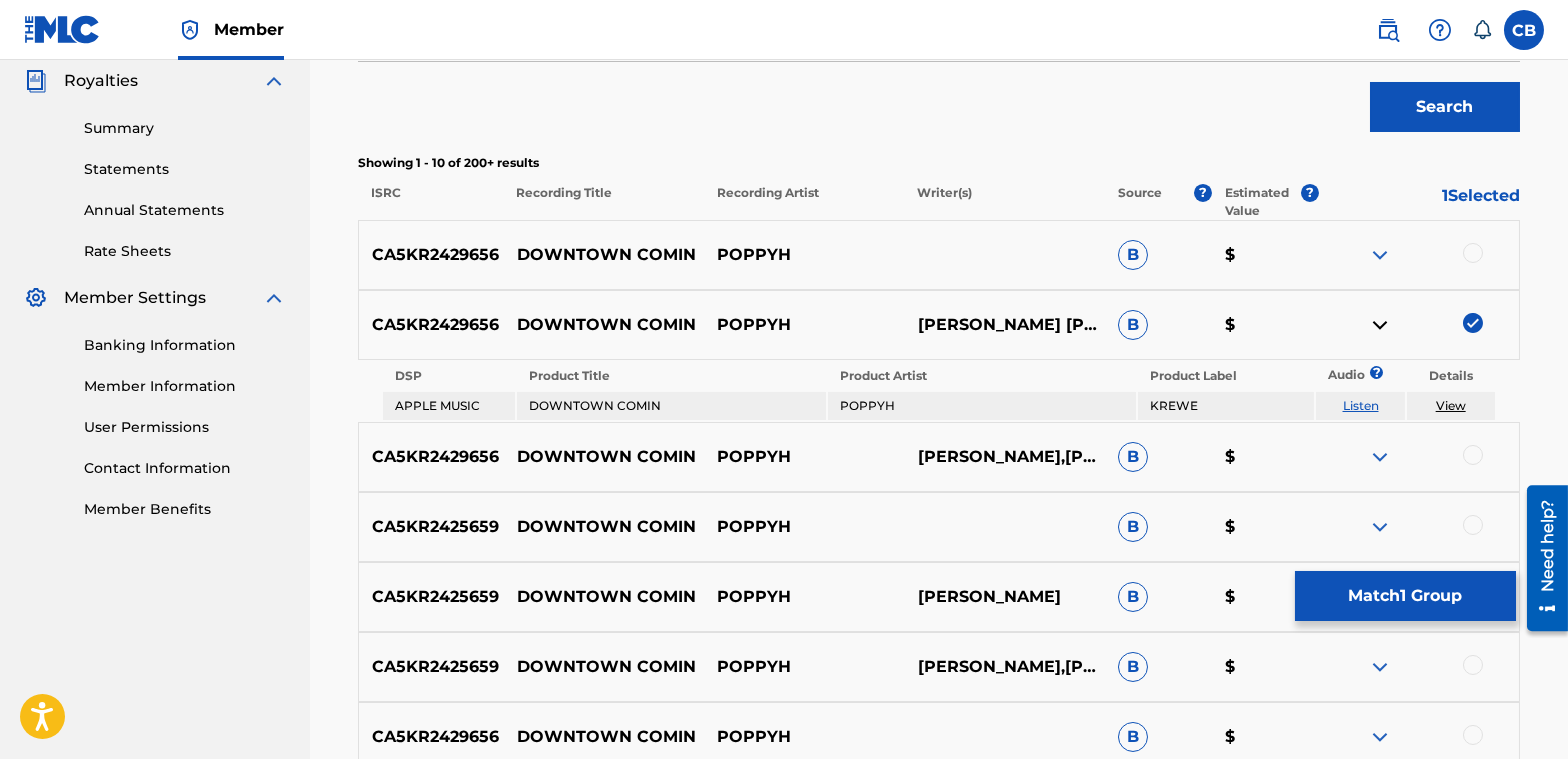 click at bounding box center (1473, 253) 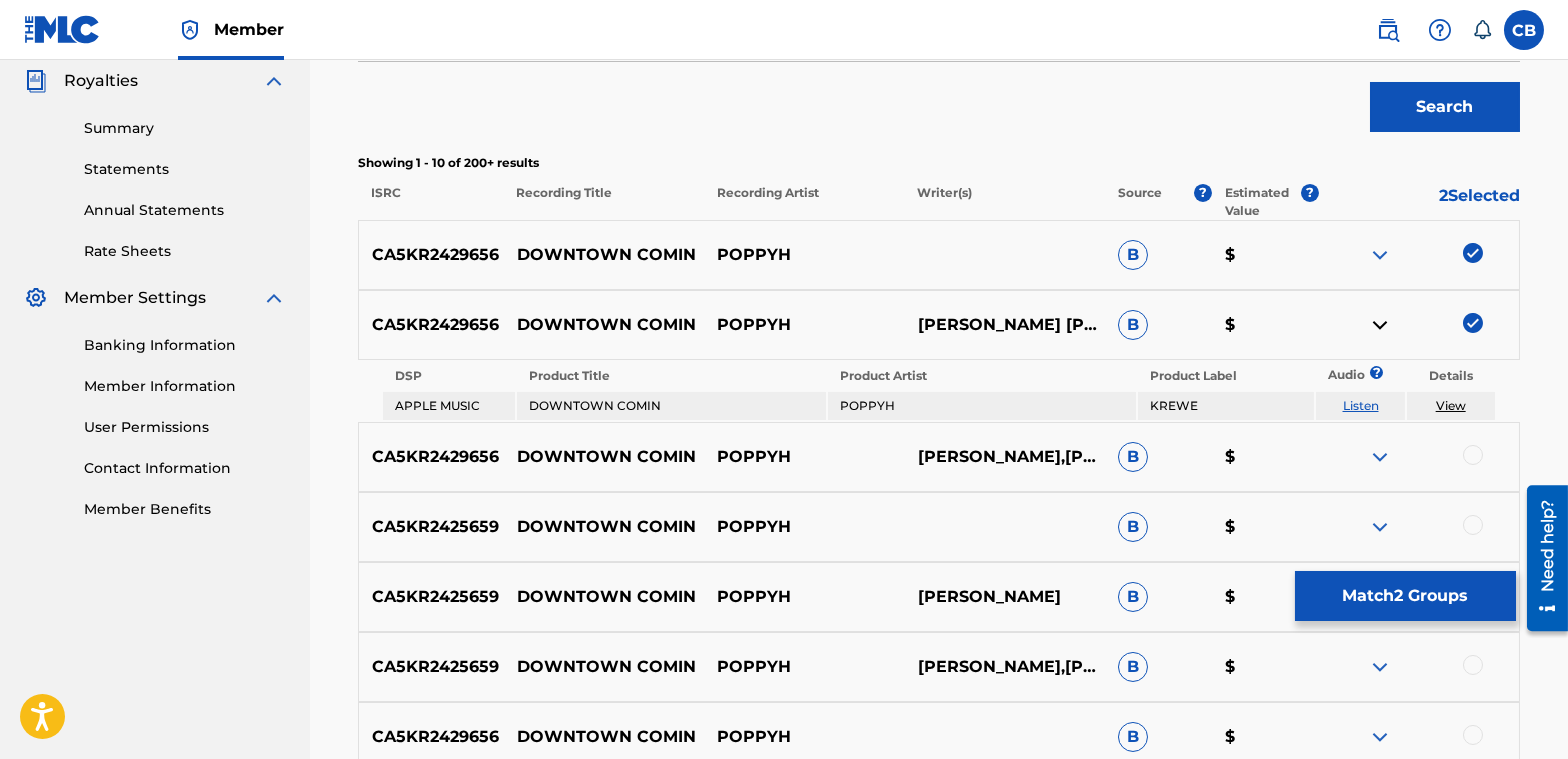 scroll, scrollTop: 700, scrollLeft: 0, axis: vertical 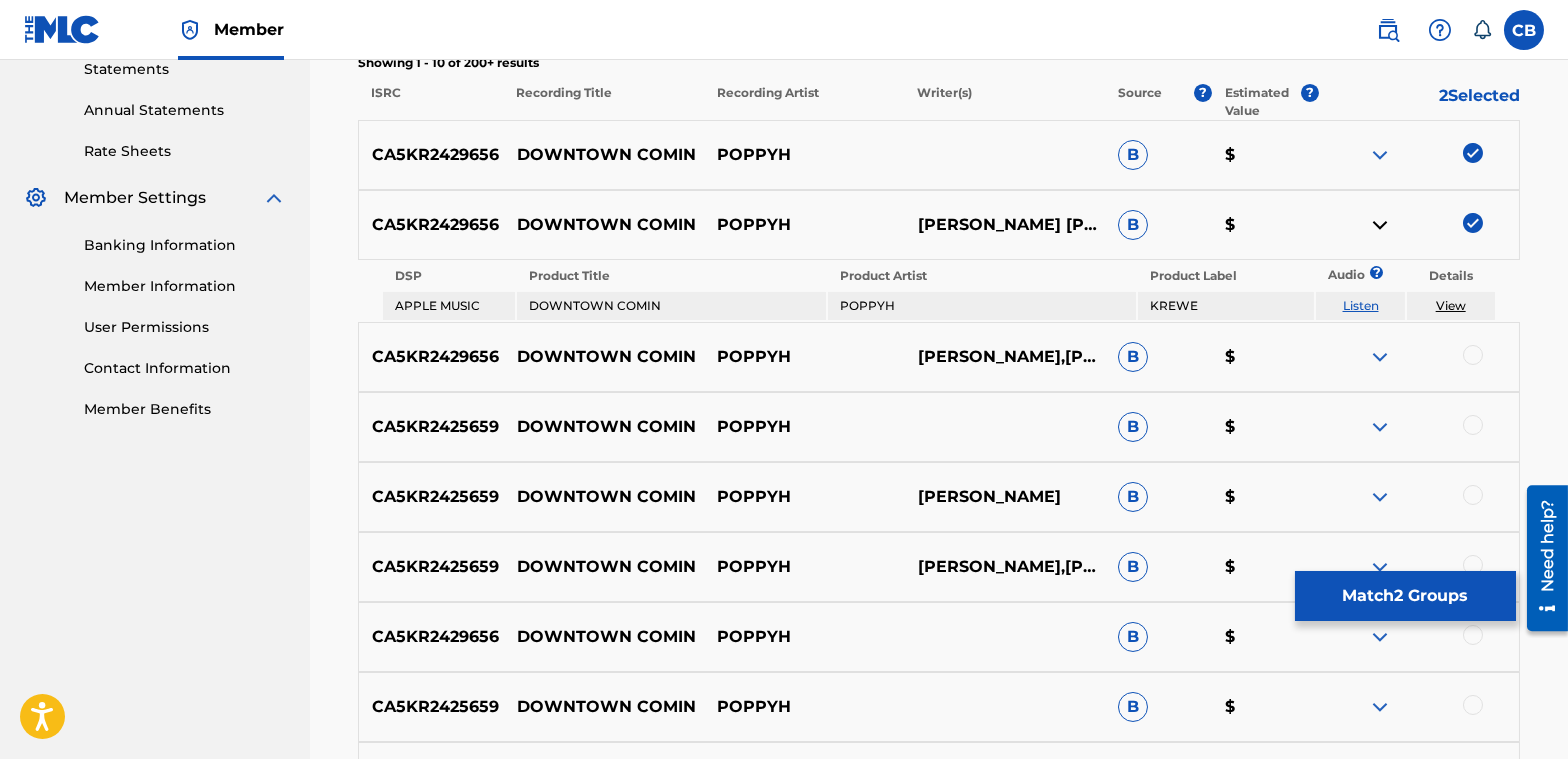 click at bounding box center [1473, 355] 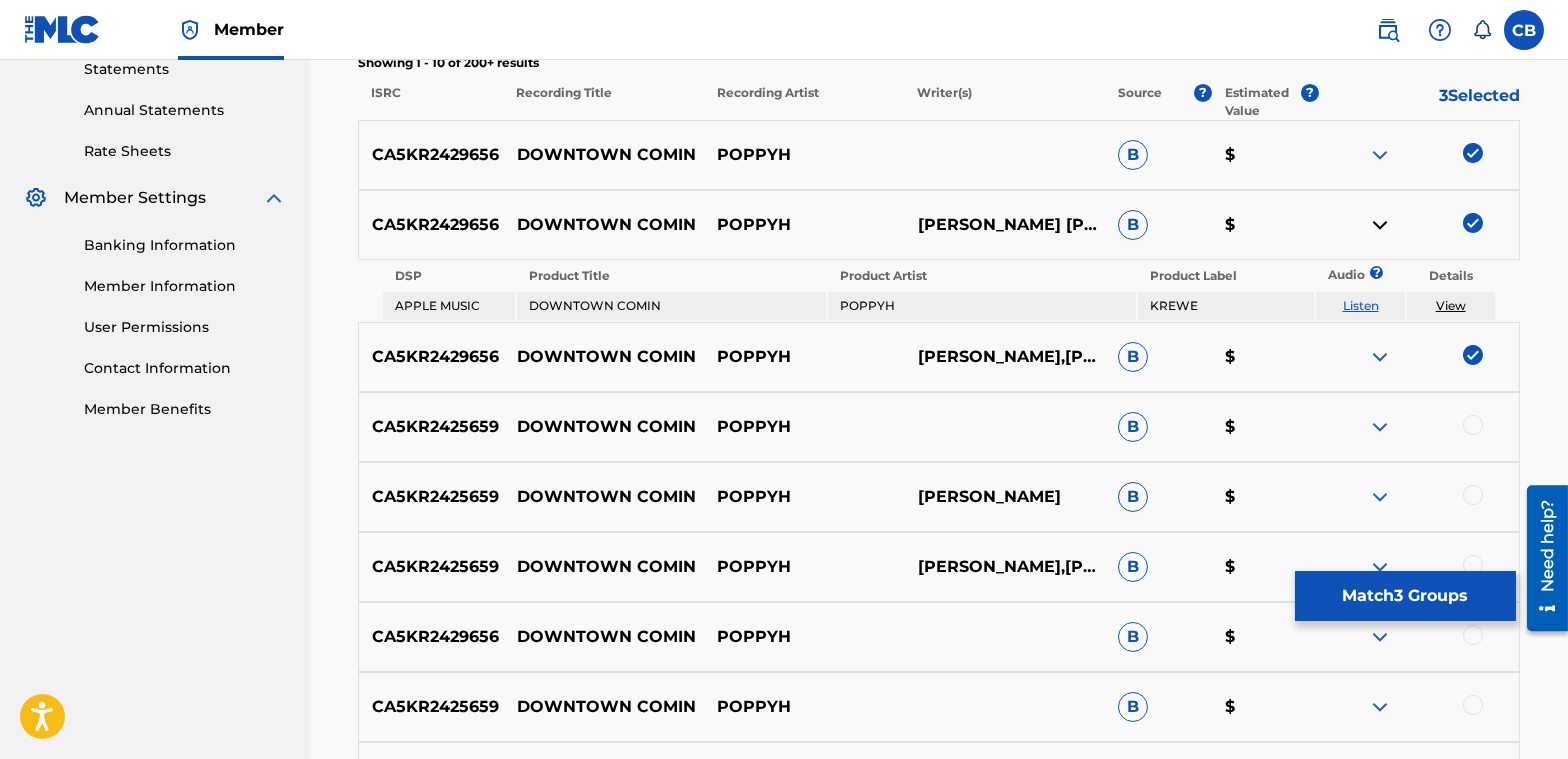 click on "CA5KR2425659 DOWNTOWN COMIN POPPYH B $" at bounding box center (939, 427) 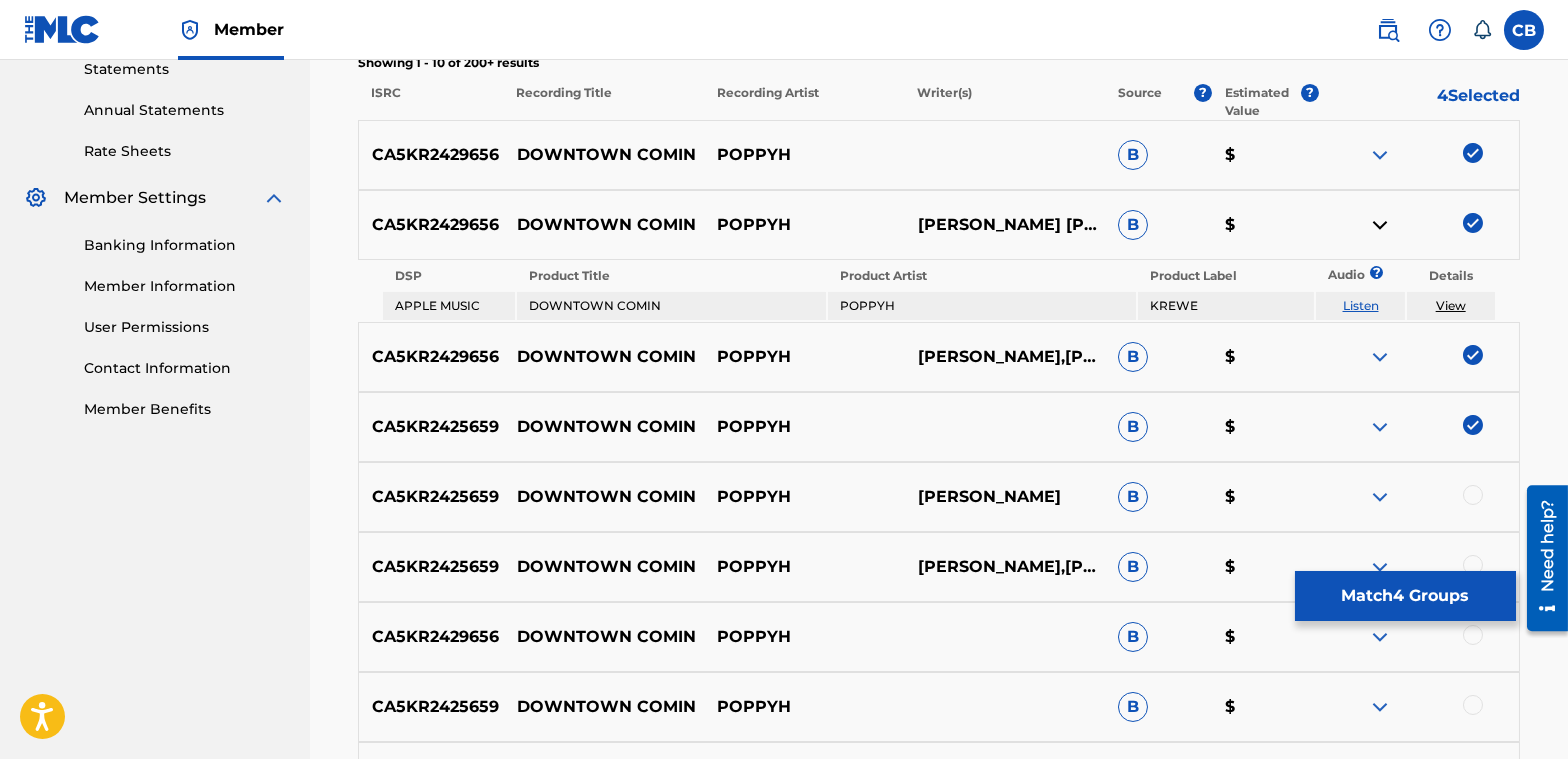 click at bounding box center [1473, 495] 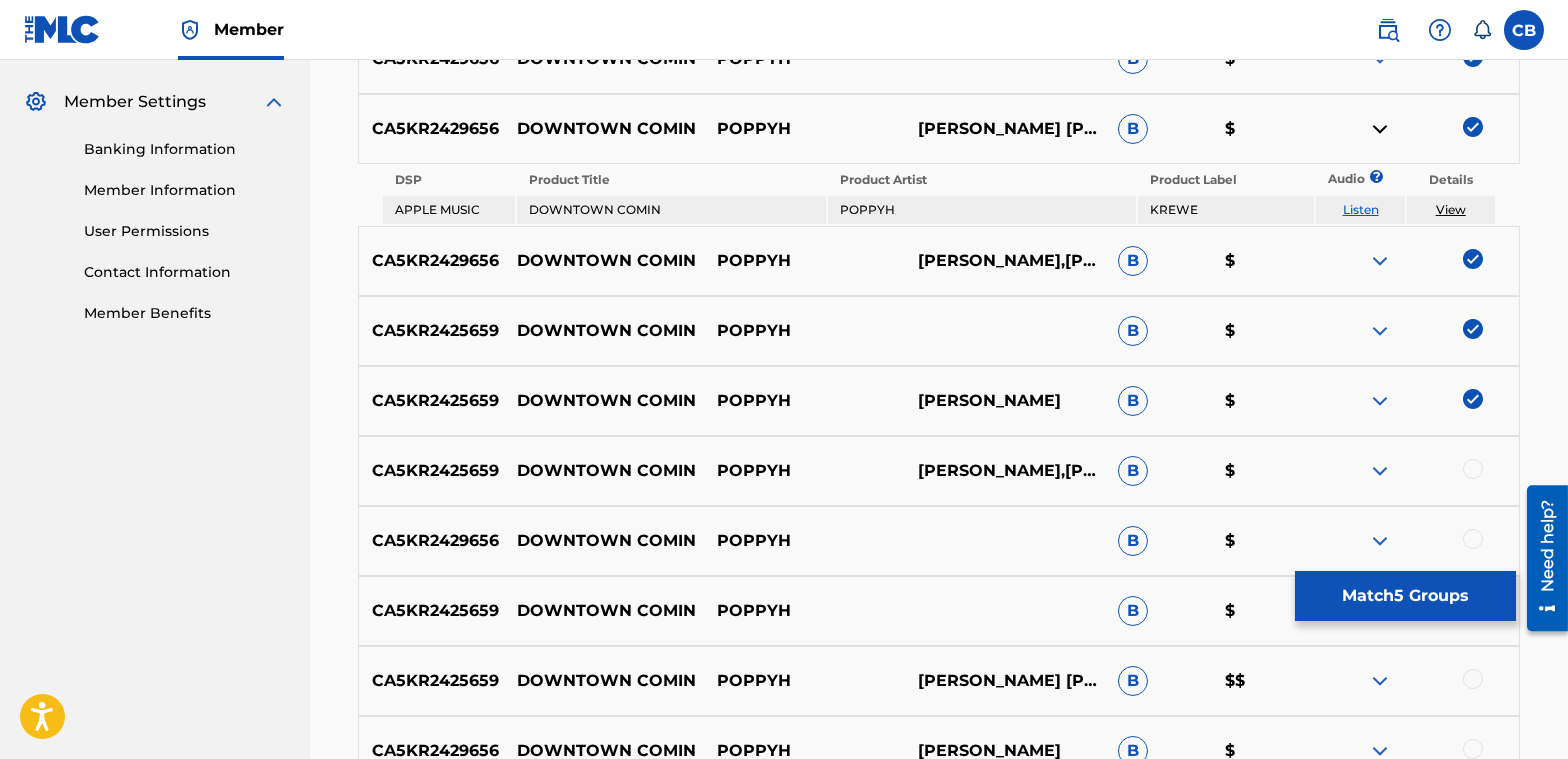 scroll, scrollTop: 900, scrollLeft: 0, axis: vertical 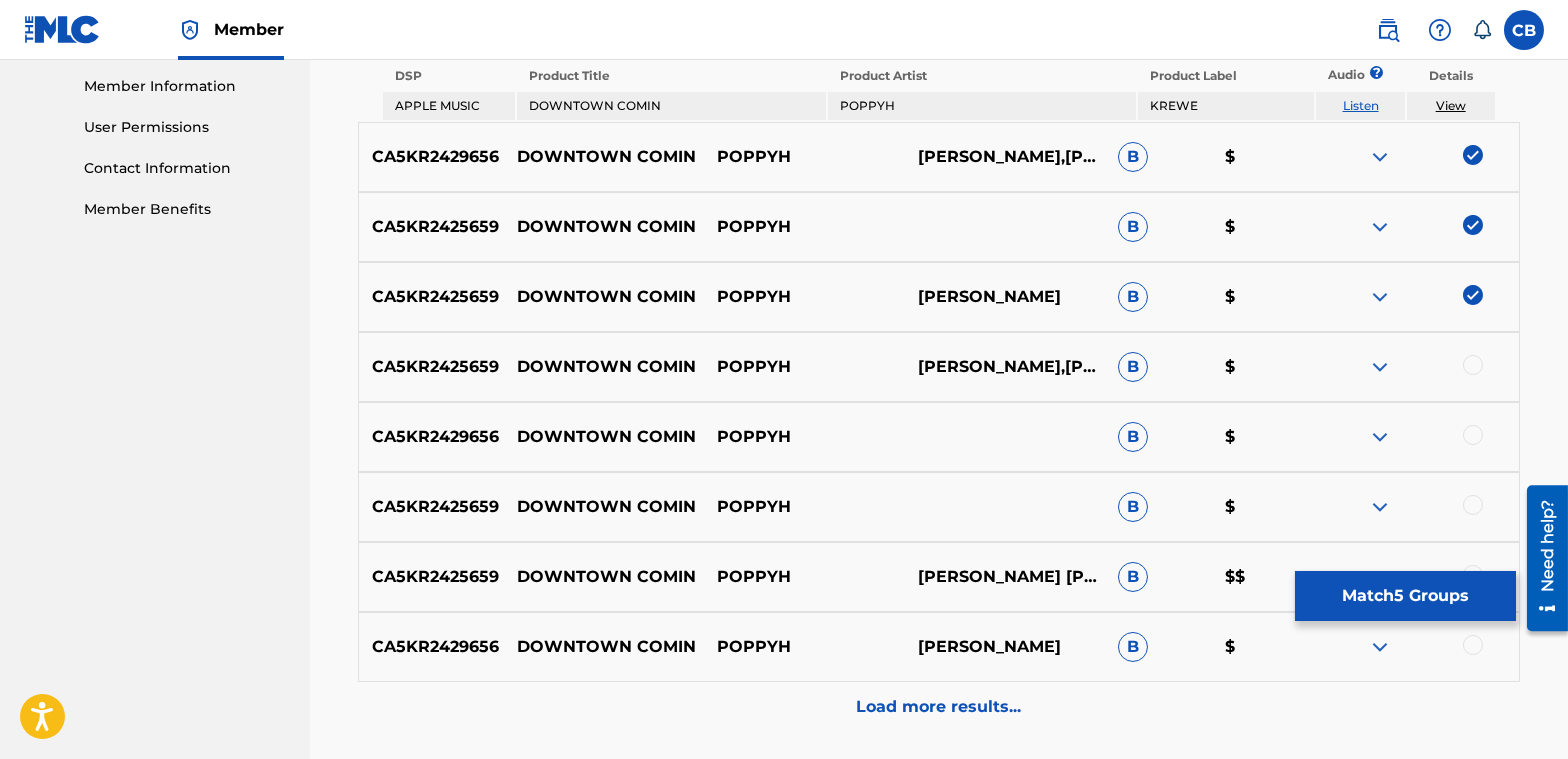 click at bounding box center [1473, 365] 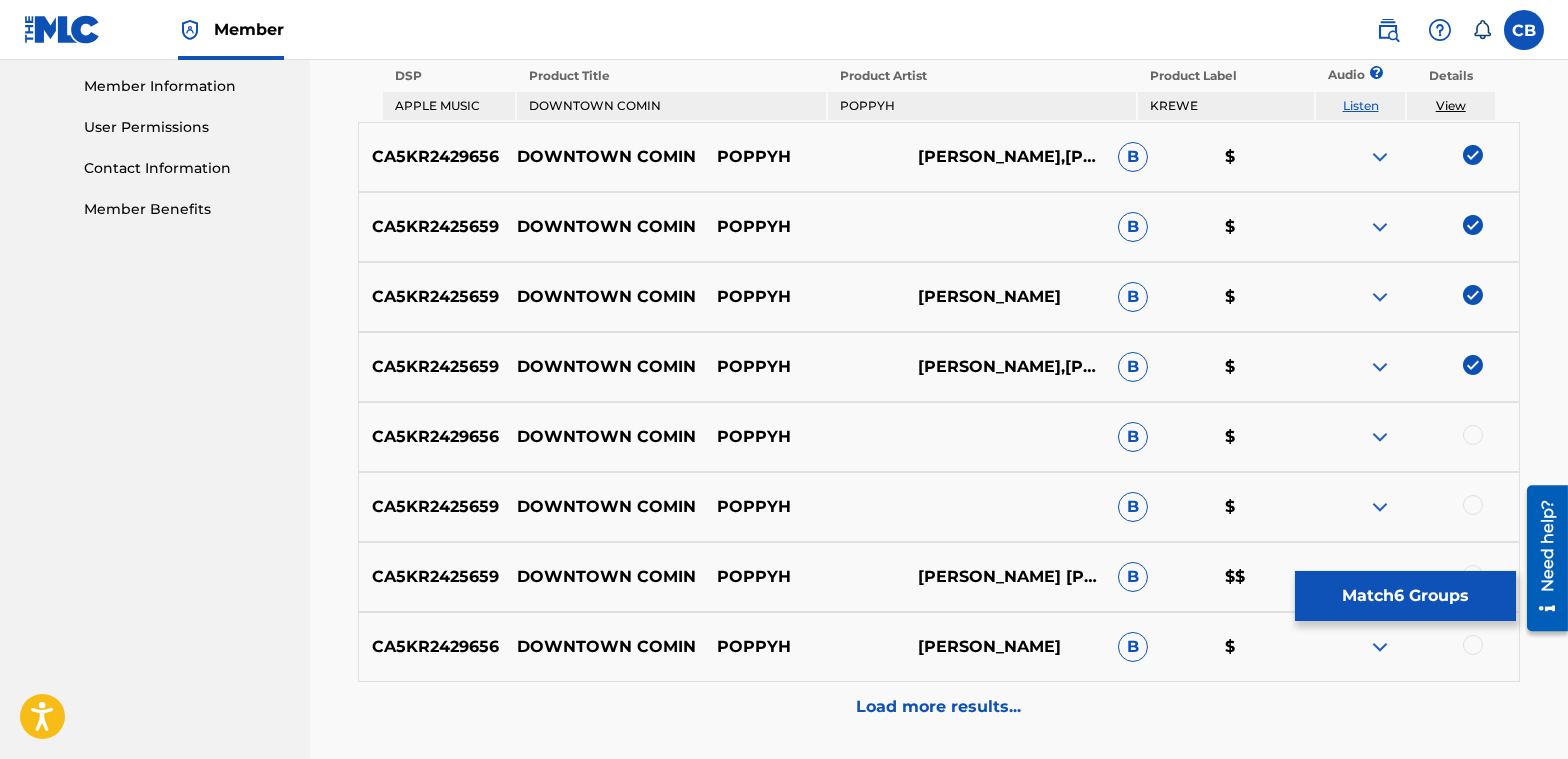 click at bounding box center (1473, 435) 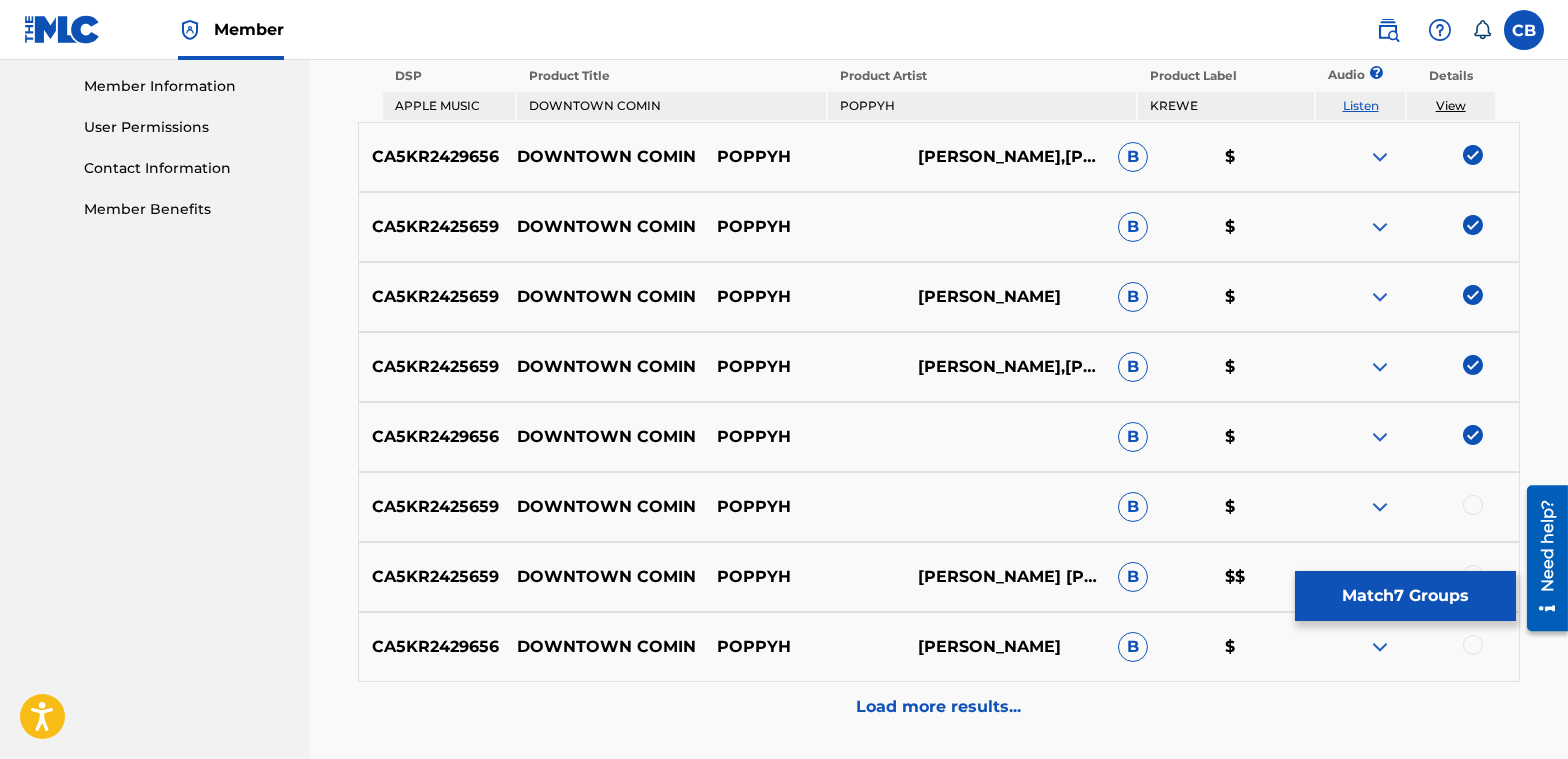 click at bounding box center [1473, 505] 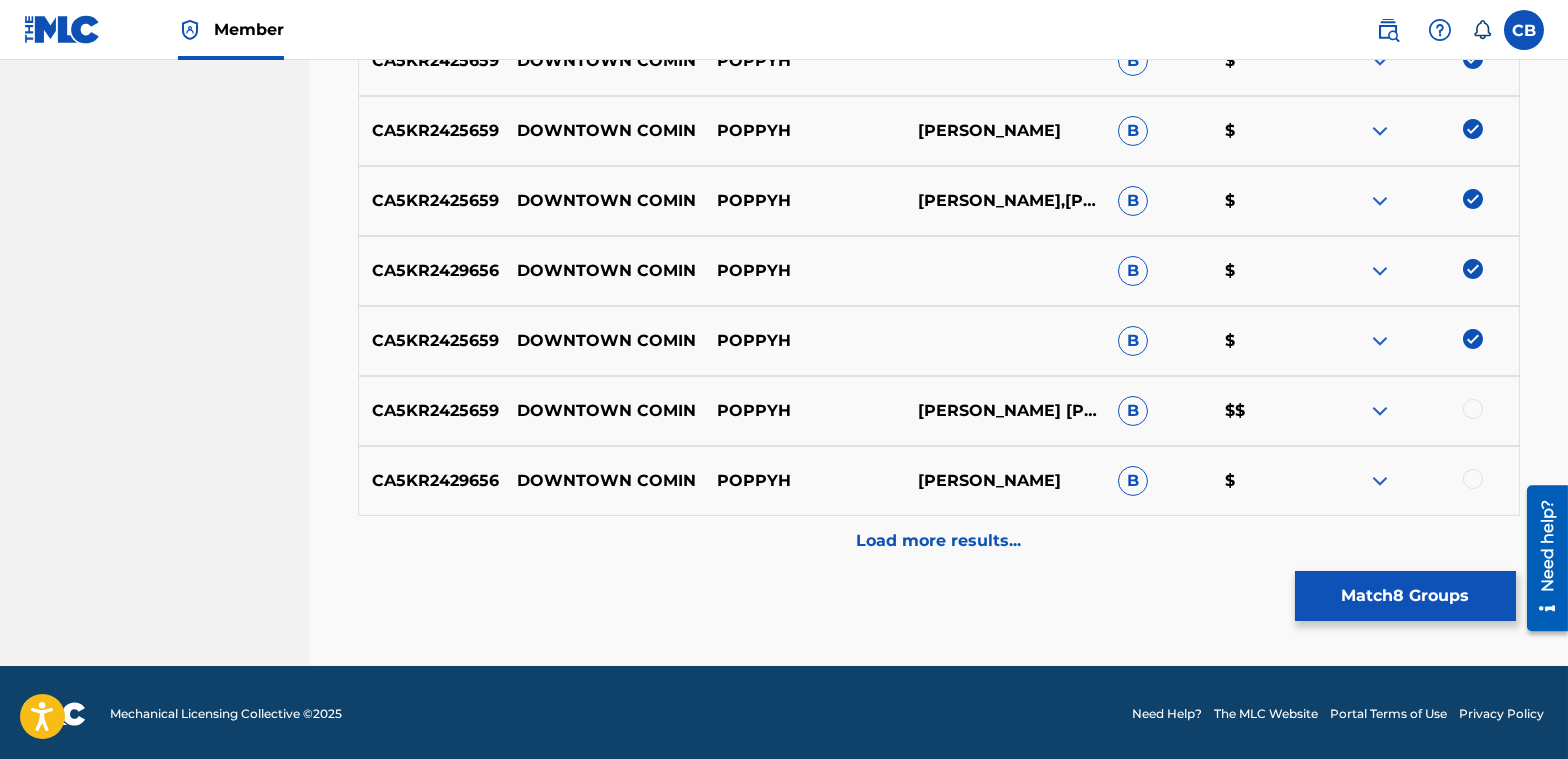 scroll, scrollTop: 1067, scrollLeft: 0, axis: vertical 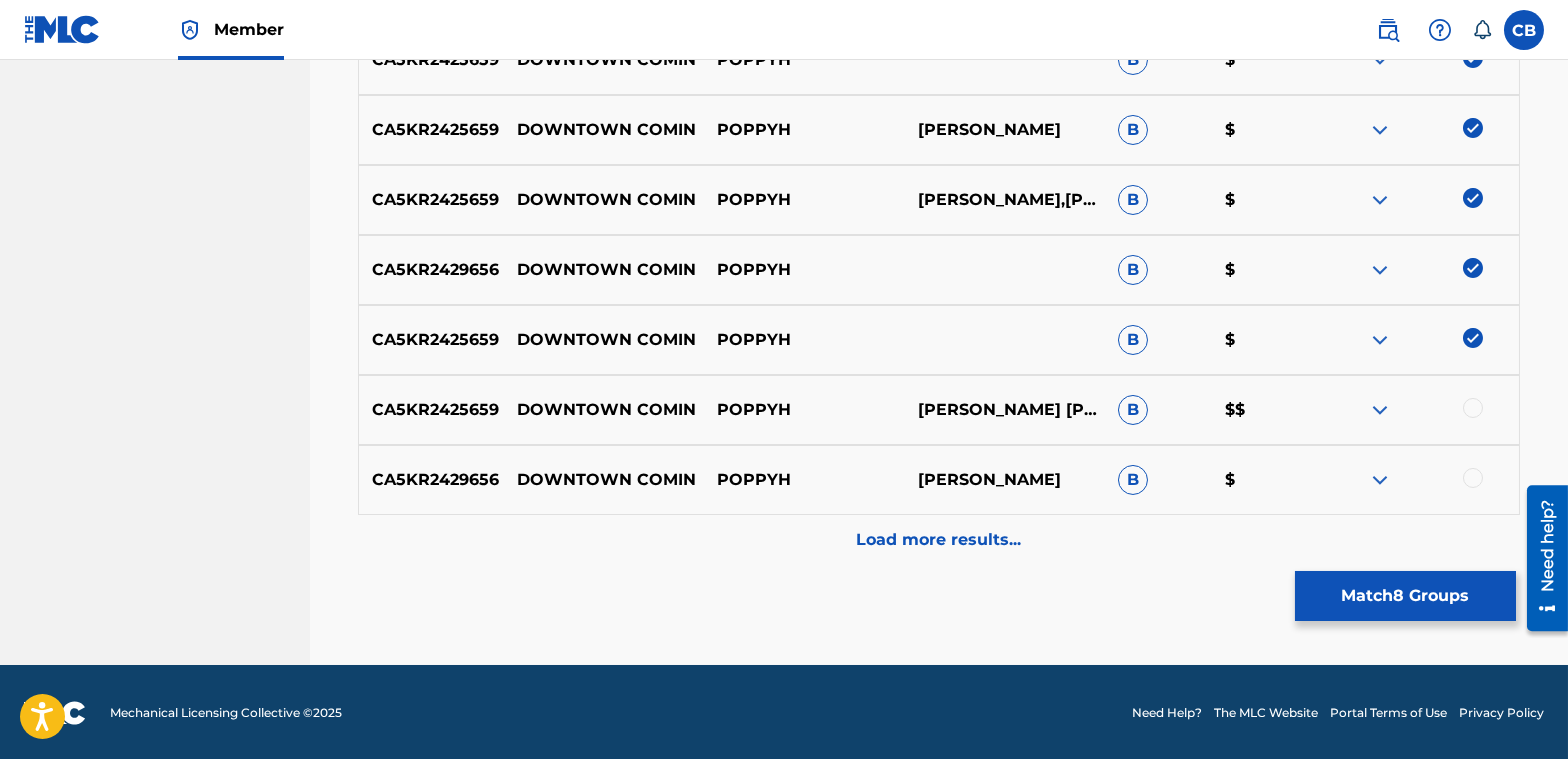 click at bounding box center (1473, 408) 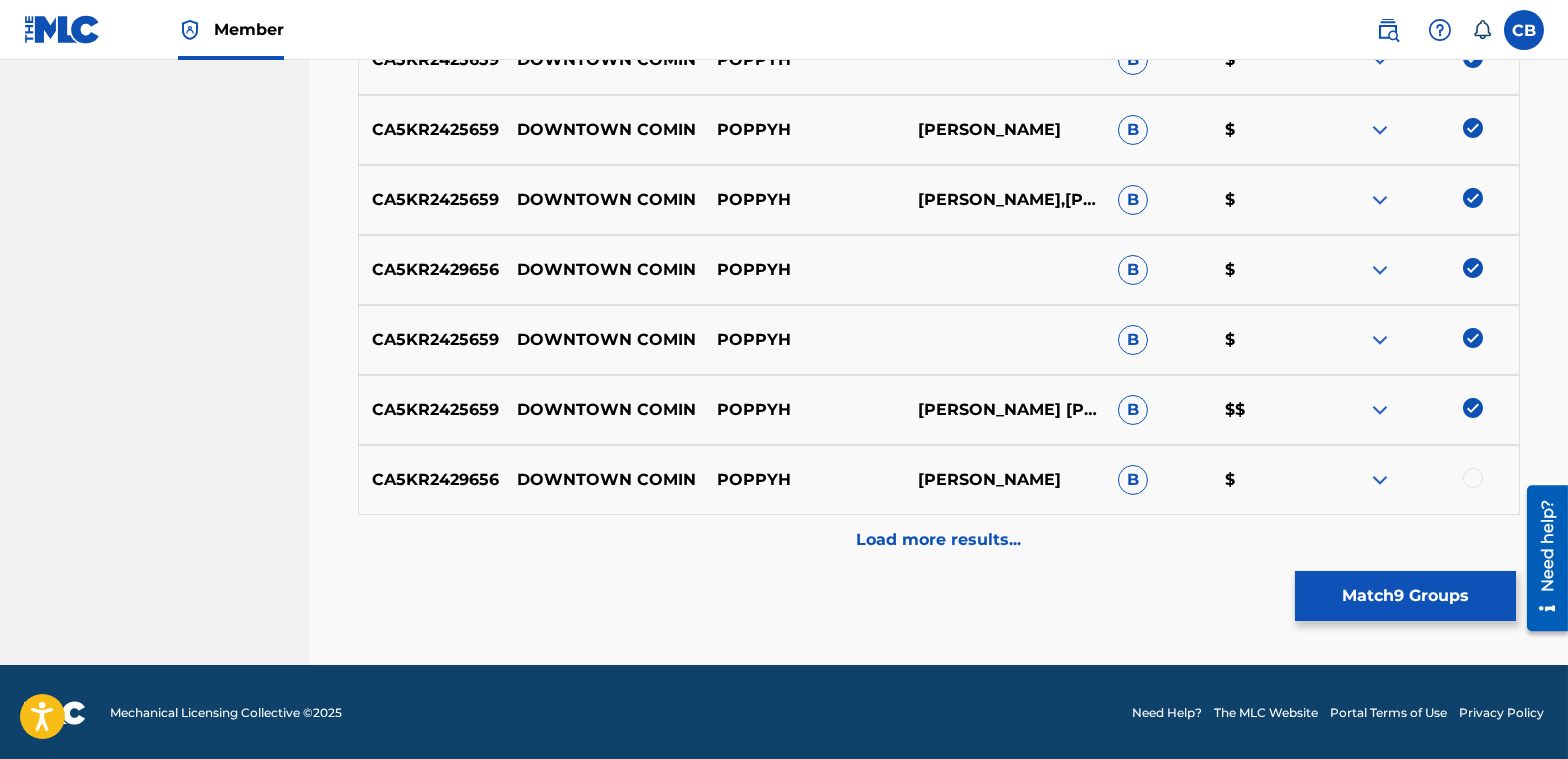 click at bounding box center [1473, 478] 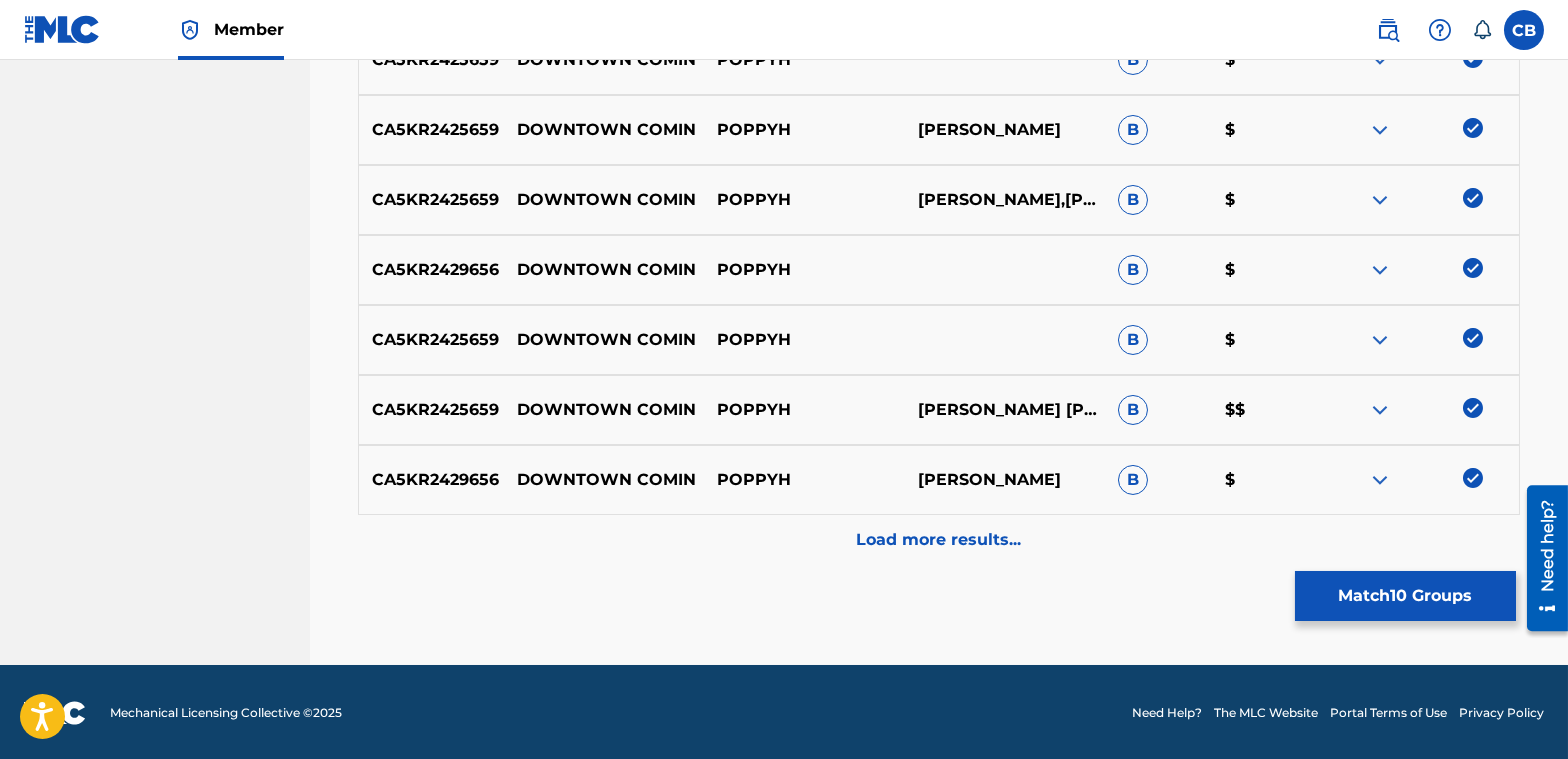 click on "Load more results..." at bounding box center (939, 540) 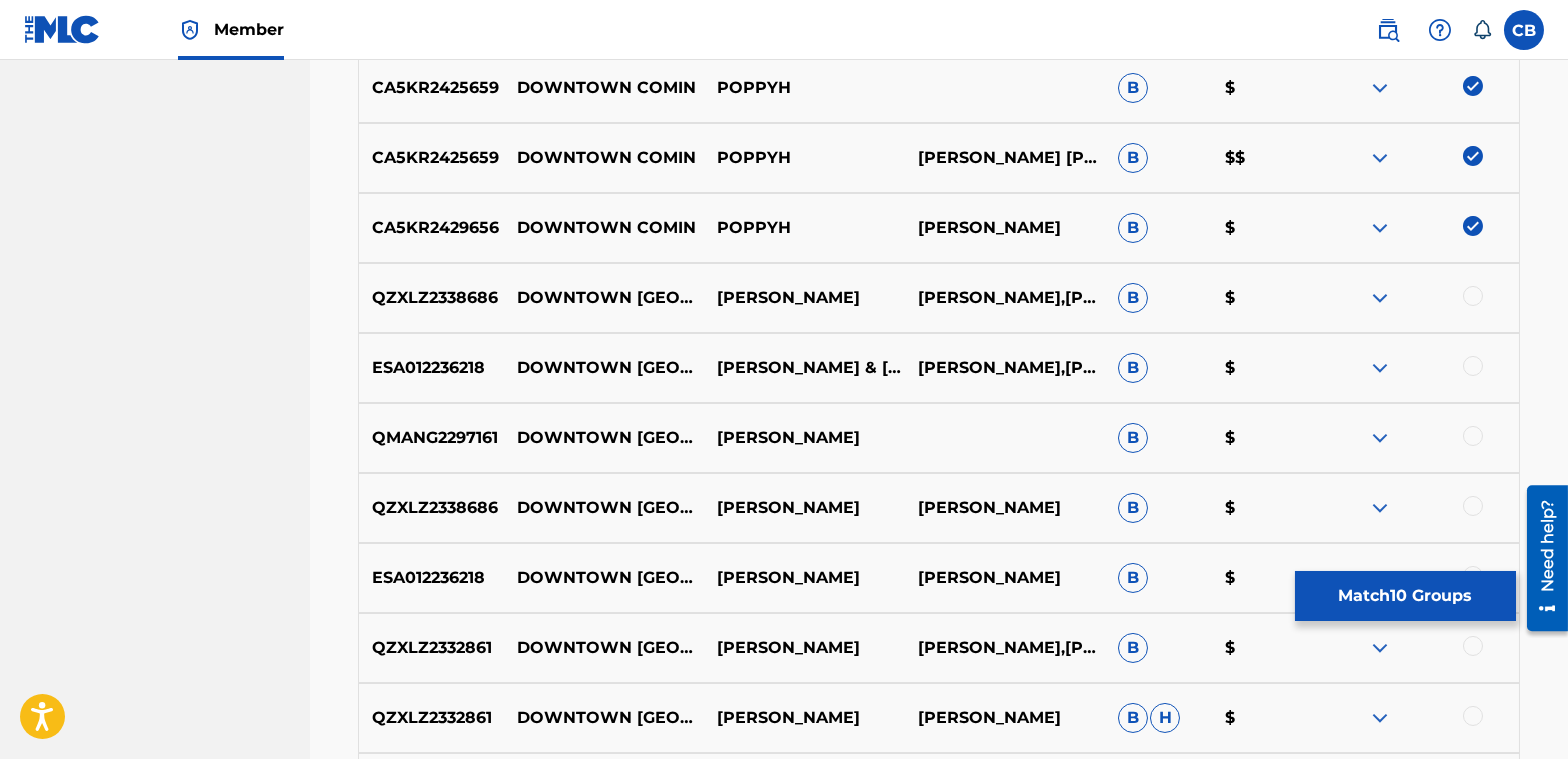 scroll, scrollTop: 1267, scrollLeft: 0, axis: vertical 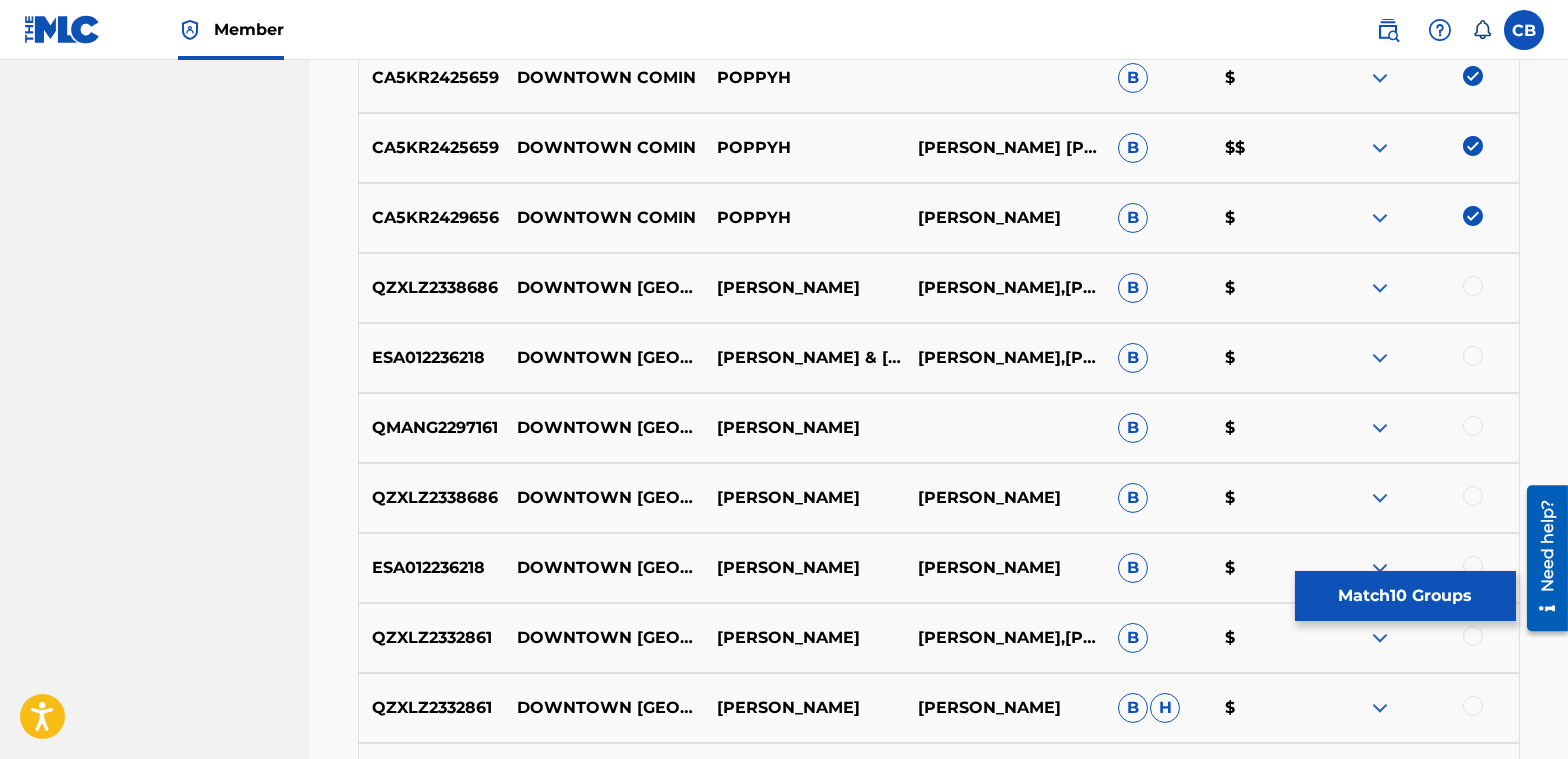 click on "Match  10 Groups" at bounding box center [1405, 596] 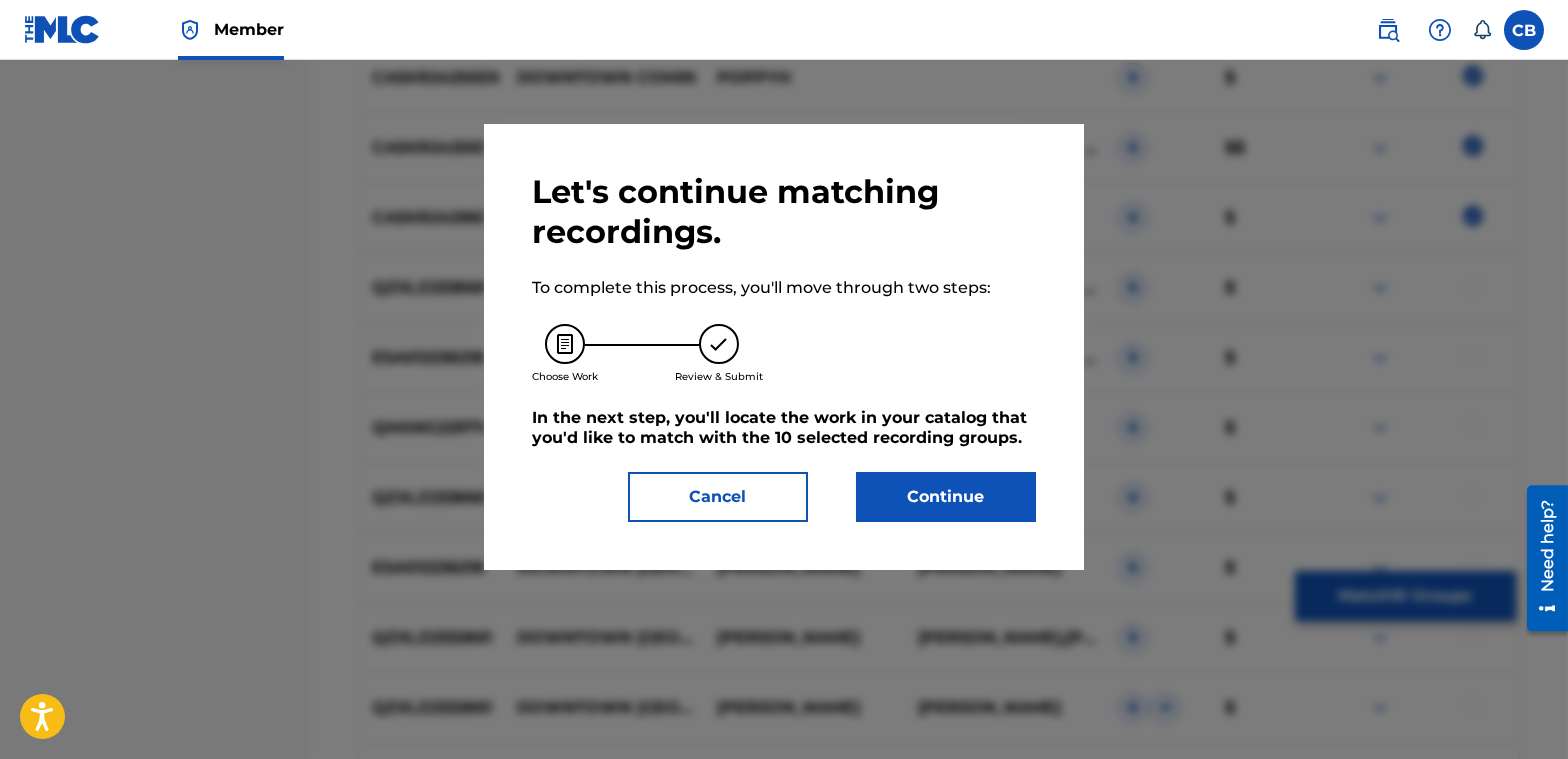 click on "Continue" at bounding box center (946, 497) 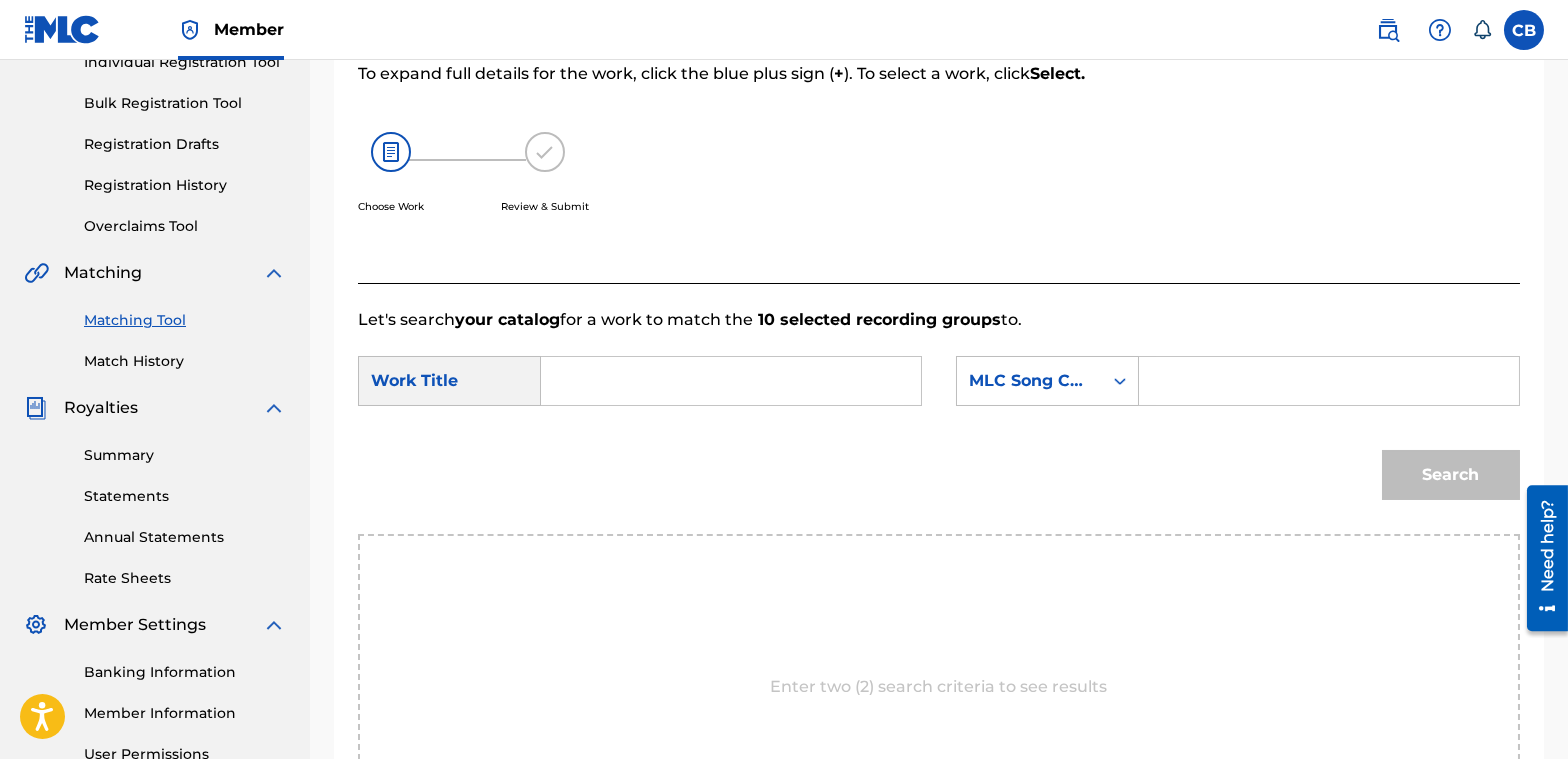 scroll, scrollTop: 272, scrollLeft: 0, axis: vertical 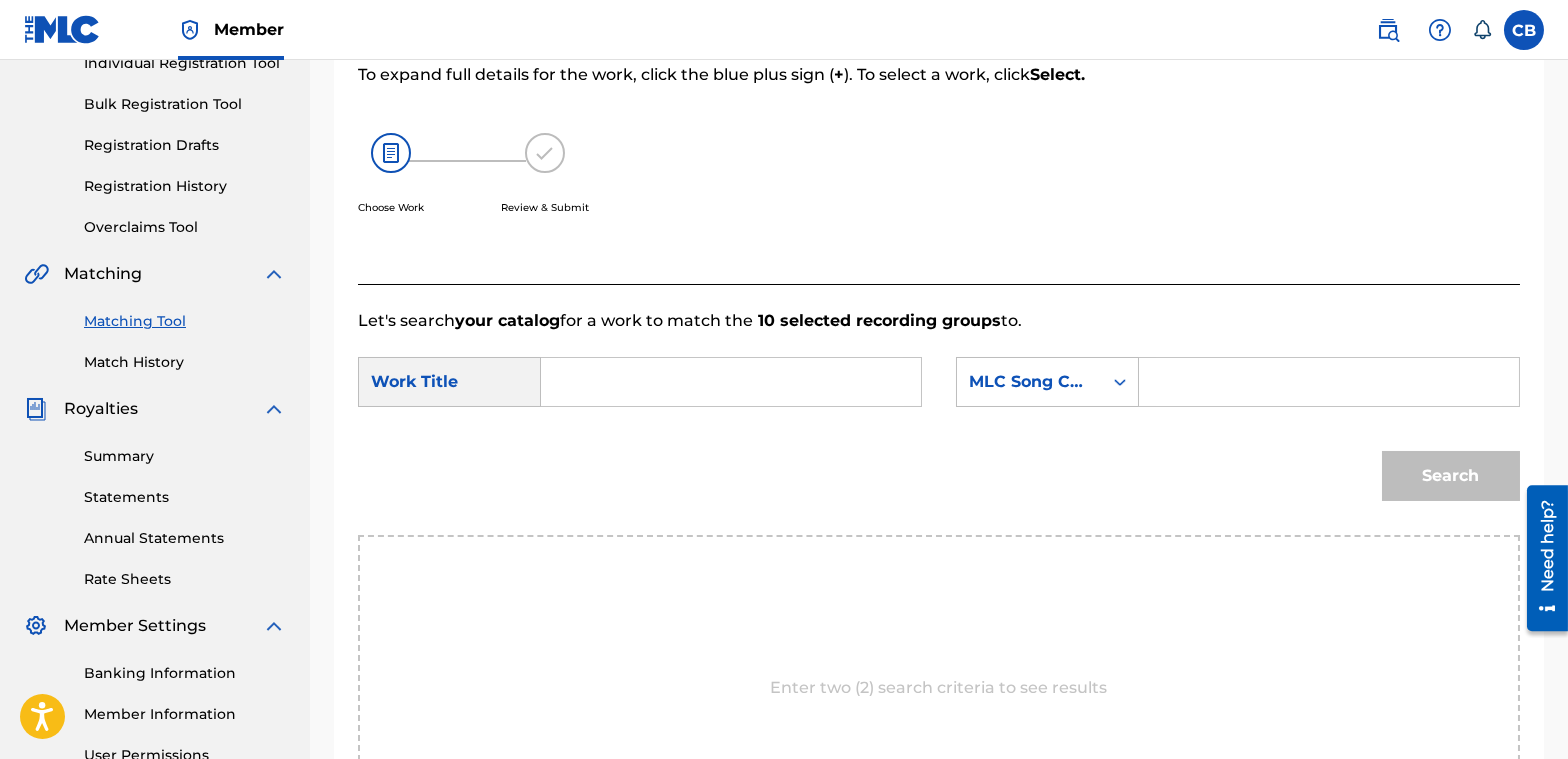 click at bounding box center (731, 382) 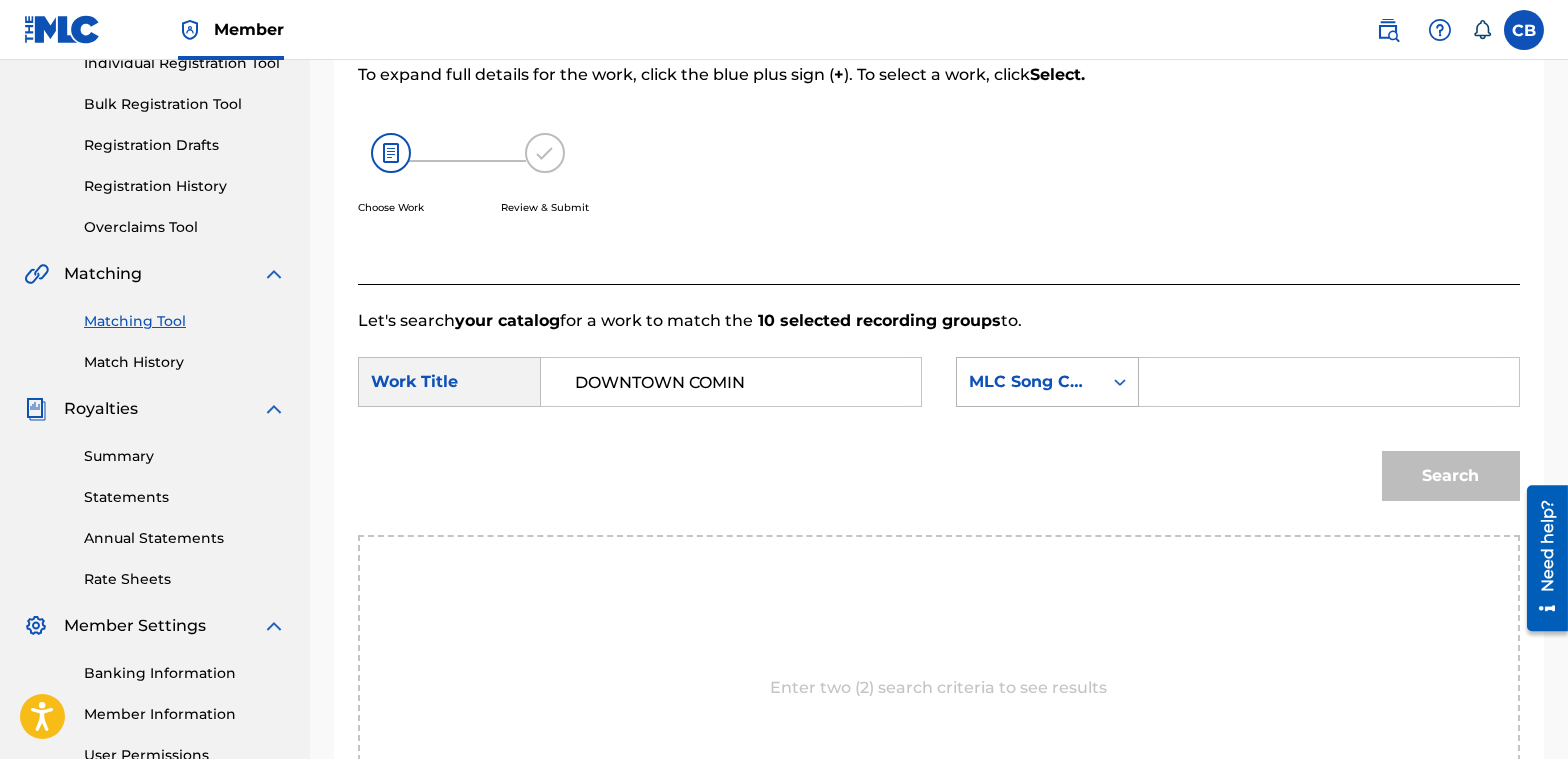 type on "DOWNTOWN COMIN" 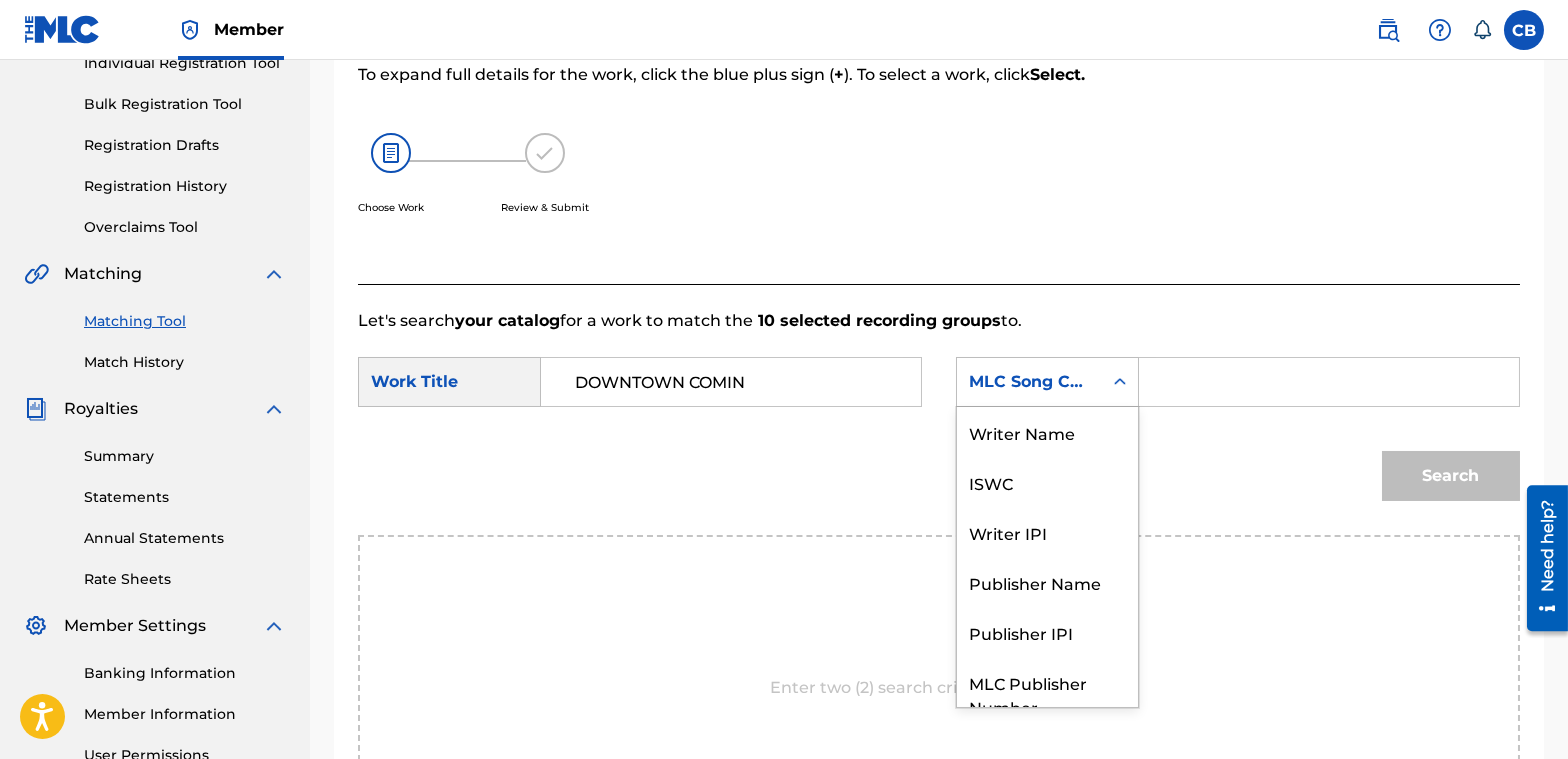 click on "MLC Song Code" at bounding box center [1029, 382] 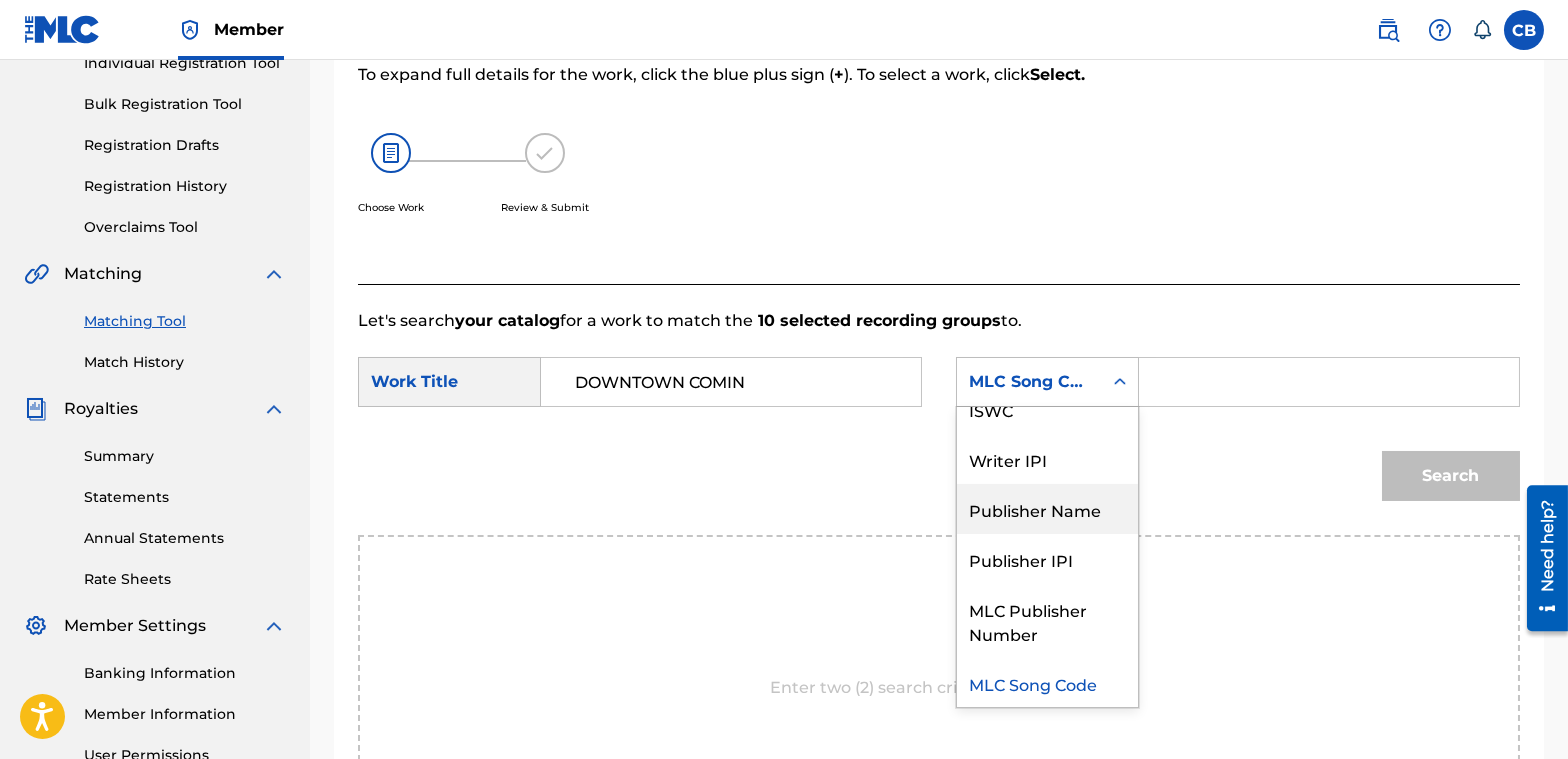 scroll, scrollTop: 0, scrollLeft: 0, axis: both 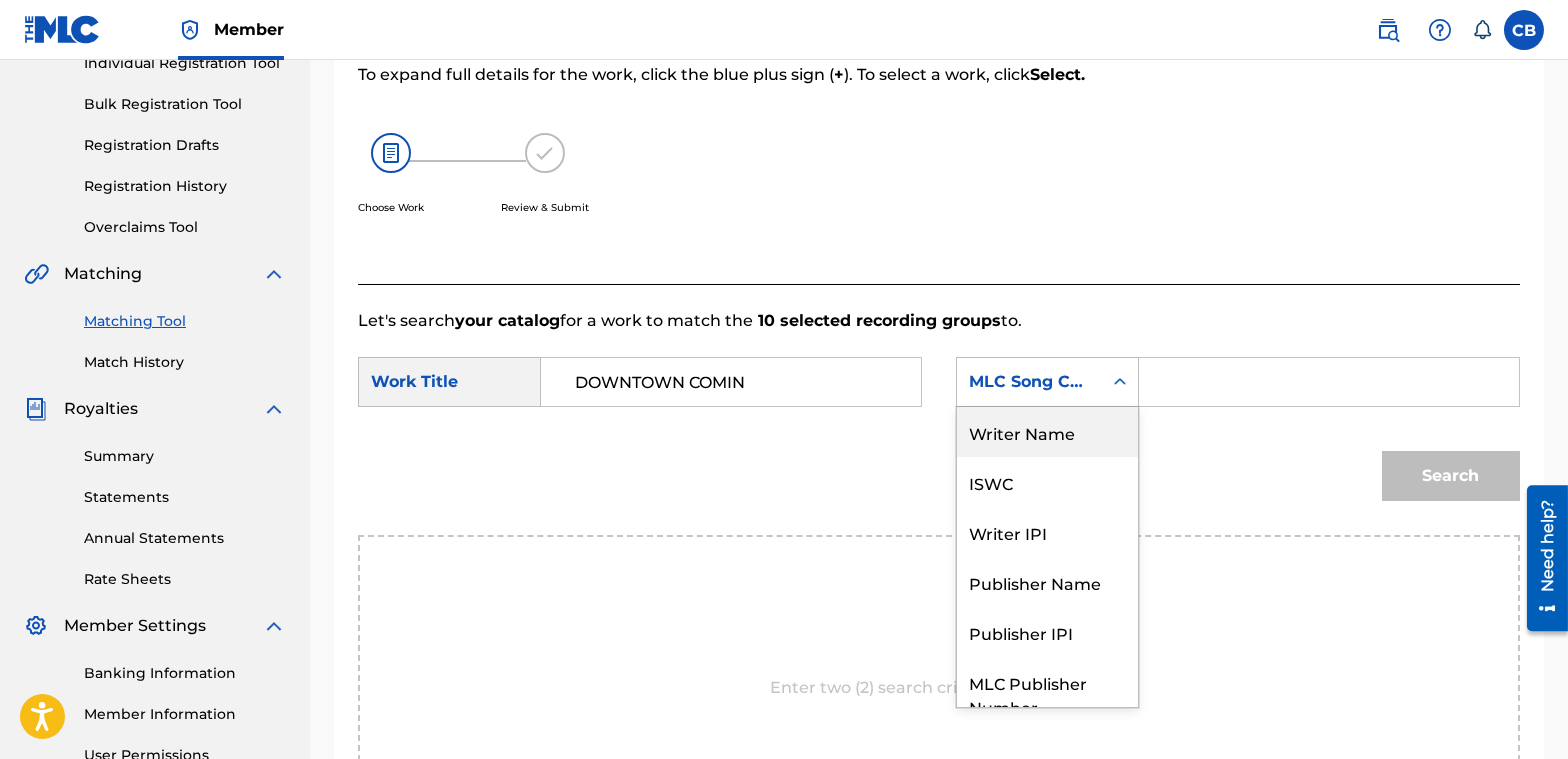 click on "Writer Name" at bounding box center (1047, 432) 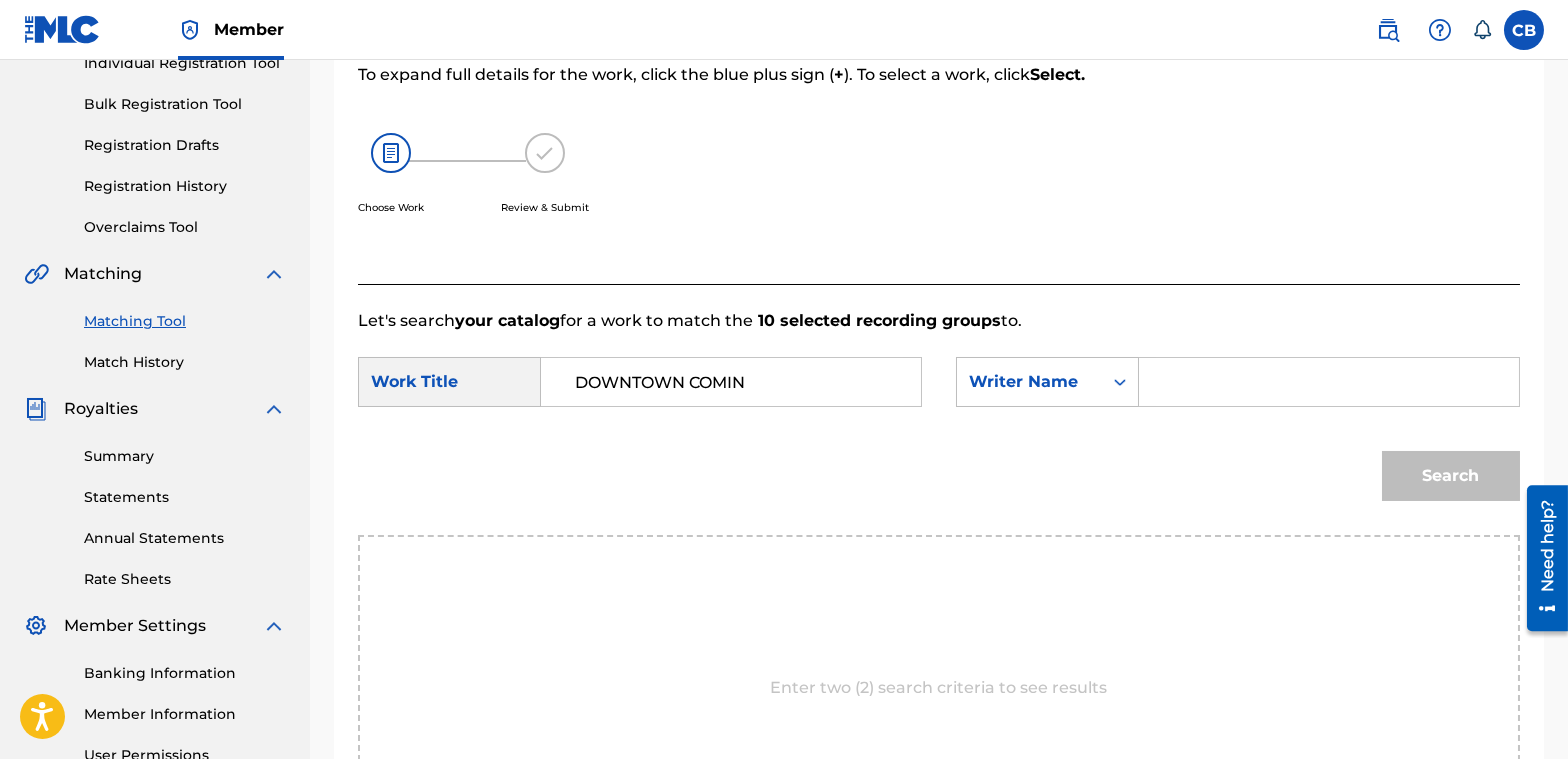 click at bounding box center [1329, 382] 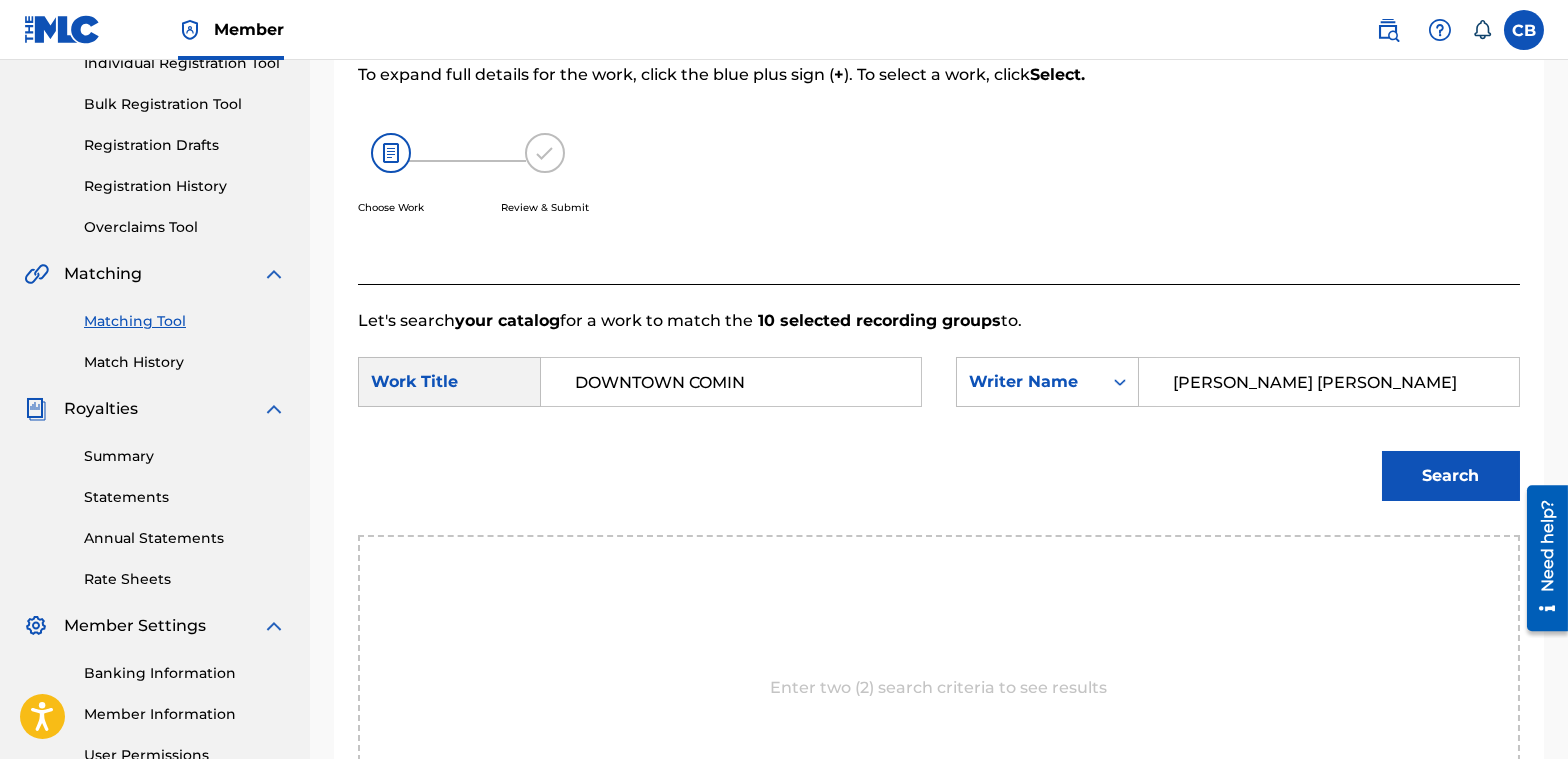 type on "[PERSON_NAME] [PERSON_NAME]" 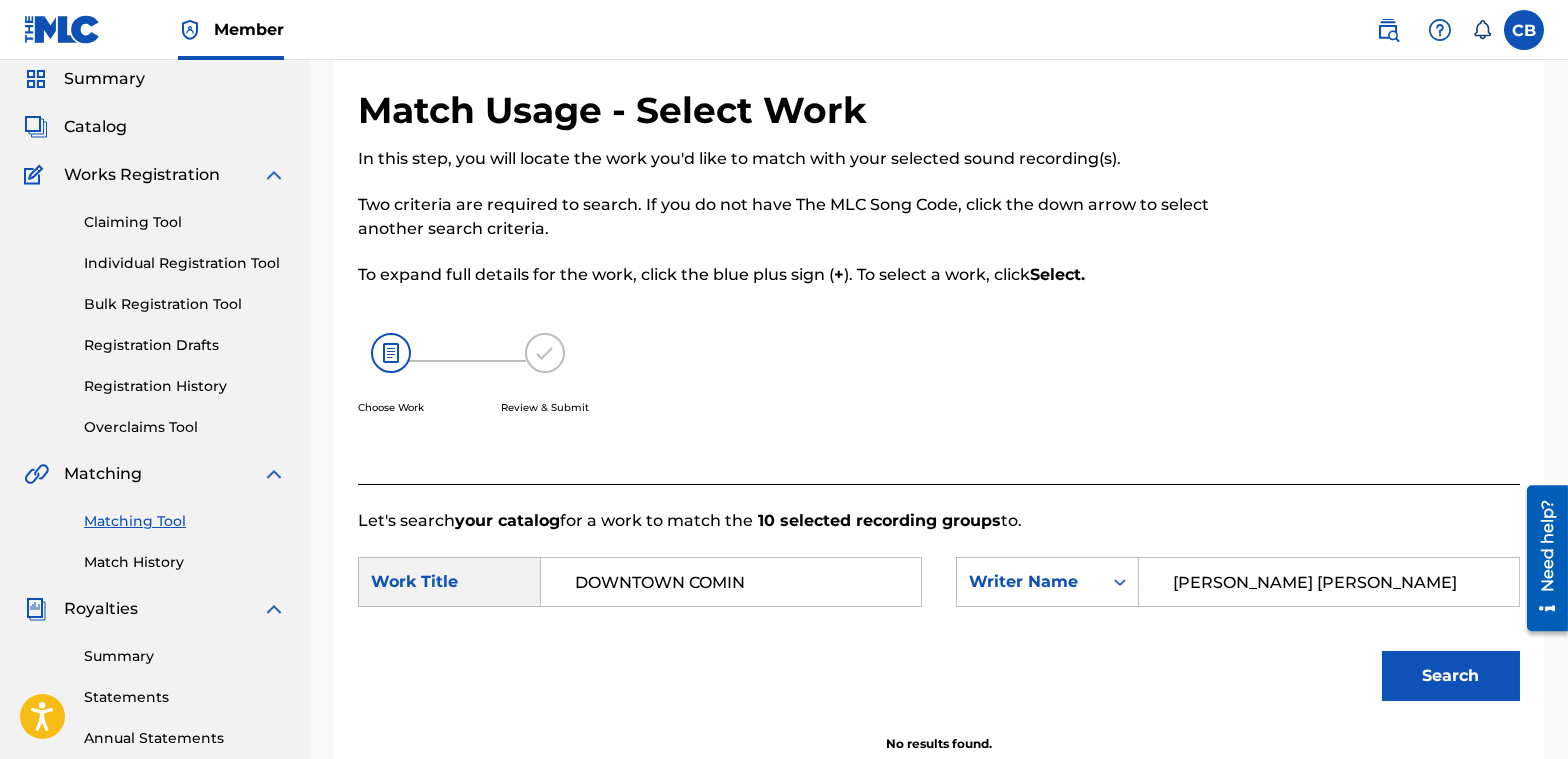 scroll, scrollTop: 0, scrollLeft: 0, axis: both 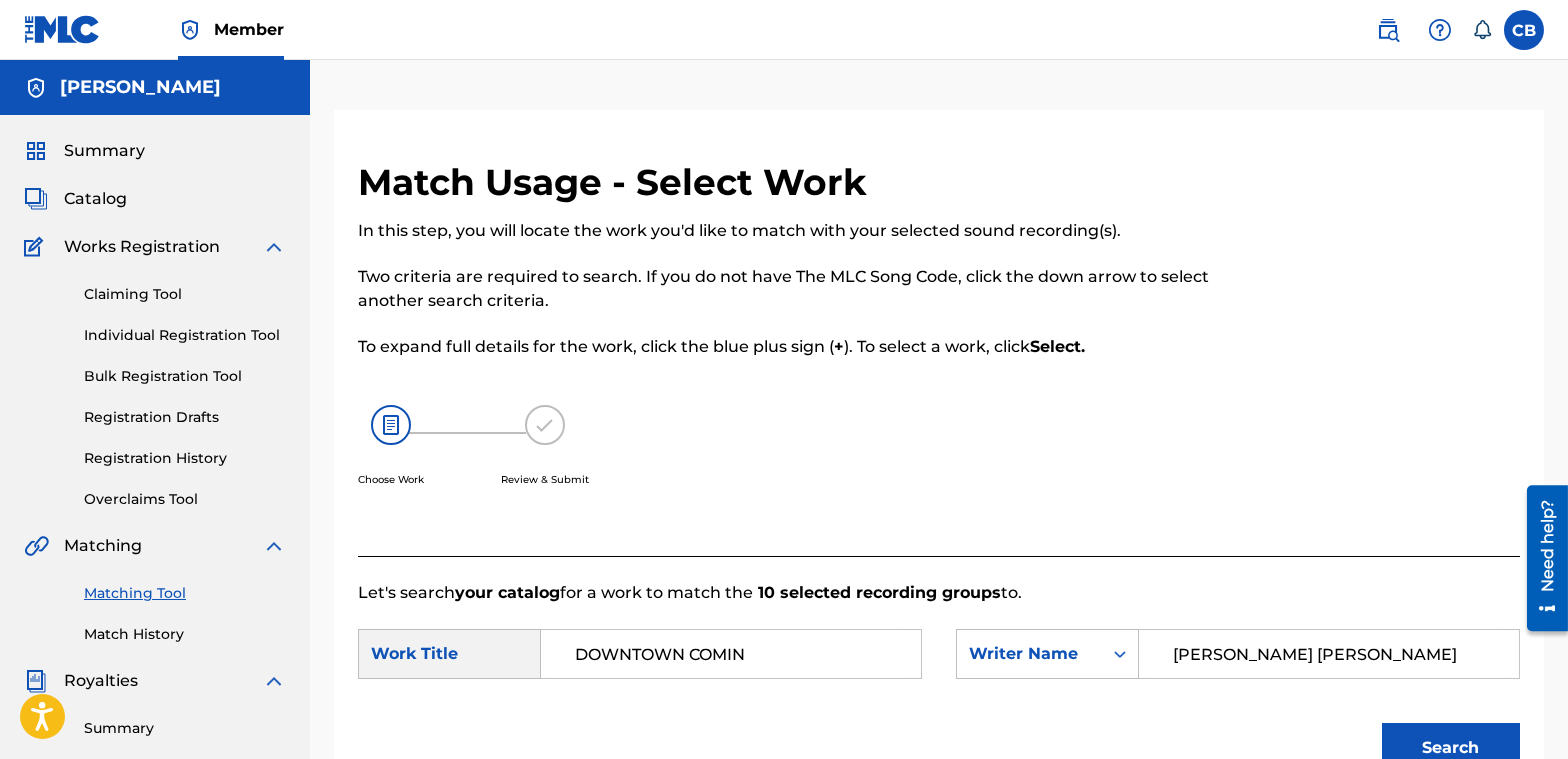 click on "Summary" at bounding box center [104, 151] 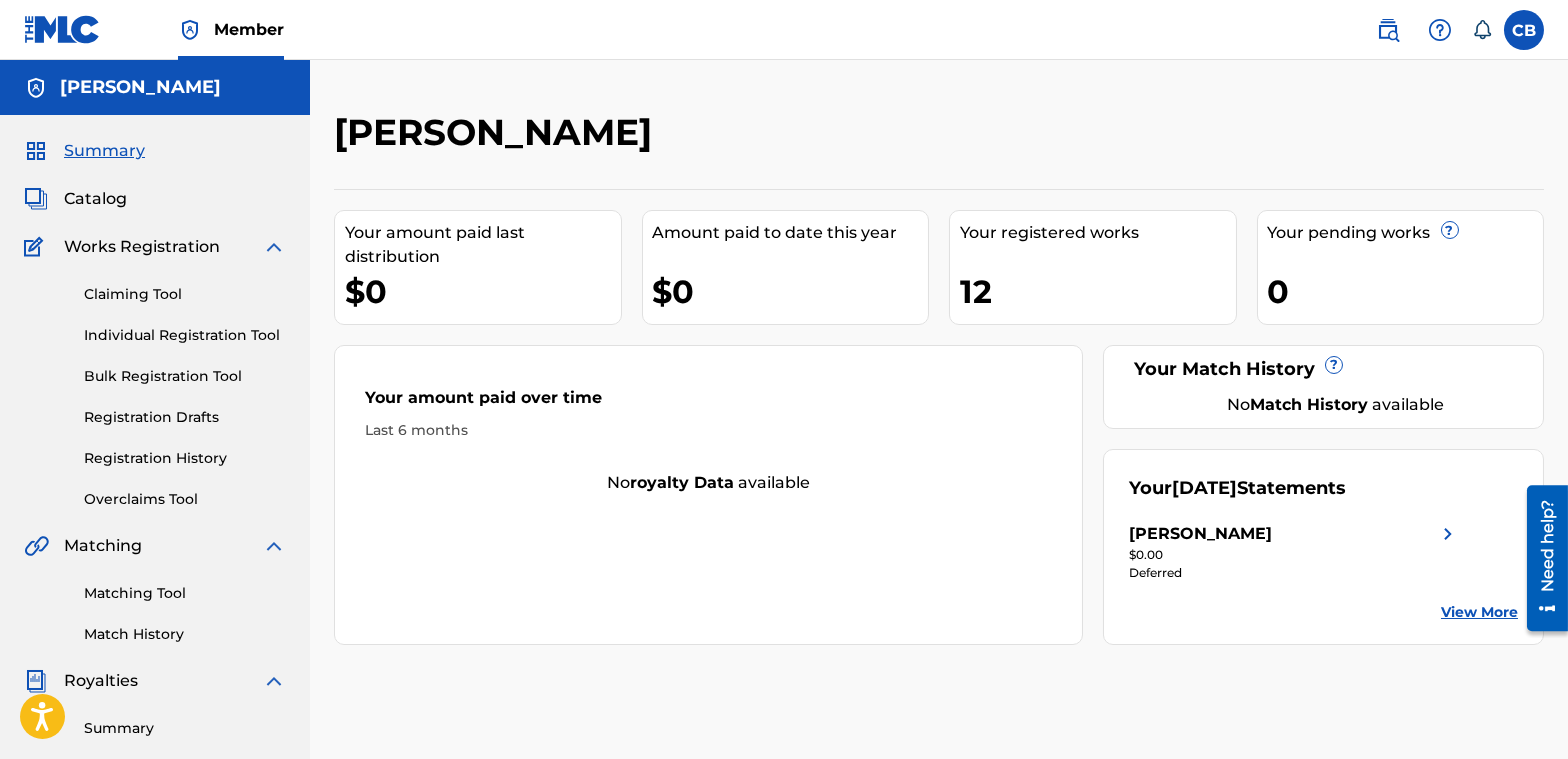 click at bounding box center [1524, 30] 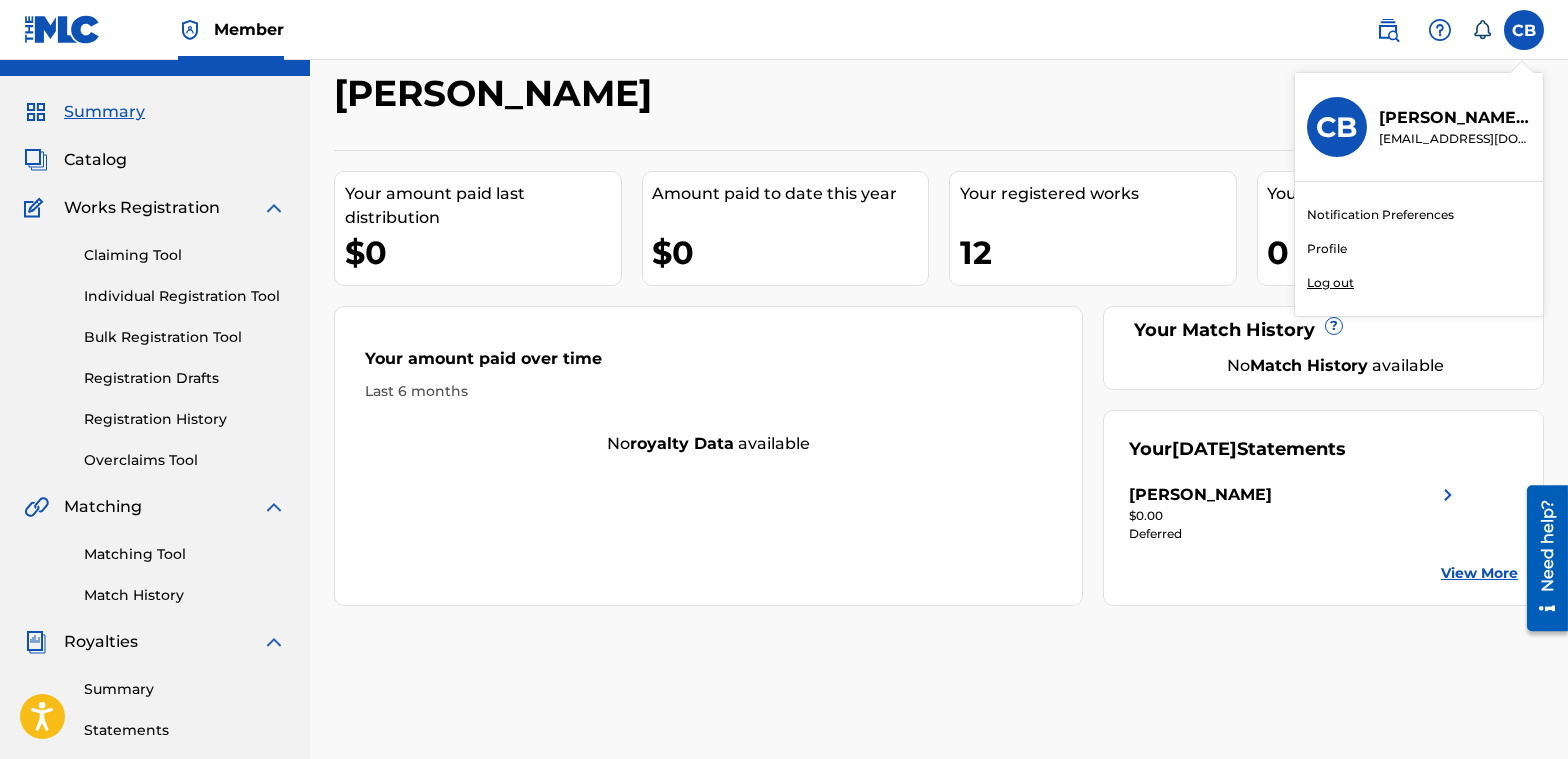 scroll, scrollTop: 0, scrollLeft: 0, axis: both 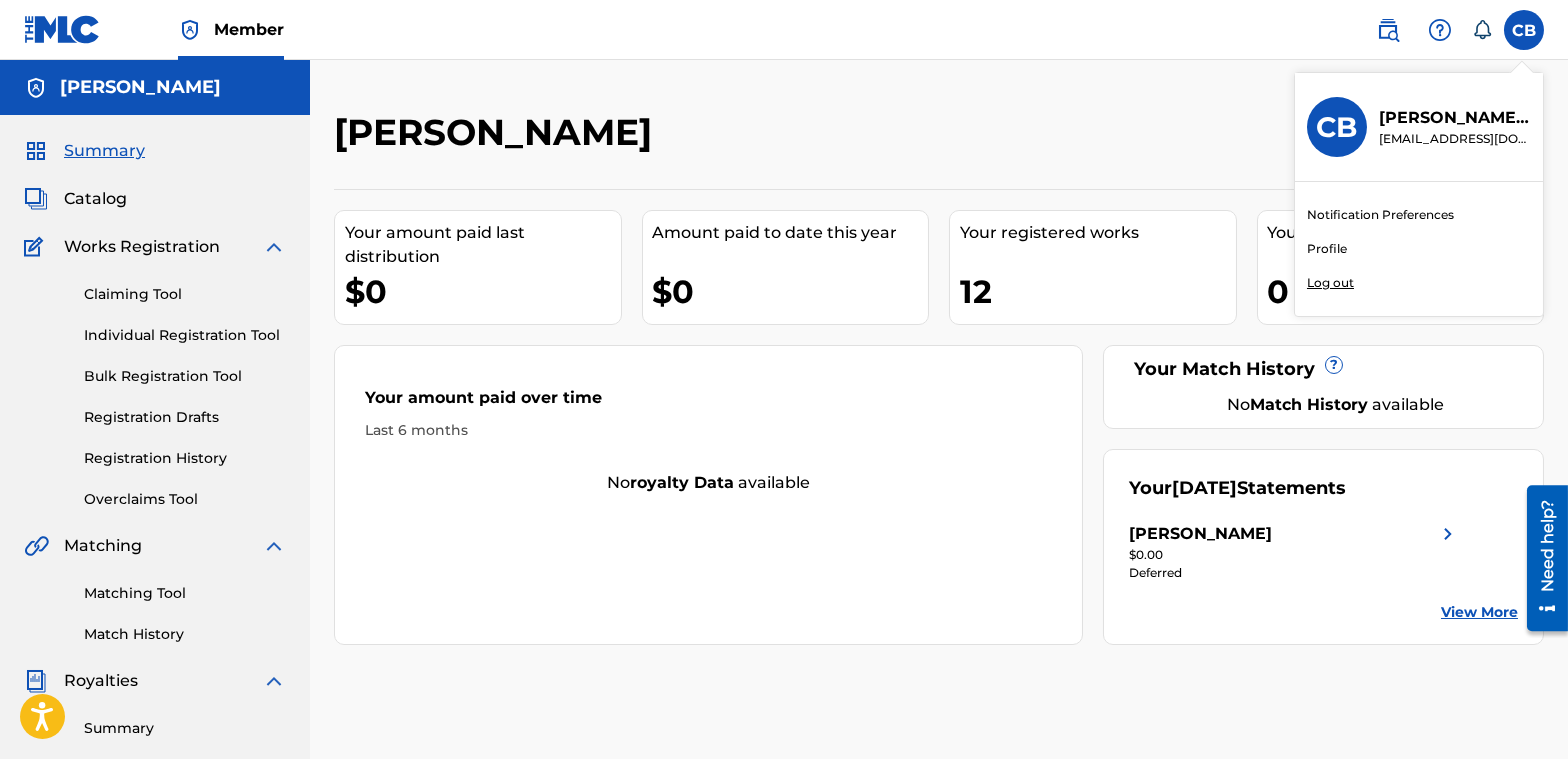 click on "Catalog" at bounding box center [95, 199] 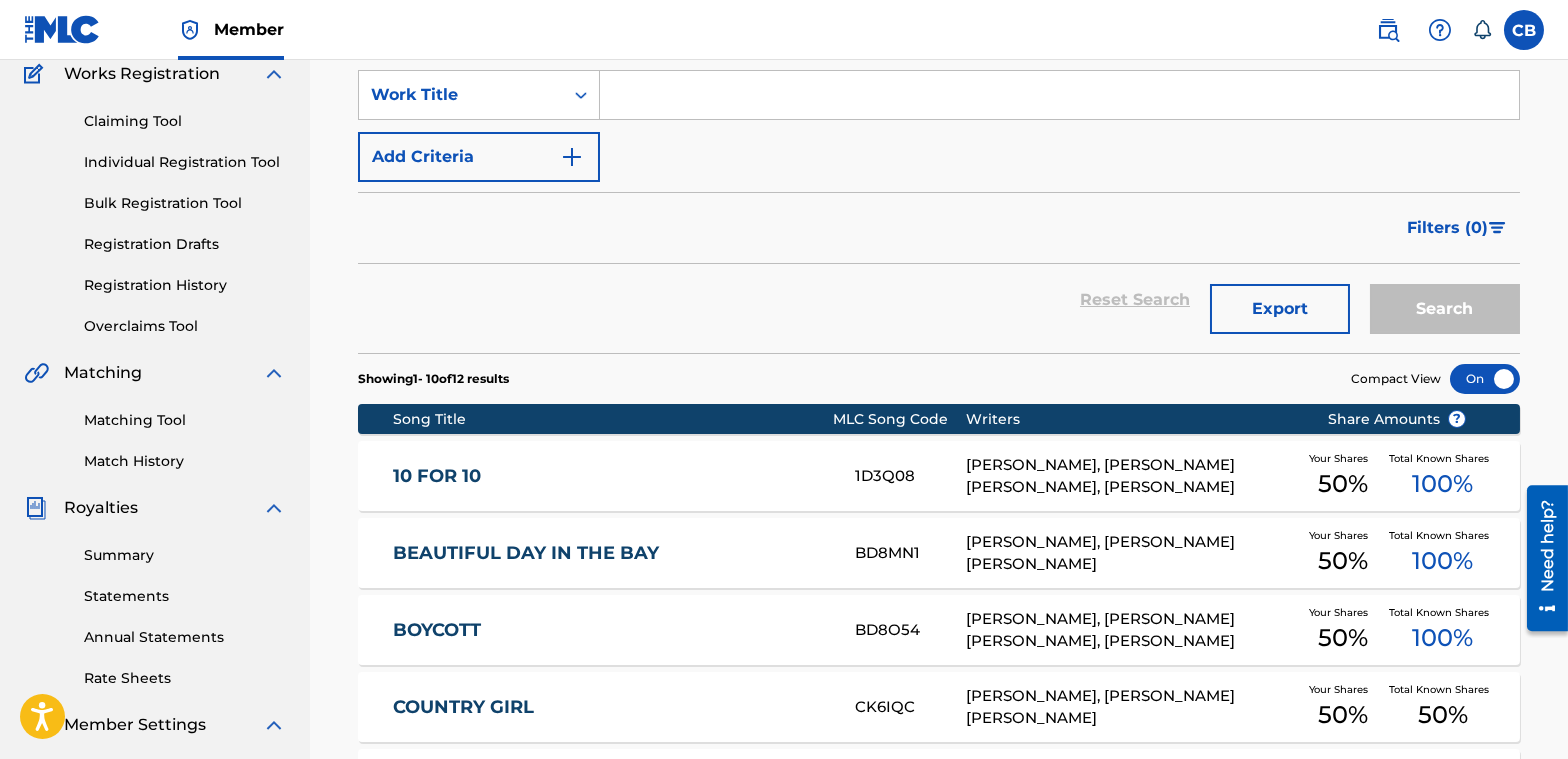 scroll, scrollTop: 200, scrollLeft: 0, axis: vertical 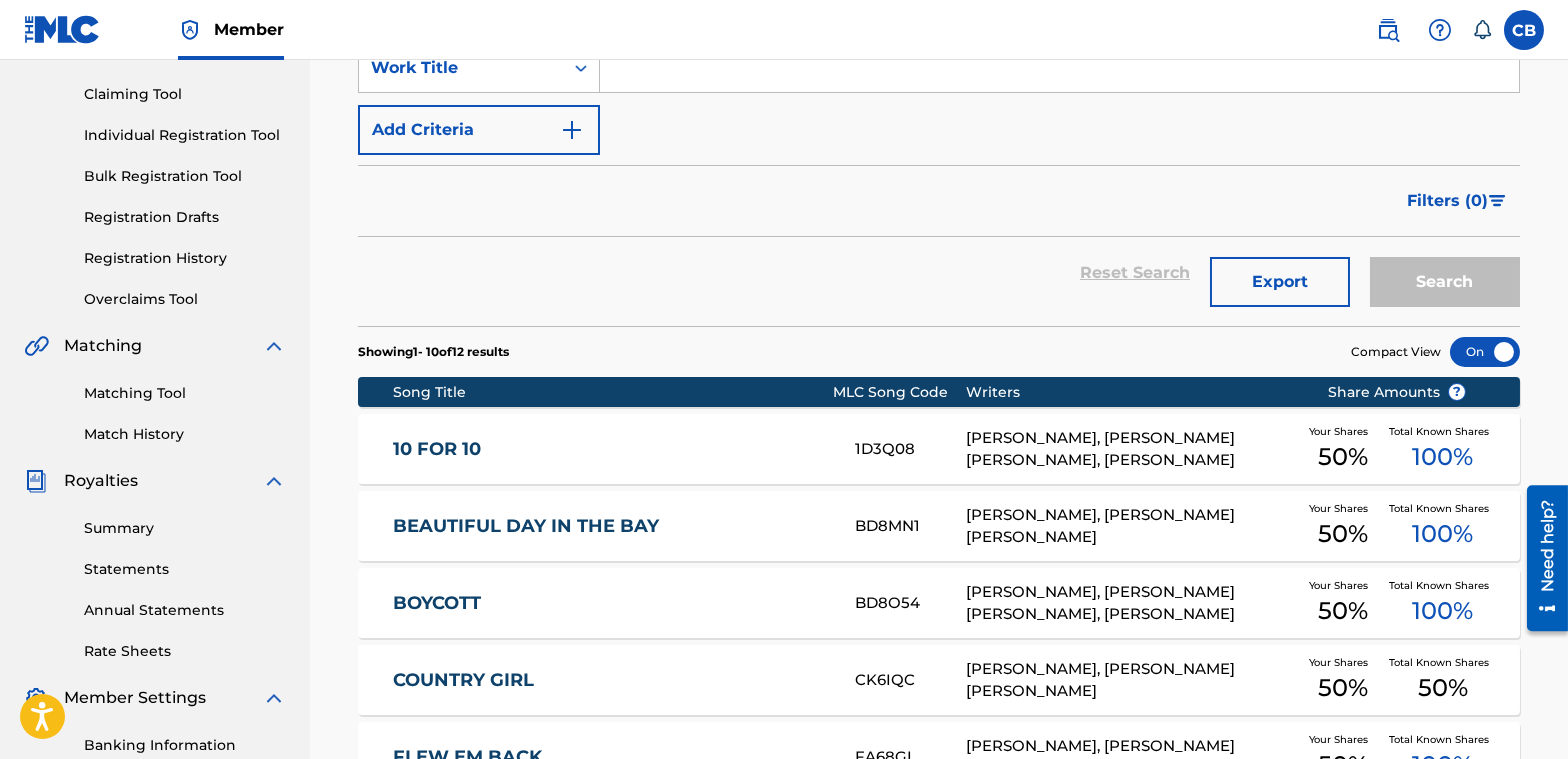 click on "10 FOR 10" at bounding box center (610, 449) 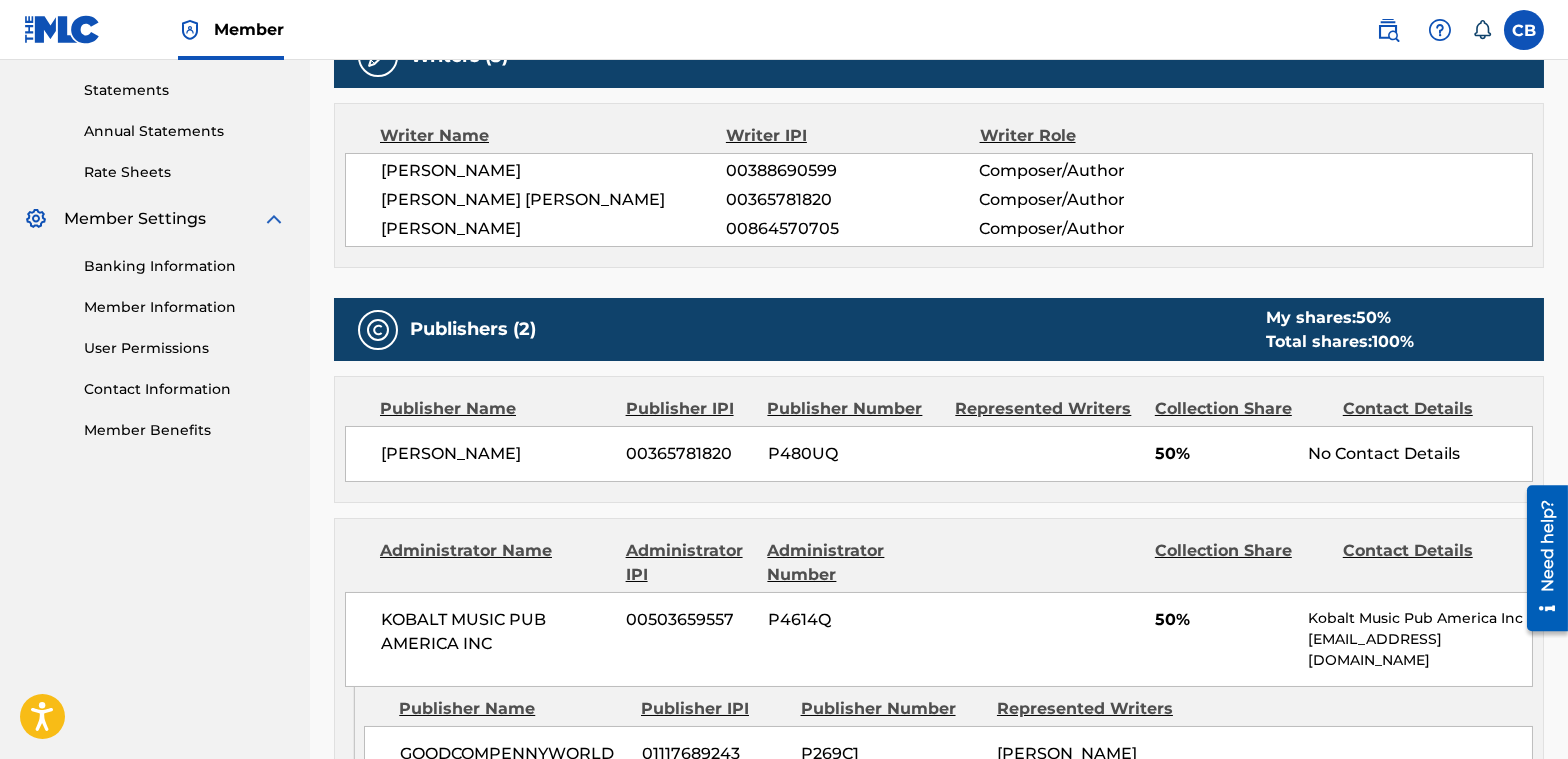 scroll, scrollTop: 800, scrollLeft: 0, axis: vertical 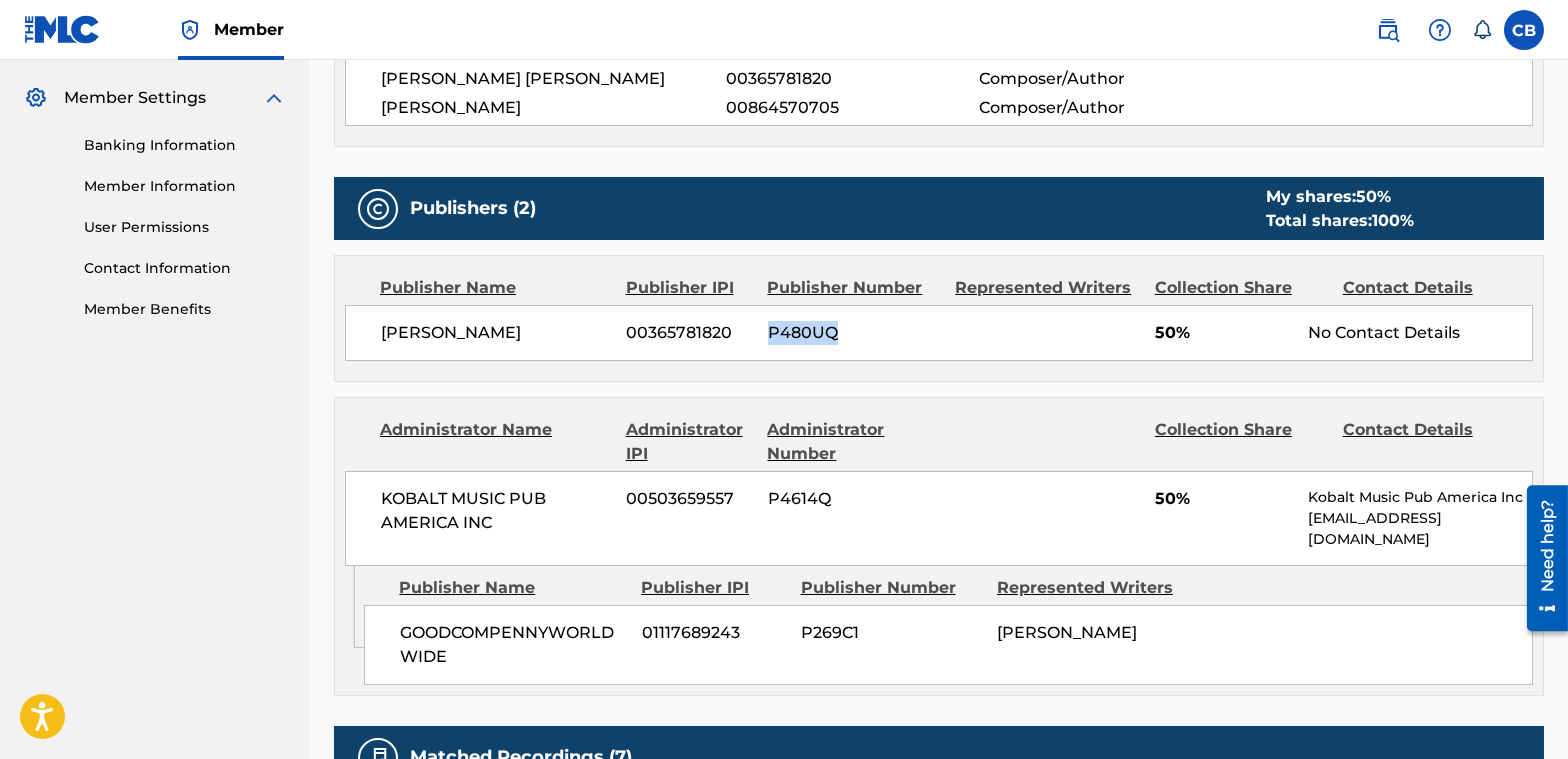 drag, startPoint x: 840, startPoint y: 331, endPoint x: 761, endPoint y: 326, distance: 79.15807 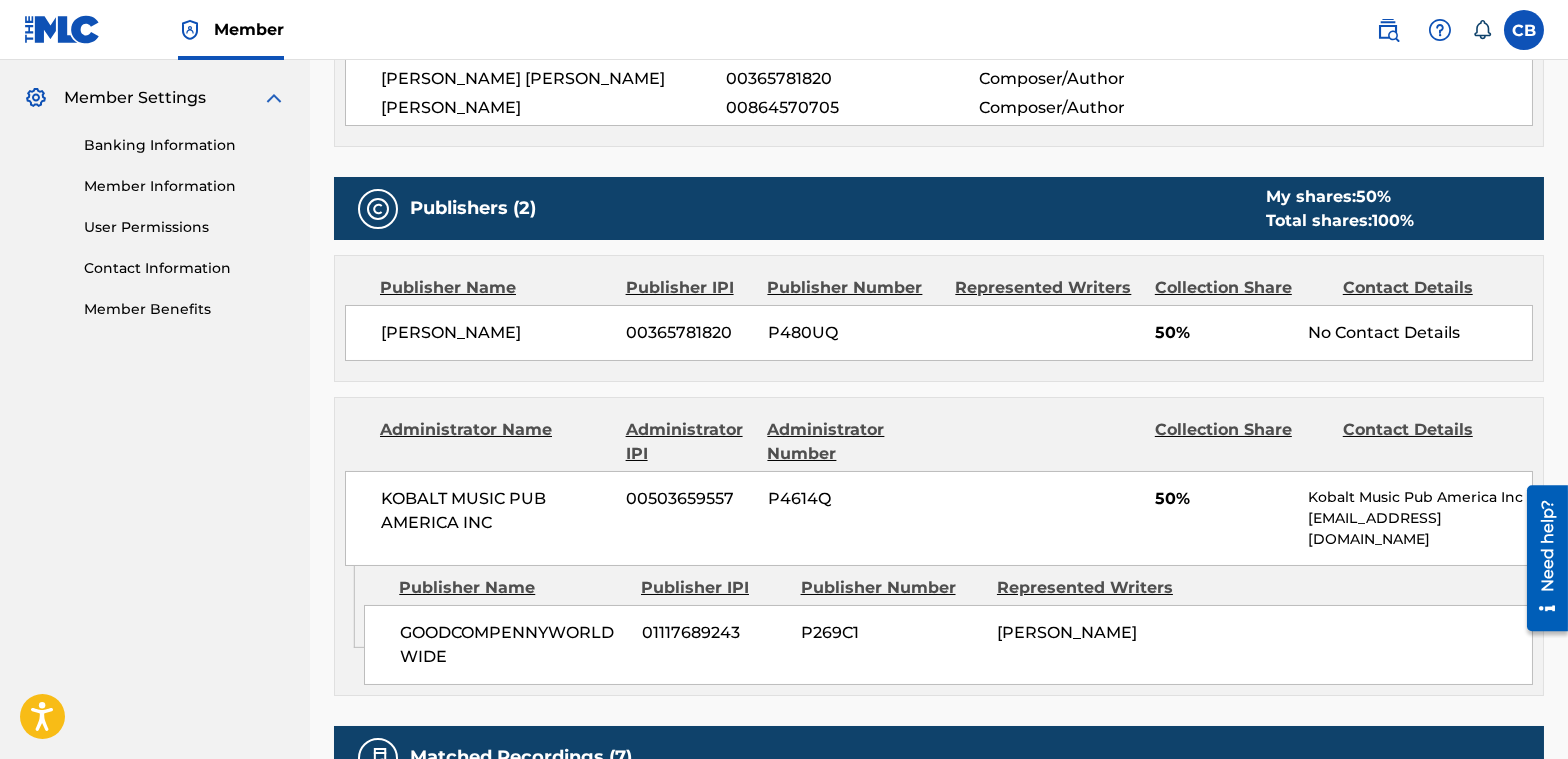 click on "Publisher Number" at bounding box center (853, 288) 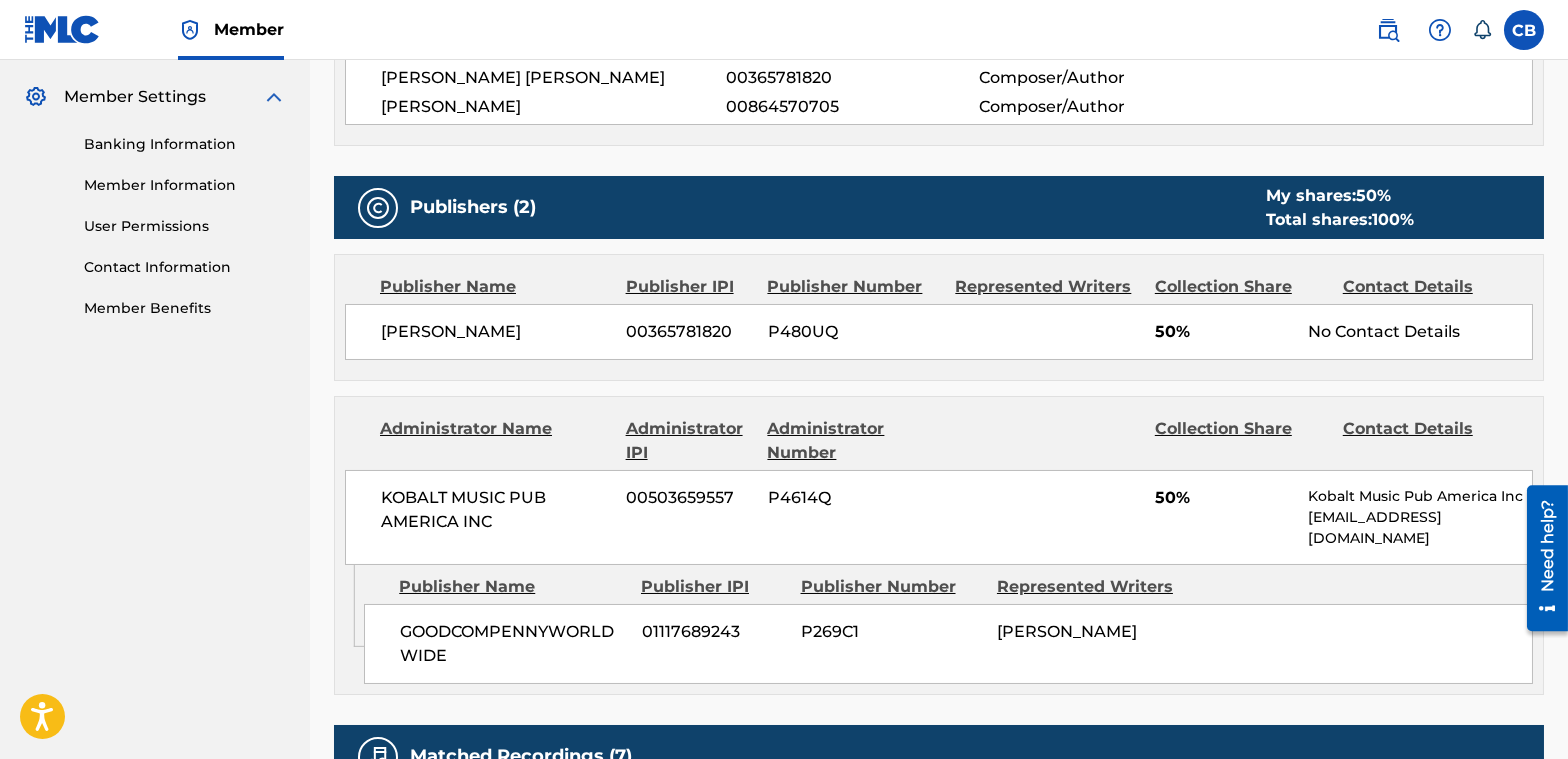 scroll, scrollTop: 531, scrollLeft: 0, axis: vertical 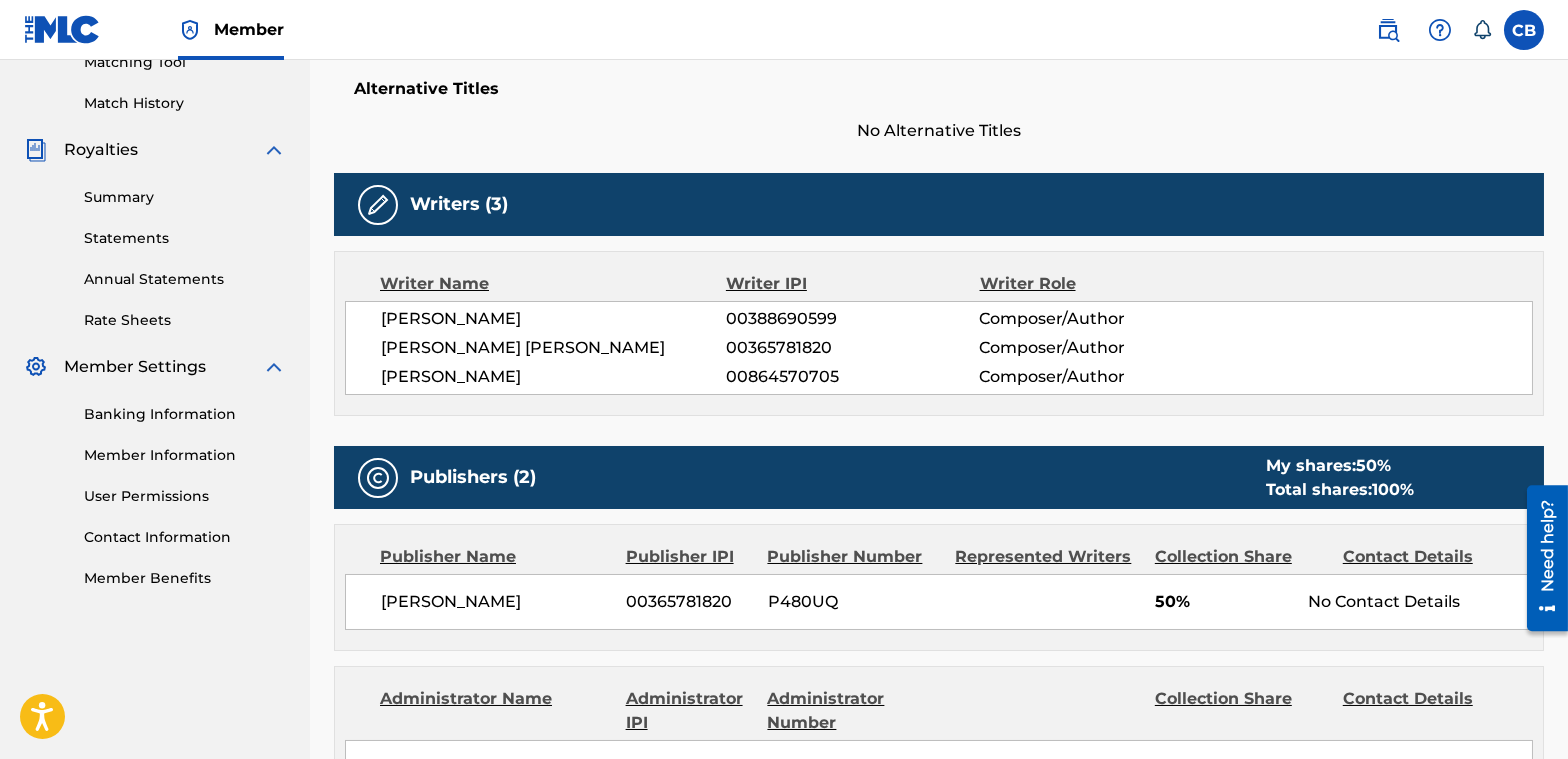 click on "Summary" at bounding box center (185, 197) 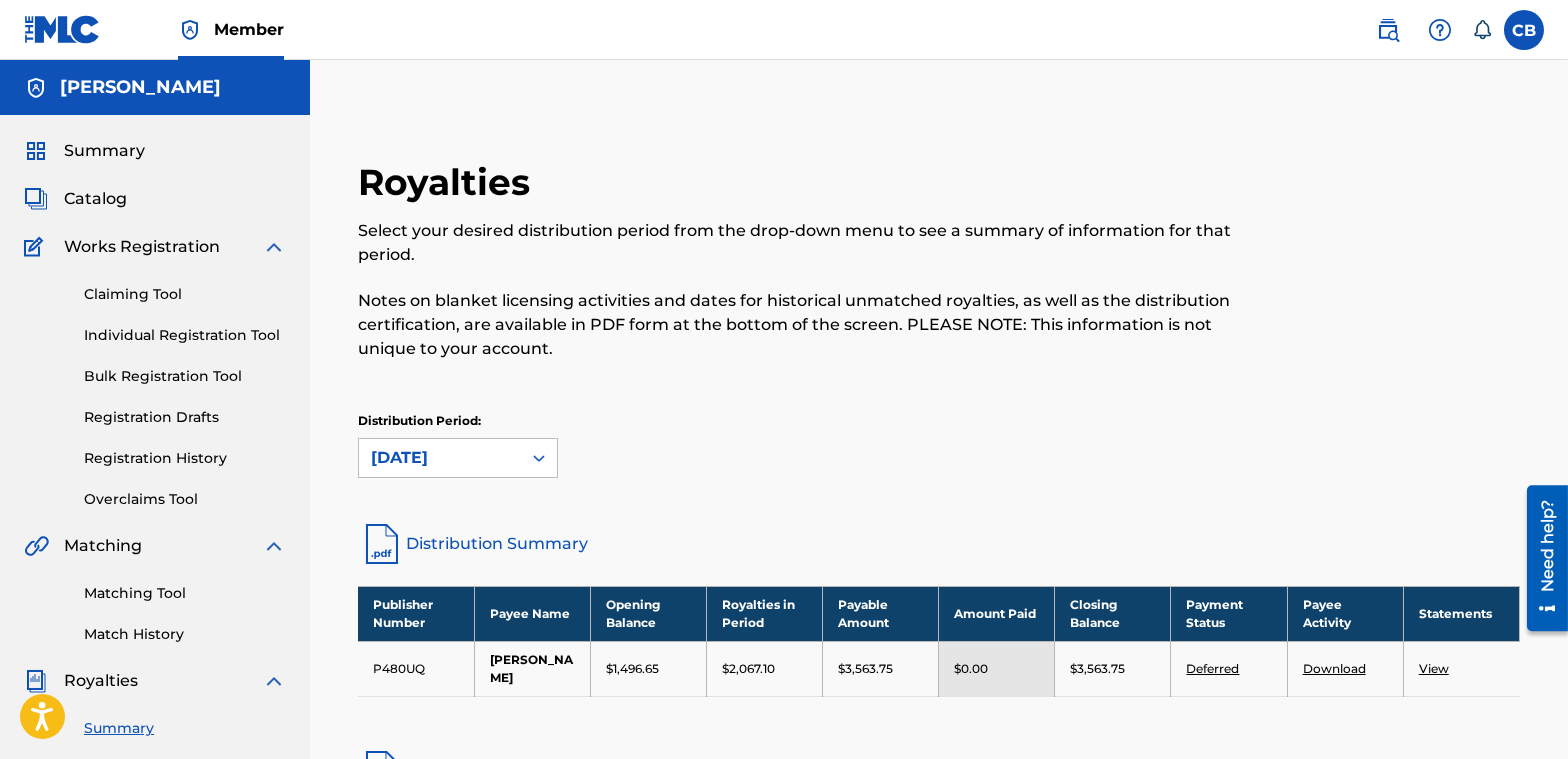 scroll, scrollTop: 200, scrollLeft: 0, axis: vertical 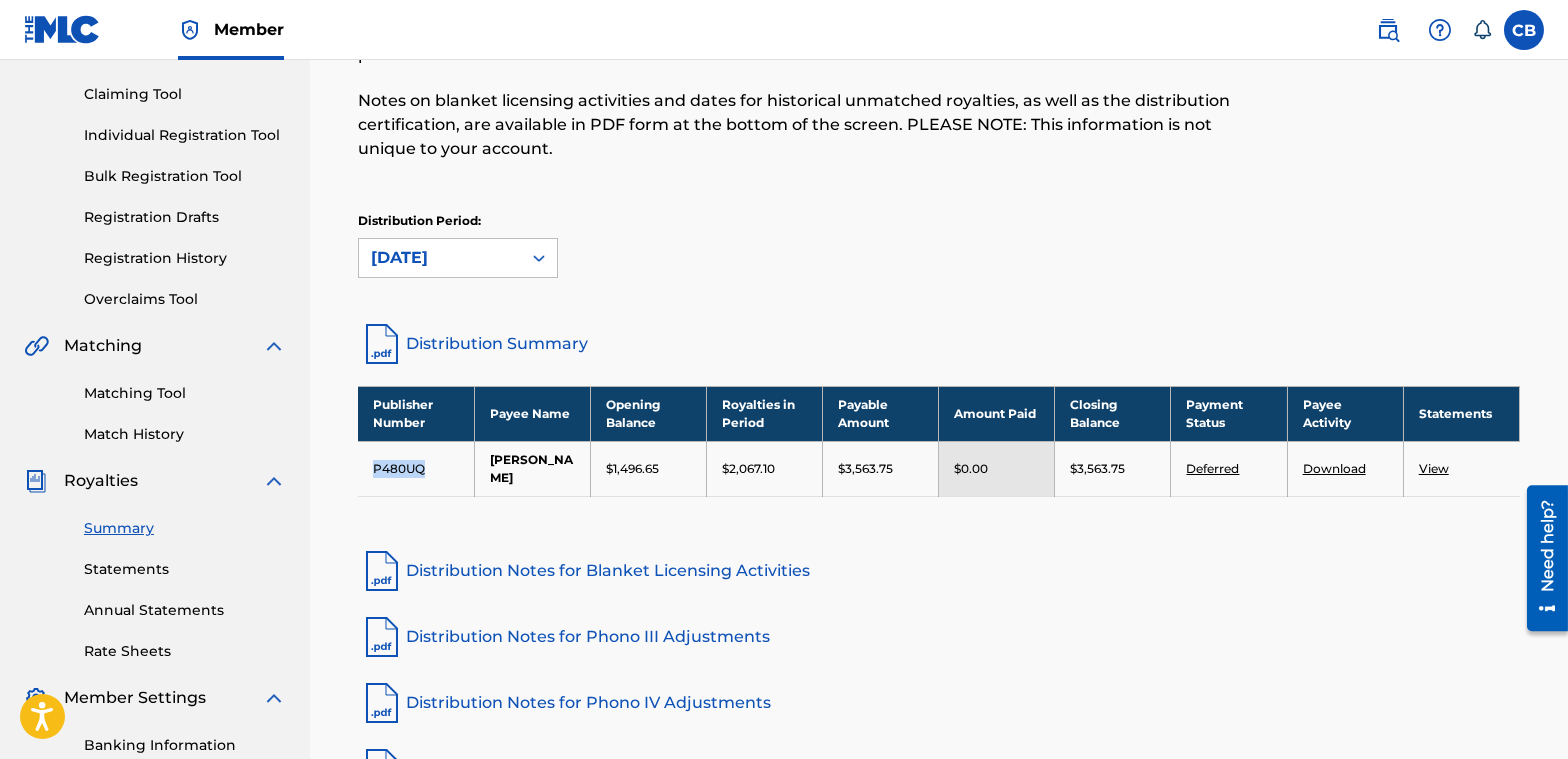 drag, startPoint x: 422, startPoint y: 466, endPoint x: 372, endPoint y: 469, distance: 50.08992 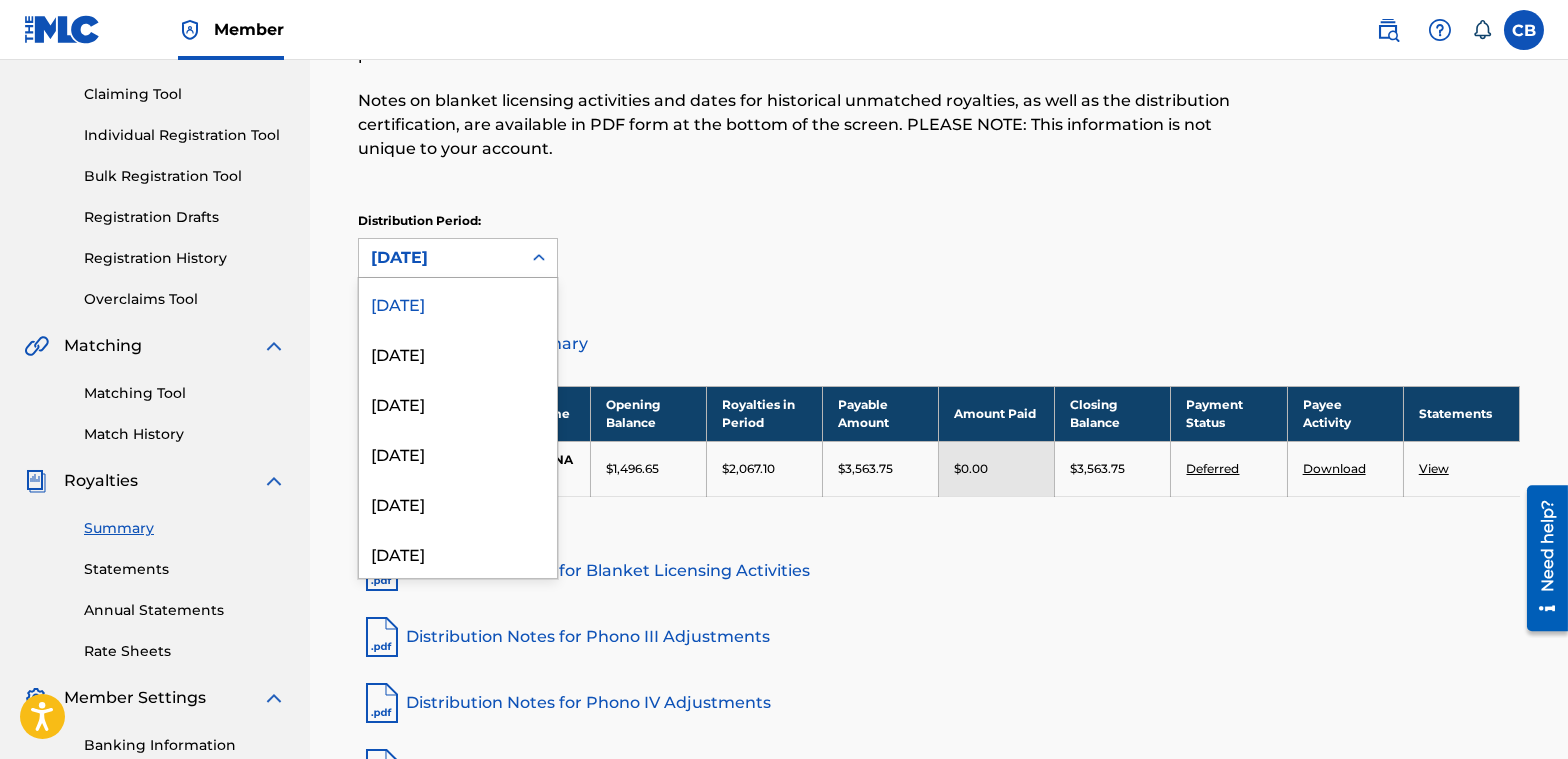 click on "[DATE]" at bounding box center (440, 258) 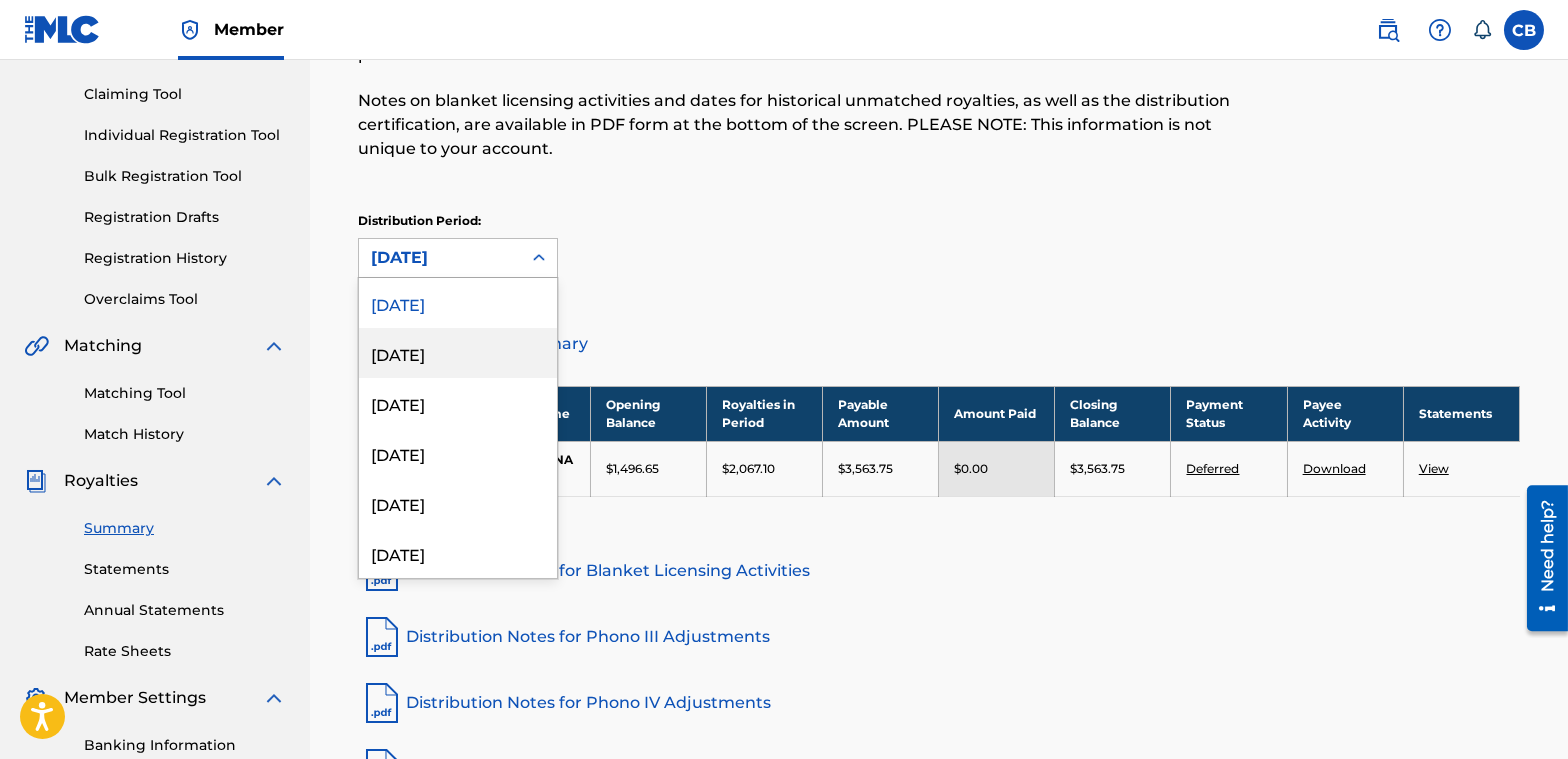 click on "June 2025" at bounding box center [458, 353] 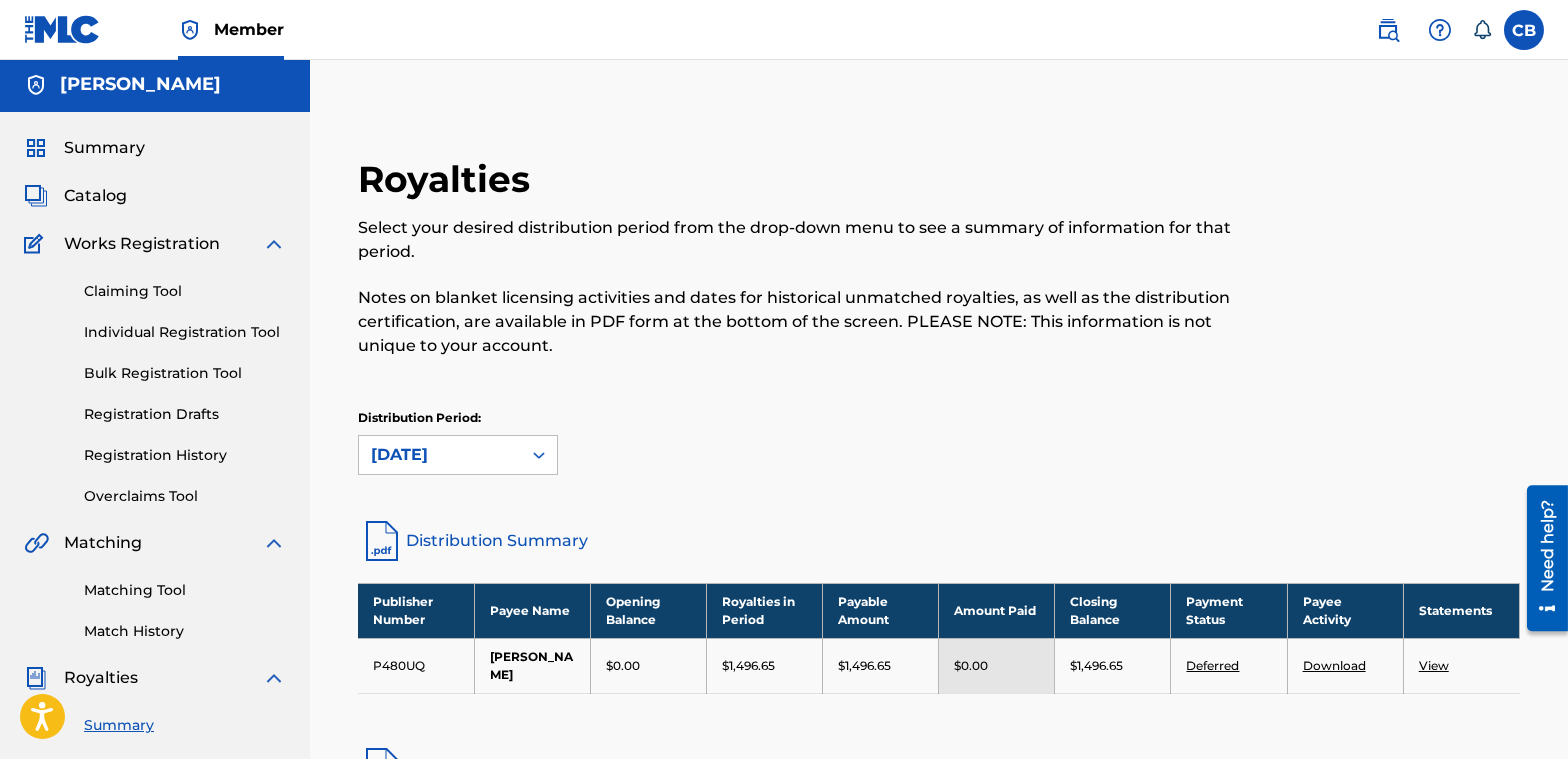 scroll, scrollTop: 0, scrollLeft: 0, axis: both 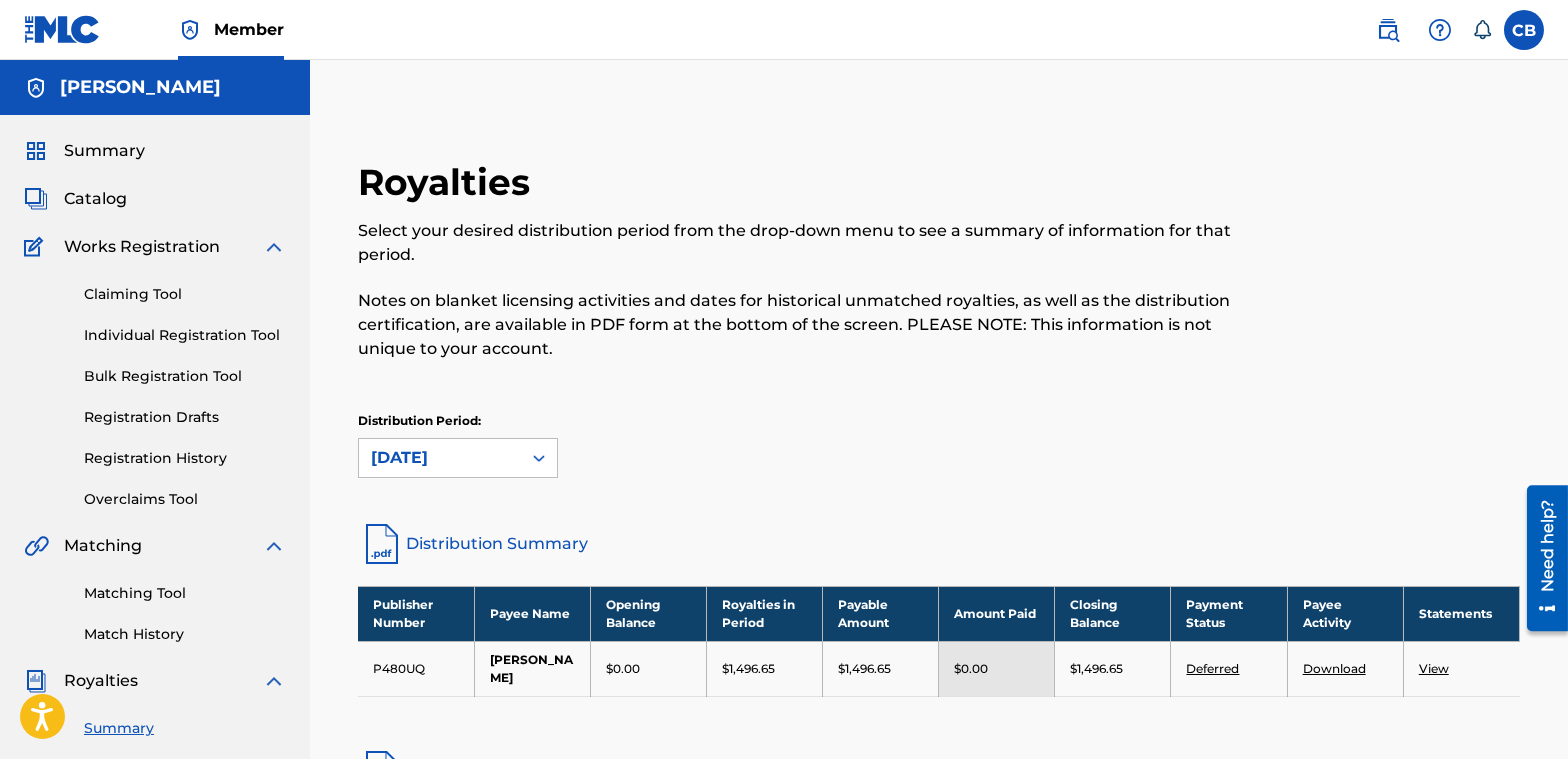 click on "Individual Registration Tool" at bounding box center (185, 335) 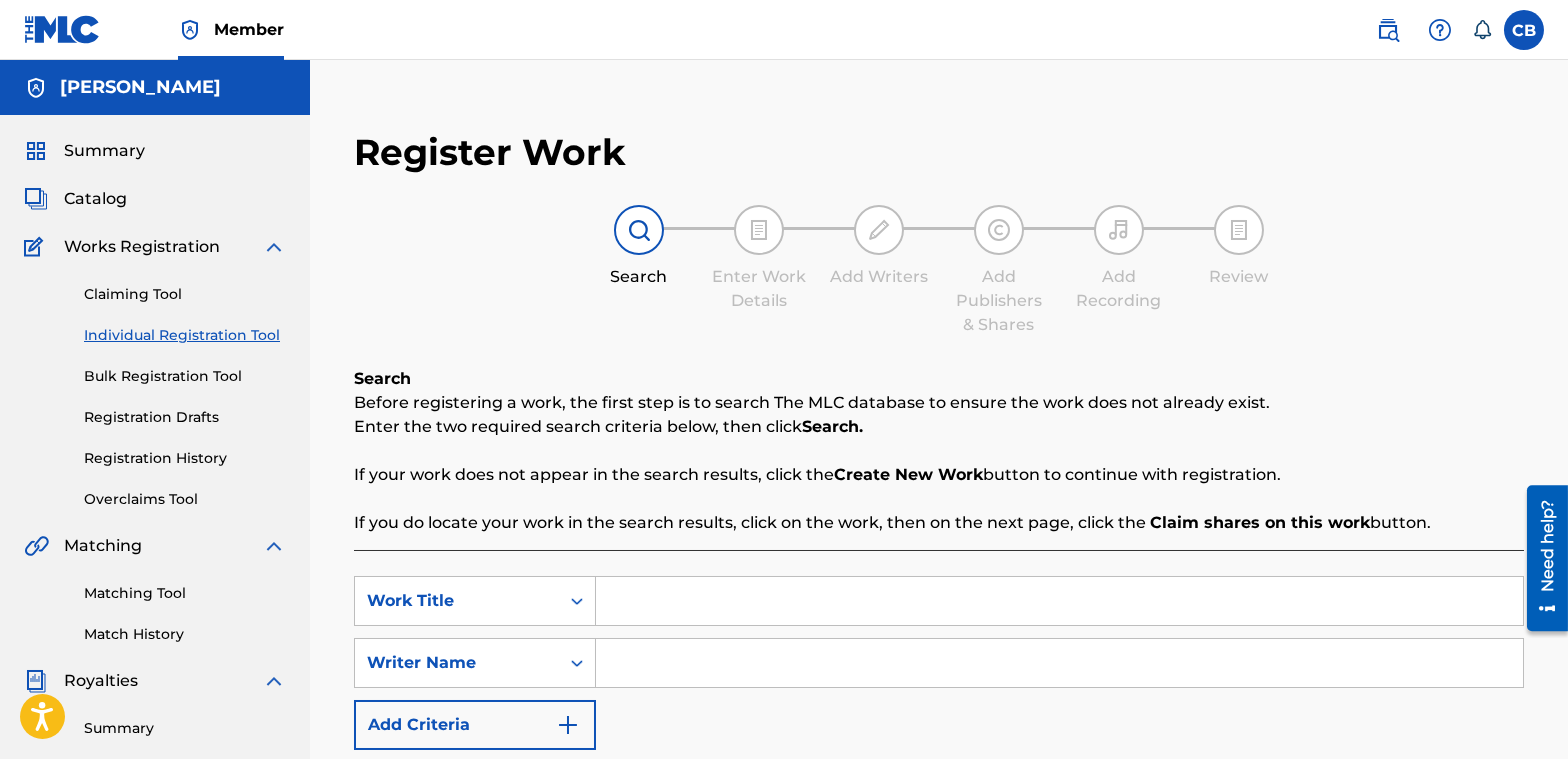 click on "Bulk Registration Tool" at bounding box center [185, 376] 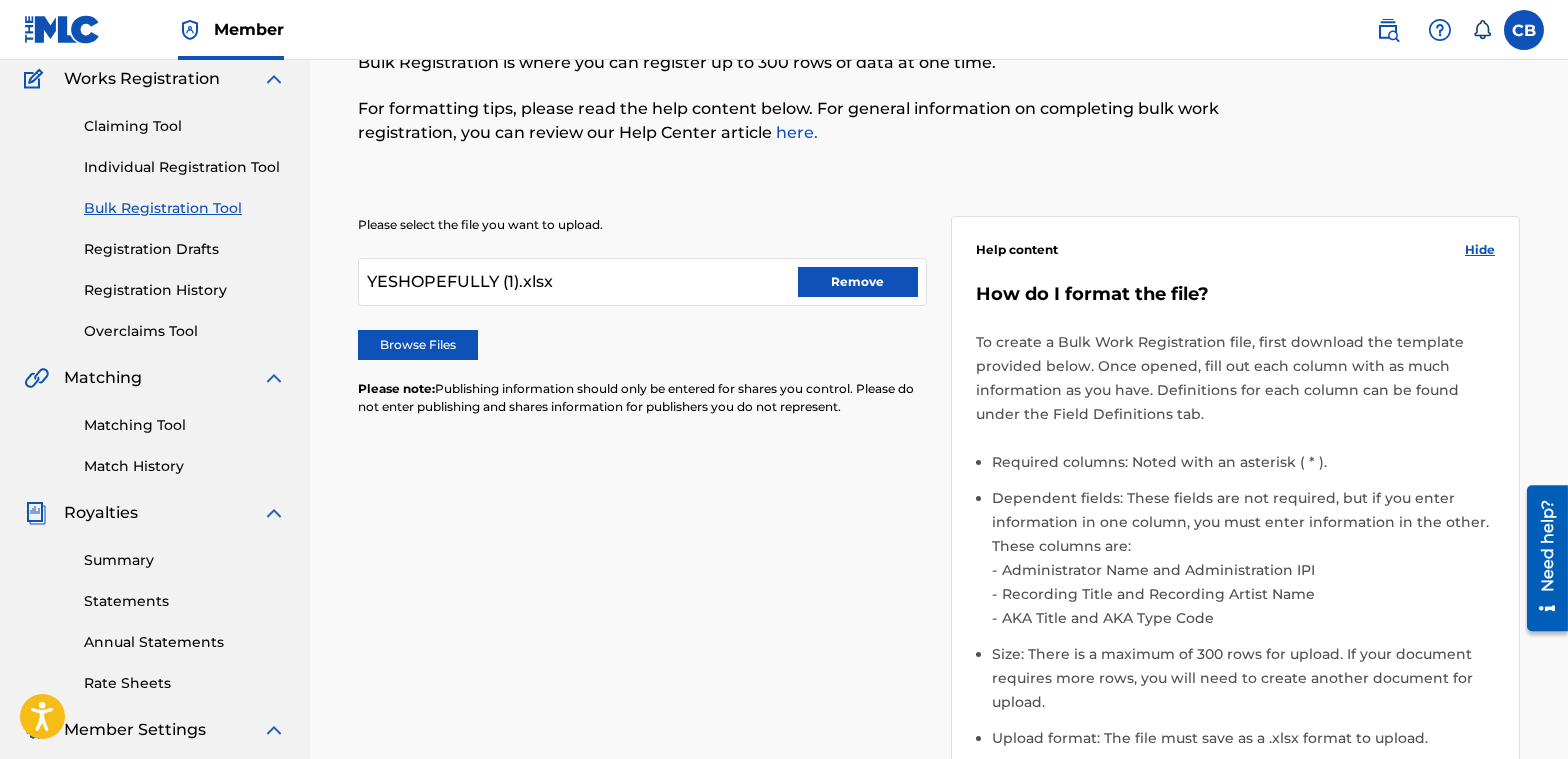 scroll, scrollTop: 300, scrollLeft: 0, axis: vertical 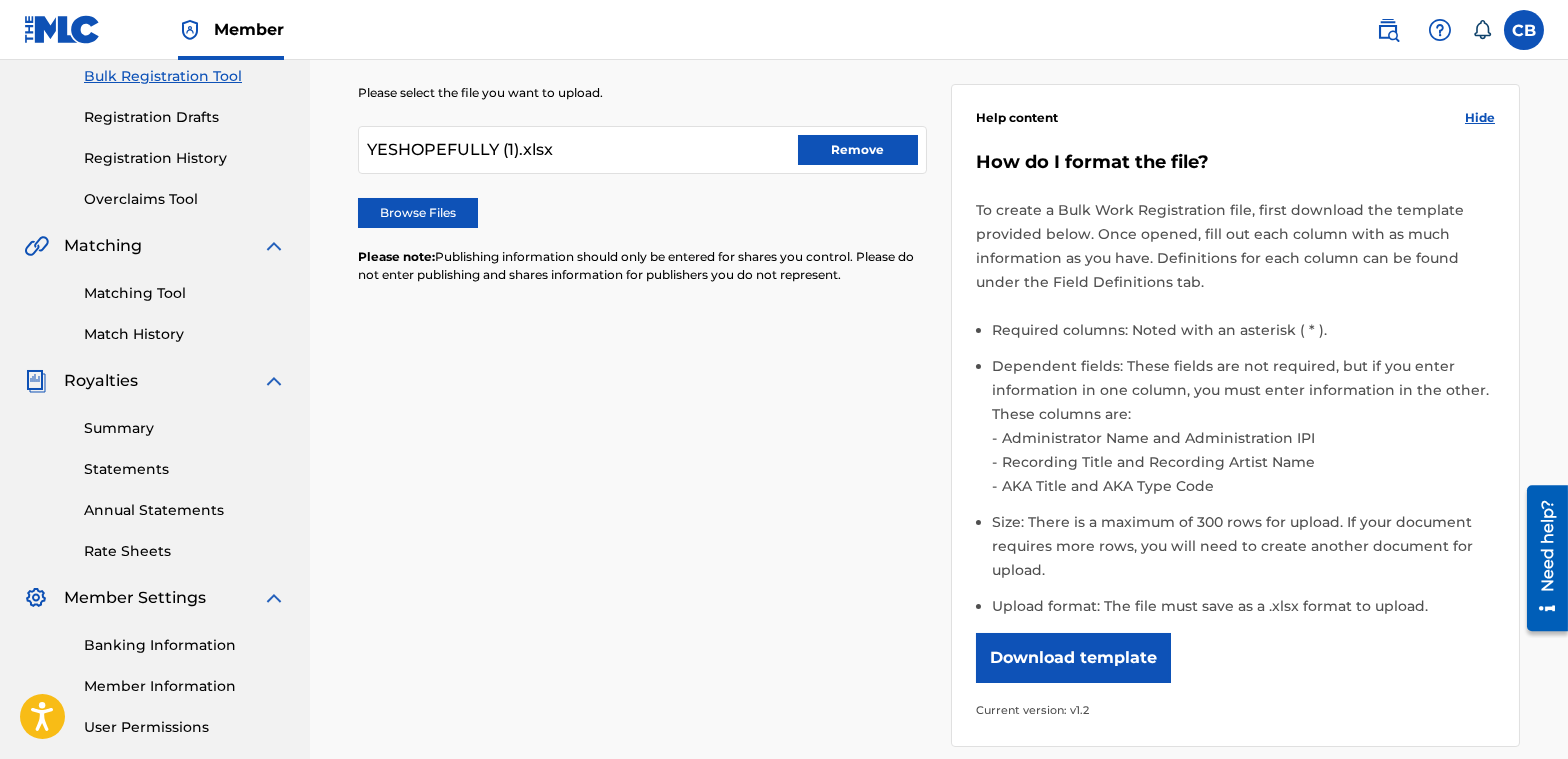 click on "Remove" at bounding box center (858, 150) 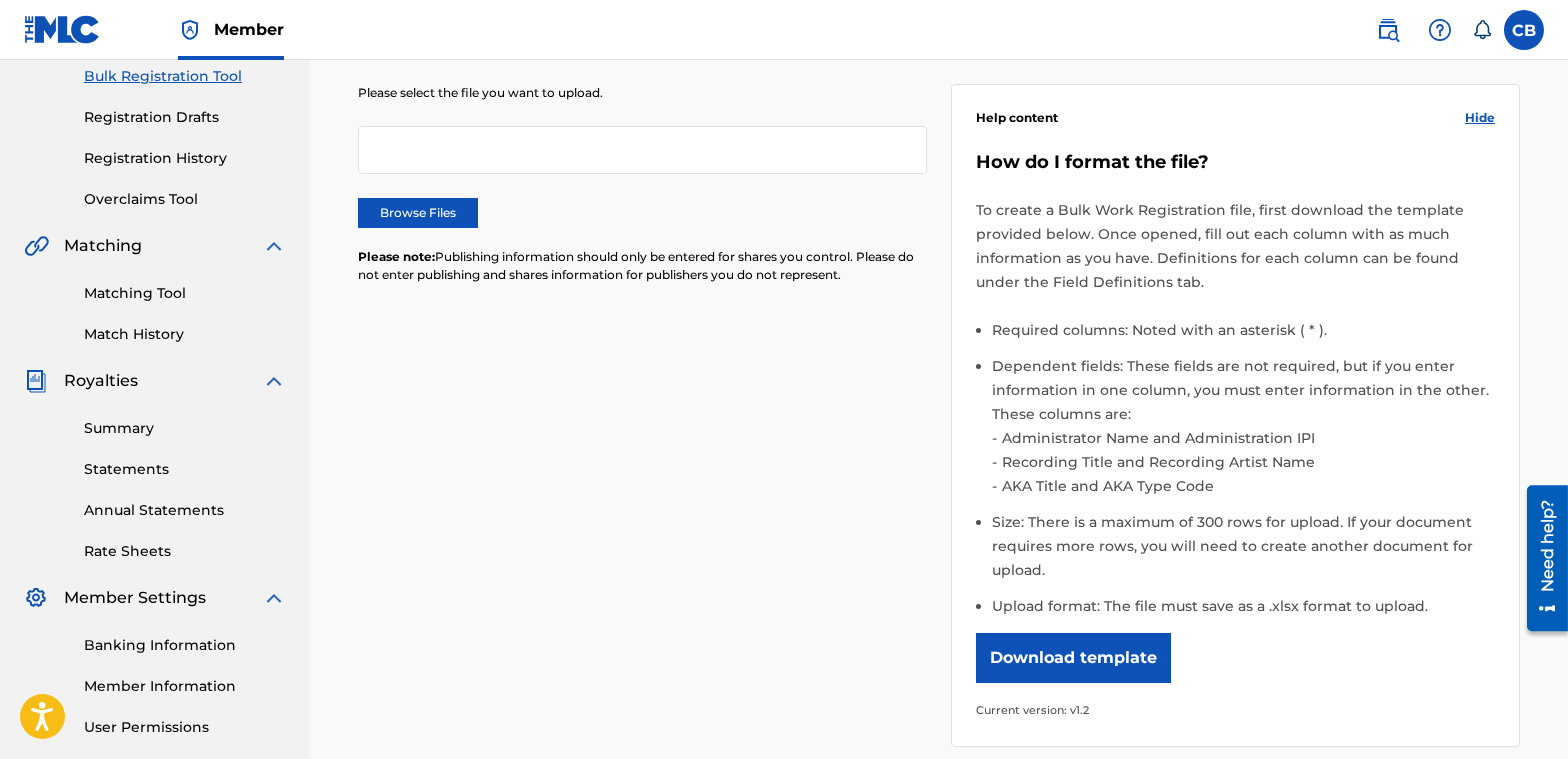 click on "Browse Files" at bounding box center [418, 213] 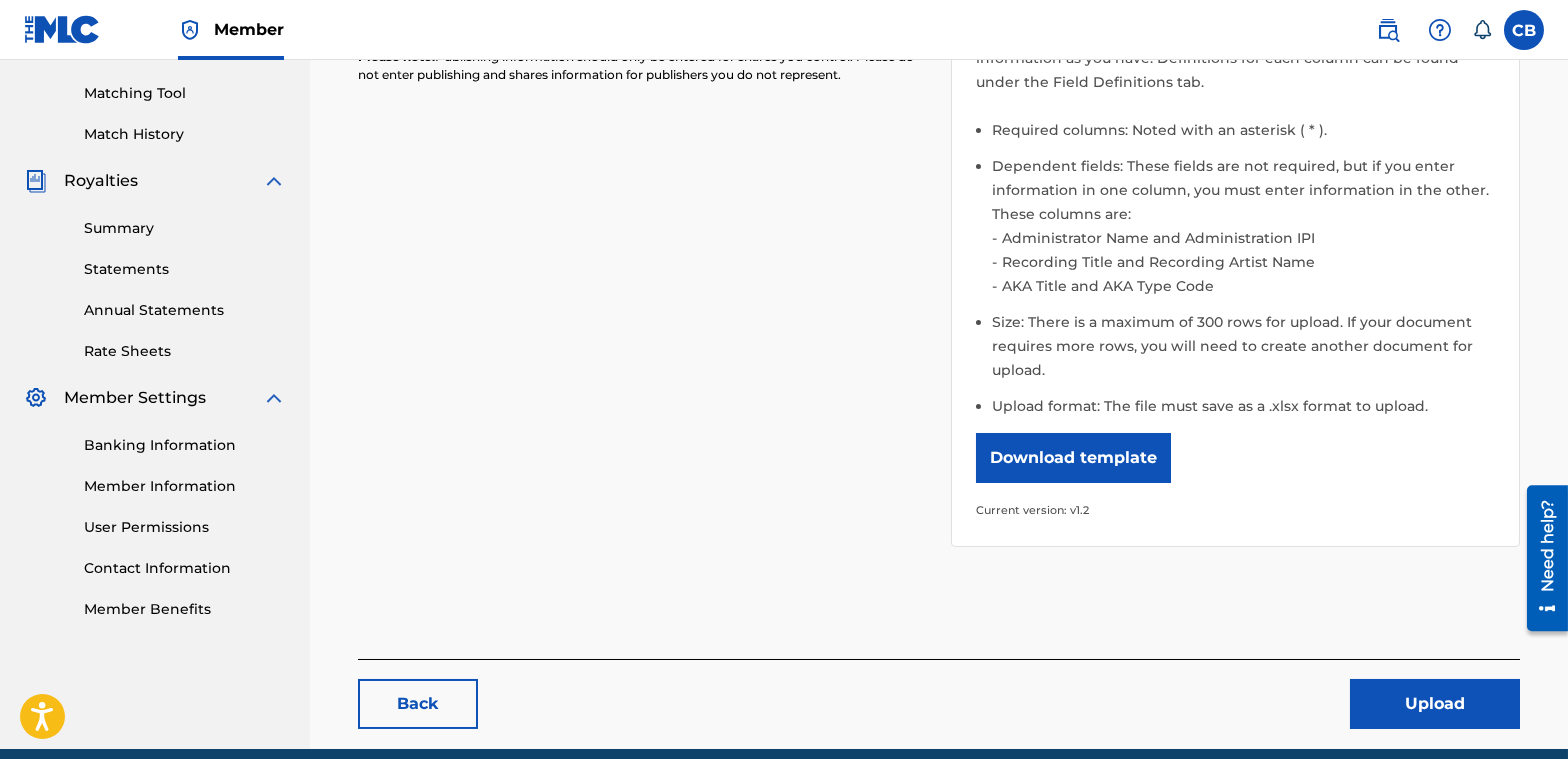 scroll, scrollTop: 585, scrollLeft: 0, axis: vertical 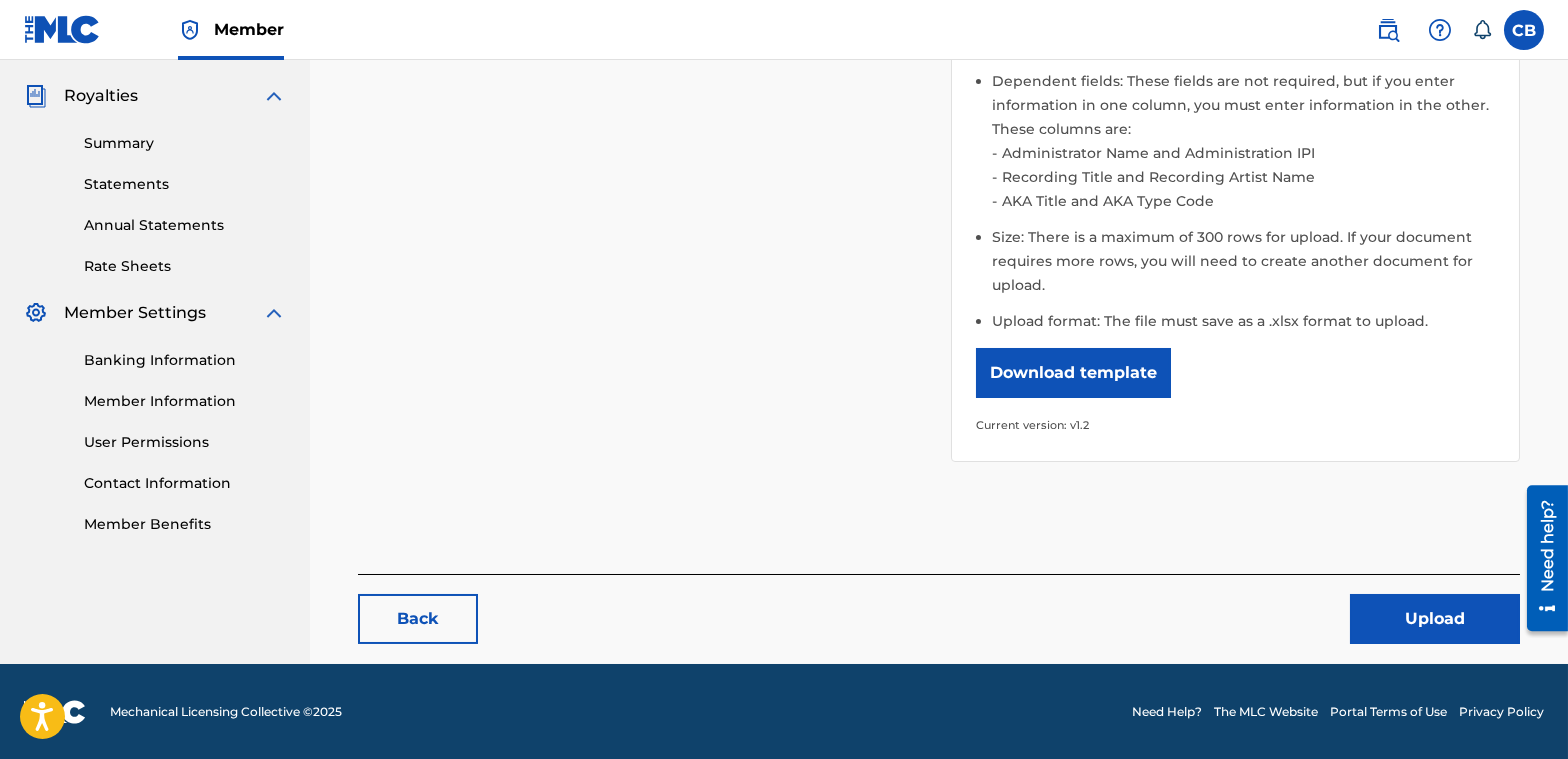 click on "Upload" at bounding box center (1435, 619) 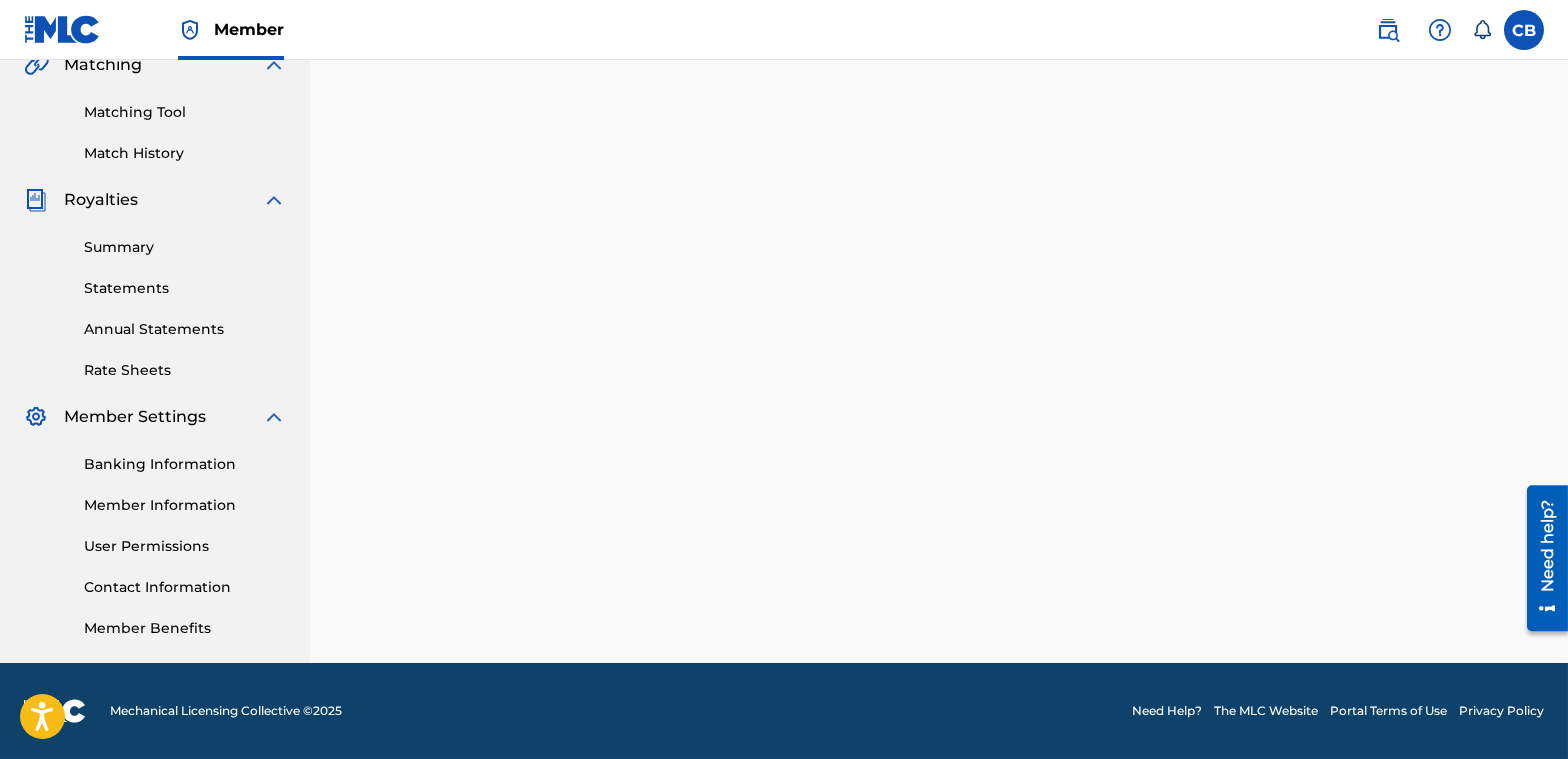 scroll, scrollTop: 0, scrollLeft: 0, axis: both 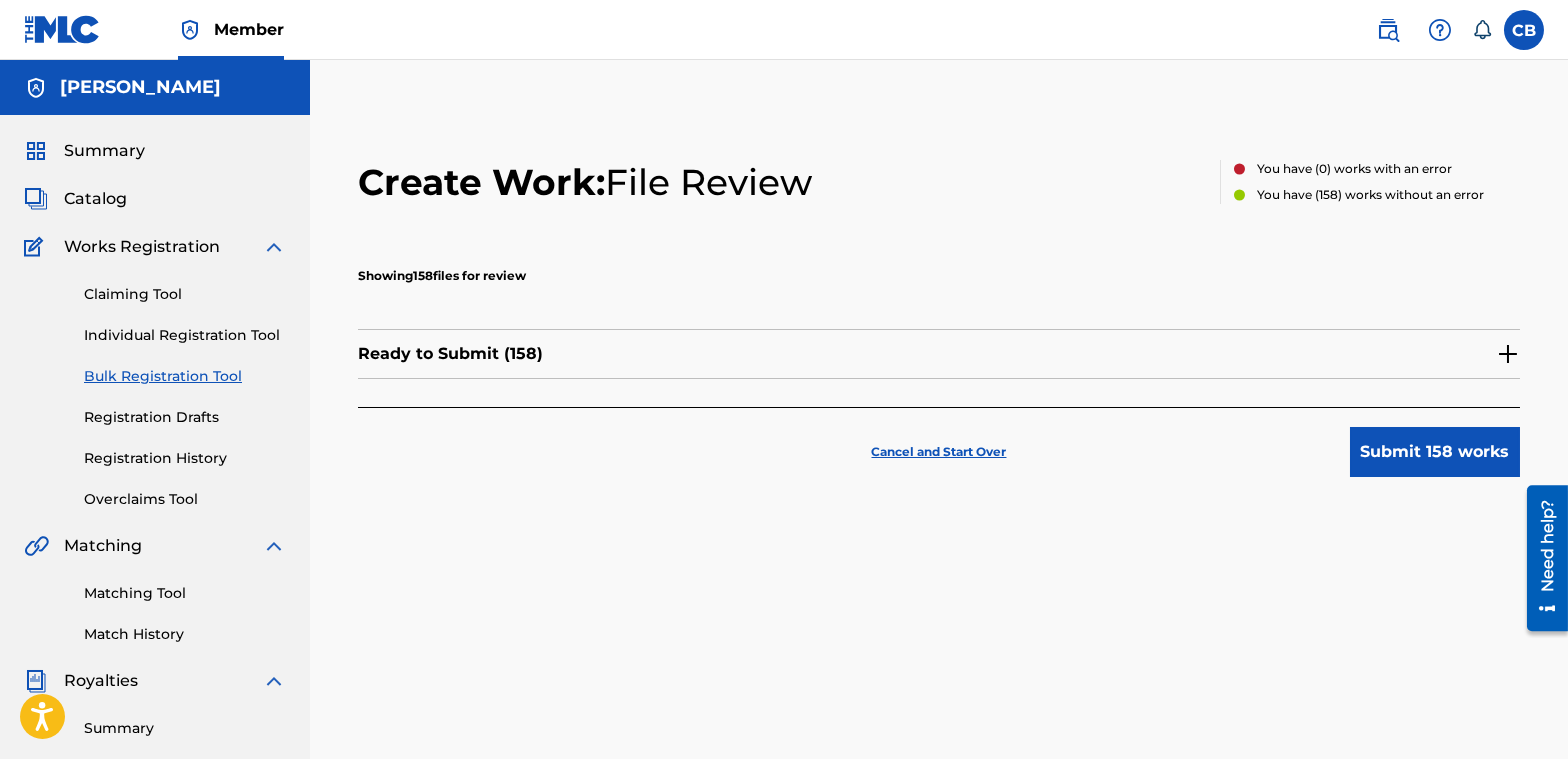click on "Ready to Submit (  158  )" at bounding box center [450, 354] 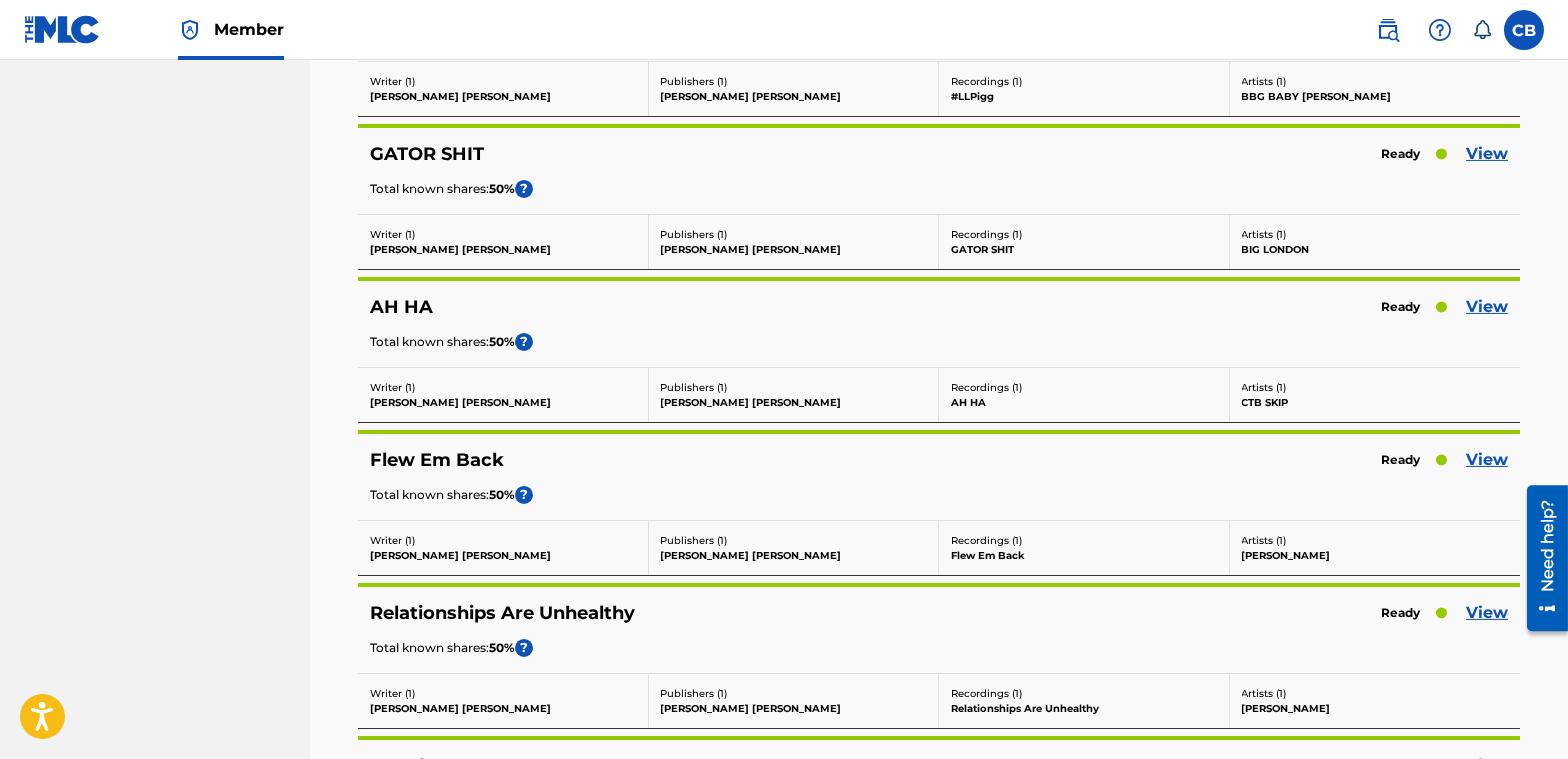 scroll, scrollTop: 3300, scrollLeft: 0, axis: vertical 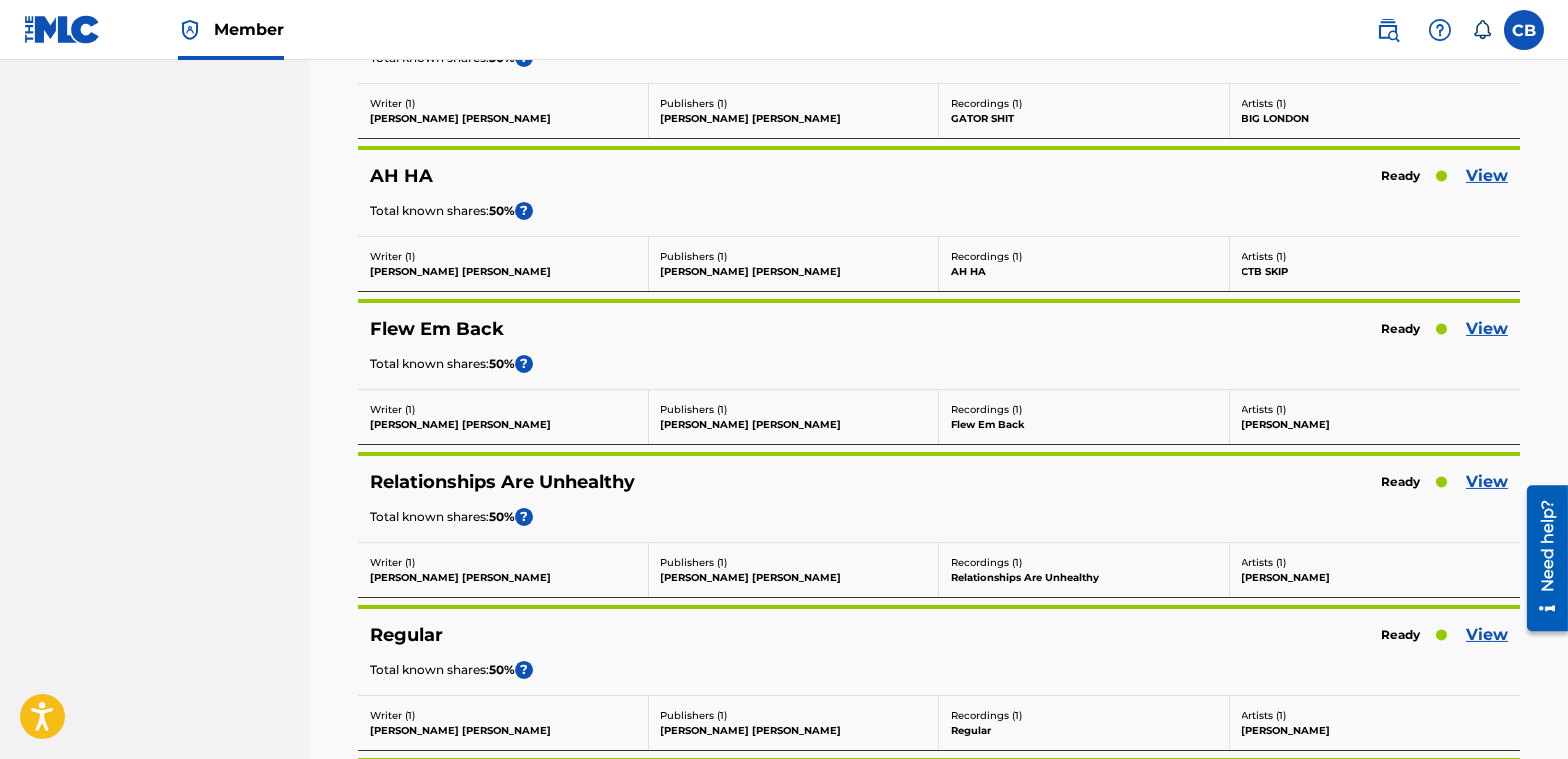 click on "View" at bounding box center (1487, 176) 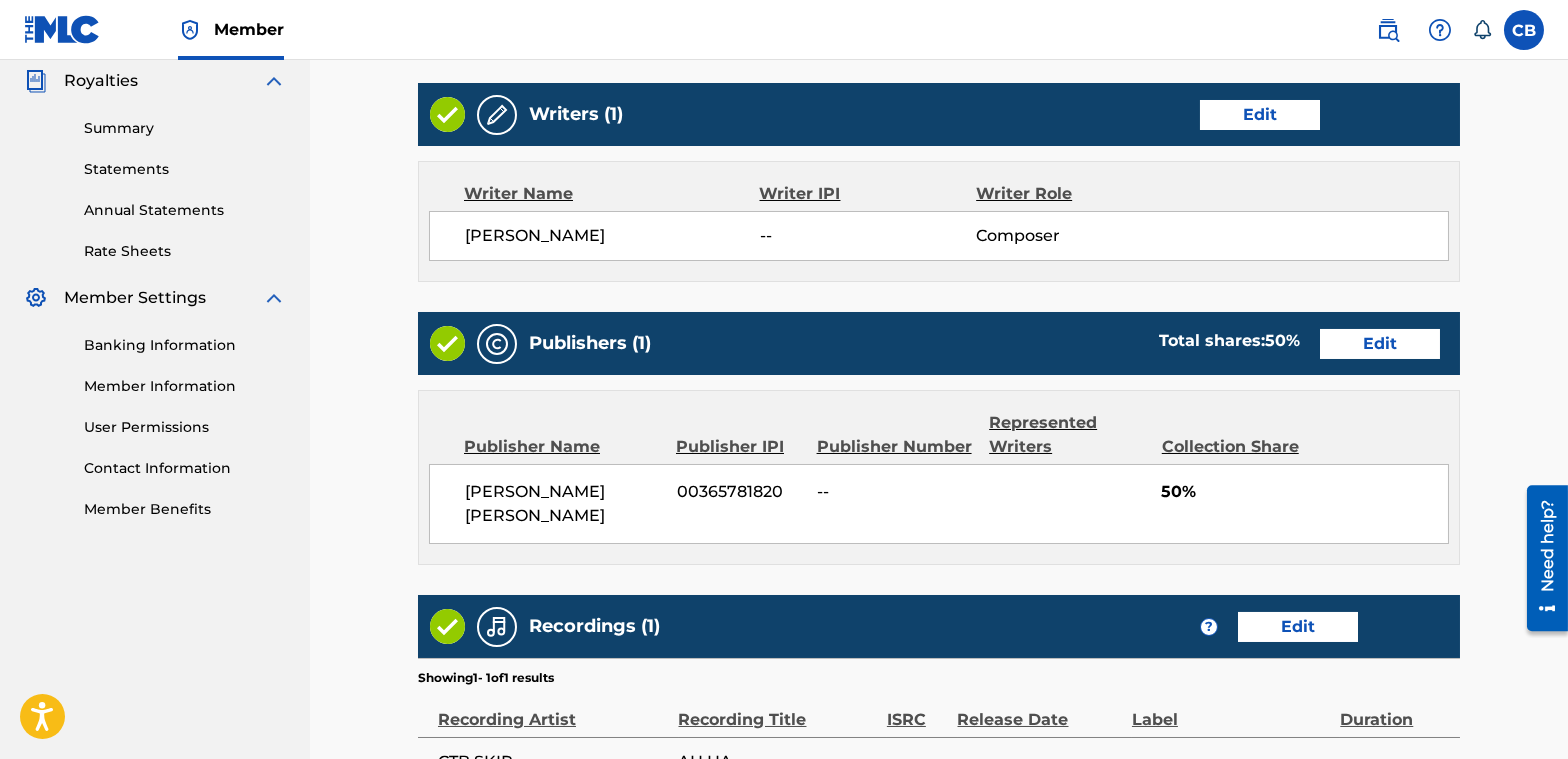 scroll, scrollTop: 892, scrollLeft: 0, axis: vertical 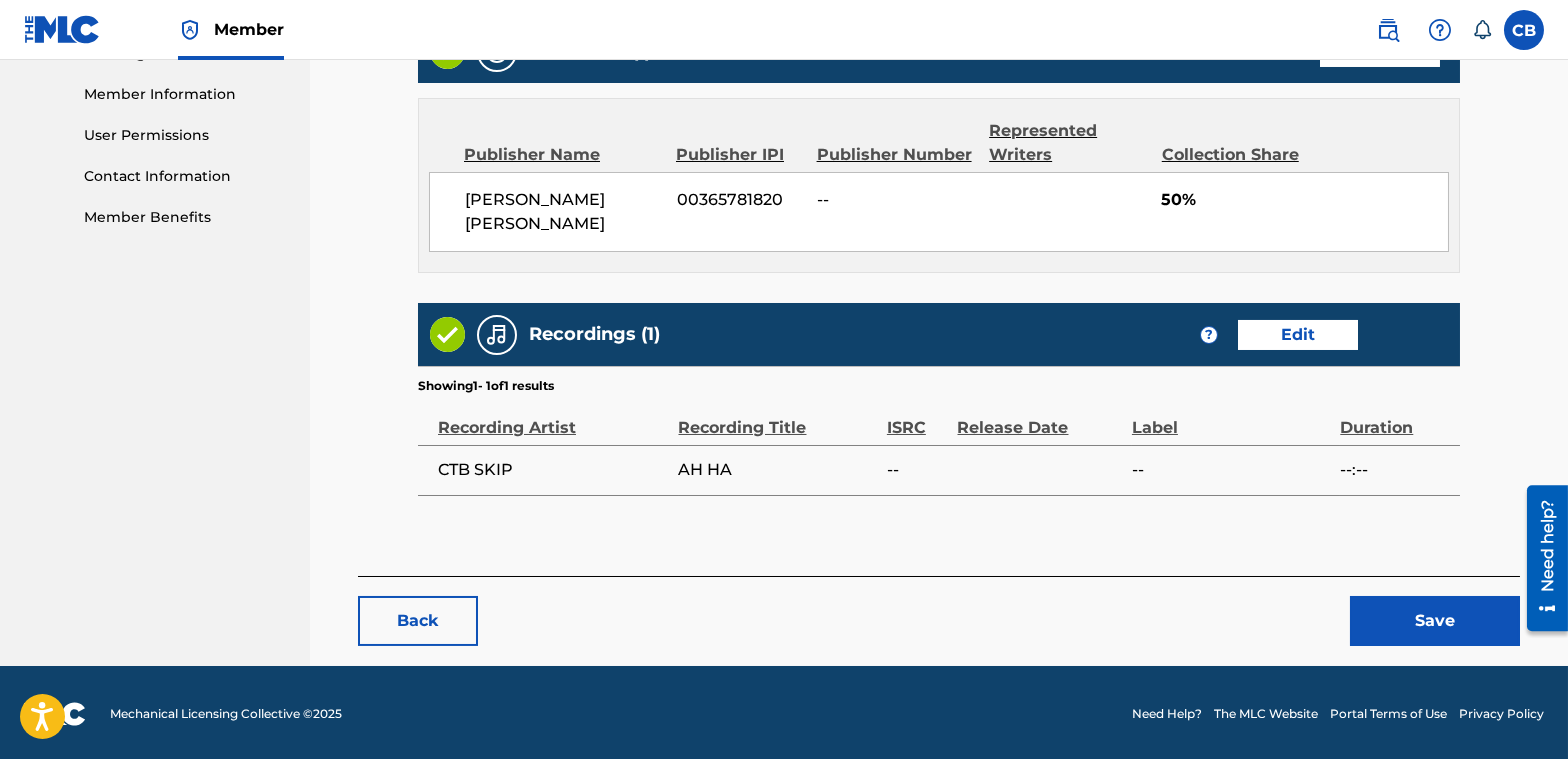 click on "Back" at bounding box center (418, 621) 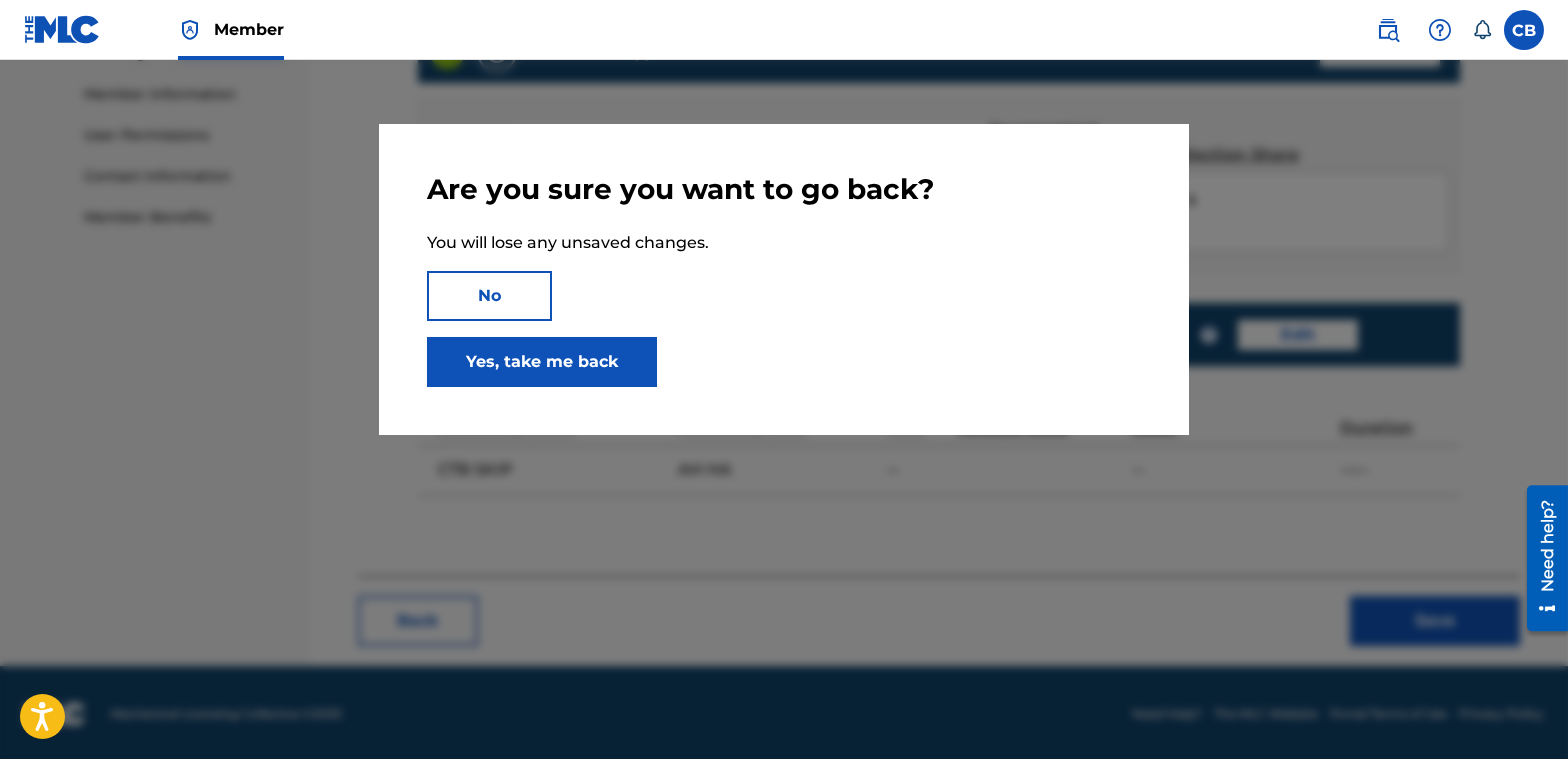 click on "Yes, take me back" at bounding box center [542, 362] 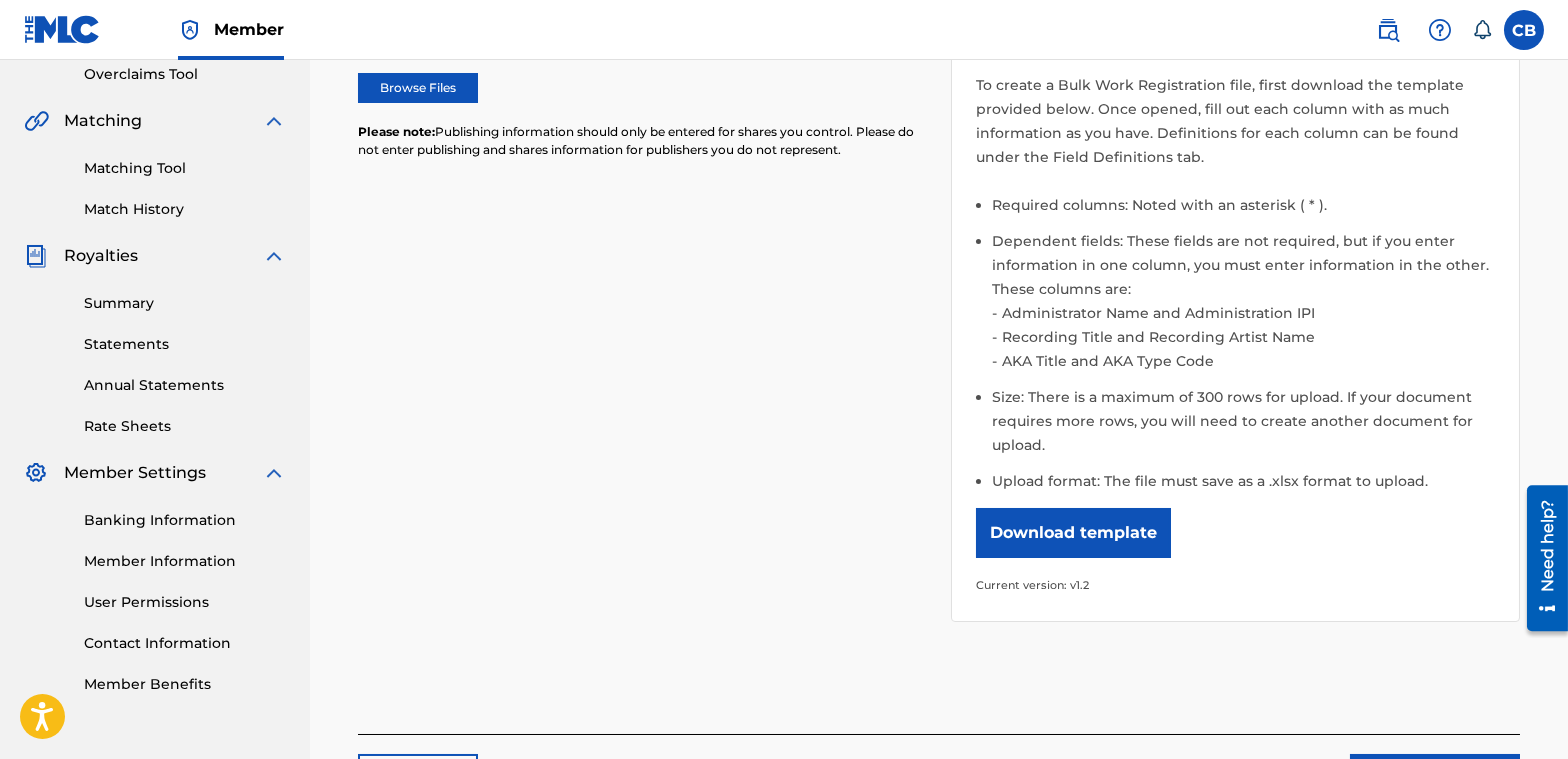 scroll, scrollTop: 585, scrollLeft: 0, axis: vertical 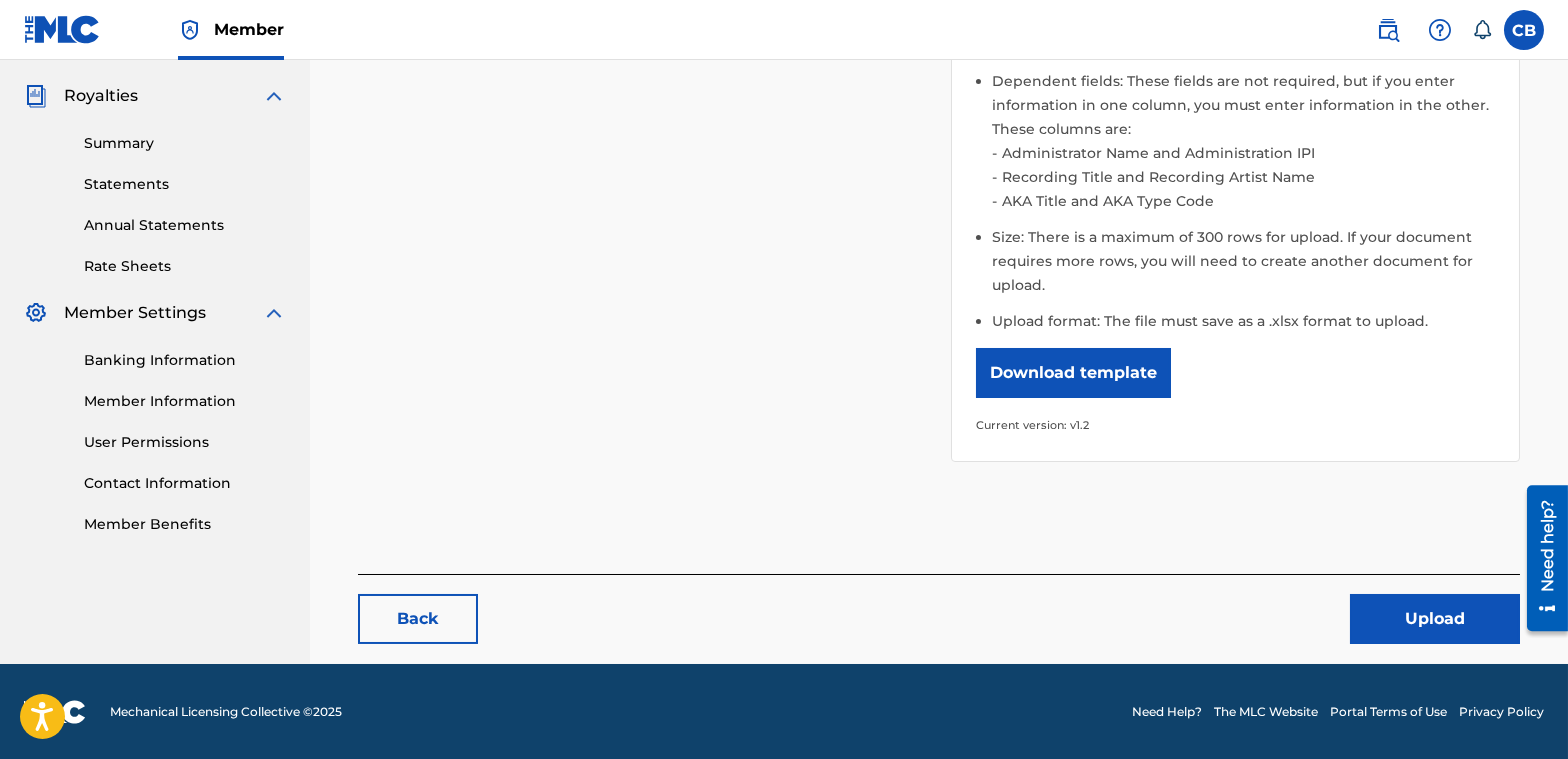 click on "Upload" at bounding box center [1435, 619] 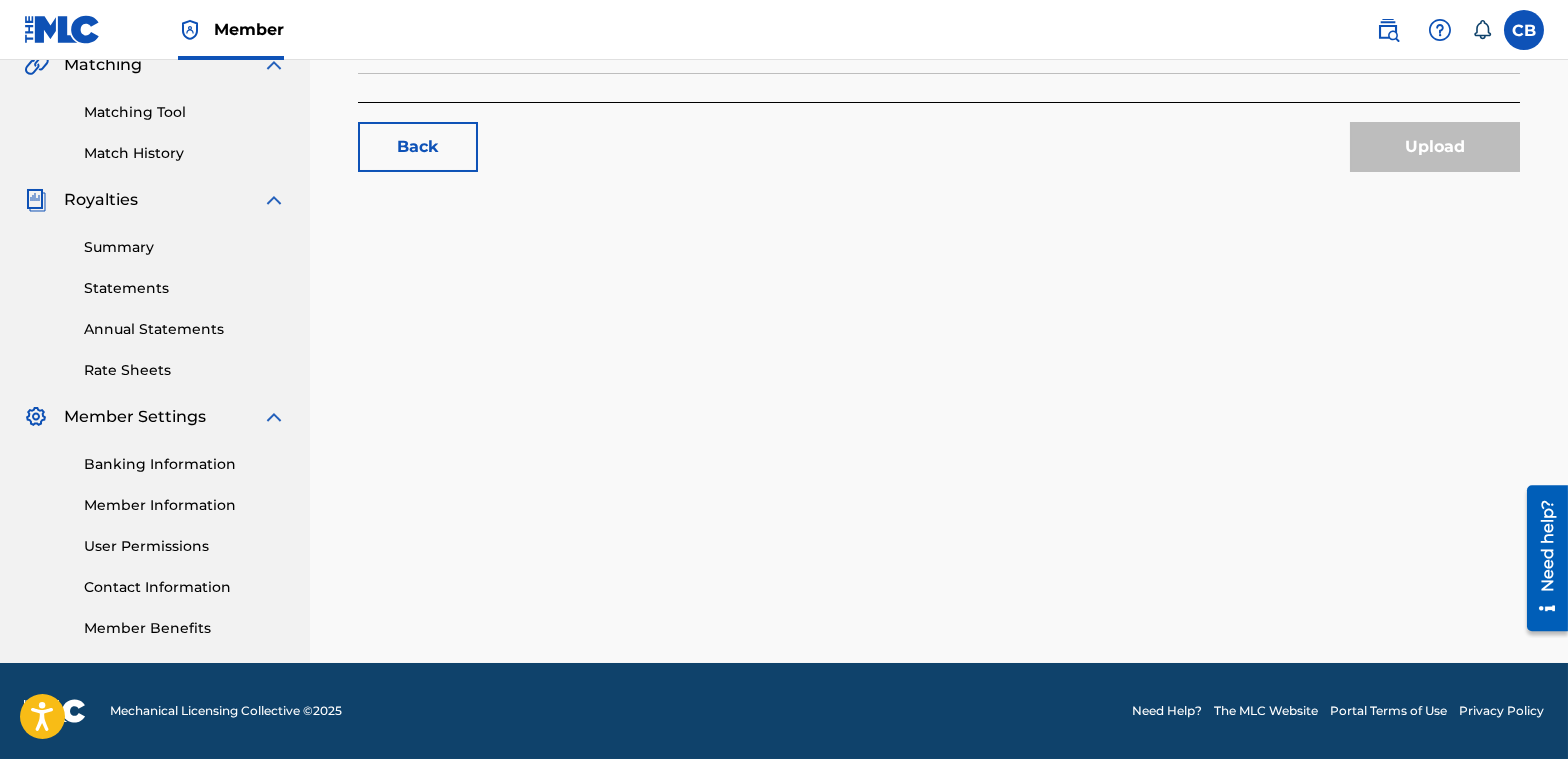 scroll, scrollTop: 0, scrollLeft: 0, axis: both 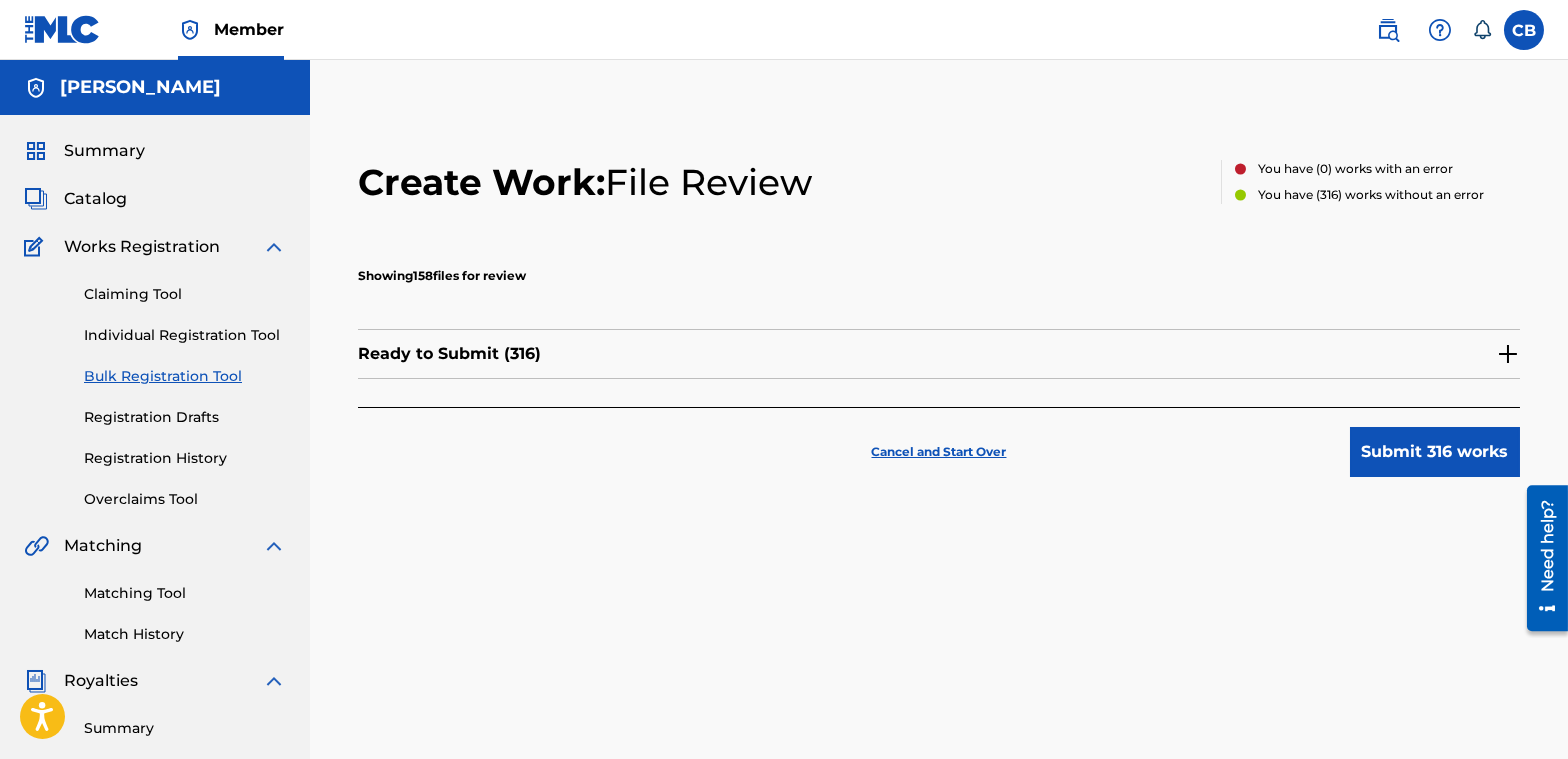click on "Ready to Submit (  316  )" at bounding box center (939, 354) 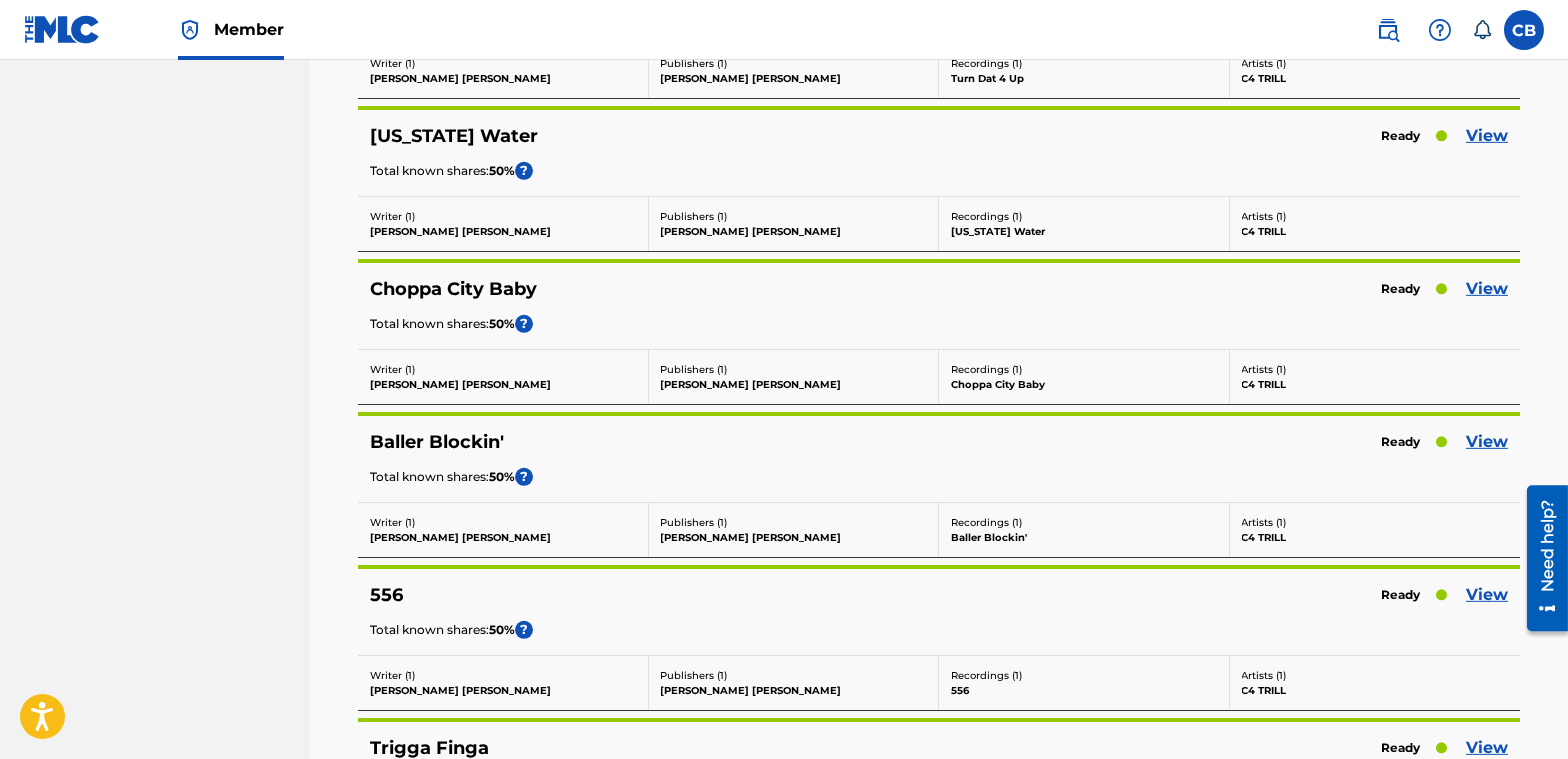 scroll, scrollTop: 7400, scrollLeft: 0, axis: vertical 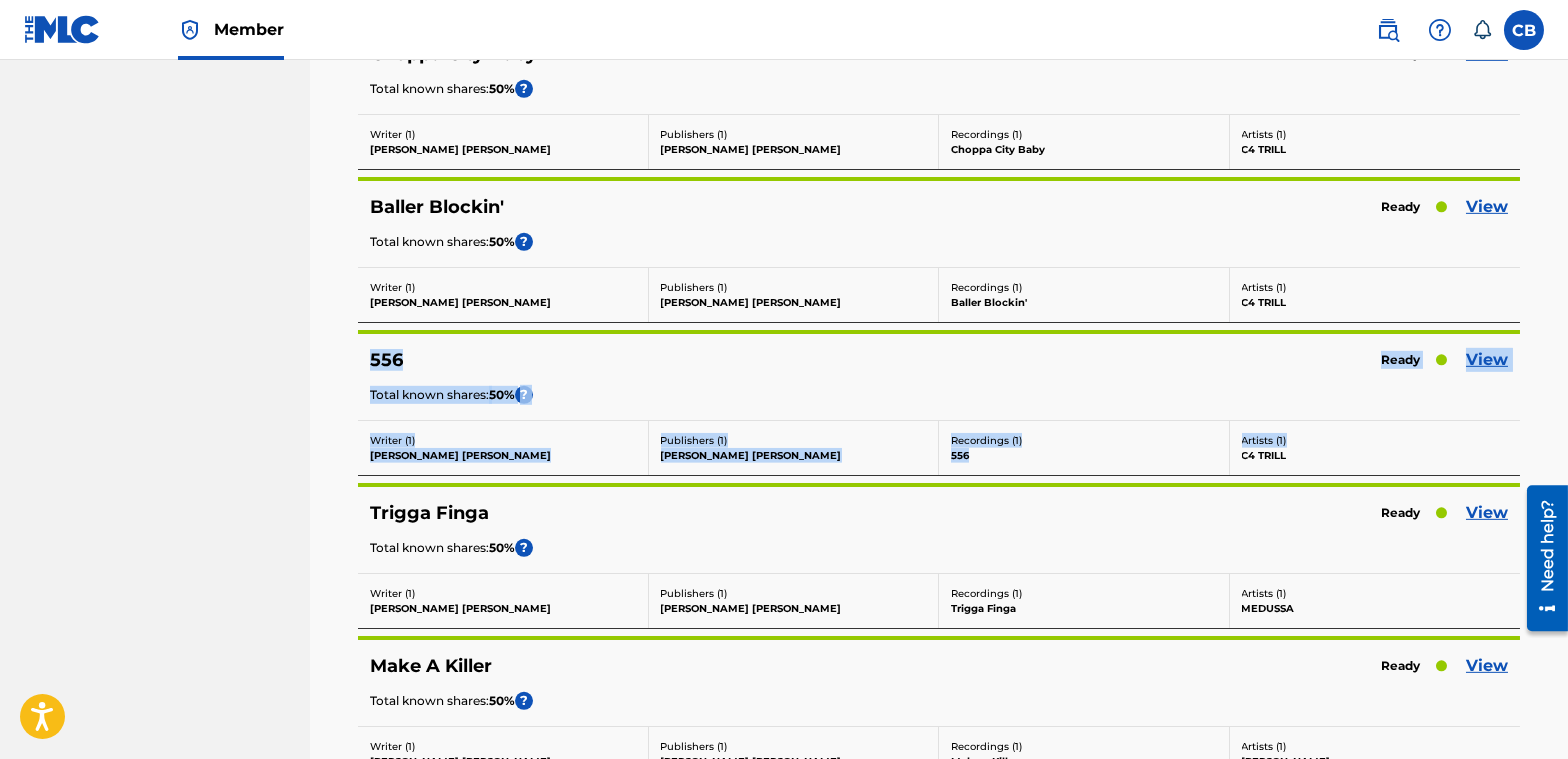 drag, startPoint x: 1563, startPoint y: 247, endPoint x: 1572, endPoint y: 377, distance: 130.31117 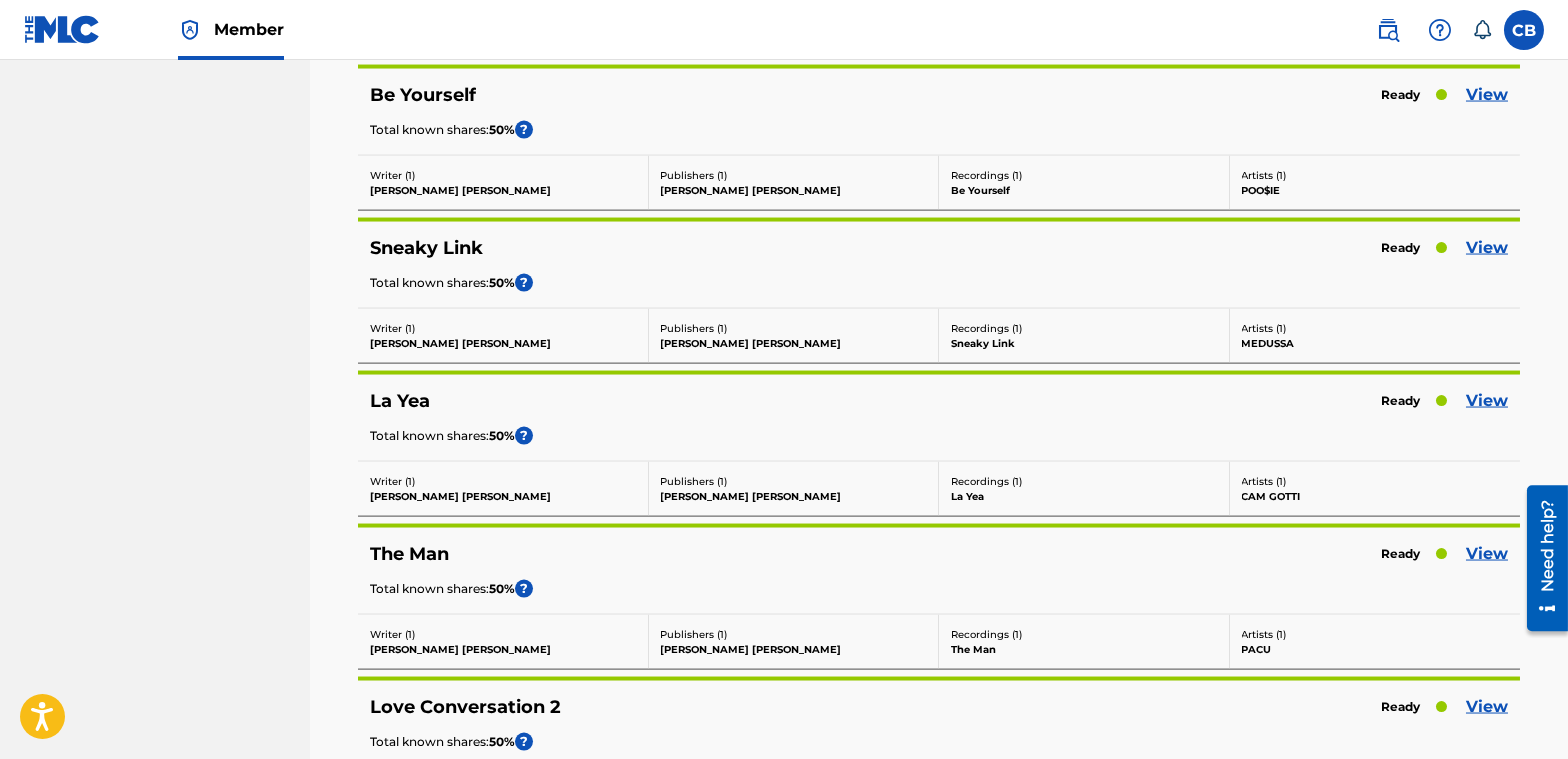scroll, scrollTop: 23820, scrollLeft: 0, axis: vertical 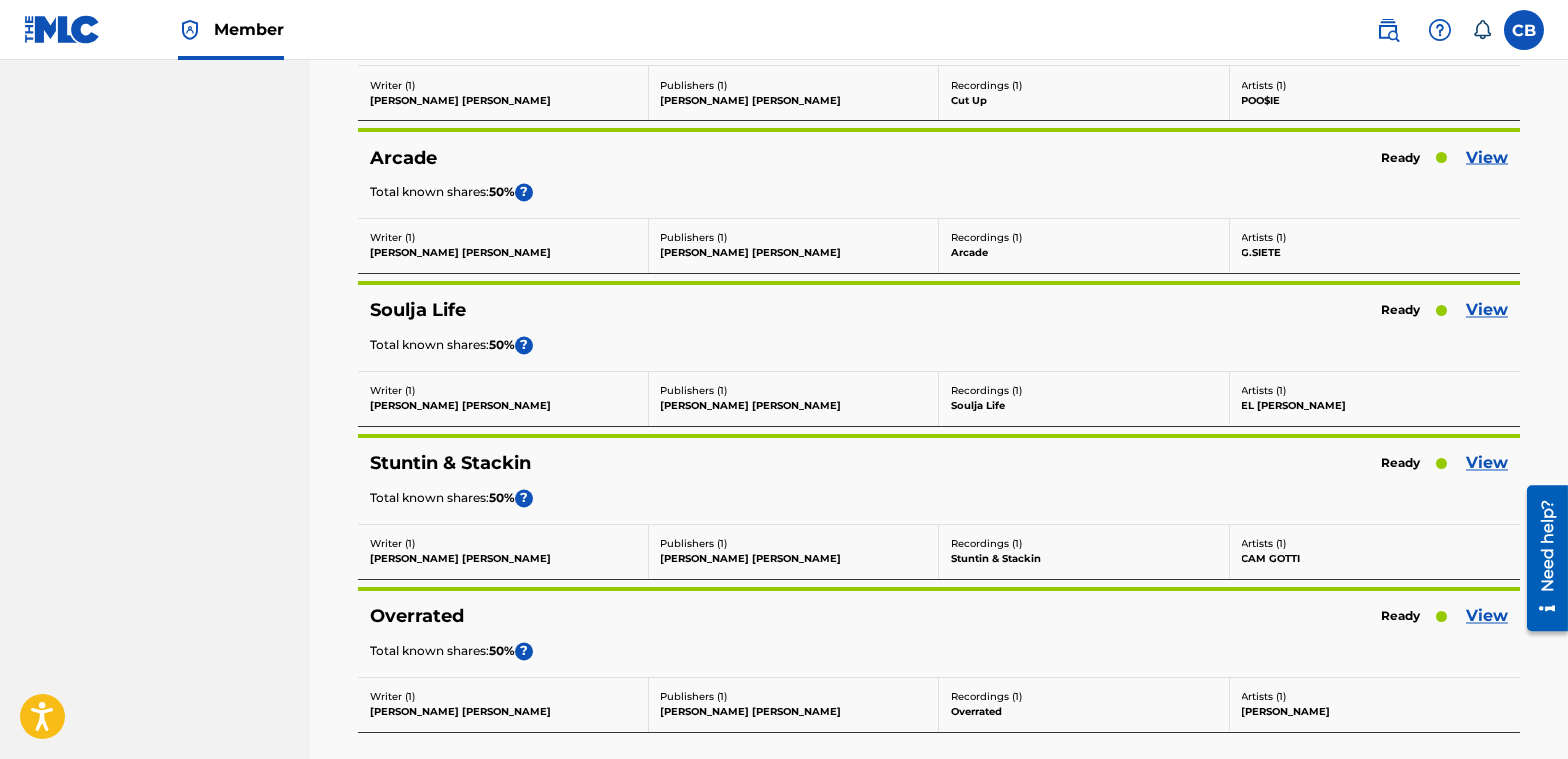 click on "Cancel and Start Over" at bounding box center (939, 806) 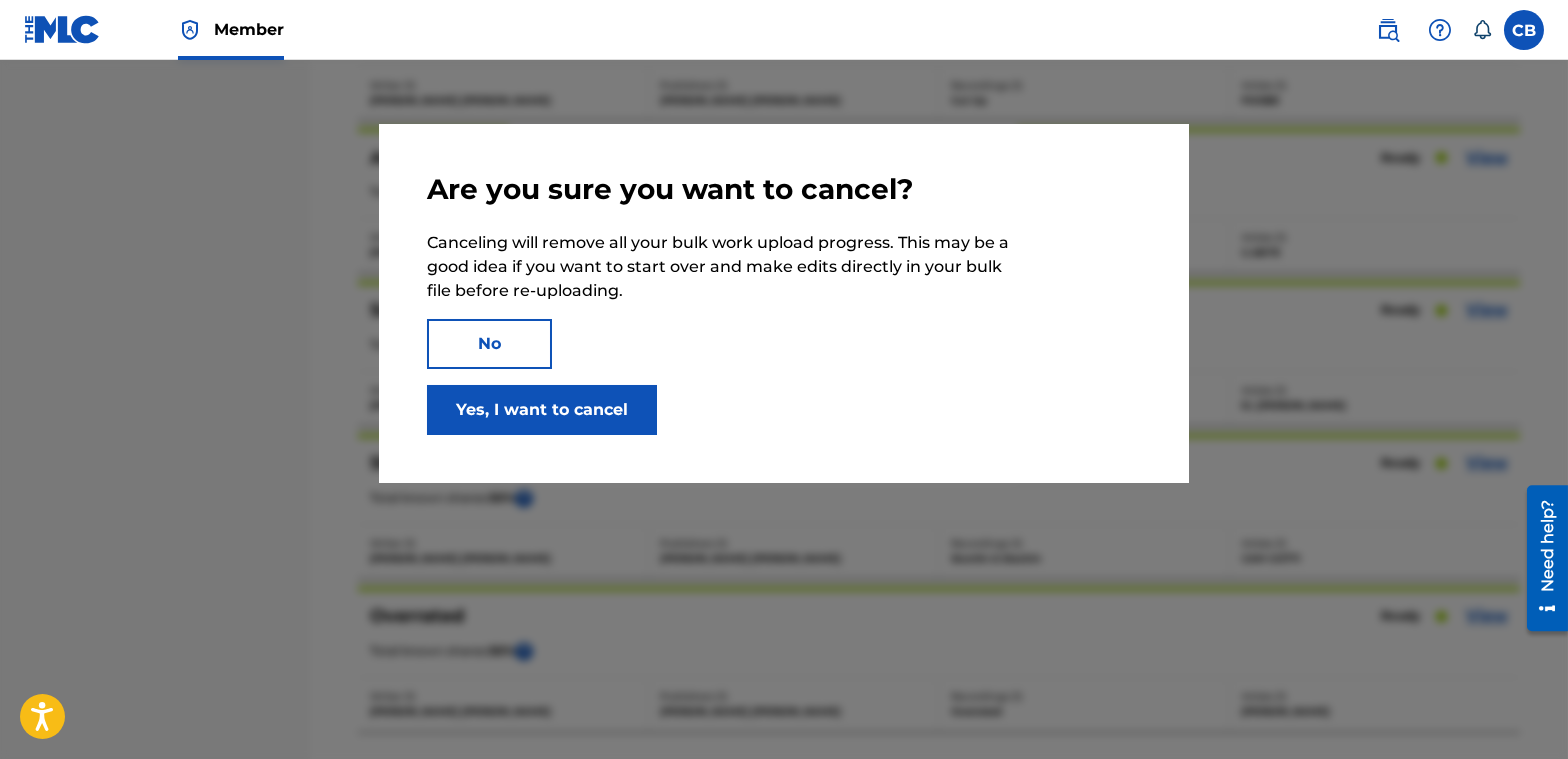 click on "Yes, I want to cancel" at bounding box center (542, 410) 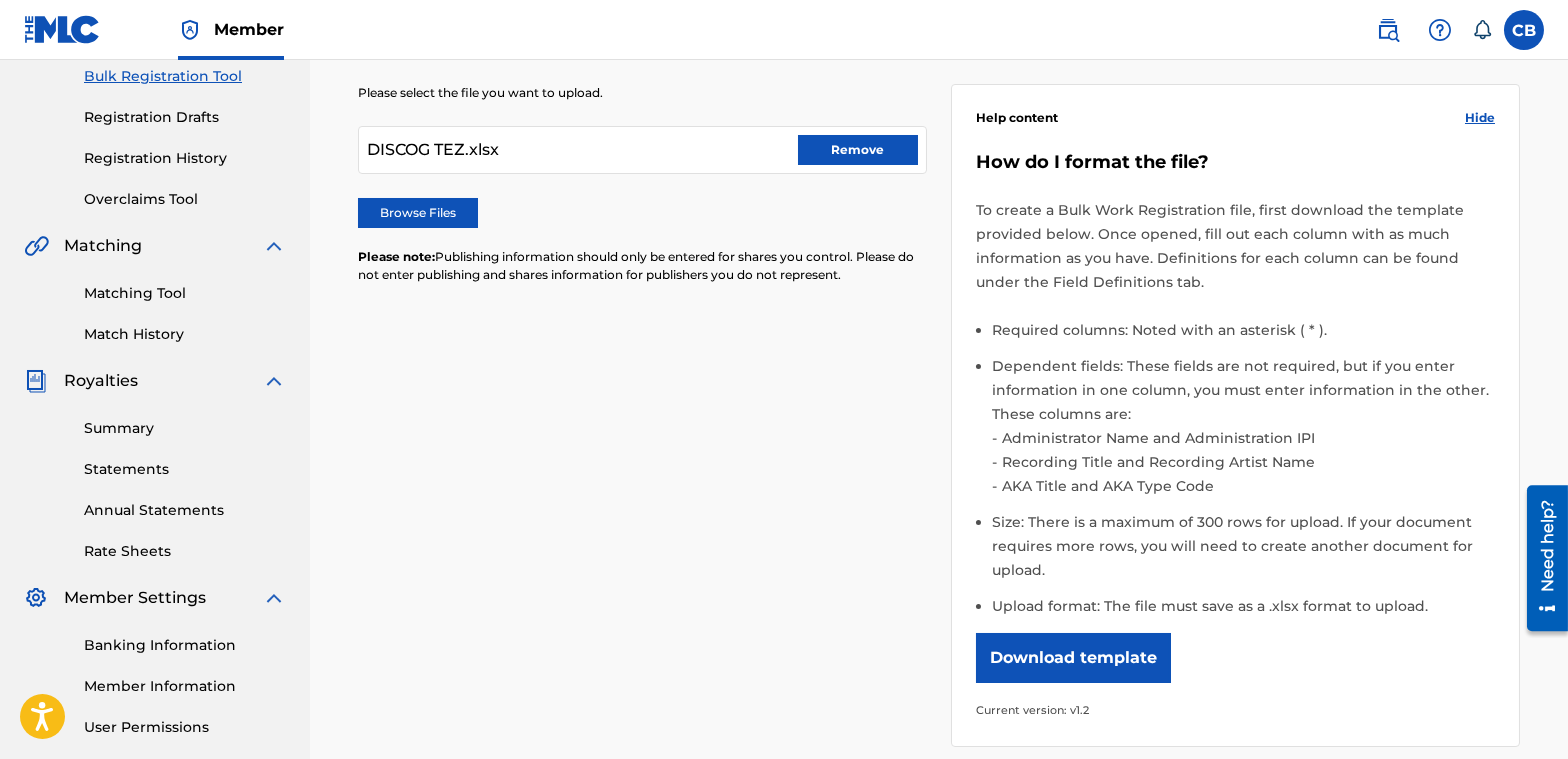 scroll, scrollTop: 285, scrollLeft: 0, axis: vertical 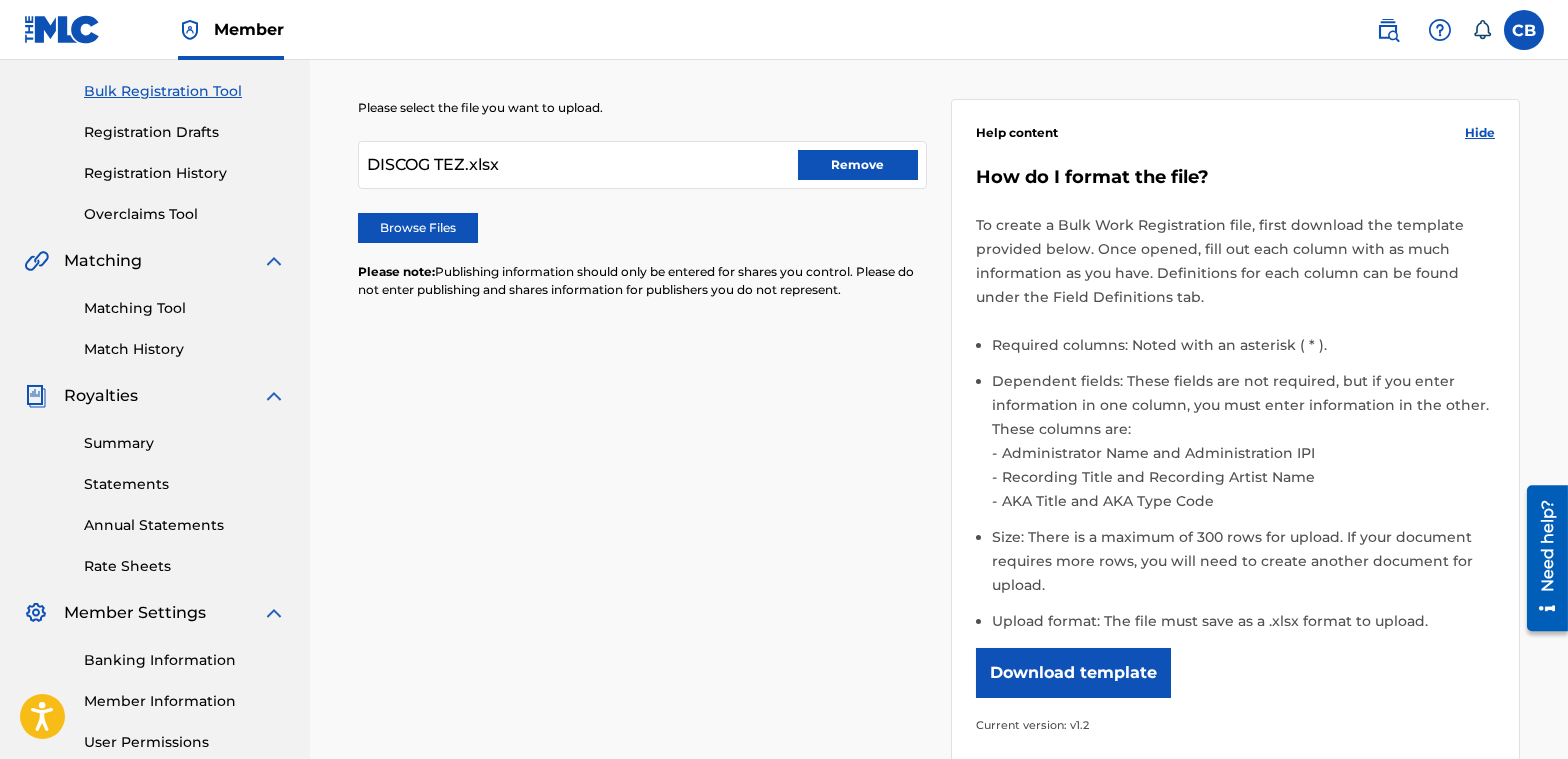 click on "Browse Files" at bounding box center (418, 228) 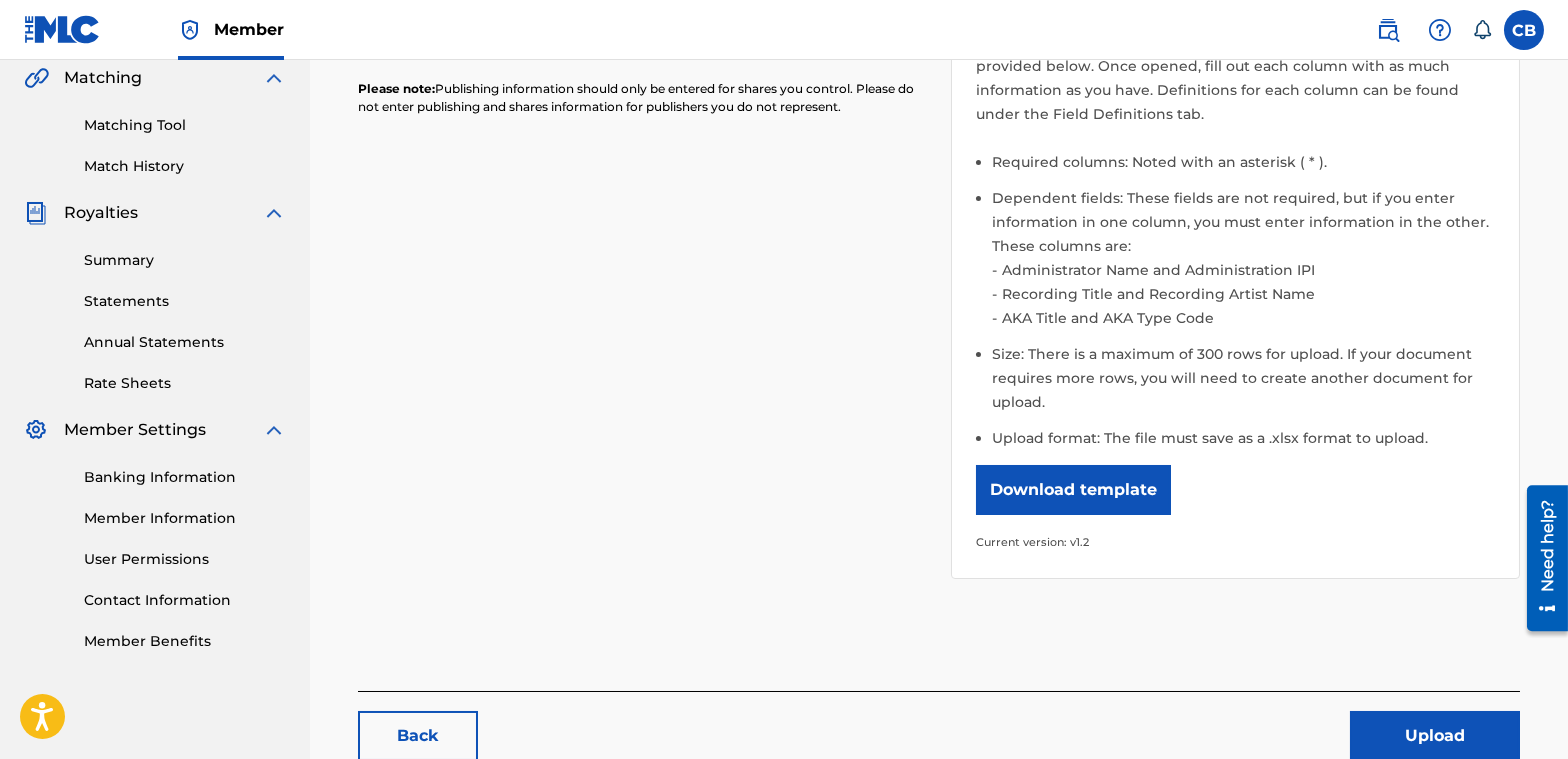 scroll, scrollTop: 585, scrollLeft: 0, axis: vertical 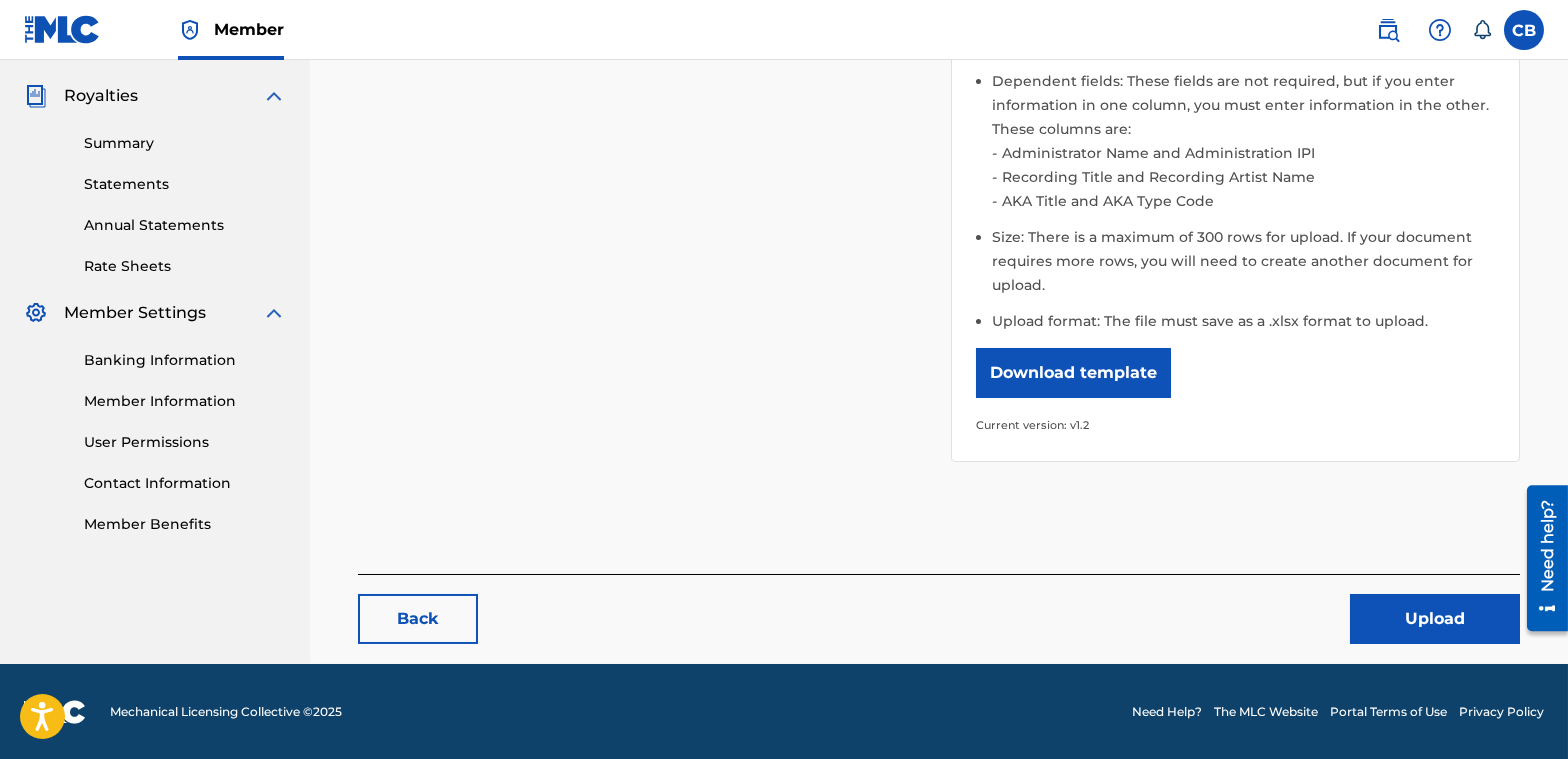 click on "Upload" at bounding box center (1435, 619) 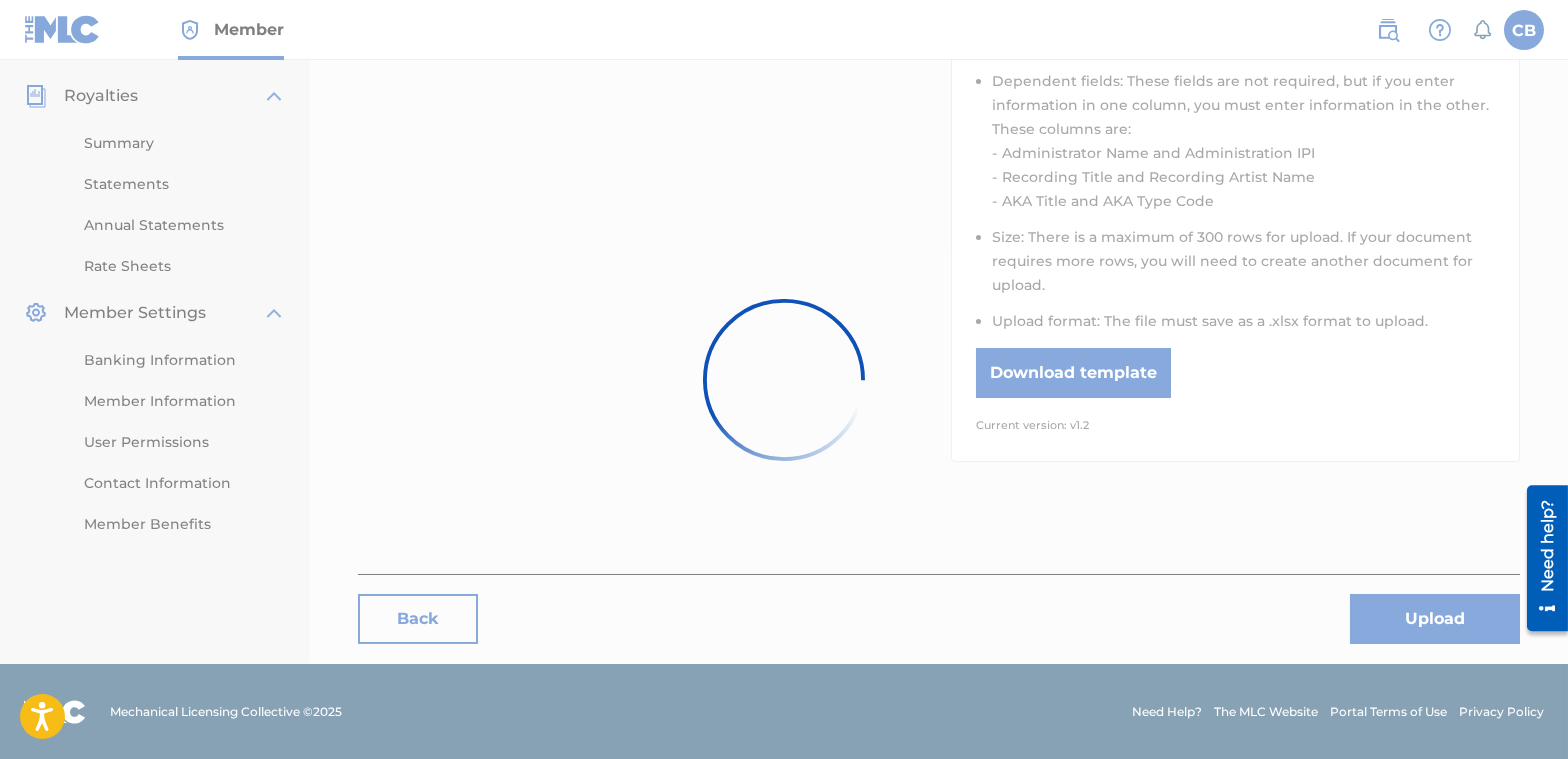 scroll, scrollTop: 0, scrollLeft: 0, axis: both 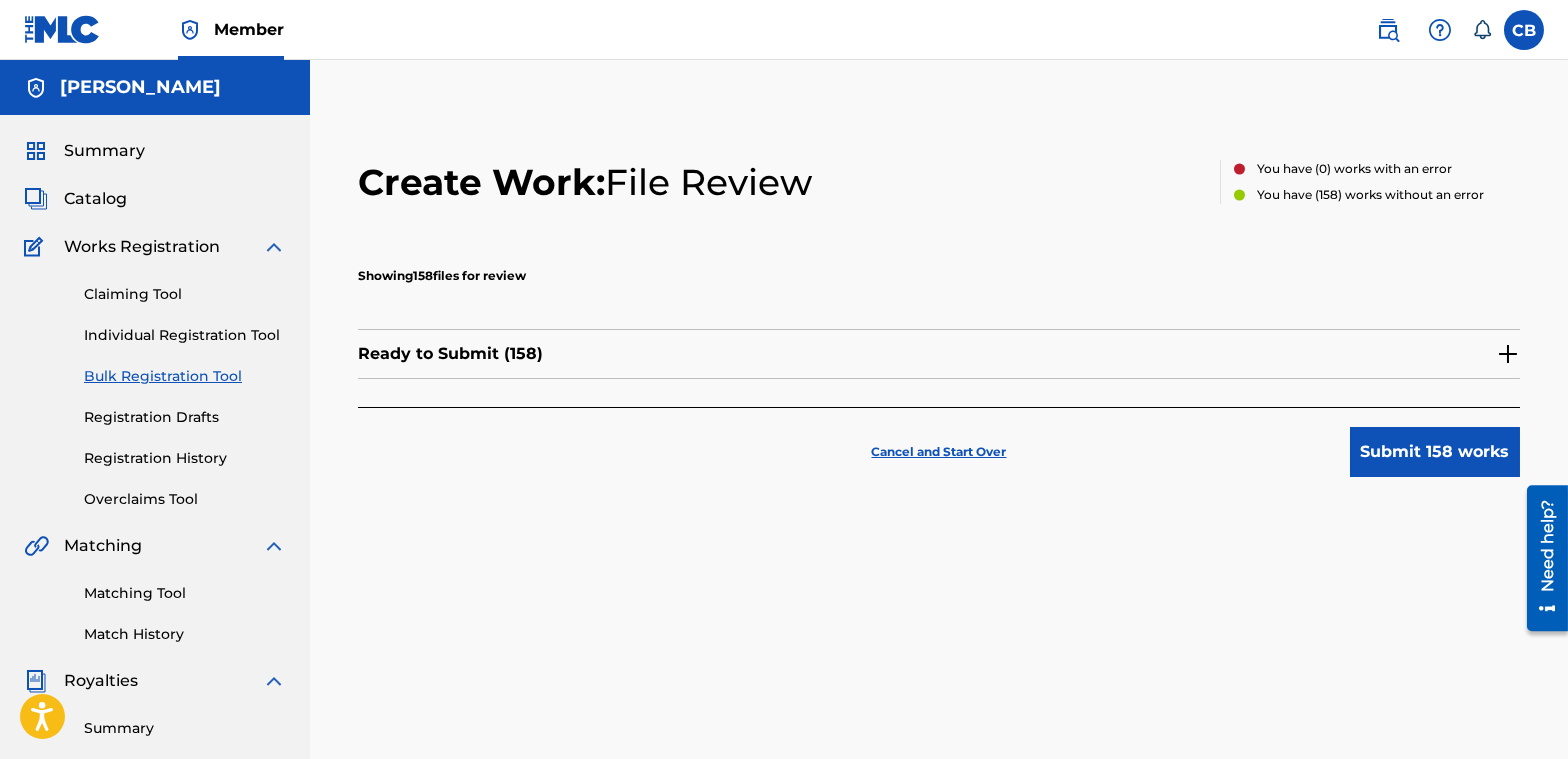 click on "Ready to Submit (  158  )" at bounding box center (939, 354) 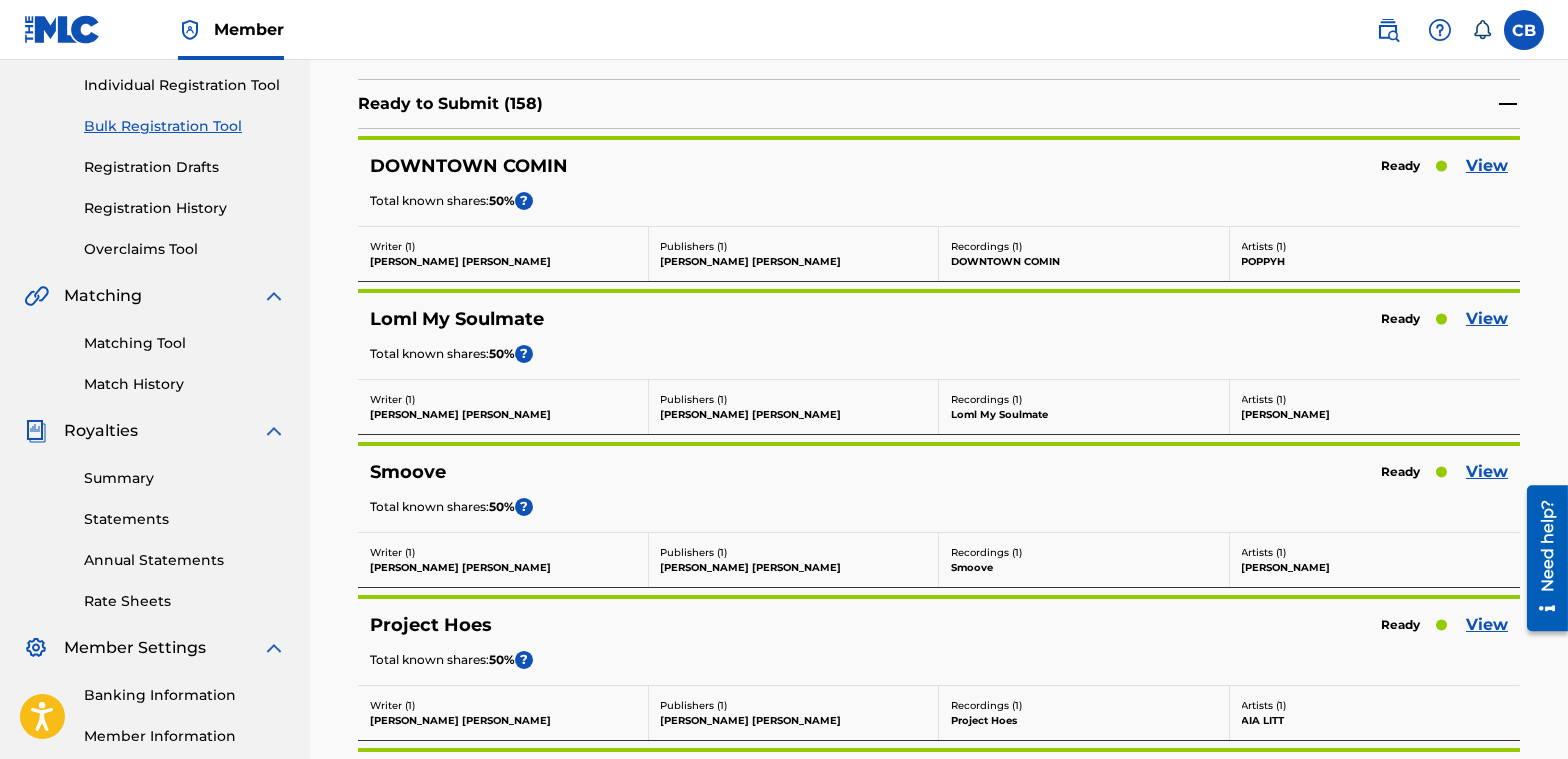 scroll, scrollTop: 400, scrollLeft: 0, axis: vertical 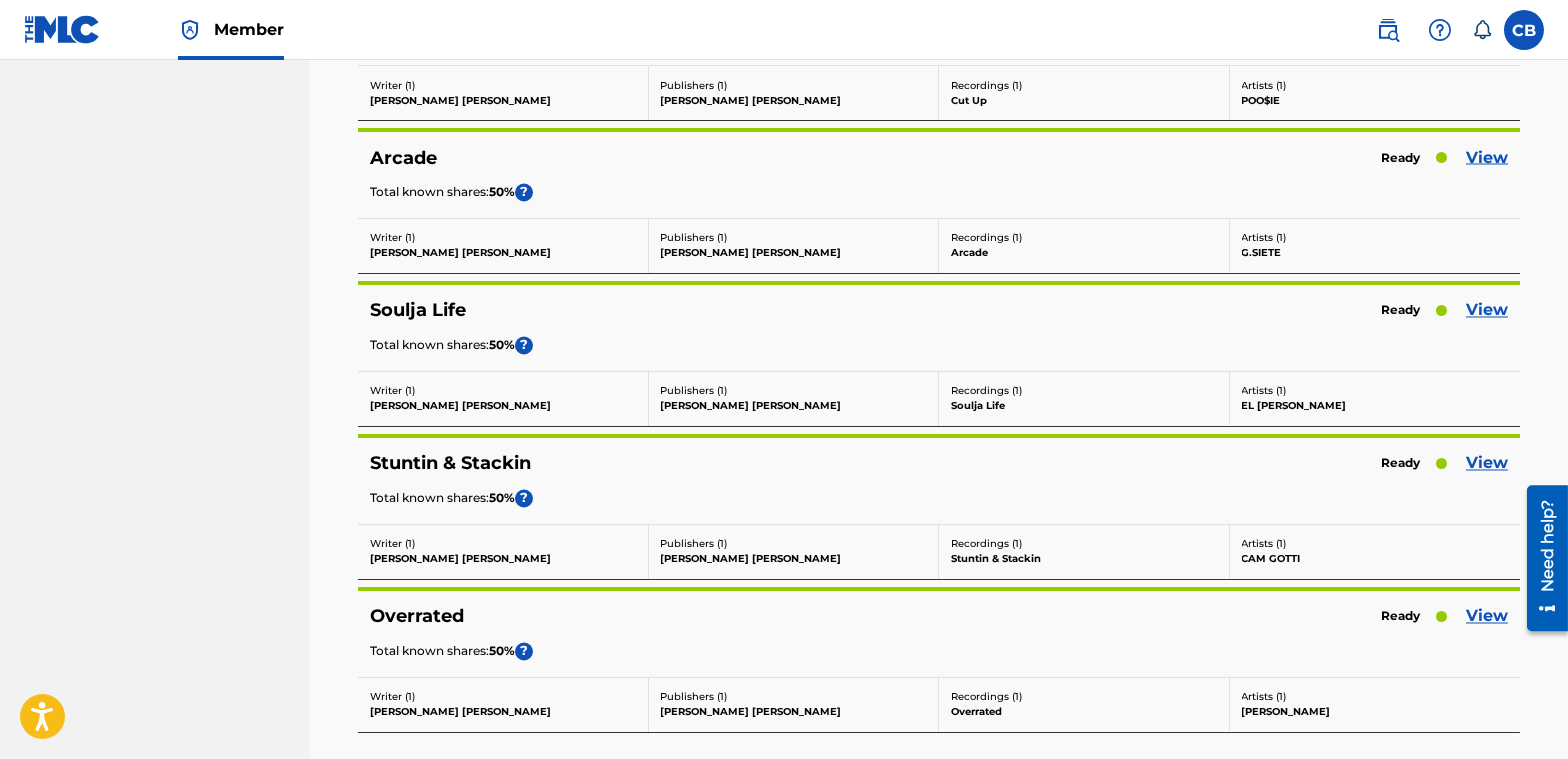 click on "Cancel and Start Over" at bounding box center [939, 806] 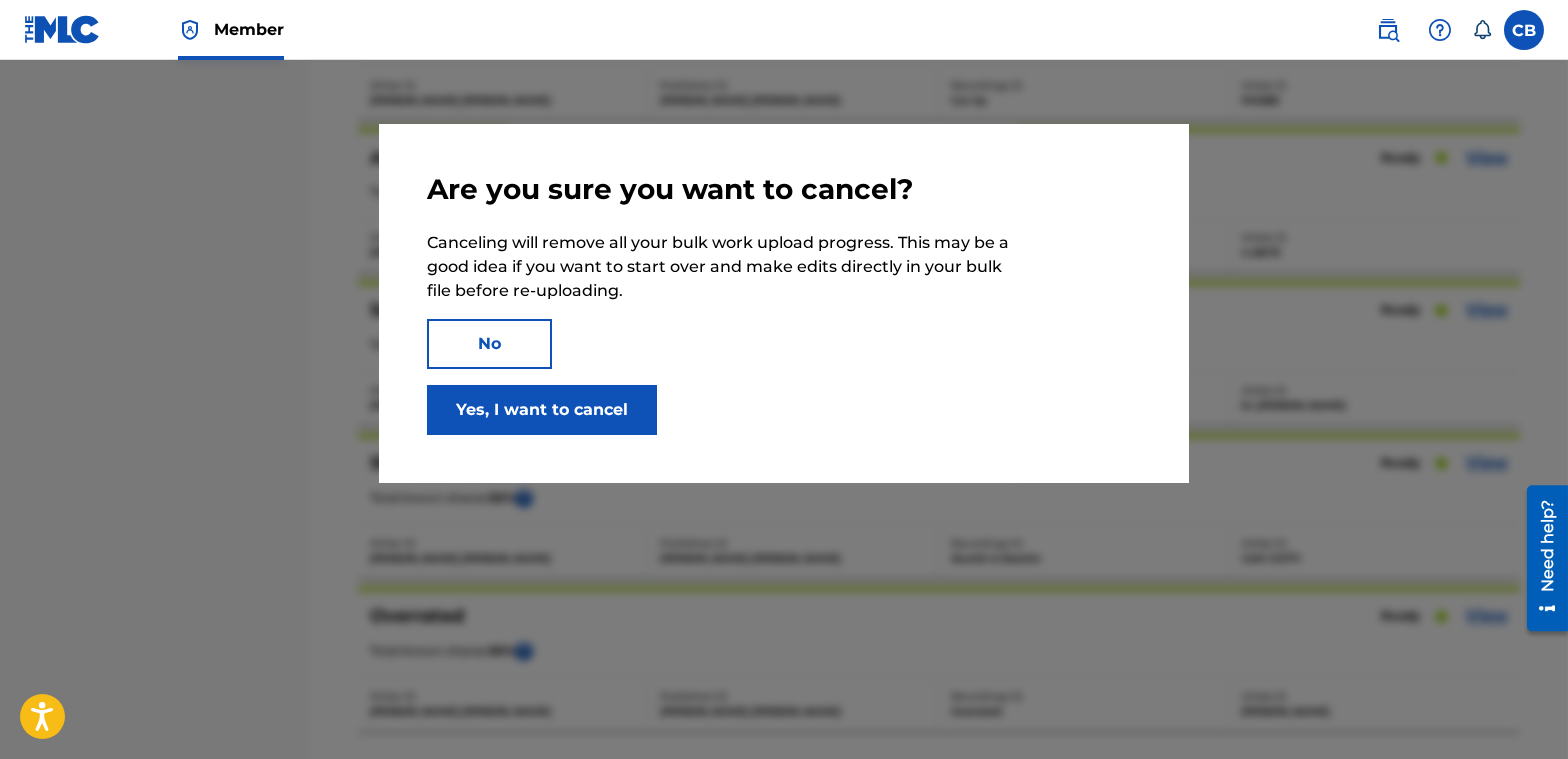 click on "No" at bounding box center [489, 344] 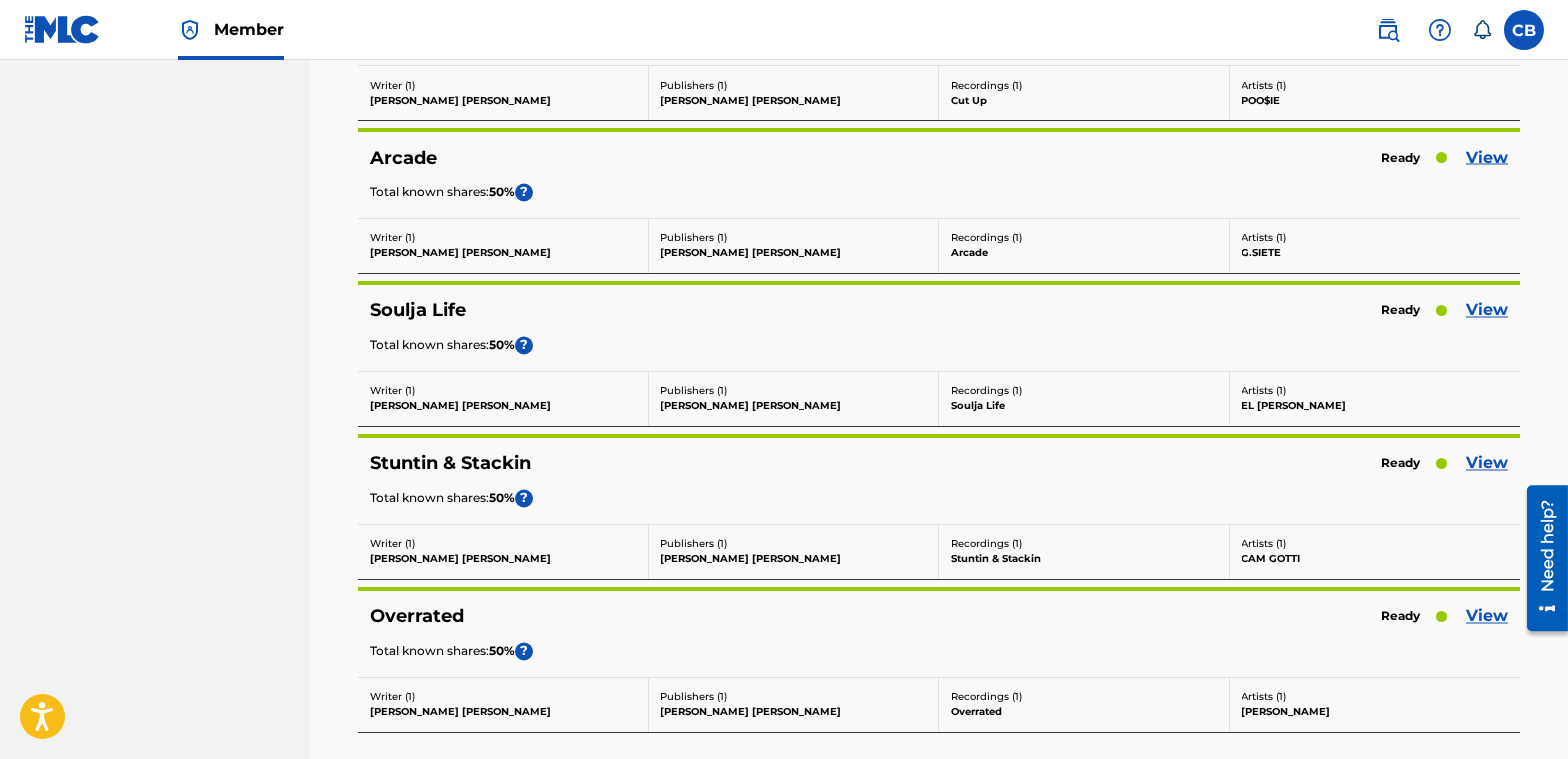 click on "Submit 158 works" at bounding box center [1435, 806] 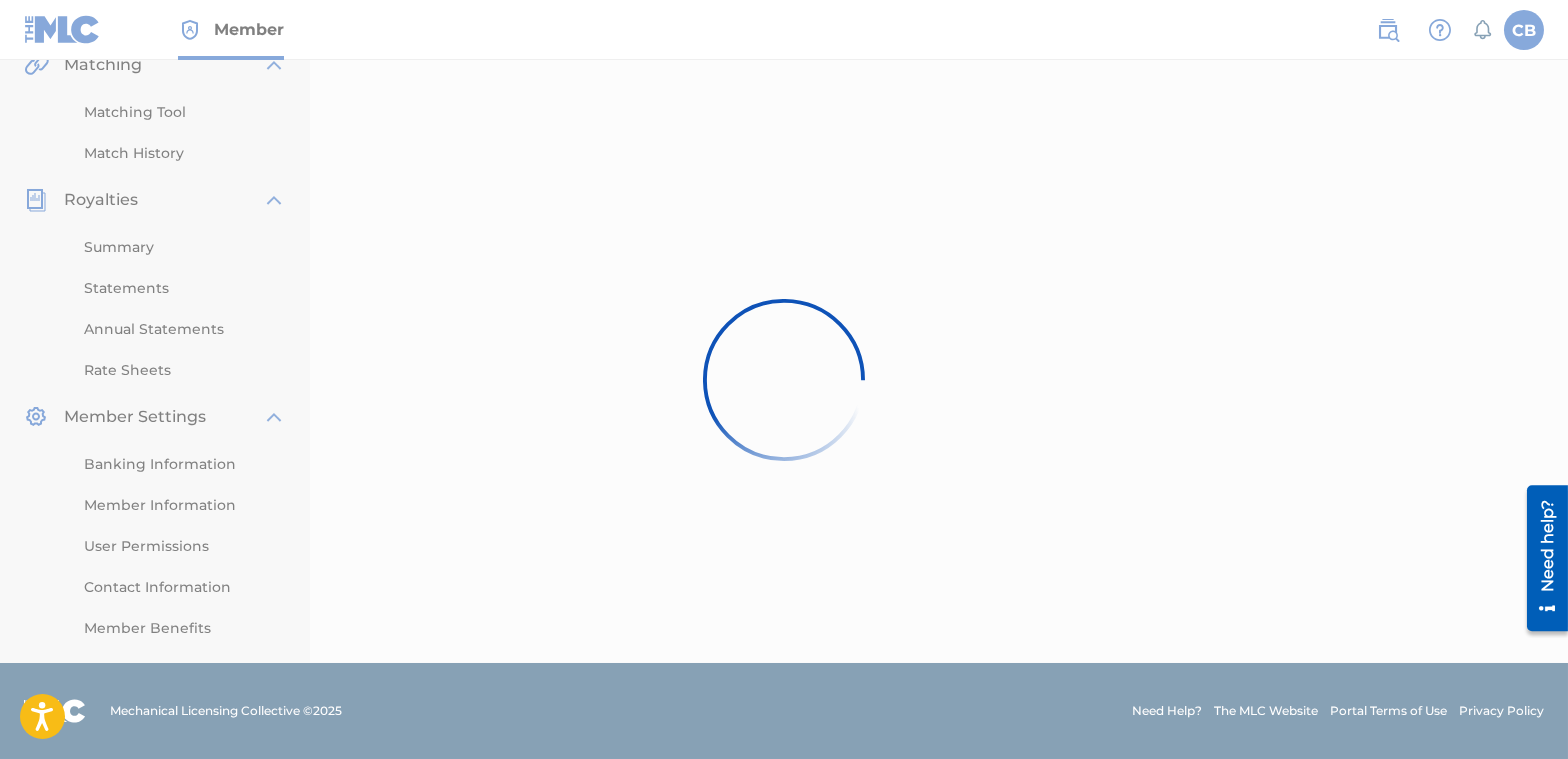 scroll, scrollTop: 0, scrollLeft: 0, axis: both 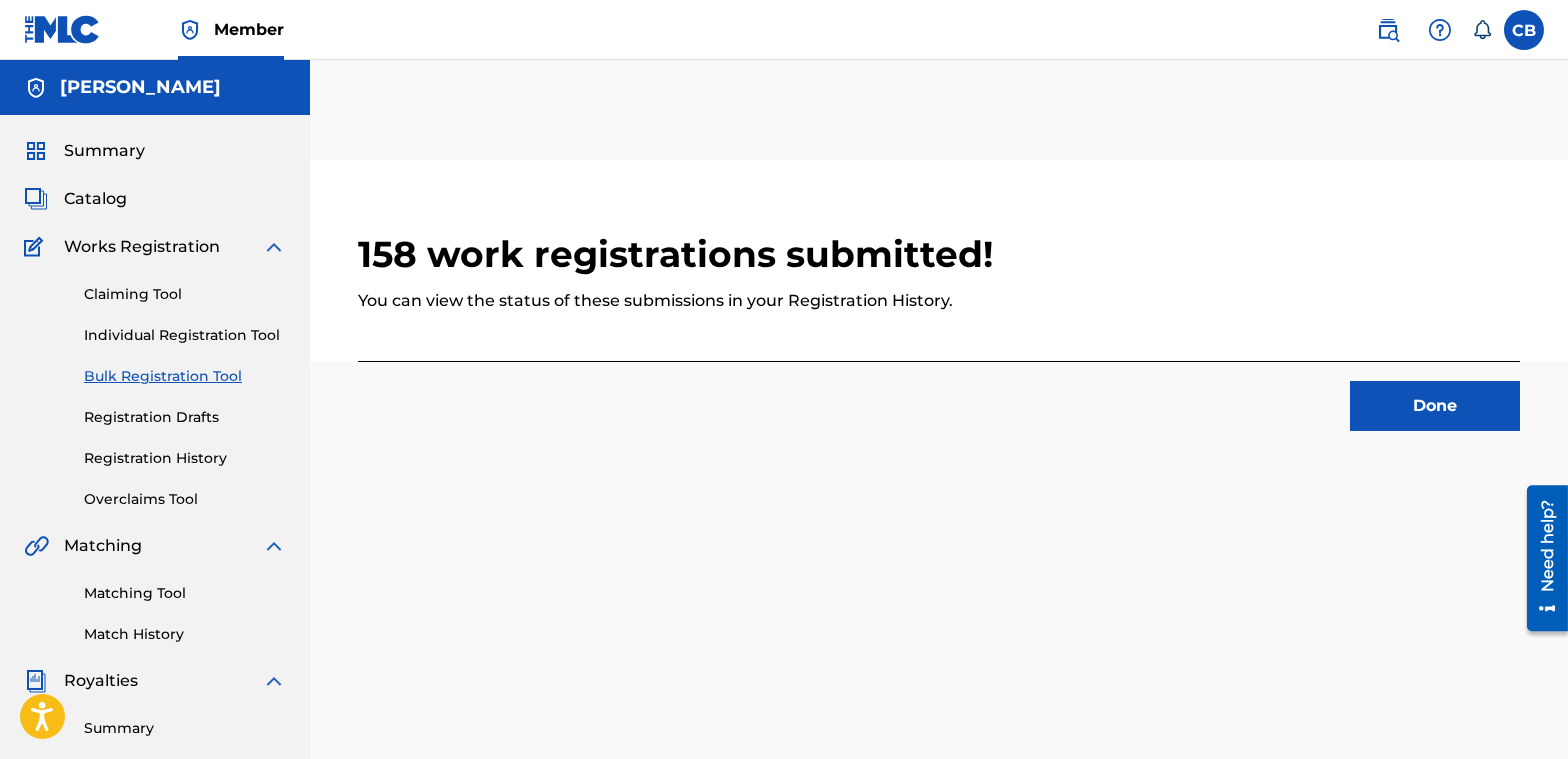 click on "Done" at bounding box center (1435, 406) 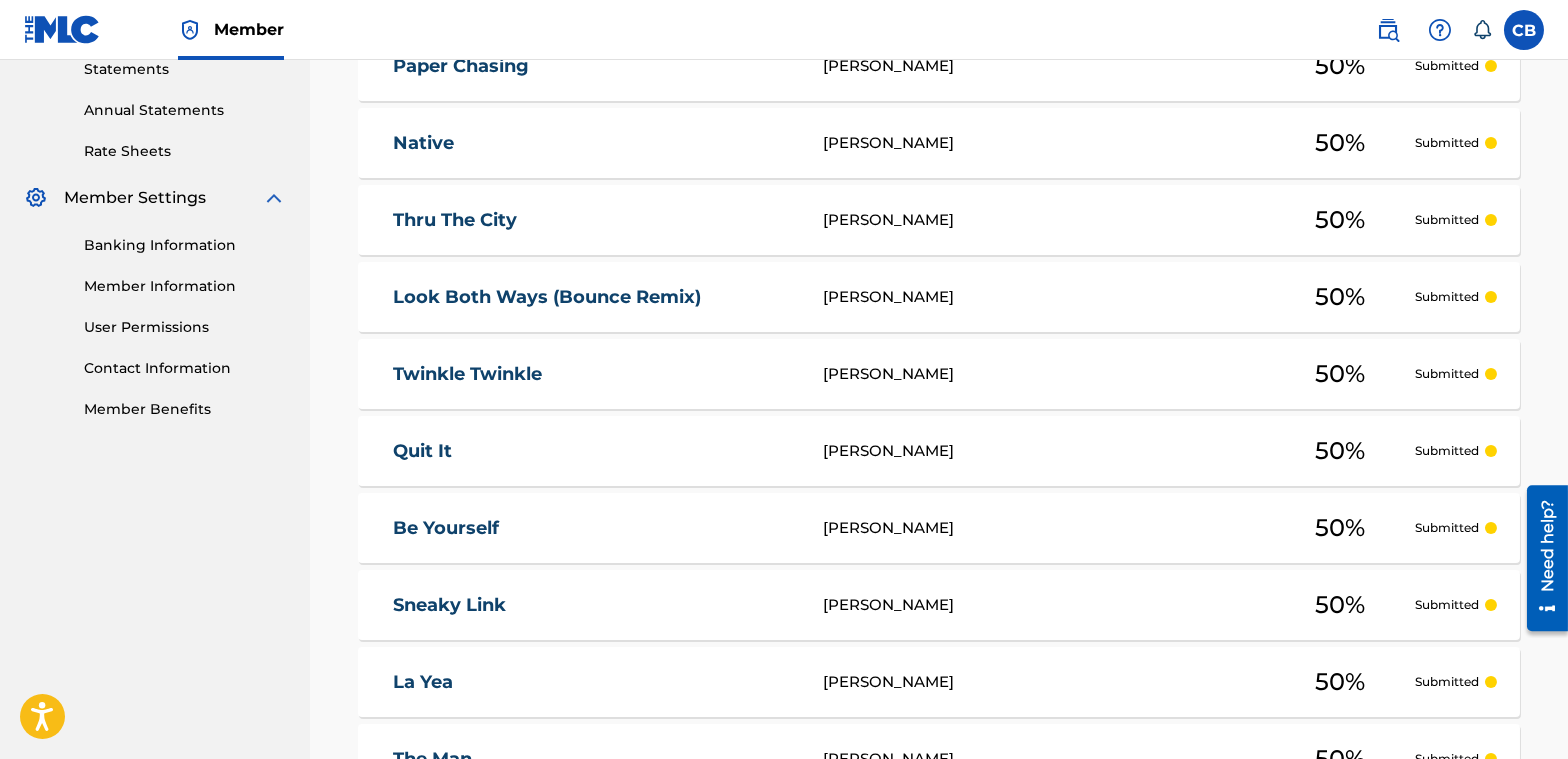 scroll, scrollTop: 965, scrollLeft: 0, axis: vertical 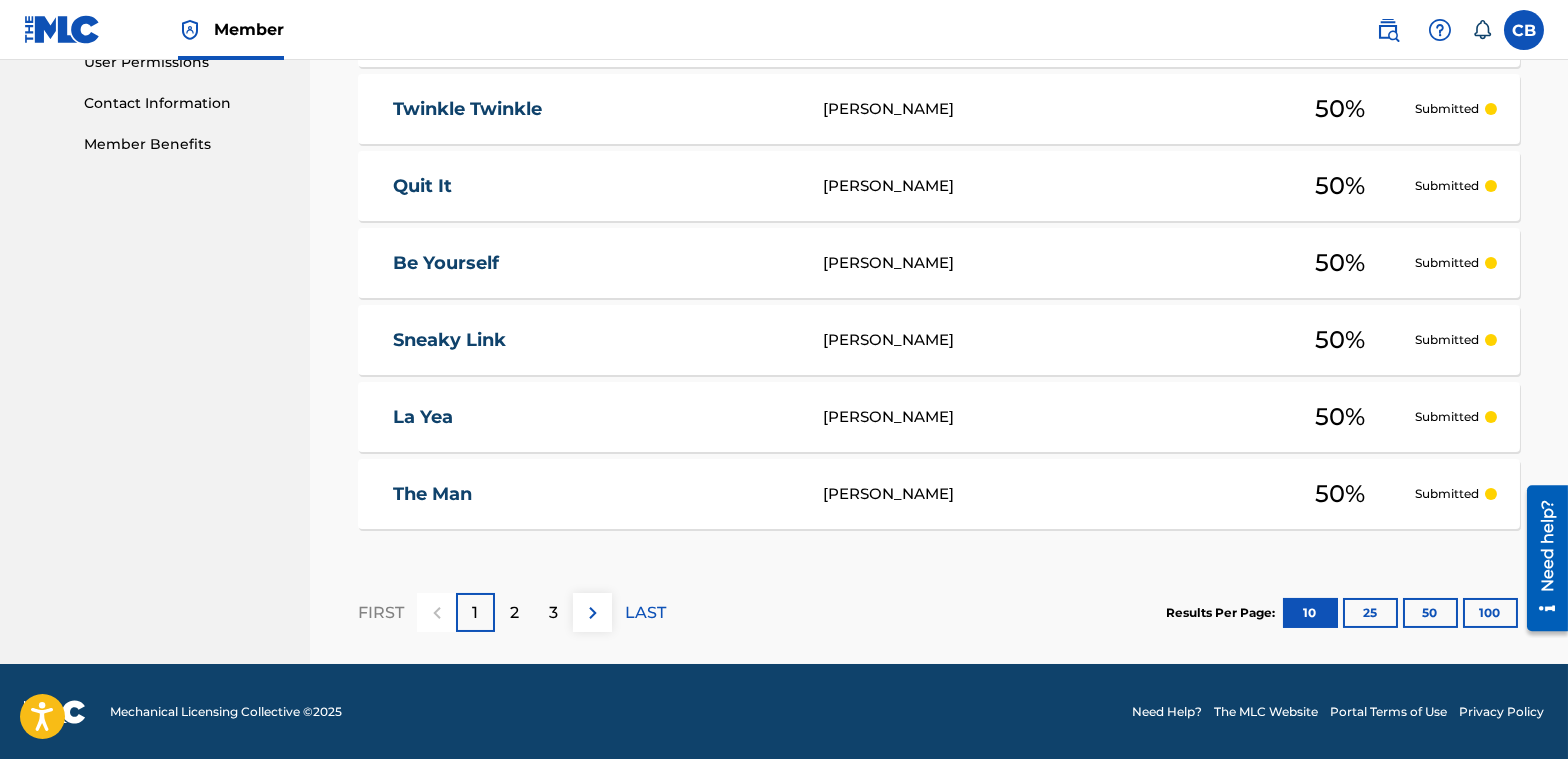 click on "100" at bounding box center [1490, 613] 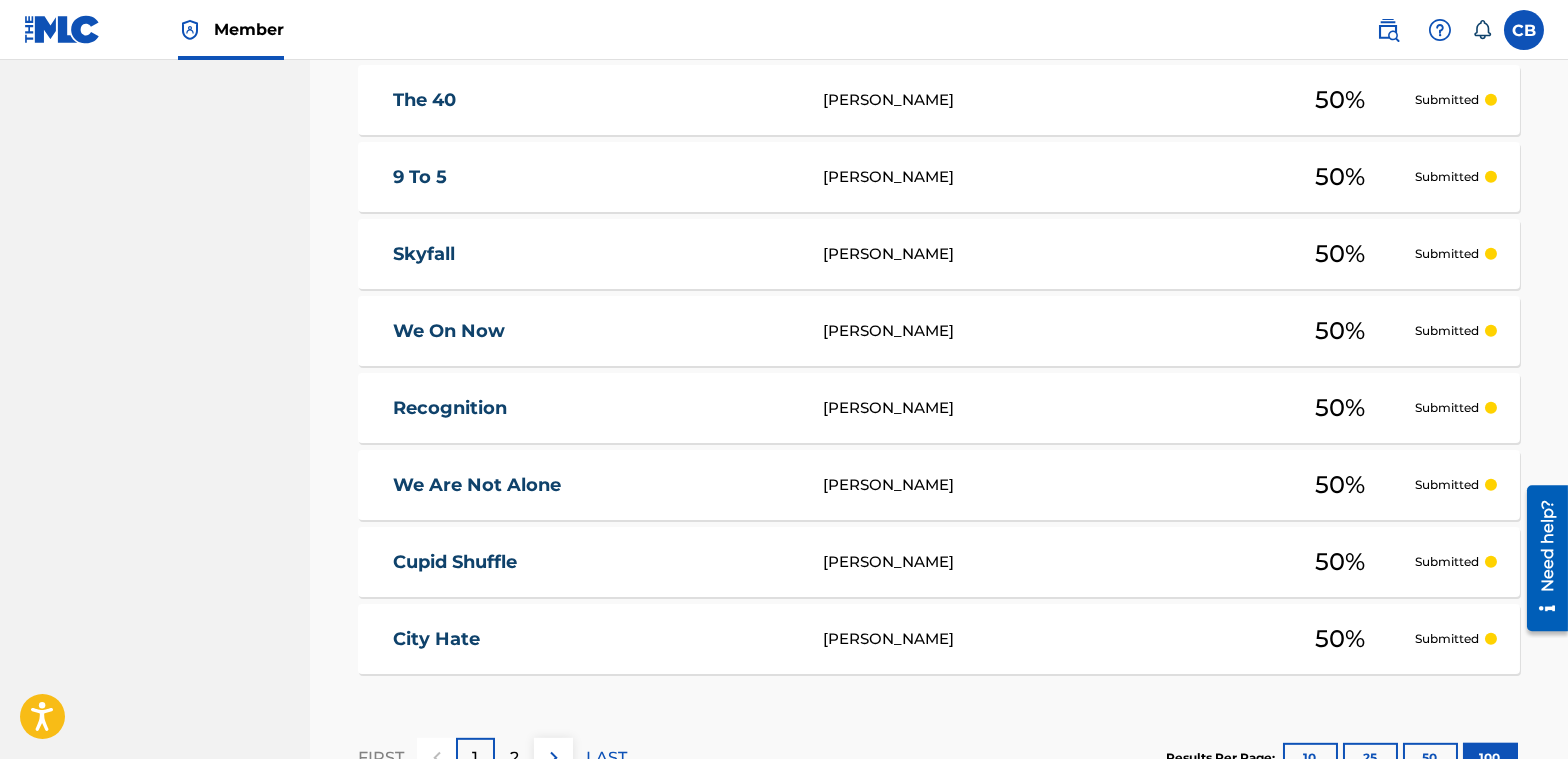 scroll, scrollTop: 7894, scrollLeft: 0, axis: vertical 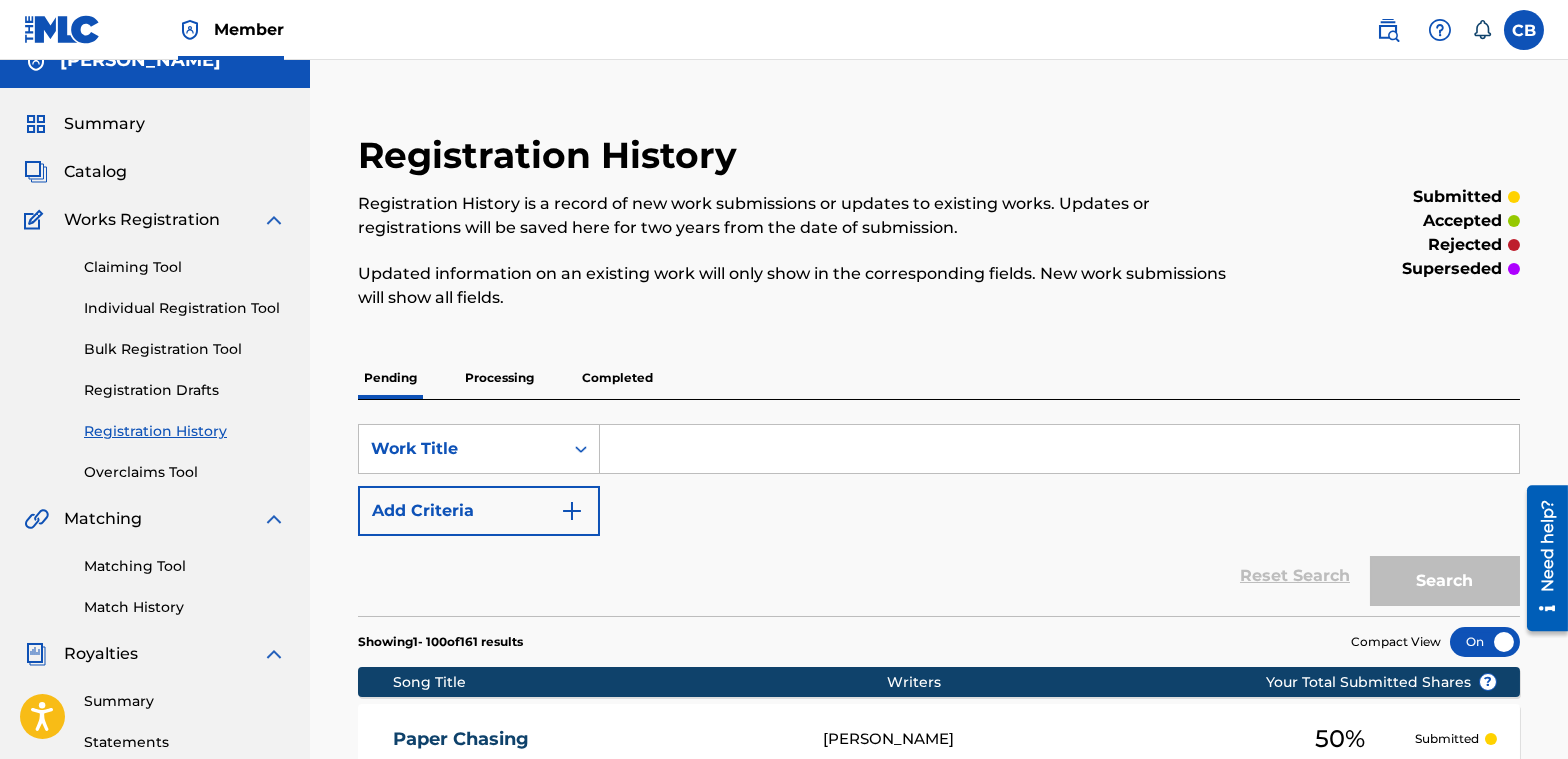 click on "Processing" at bounding box center (499, 378) 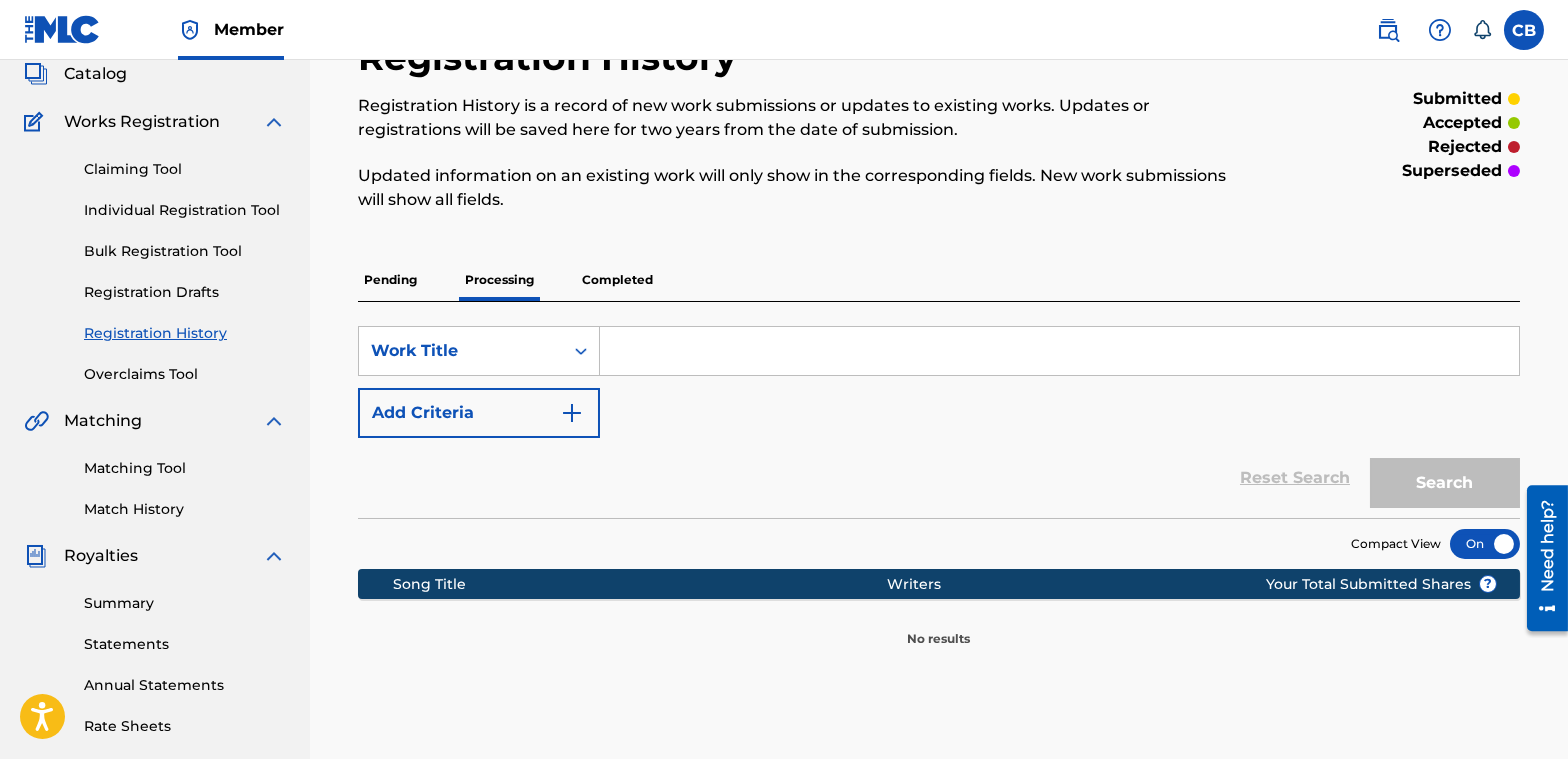 scroll, scrollTop: 100, scrollLeft: 0, axis: vertical 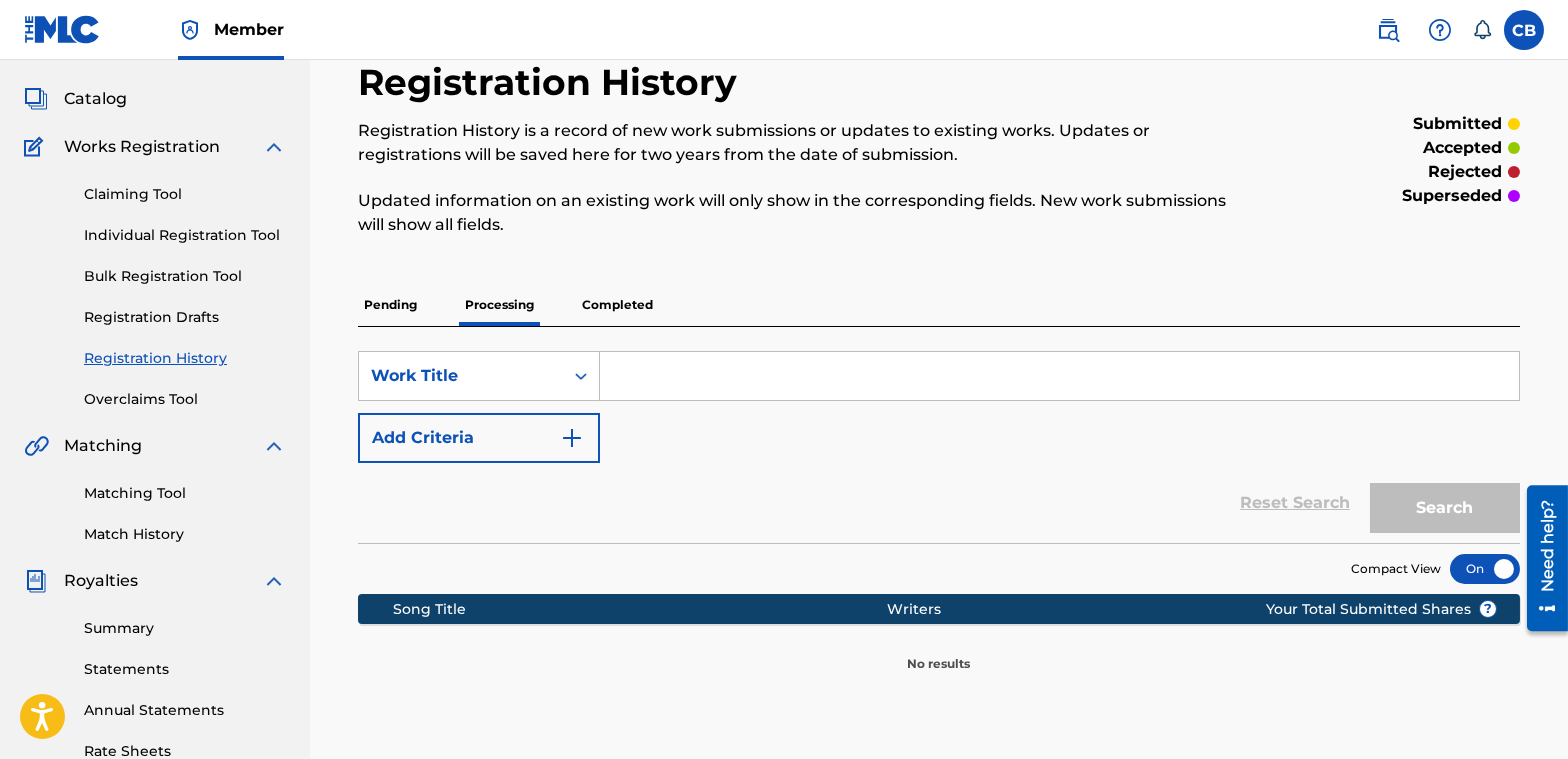 click on "Completed" at bounding box center (617, 305) 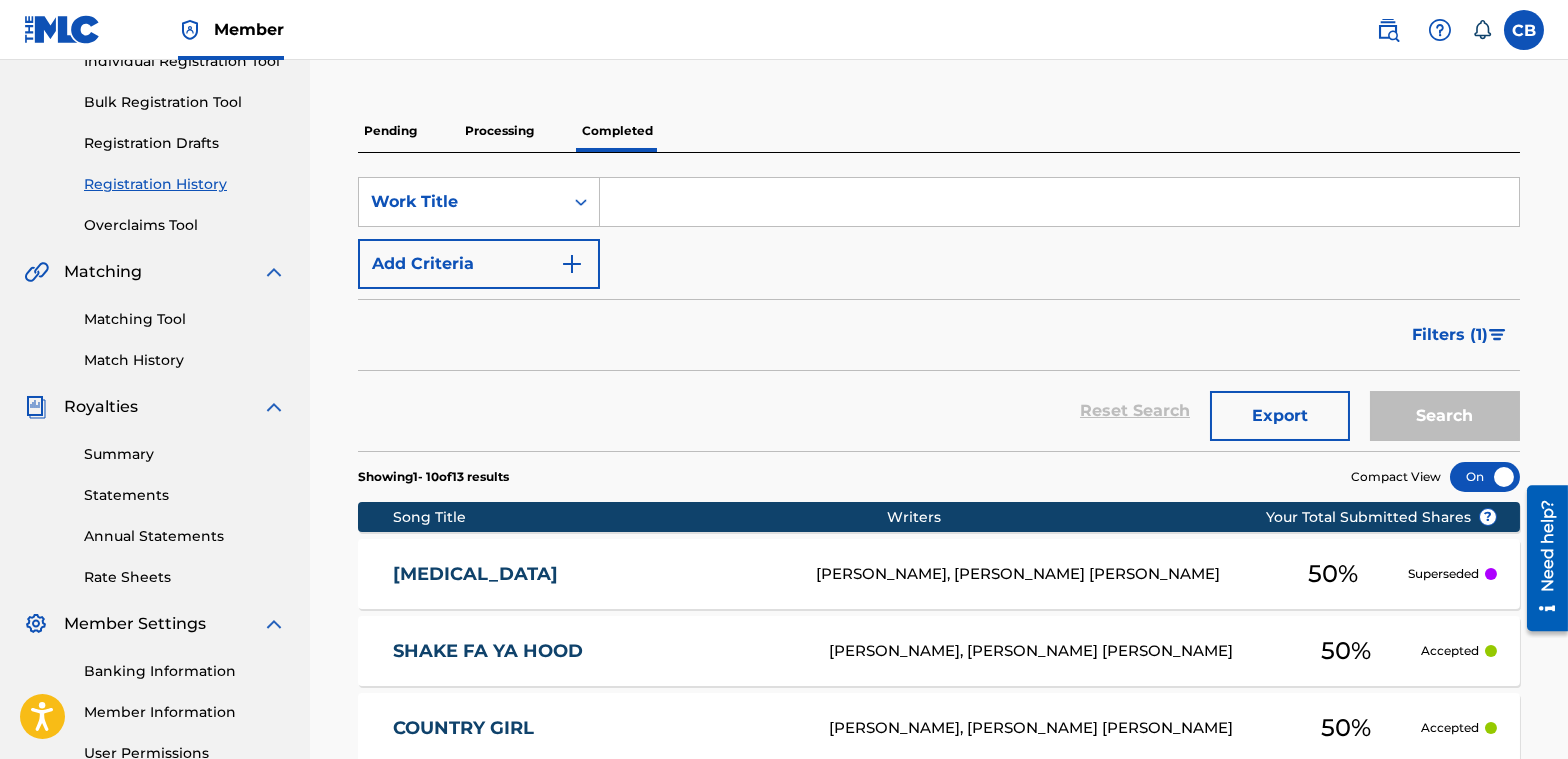 scroll, scrollTop: 500, scrollLeft: 0, axis: vertical 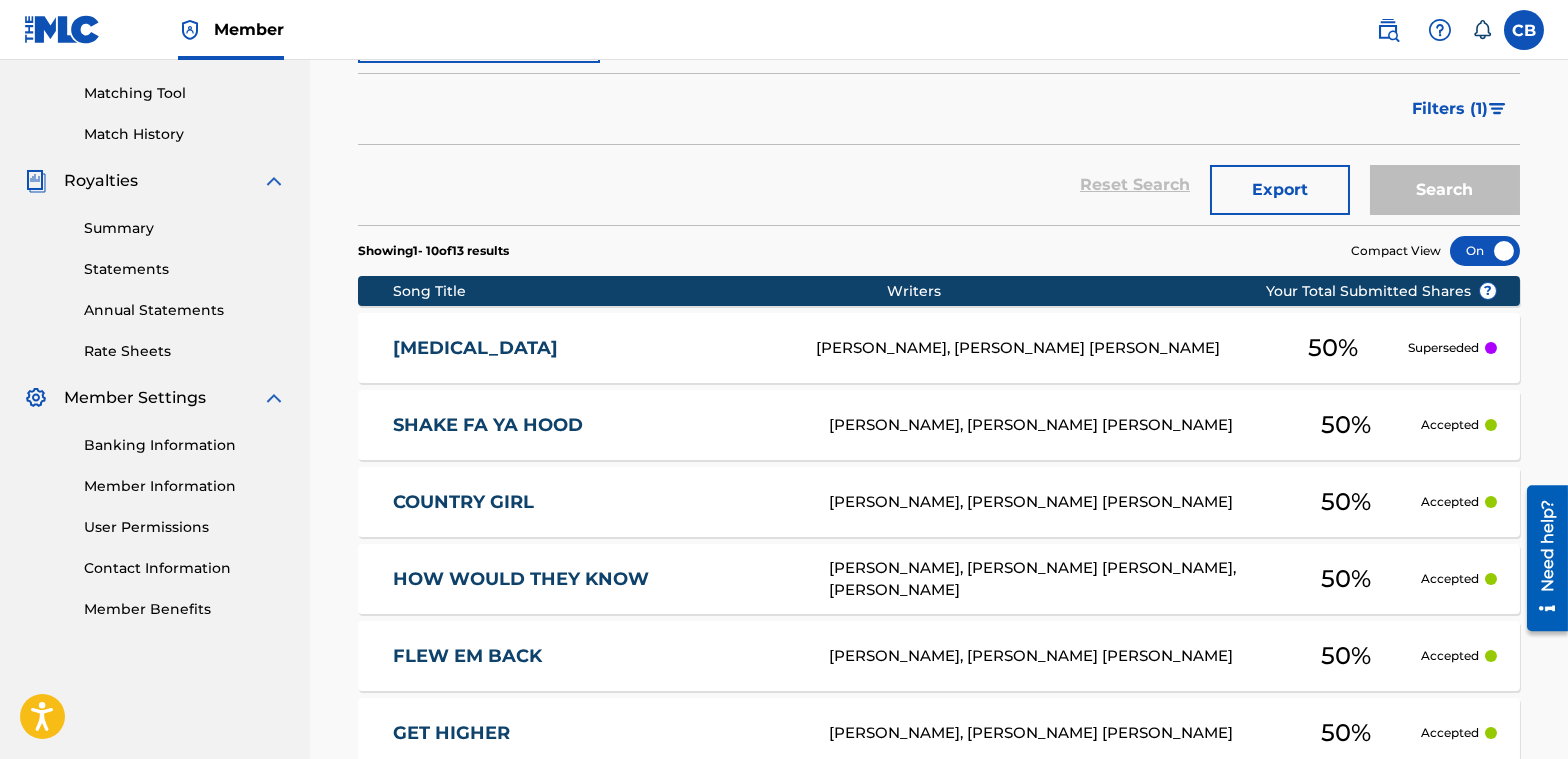 click on "MESCALINE MR1DIS LARUSSELL THOMAS, CAMERON CORTEZ BERNARD 50 %   Superseded" at bounding box center [939, 348] 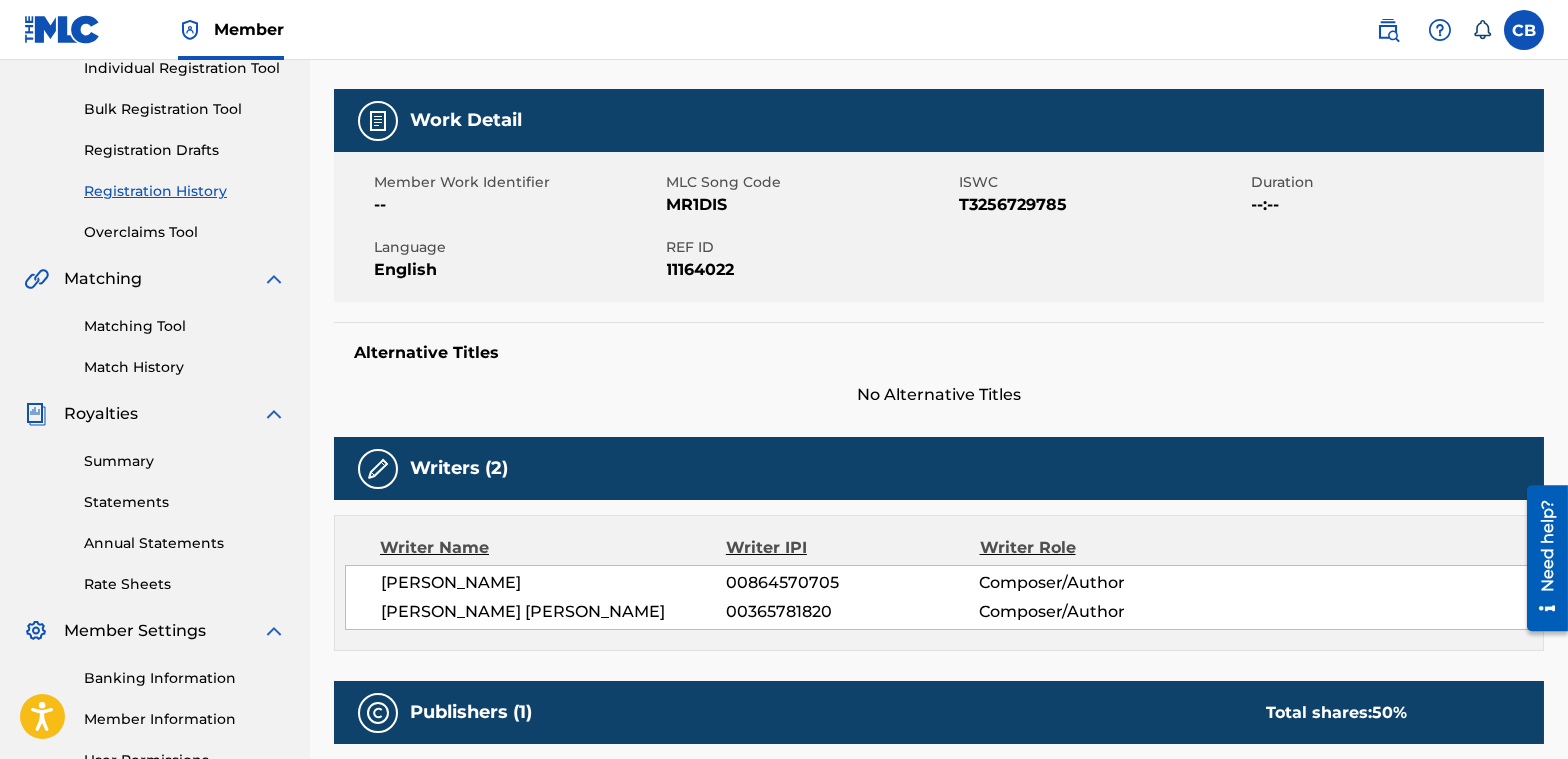 scroll, scrollTop: 100, scrollLeft: 0, axis: vertical 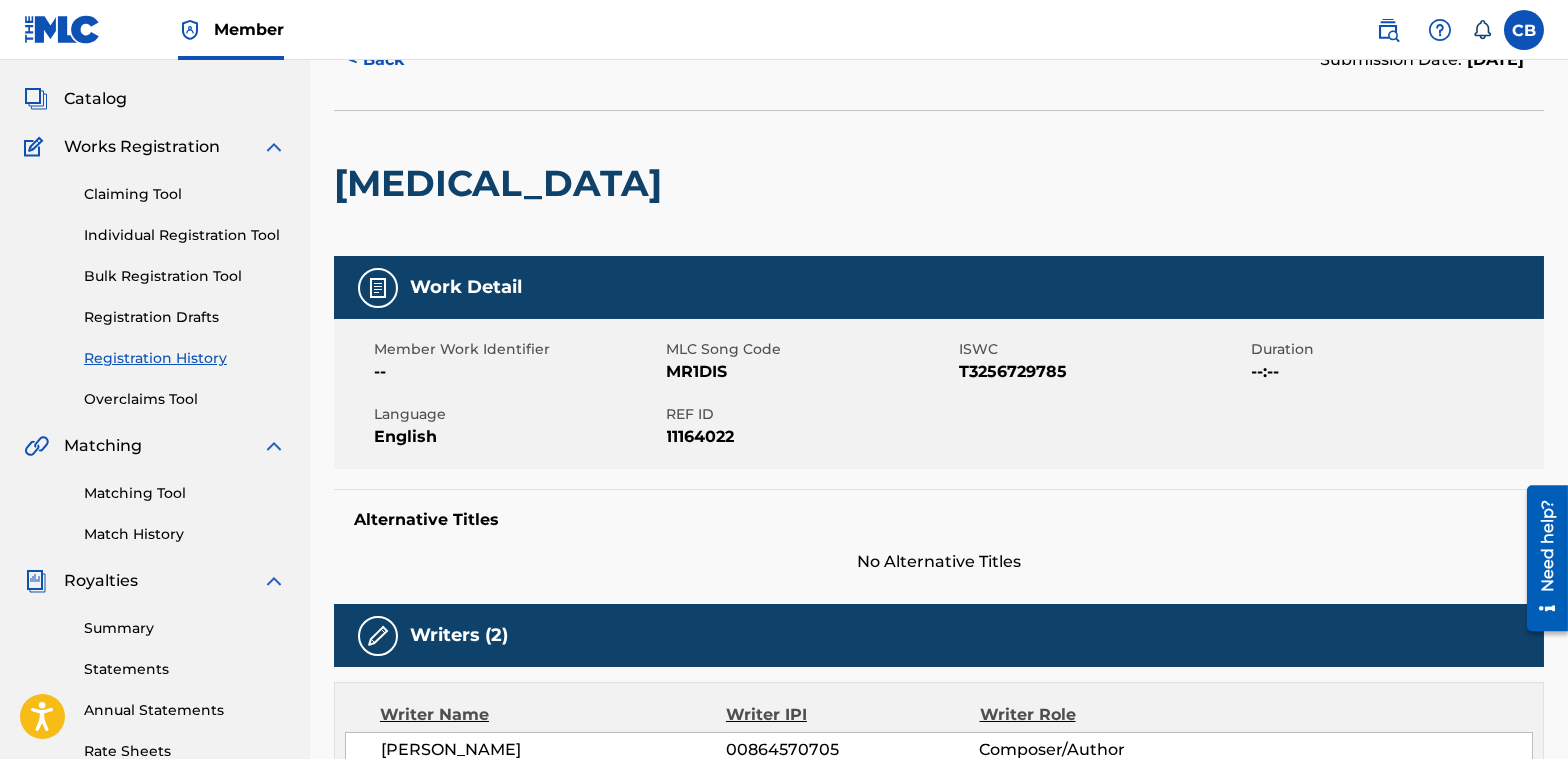 click on "< Back" at bounding box center (394, 60) 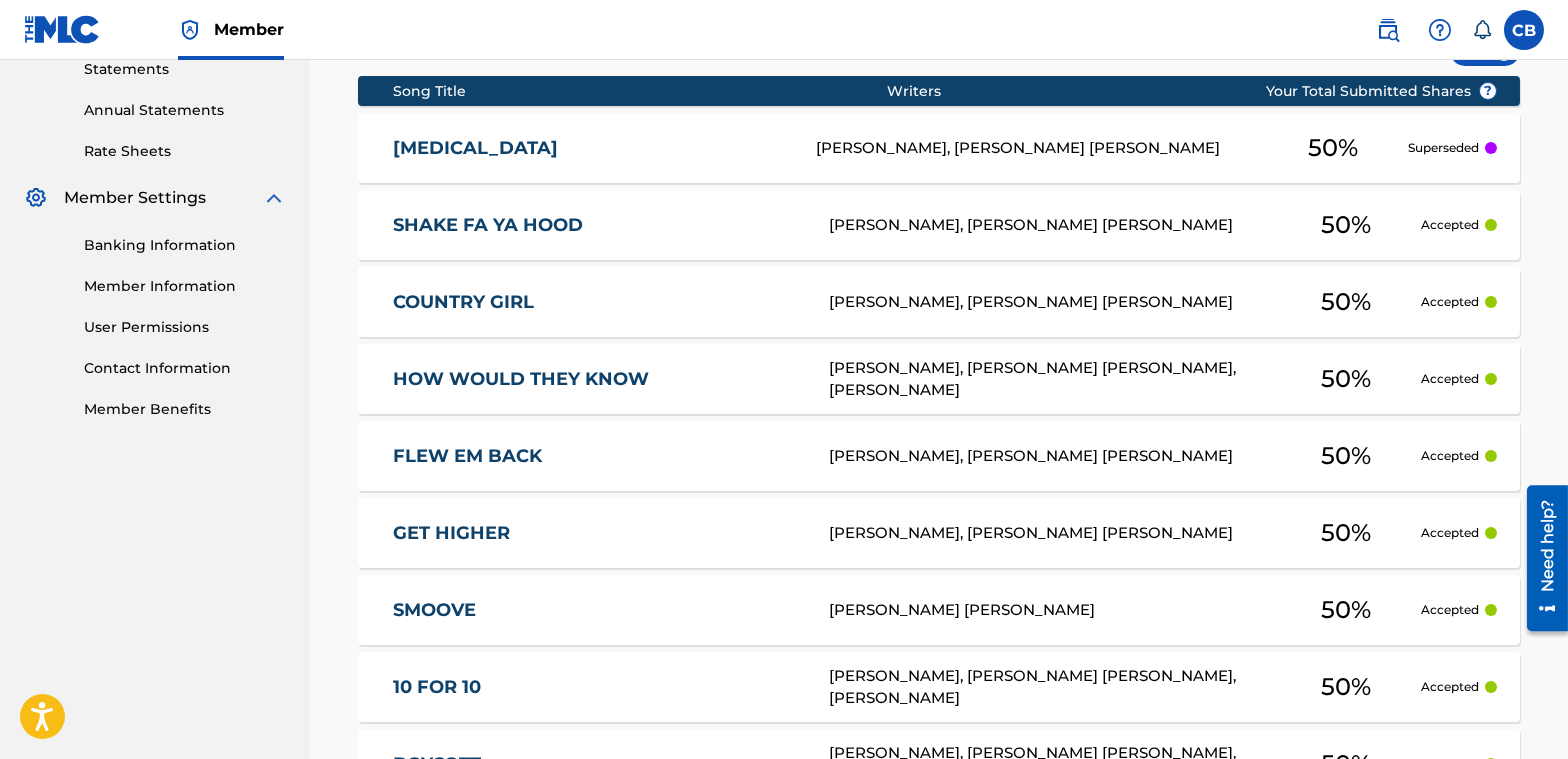 scroll, scrollTop: 1000, scrollLeft: 0, axis: vertical 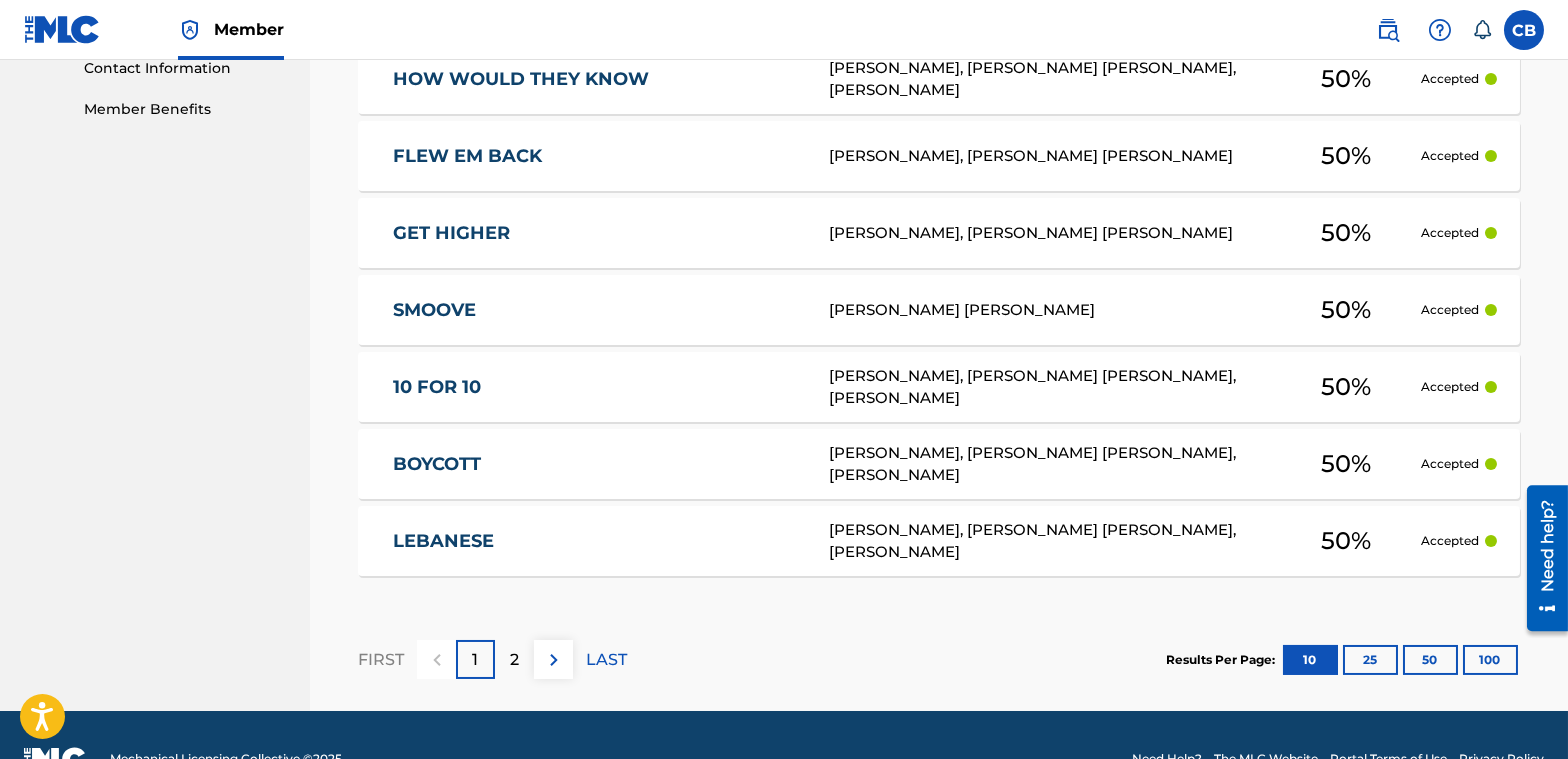 click on "2" at bounding box center (514, 659) 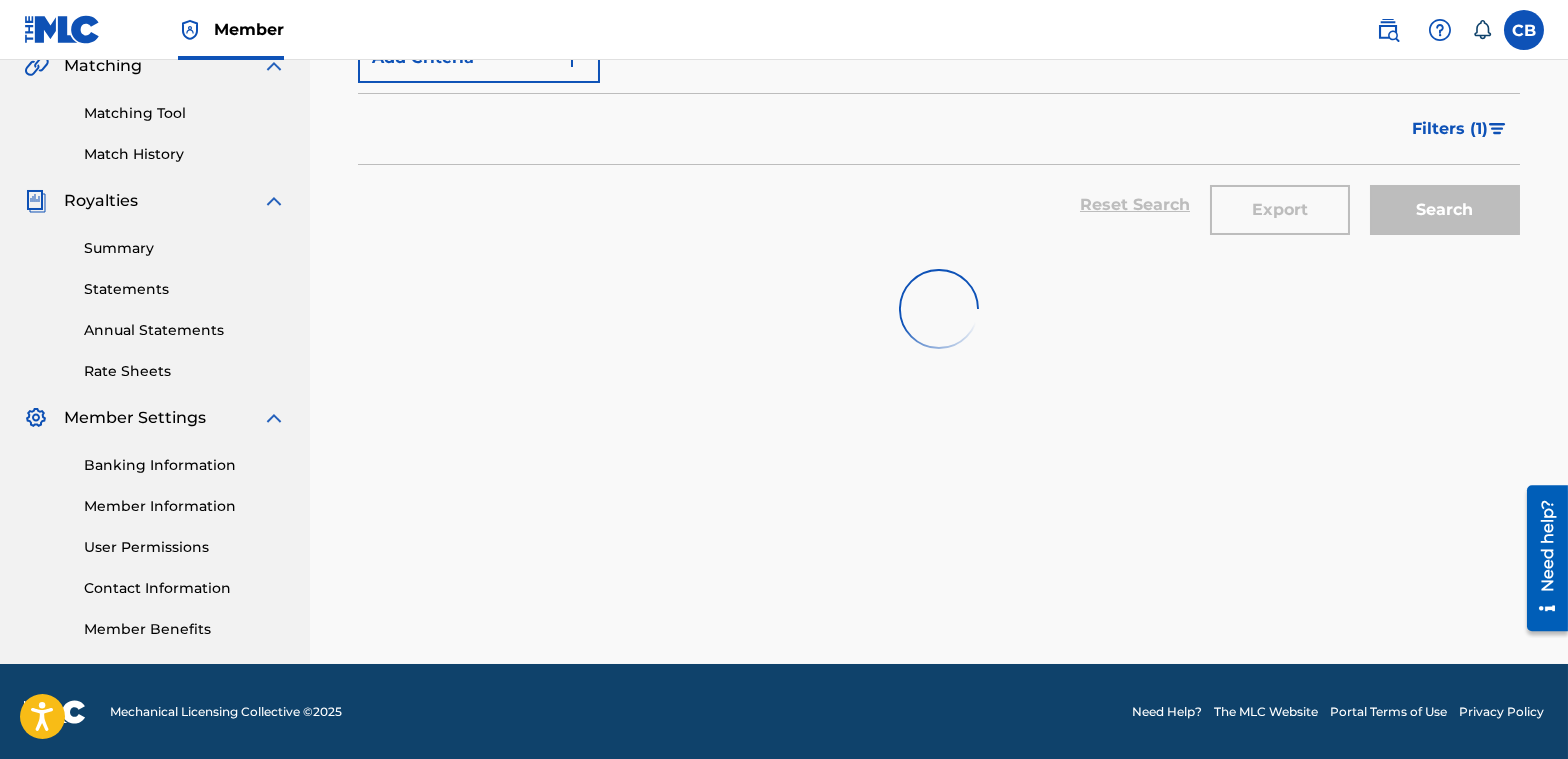 scroll, scrollTop: 508, scrollLeft: 0, axis: vertical 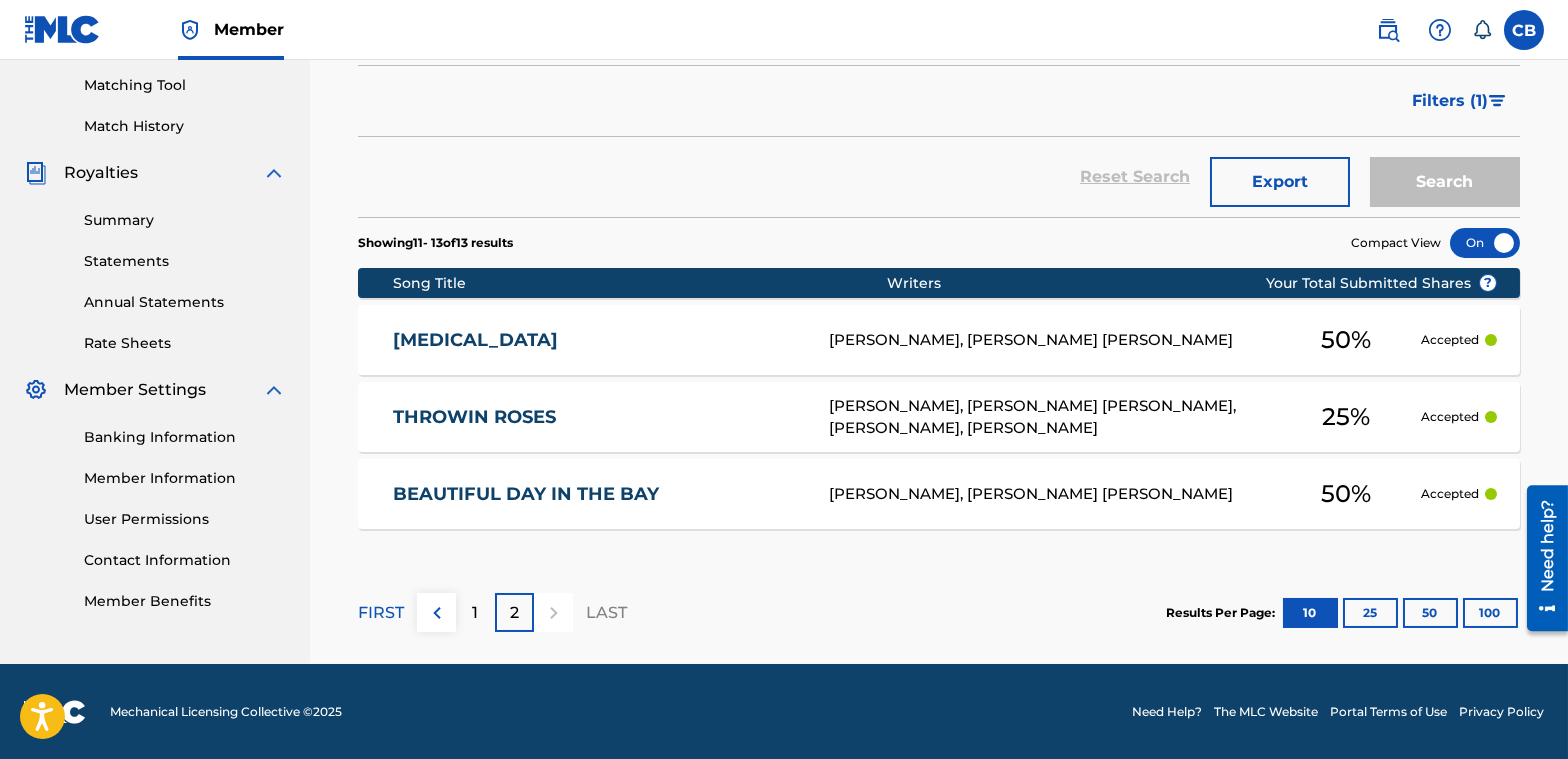 click on "[MEDICAL_DATA]" at bounding box center (597, 340) 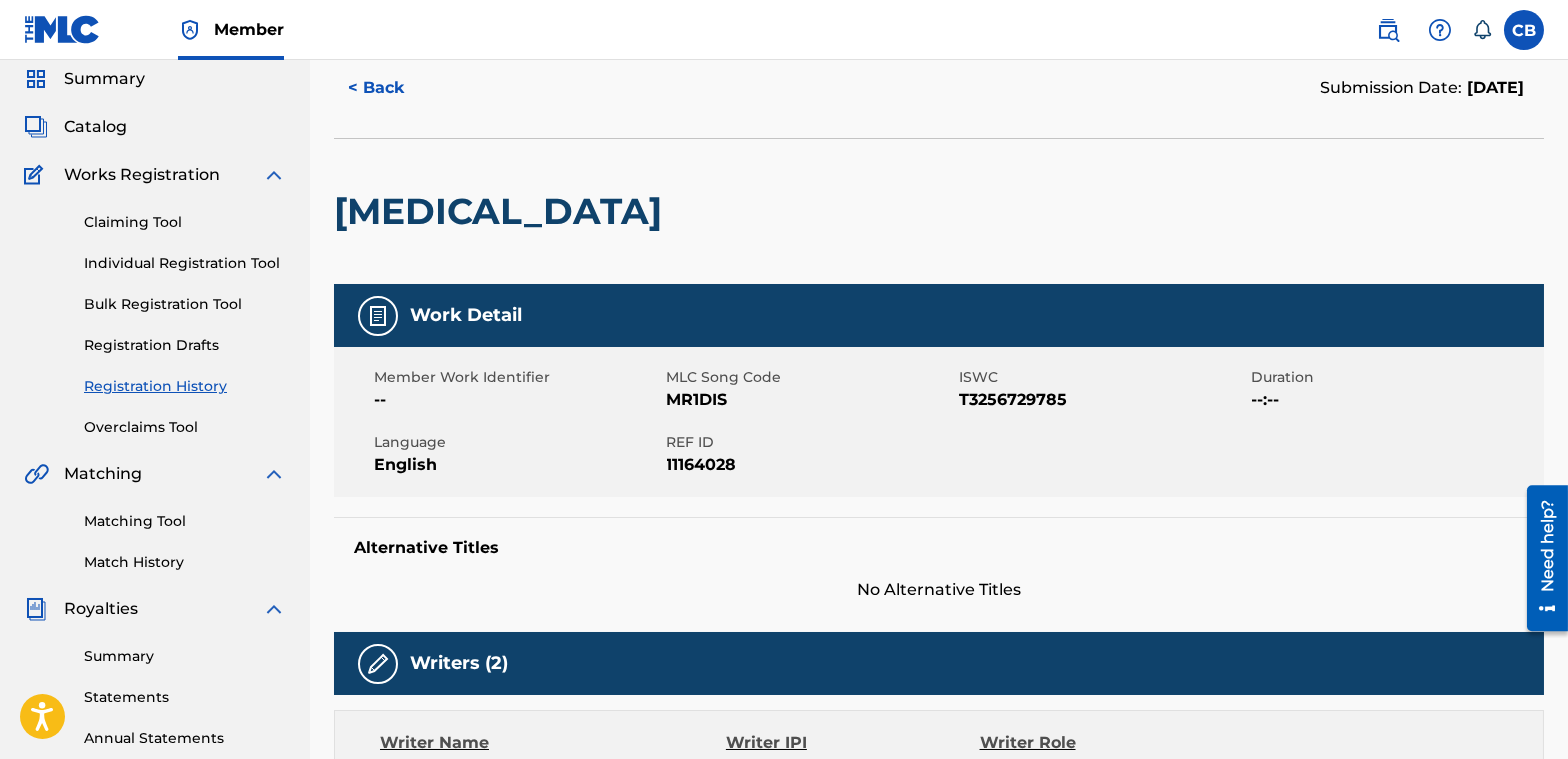 scroll, scrollTop: 63, scrollLeft: 0, axis: vertical 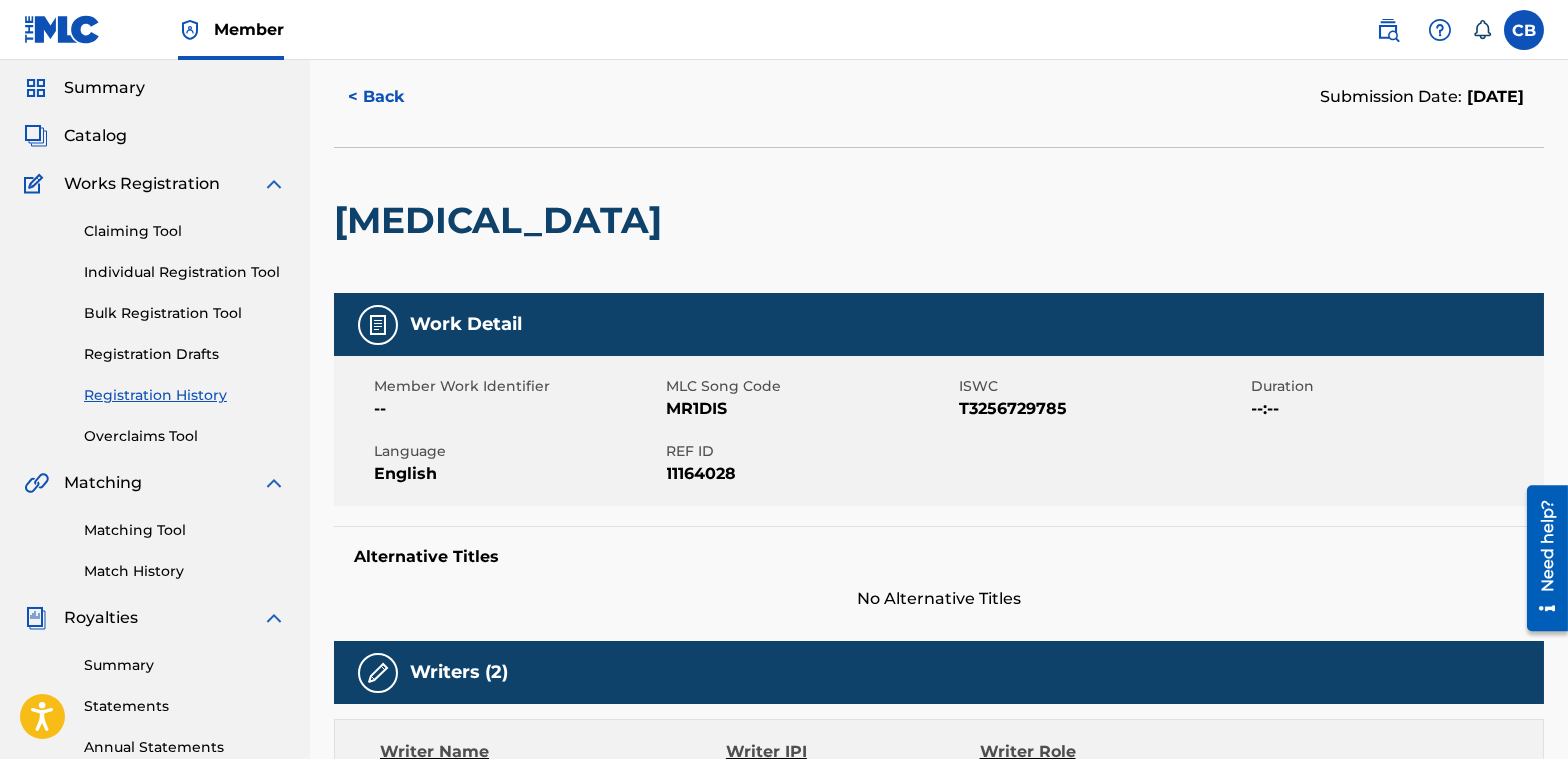 click on "Bulk Registration Tool" at bounding box center (185, 313) 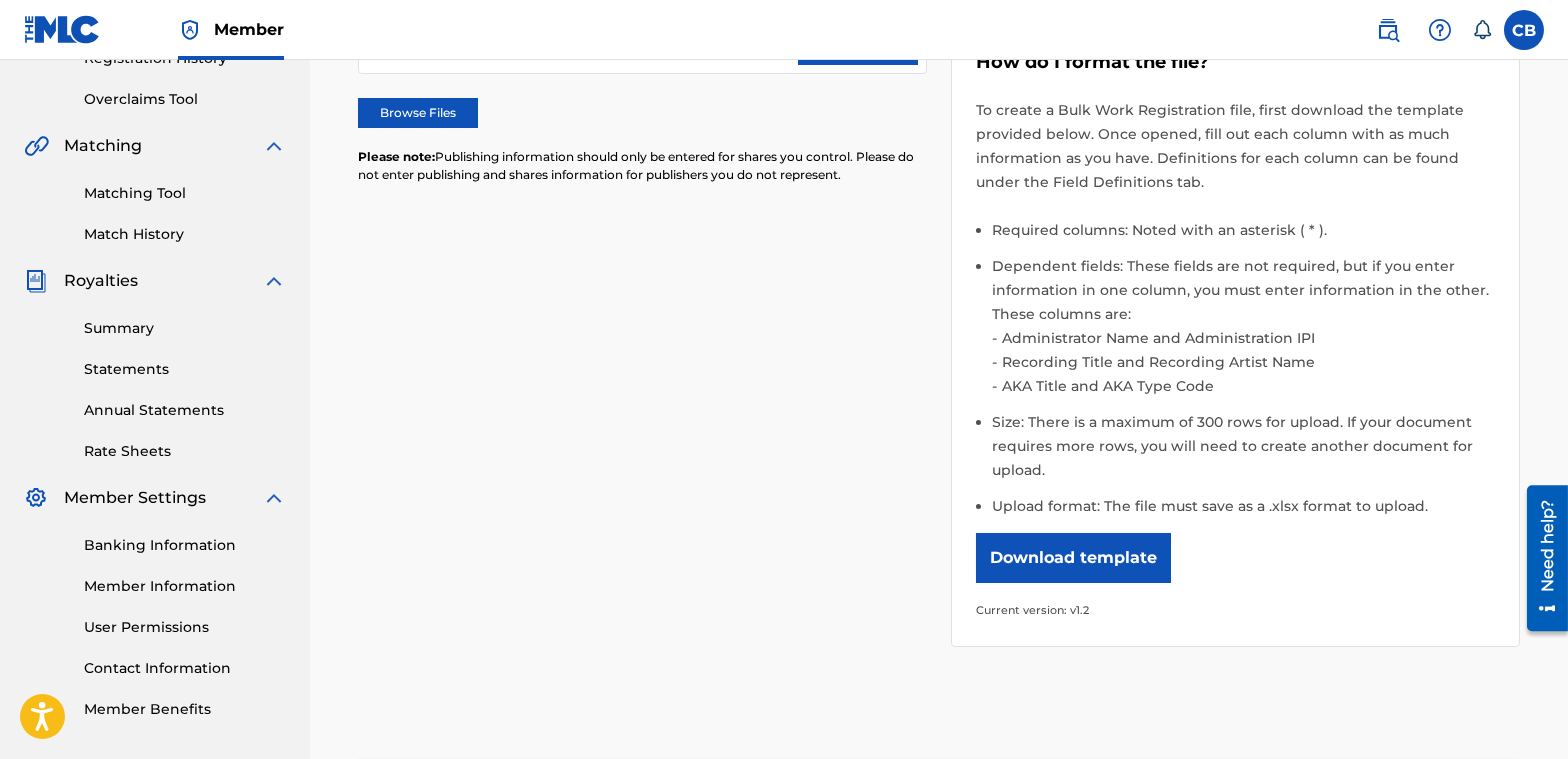 scroll, scrollTop: 200, scrollLeft: 0, axis: vertical 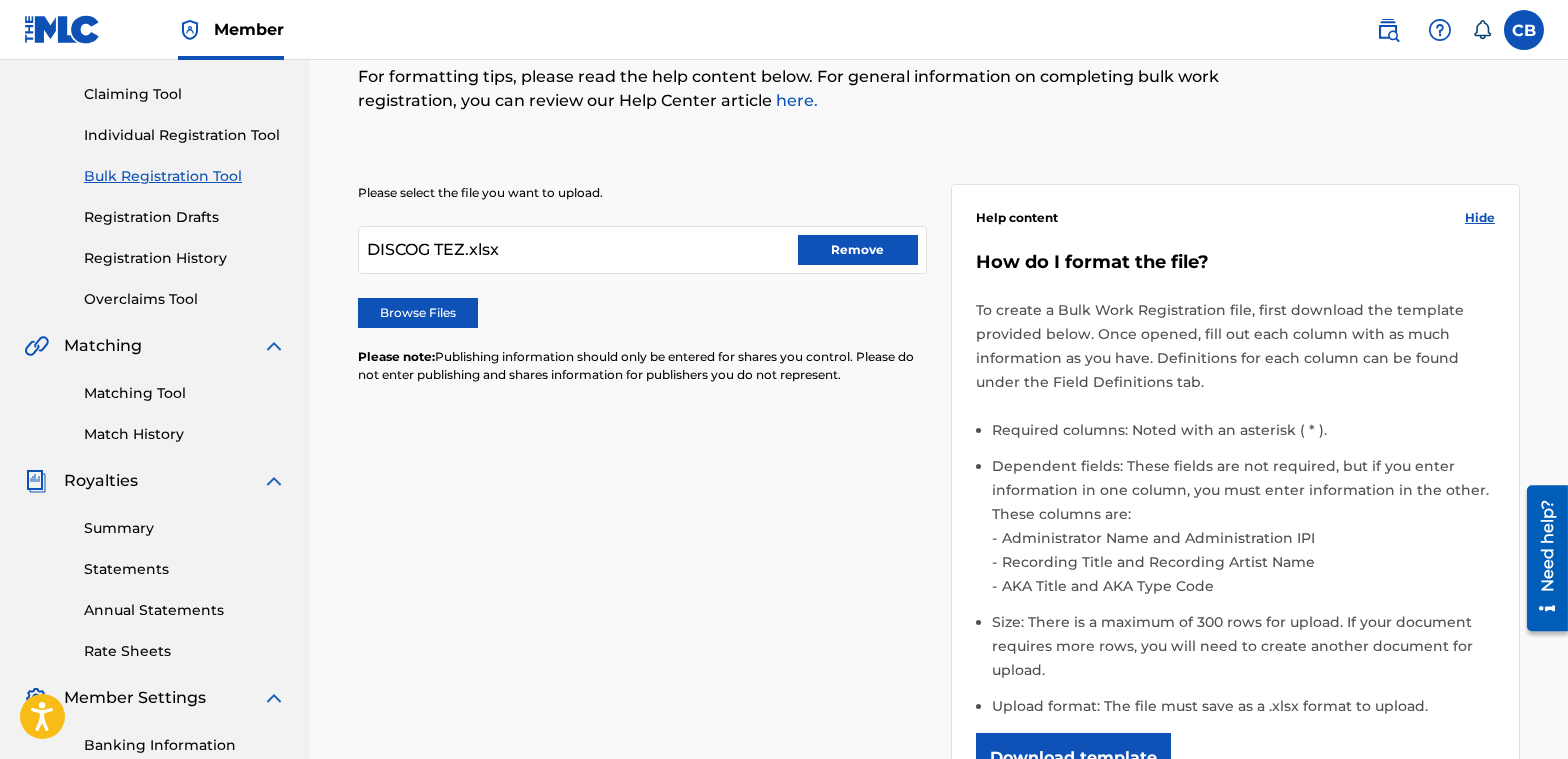 click on "Individual Registration Tool" at bounding box center [185, 135] 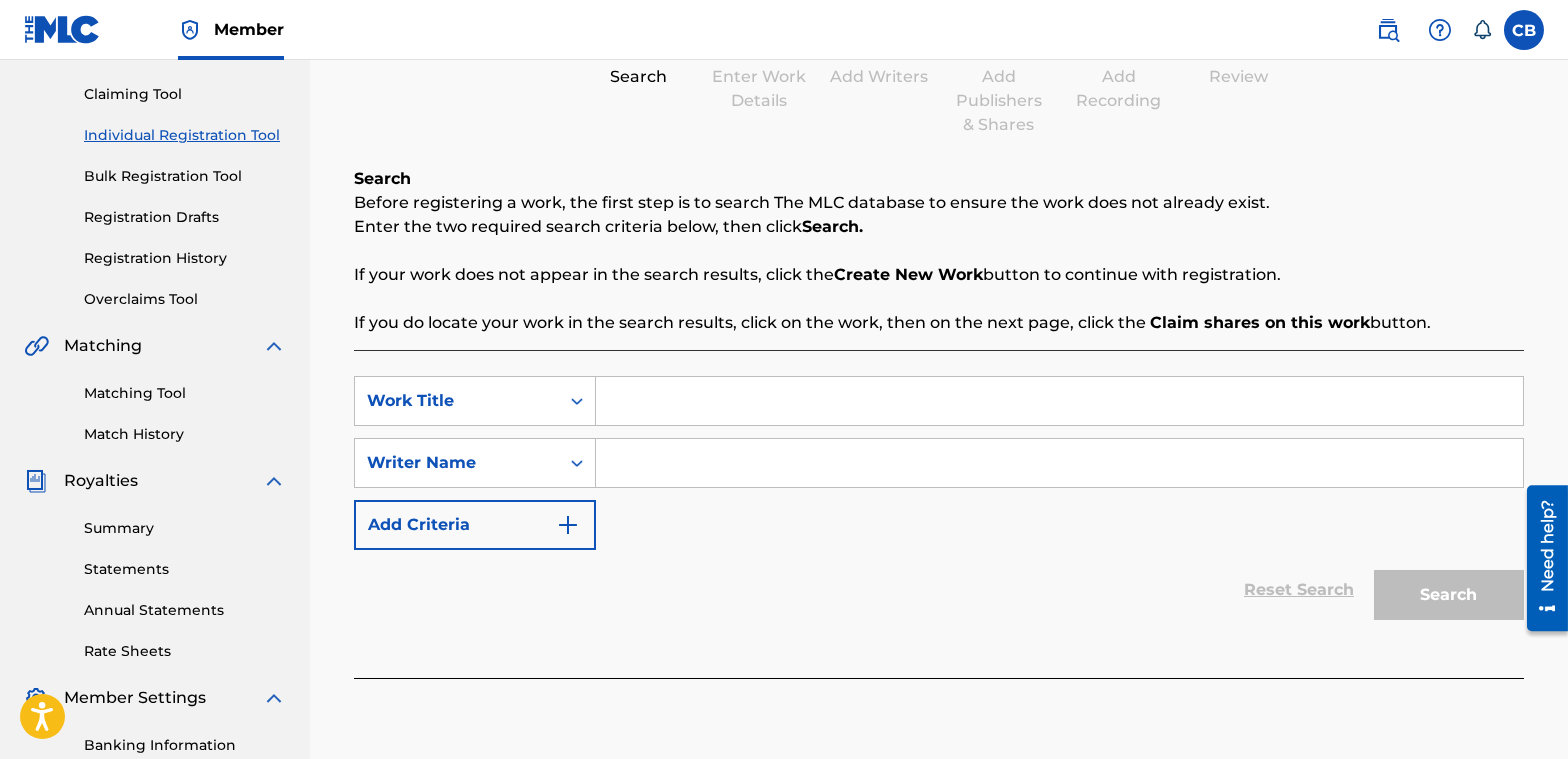 scroll, scrollTop: 0, scrollLeft: 0, axis: both 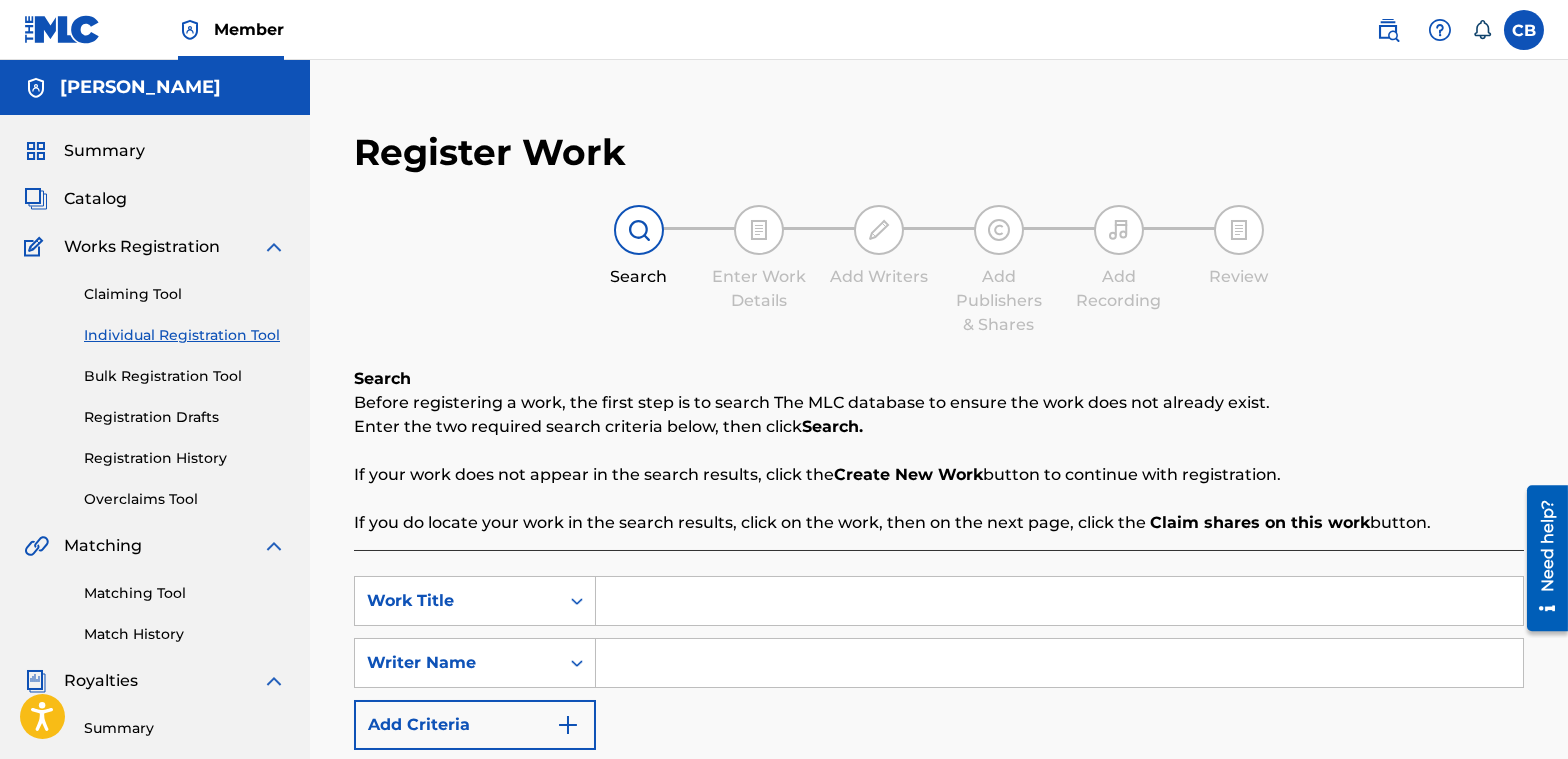 click on "Claiming Tool" at bounding box center (185, 294) 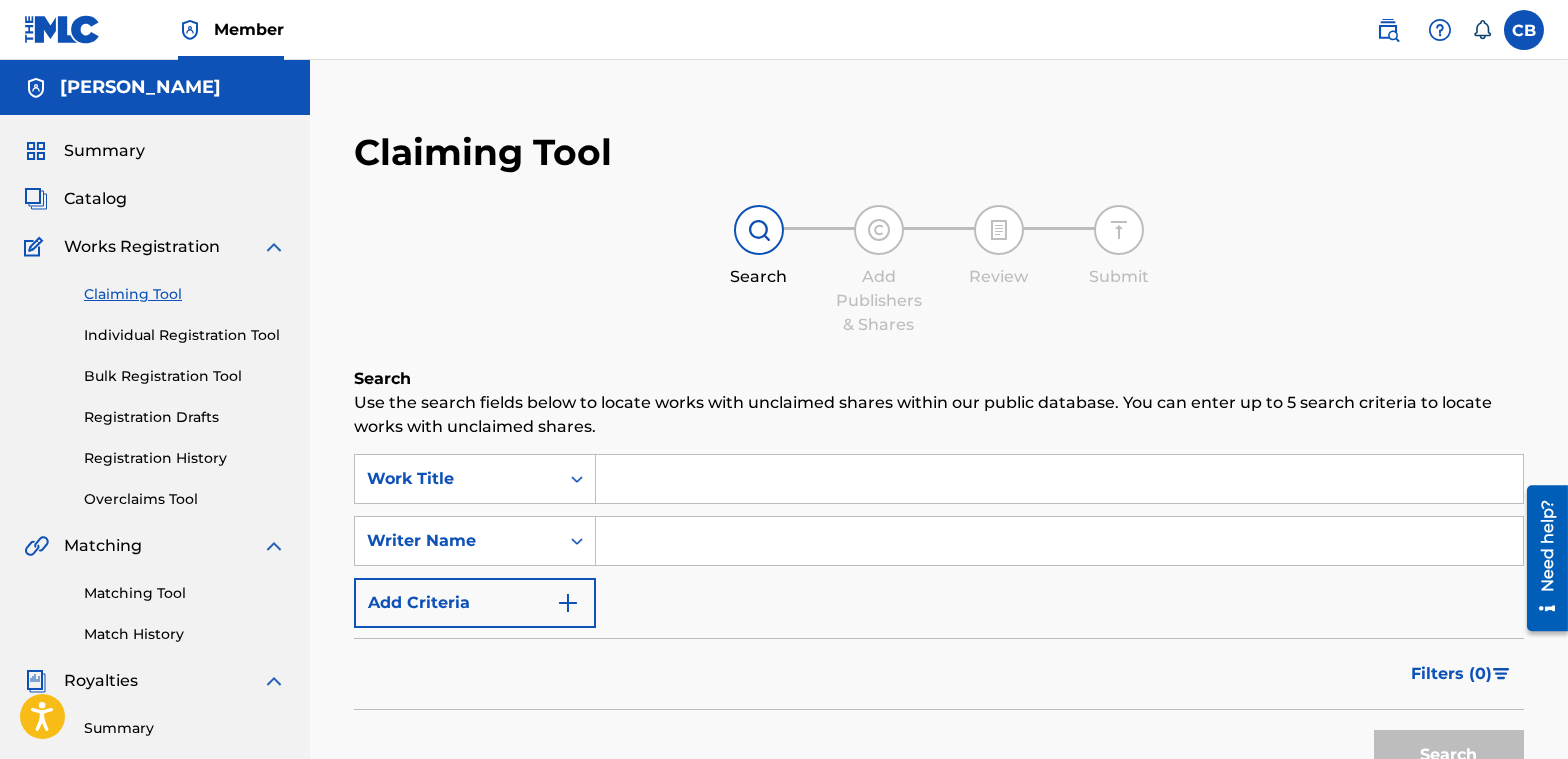 click on "Summary Catalog Works Registration Claiming Tool Individual Registration Tool Bulk Registration Tool Registration Drafts Registration History Overclaims Tool Matching Matching Tool Match History Royalties Summary Statements Annual Statements Rate Sheets Member Settings Banking Information Member Information User Permissions Contact Information Member Benefits" at bounding box center [155, 629] 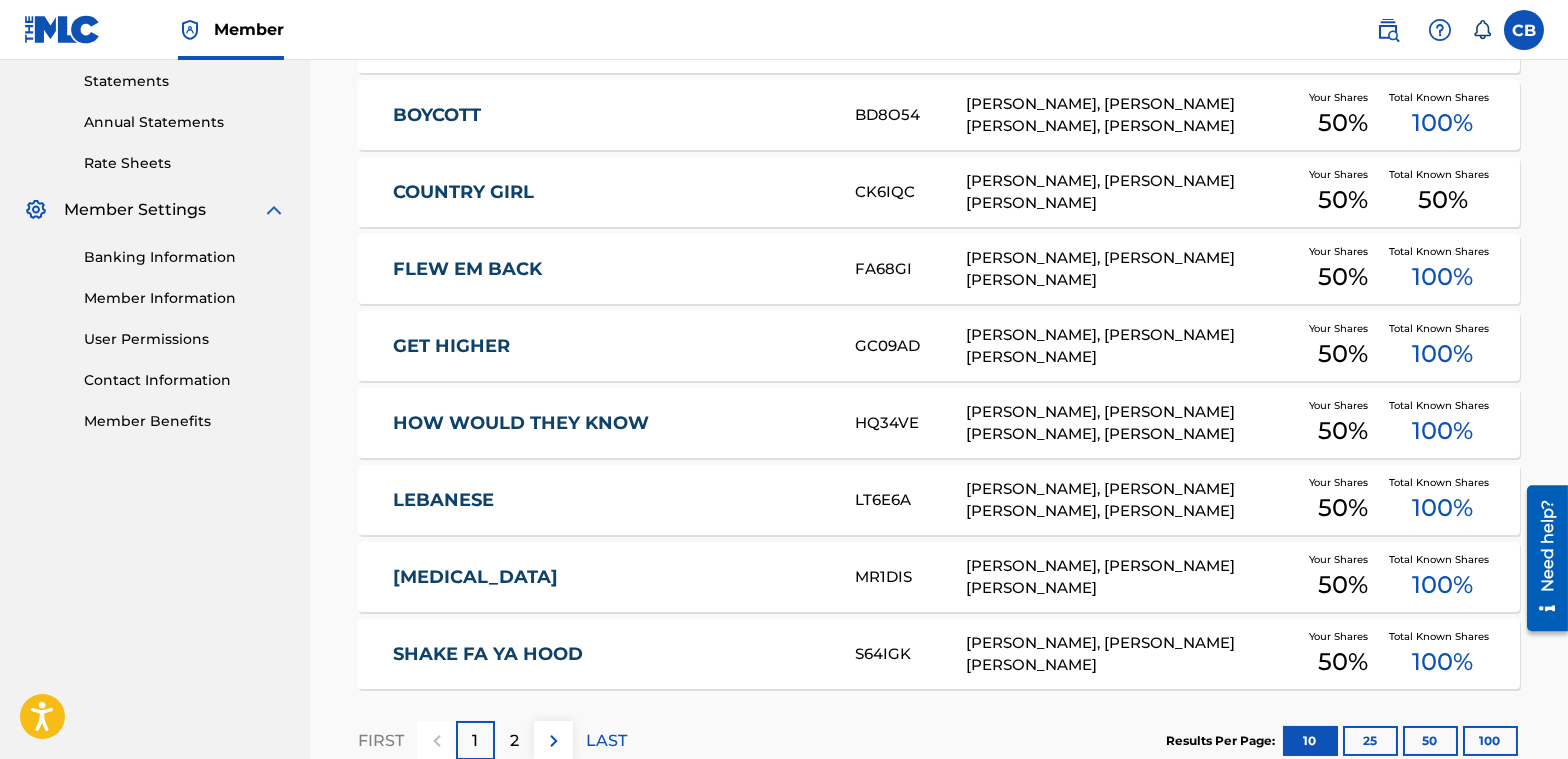 scroll, scrollTop: 816, scrollLeft: 0, axis: vertical 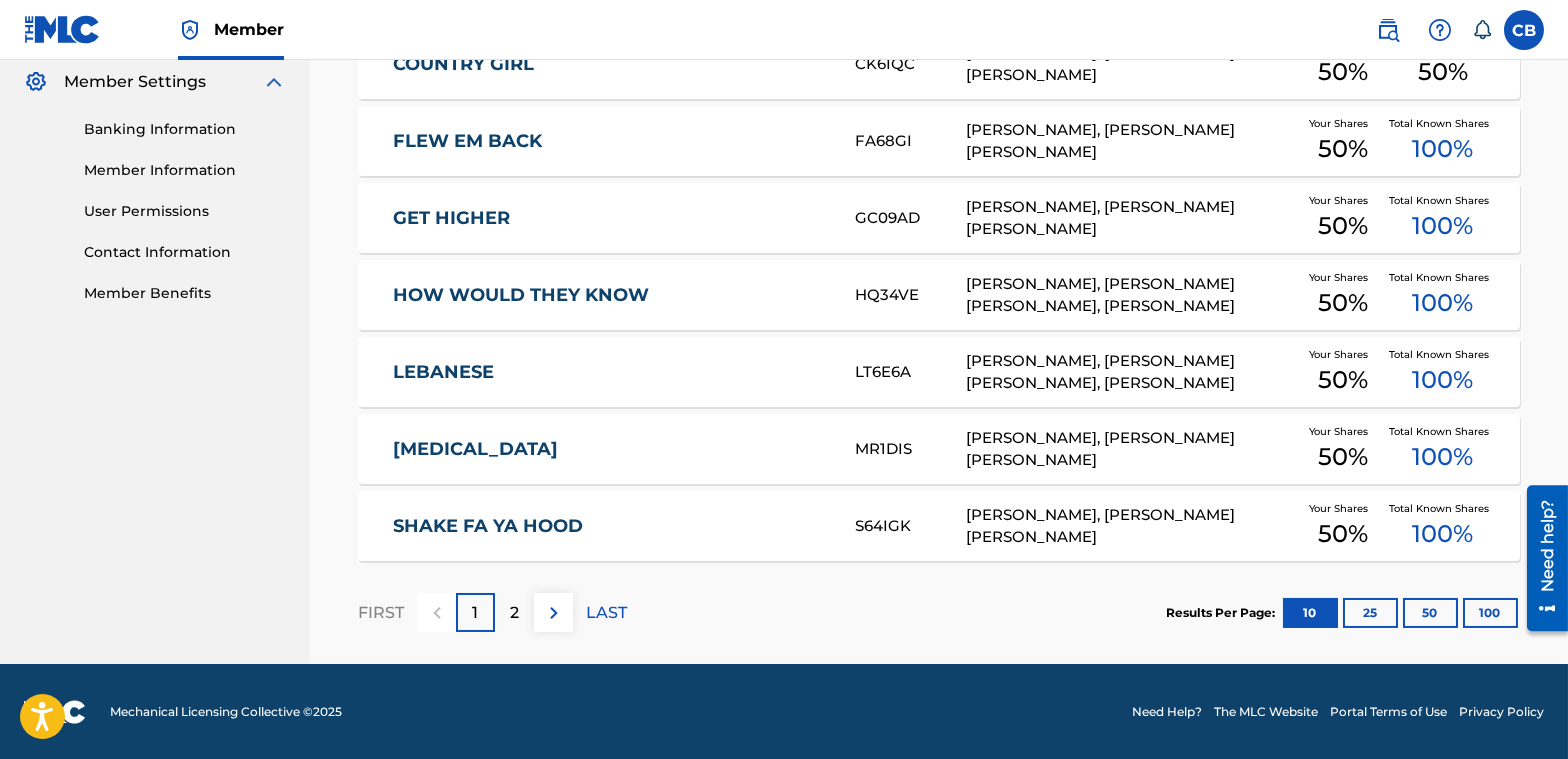 click on "2" at bounding box center (514, 613) 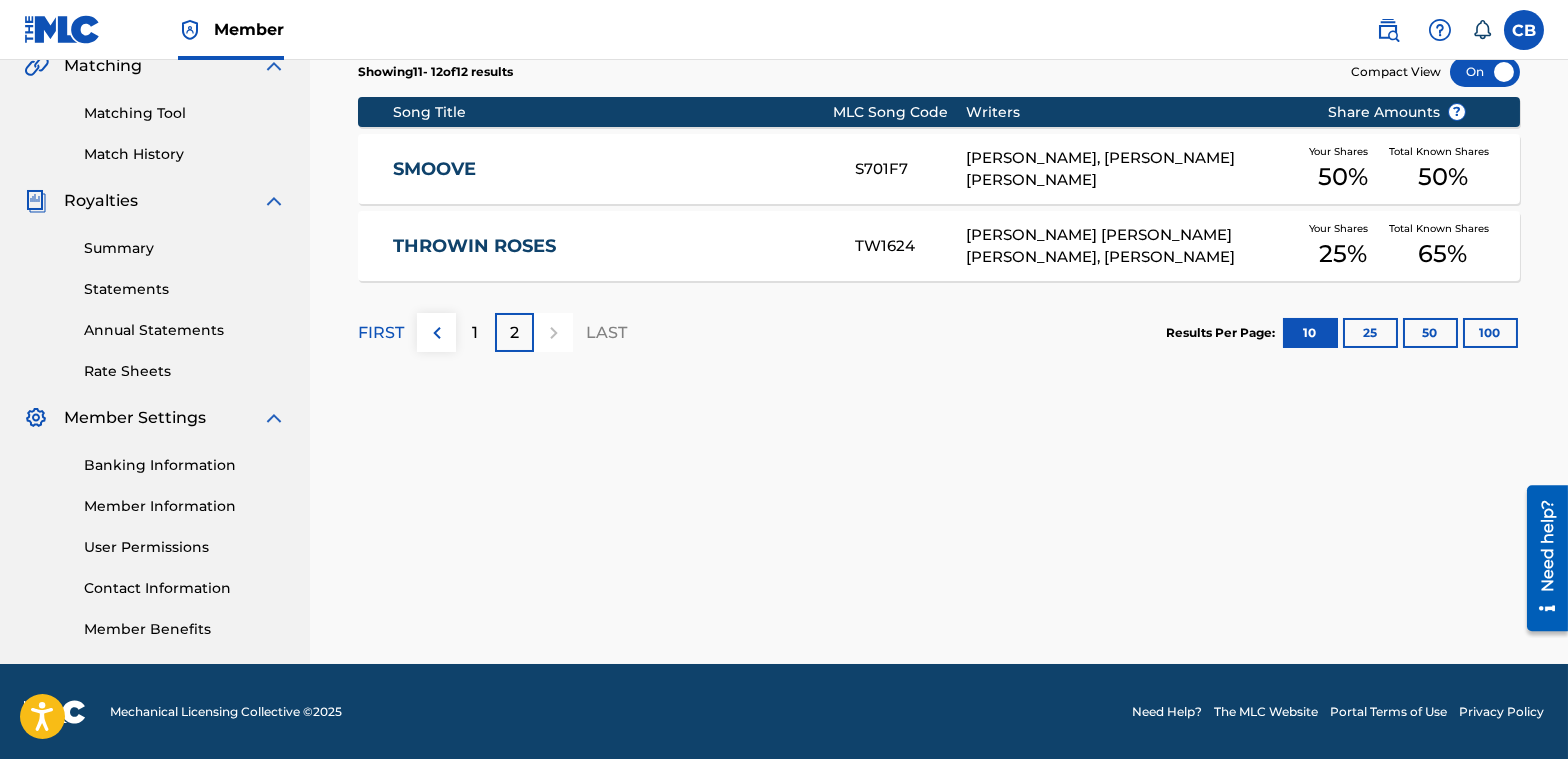 click on "1" at bounding box center [475, 332] 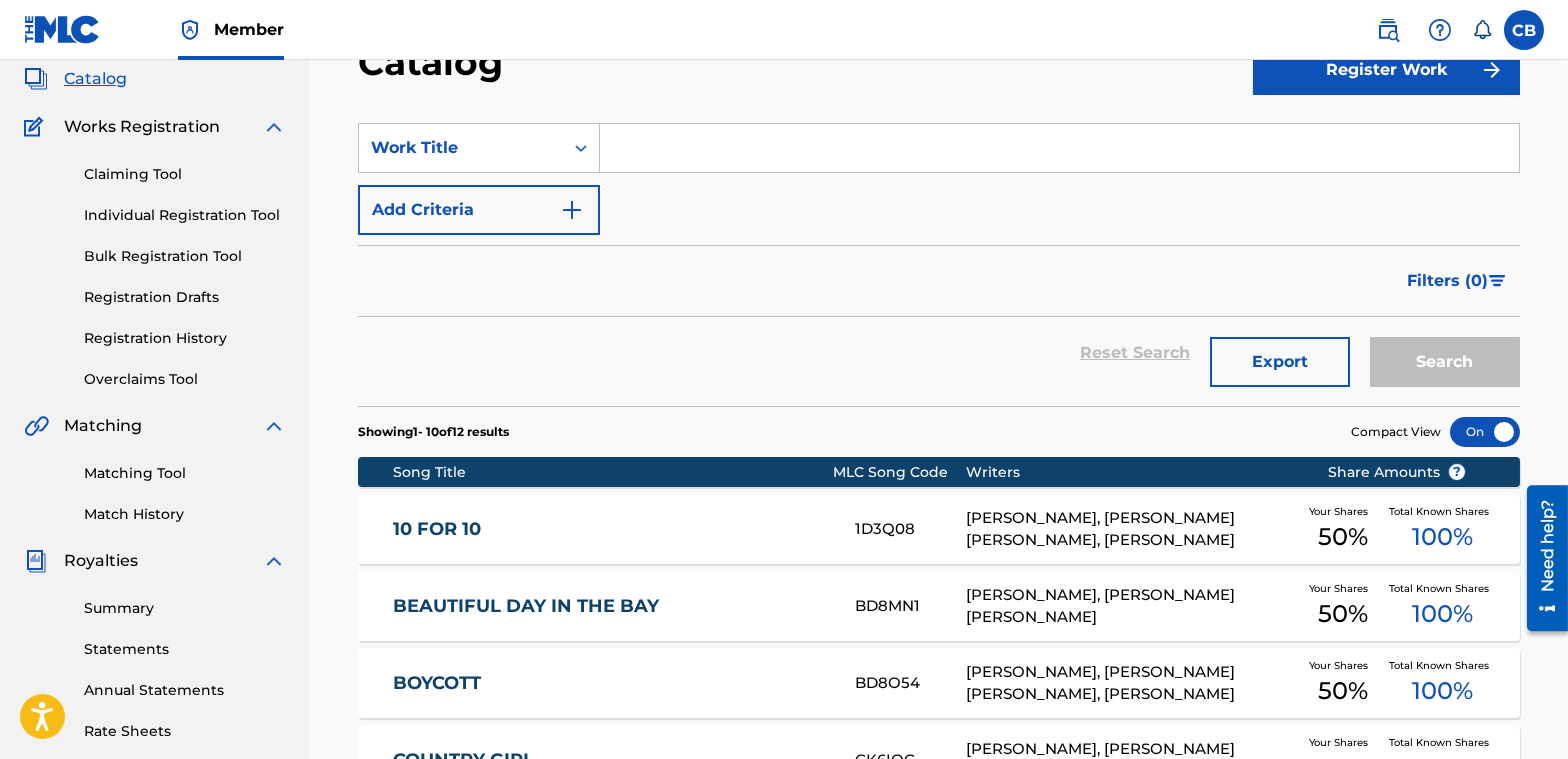 scroll, scrollTop: 116, scrollLeft: 0, axis: vertical 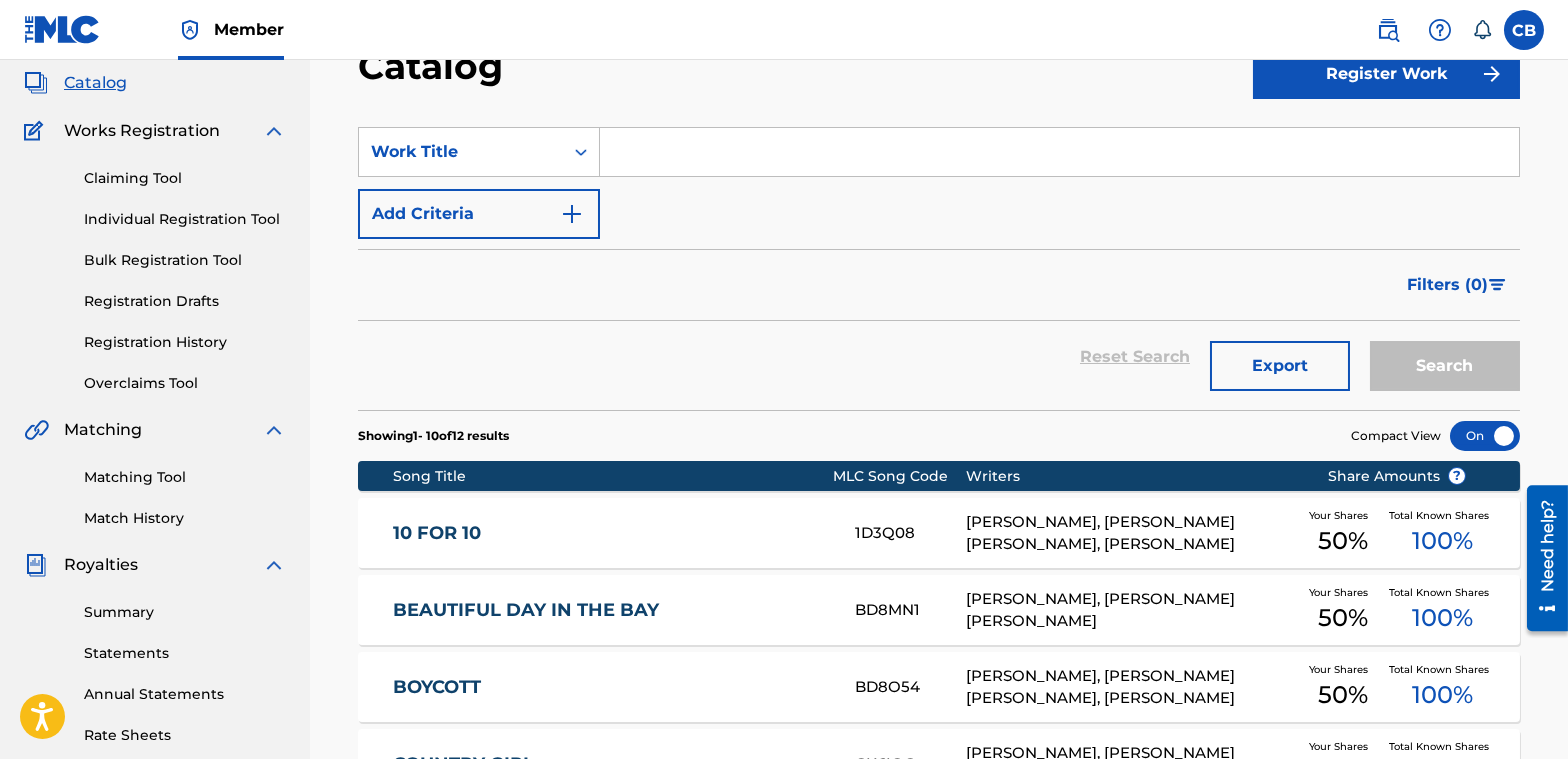 click on "Claiming Tool" at bounding box center (185, 178) 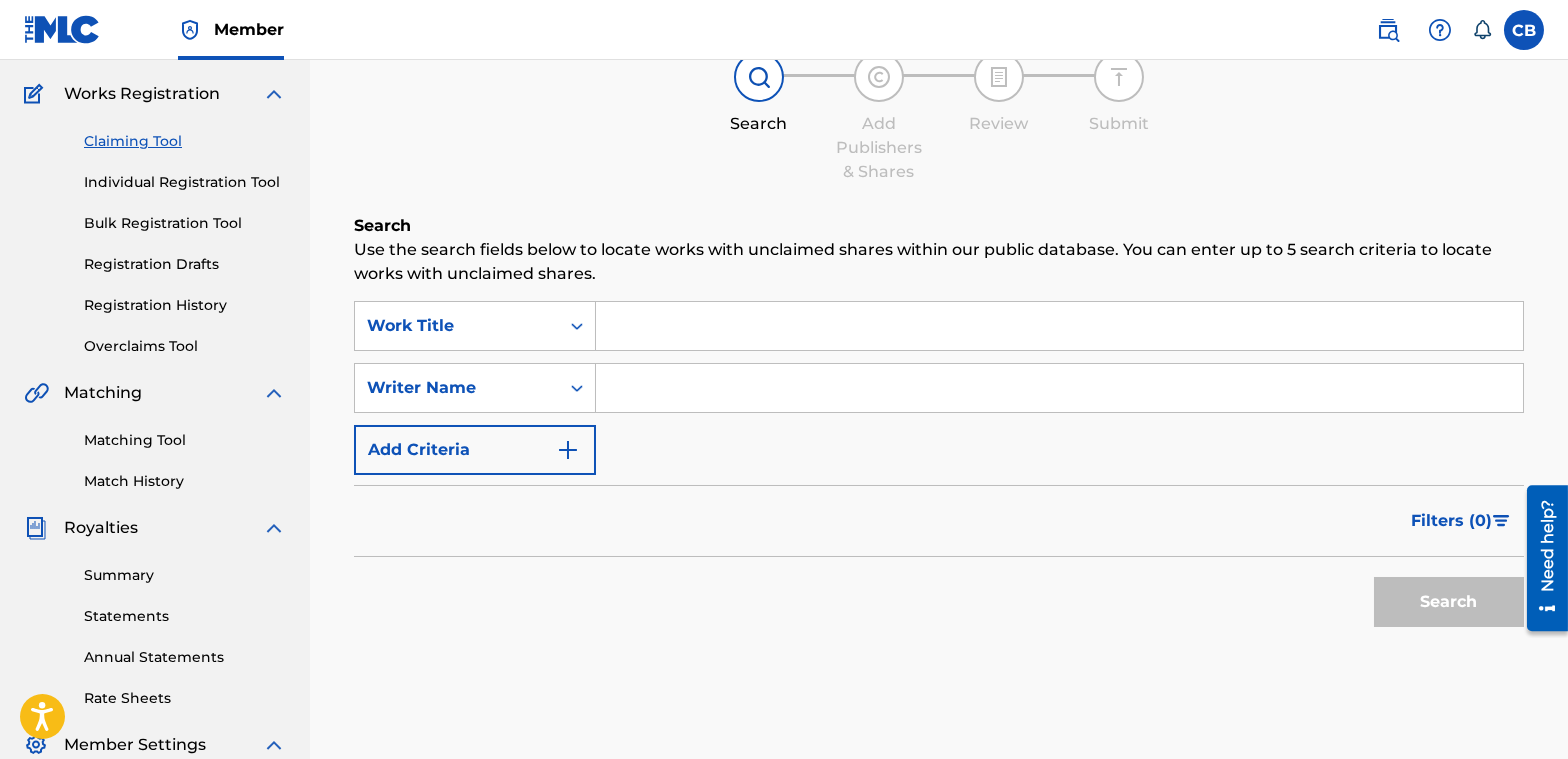 scroll, scrollTop: 300, scrollLeft: 0, axis: vertical 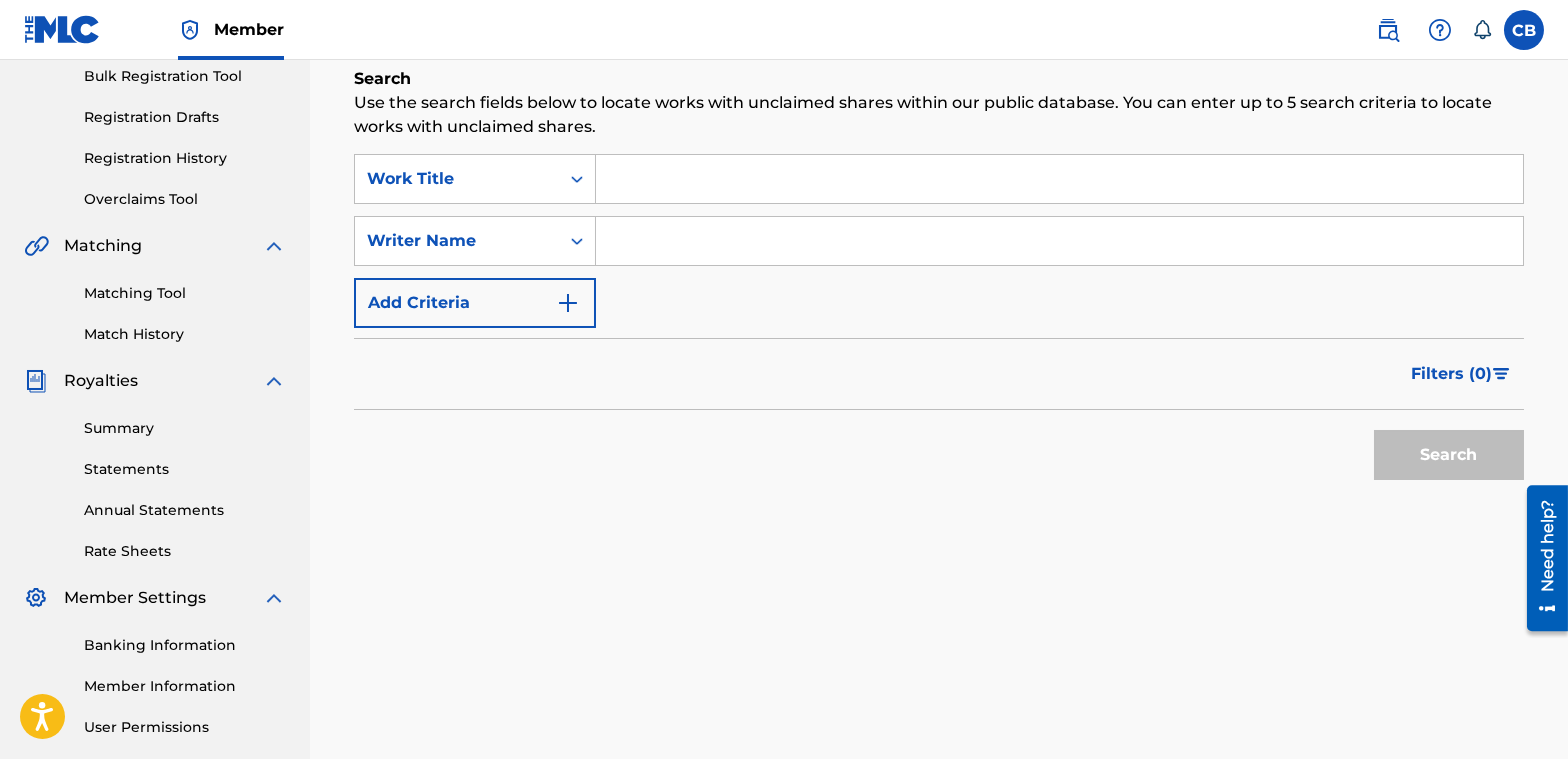 click on "Summary" at bounding box center [185, 428] 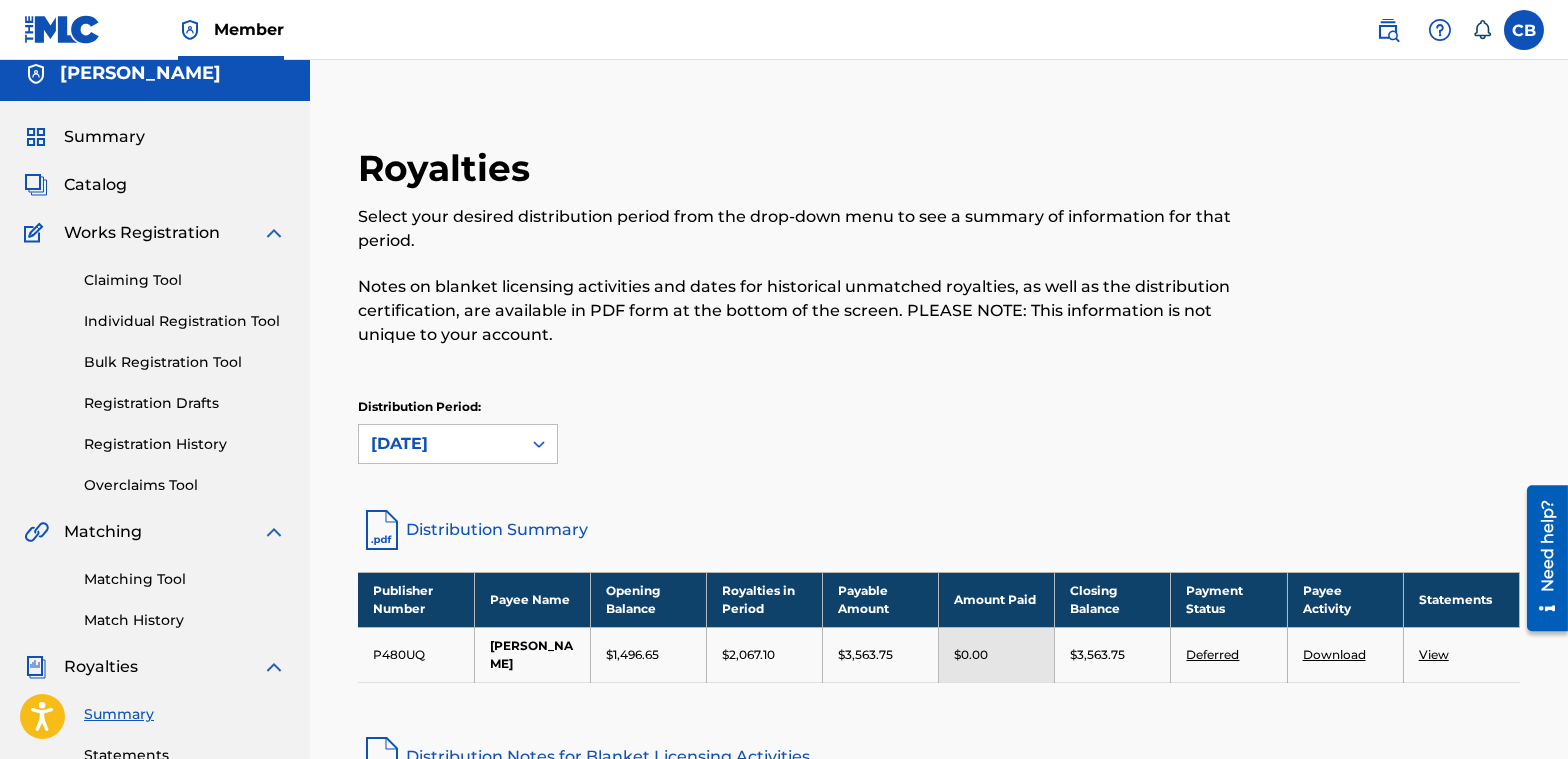 scroll, scrollTop: 300, scrollLeft: 0, axis: vertical 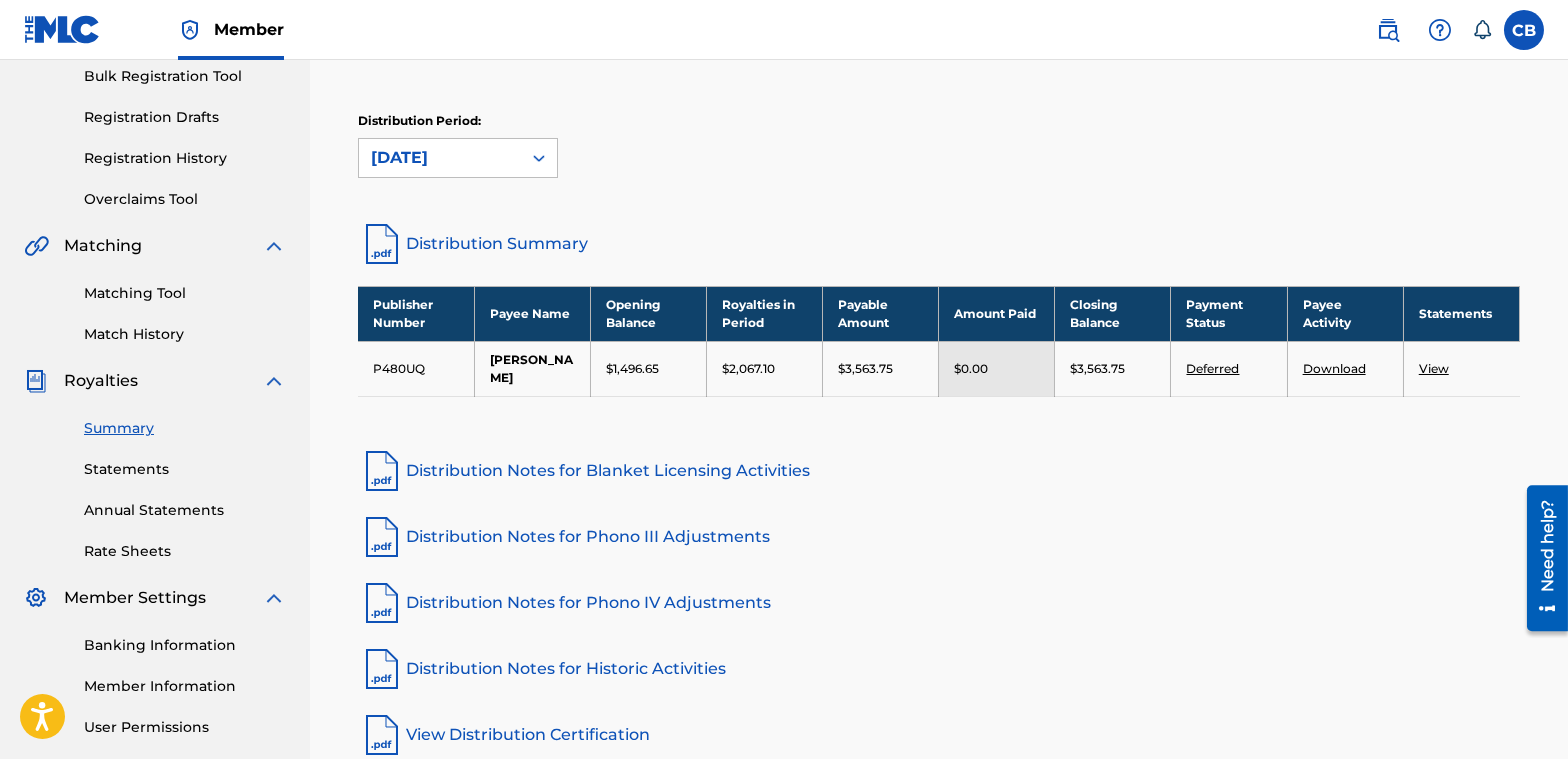 click on "Statements" at bounding box center (185, 469) 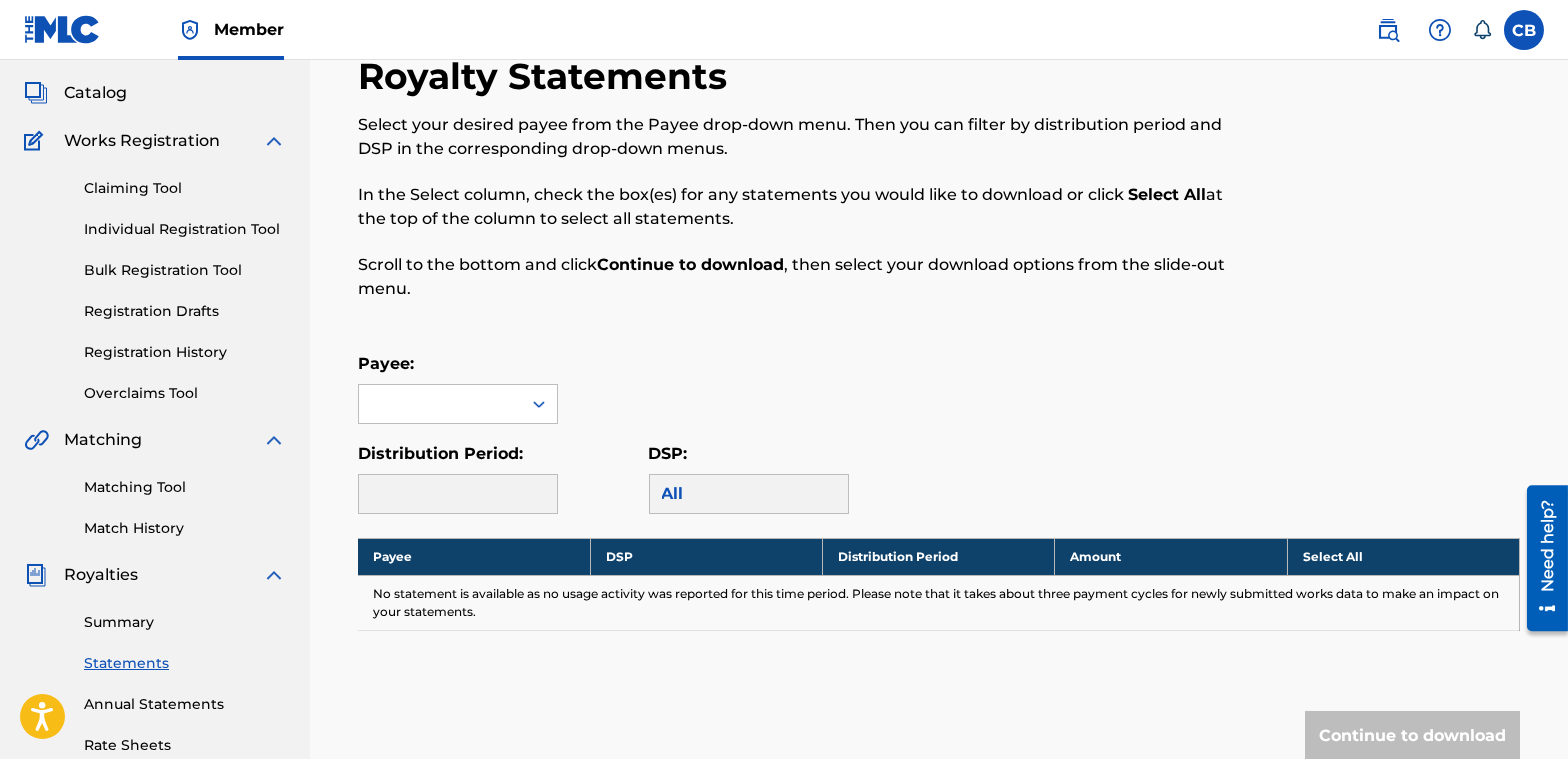 scroll, scrollTop: 200, scrollLeft: 0, axis: vertical 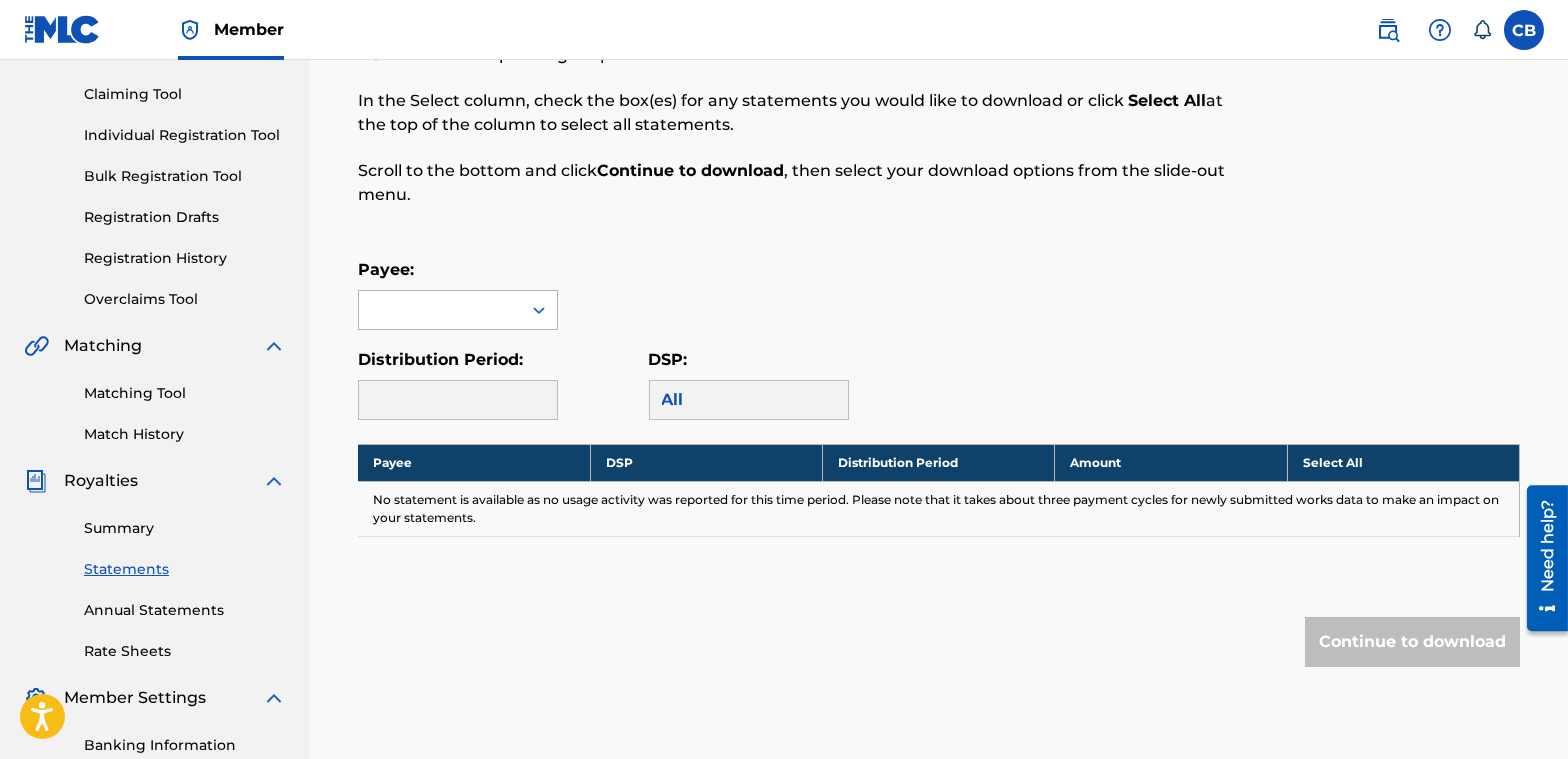 click at bounding box center (440, 310) 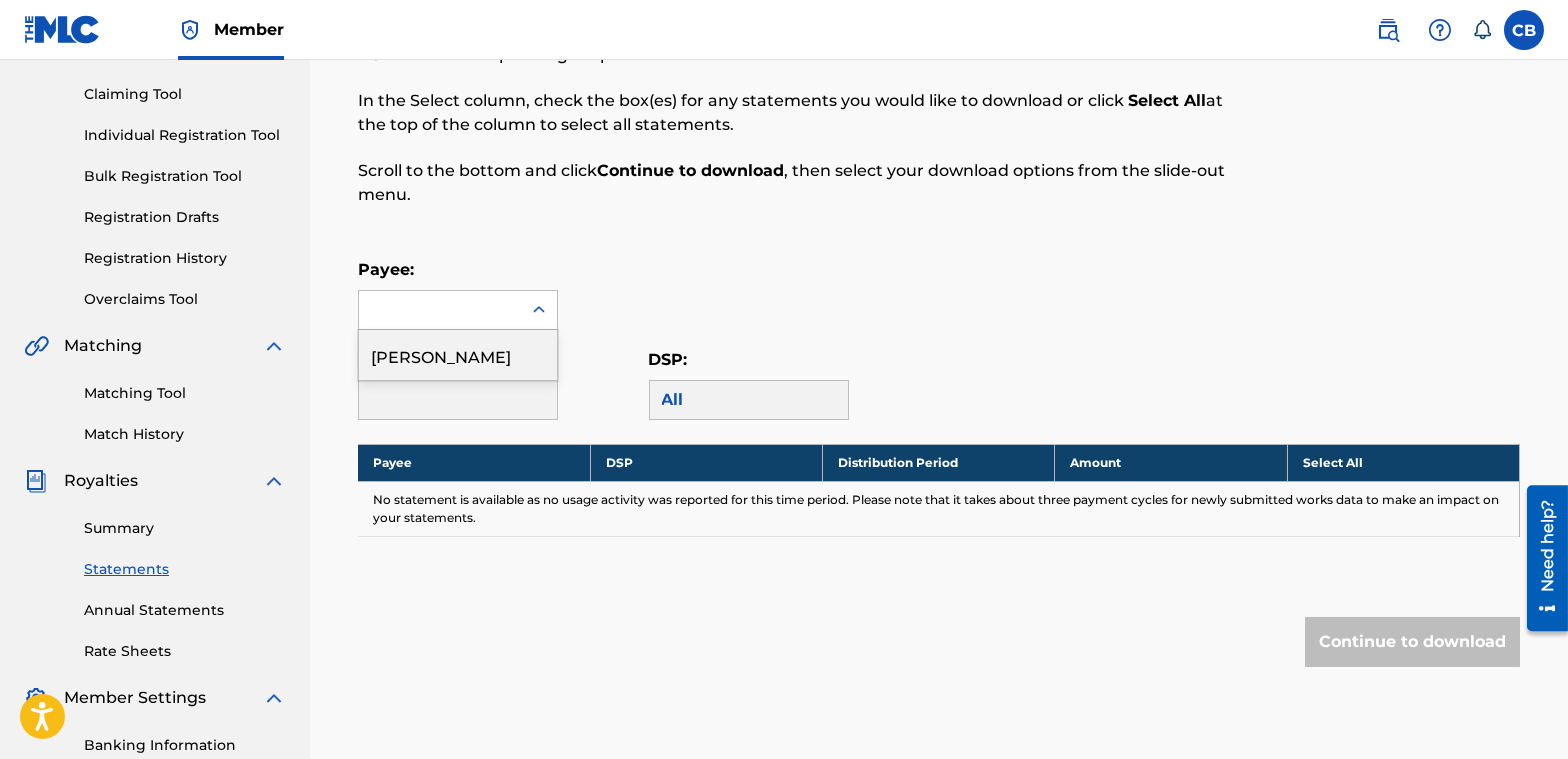 click on "[PERSON_NAME]" at bounding box center [458, 355] 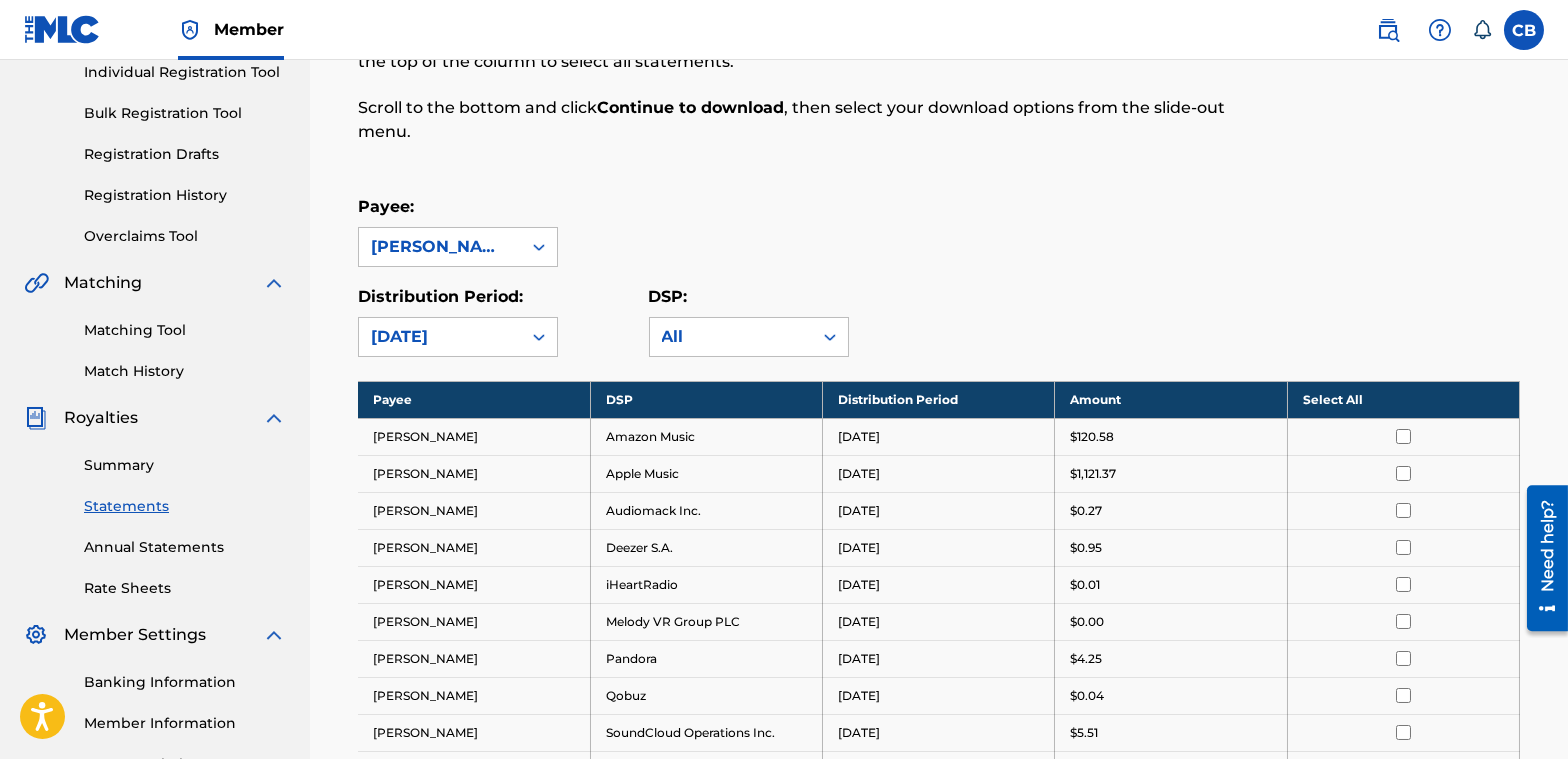 scroll, scrollTop: 100, scrollLeft: 0, axis: vertical 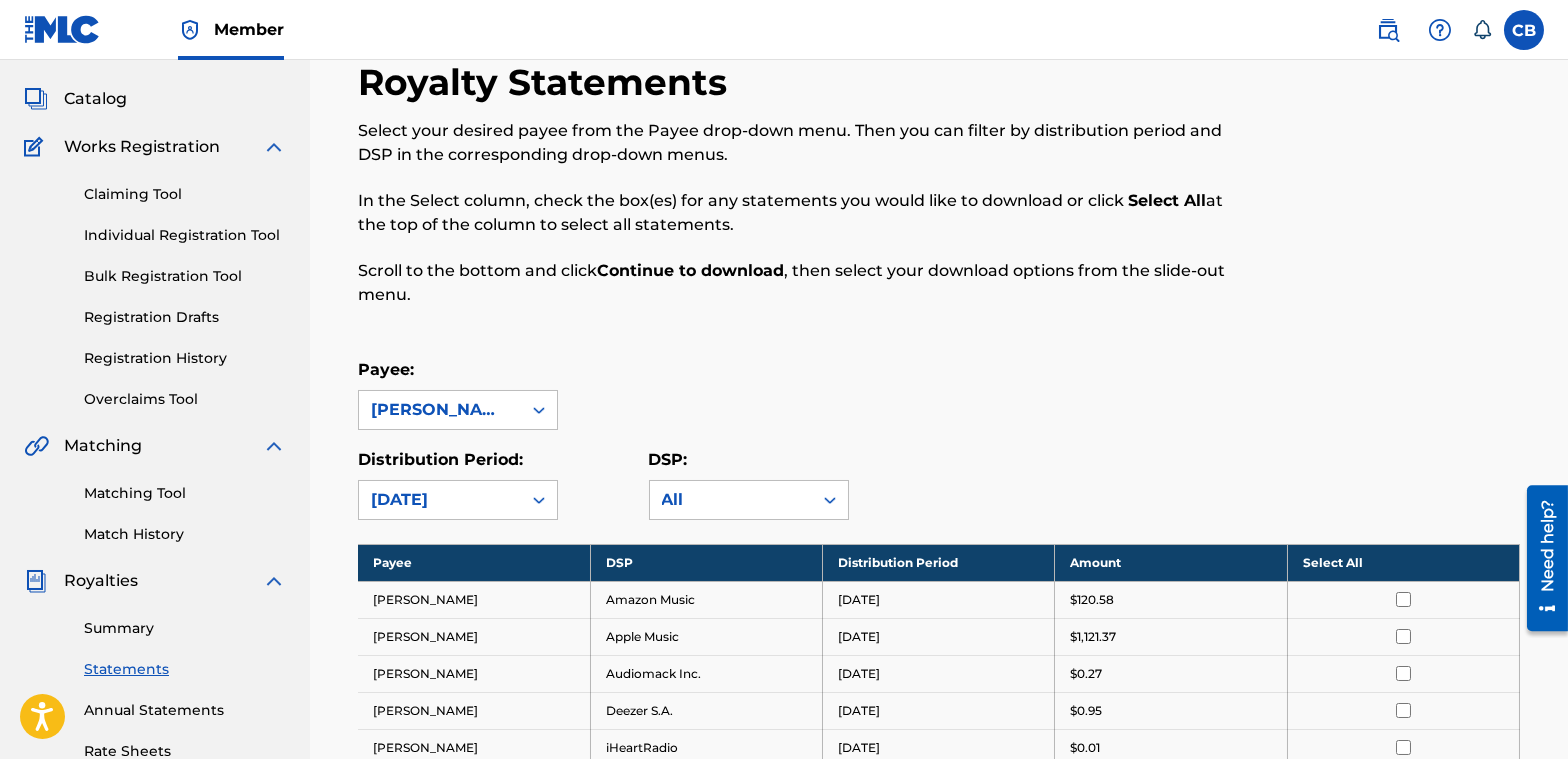 click on "Individual Registration Tool" at bounding box center [185, 235] 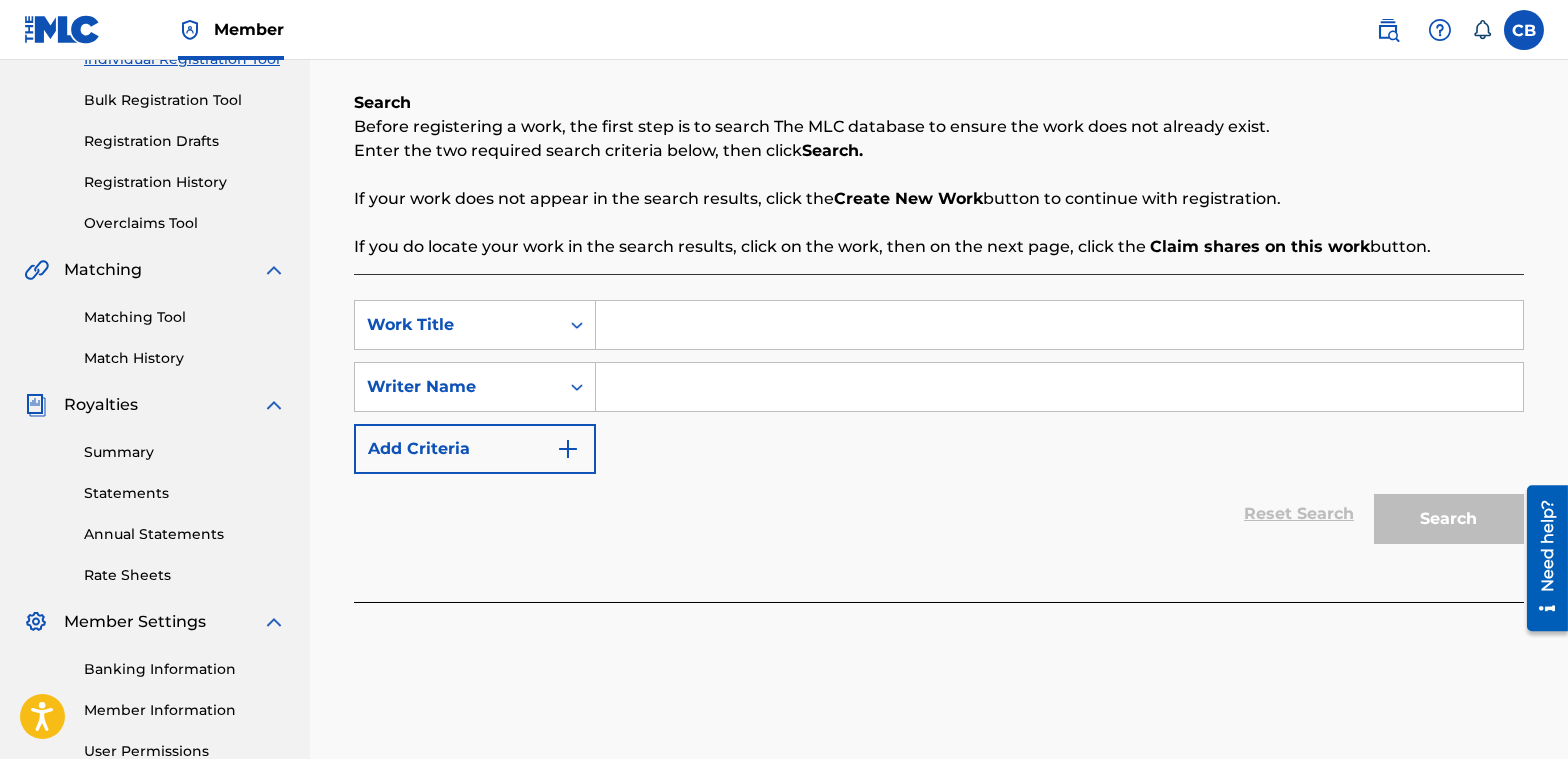 scroll, scrollTop: 480, scrollLeft: 0, axis: vertical 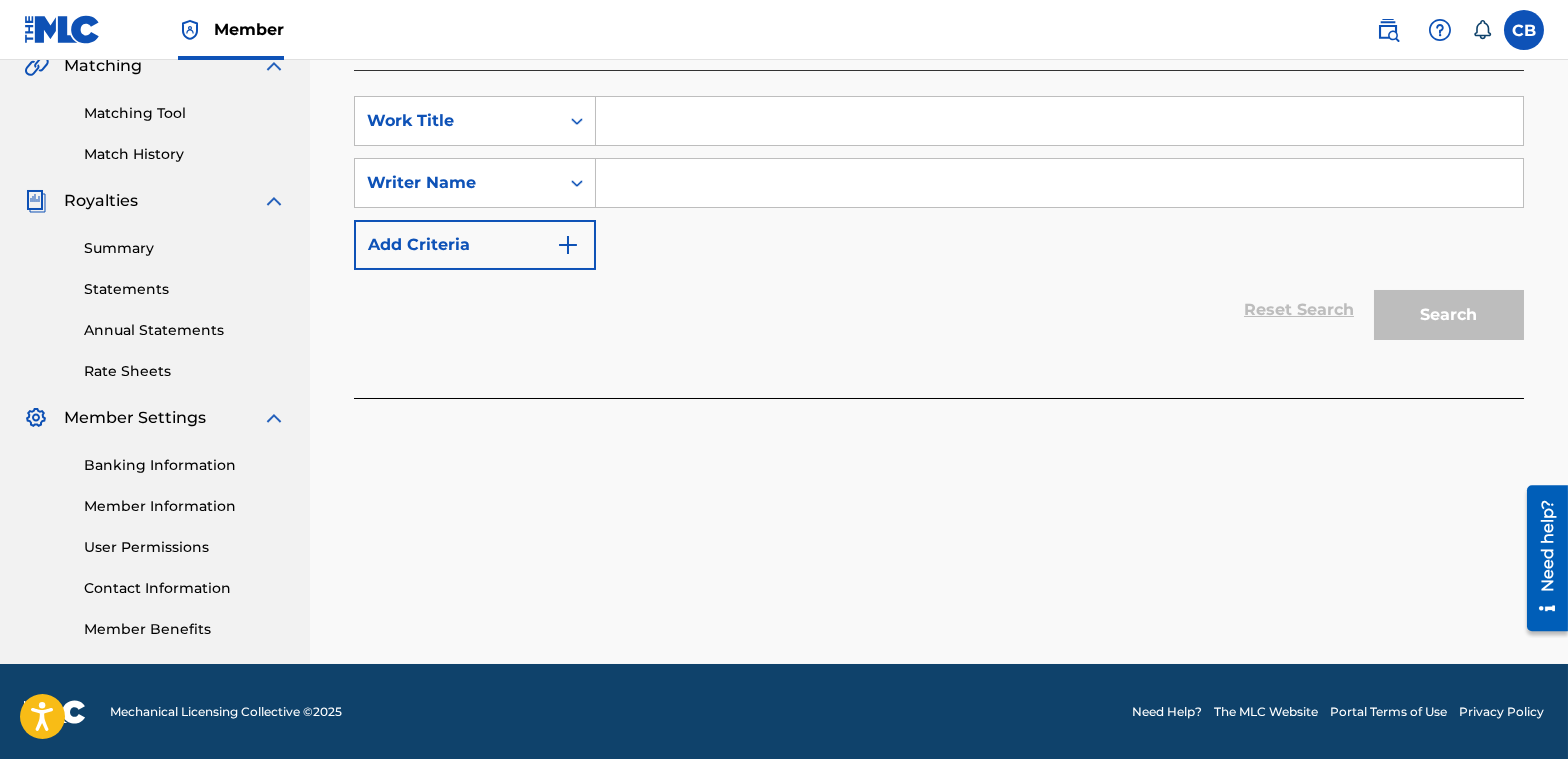 click at bounding box center [1059, 121] 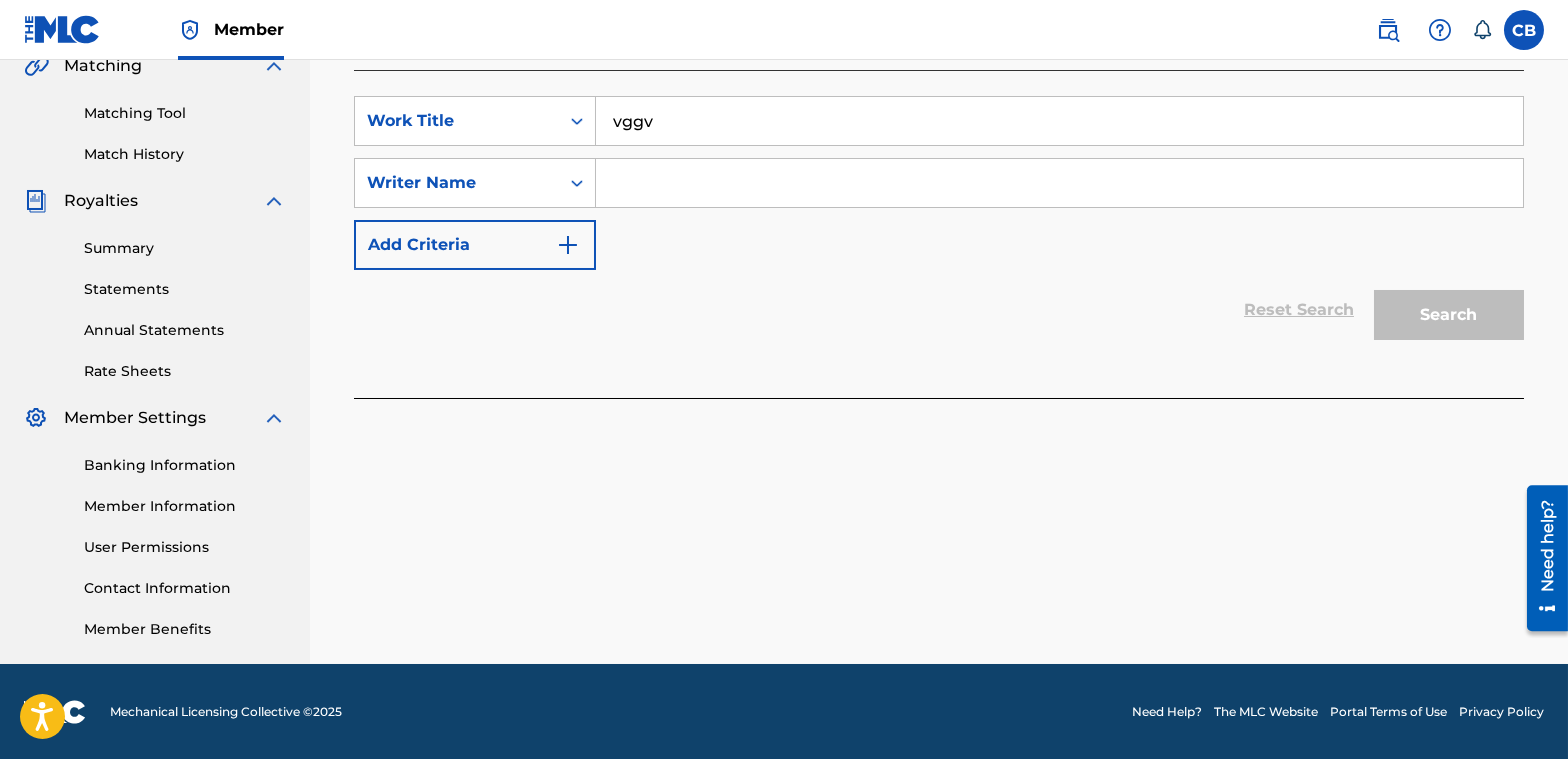type on "vggv" 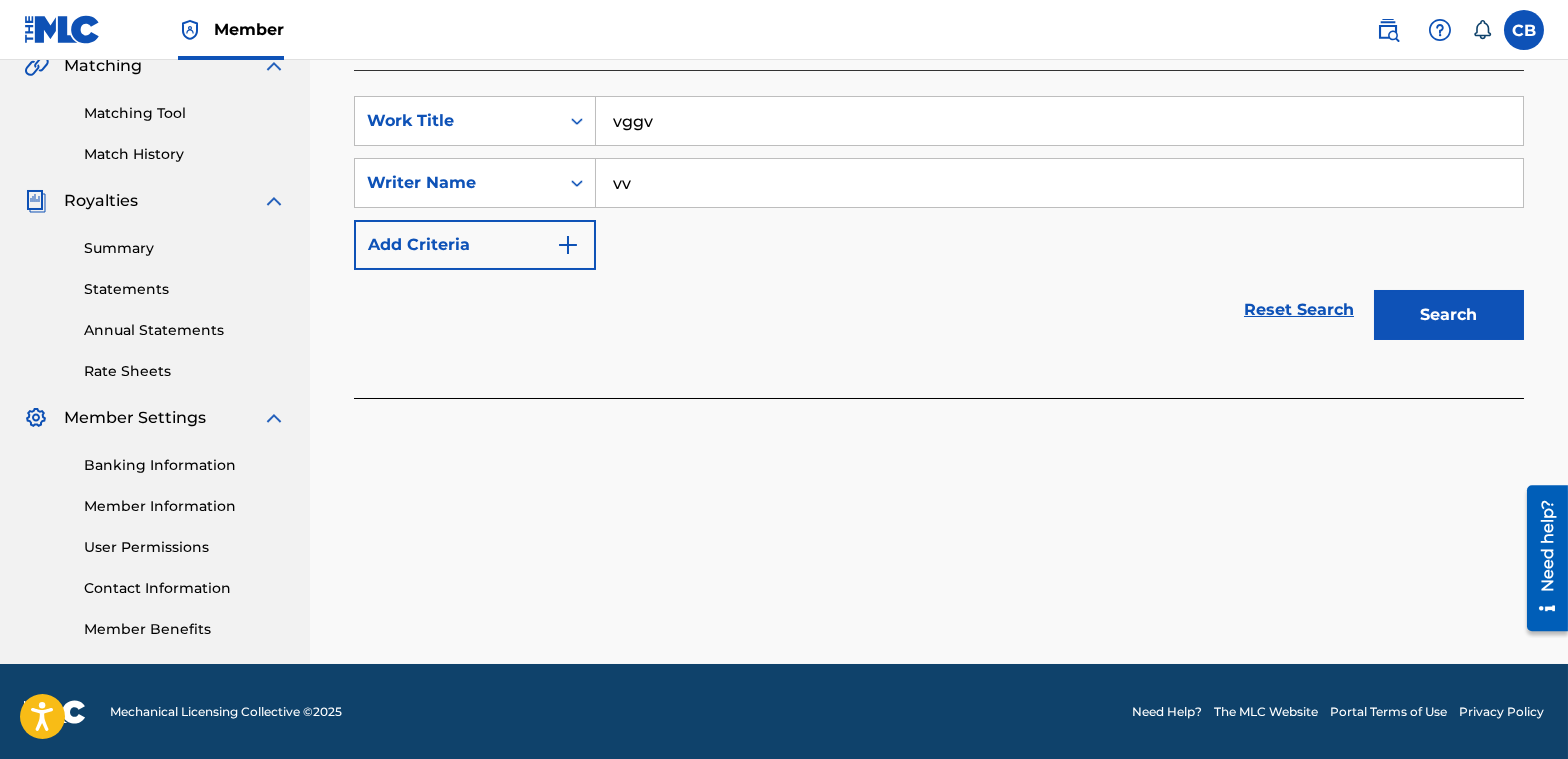 type on "vv" 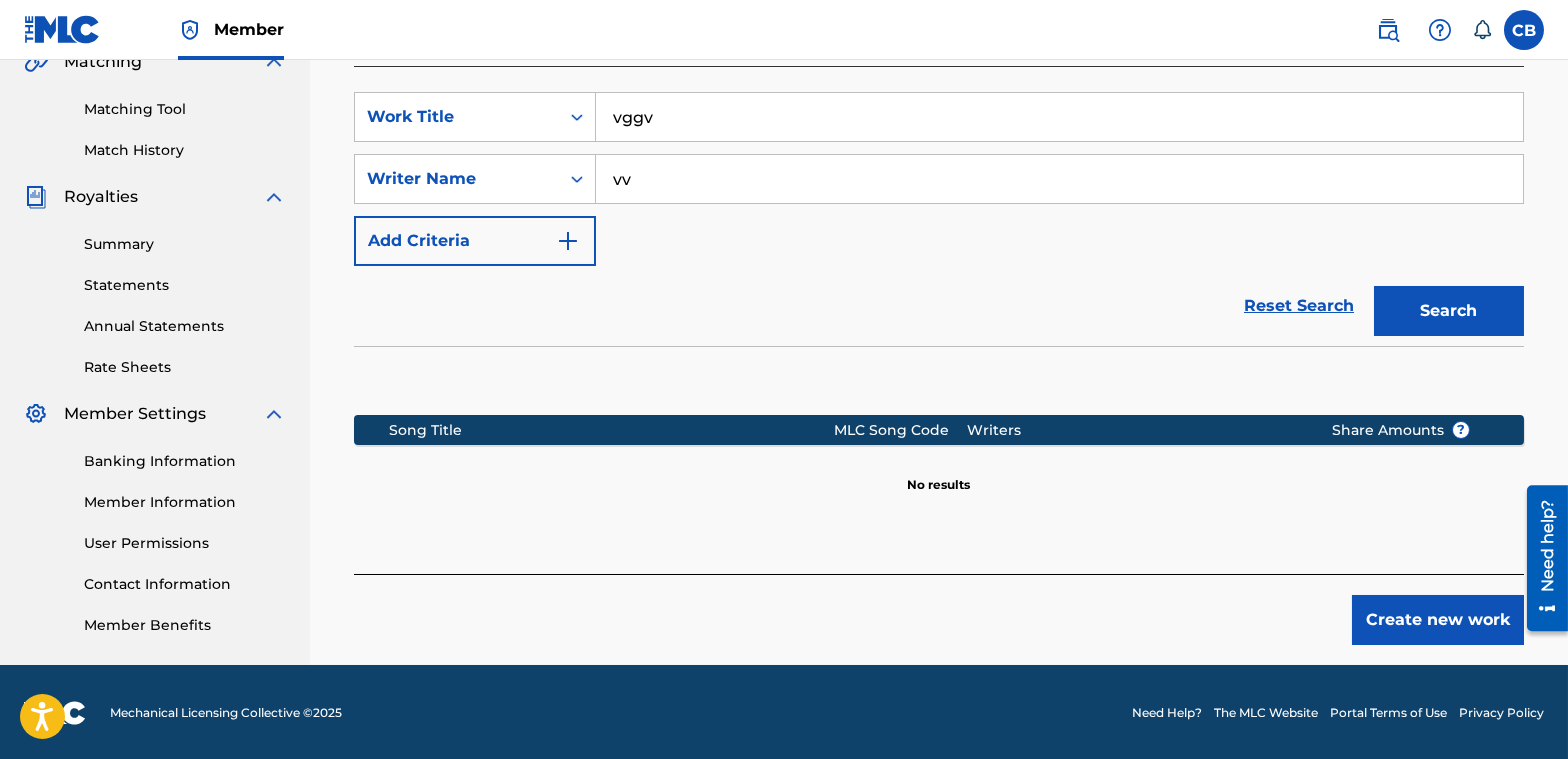 scroll, scrollTop: 485, scrollLeft: 0, axis: vertical 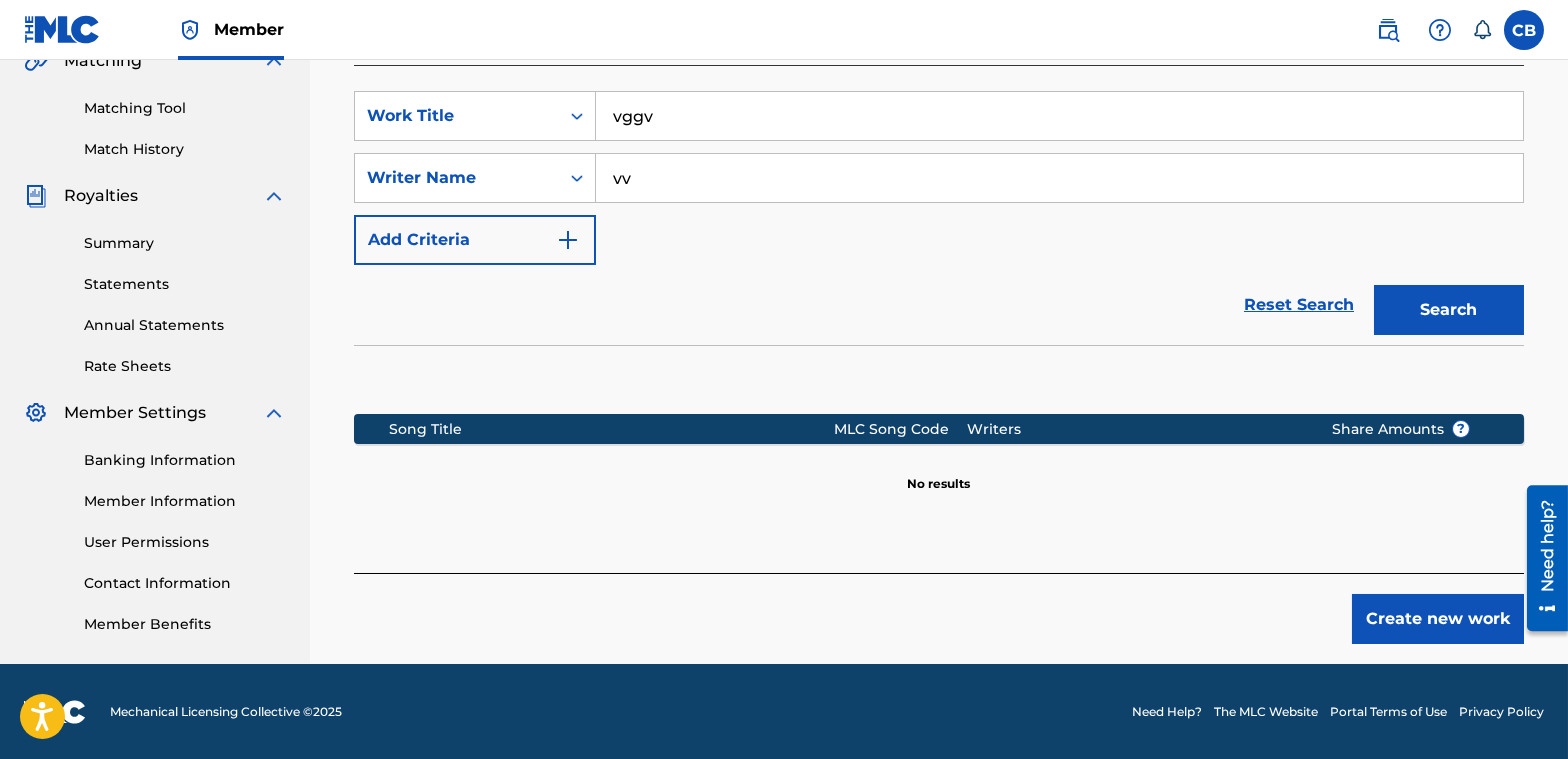 click on "Create new work" at bounding box center [1438, 619] 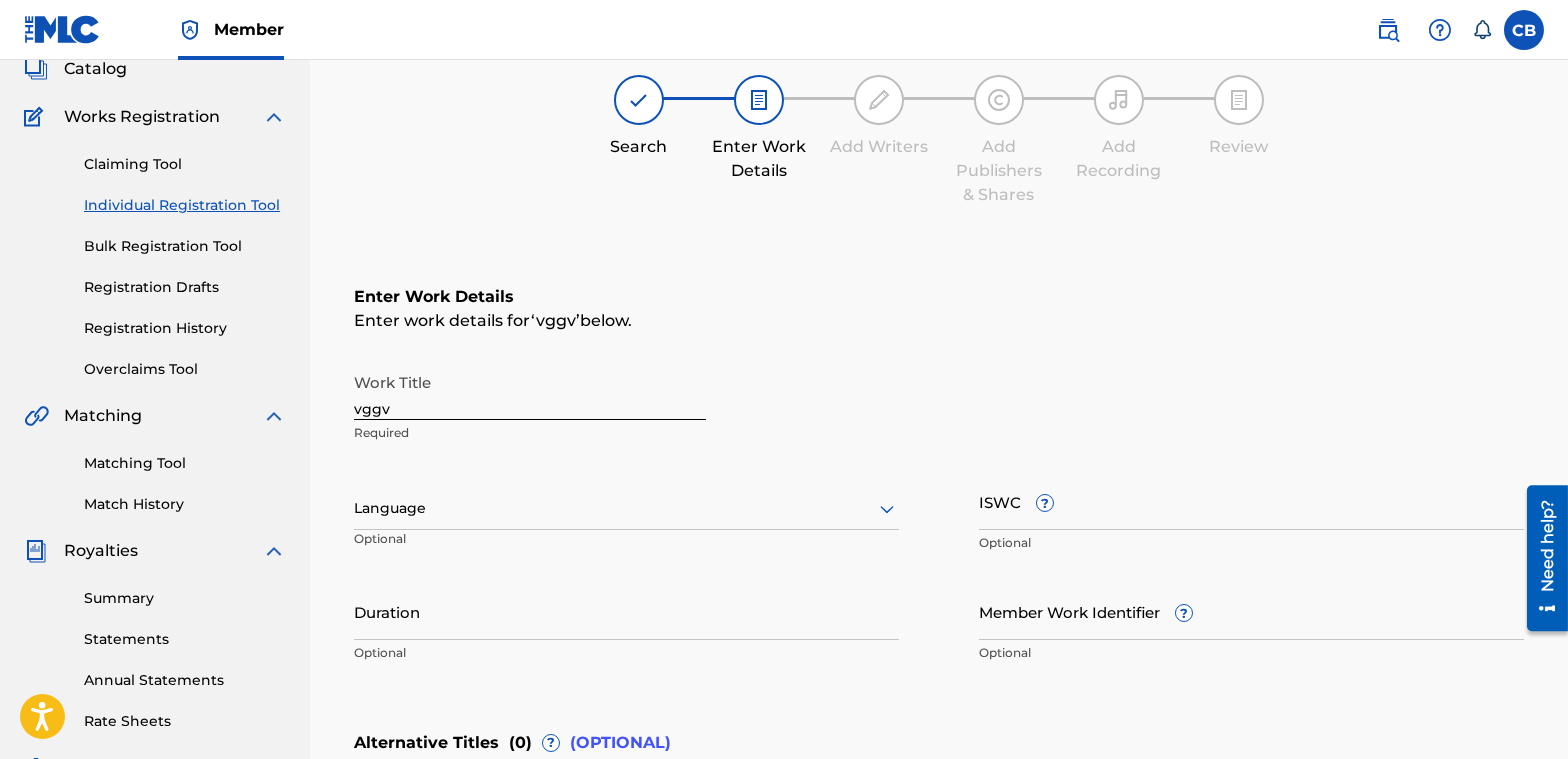scroll, scrollTop: 85, scrollLeft: 0, axis: vertical 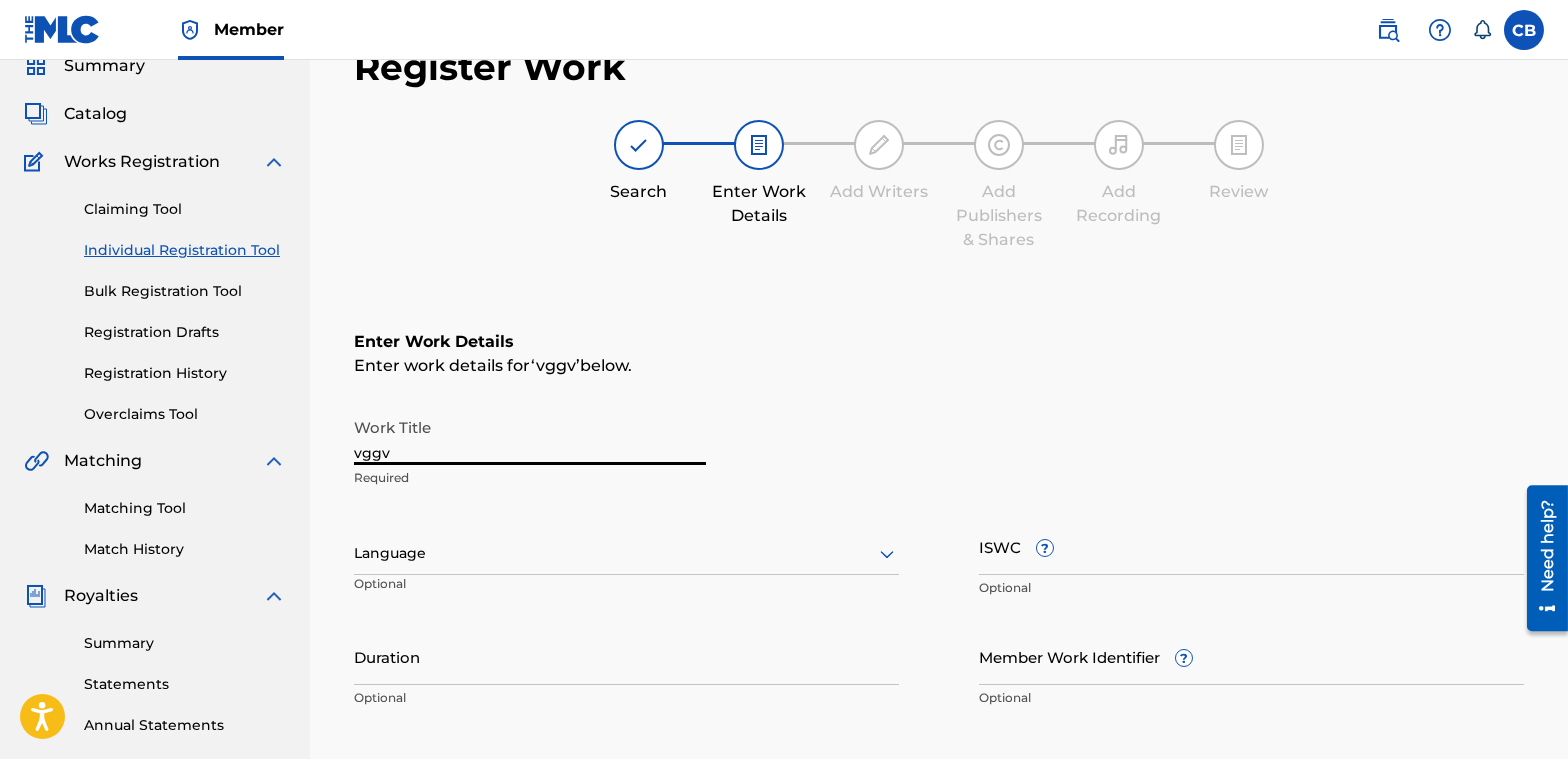 click on "vggv" at bounding box center [530, 436] 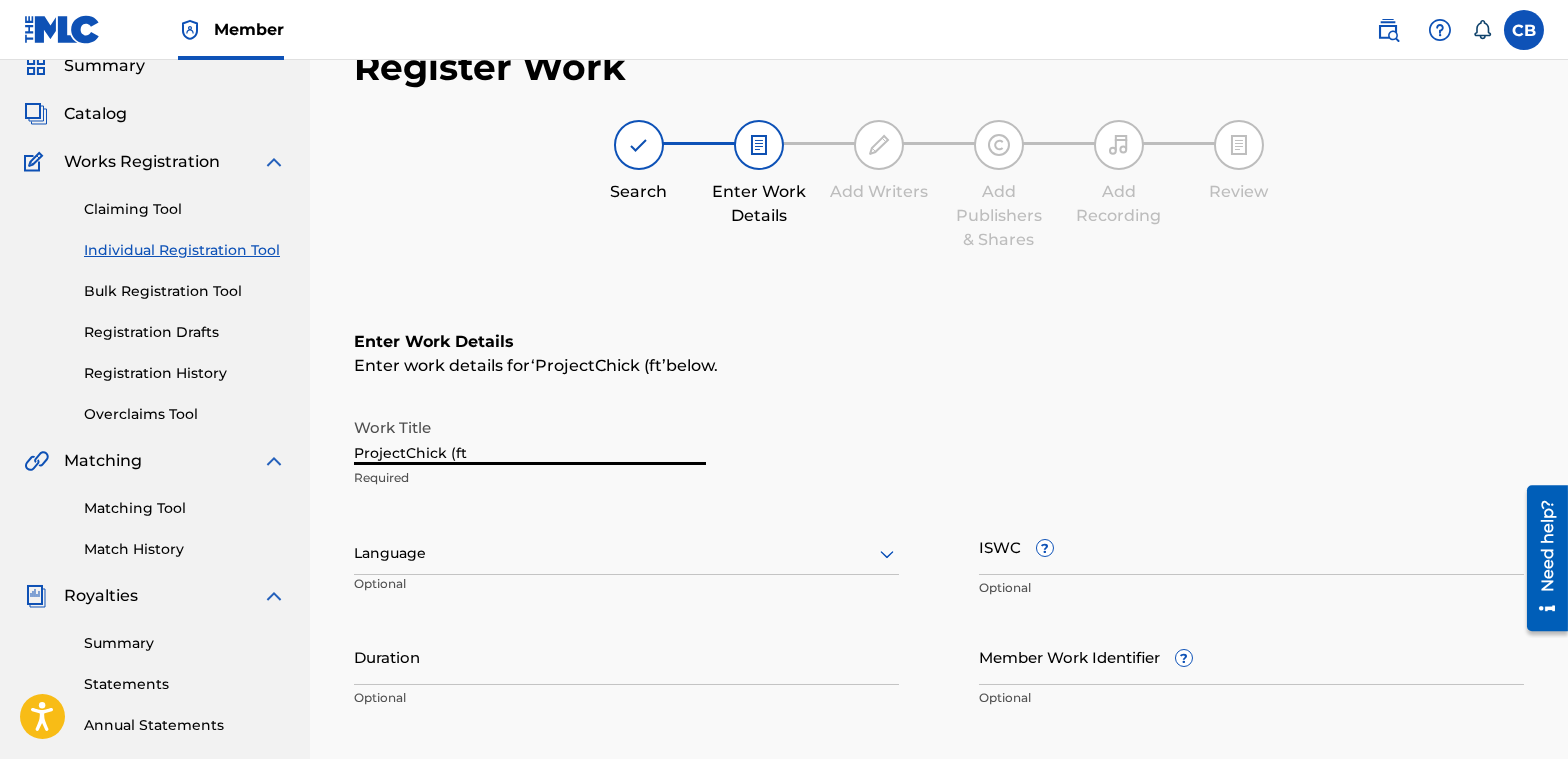 click on "ProjectChick (ft" at bounding box center (530, 436) 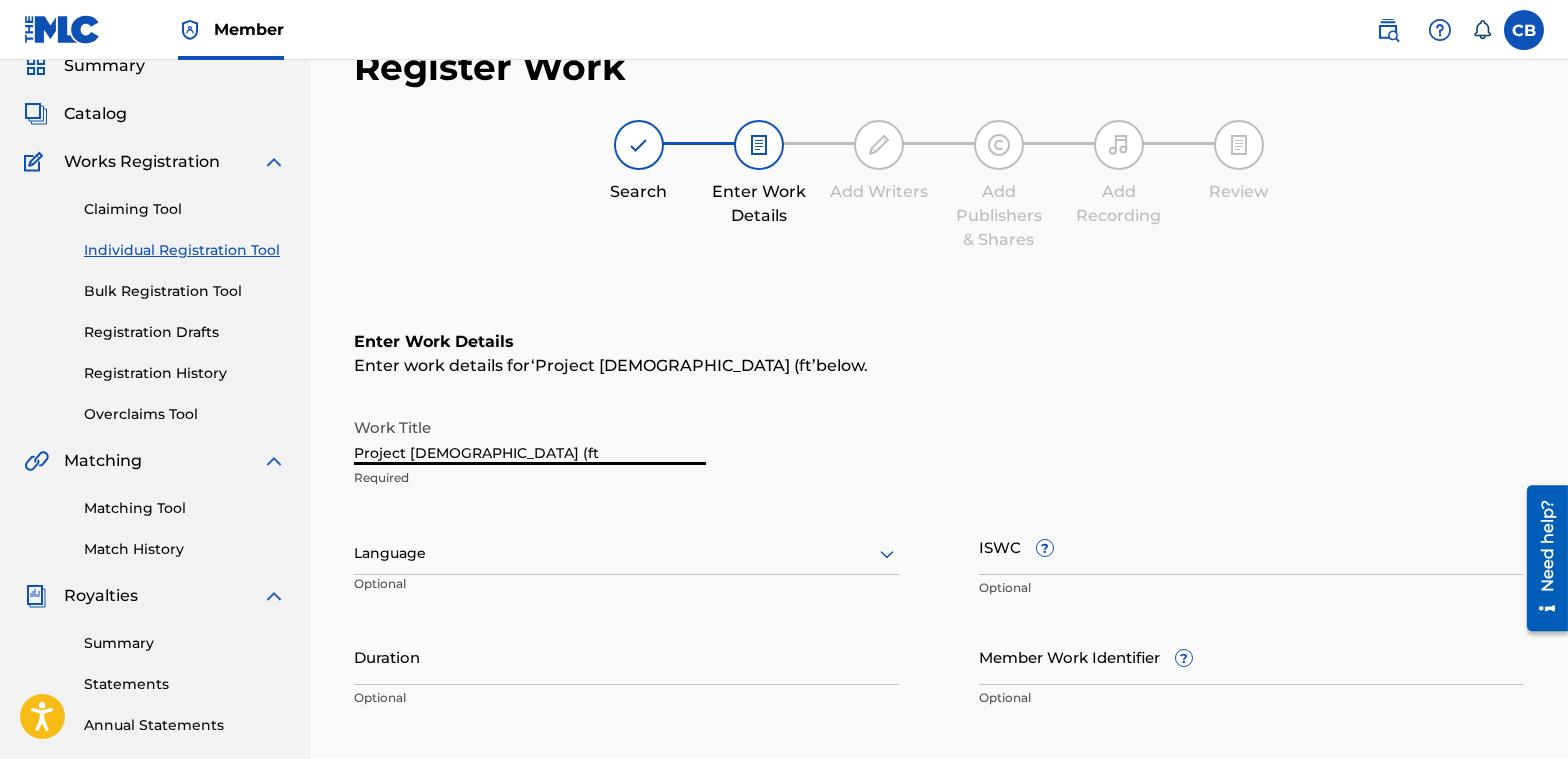 click on "Project Chick (ft" at bounding box center [530, 436] 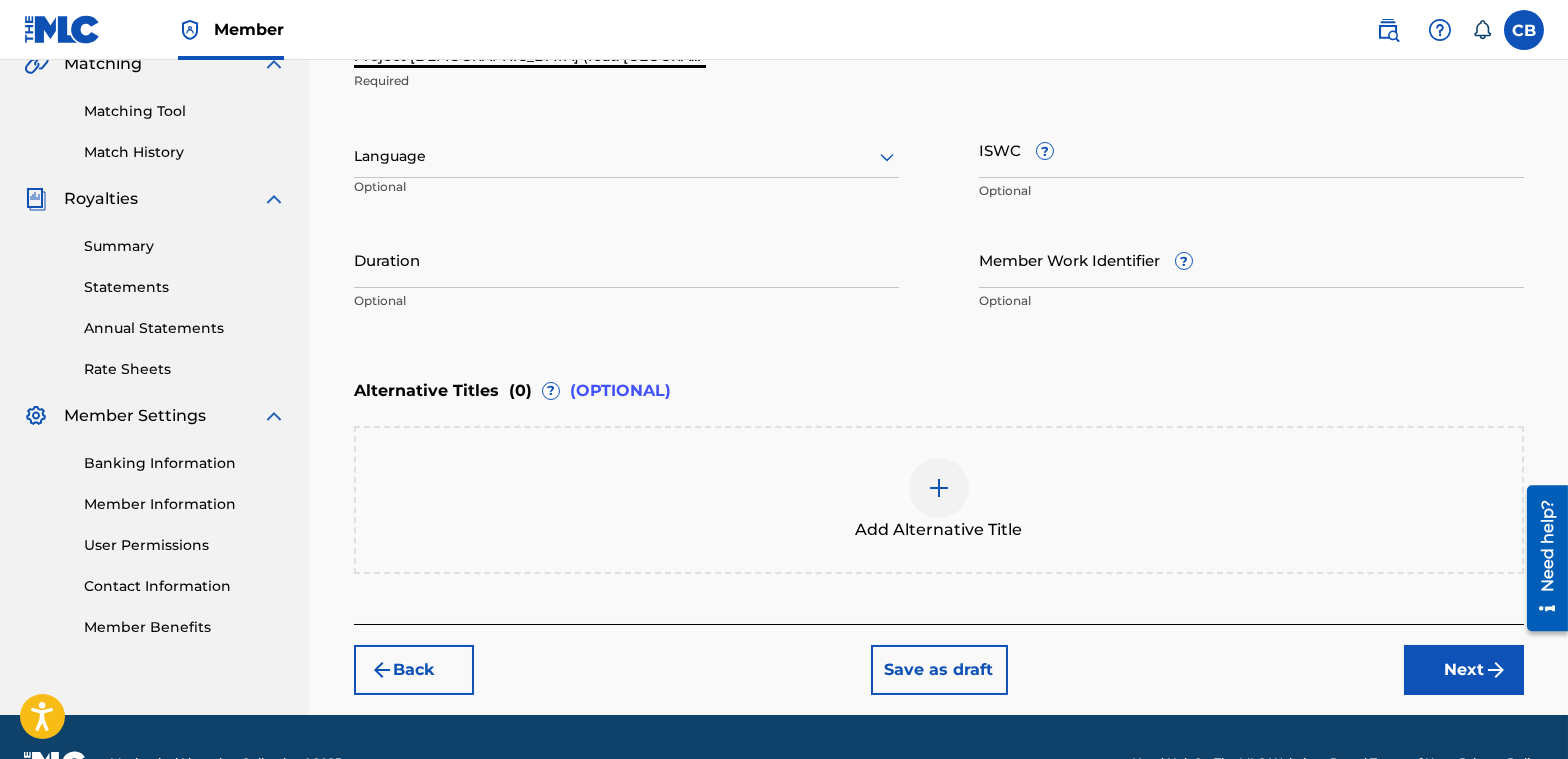 scroll, scrollTop: 485, scrollLeft: 0, axis: vertical 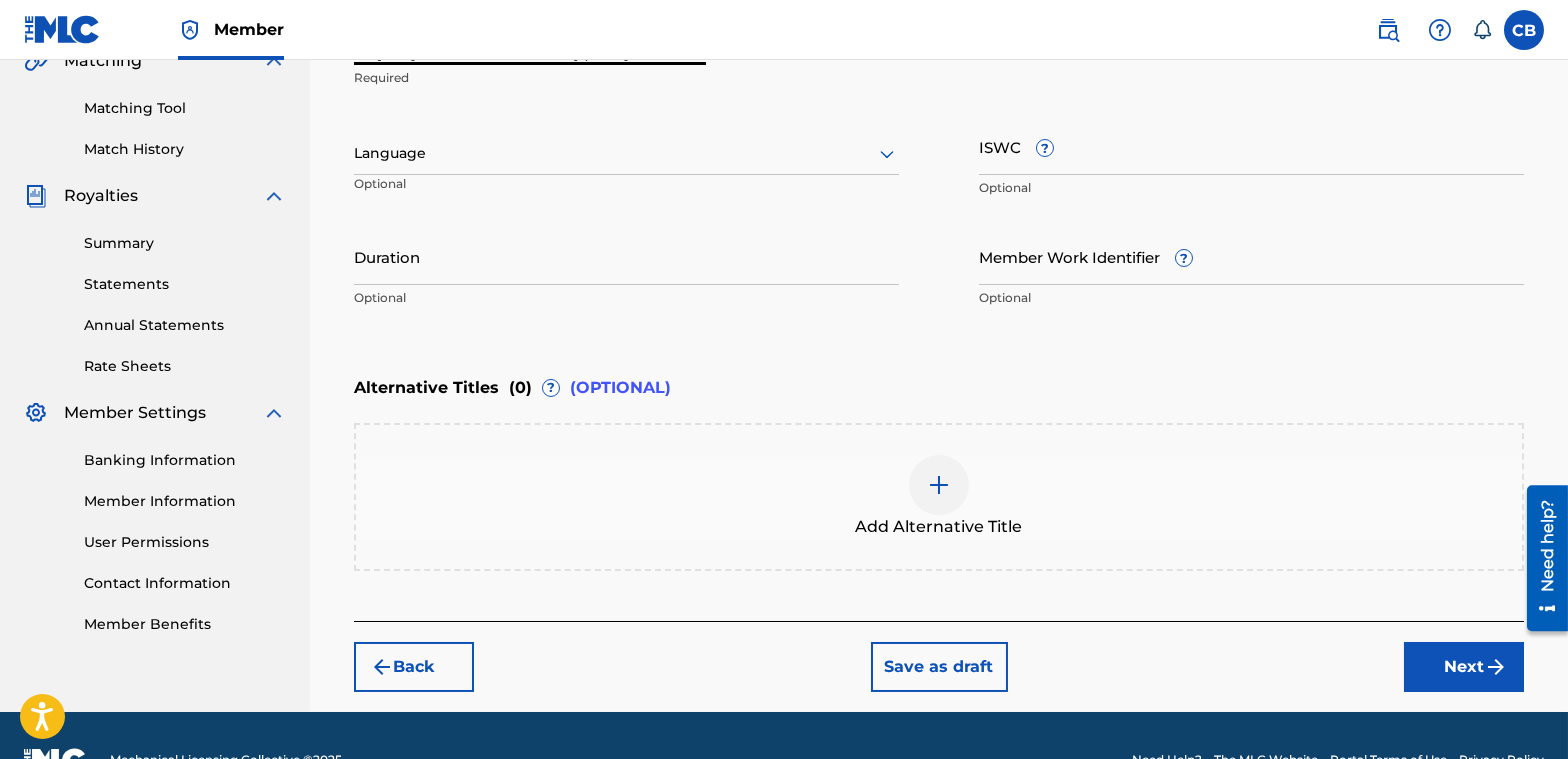 type on "Project Chick (feat. Tokyo Jetz)" 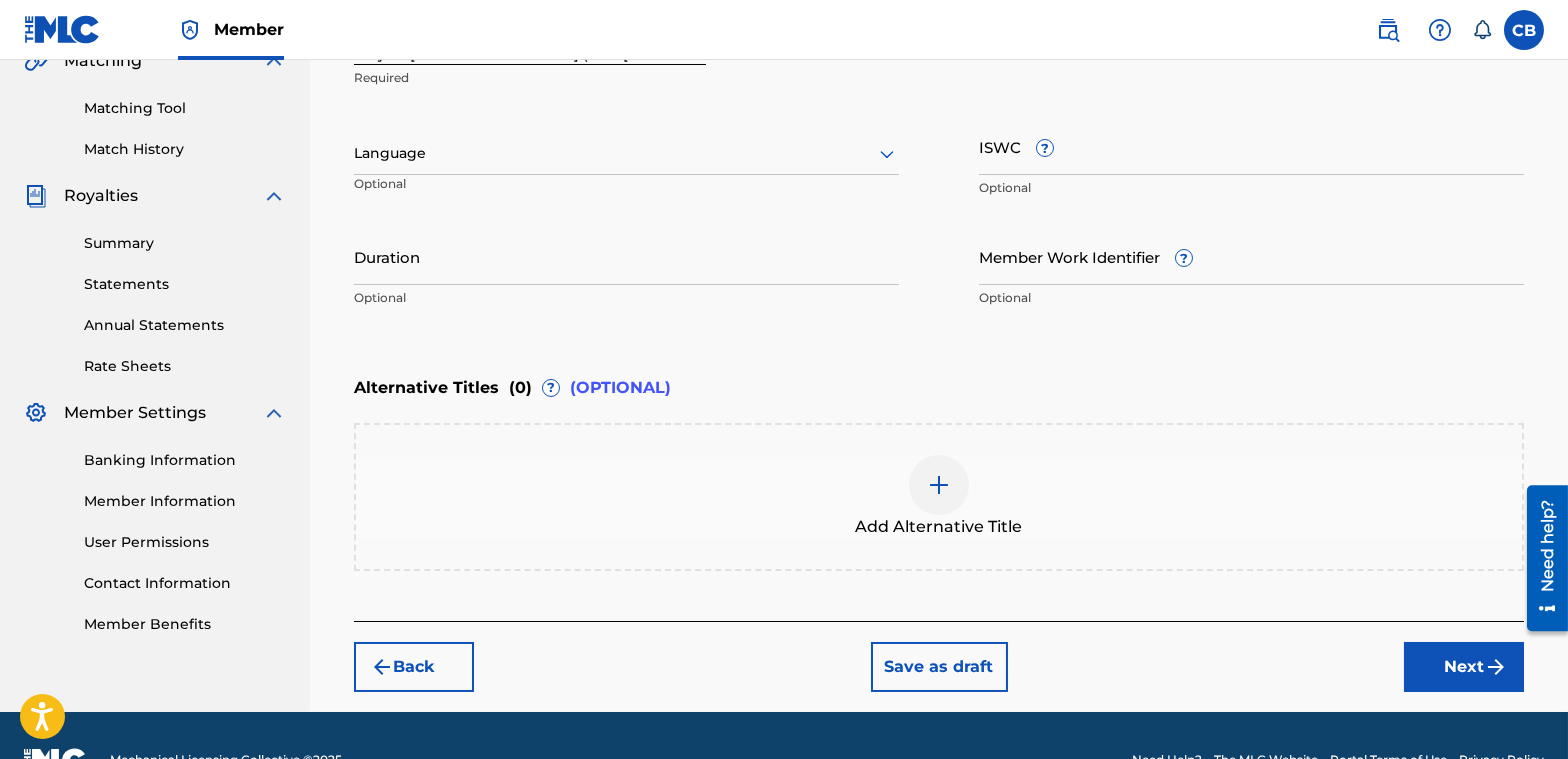 click on "Next" at bounding box center (1464, 667) 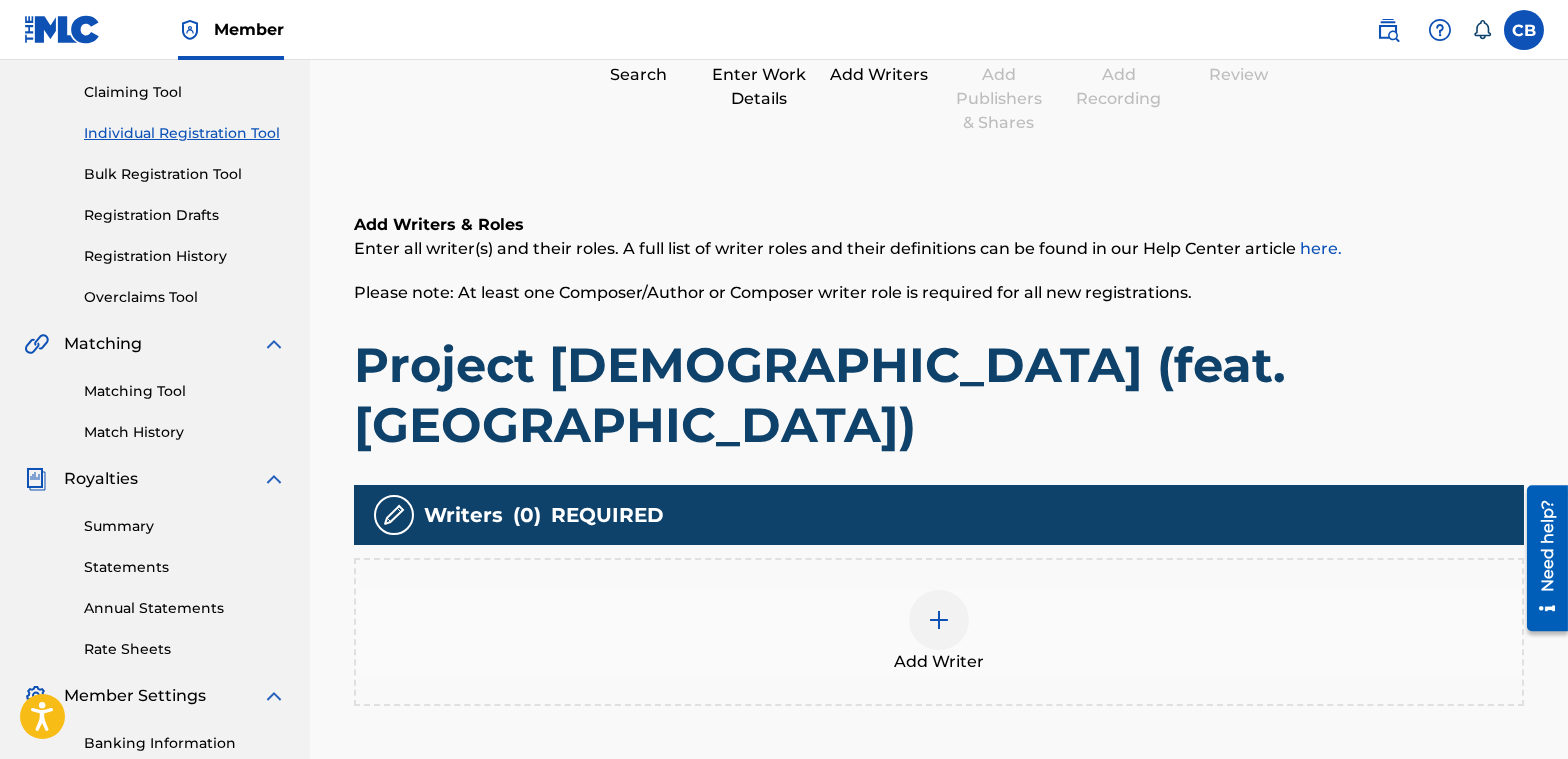 scroll, scrollTop: 290, scrollLeft: 0, axis: vertical 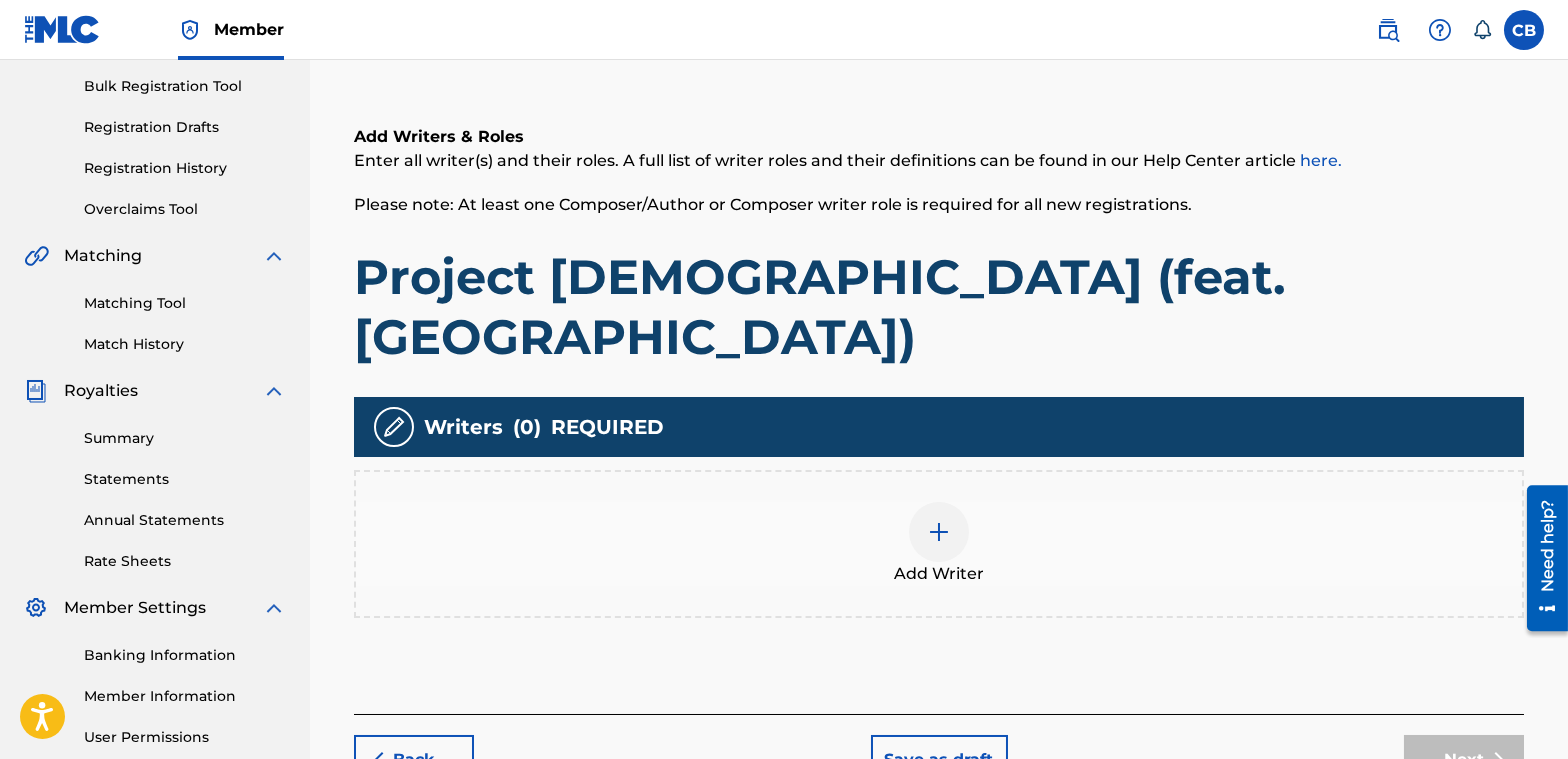 click at bounding box center [939, 532] 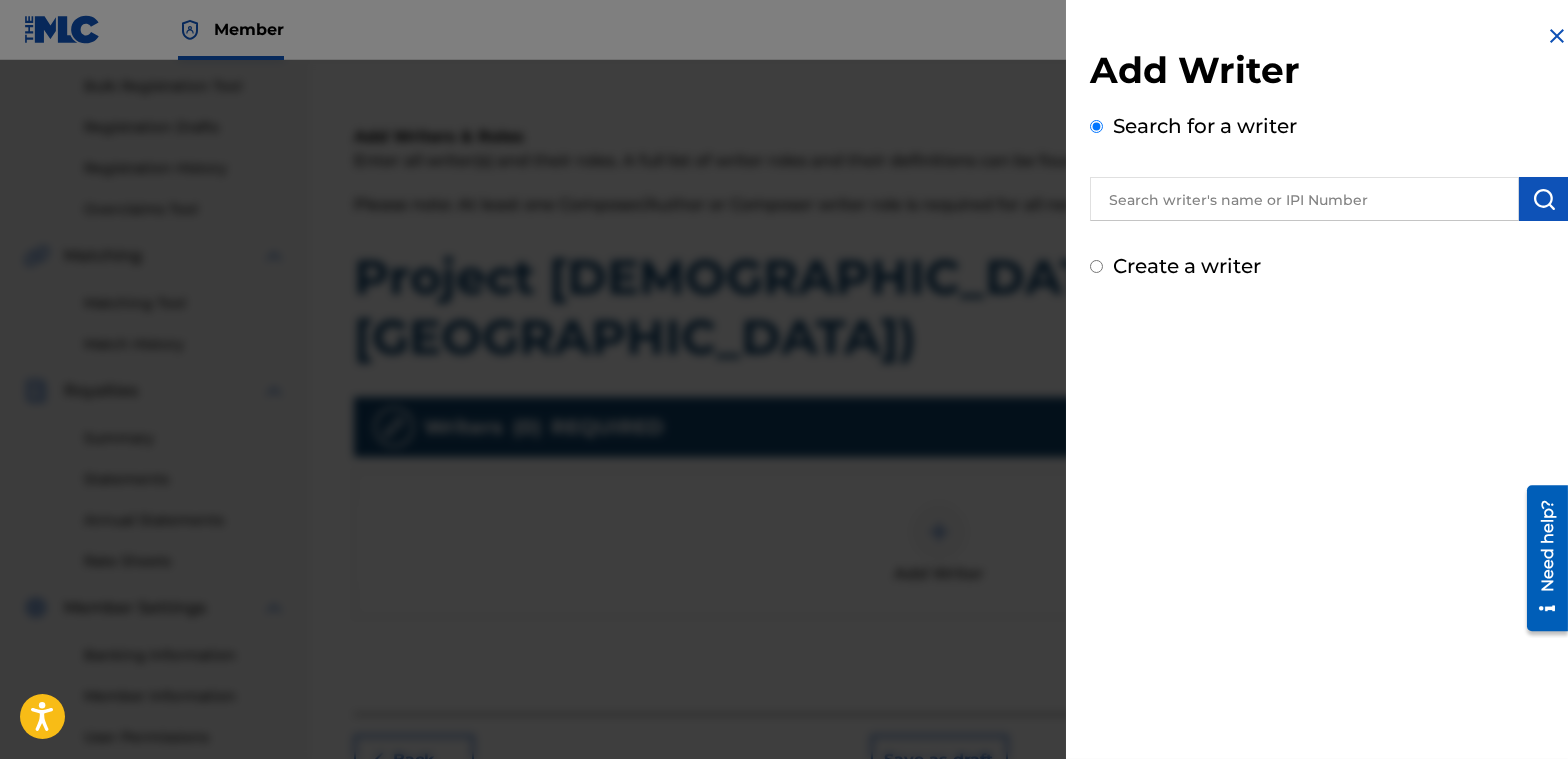 click at bounding box center (1304, 199) 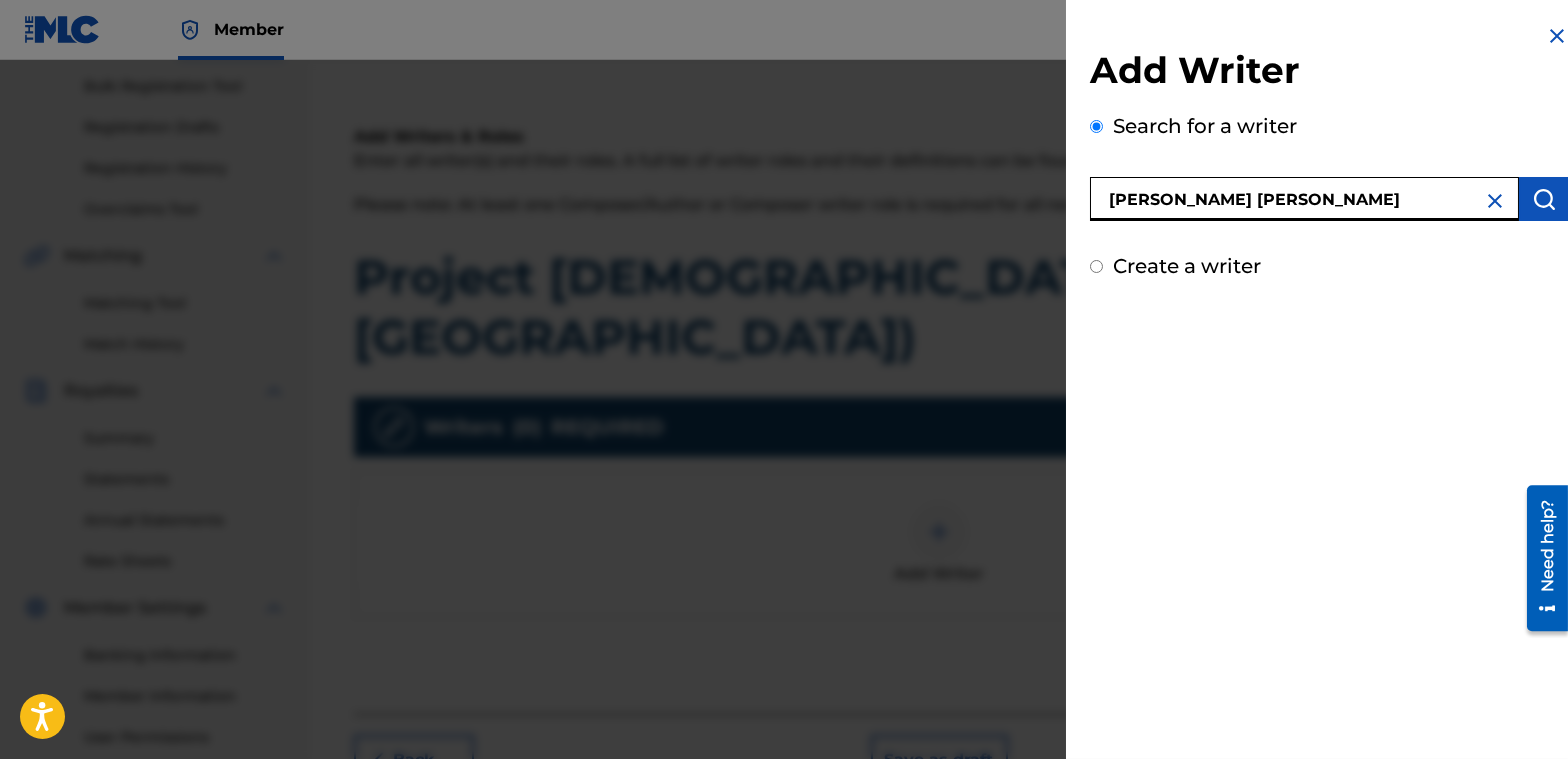 type on "cameron cortez bernard" 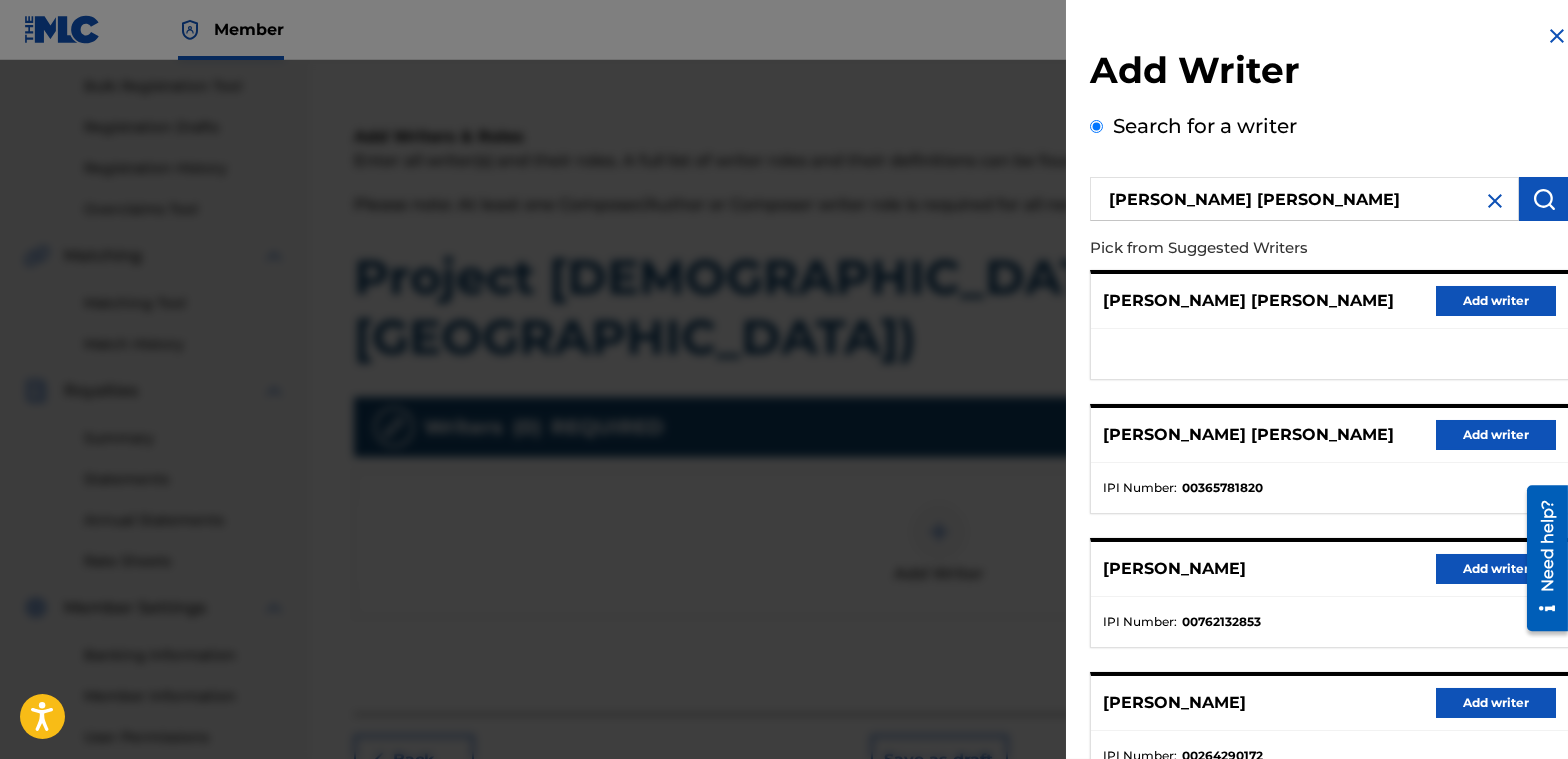 click on "Add writer" at bounding box center [1496, 435] 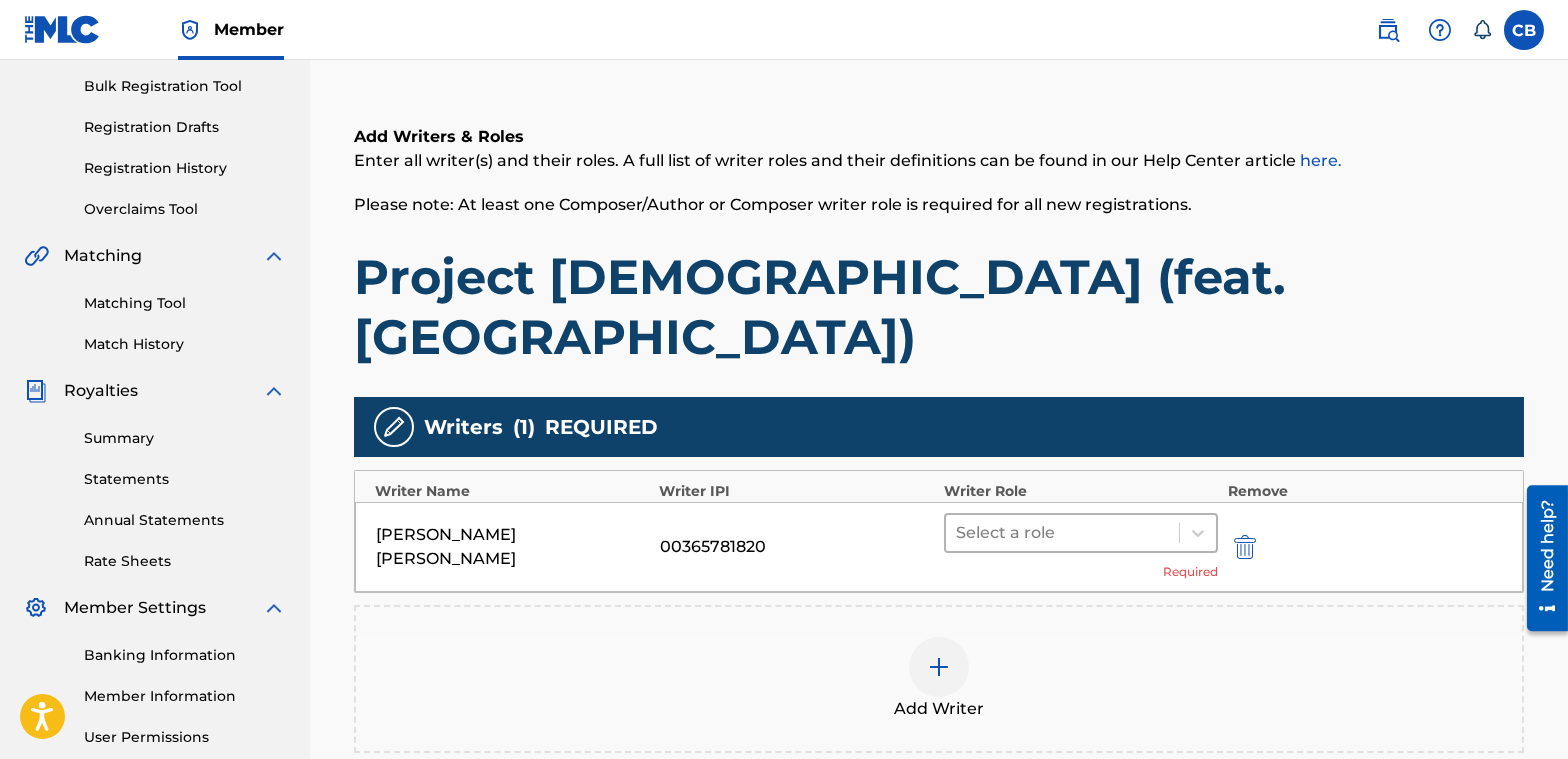 click at bounding box center [1062, 533] 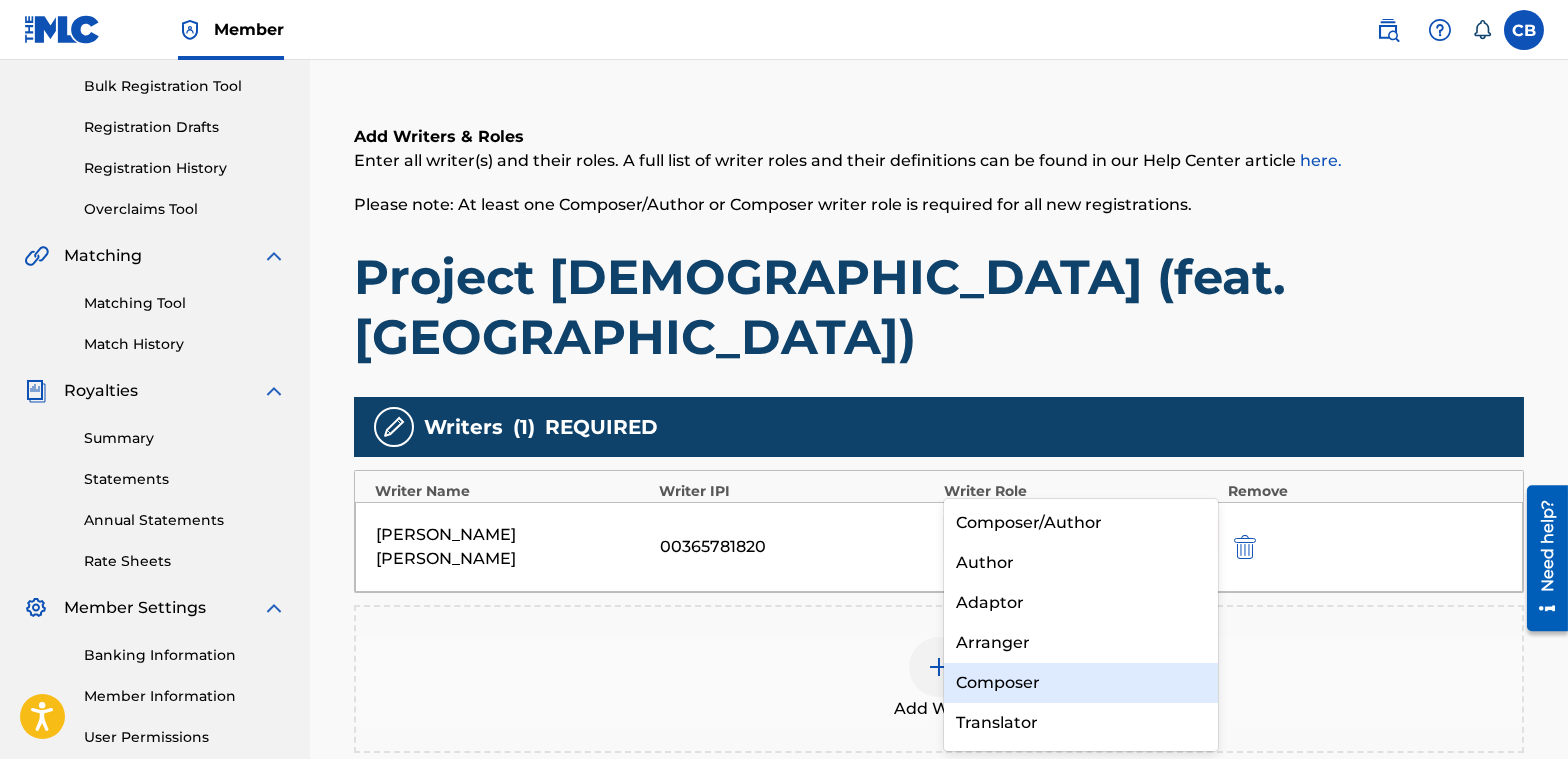 click on "Composer" at bounding box center (1081, 683) 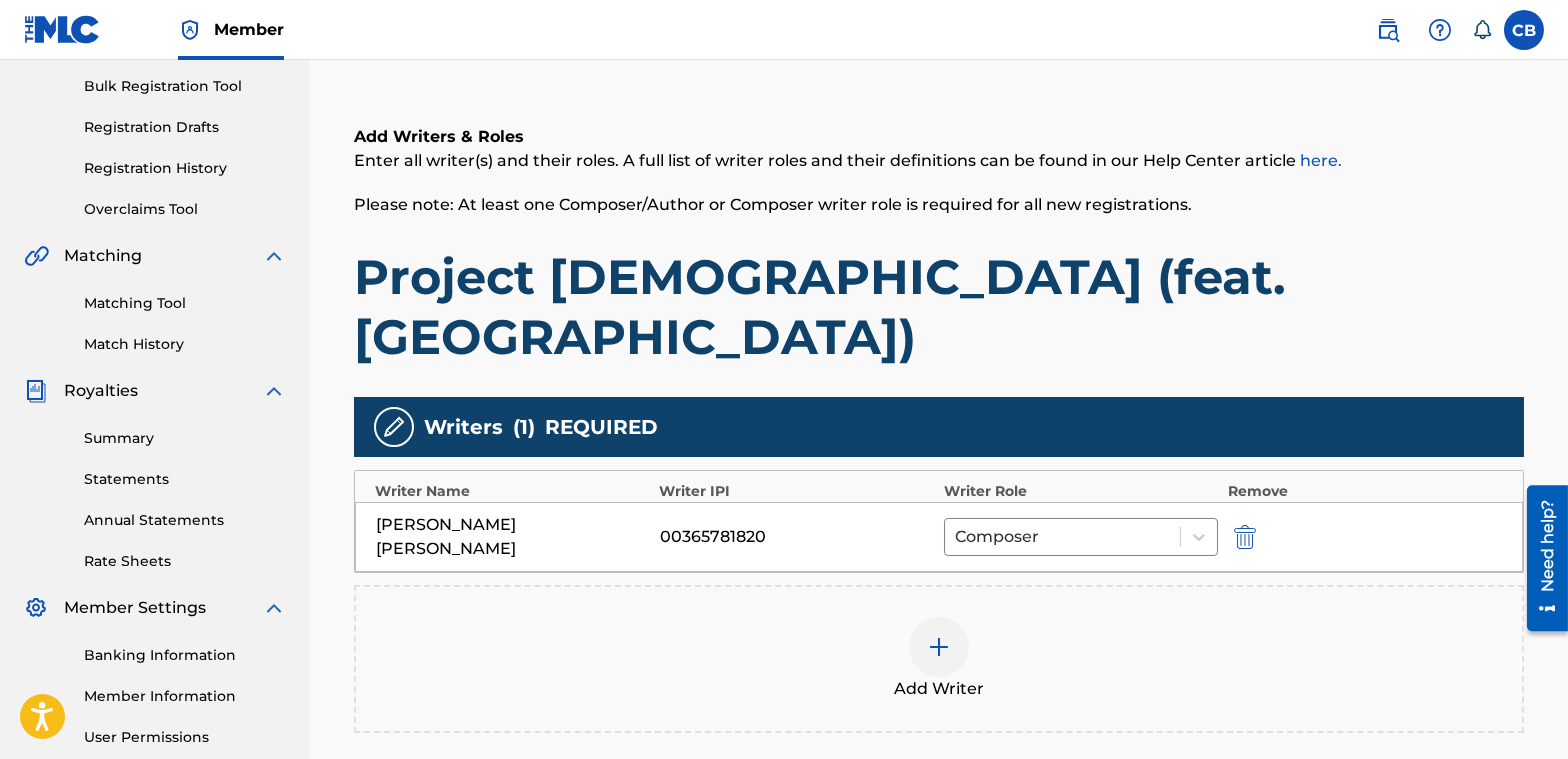 click at bounding box center (939, 647) 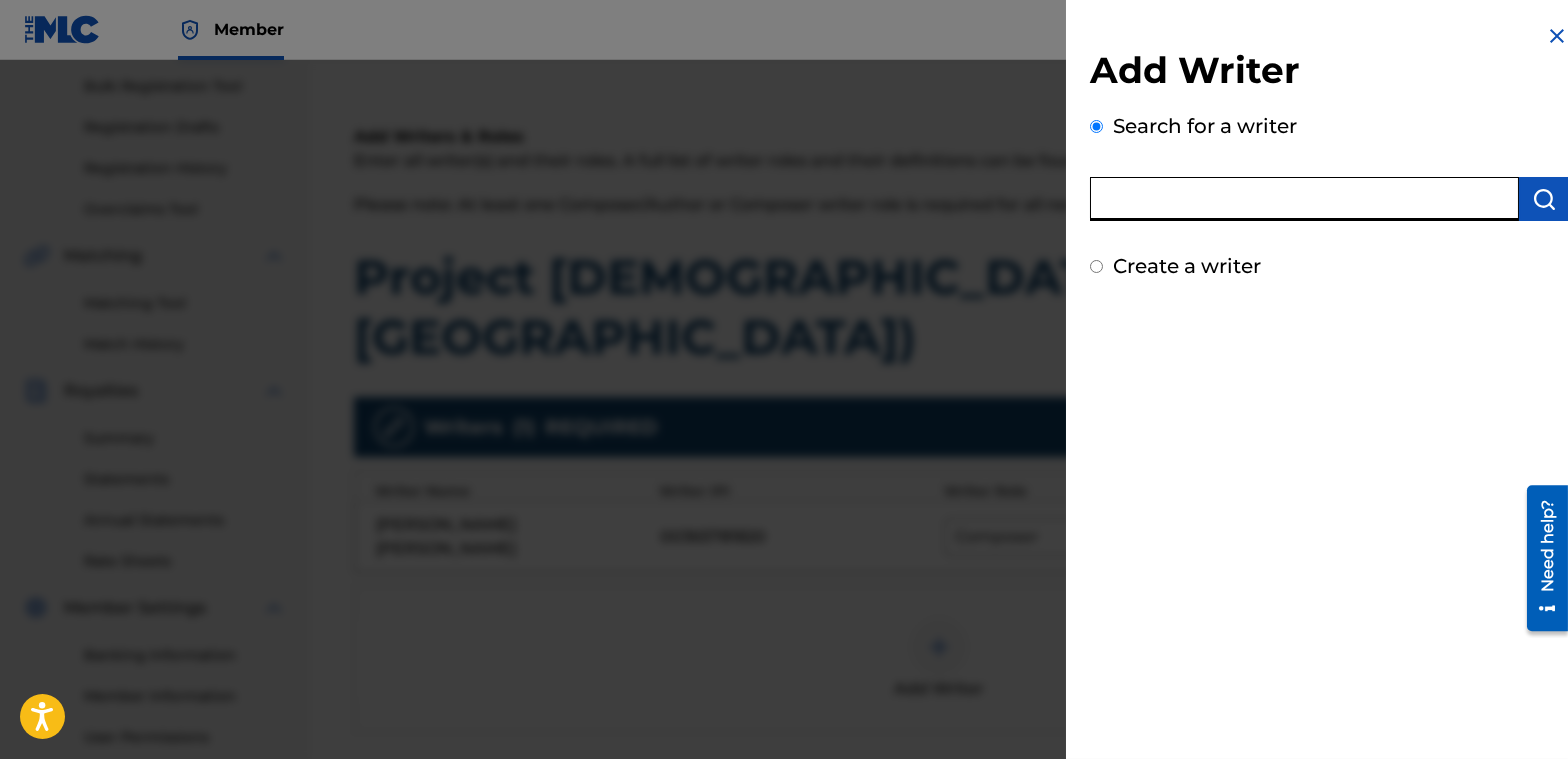 click at bounding box center (1304, 199) 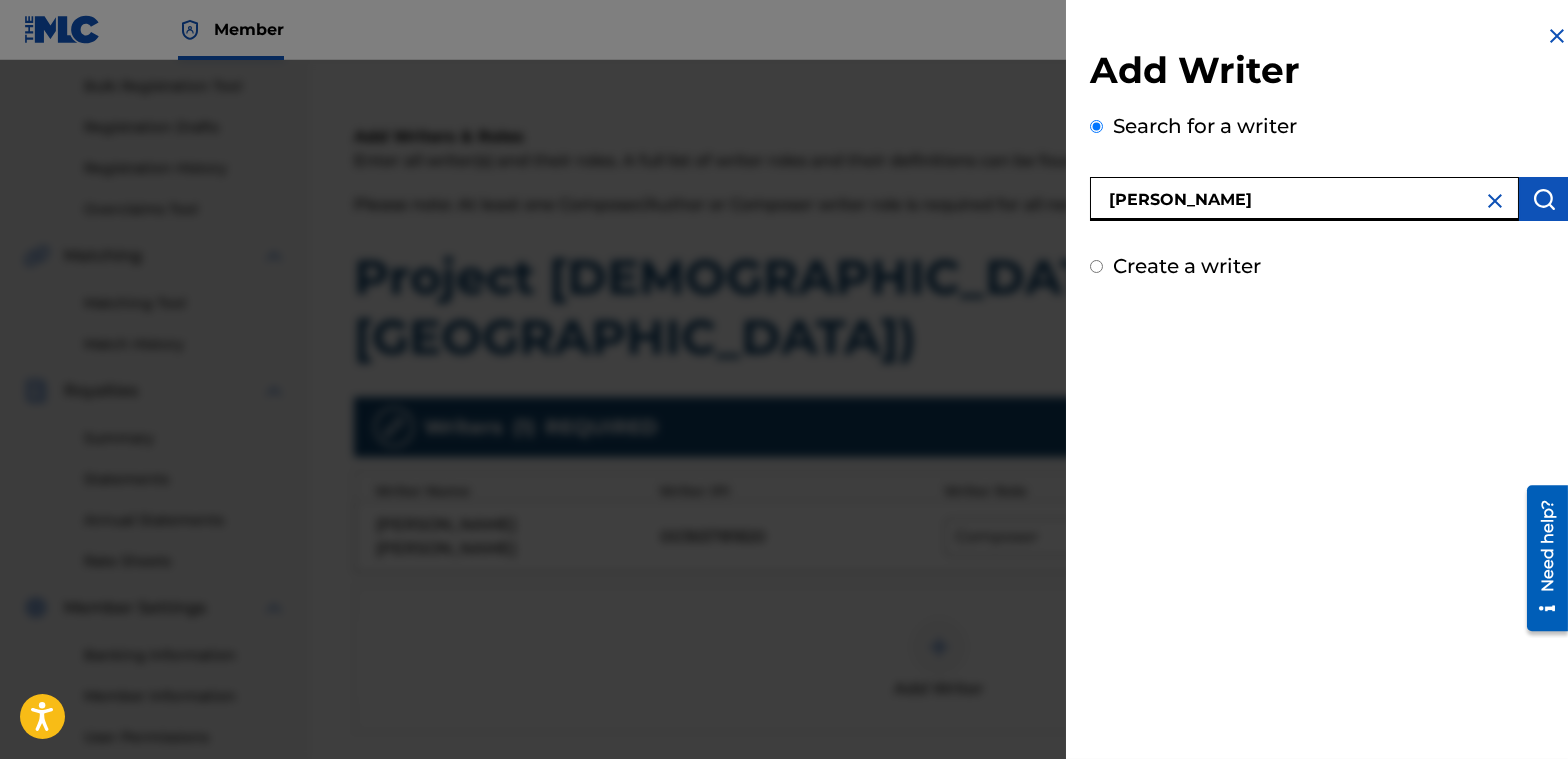 type on "emanuel calvin" 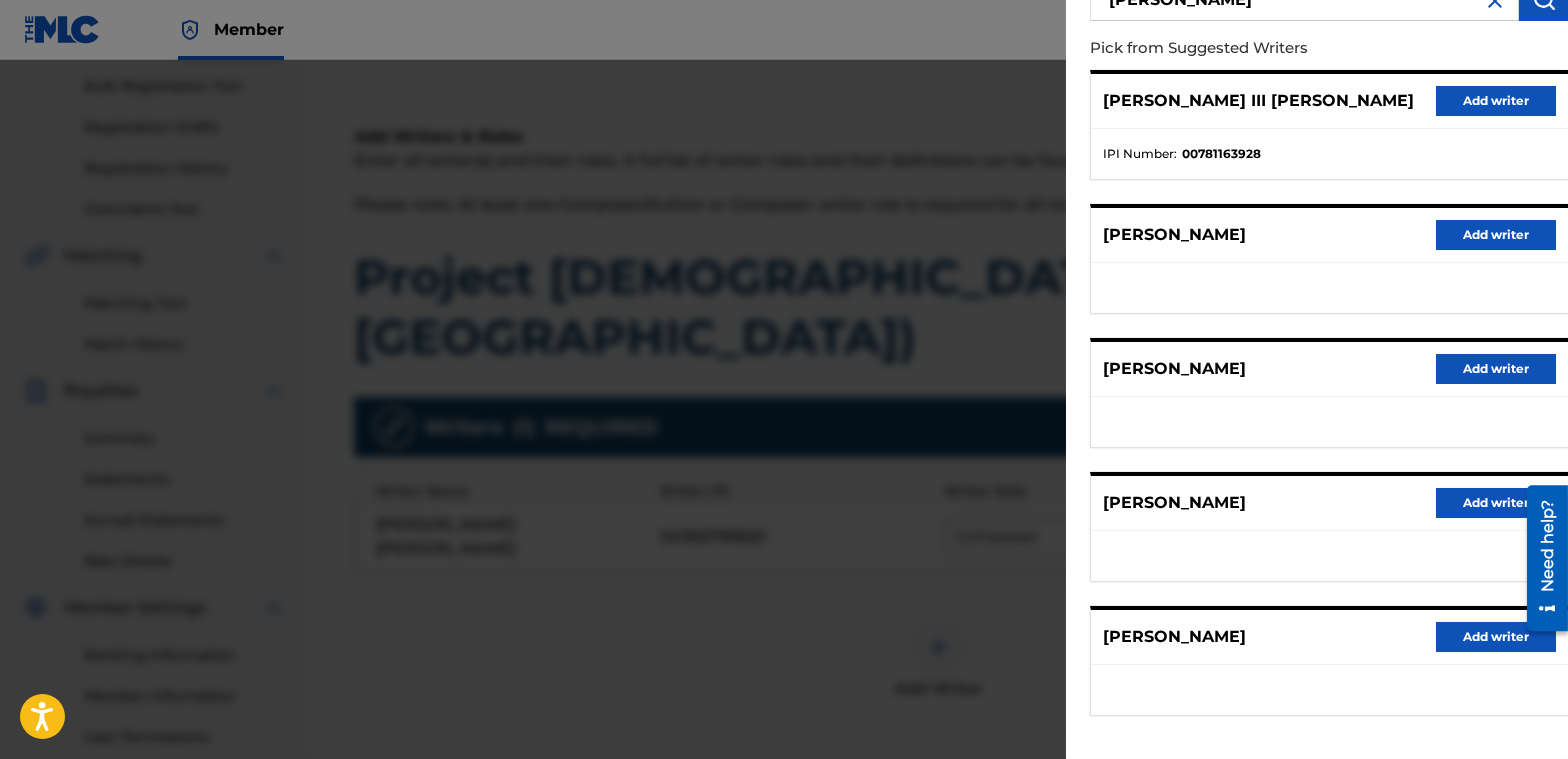 scroll, scrollTop: 100, scrollLeft: 0, axis: vertical 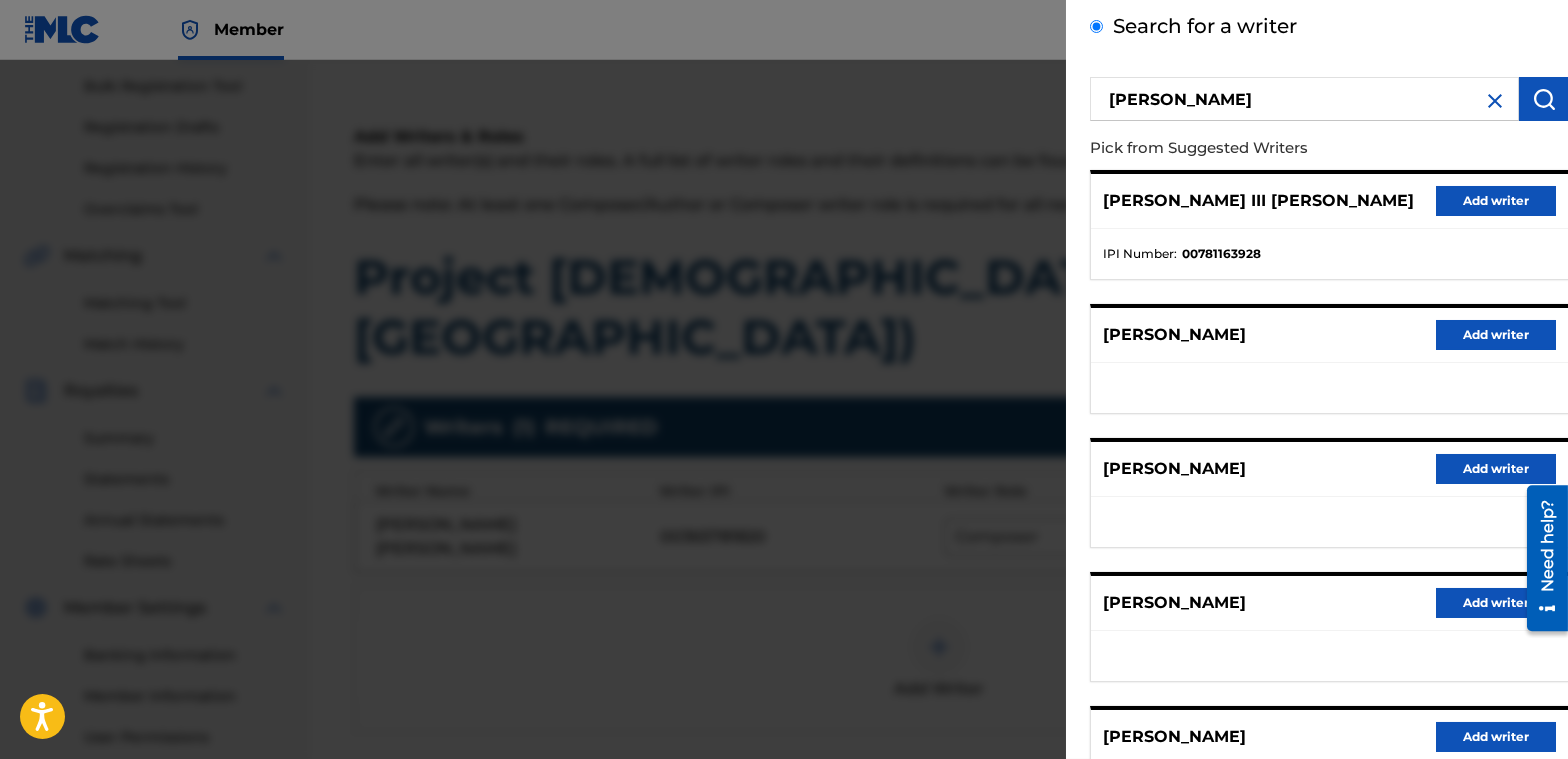 click on "Add writer" at bounding box center [1496, 201] 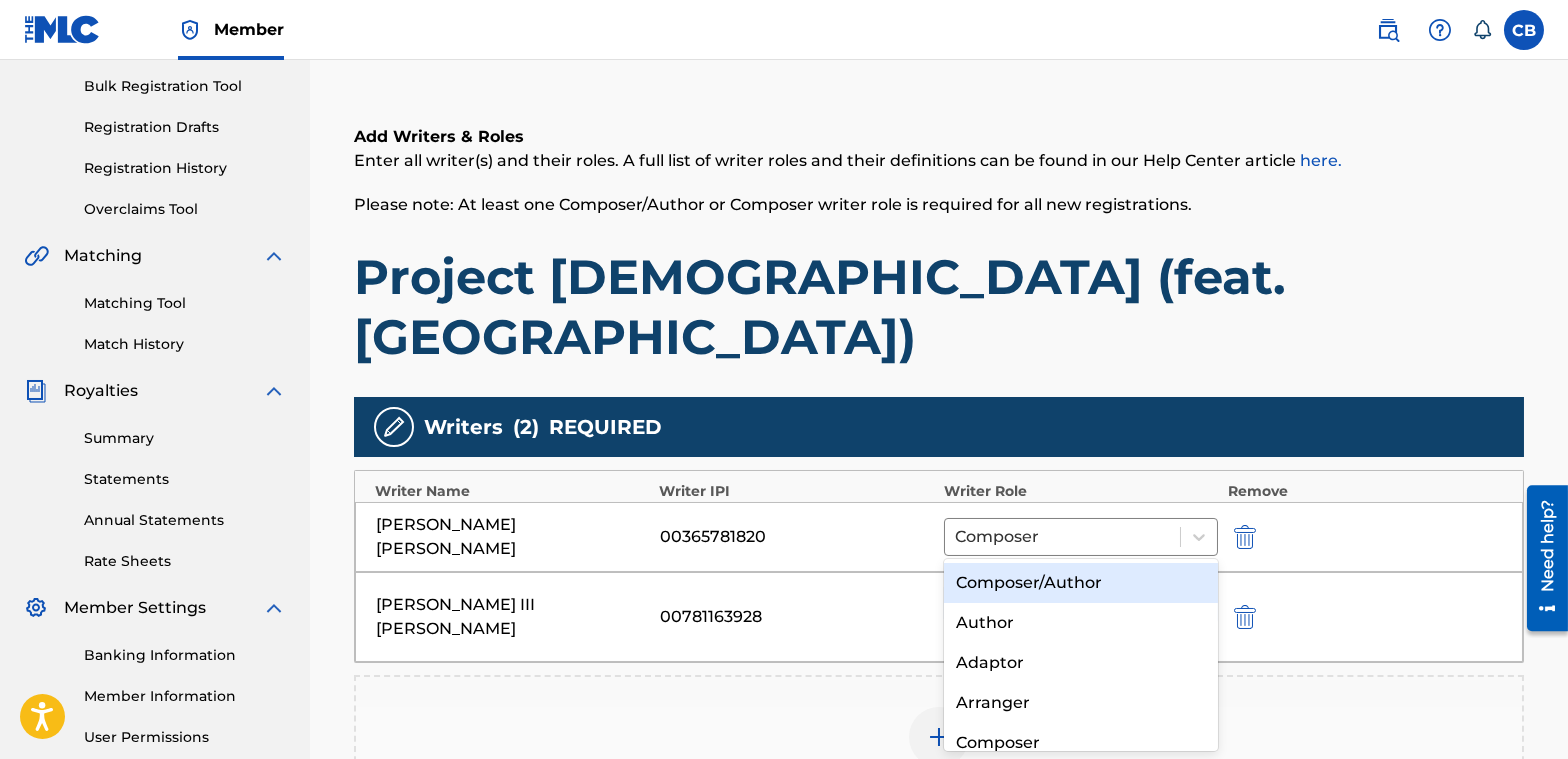 click at bounding box center [1062, 603] 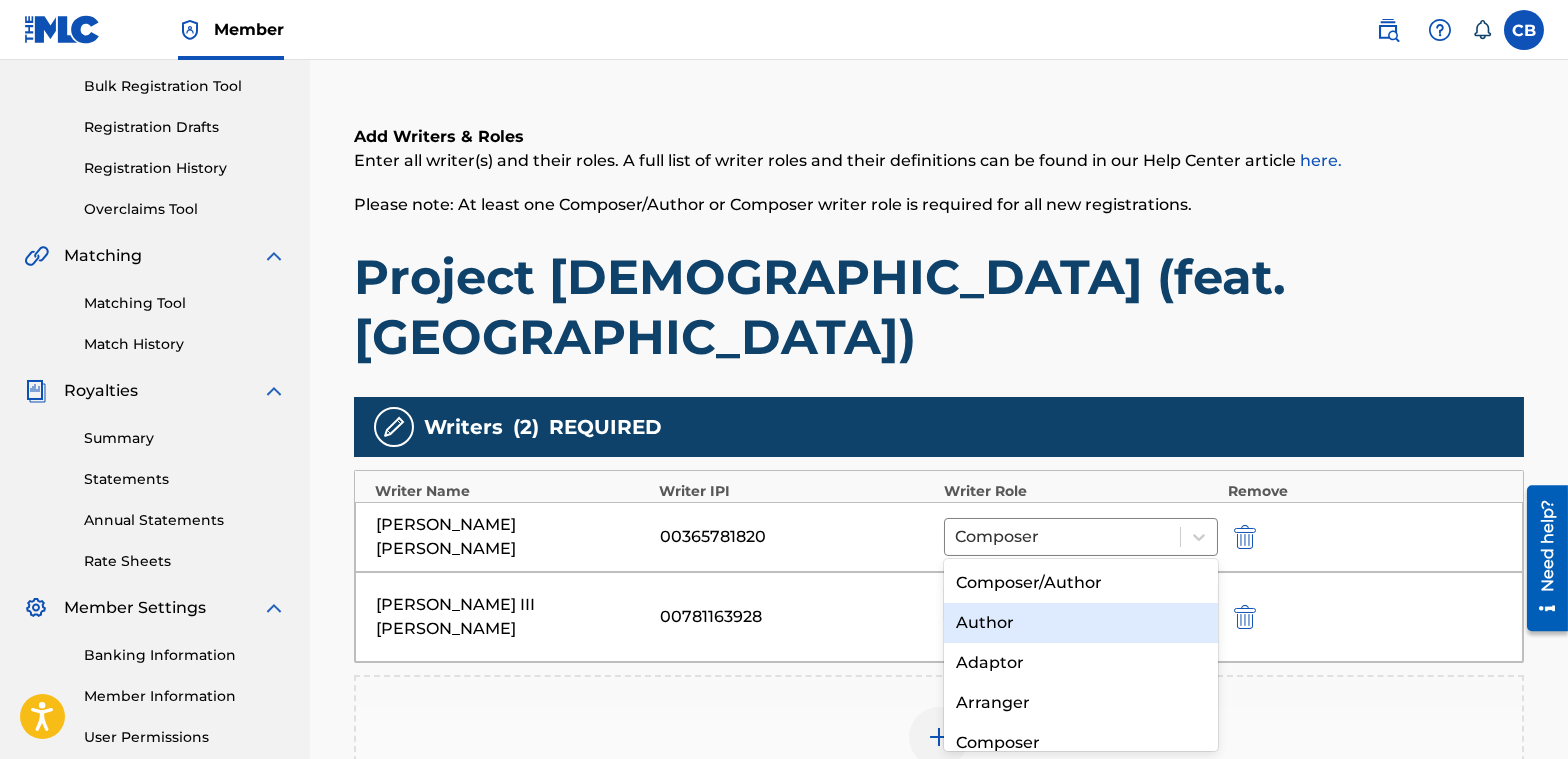 click on "Author" at bounding box center [1081, 623] 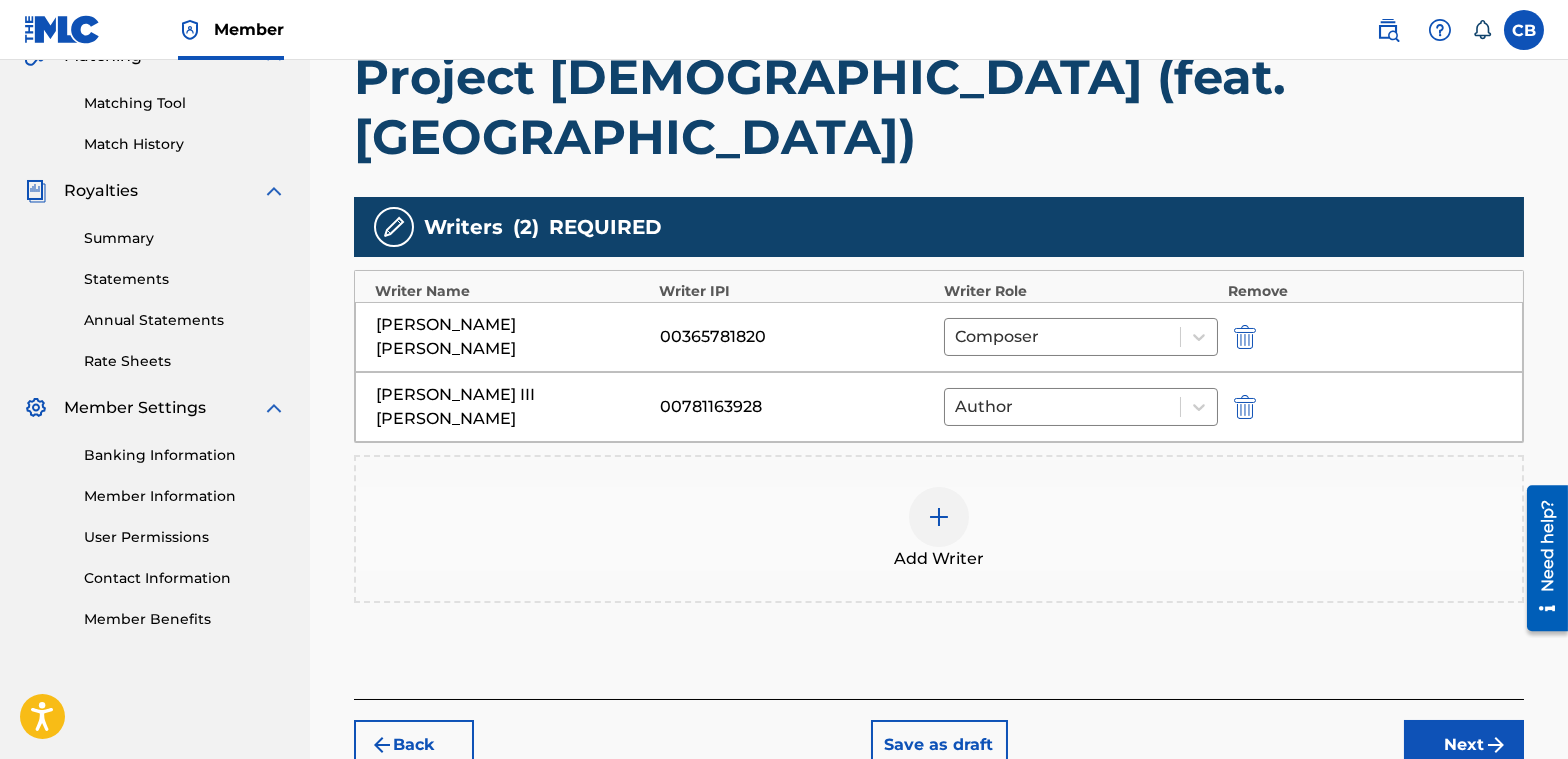 click on "Next" at bounding box center (1464, 745) 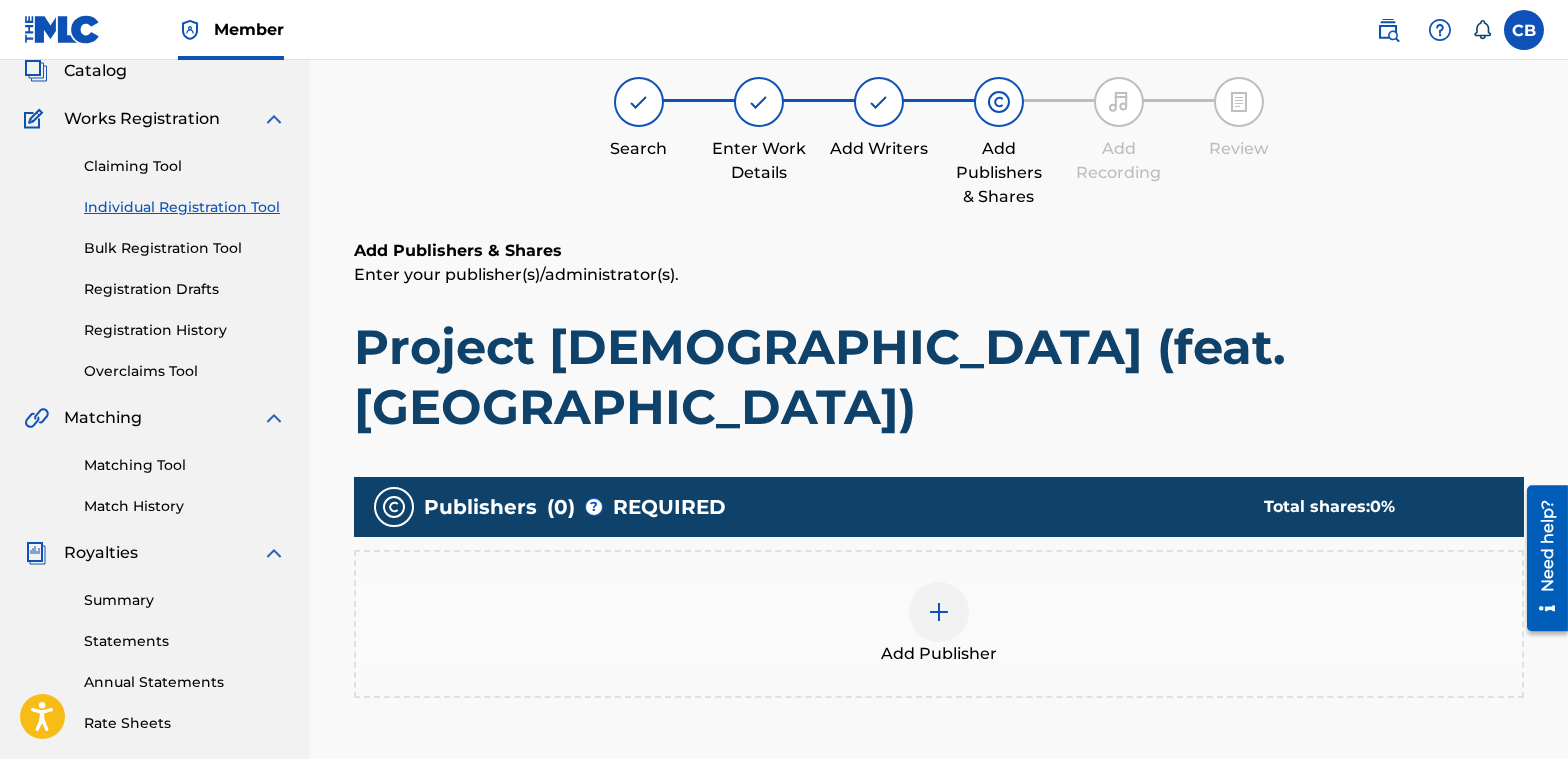 scroll, scrollTop: 90, scrollLeft: 0, axis: vertical 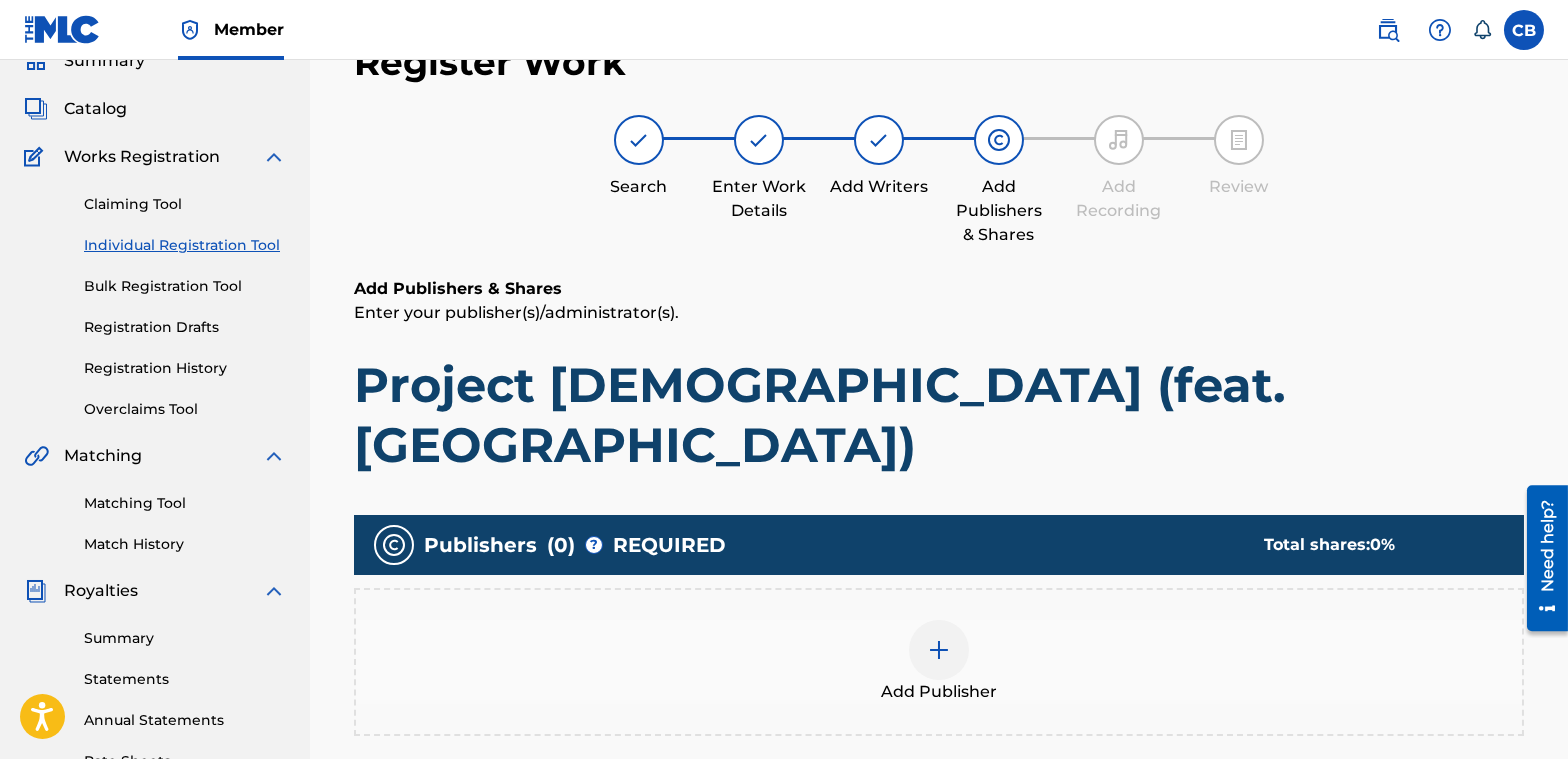 click at bounding box center (939, 650) 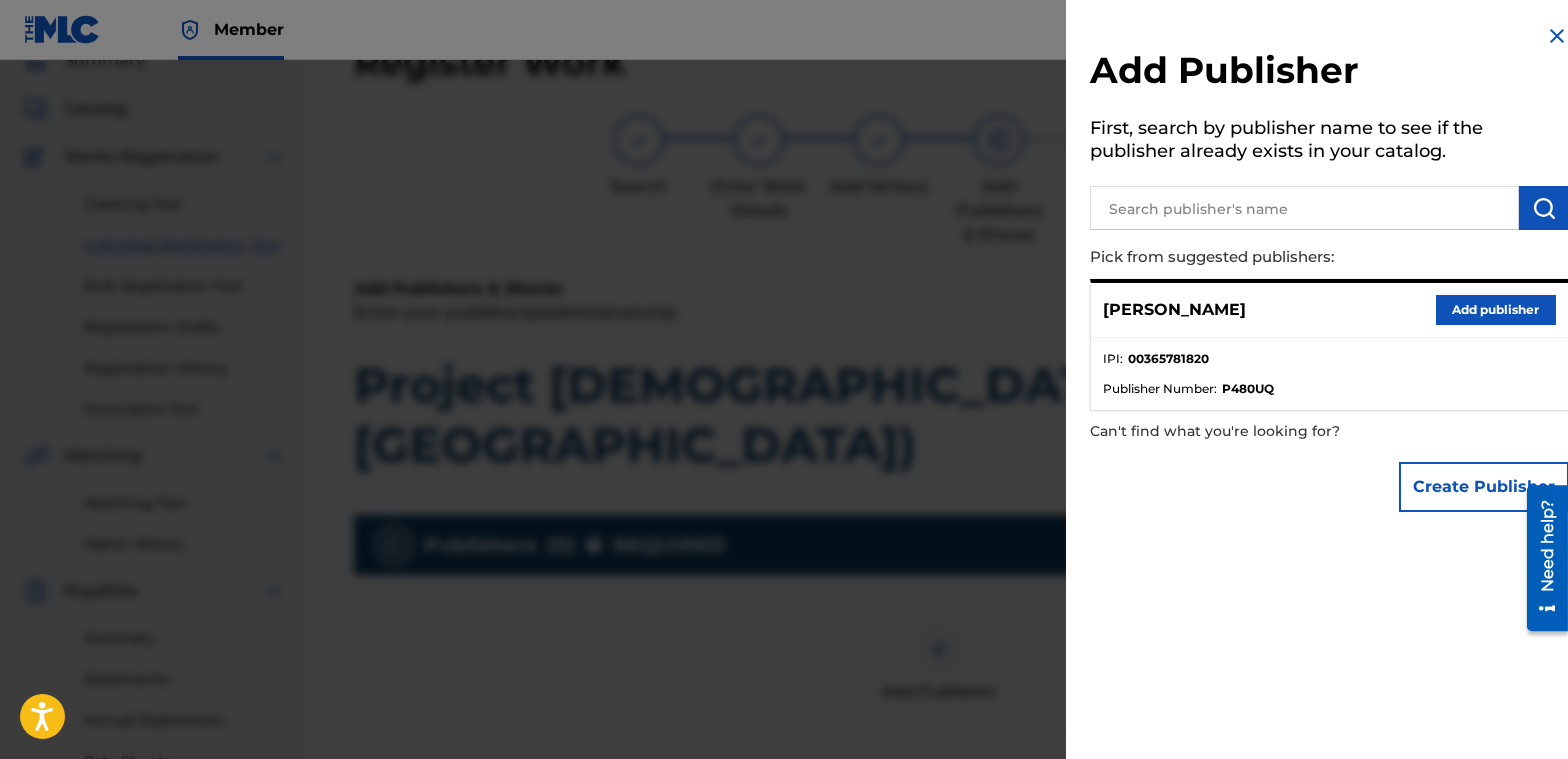 click on "Add publisher" at bounding box center (1496, 310) 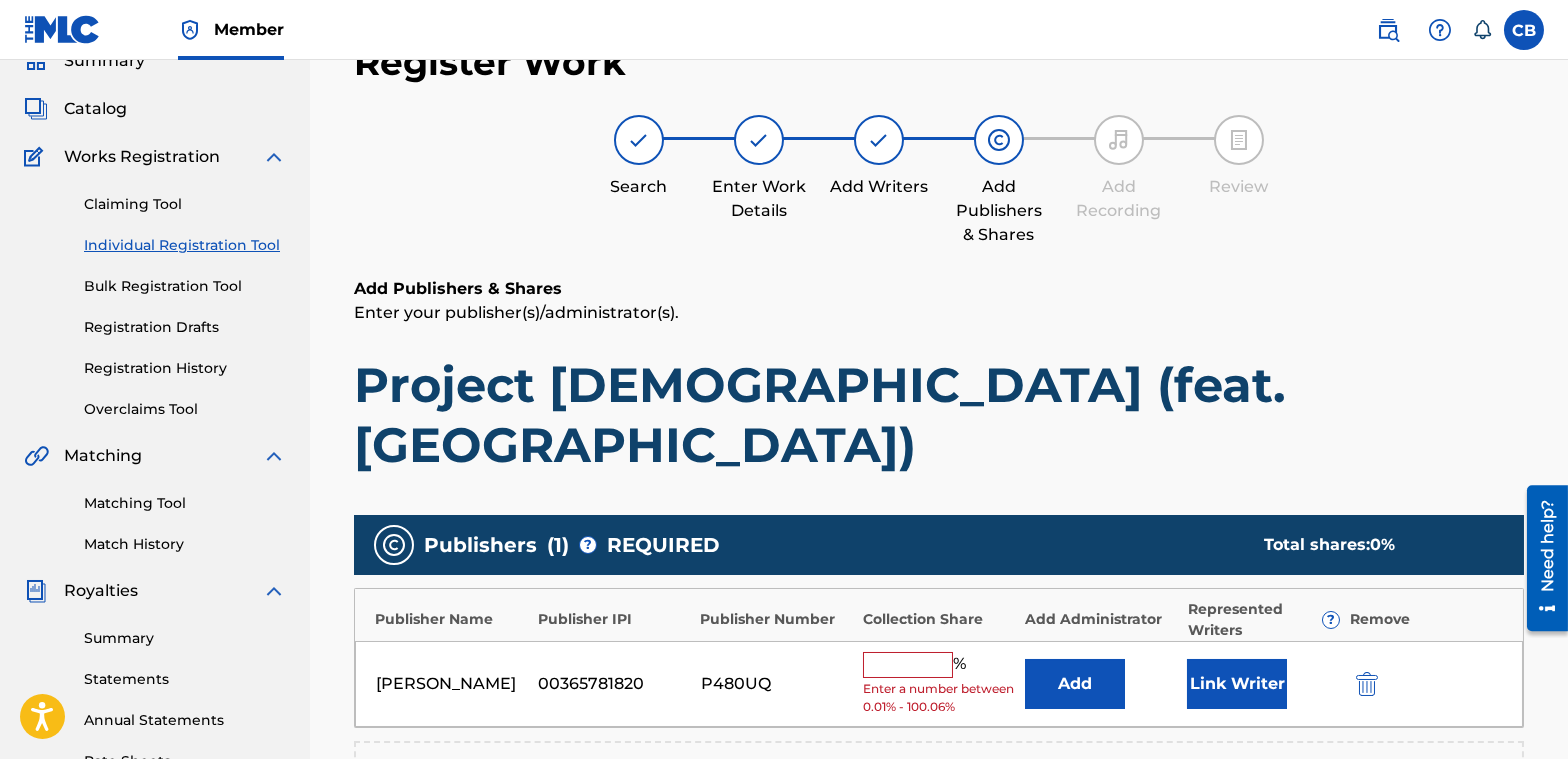 click at bounding box center (908, 665) 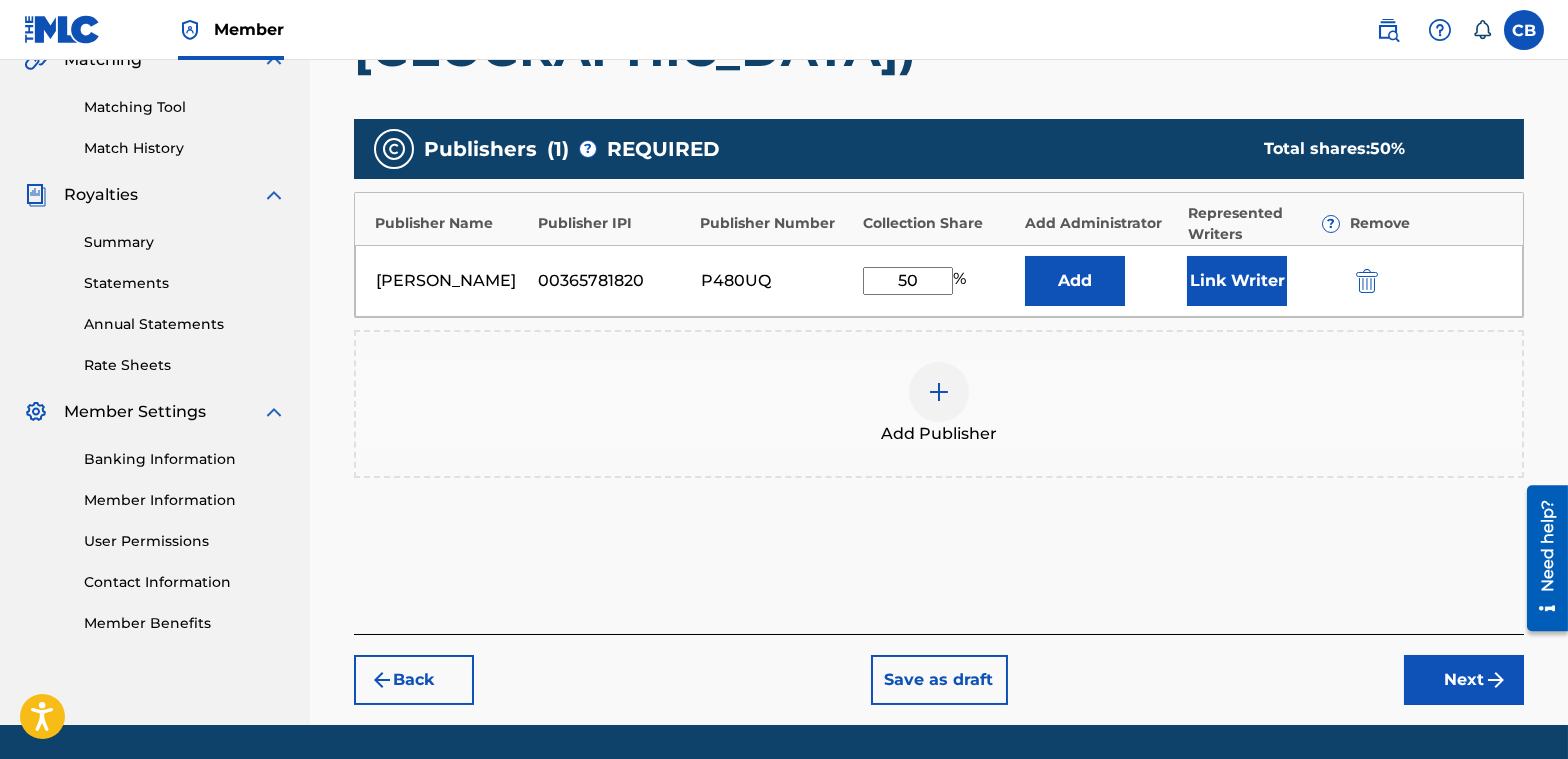 click at bounding box center (1496, 680) 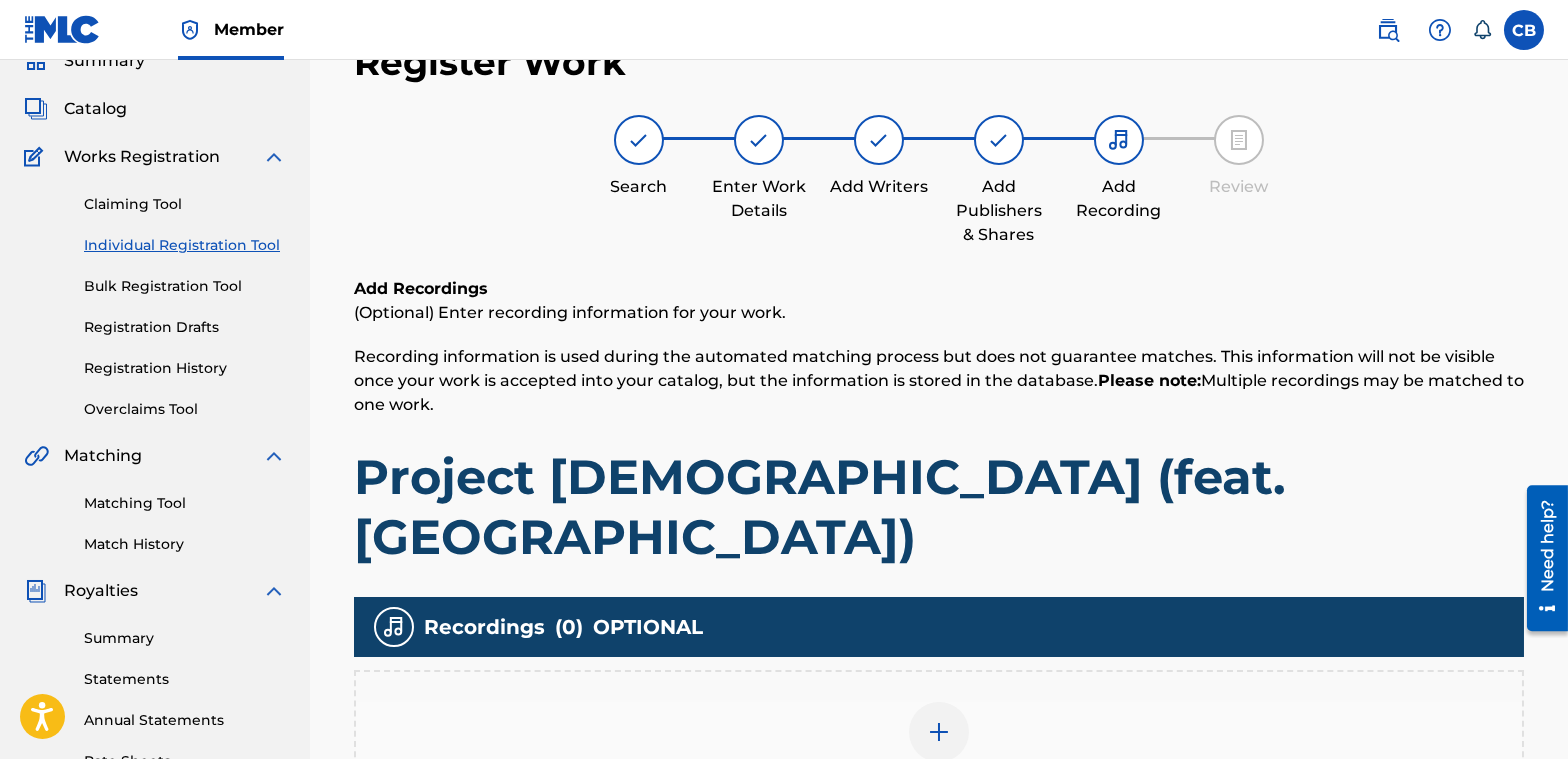 scroll, scrollTop: 190, scrollLeft: 0, axis: vertical 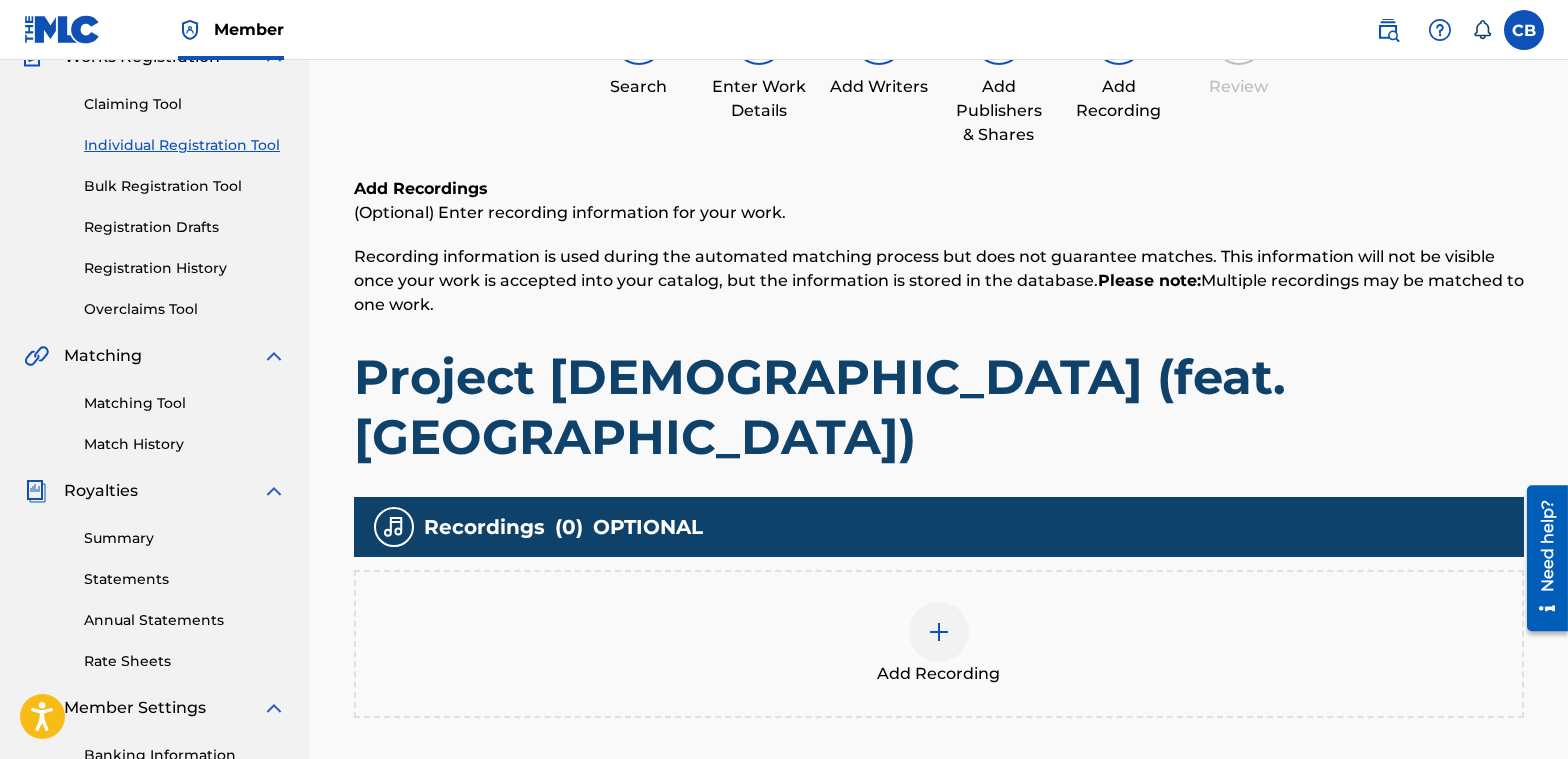 click on "Add Recording" at bounding box center (939, 644) 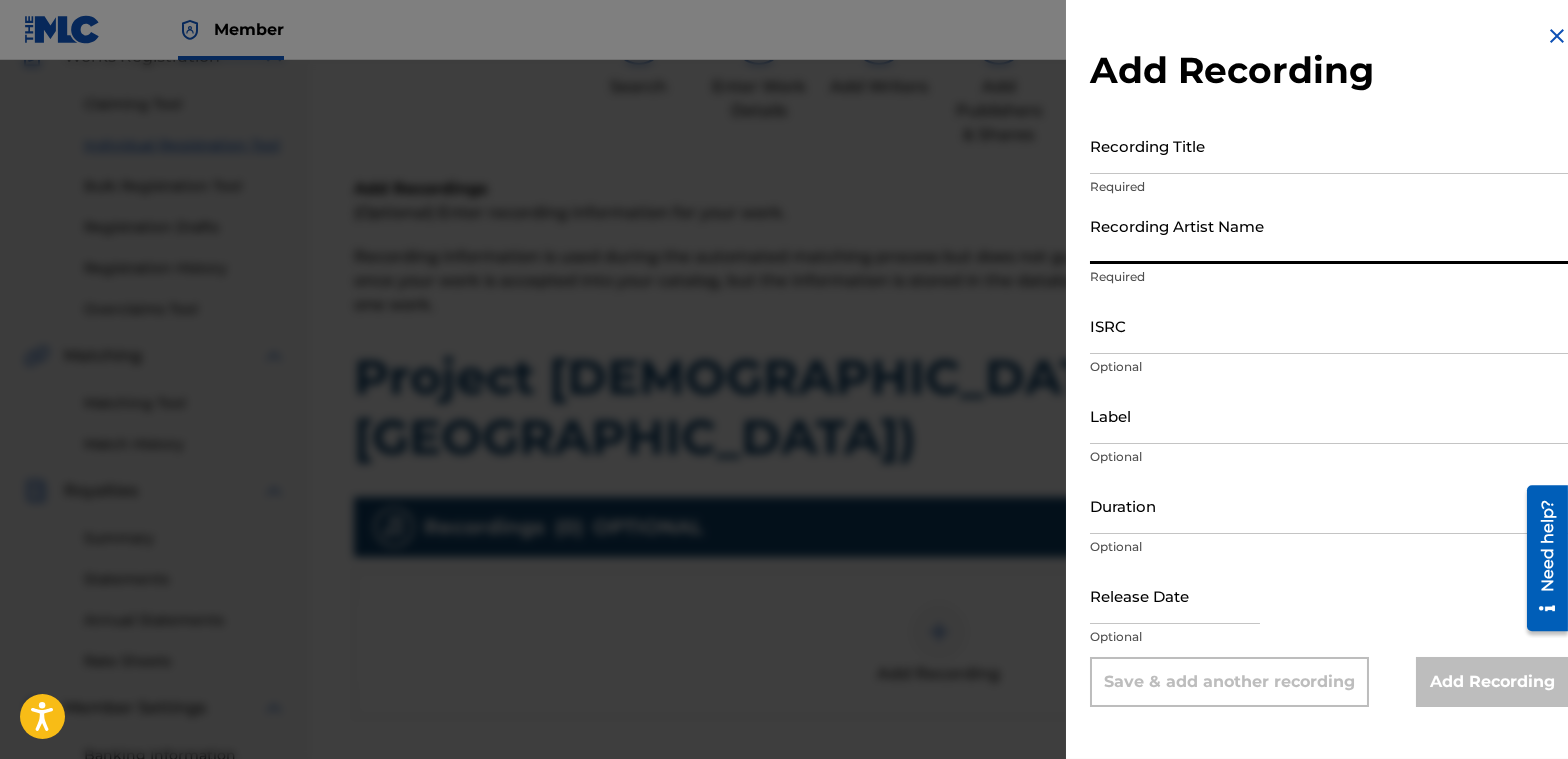 click on "Recording Artist Name" at bounding box center (1329, 235) 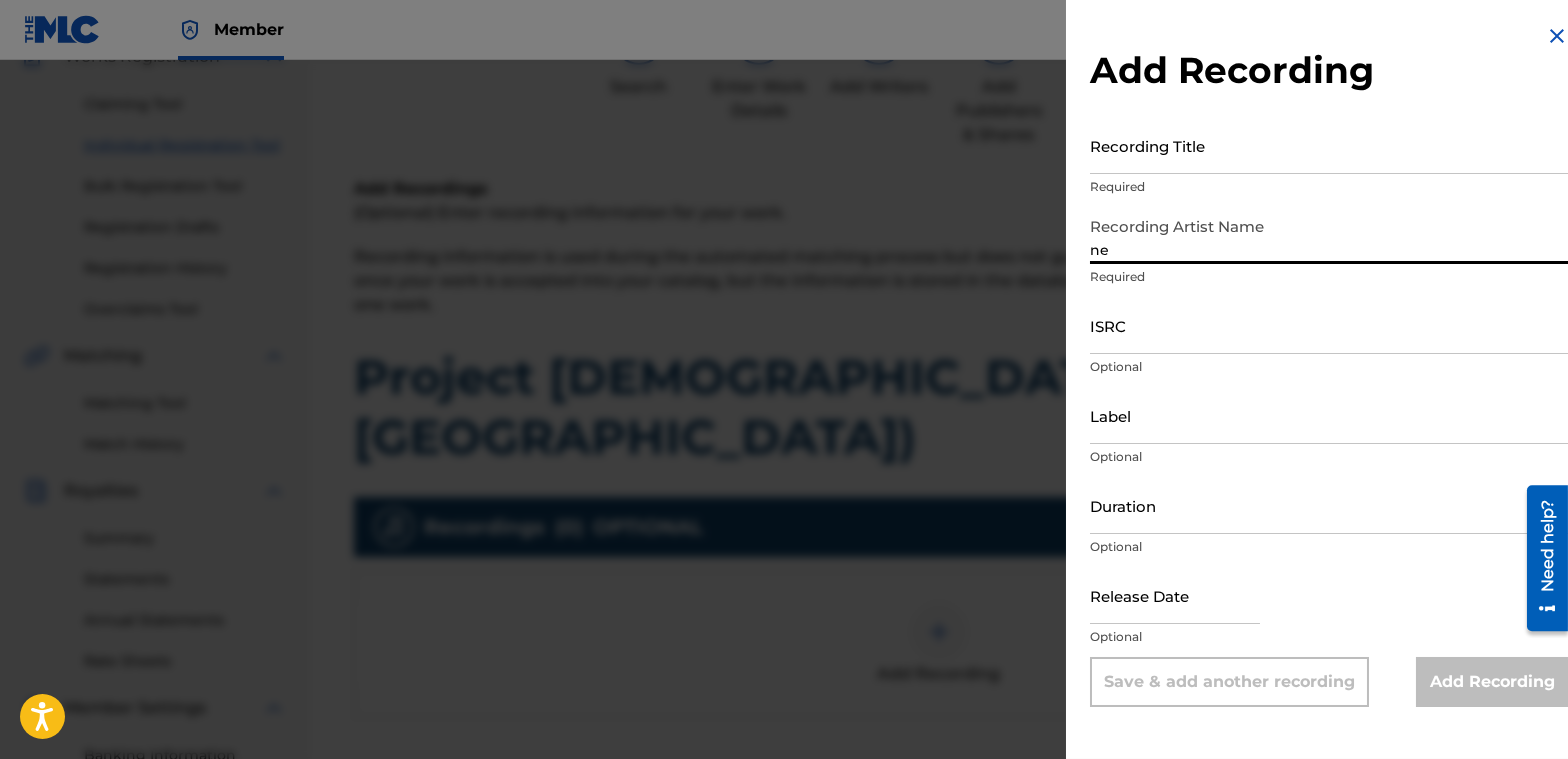 type on "n" 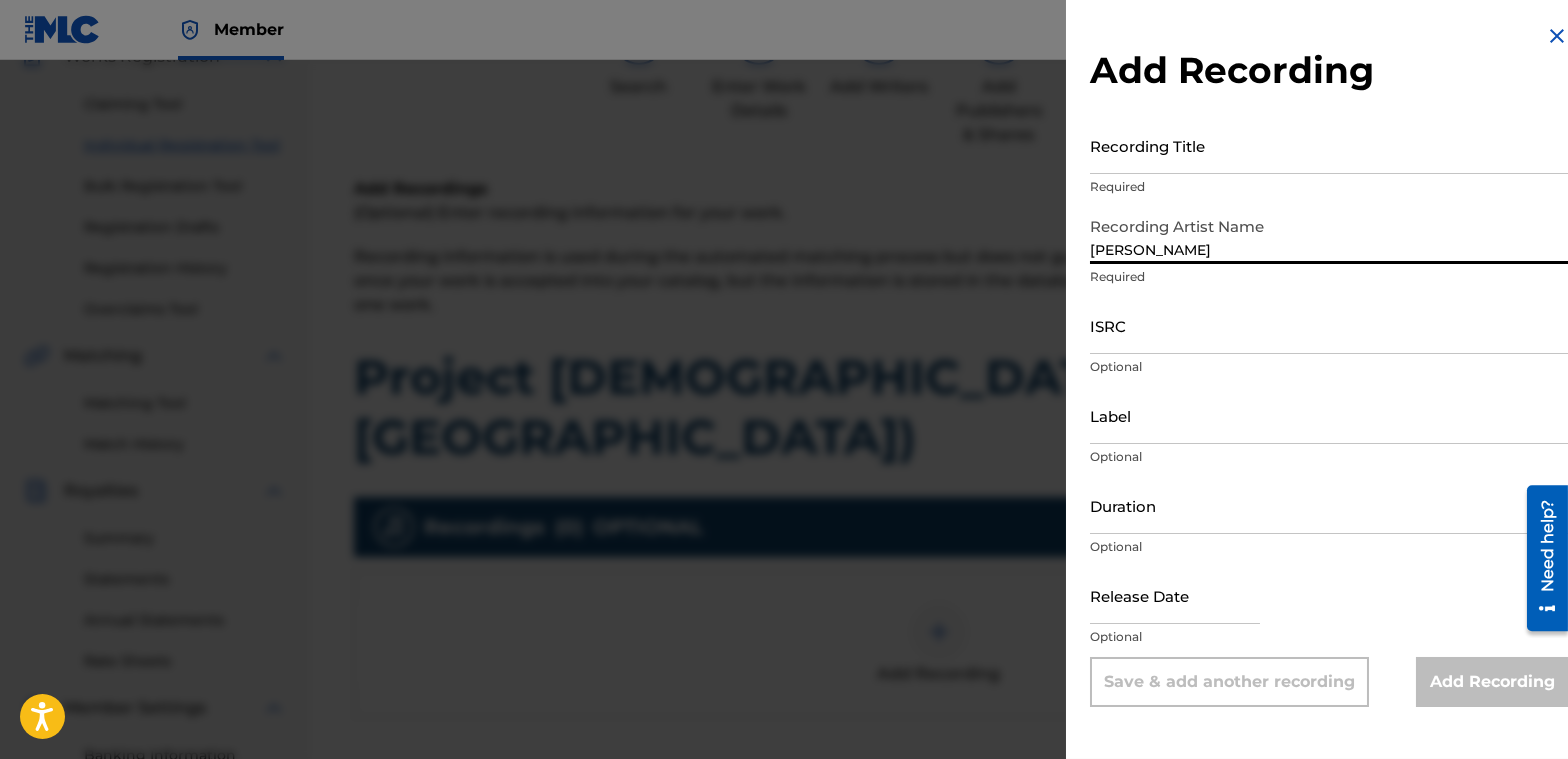 type on "Neno Calvin" 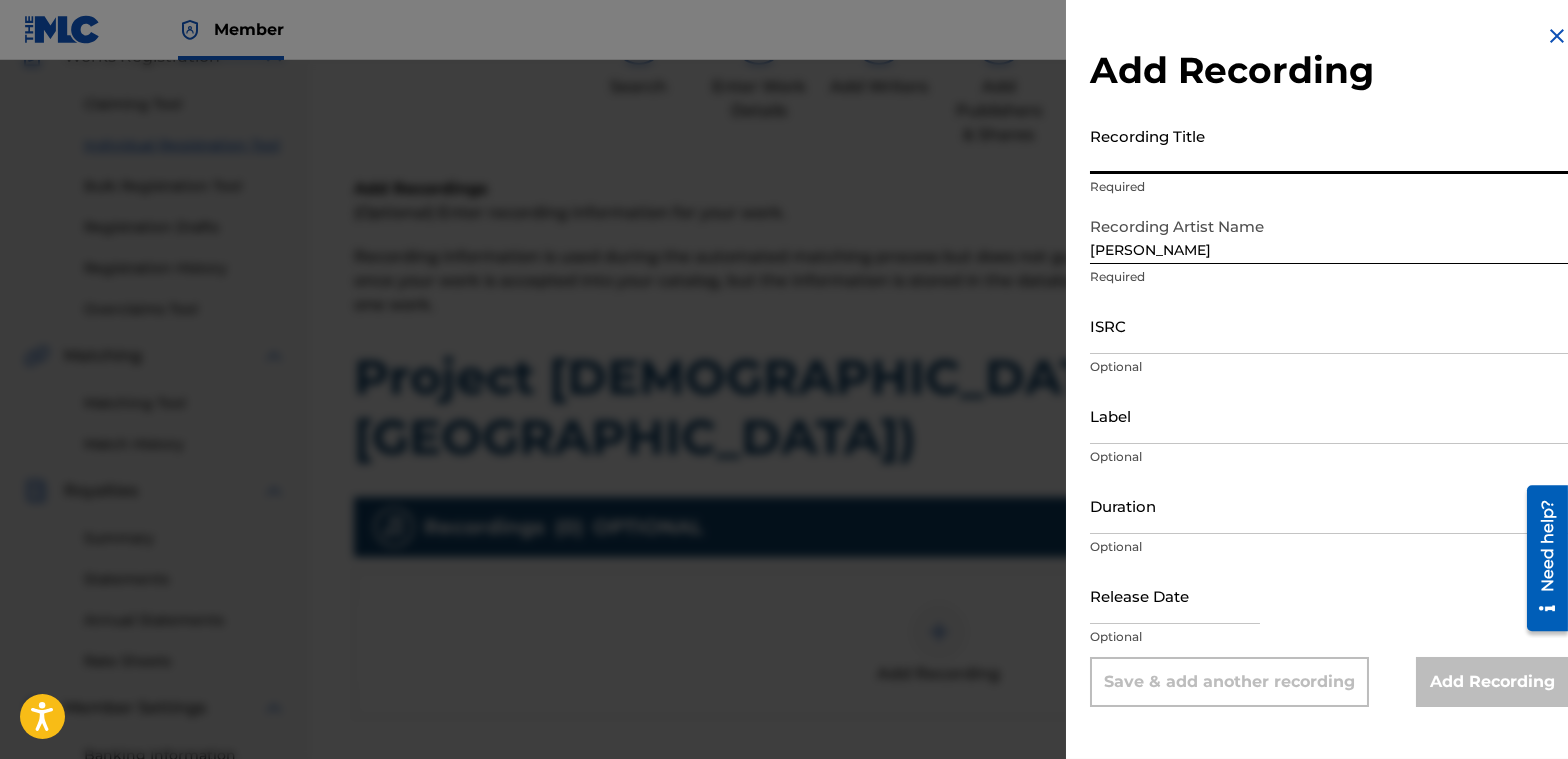 click on "Recording Title" at bounding box center [1329, 145] 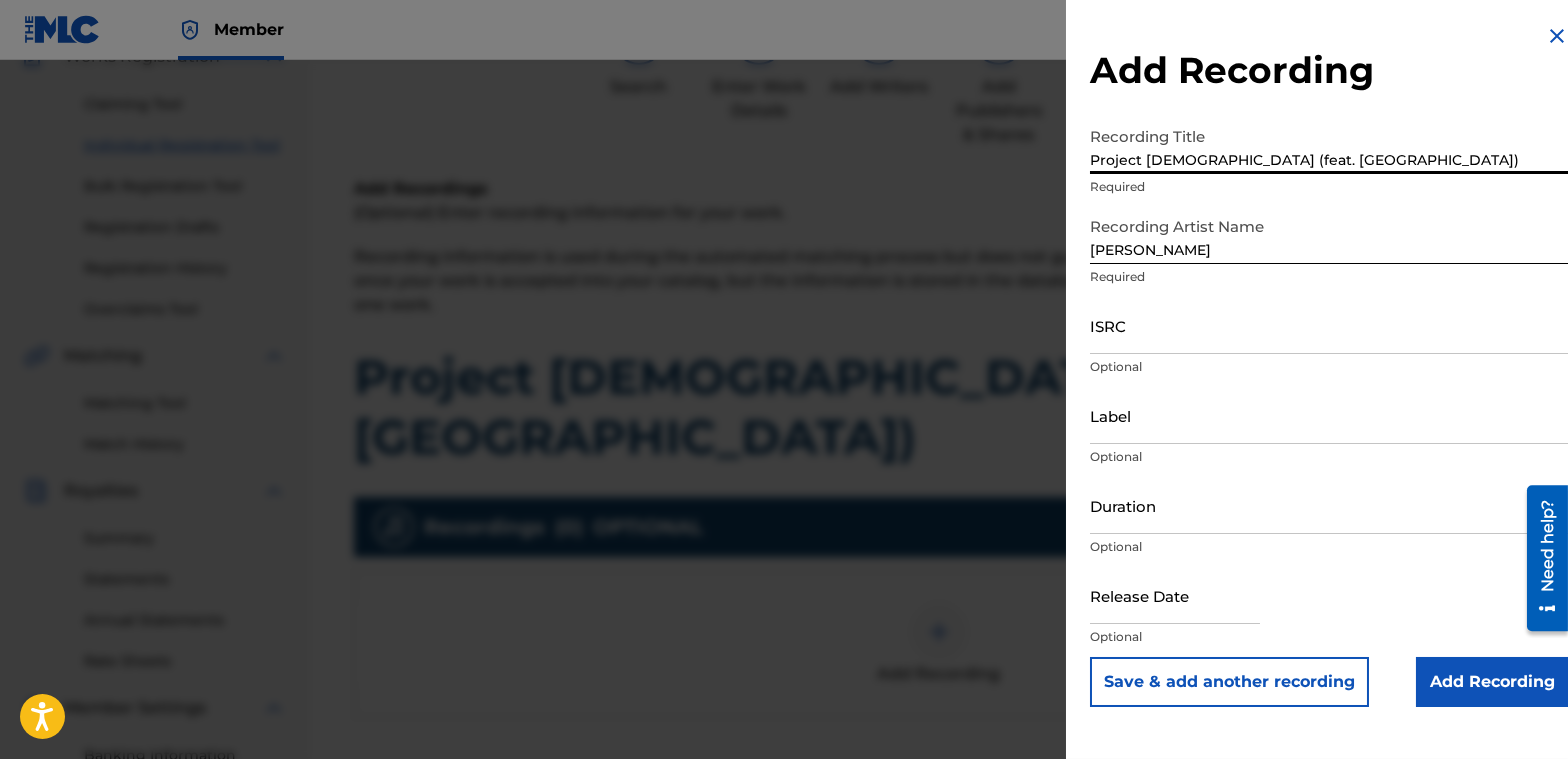 type on "Project Chick (feat. Tokyo Jetz)" 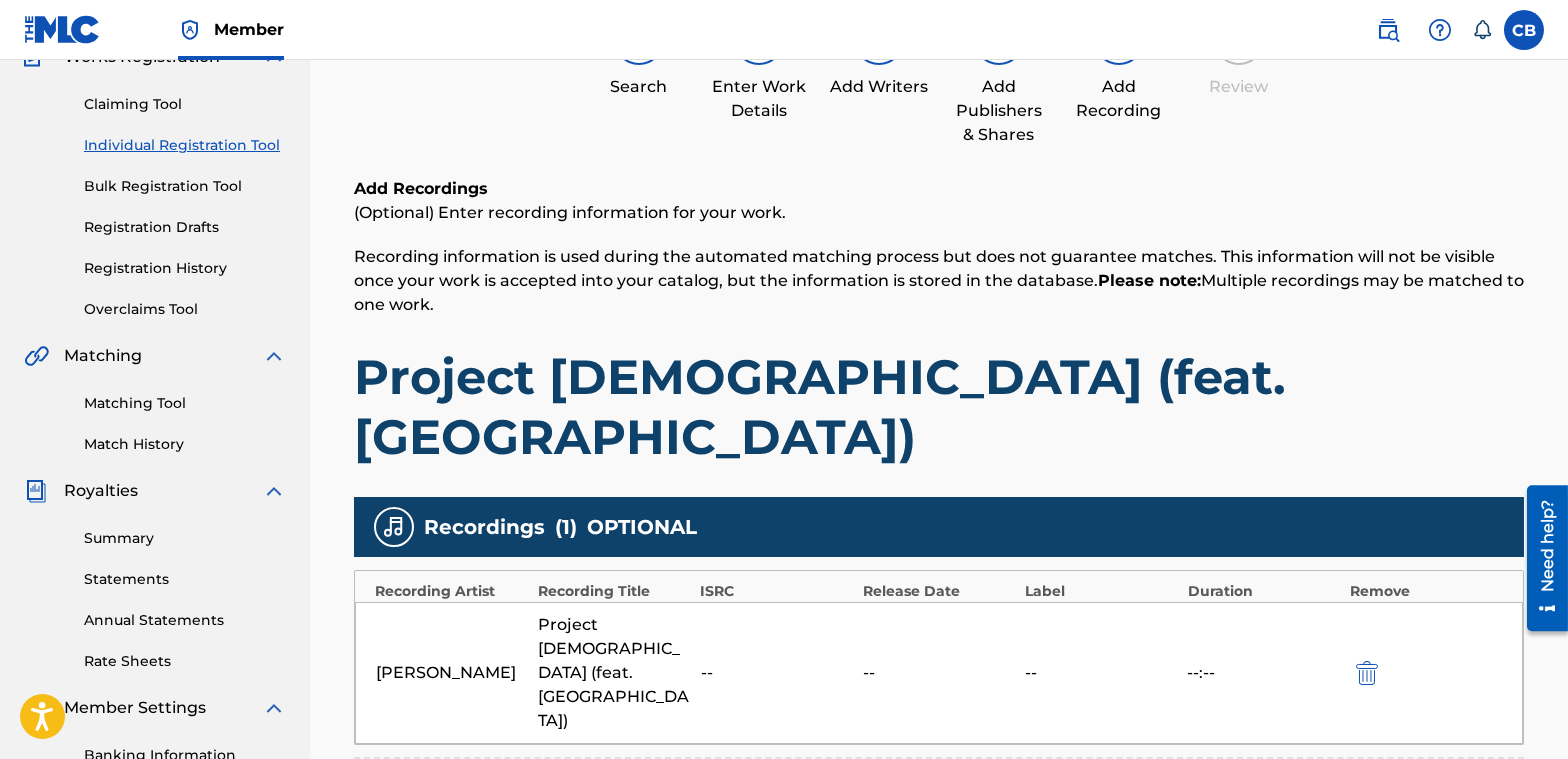 scroll, scrollTop: 390, scrollLeft: 0, axis: vertical 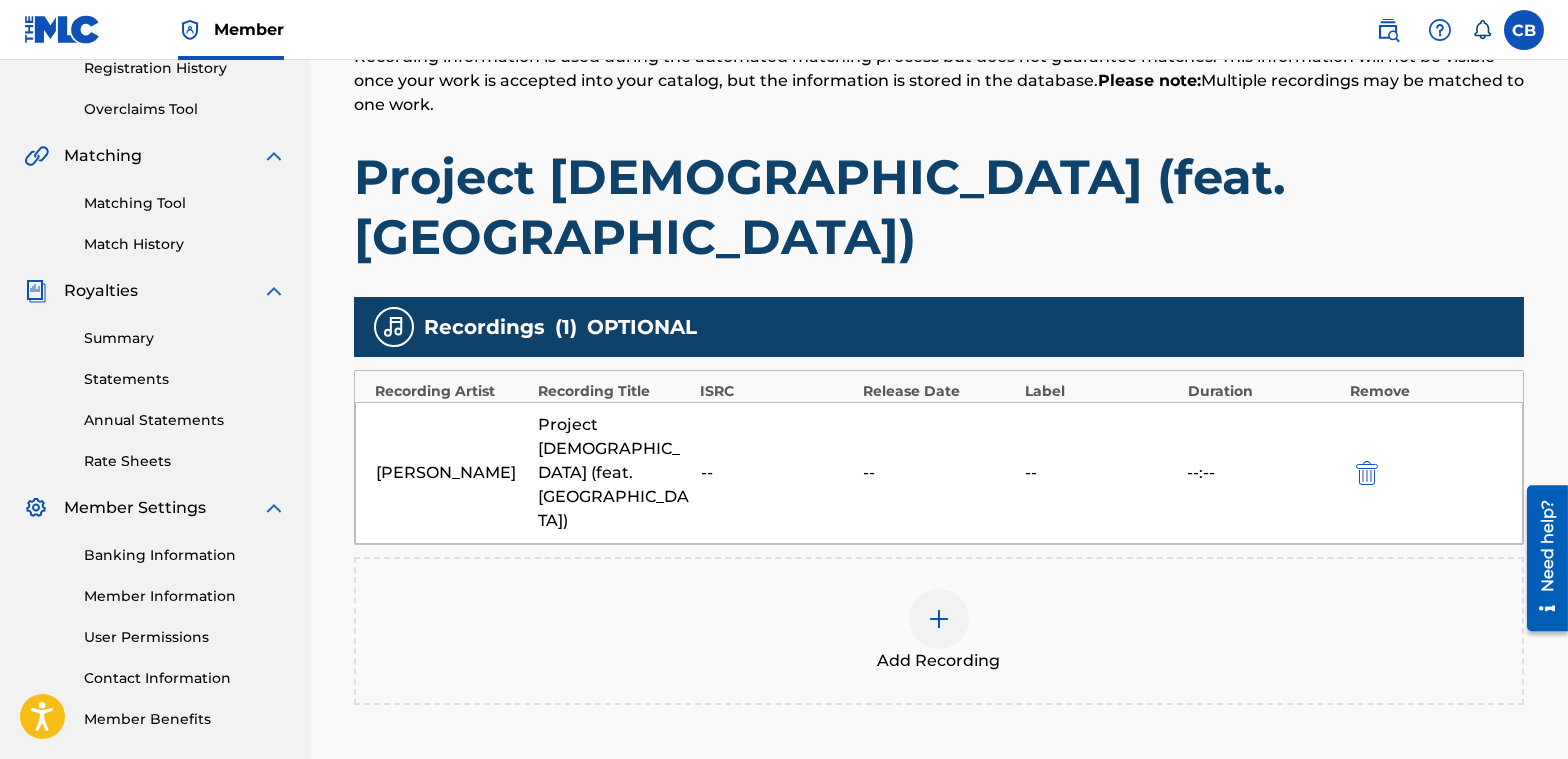 click on "Next" at bounding box center (1464, 815) 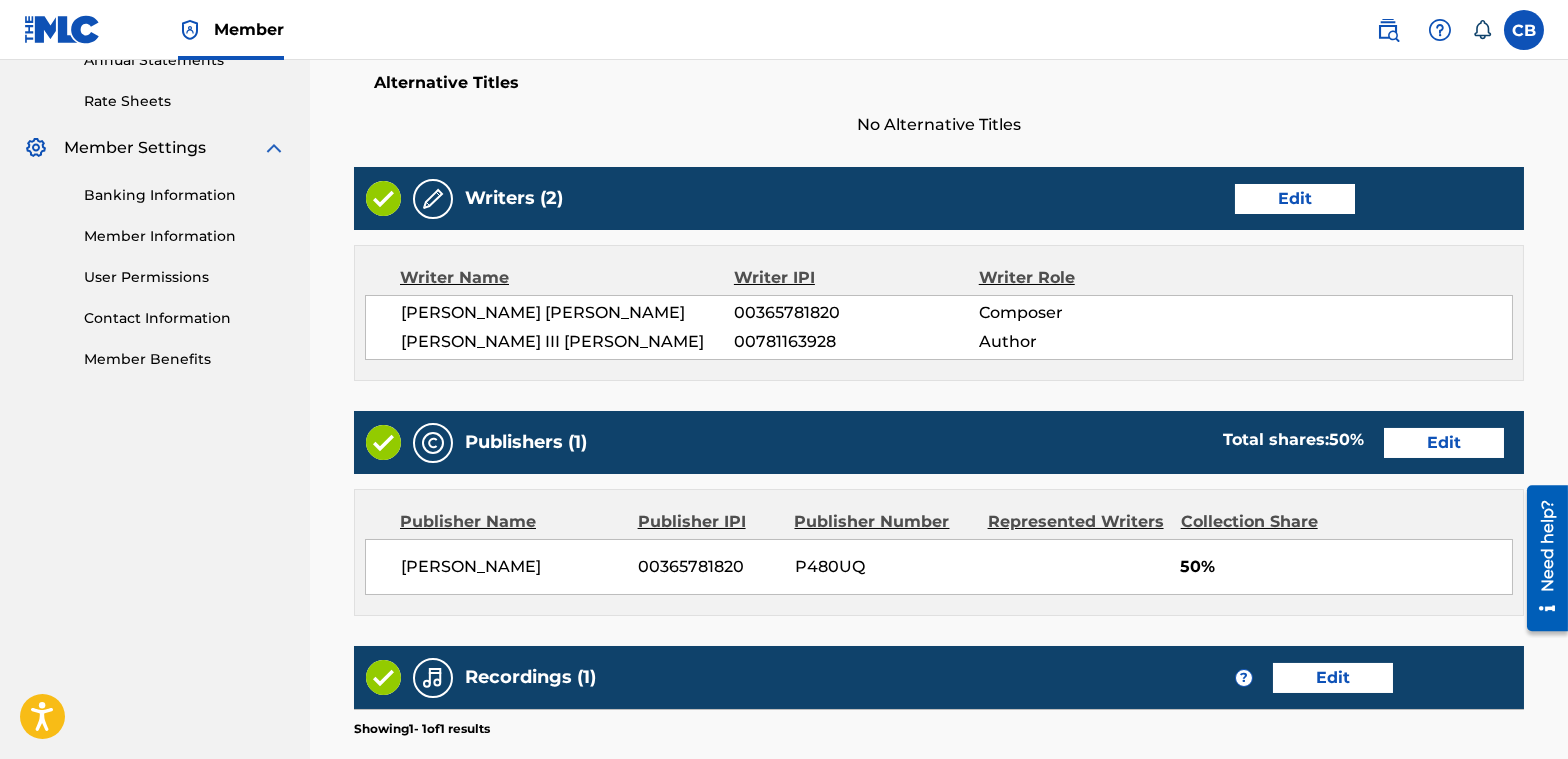 scroll, scrollTop: 983, scrollLeft: 0, axis: vertical 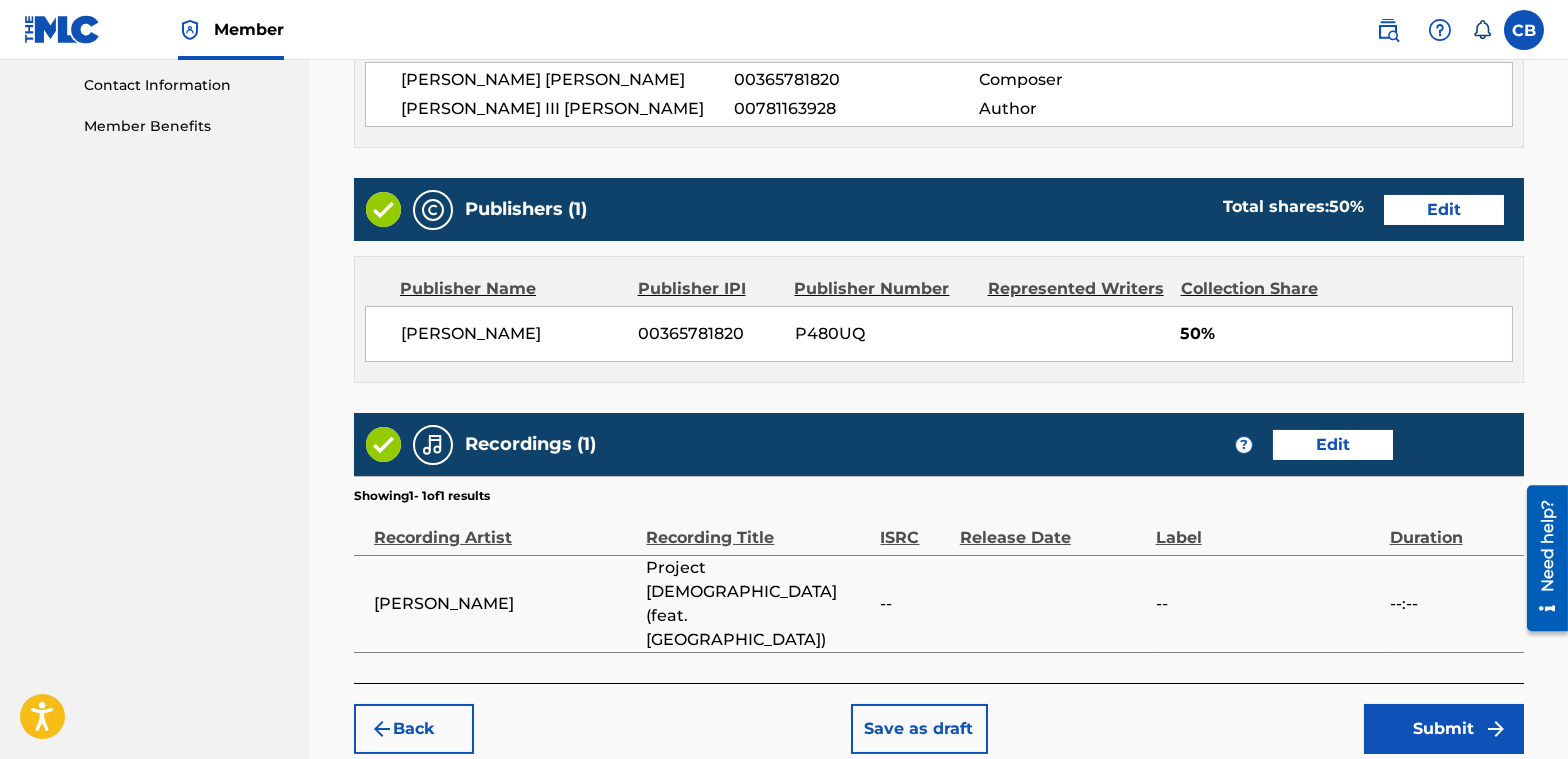 click on "Submit" at bounding box center (1444, 729) 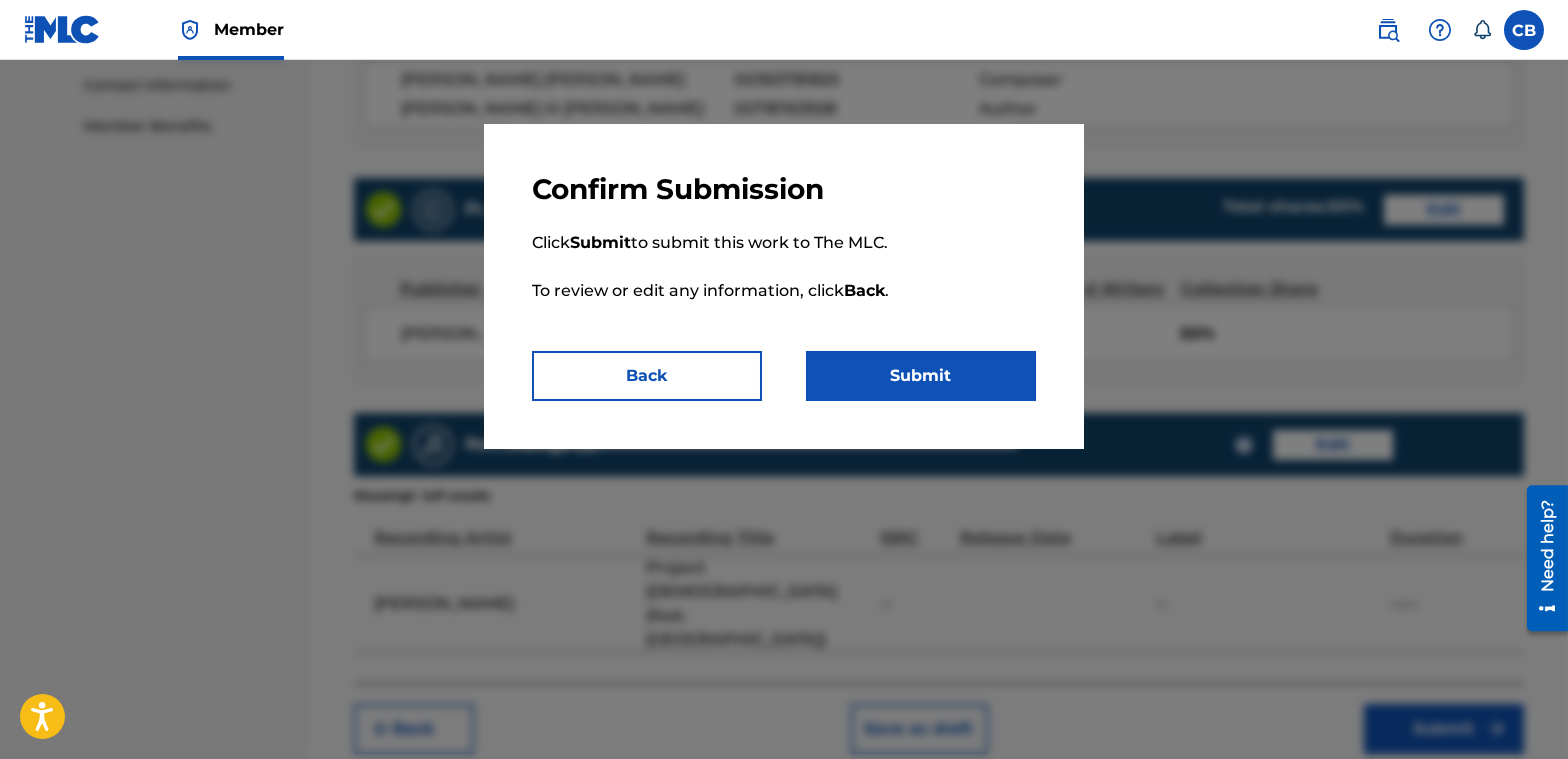 click on "Submit" at bounding box center [921, 376] 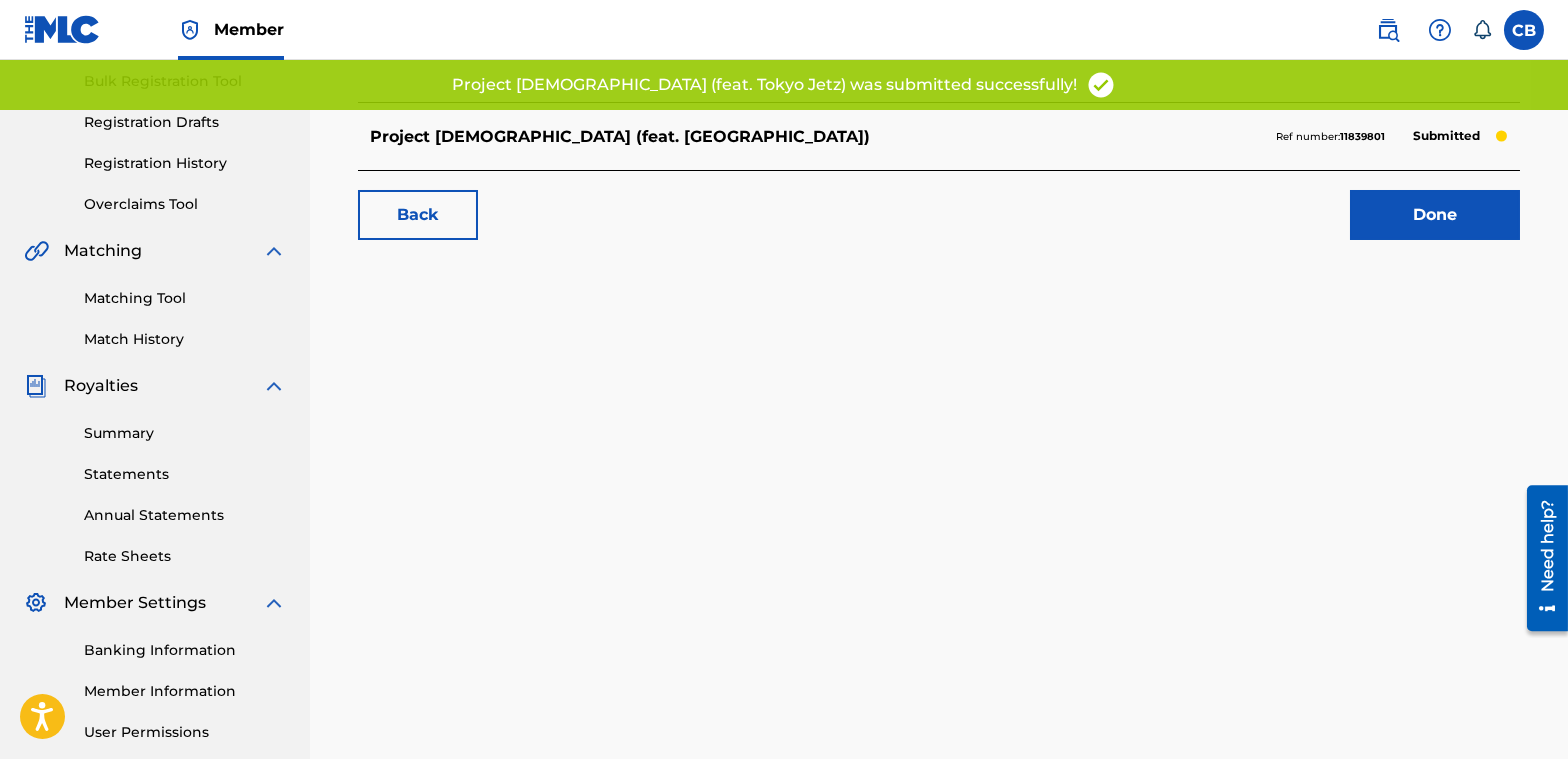 scroll, scrollTop: 300, scrollLeft: 0, axis: vertical 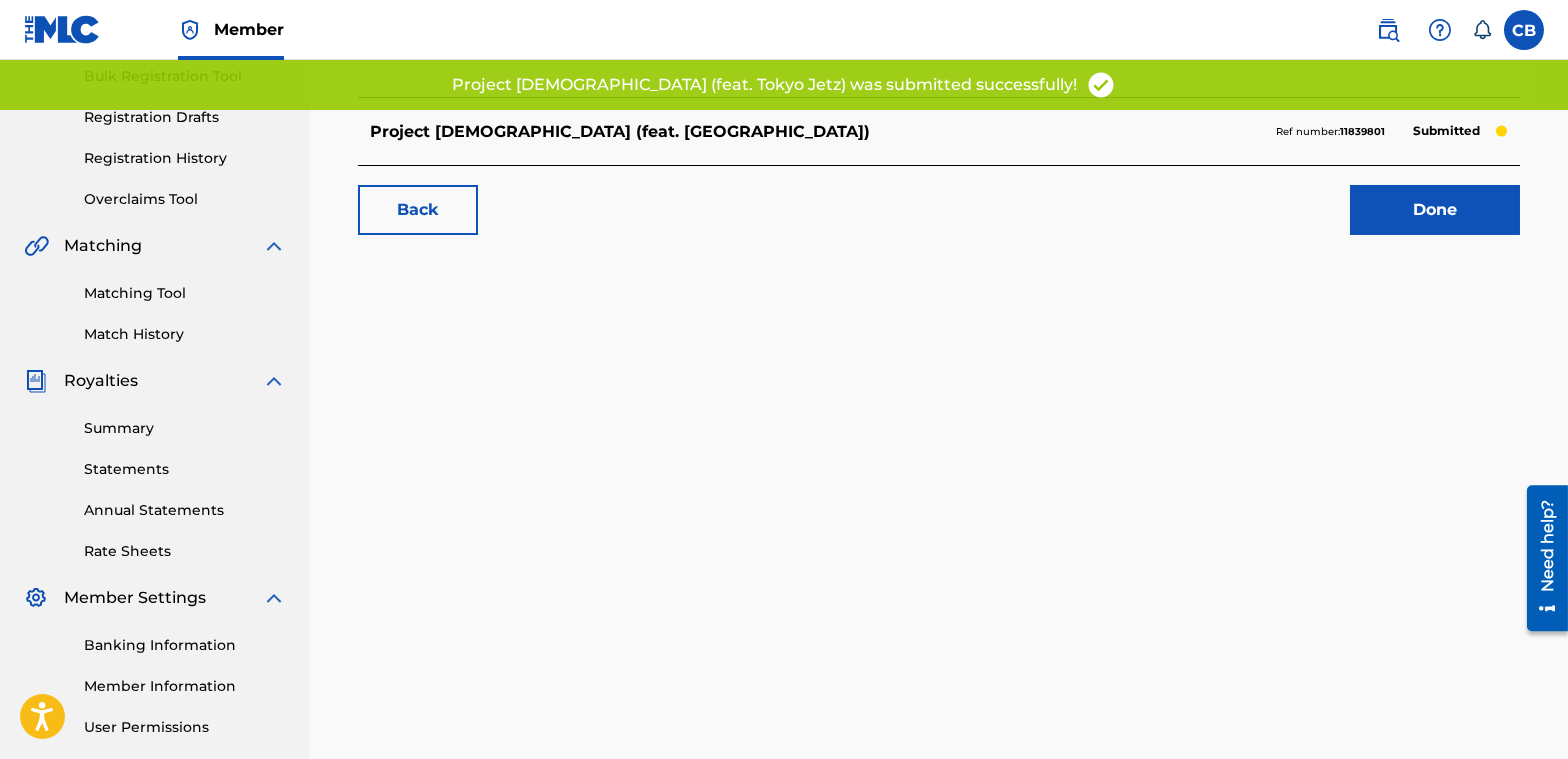 click on "Summary" at bounding box center (185, 428) 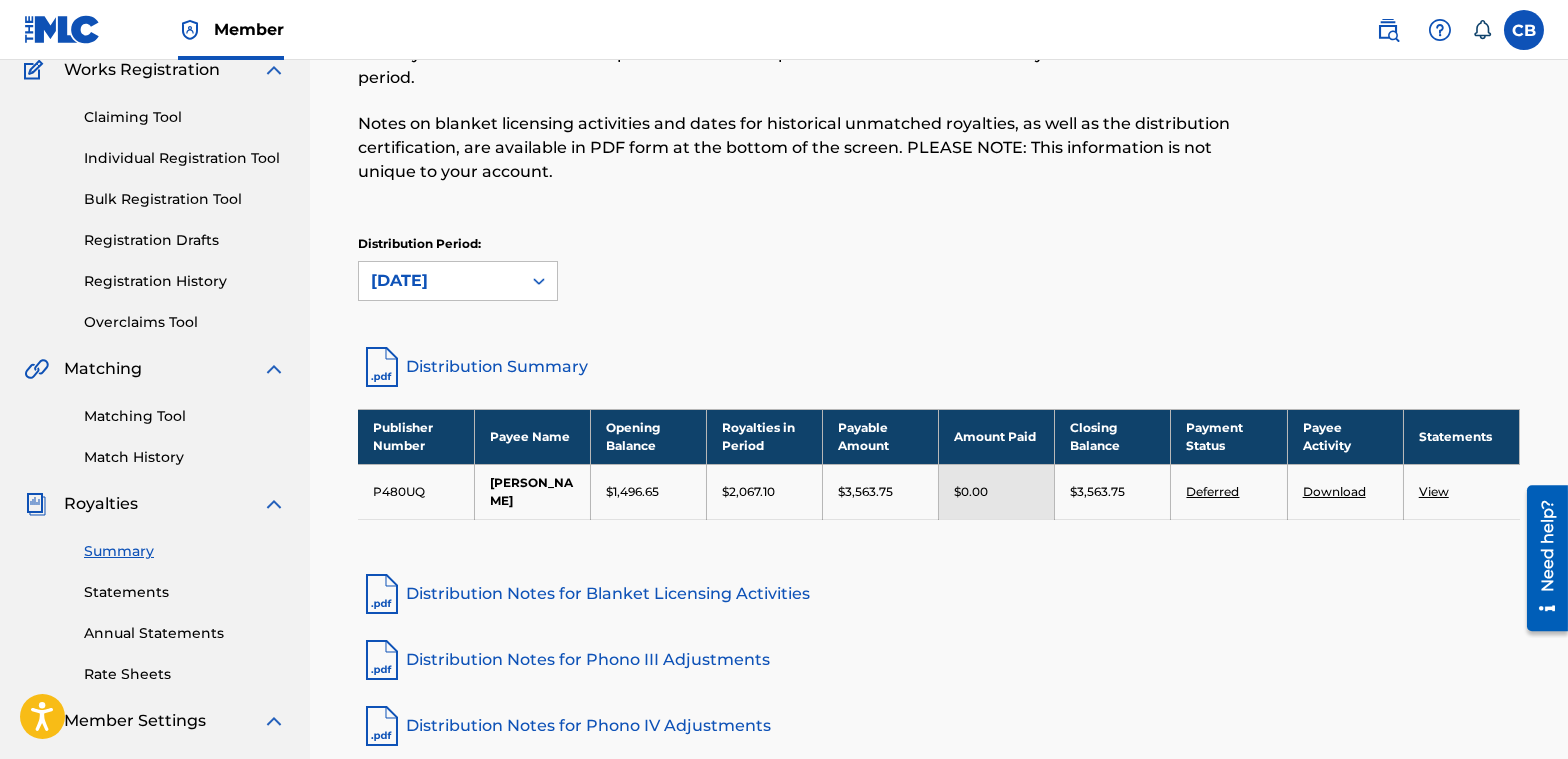 scroll, scrollTop: 0, scrollLeft: 0, axis: both 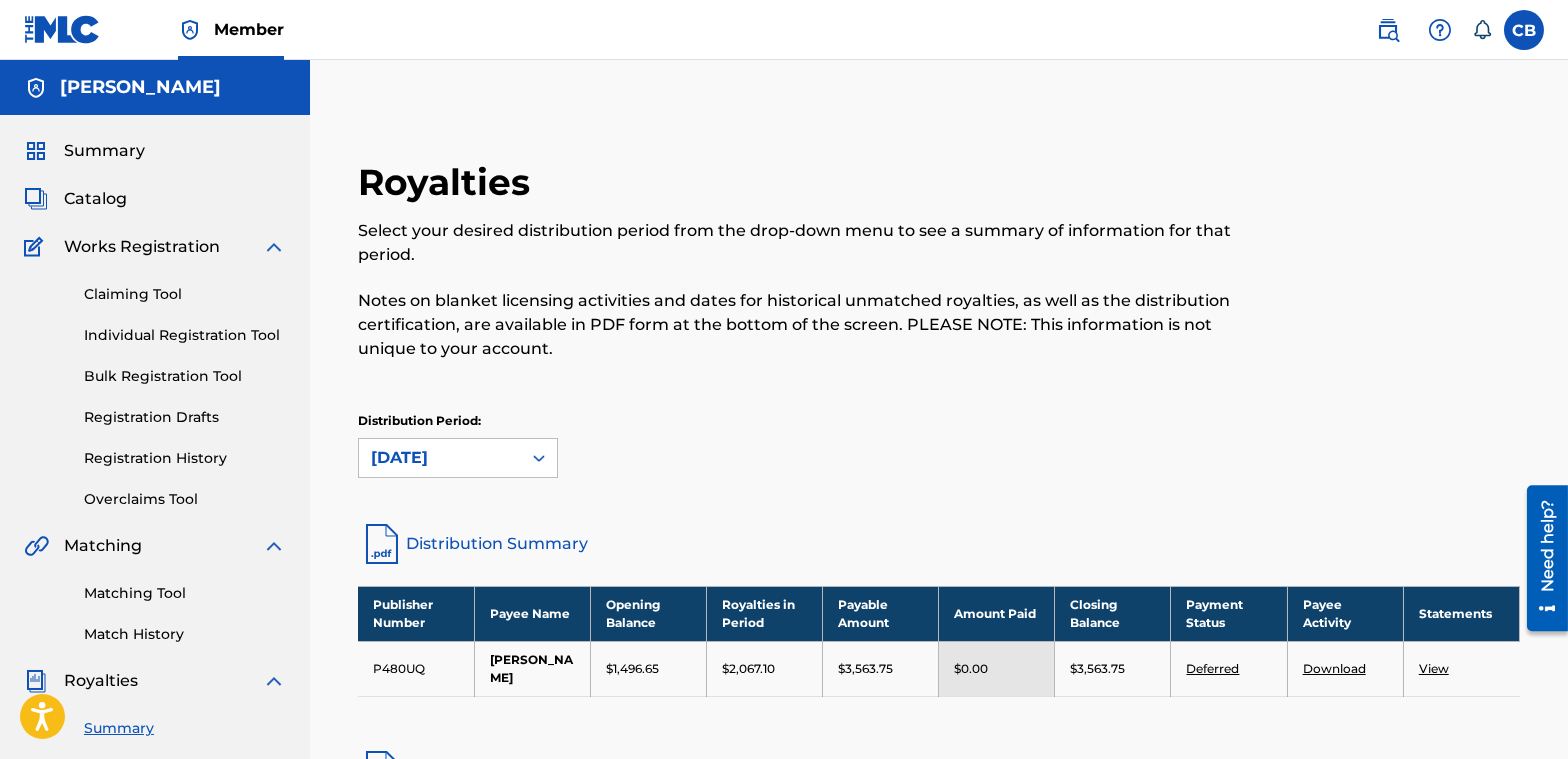click on "Summary" at bounding box center [104, 151] 